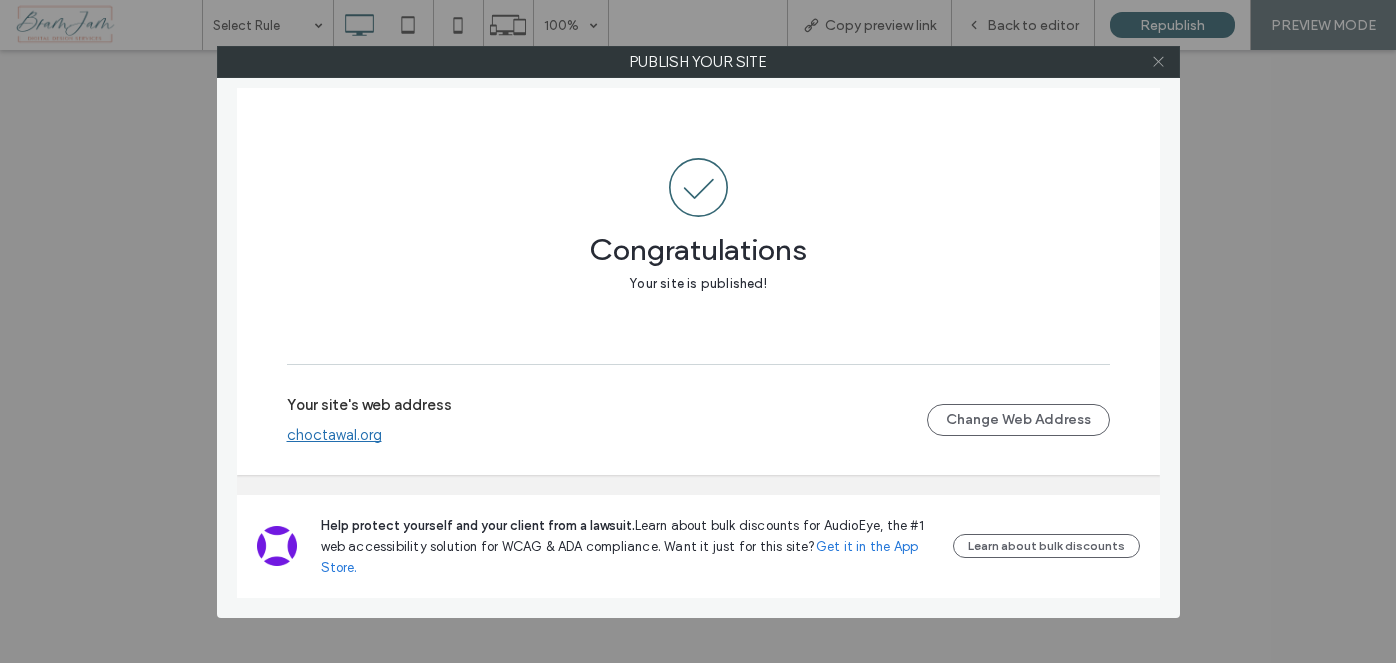 click 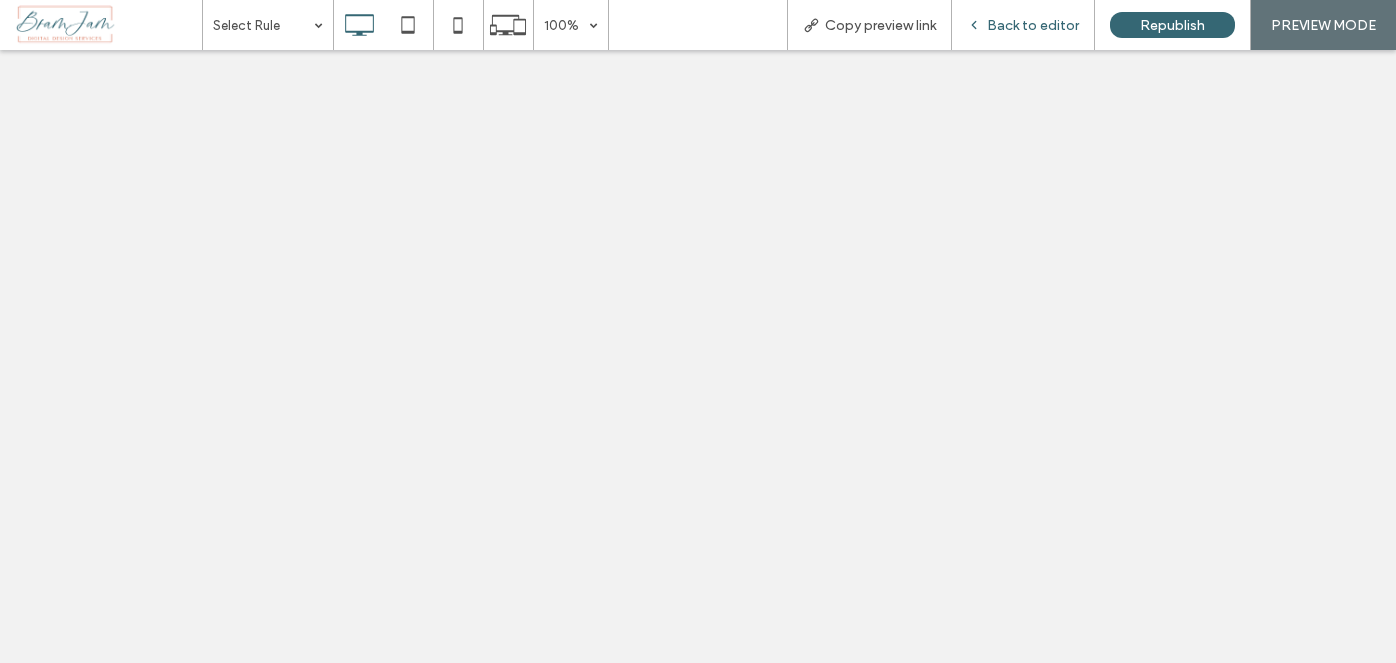 scroll, scrollTop: 0, scrollLeft: 0, axis: both 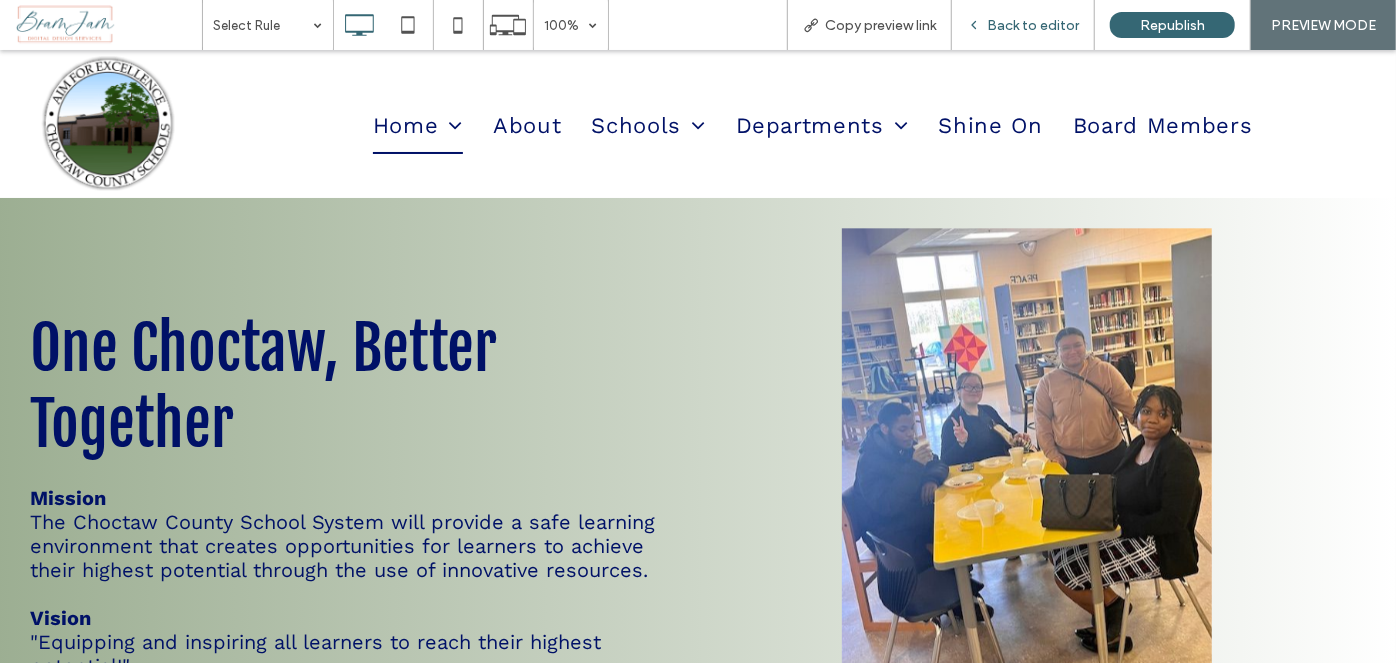 click on "Back to editor" at bounding box center [1033, 25] 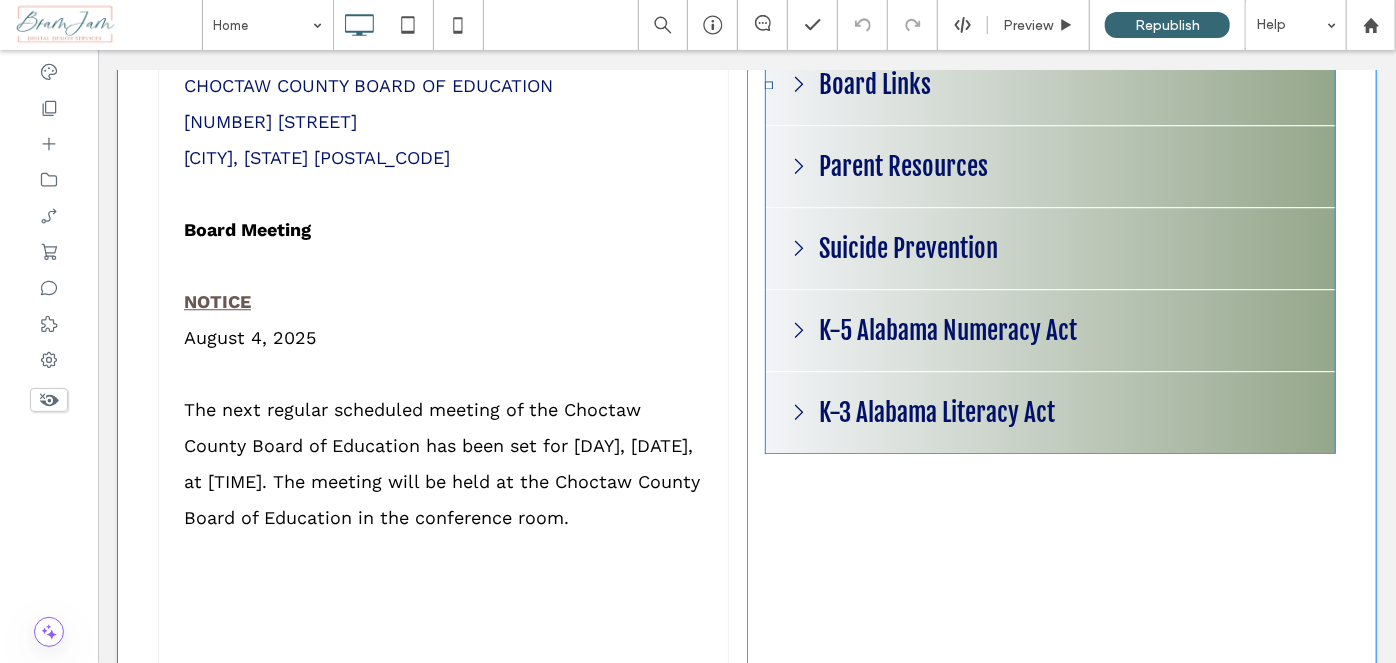 scroll, scrollTop: 0, scrollLeft: 0, axis: both 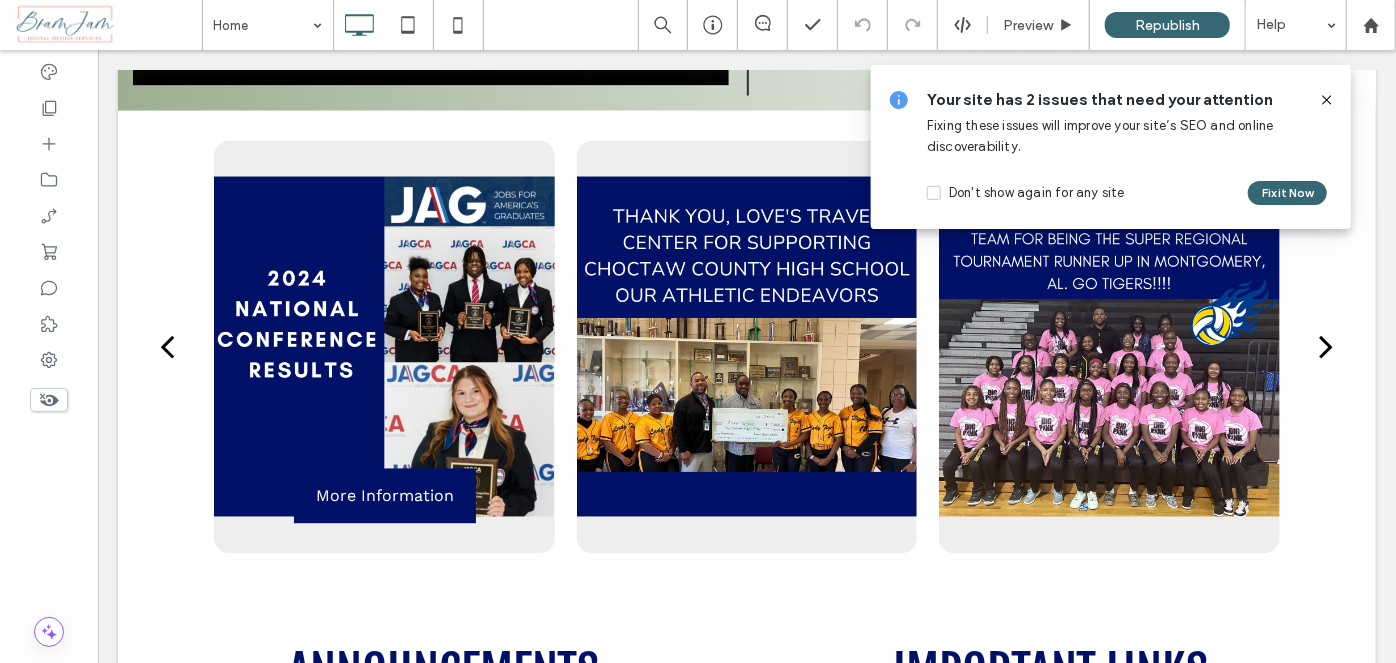 click 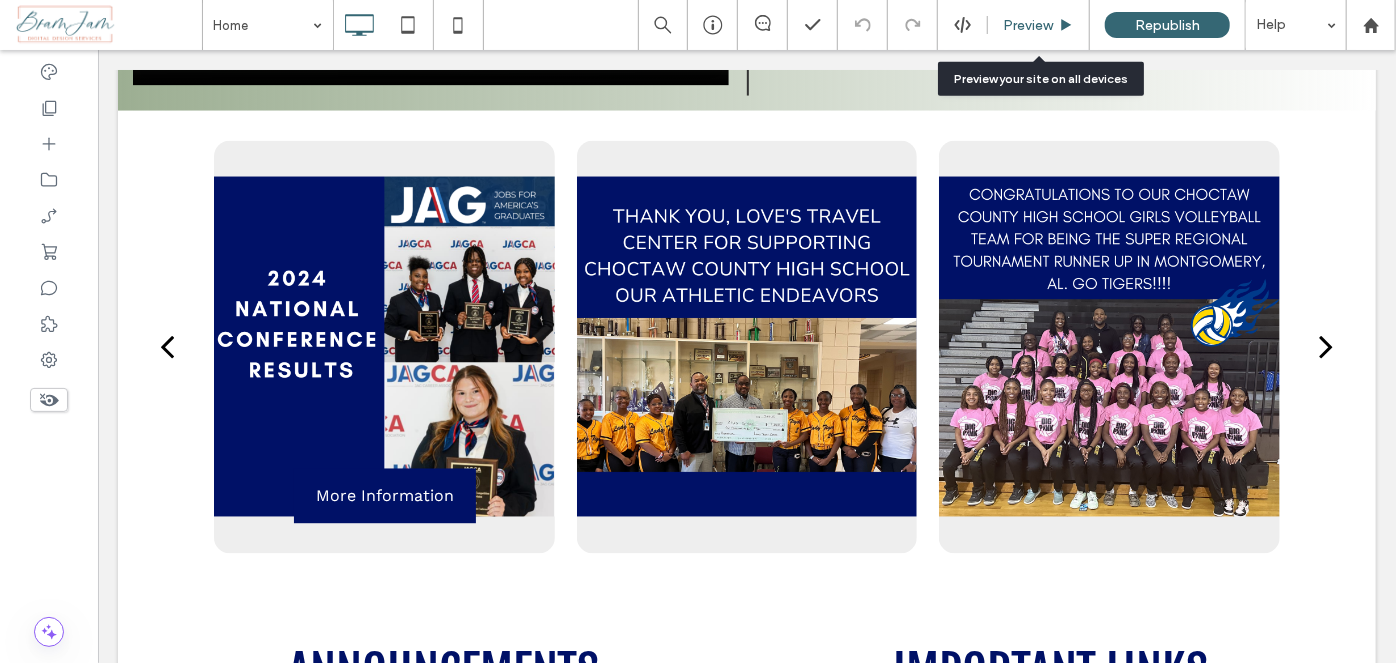 click on "Preview" at bounding box center [1039, 25] 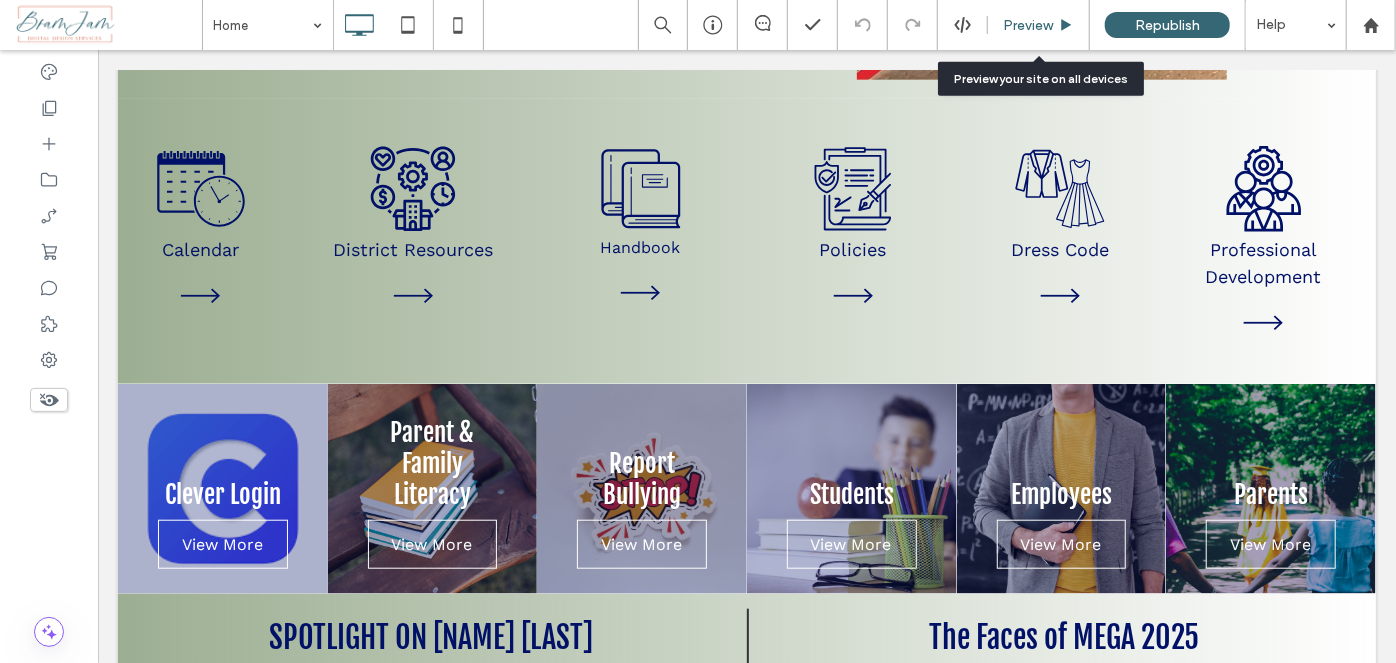 click on "Preview" at bounding box center [1028, 25] 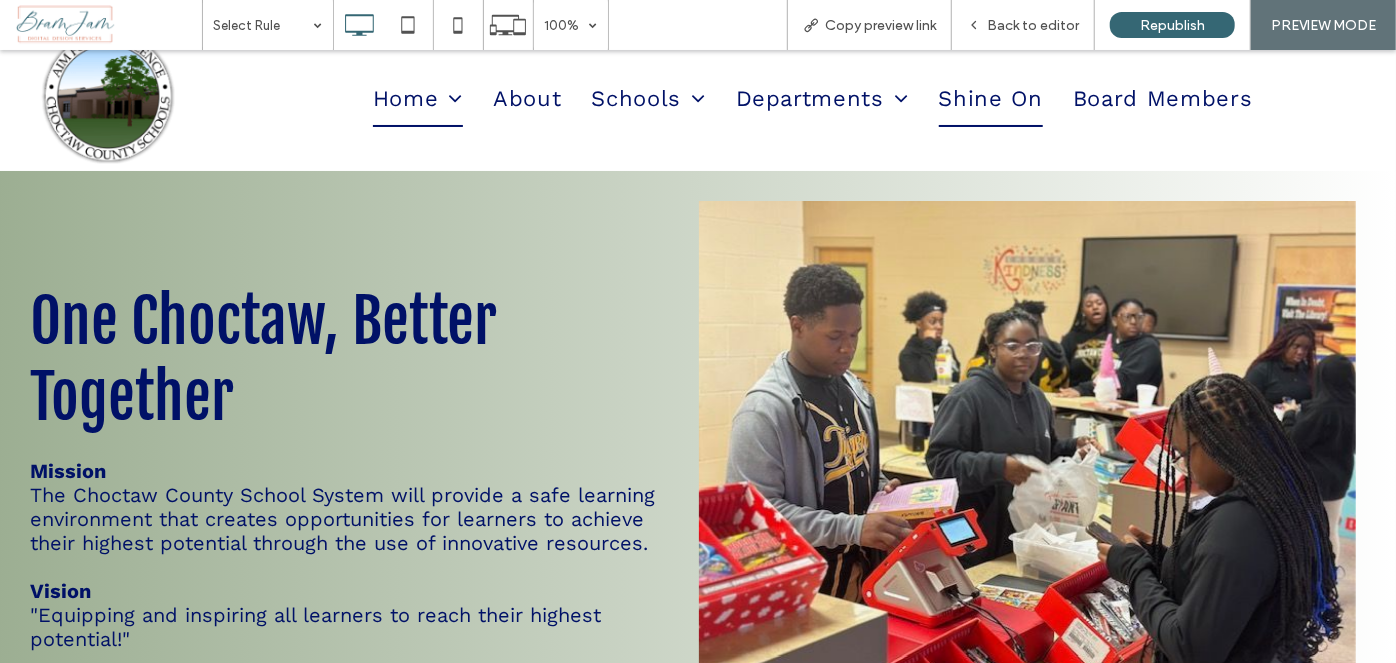 scroll, scrollTop: 0, scrollLeft: 0, axis: both 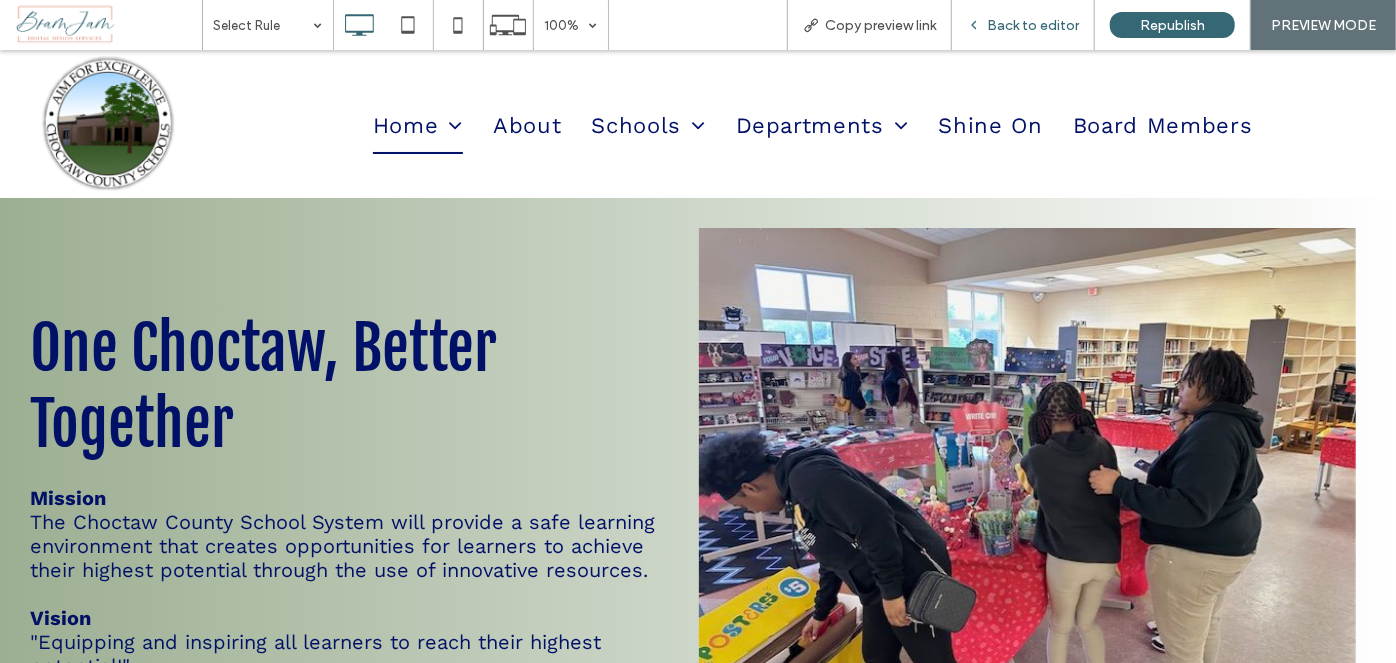 click on "Back to editor" at bounding box center [1033, 25] 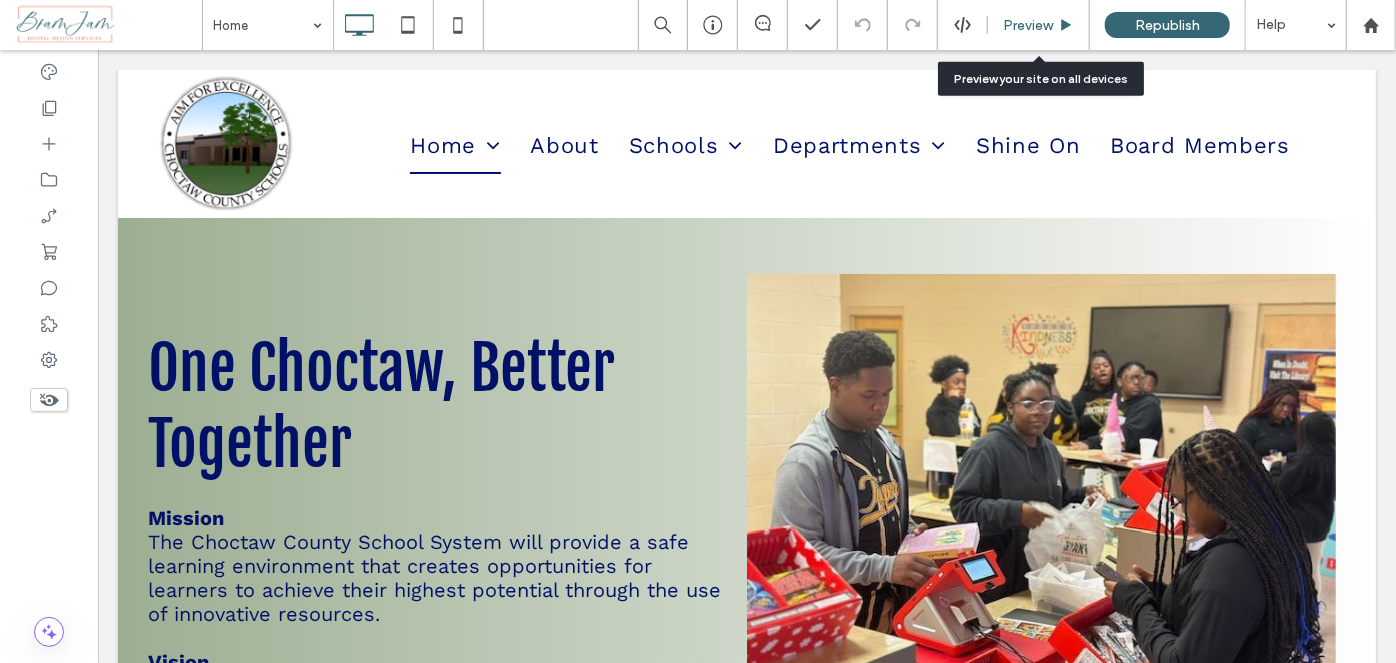 click on "Preview" at bounding box center (1039, 25) 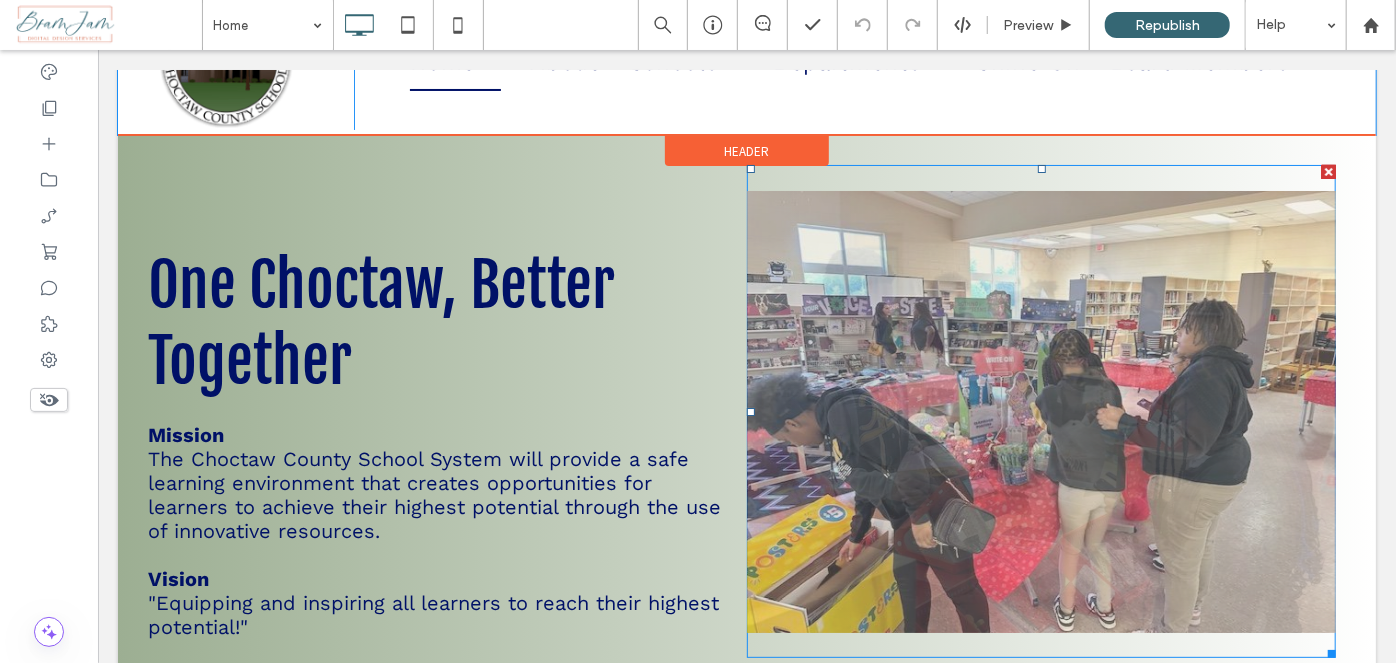 scroll, scrollTop: 0, scrollLeft: 0, axis: both 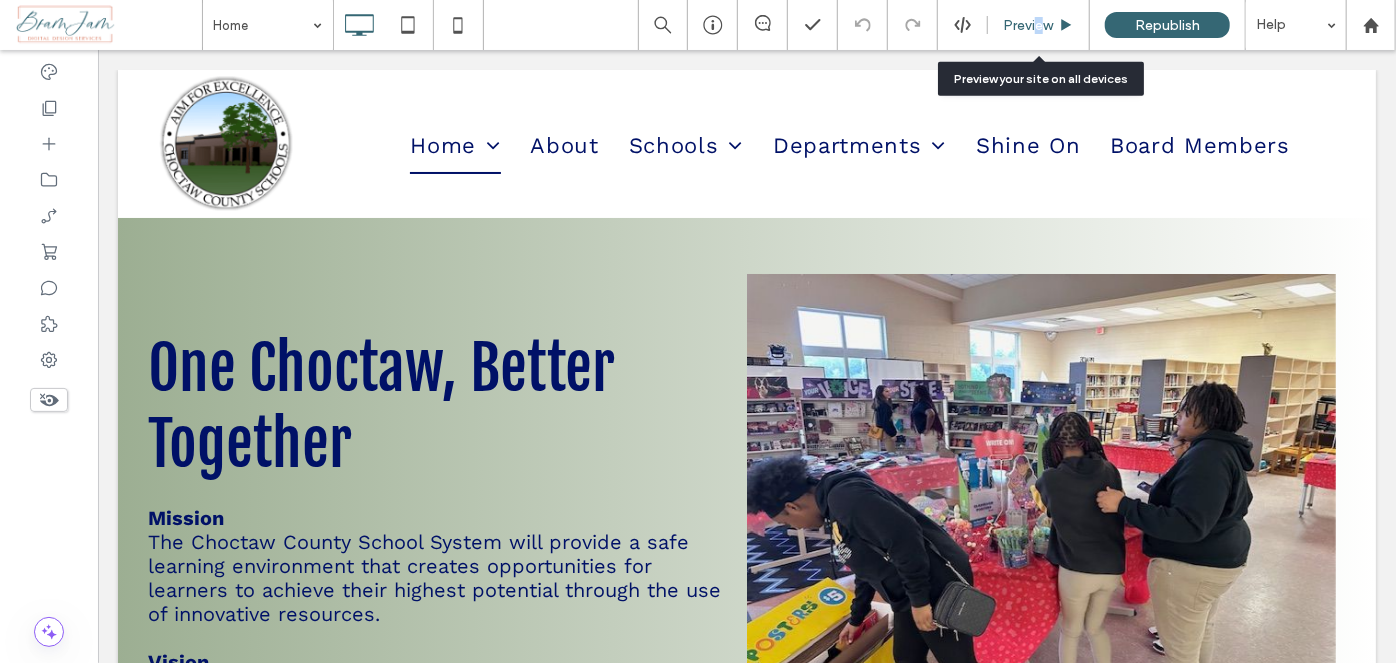 click on "Preview" at bounding box center [1028, 25] 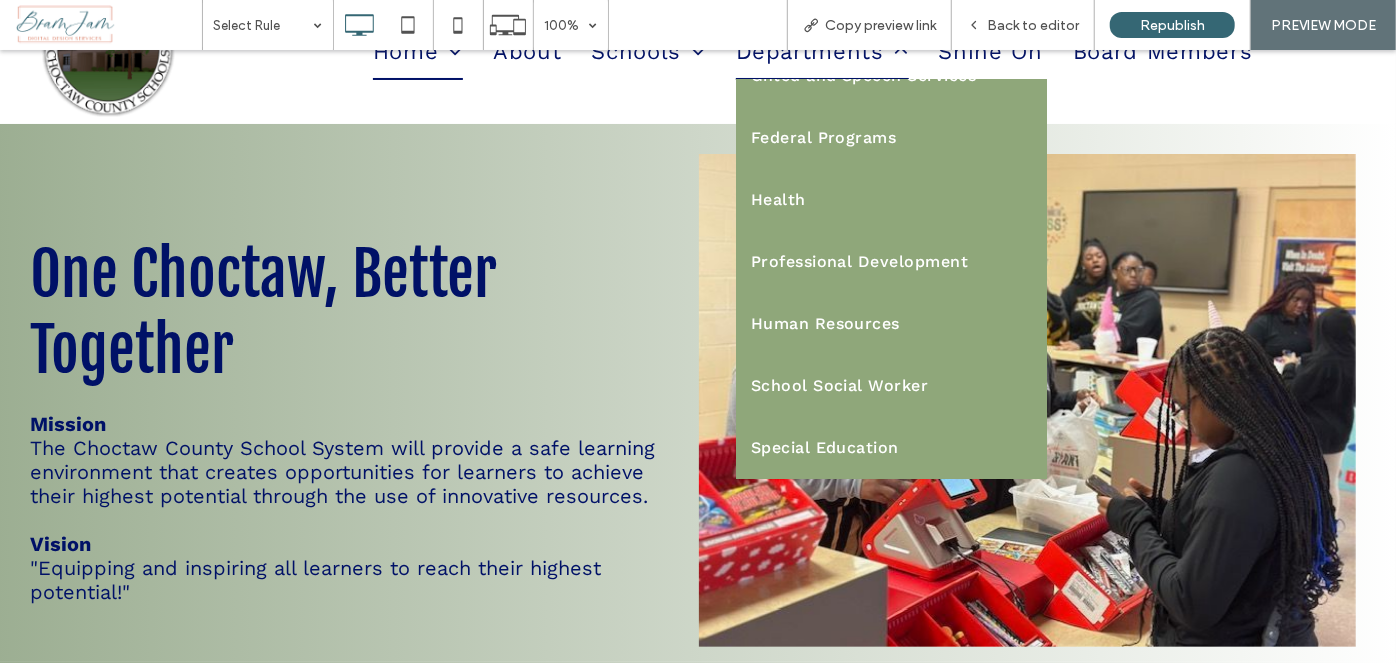 scroll, scrollTop: 0, scrollLeft: 0, axis: both 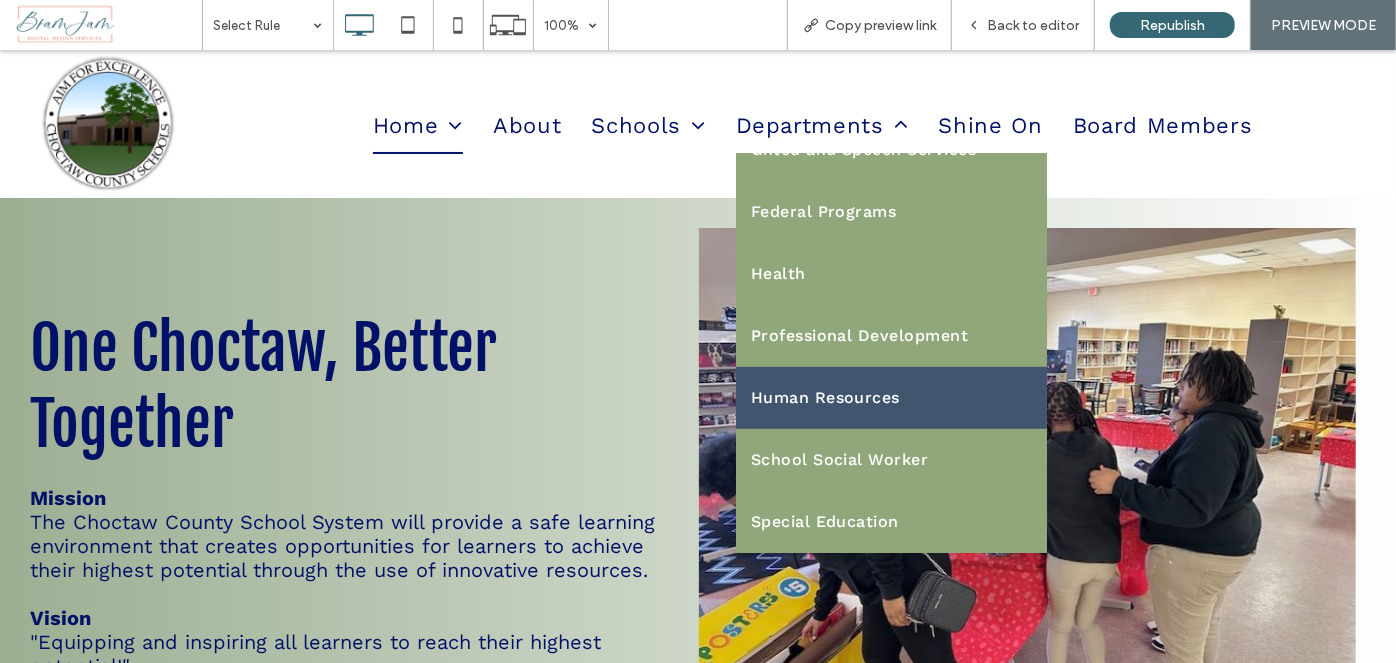 click on "Human Resources" at bounding box center [891, 397] 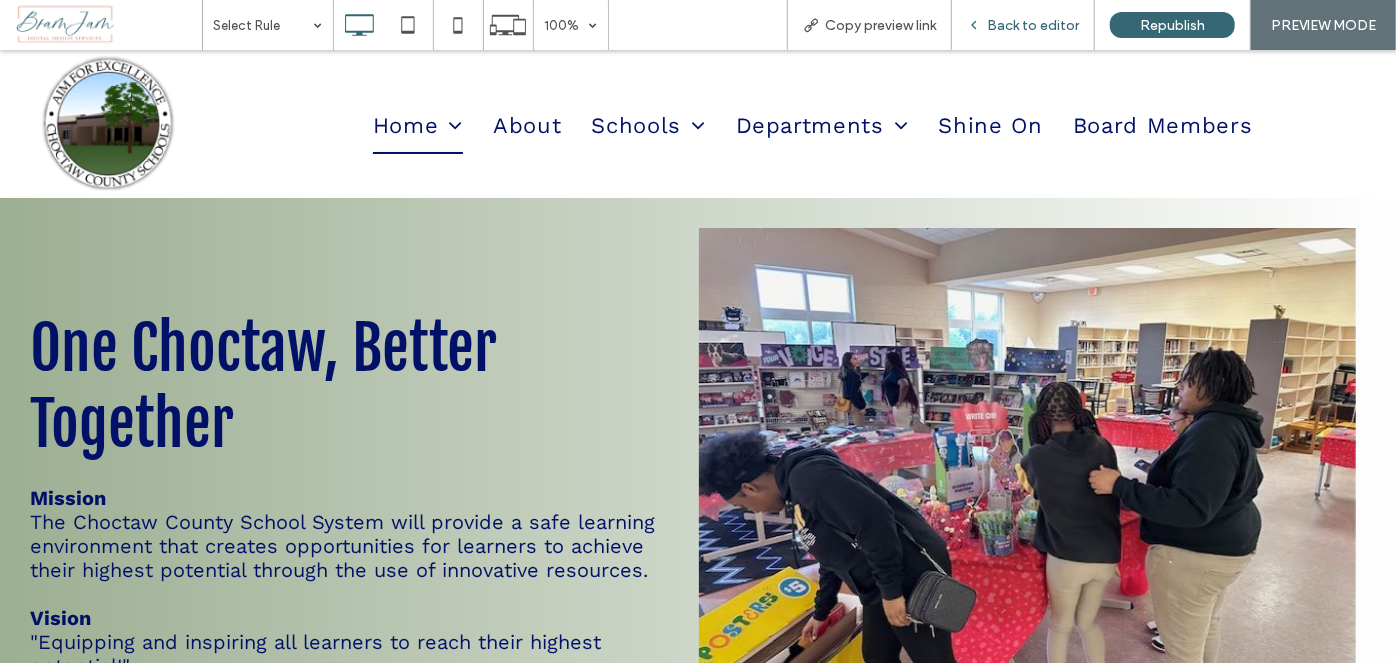 click on "Back to editor" at bounding box center [1023, 25] 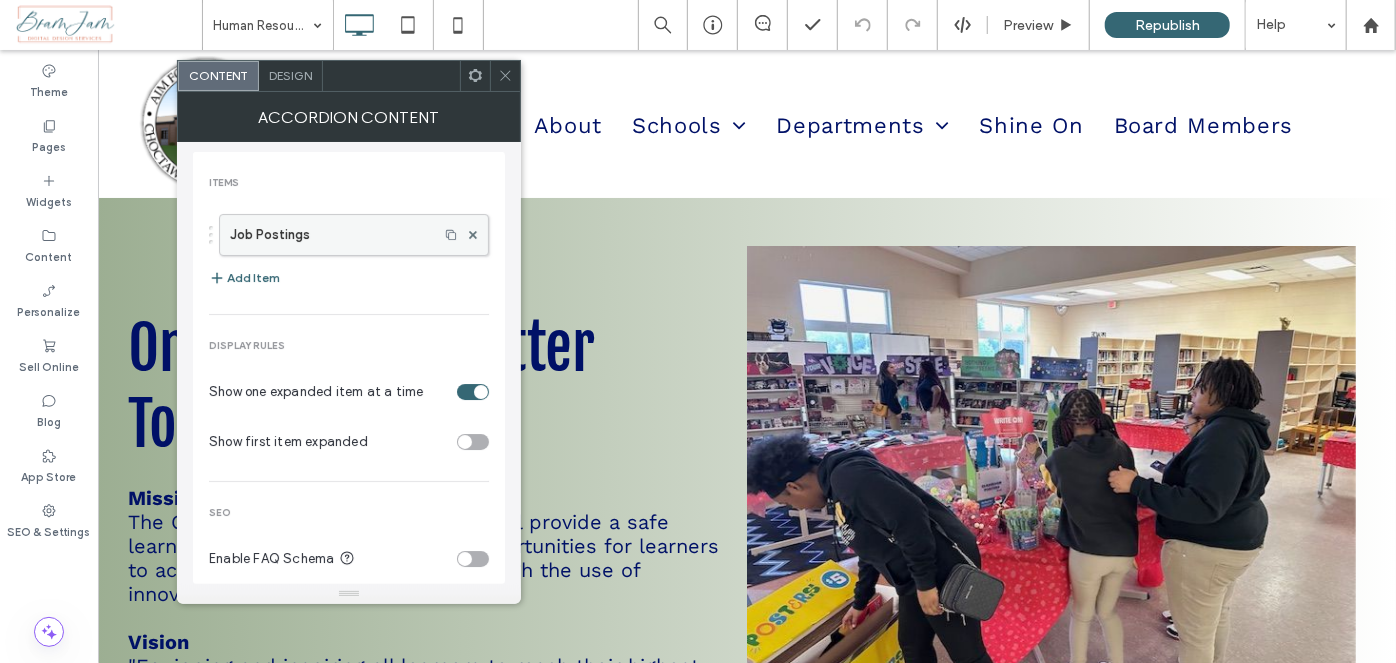 click on "Job Postings" at bounding box center [329, 235] 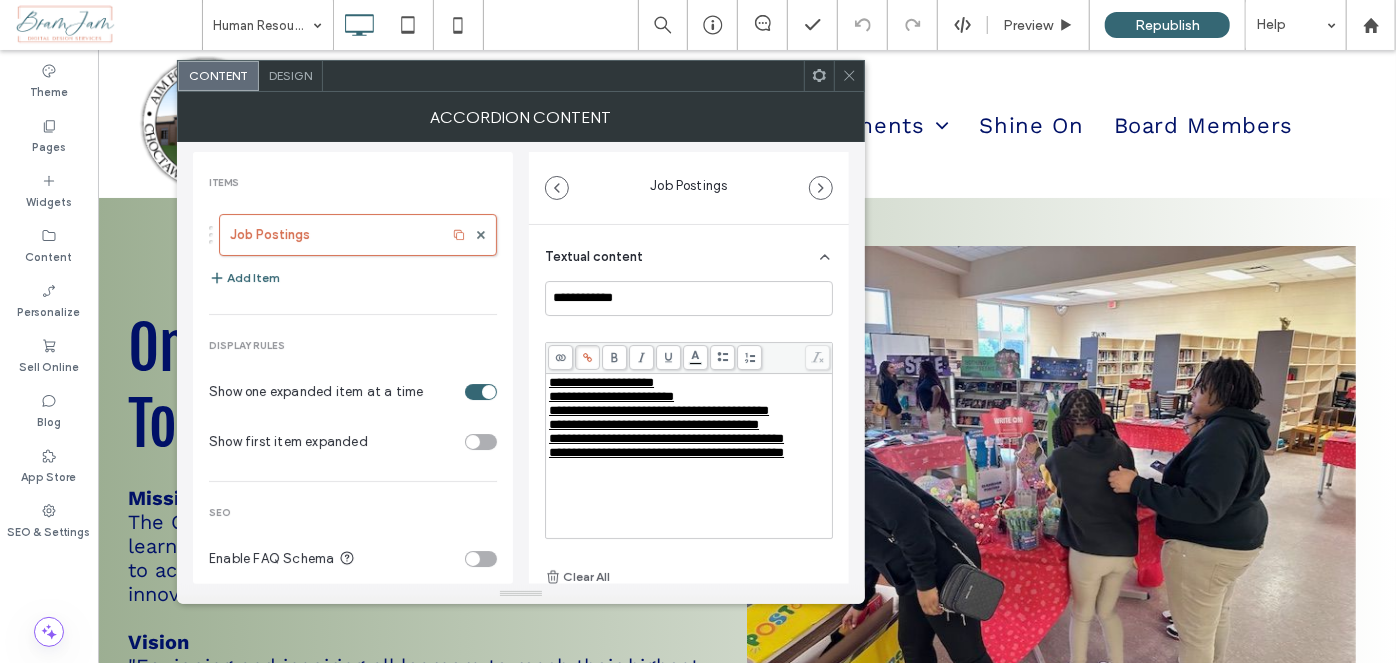 click on "**********" at bounding box center [601, 382] 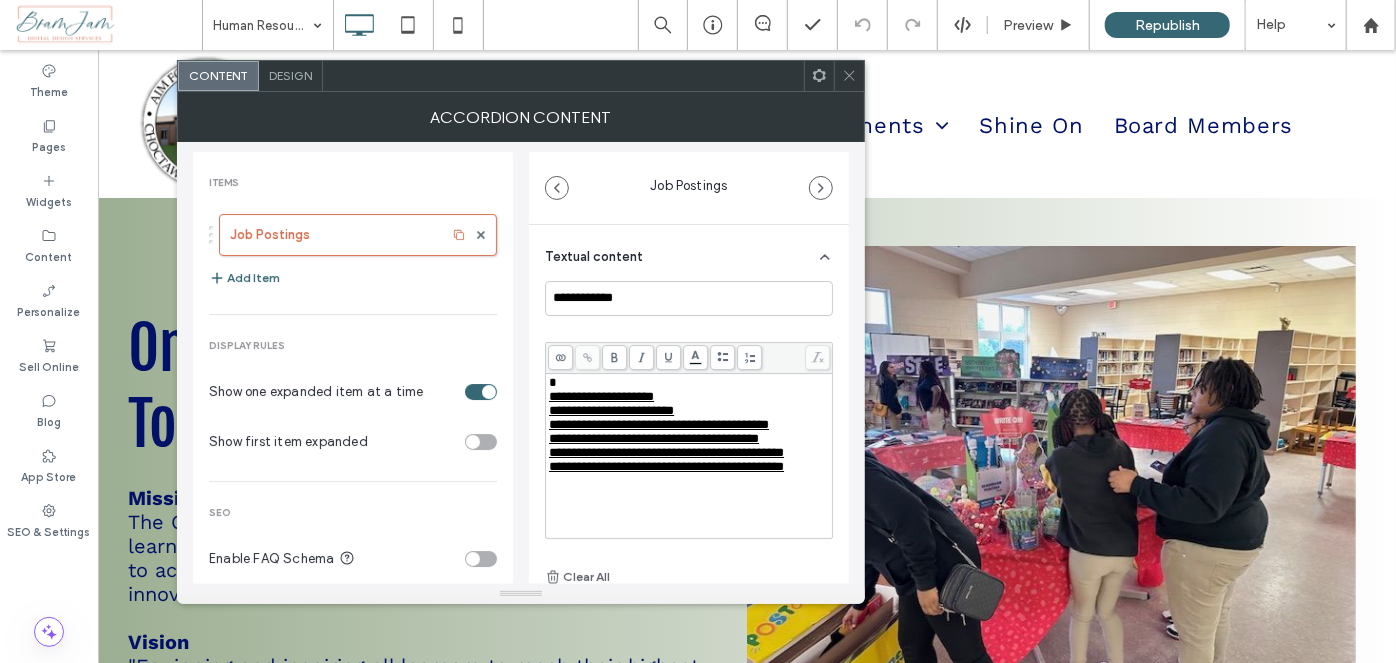 type 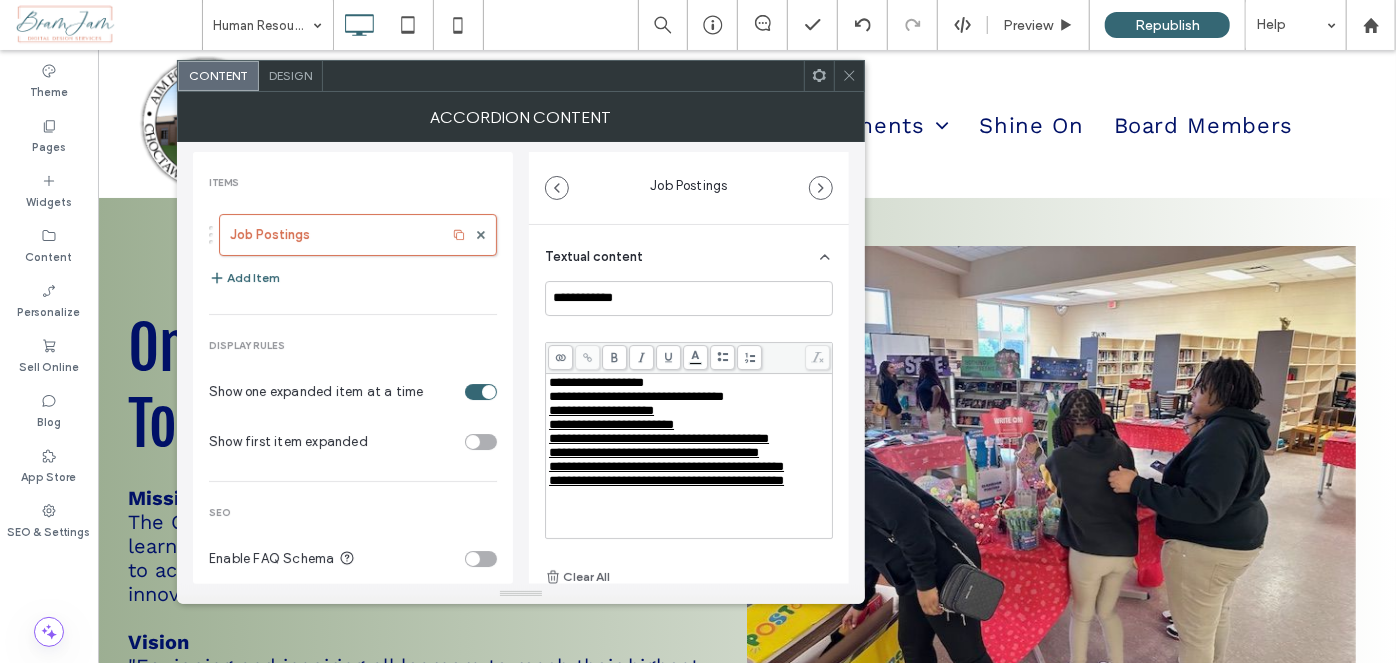 click on "**********" at bounding box center [636, 396] 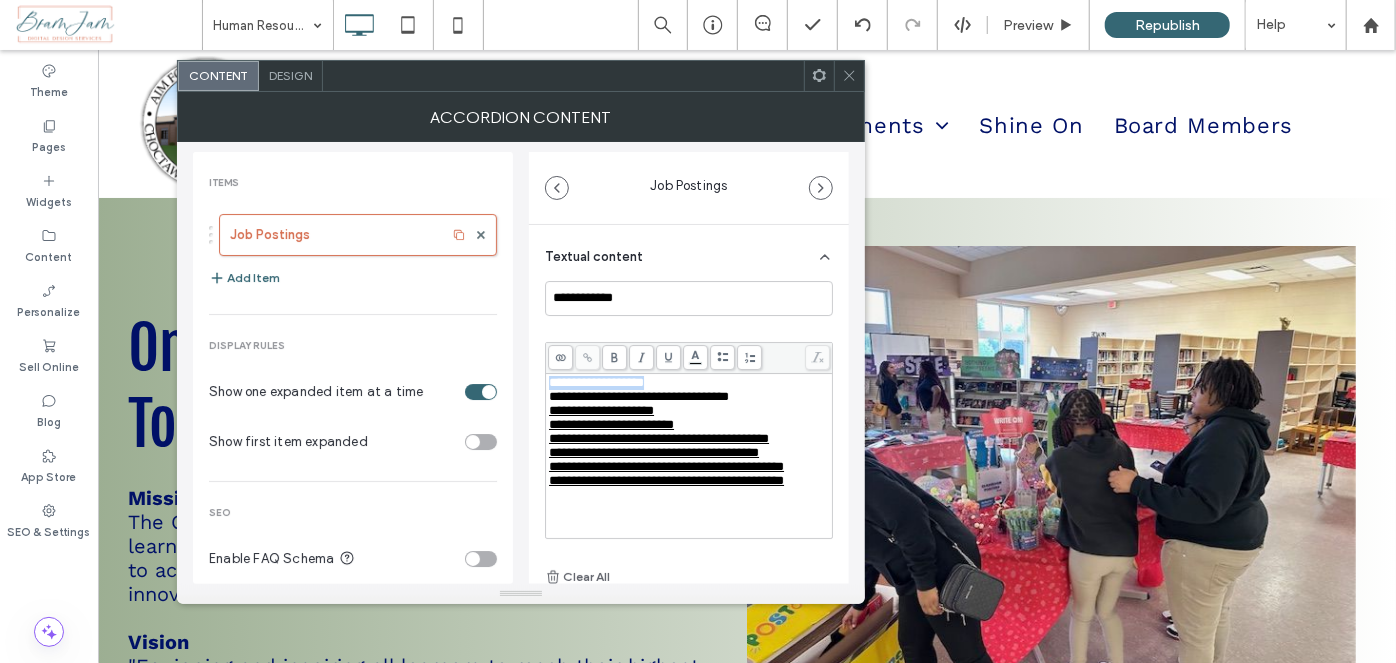 drag, startPoint x: 685, startPoint y: 384, endPoint x: 530, endPoint y: 385, distance: 155.00322 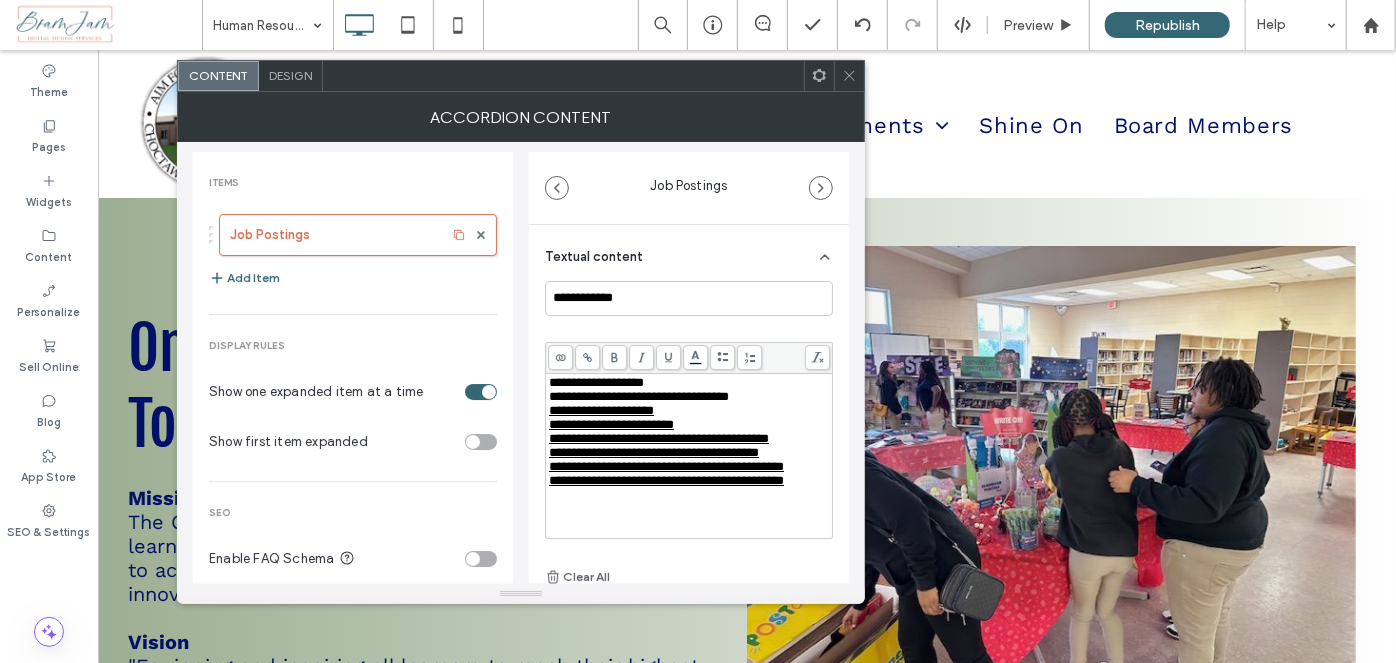 click 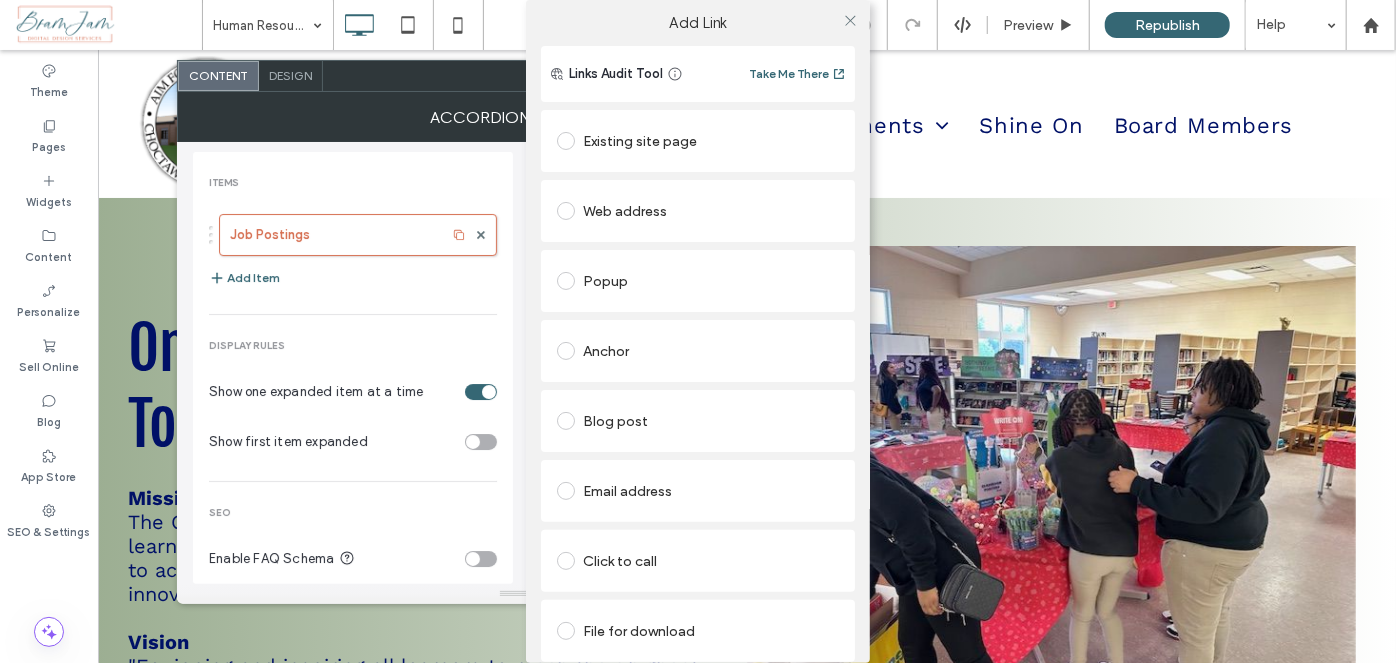 drag, startPoint x: 574, startPoint y: 644, endPoint x: 580, endPoint y: 635, distance: 10.816654 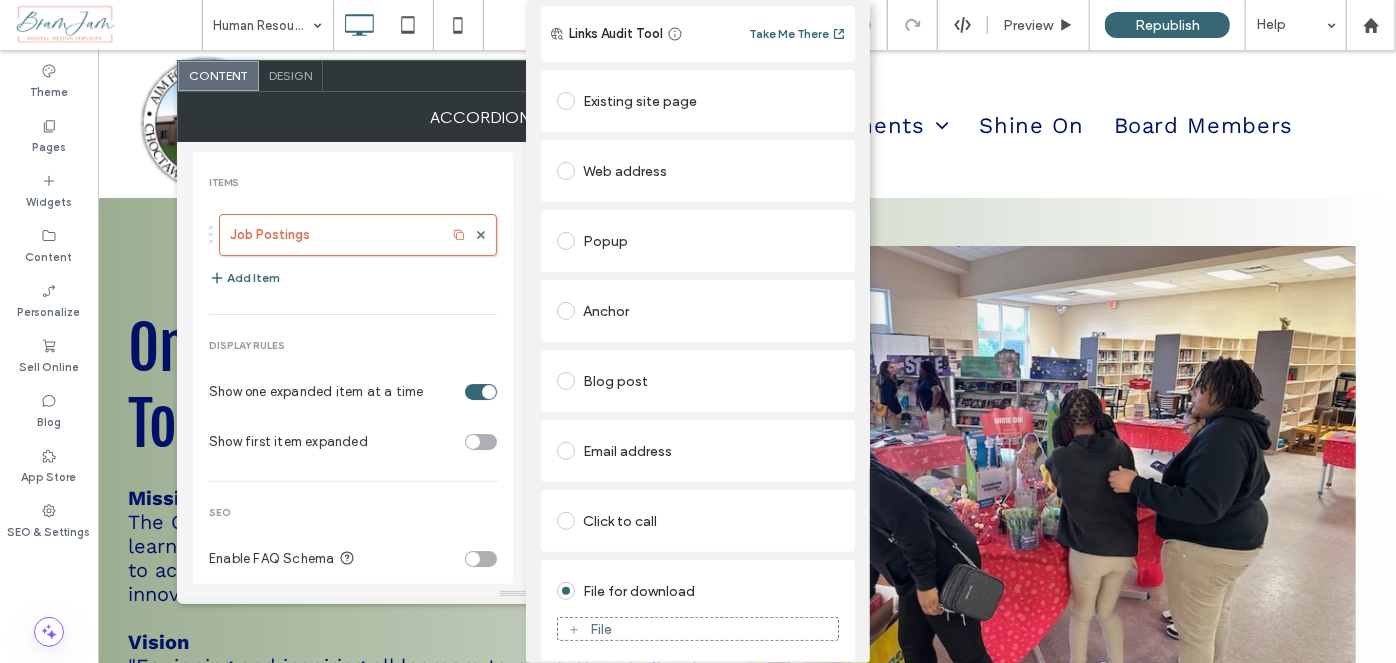 scroll, scrollTop: 58, scrollLeft: 0, axis: vertical 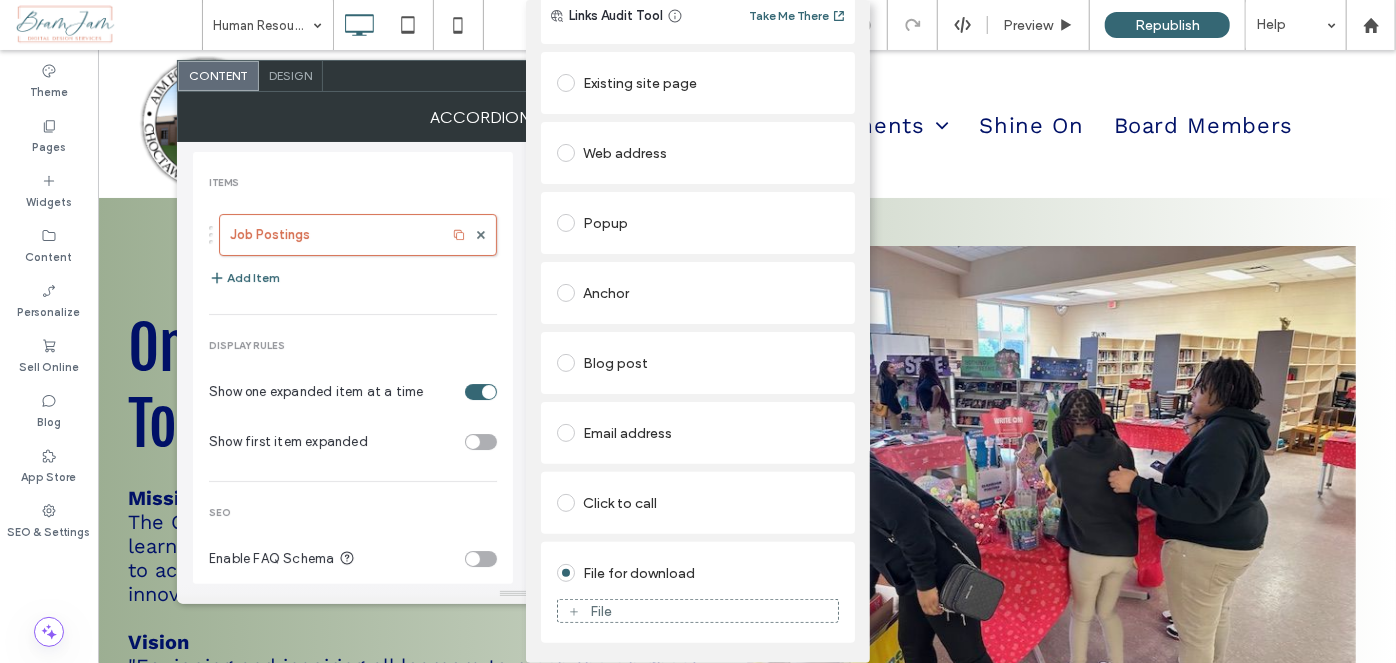 click on "File" at bounding box center [698, 611] 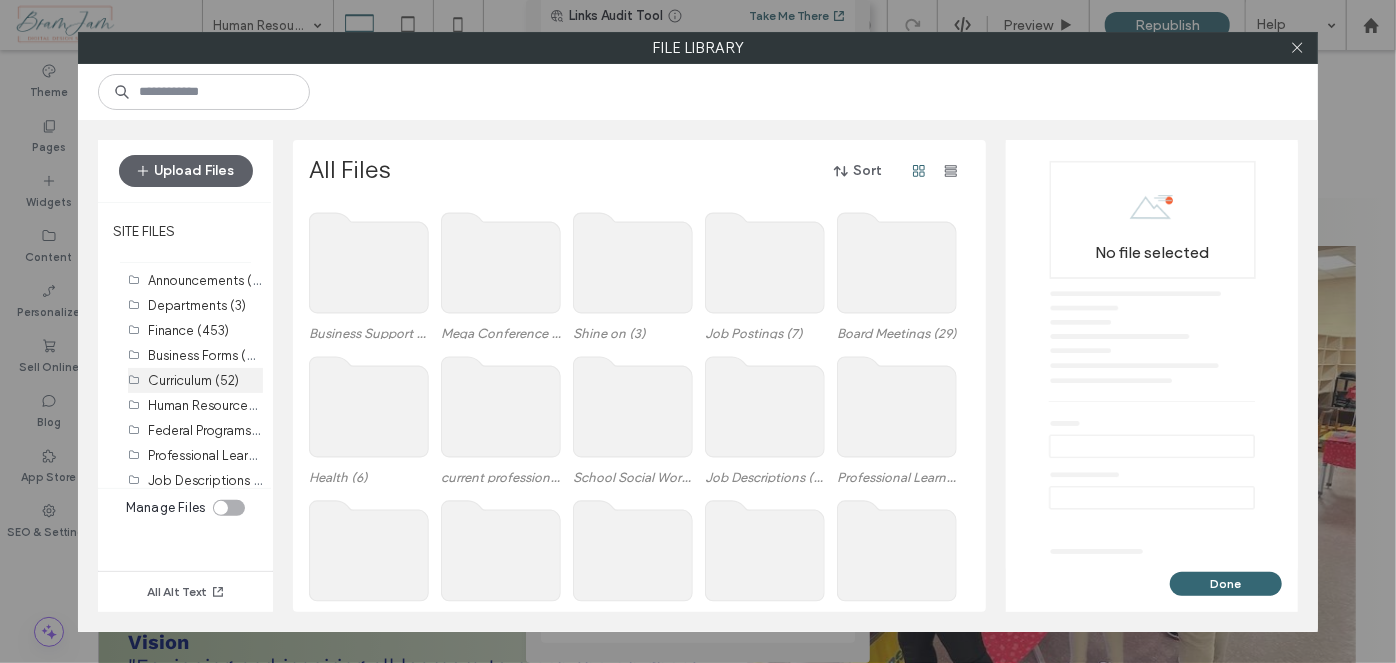 scroll, scrollTop: 181, scrollLeft: 0, axis: vertical 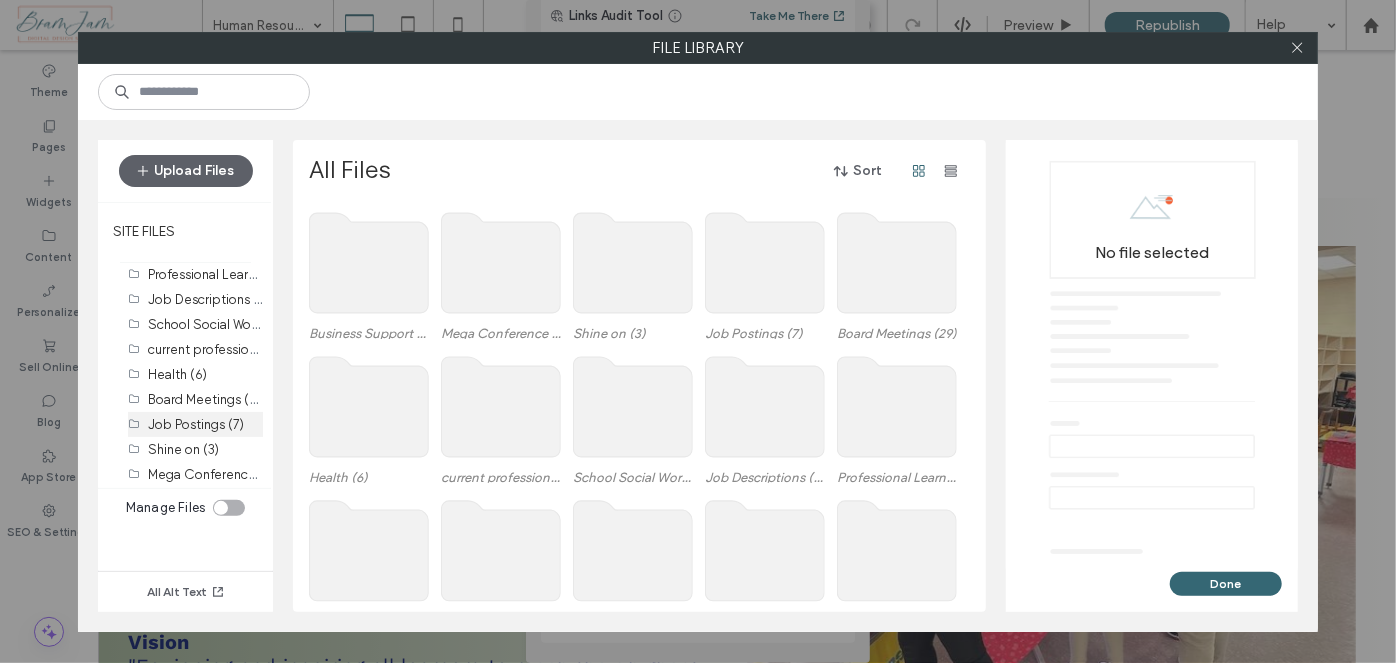 click on "Job Postings (7)" at bounding box center (196, 424) 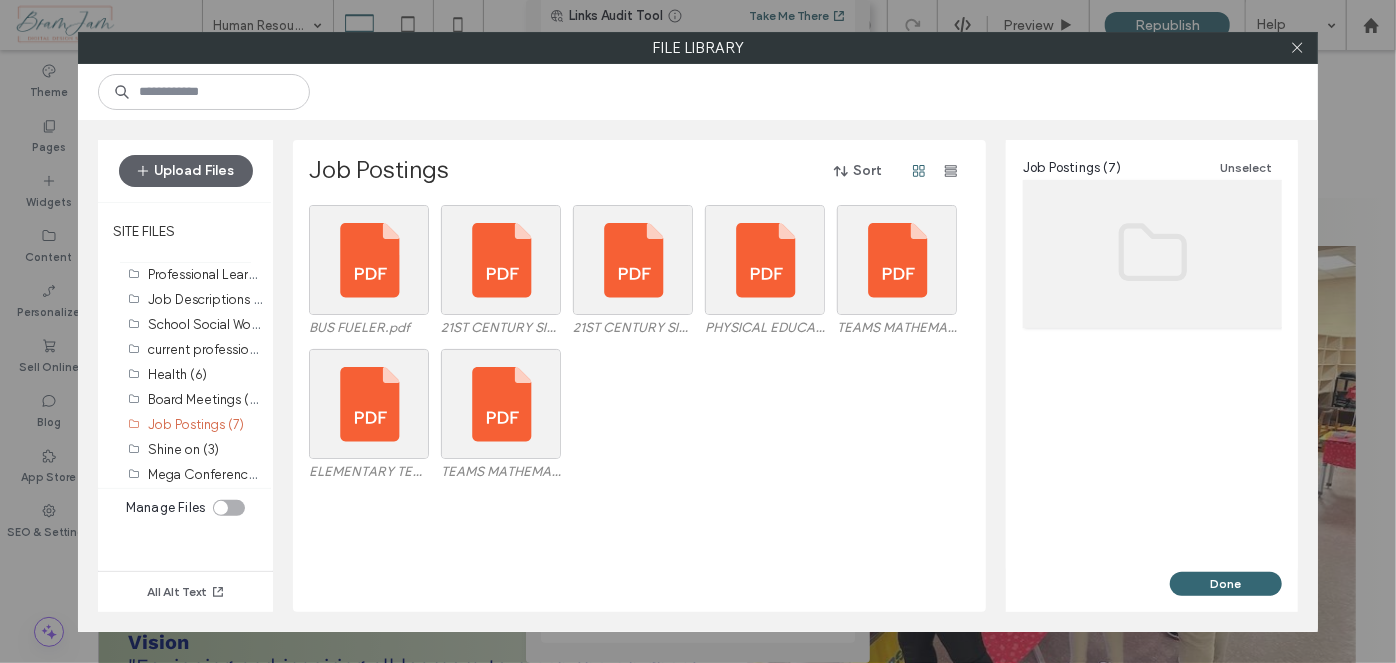click on "Upload Files" at bounding box center (185, 171) 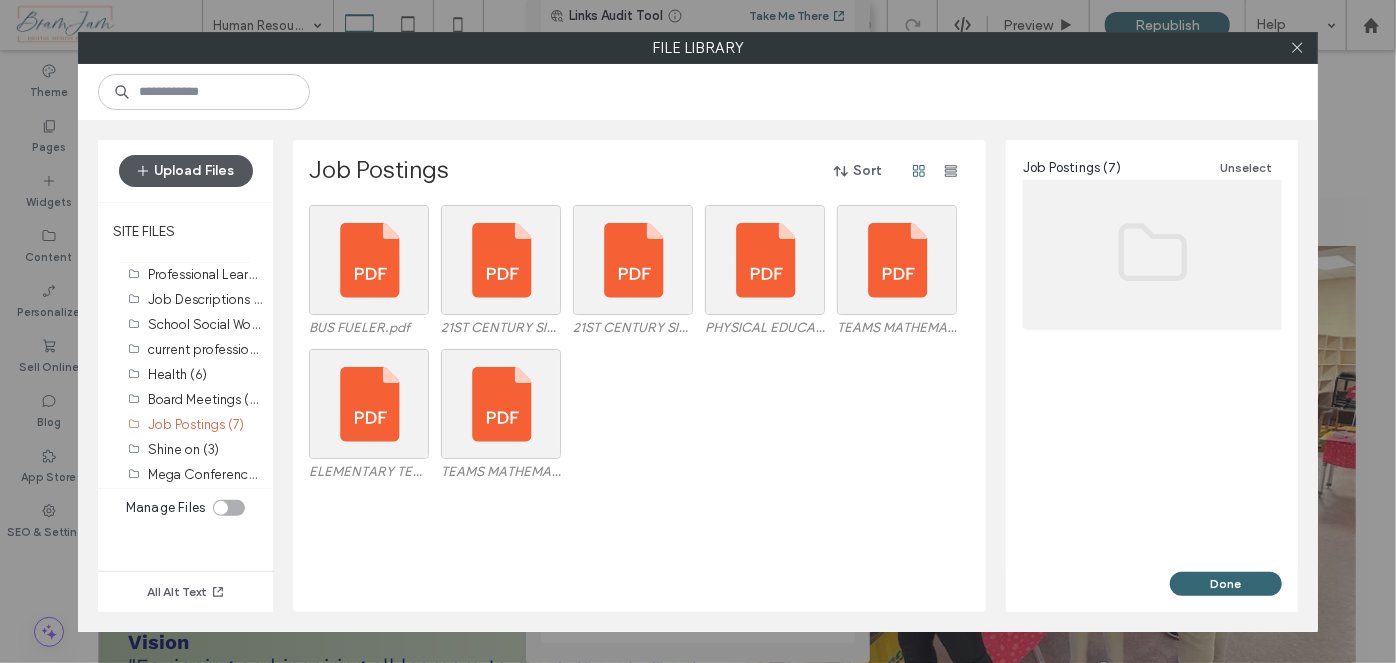 click on "Upload Files" at bounding box center (186, 171) 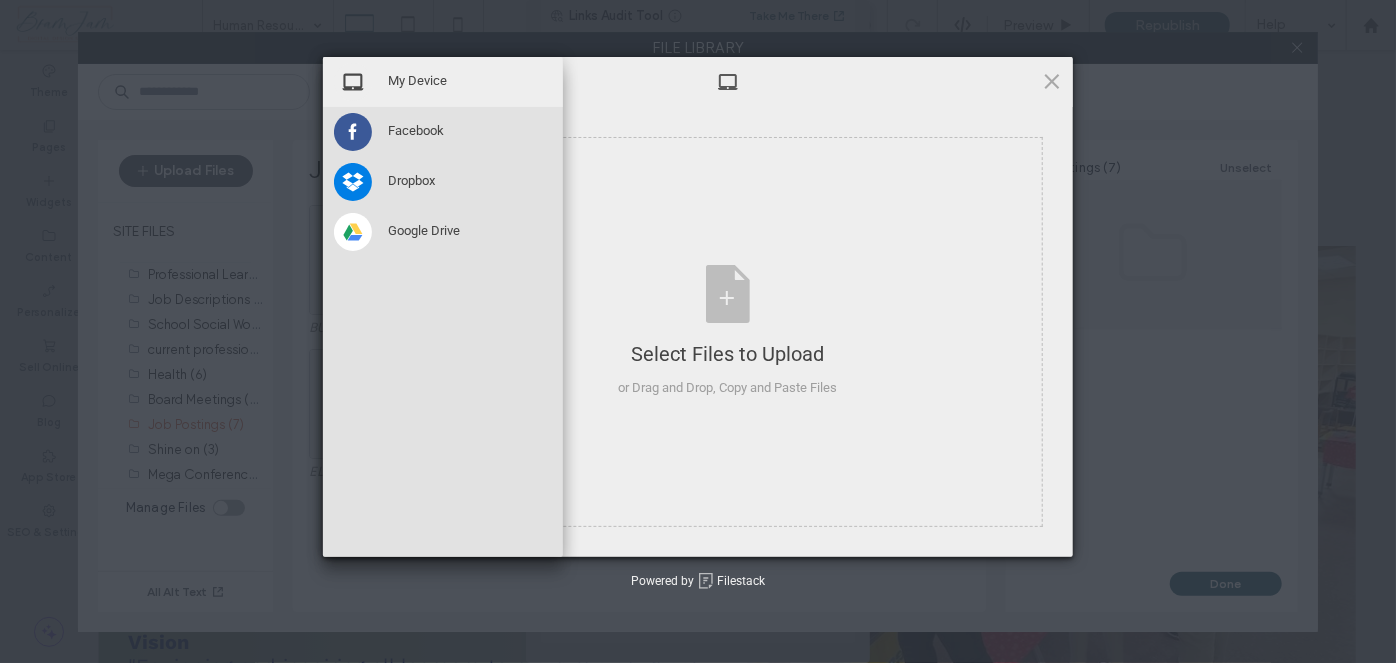 click on "My Device           Facebook           Dropbox           Google Drive" at bounding box center (443, 307) 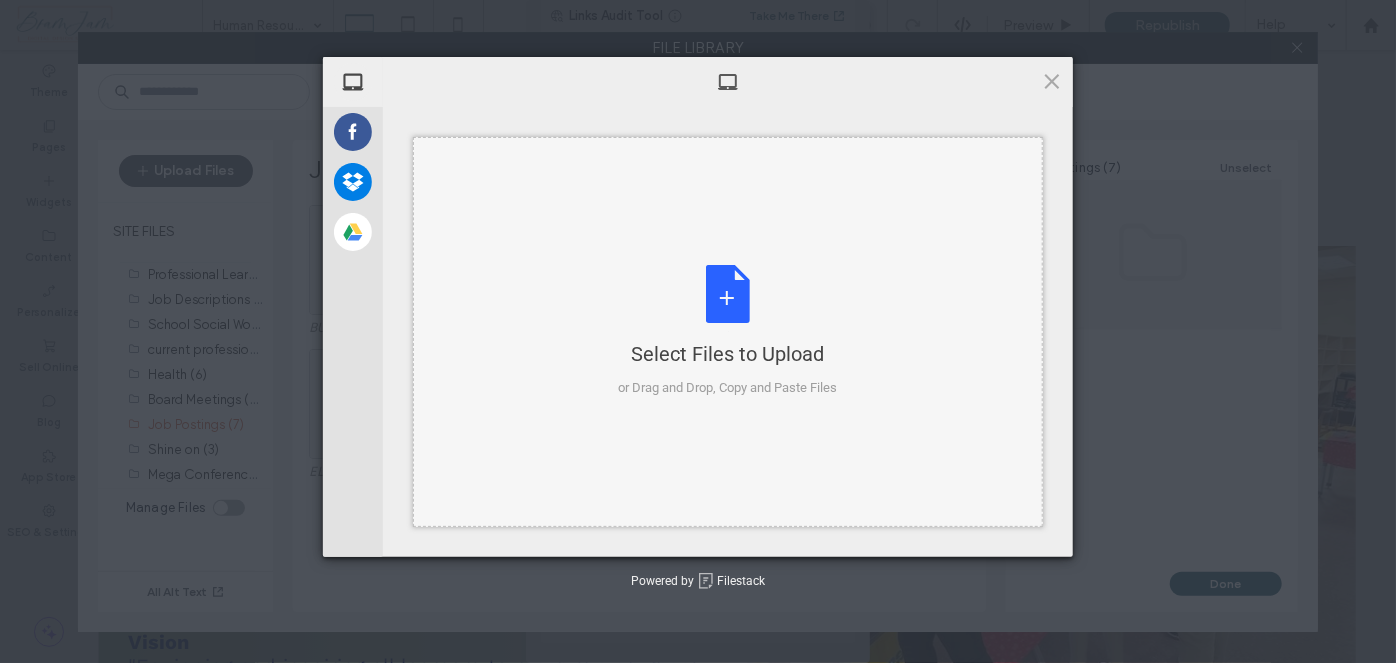click on "Select Files to Upload
or Drag and Drop, Copy and Paste Files" at bounding box center [728, 331] 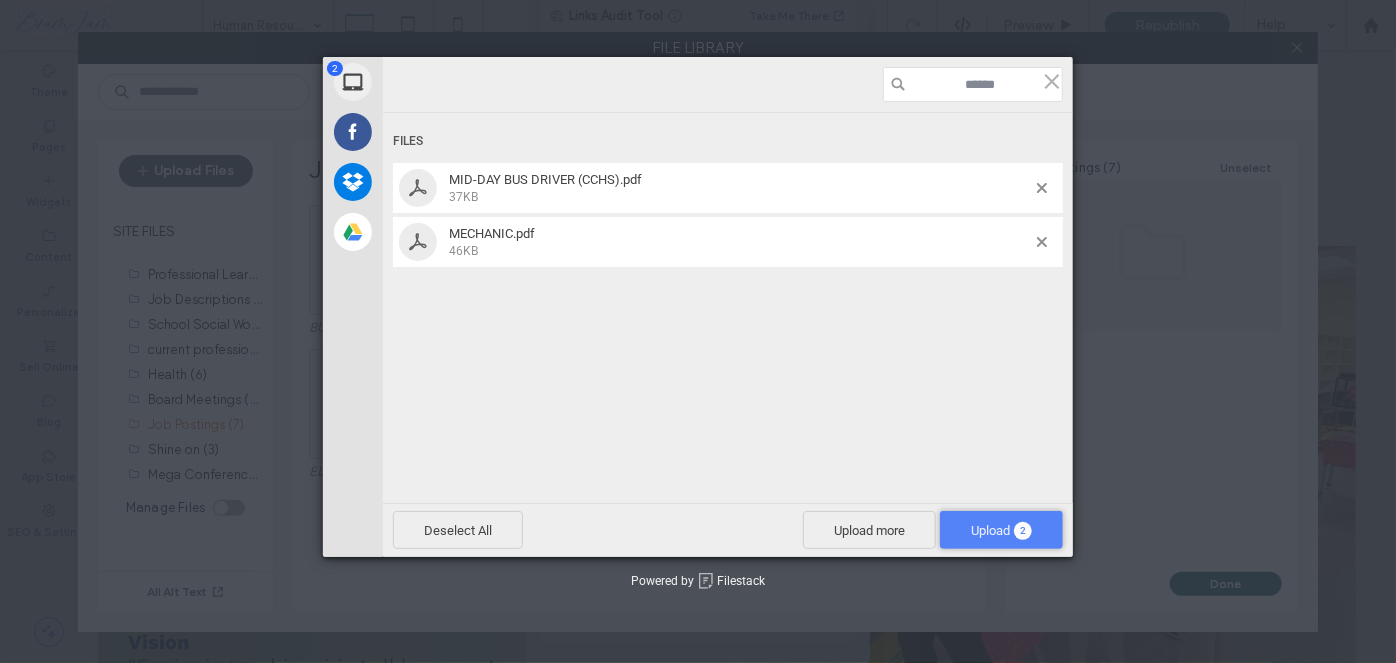 click on "Upload
2" at bounding box center [1001, 530] 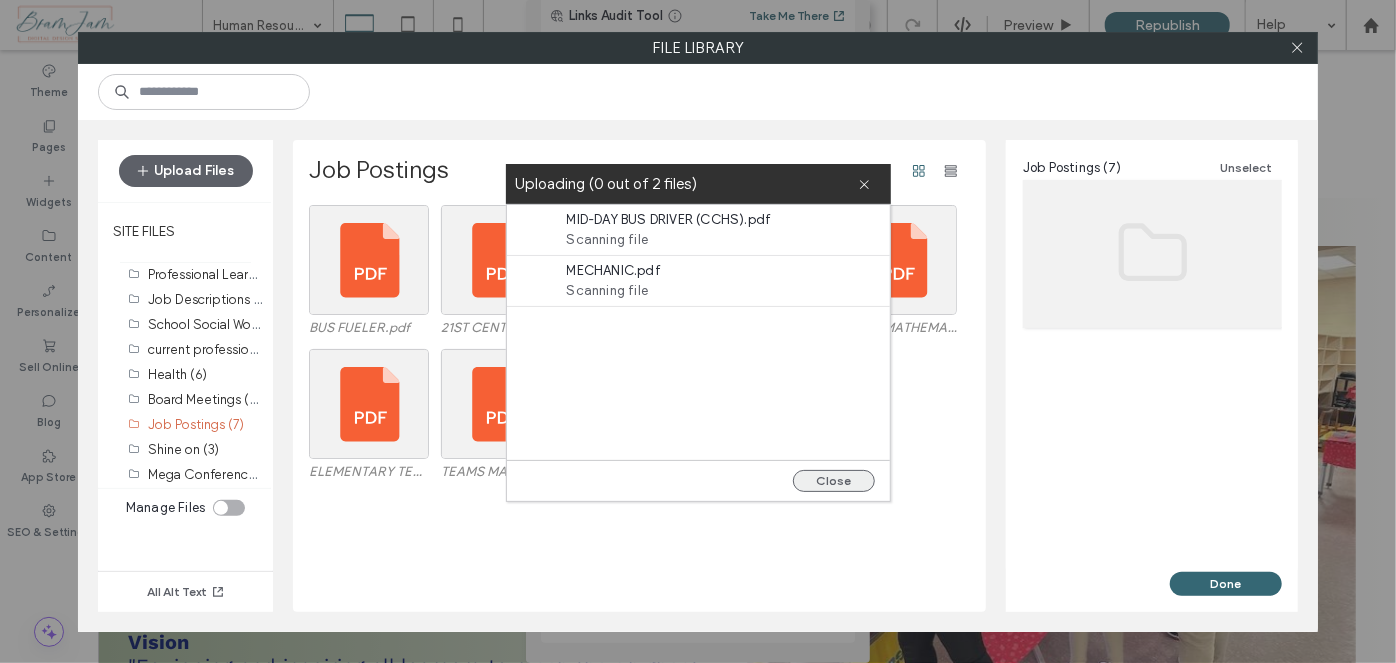 click on "Close" at bounding box center [834, 481] 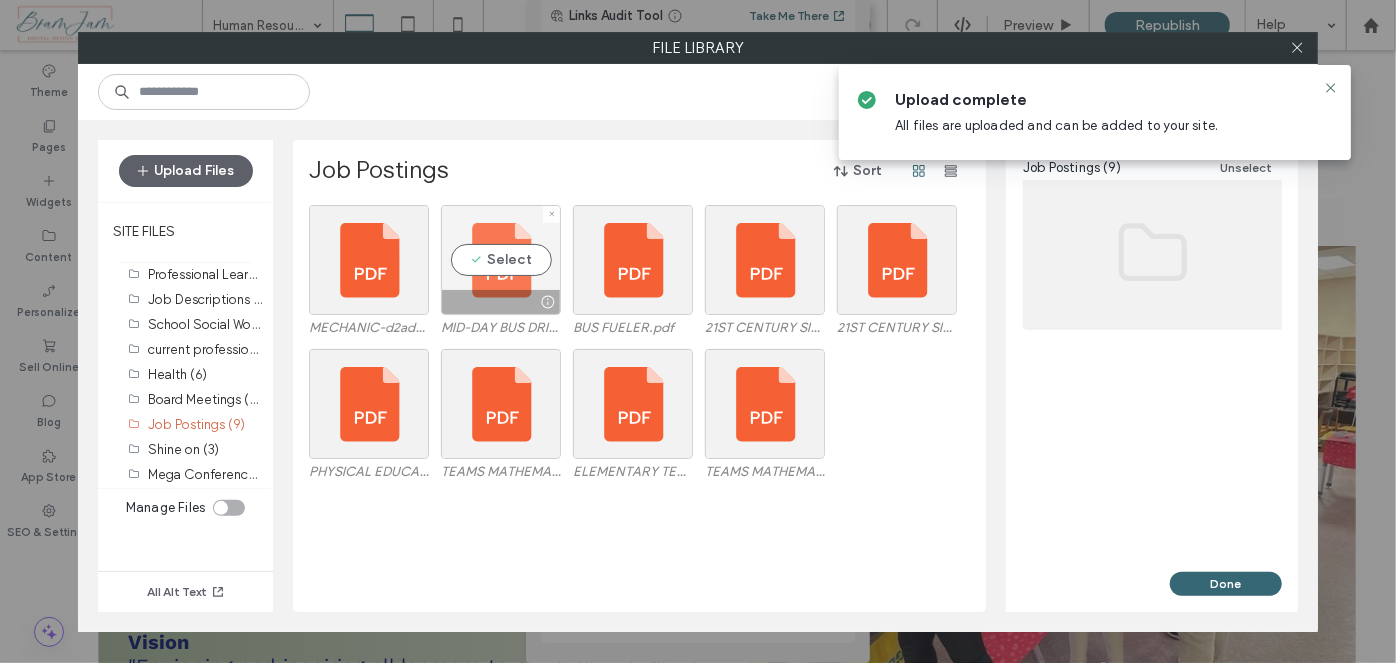 click on "Select" at bounding box center [501, 260] 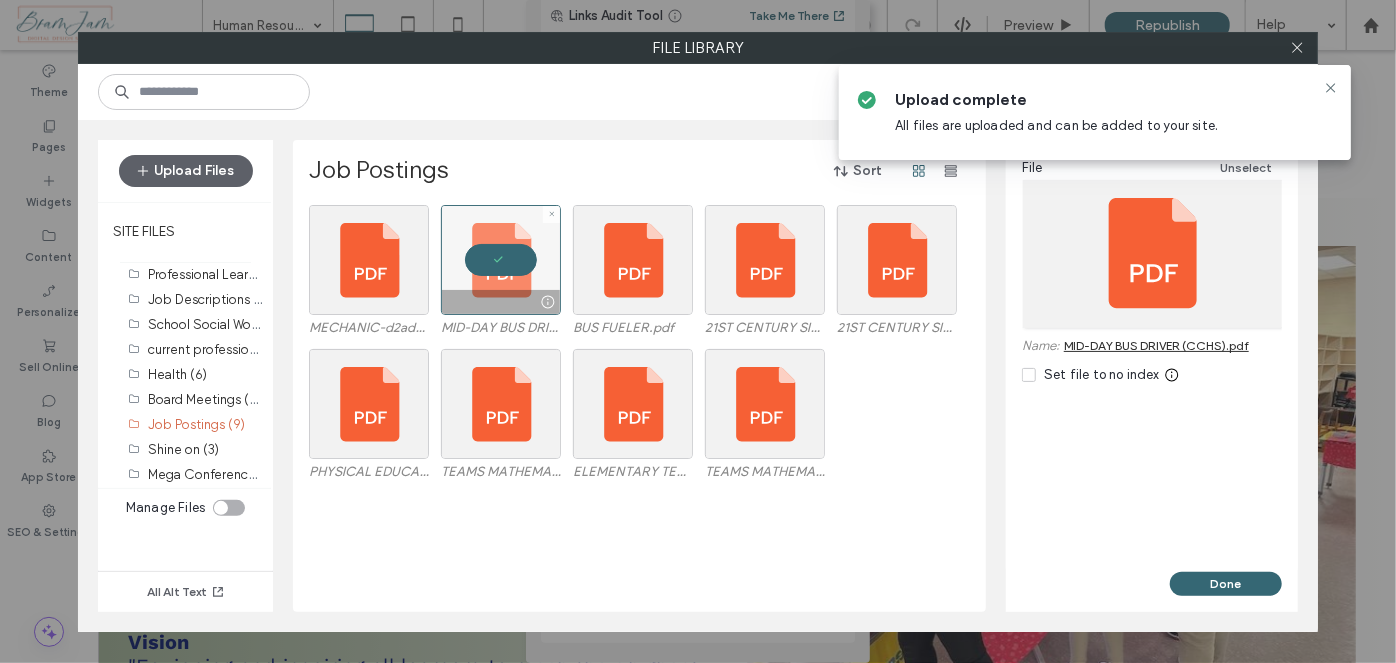 click at bounding box center (501, 260) 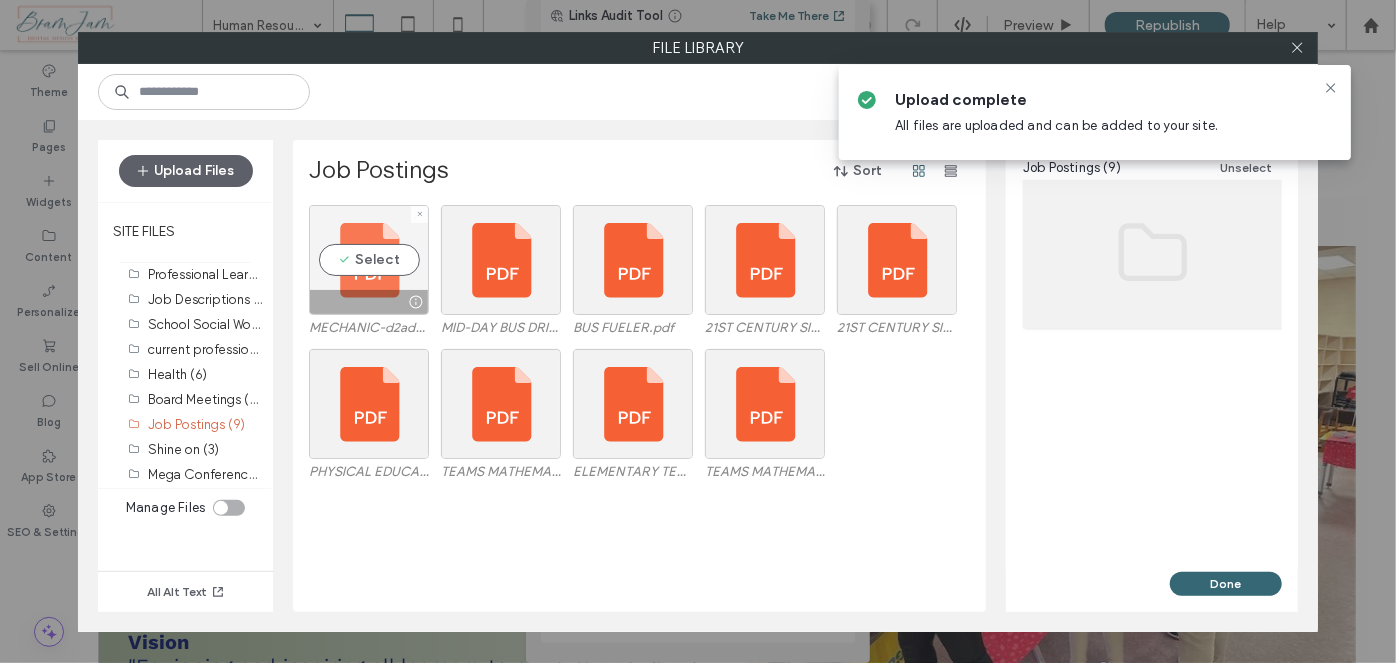 click on "Select" at bounding box center [369, 260] 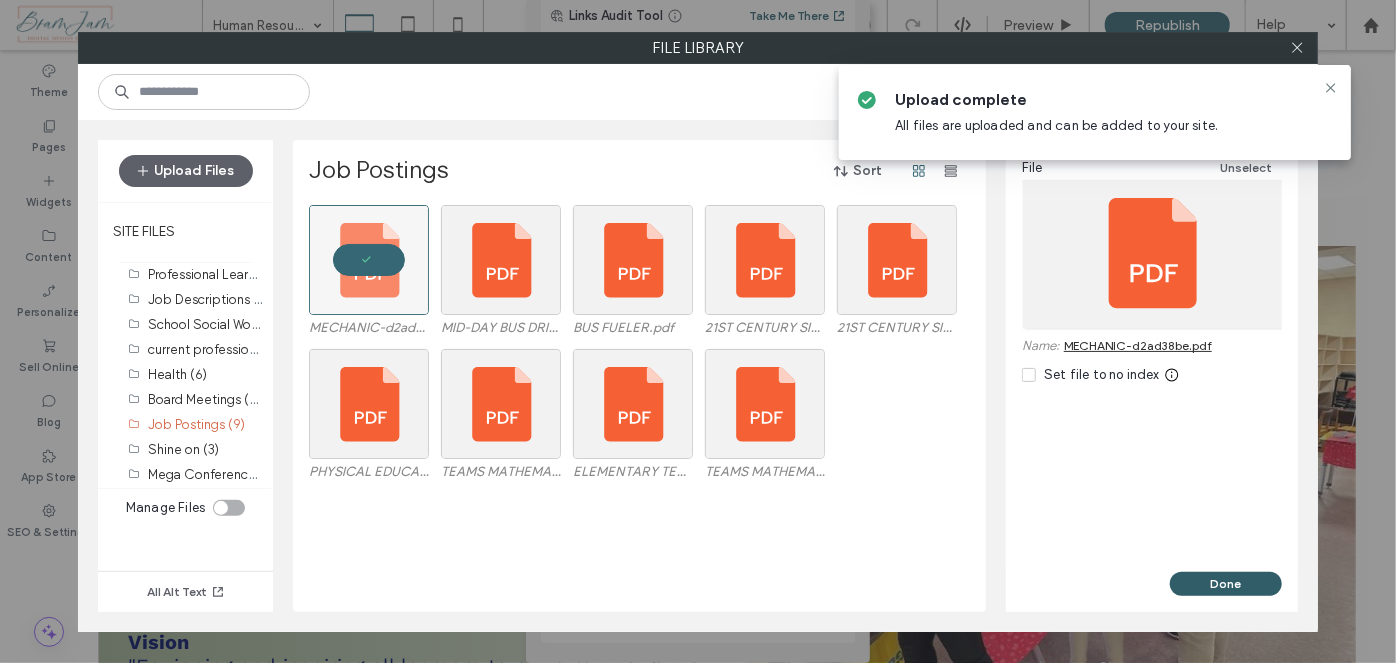 click on "Done" at bounding box center (1226, 584) 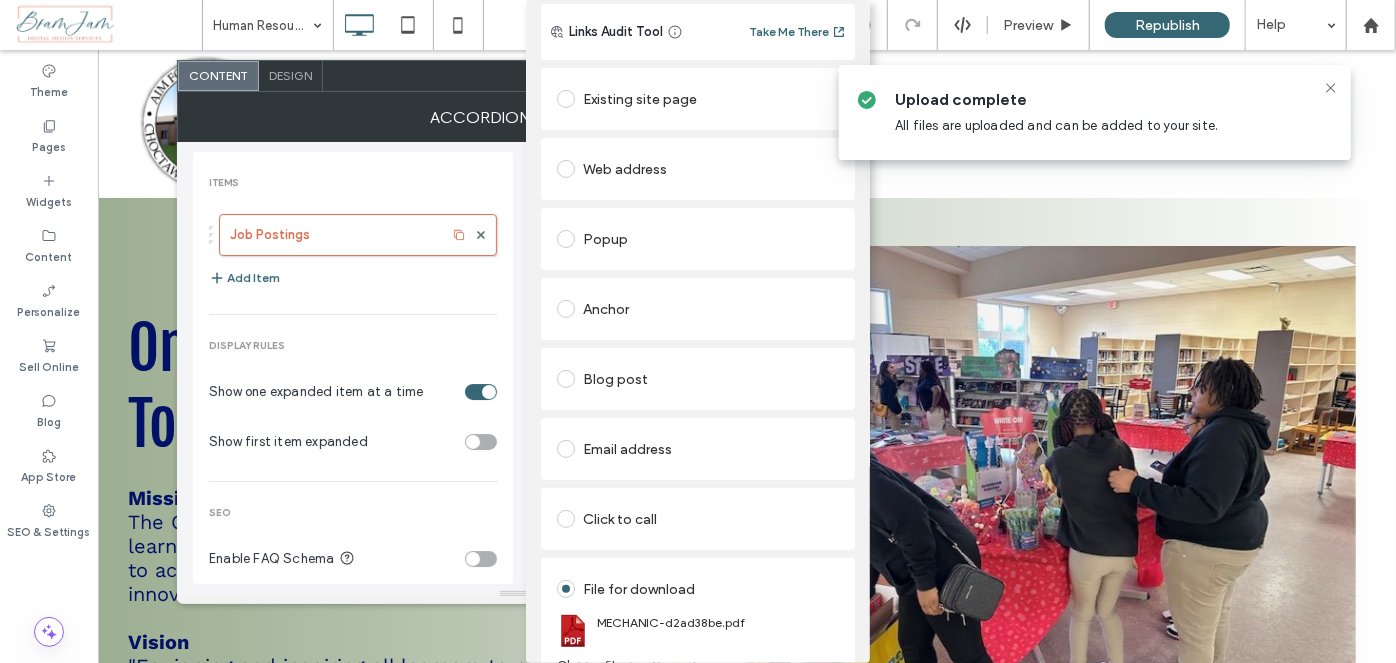 scroll, scrollTop: 0, scrollLeft: 0, axis: both 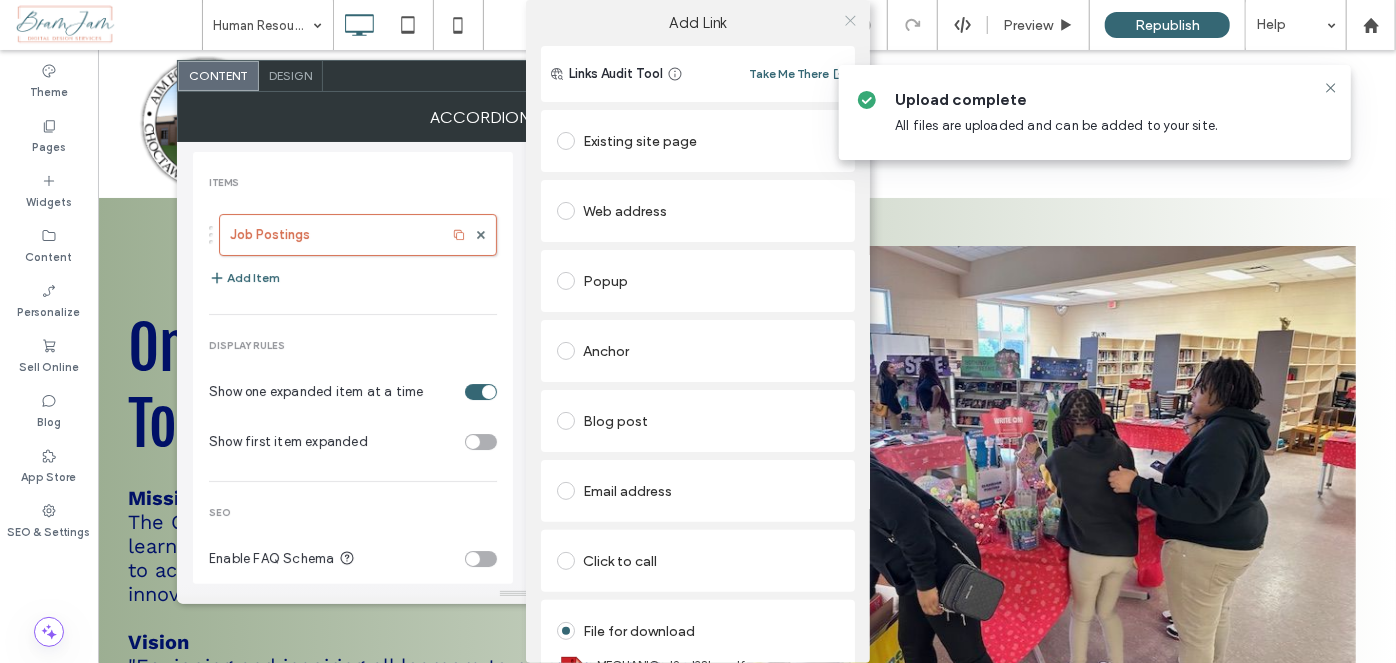 click 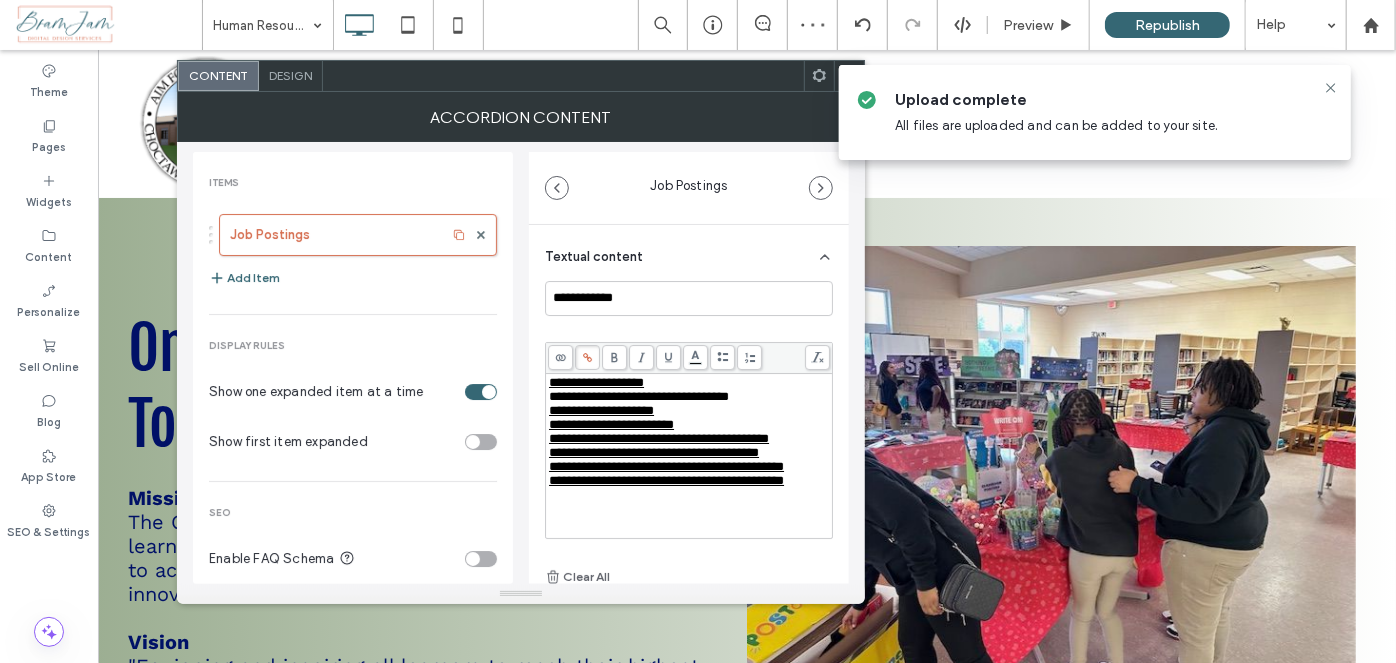 click on "**********" at bounding box center (689, 456) 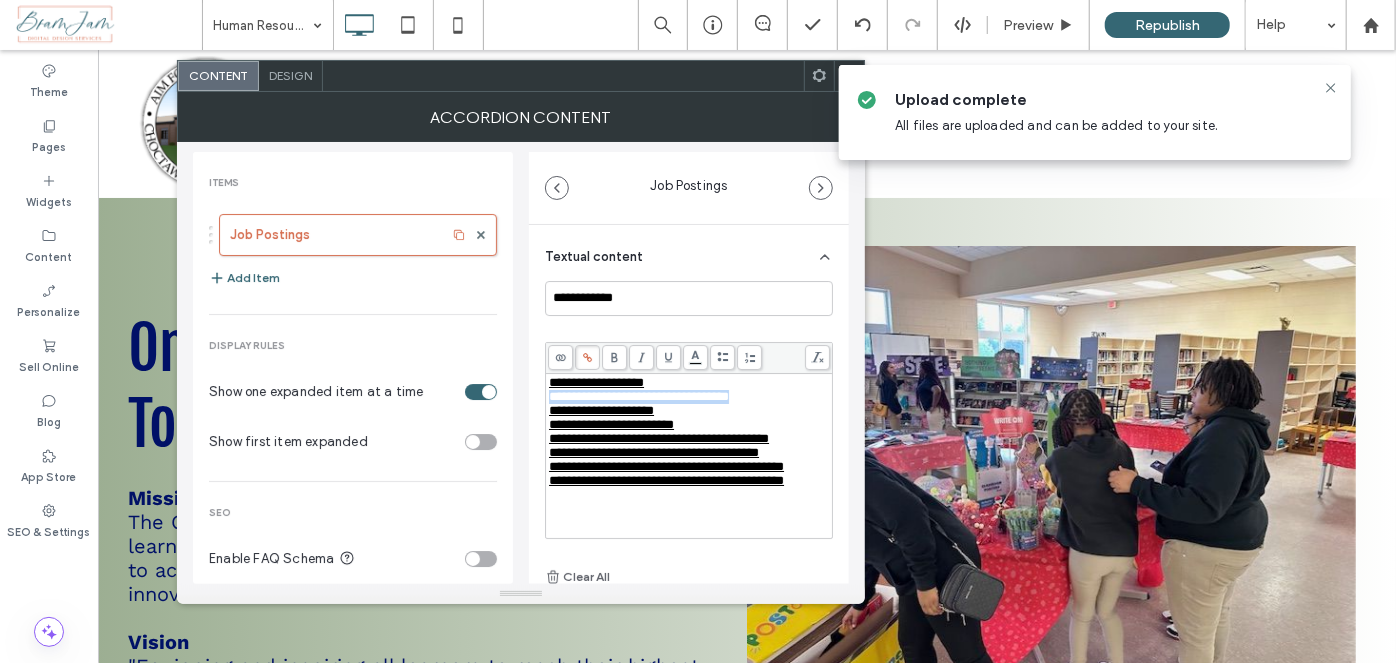 click on "**********" at bounding box center [689, 397] 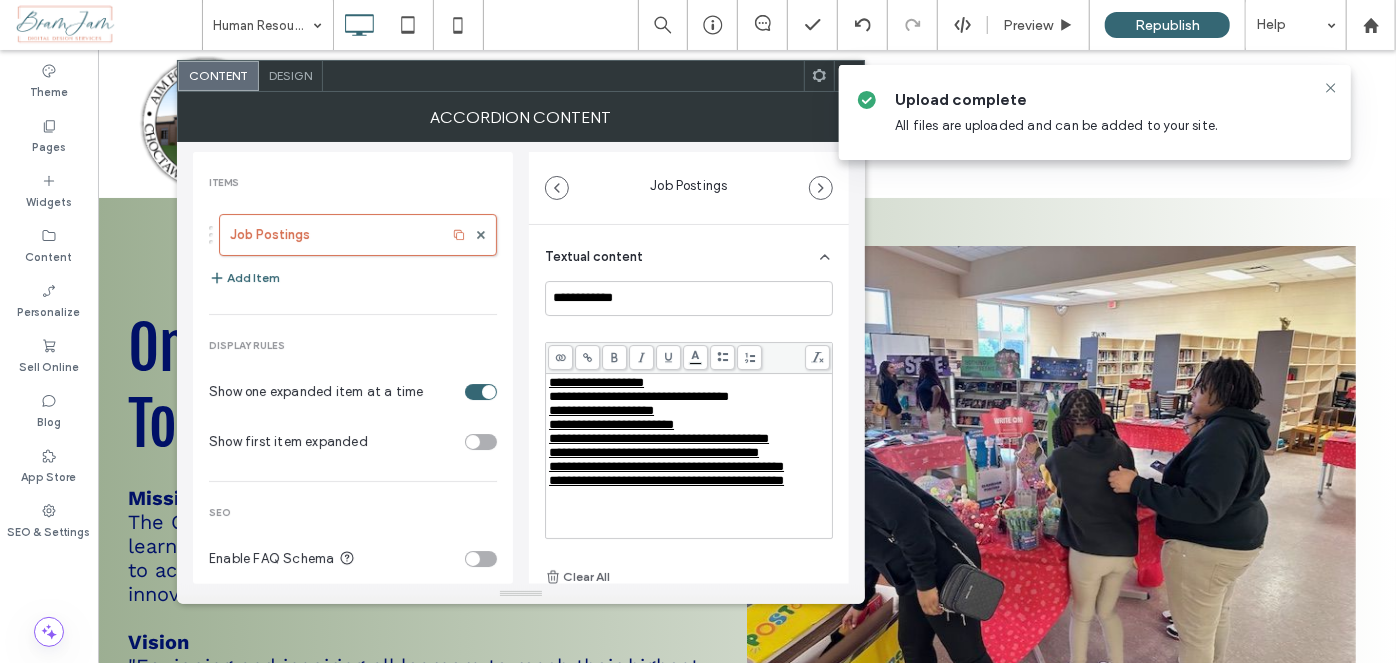 click 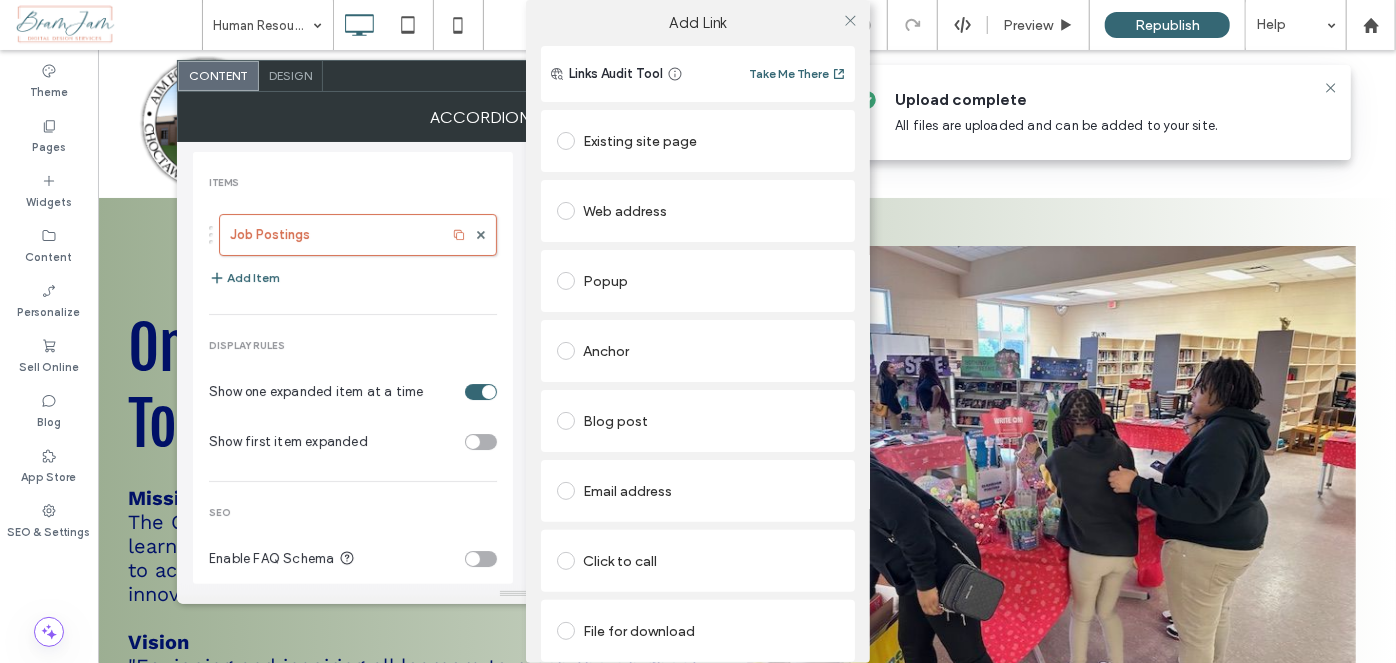 click on "File for download" at bounding box center (698, 631) 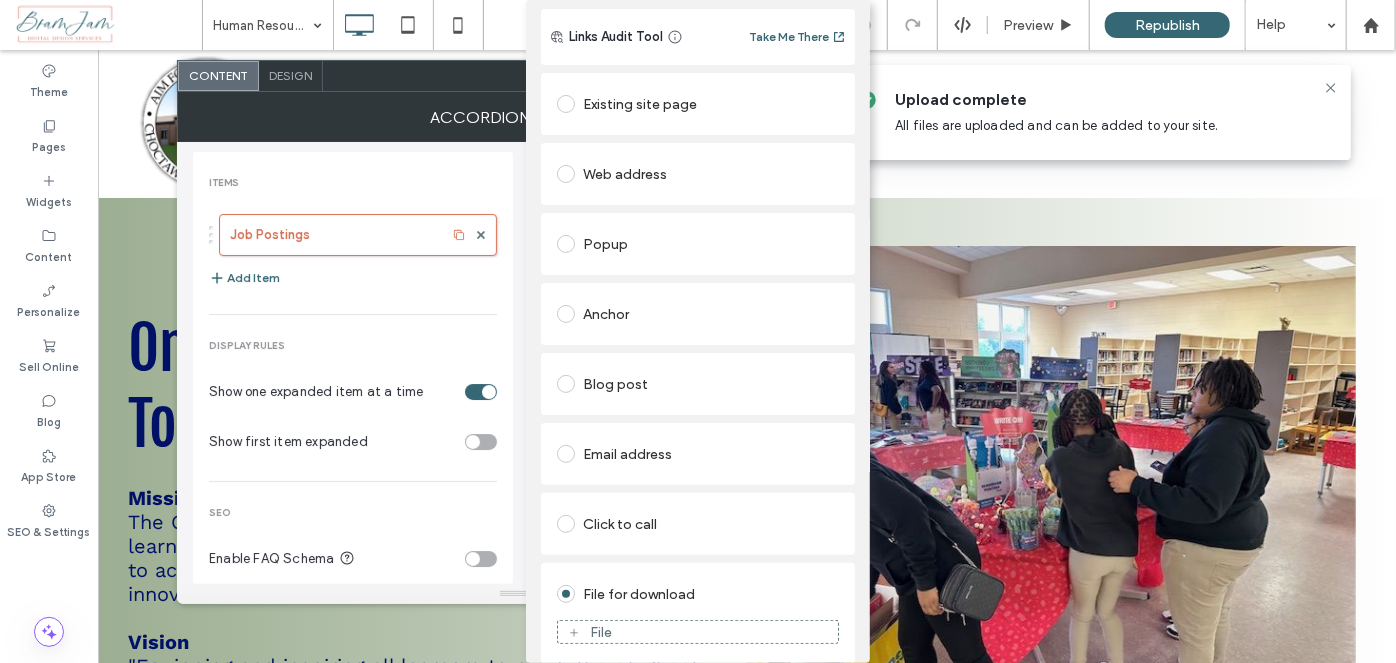 scroll, scrollTop: 58, scrollLeft: 0, axis: vertical 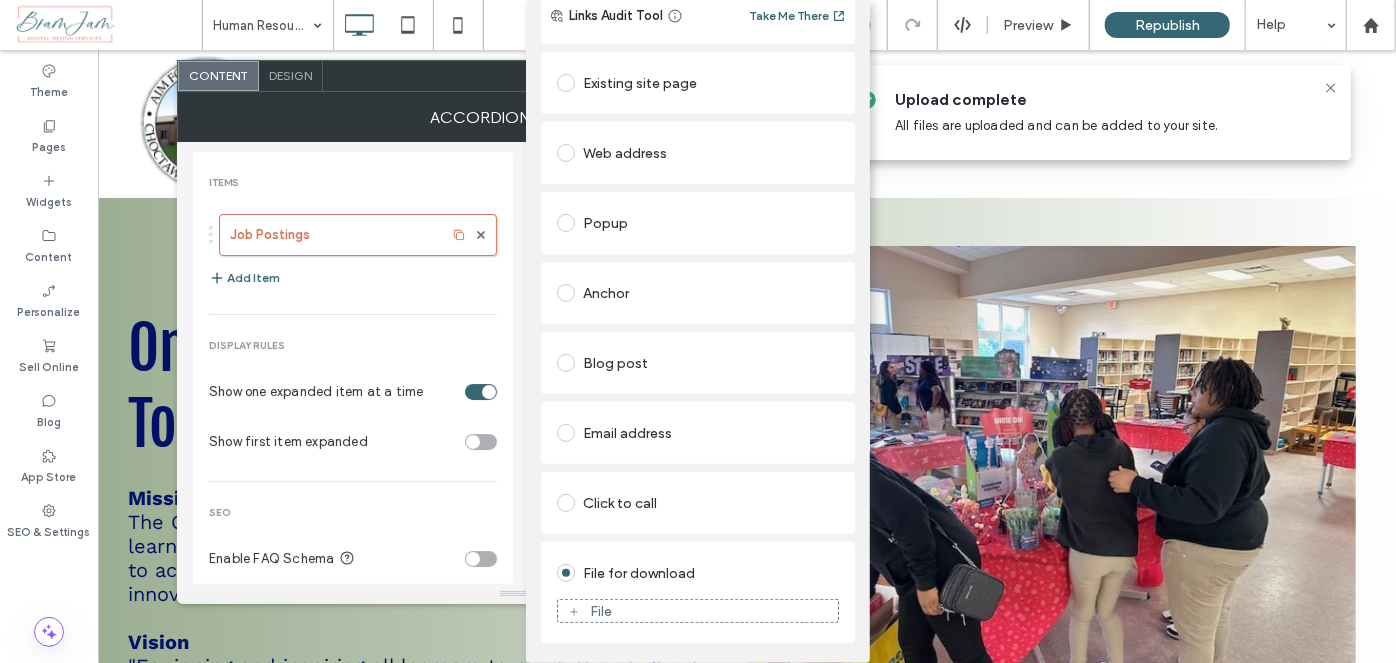 click on "File" at bounding box center [698, 611] 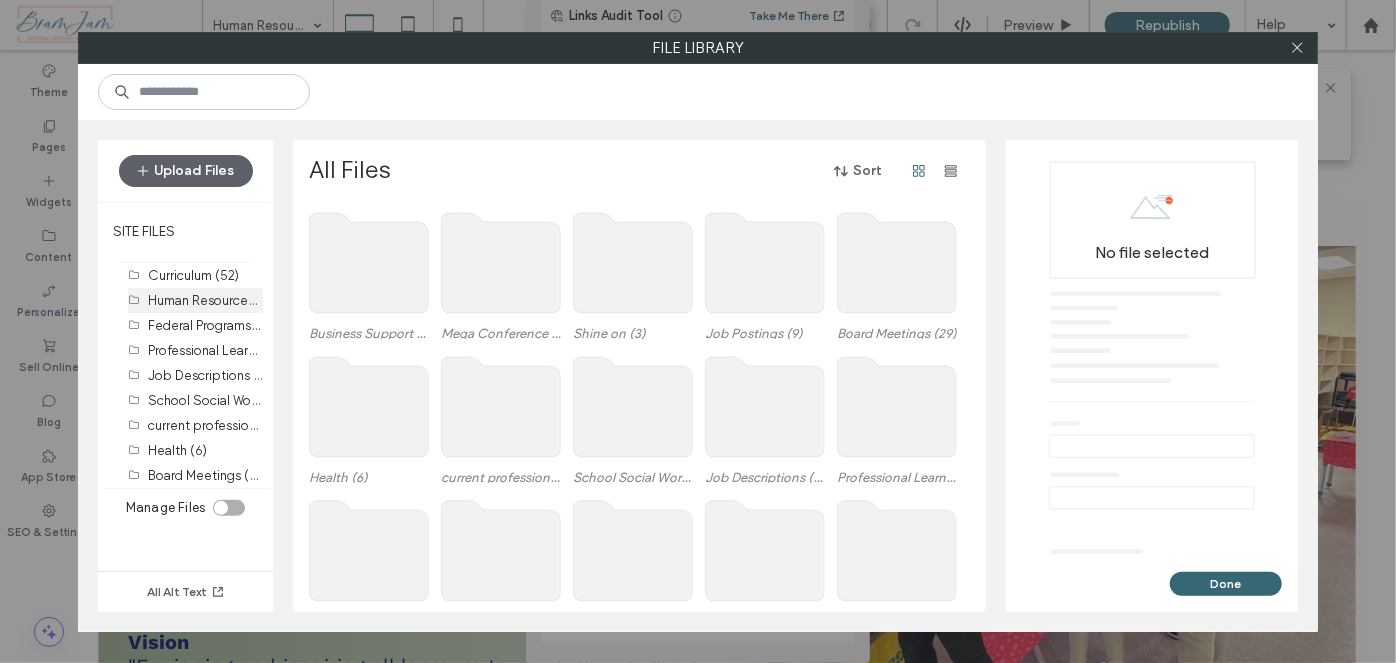 scroll, scrollTop: 206, scrollLeft: 0, axis: vertical 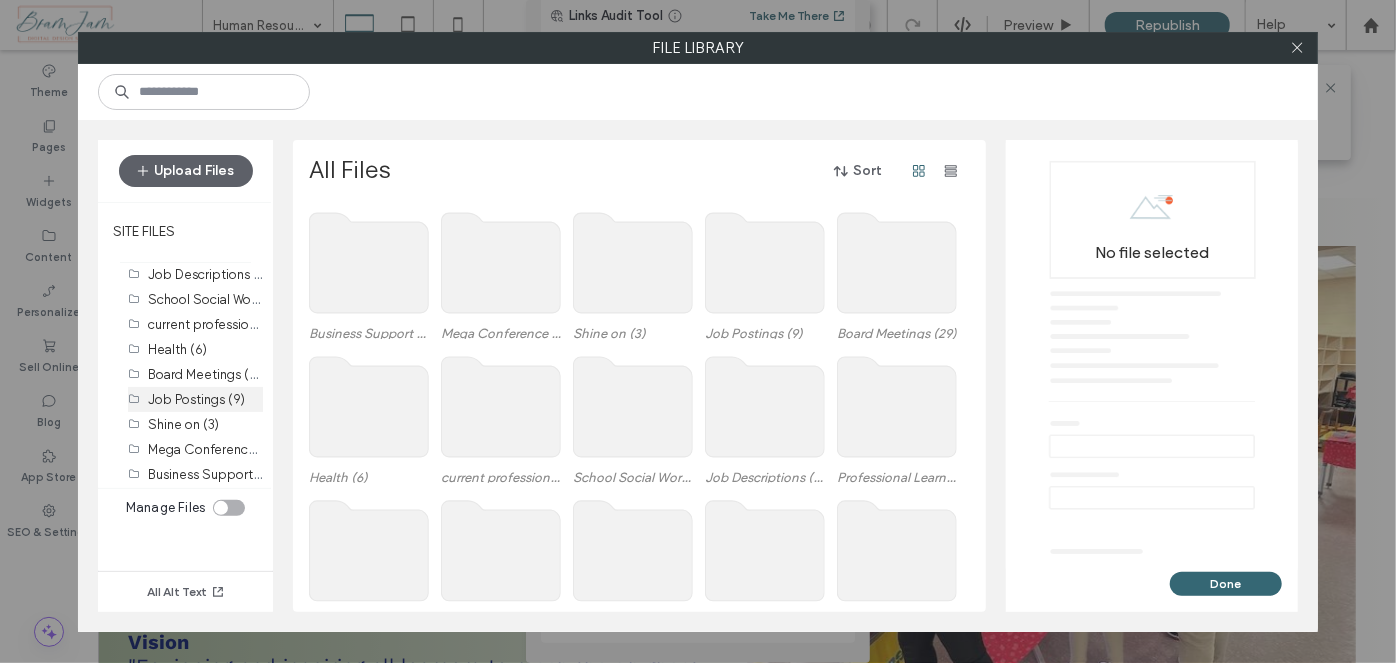 click on "Job Postings (9)" at bounding box center (196, 399) 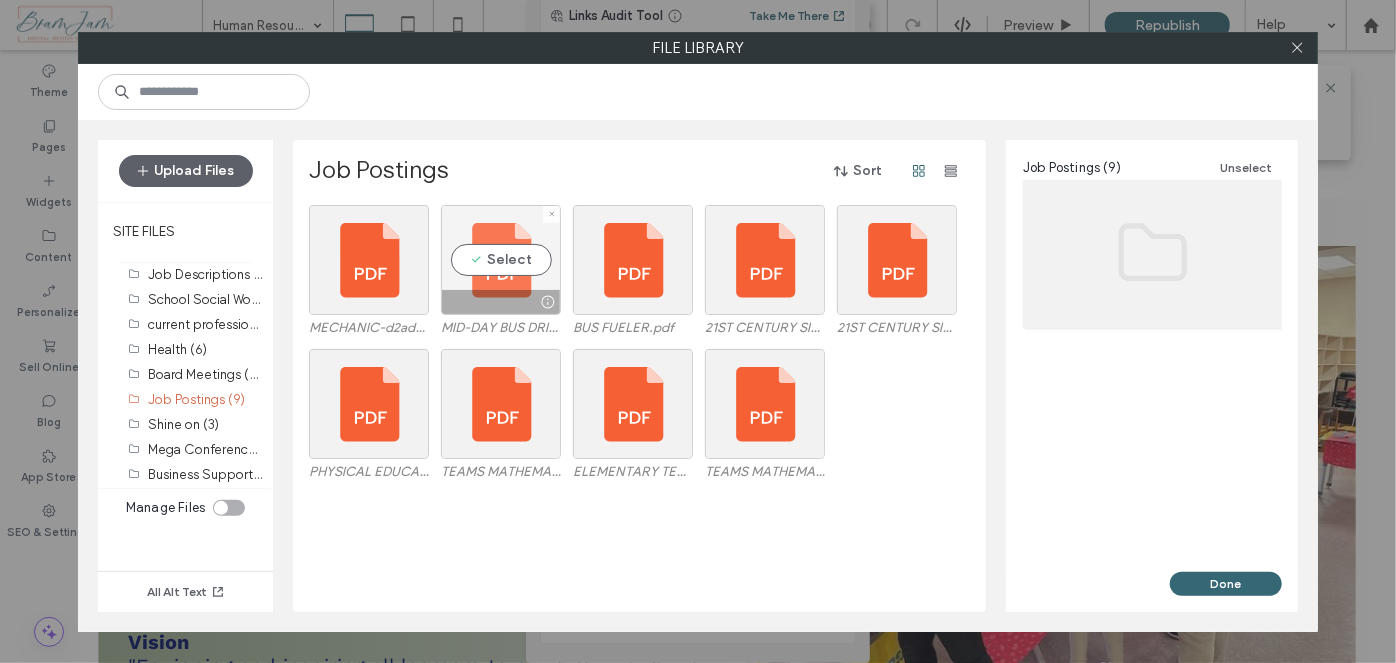click at bounding box center (501, 302) 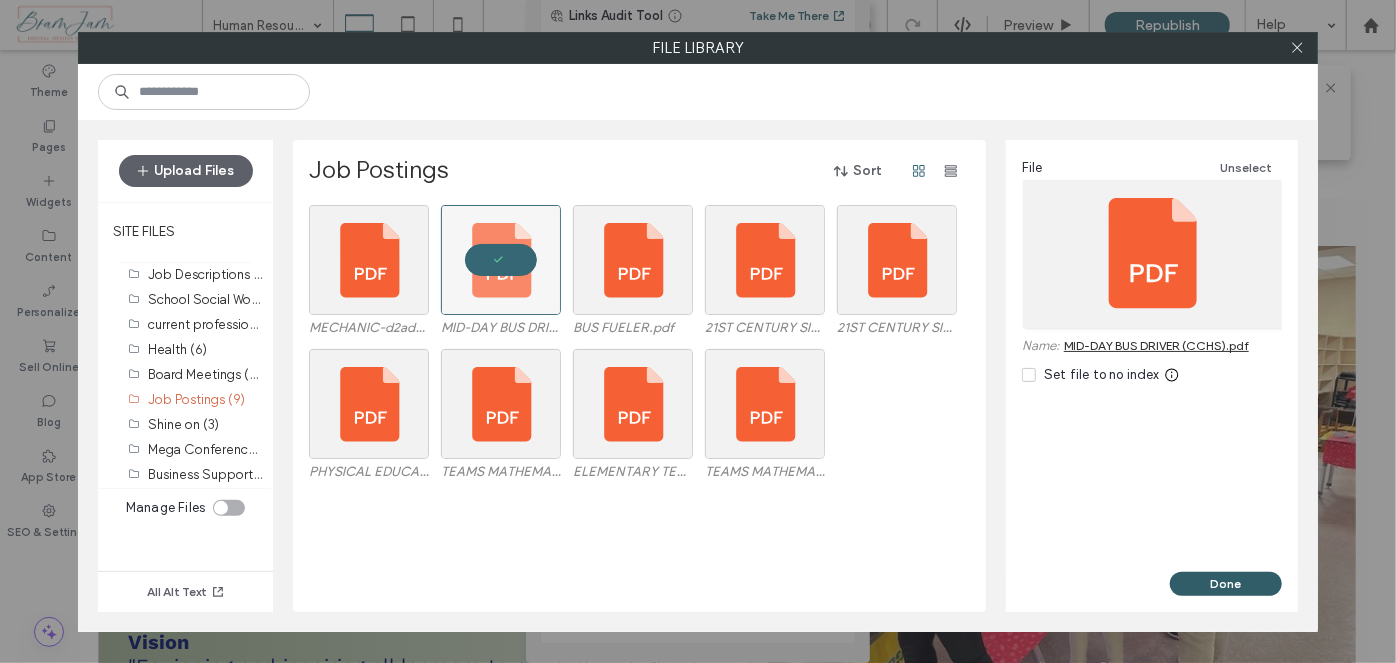 click on "Done" at bounding box center [1226, 584] 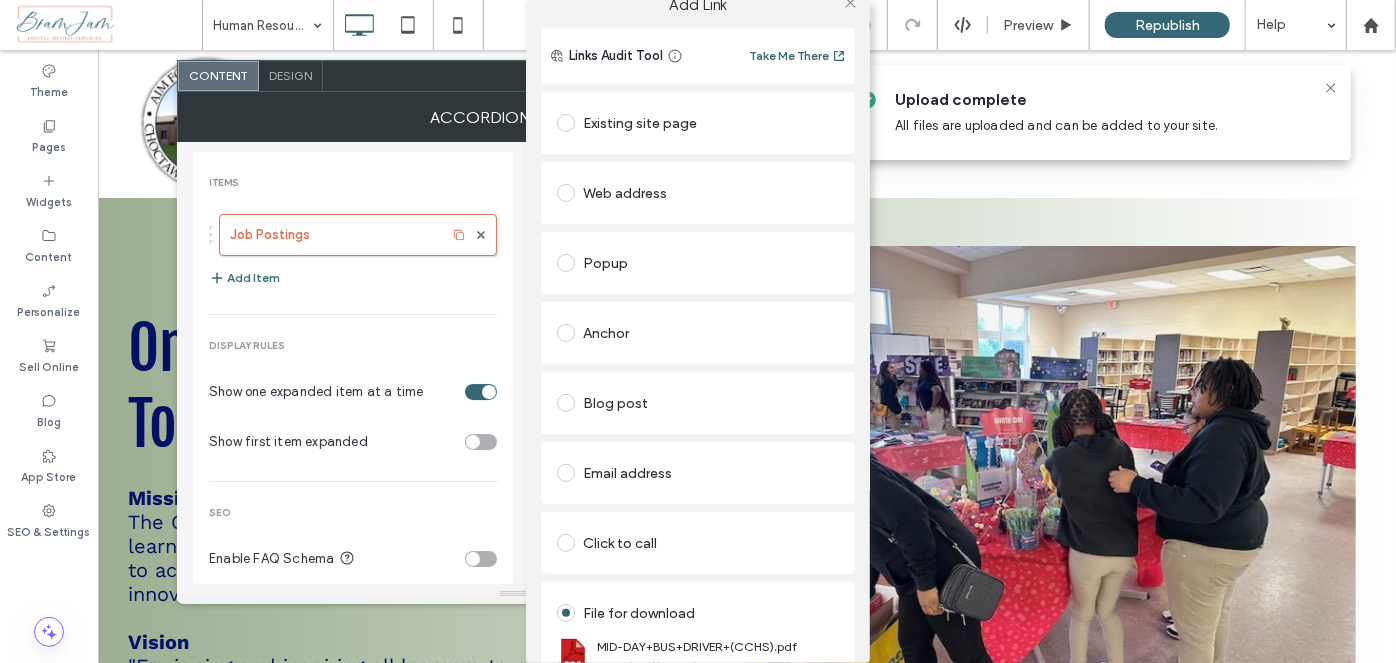 scroll, scrollTop: 0, scrollLeft: 0, axis: both 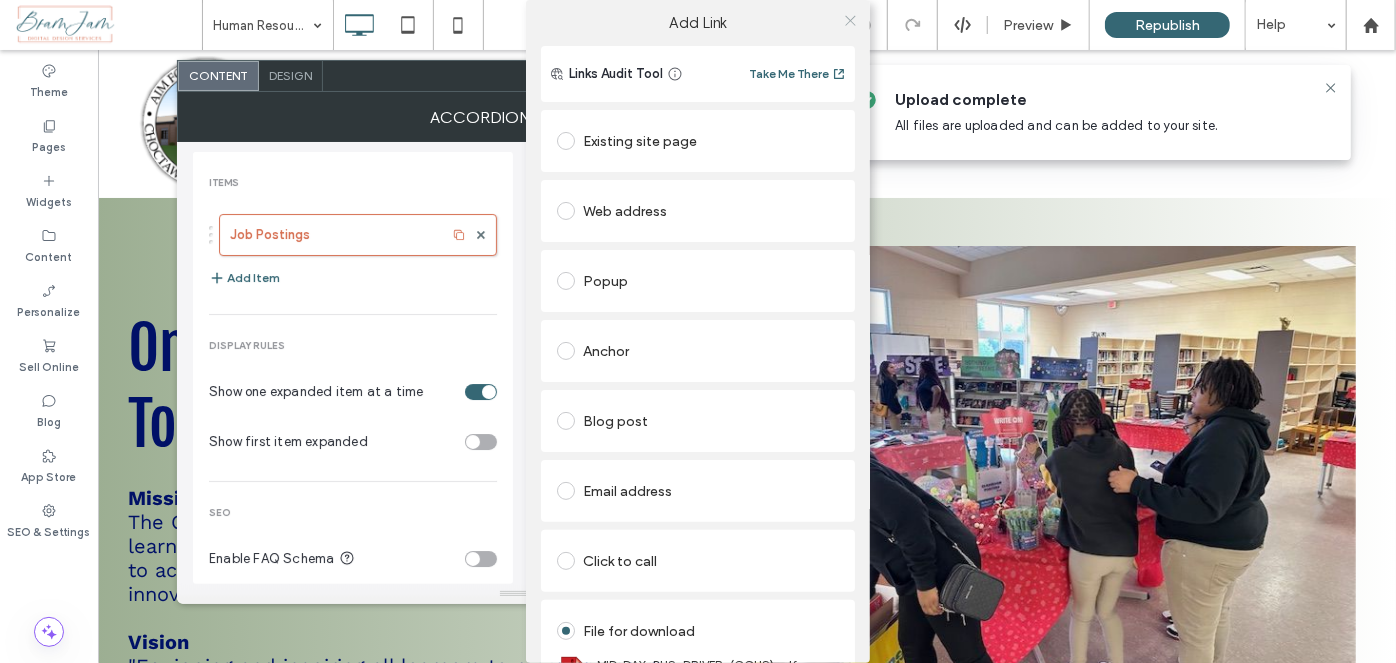 click 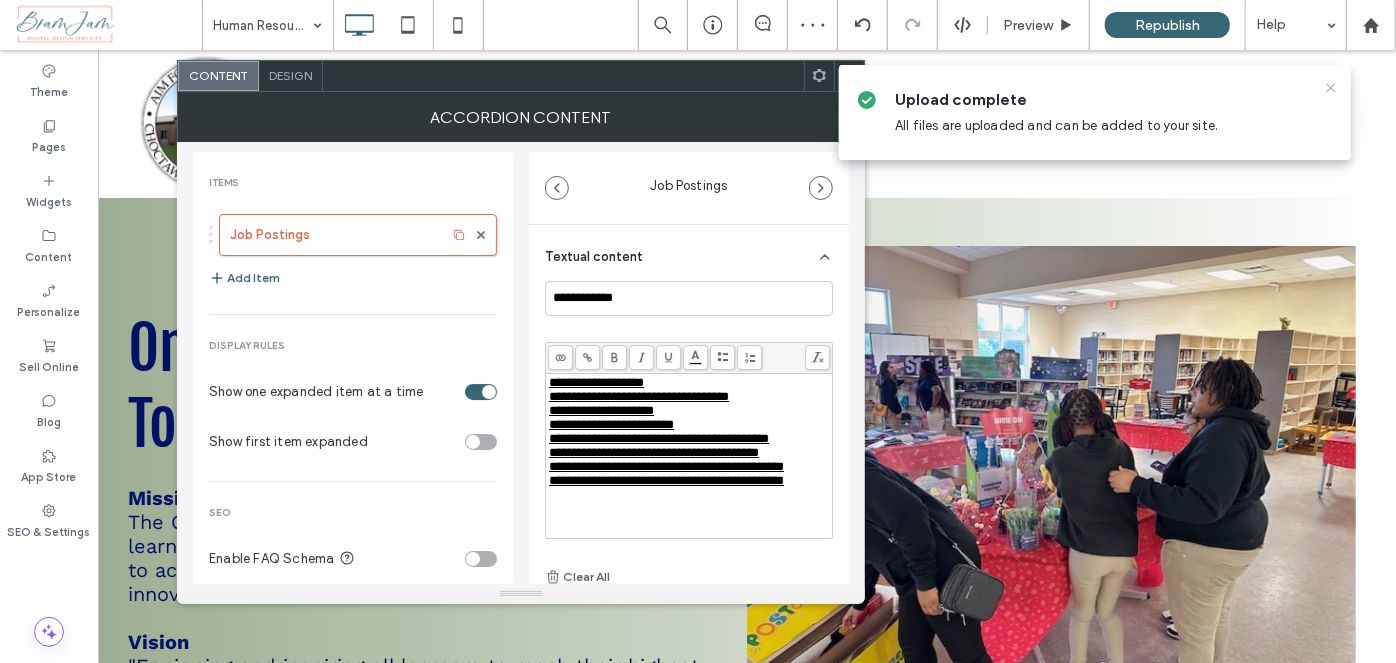 click 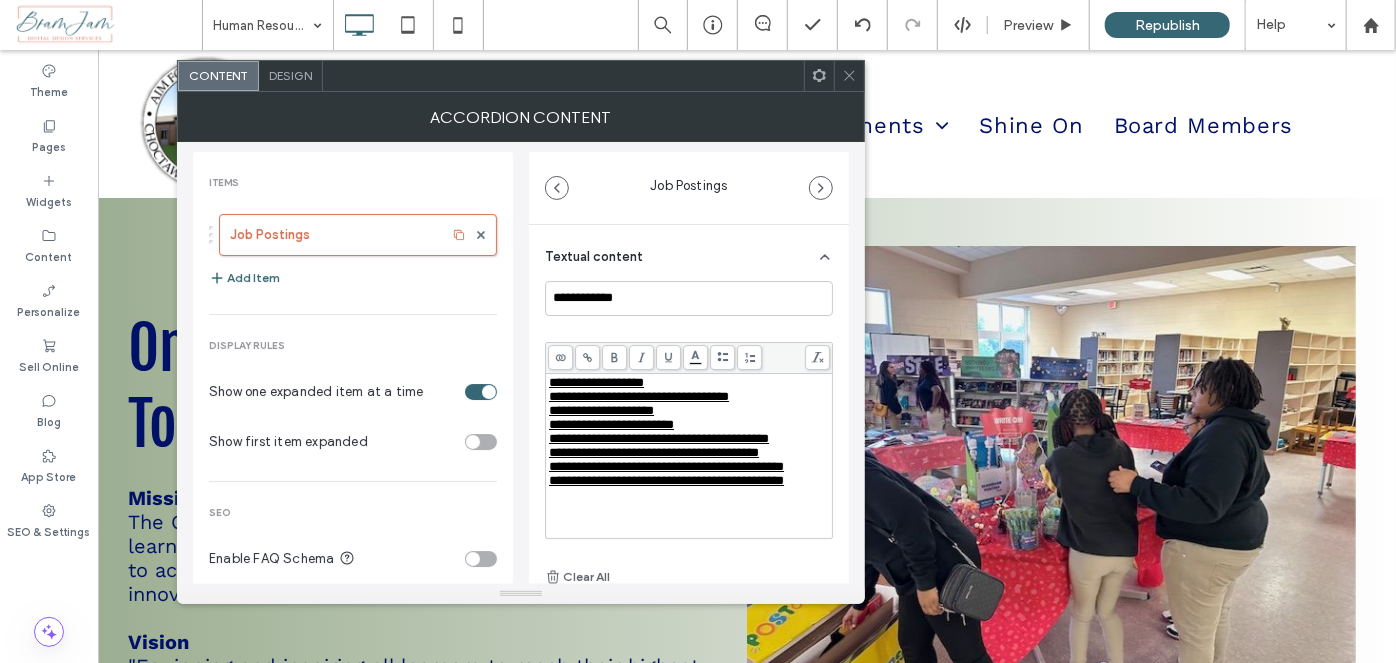 click 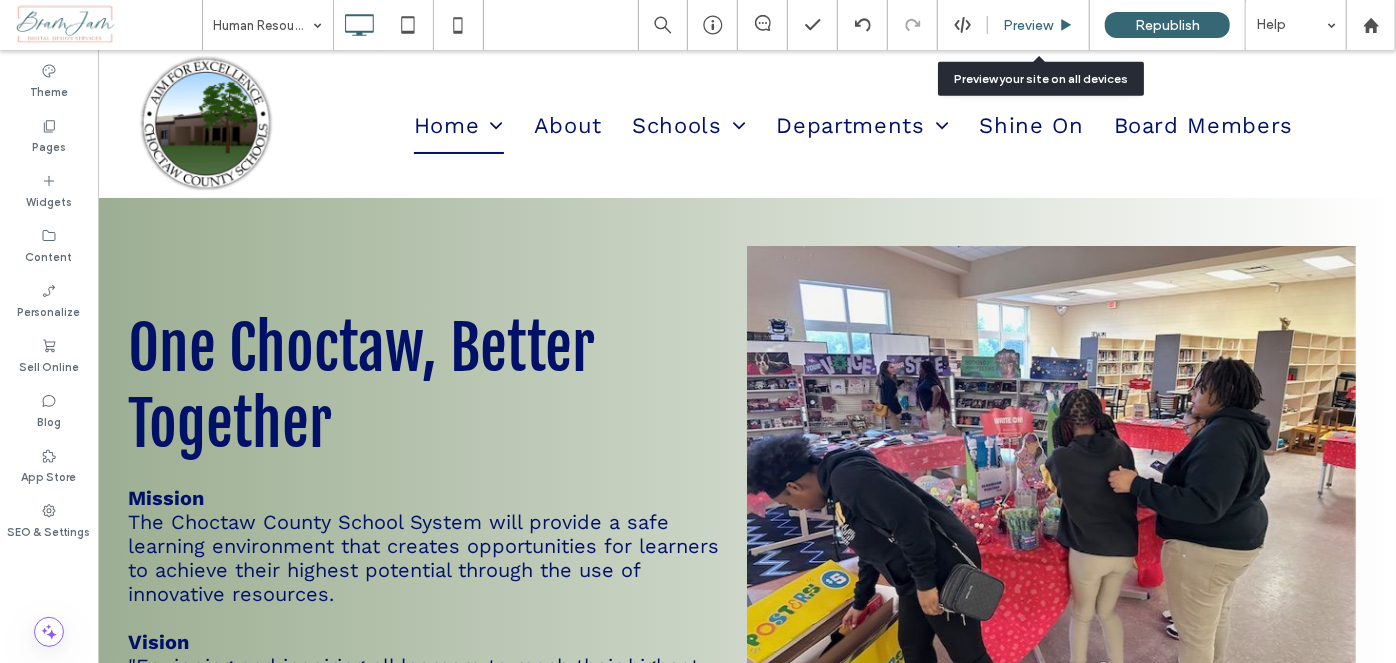 click 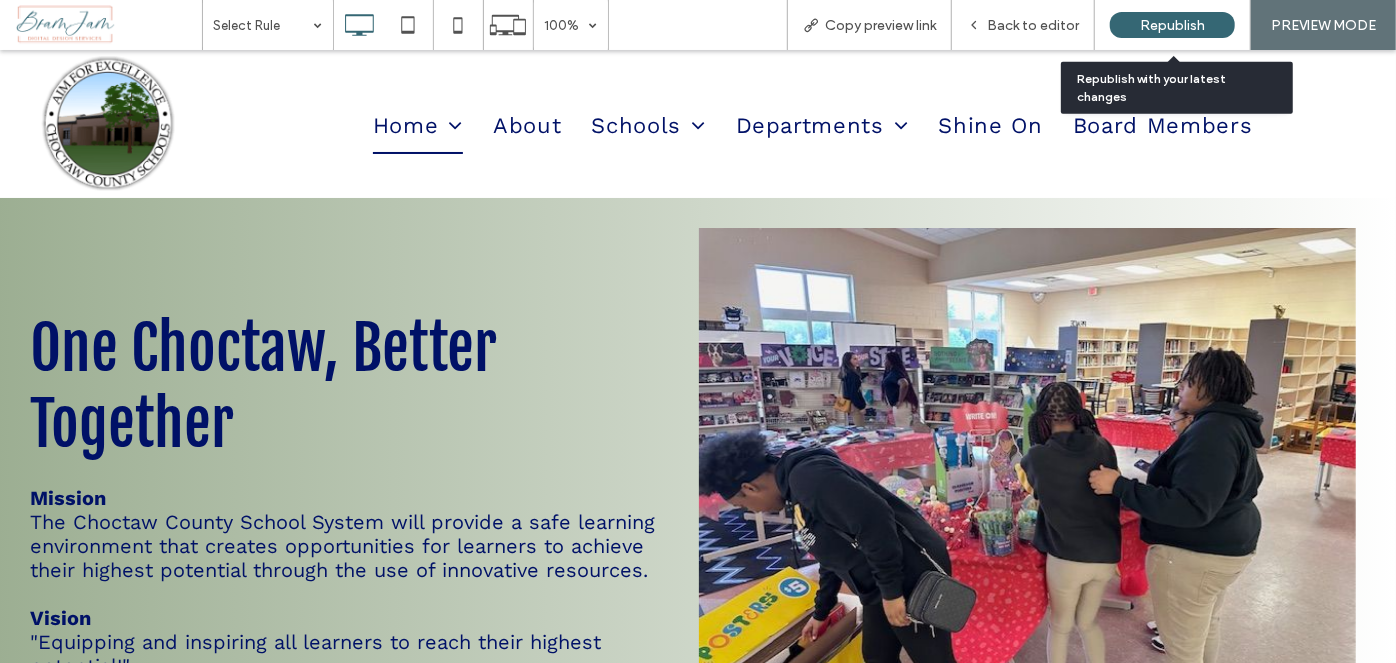 click on "Republish" at bounding box center (1172, 25) 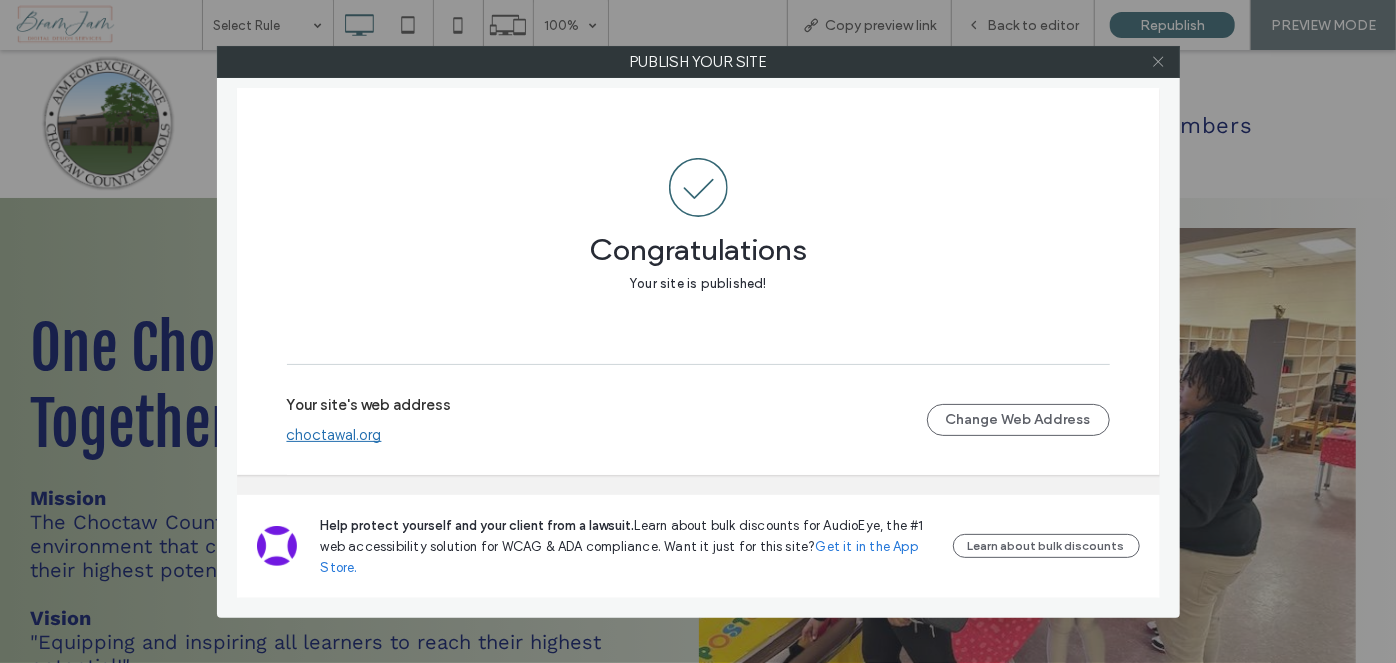 click 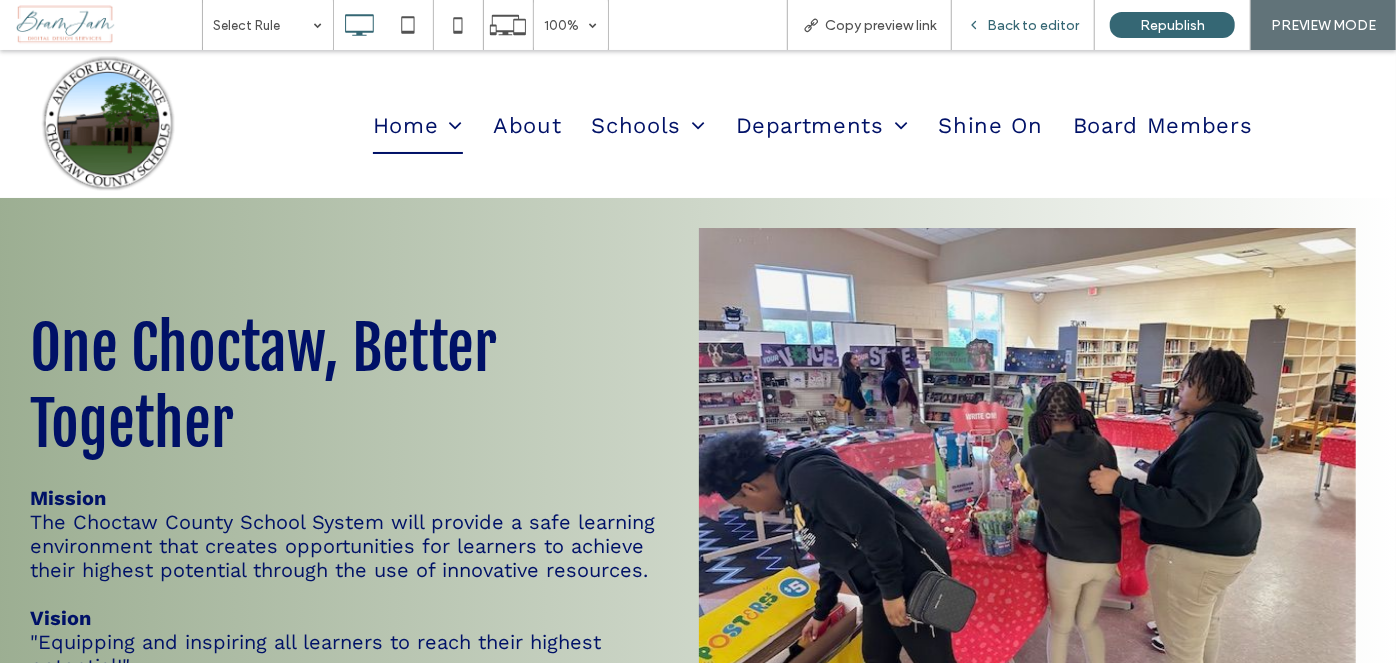 click on "Back to editor" at bounding box center (1033, 25) 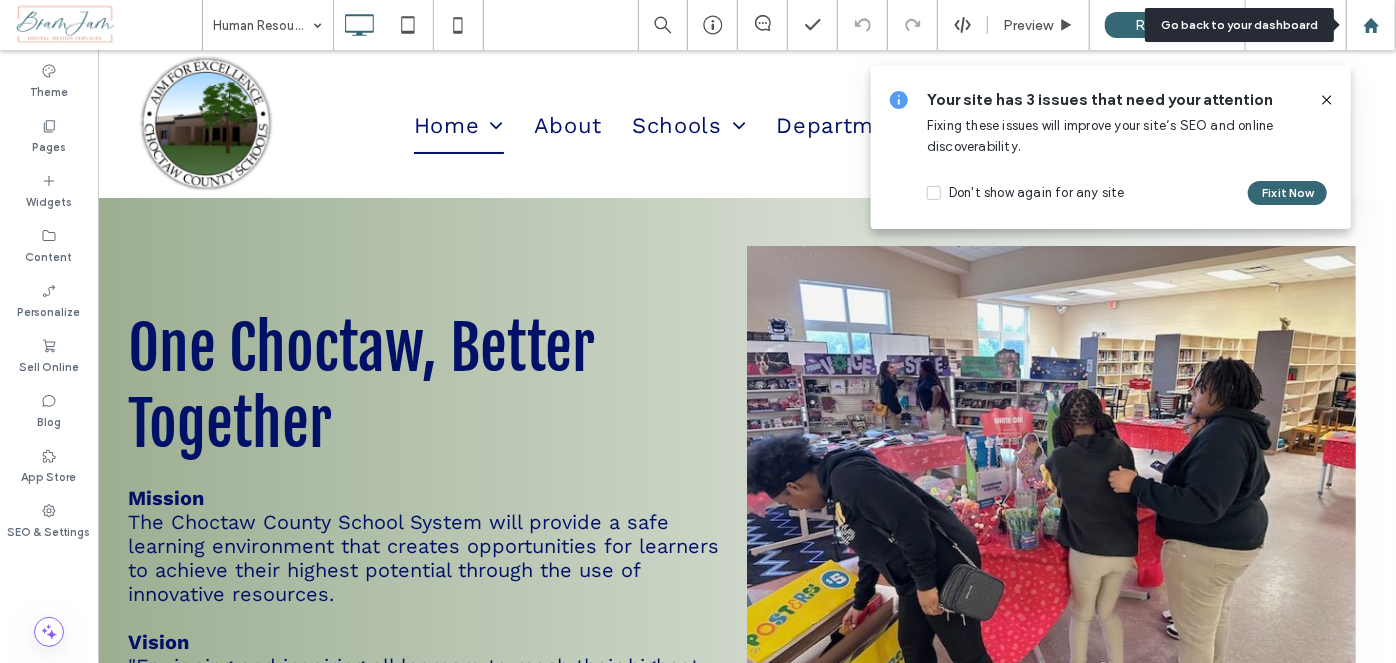 click at bounding box center (1371, 25) 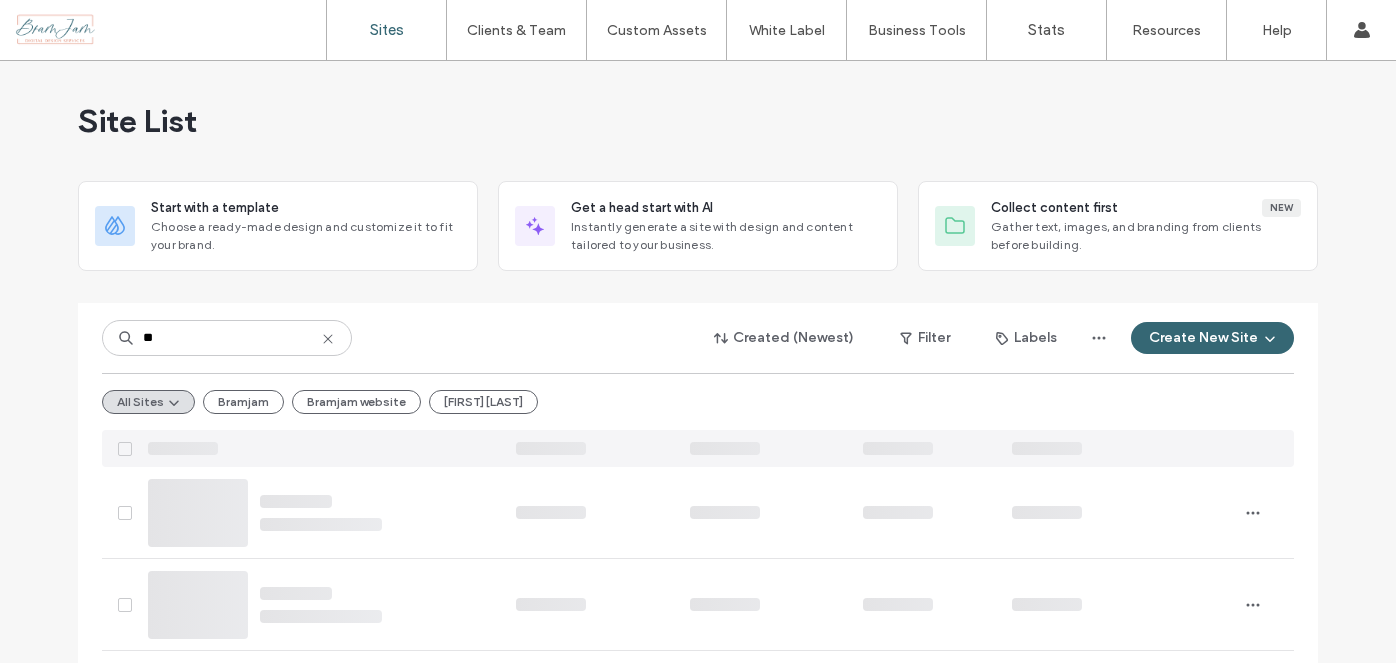 scroll, scrollTop: 0, scrollLeft: 0, axis: both 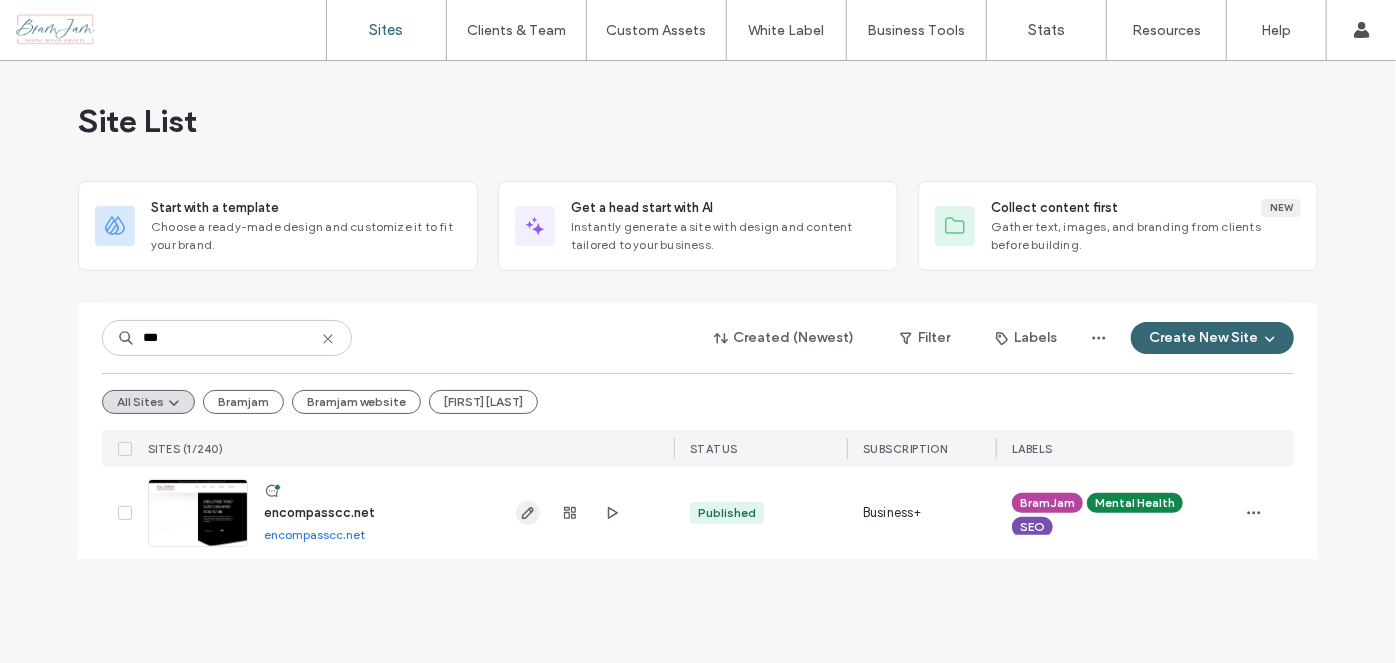type on "***" 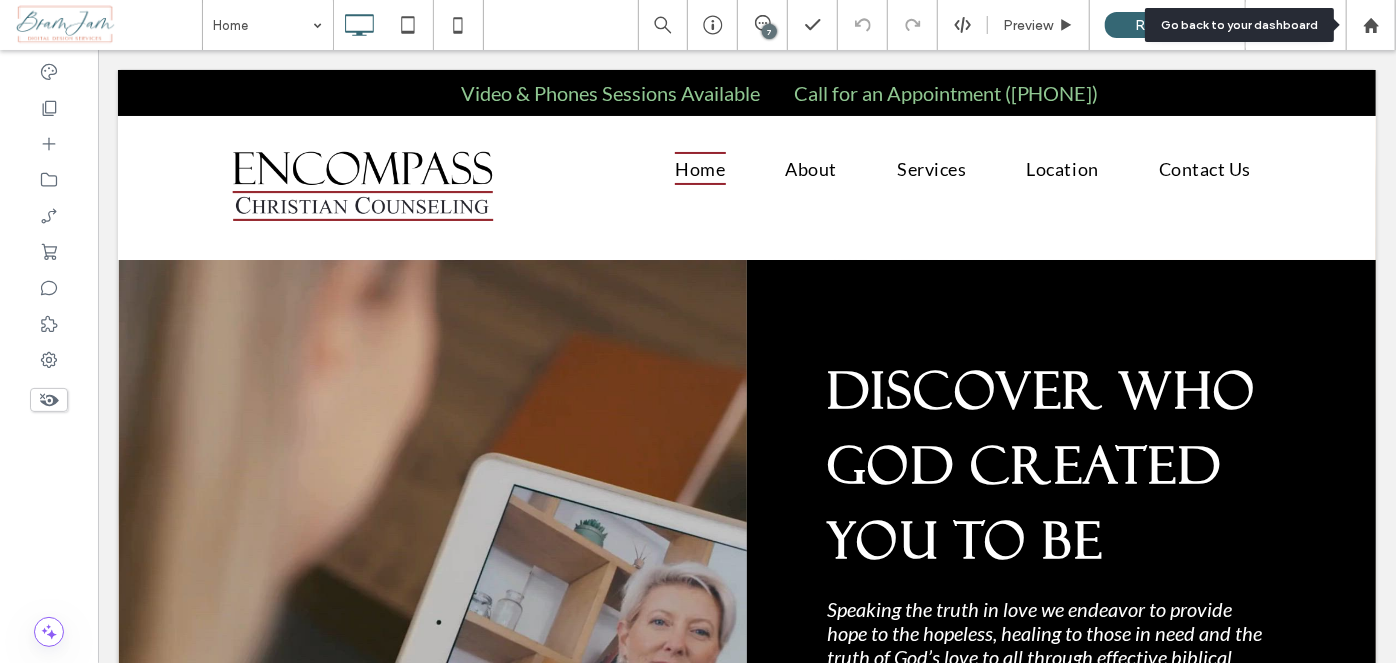 scroll, scrollTop: 0, scrollLeft: 0, axis: both 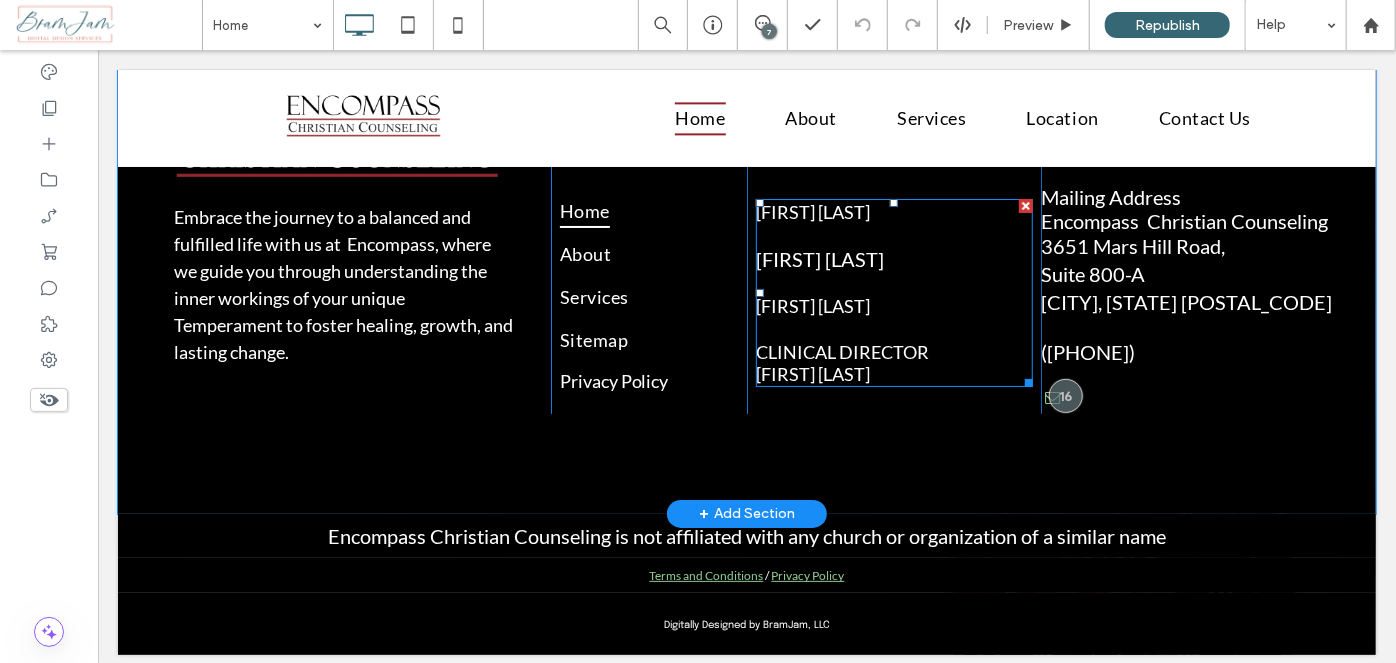 click on "[FIRST] [LAST]" at bounding box center [893, 305] 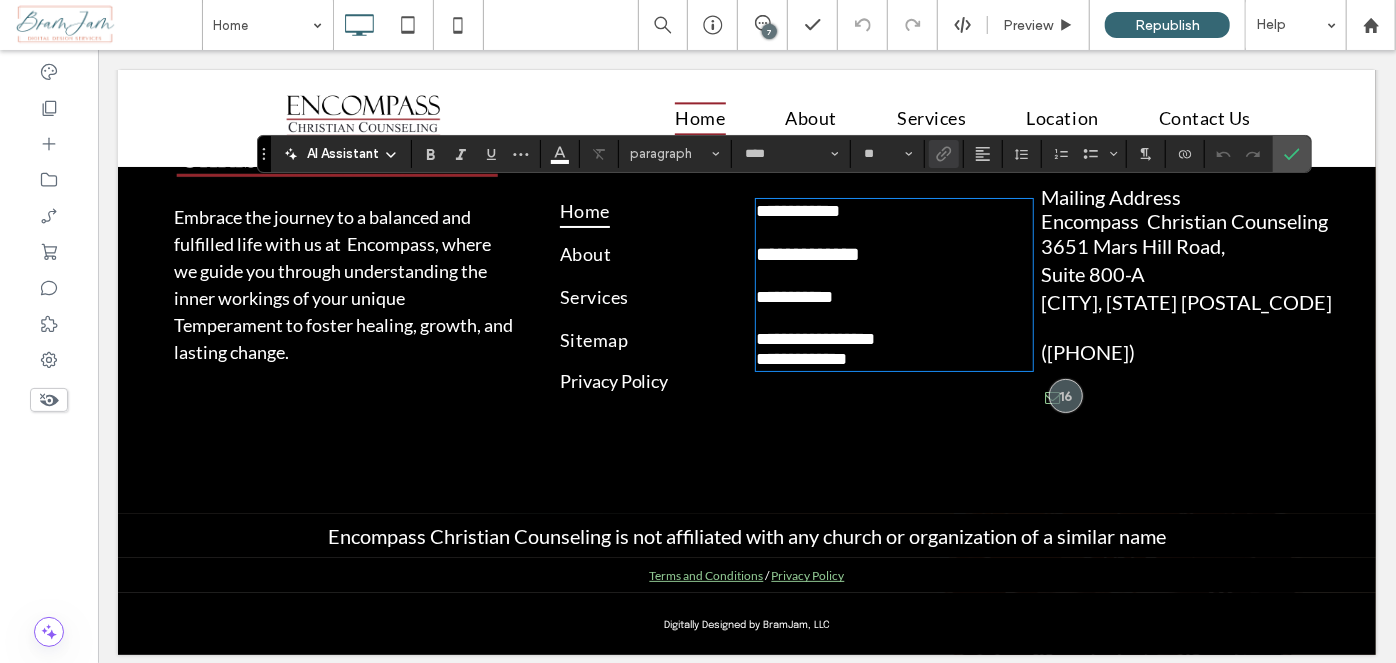 type on "****" 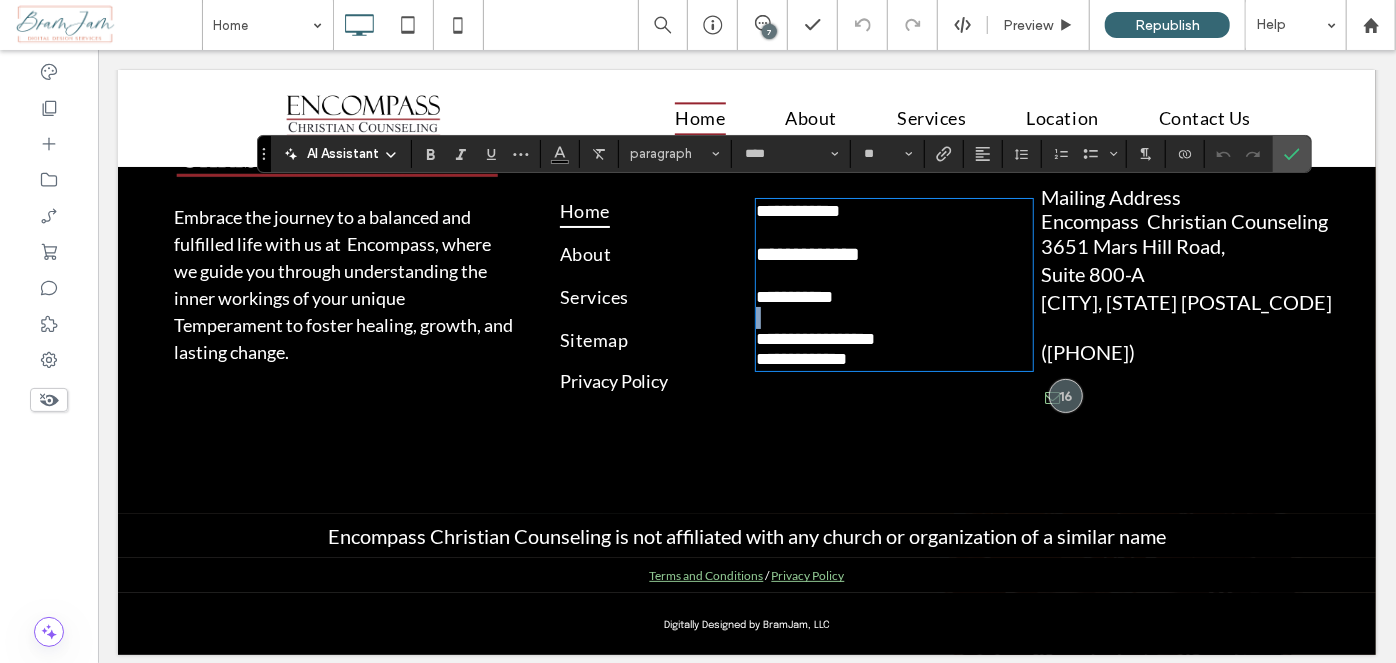 drag, startPoint x: 844, startPoint y: 298, endPoint x: 747, endPoint y: 304, distance: 97.18539 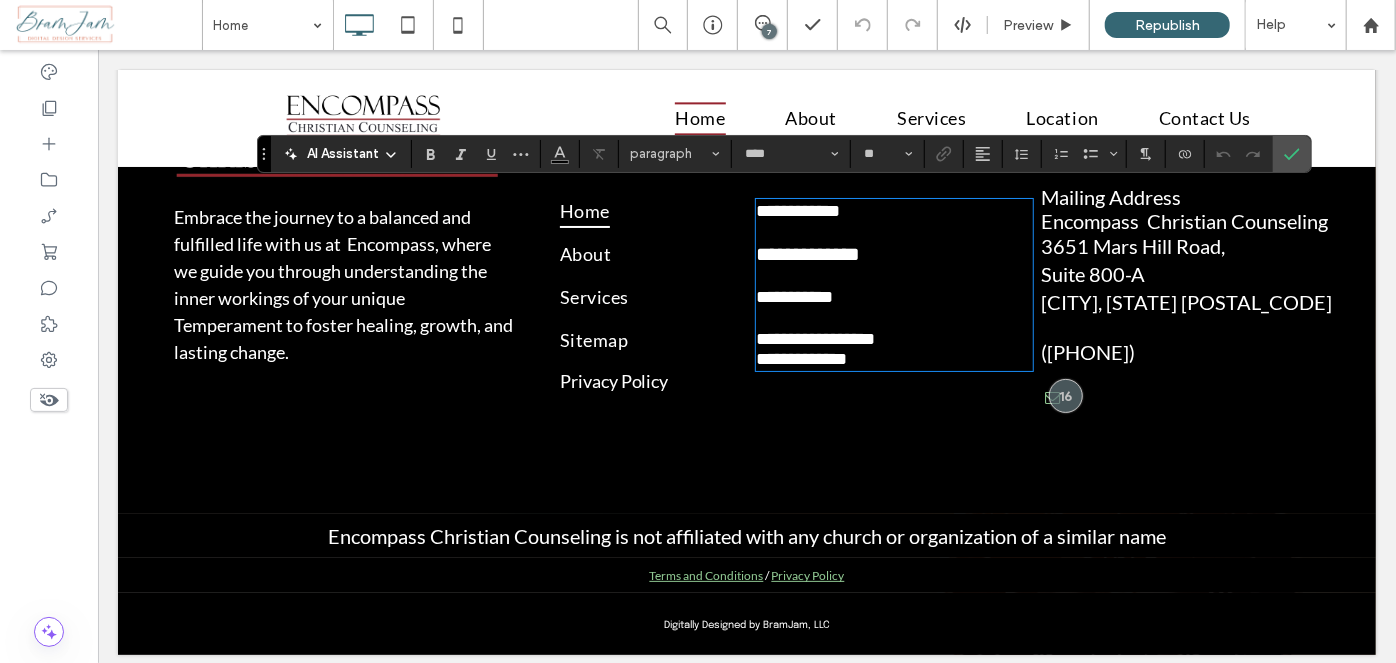 type on "**" 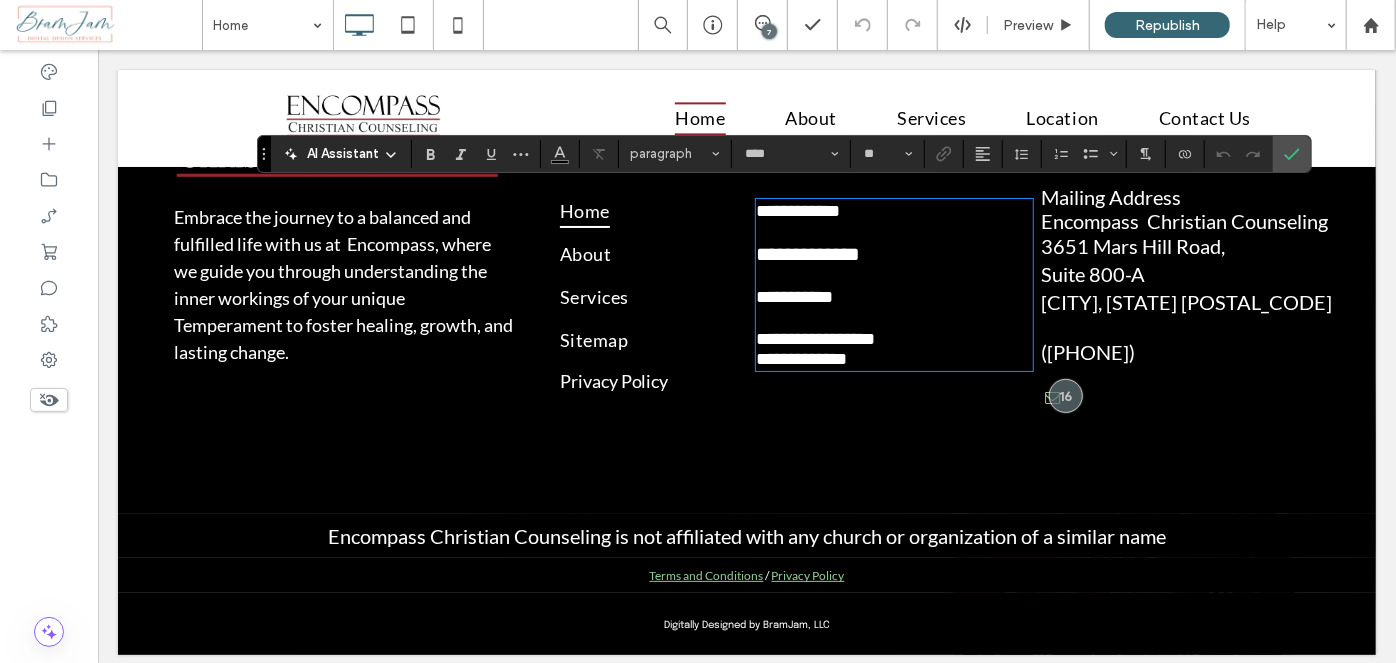 click on "**********" at bounding box center [893, 296] 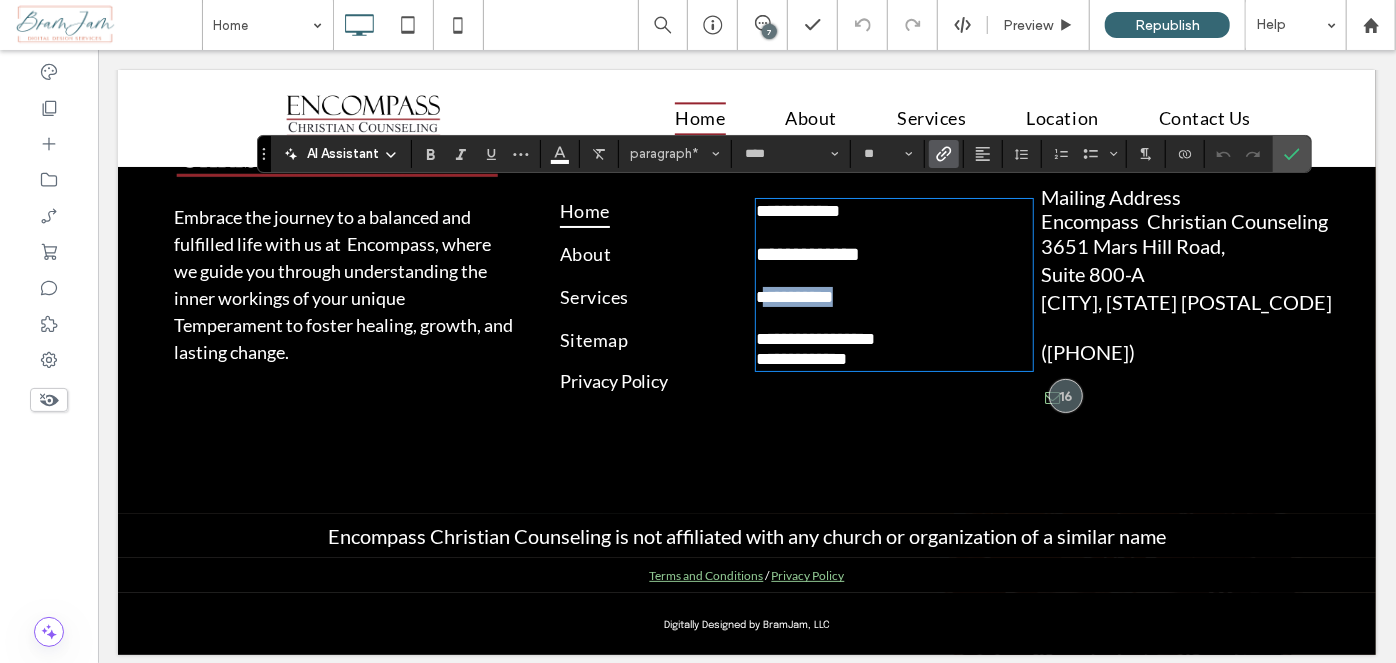 drag, startPoint x: 861, startPoint y: 296, endPoint x: 761, endPoint y: 296, distance: 100 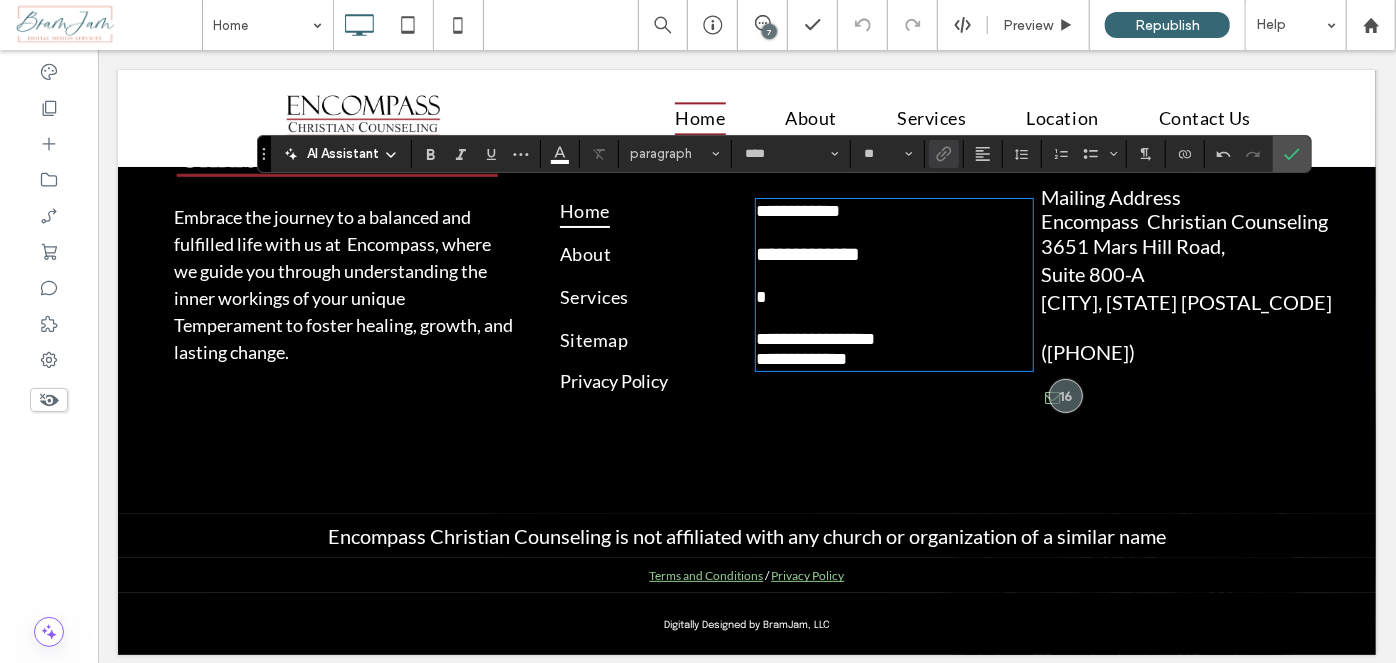type 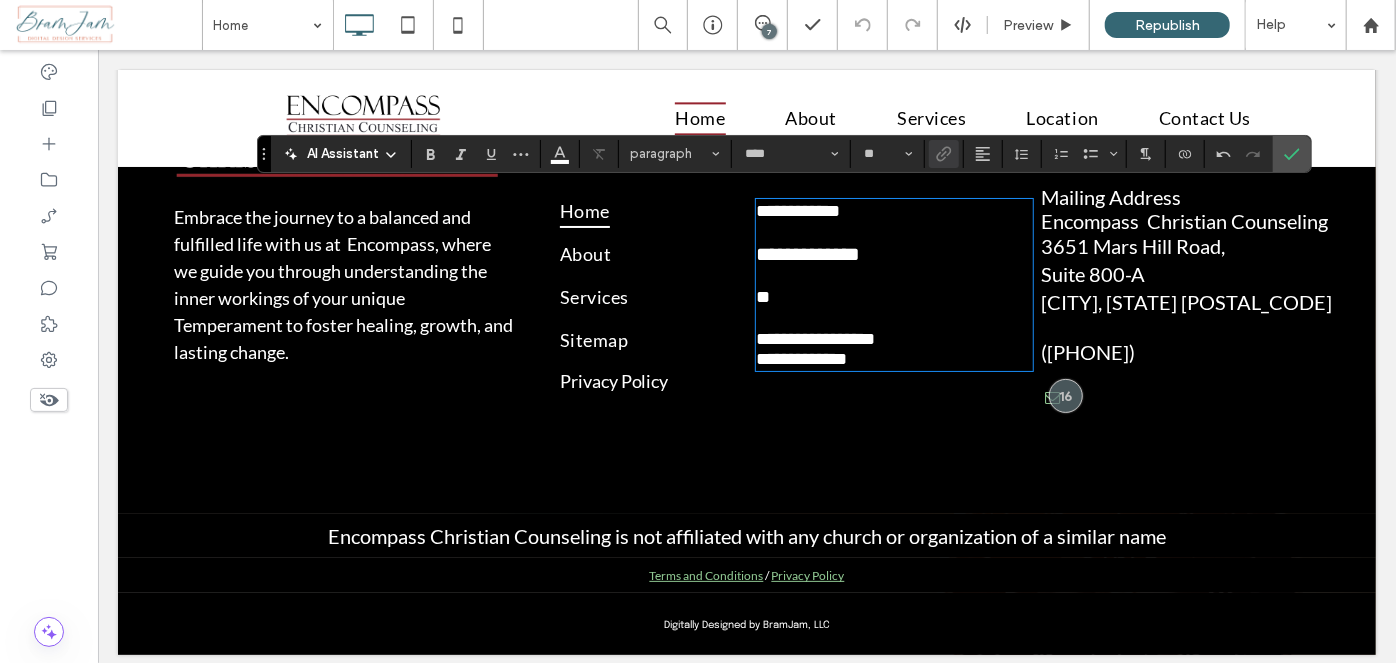 type on "**" 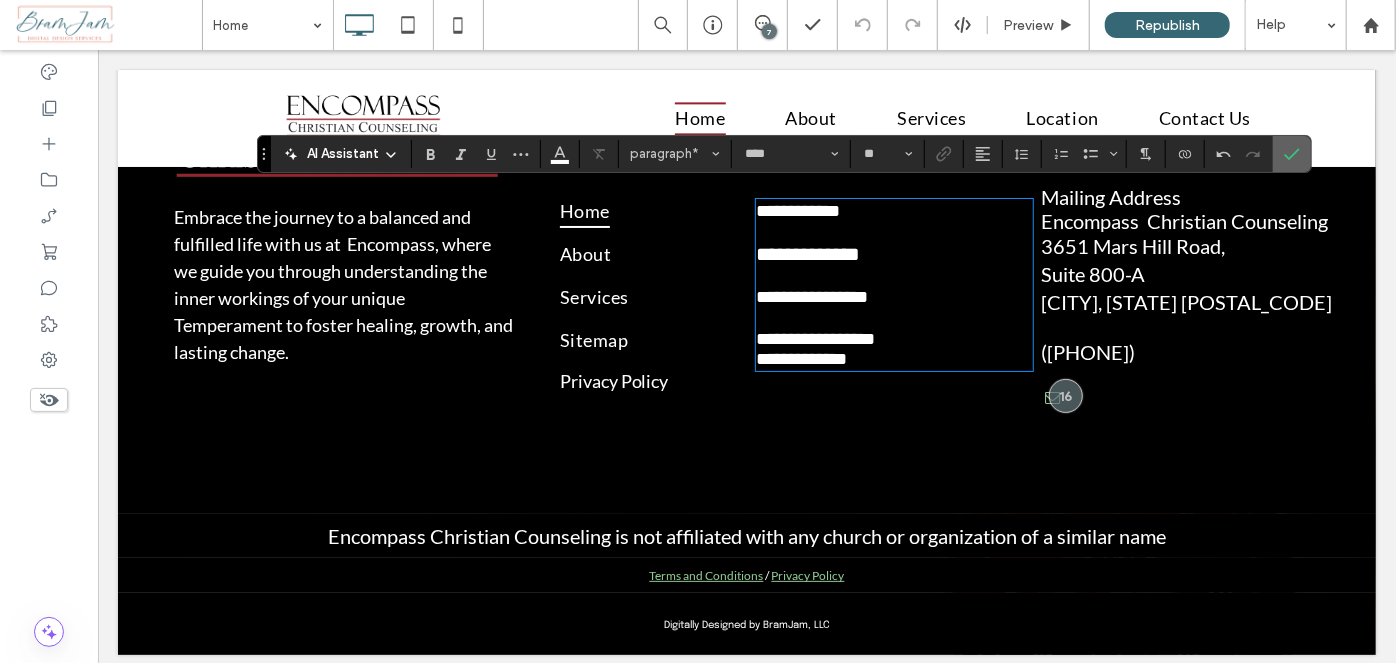 drag, startPoint x: 1294, startPoint y: 162, endPoint x: 1196, endPoint y: 110, distance: 110.94143 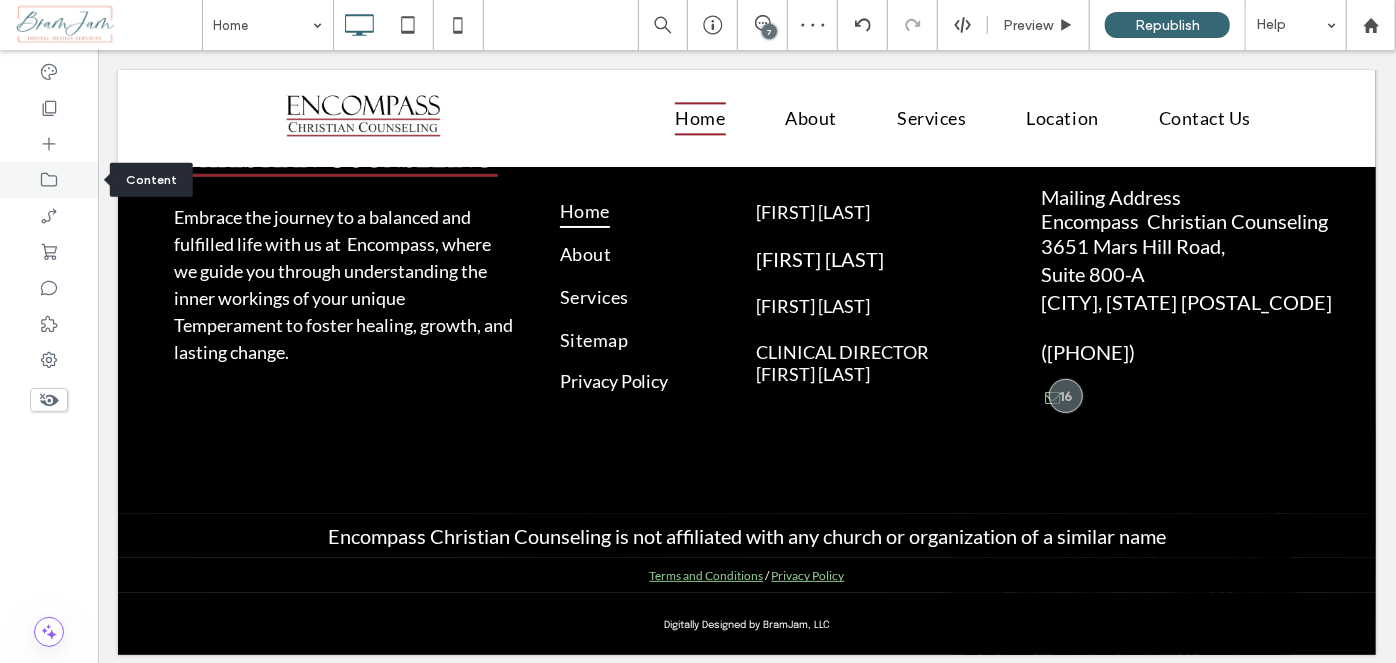 click at bounding box center [49, 180] 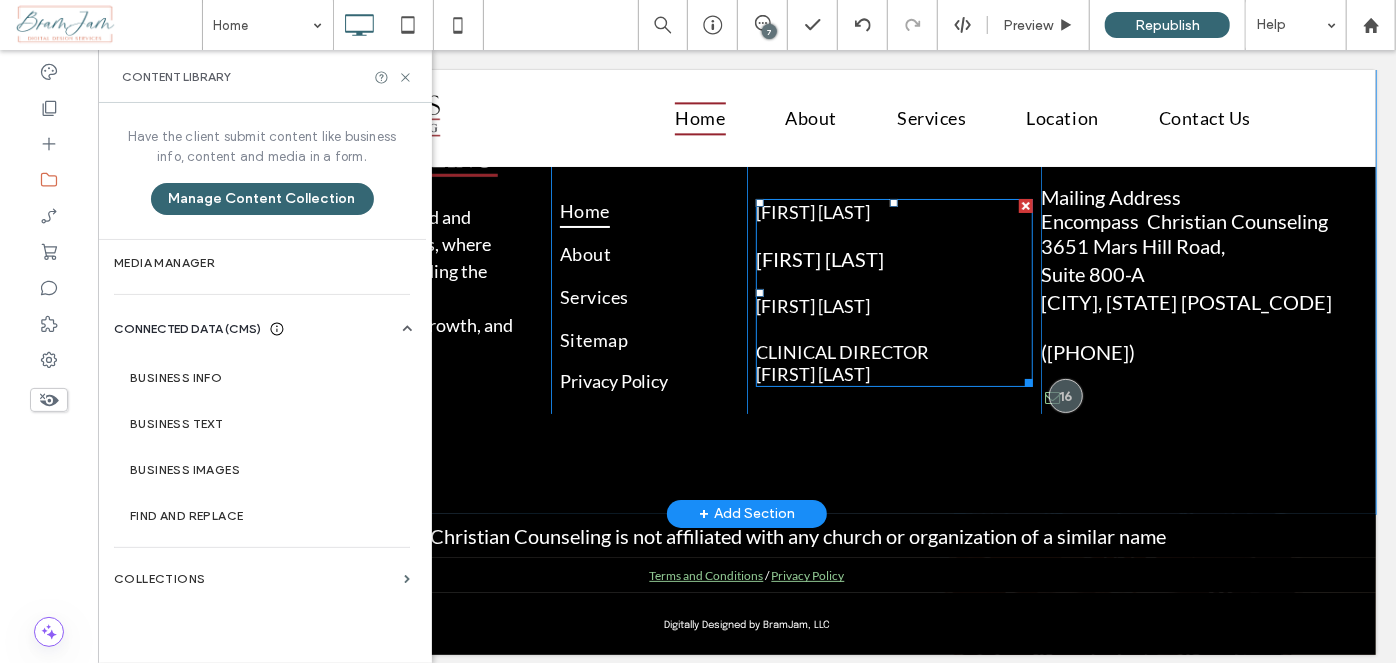 click on "Barbara Goodgame" at bounding box center (893, 305) 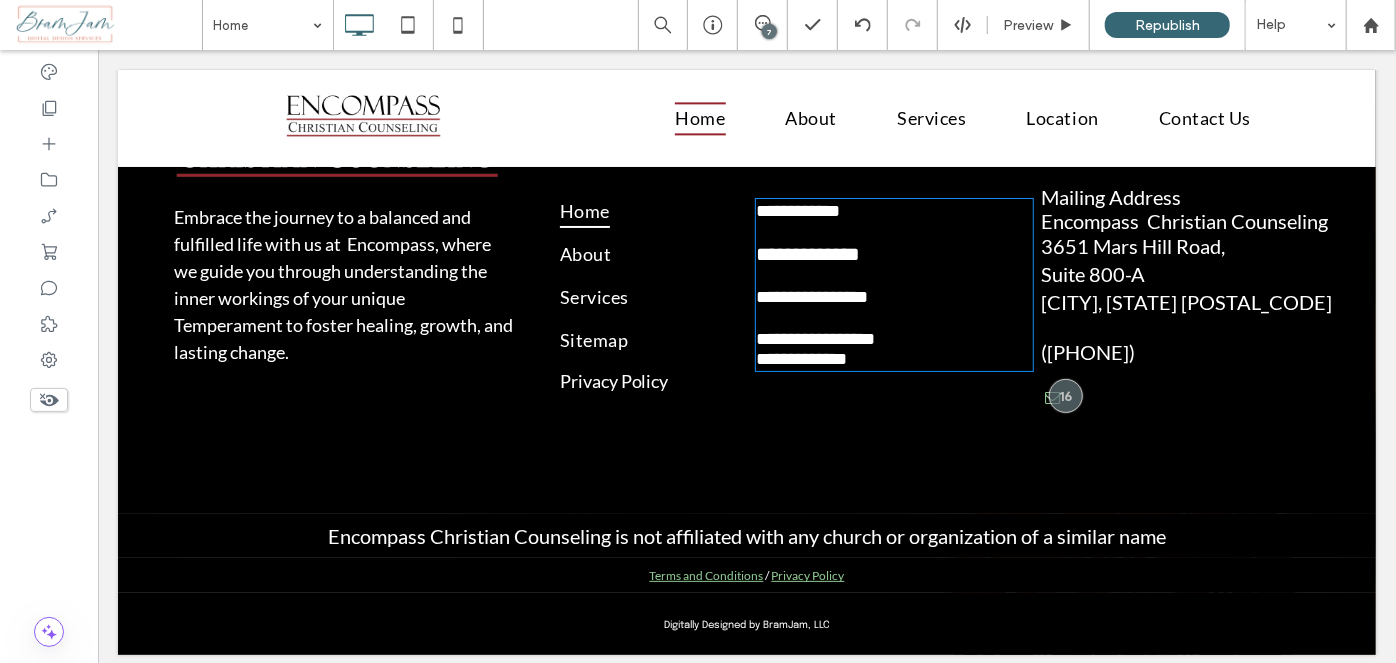 type on "****" 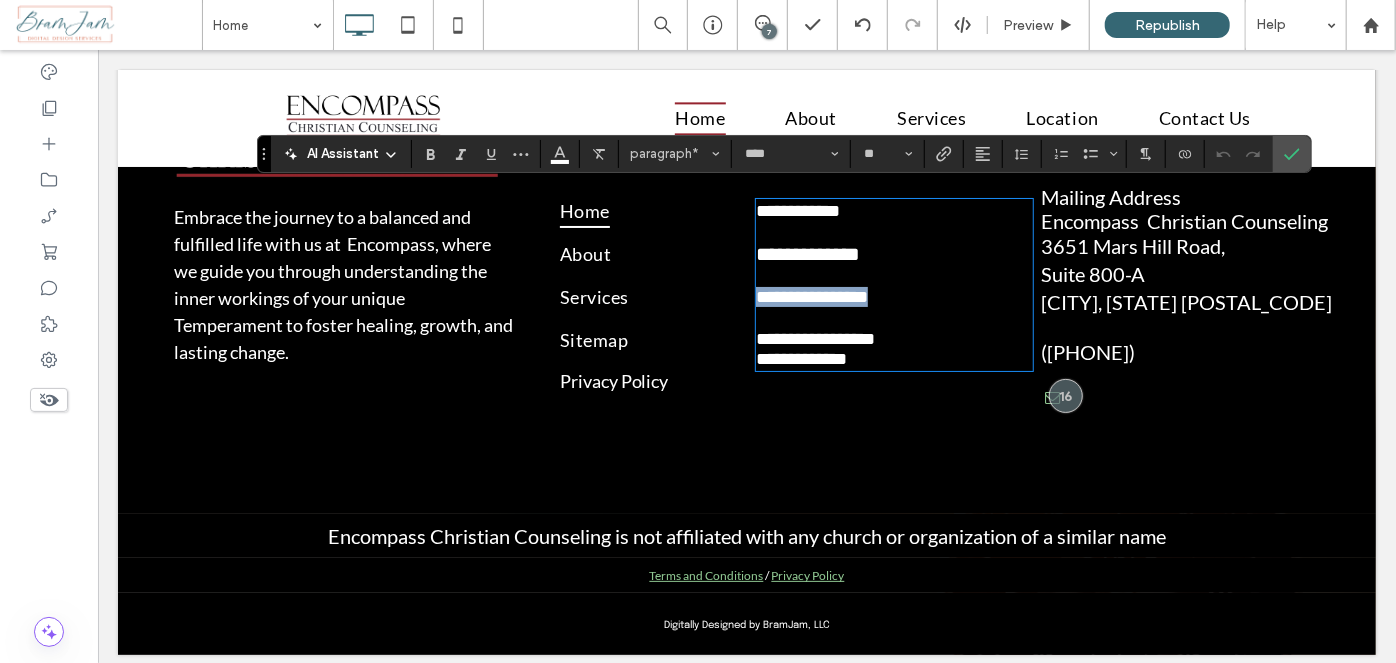 drag, startPoint x: 907, startPoint y: 298, endPoint x: 733, endPoint y: 303, distance: 174.07182 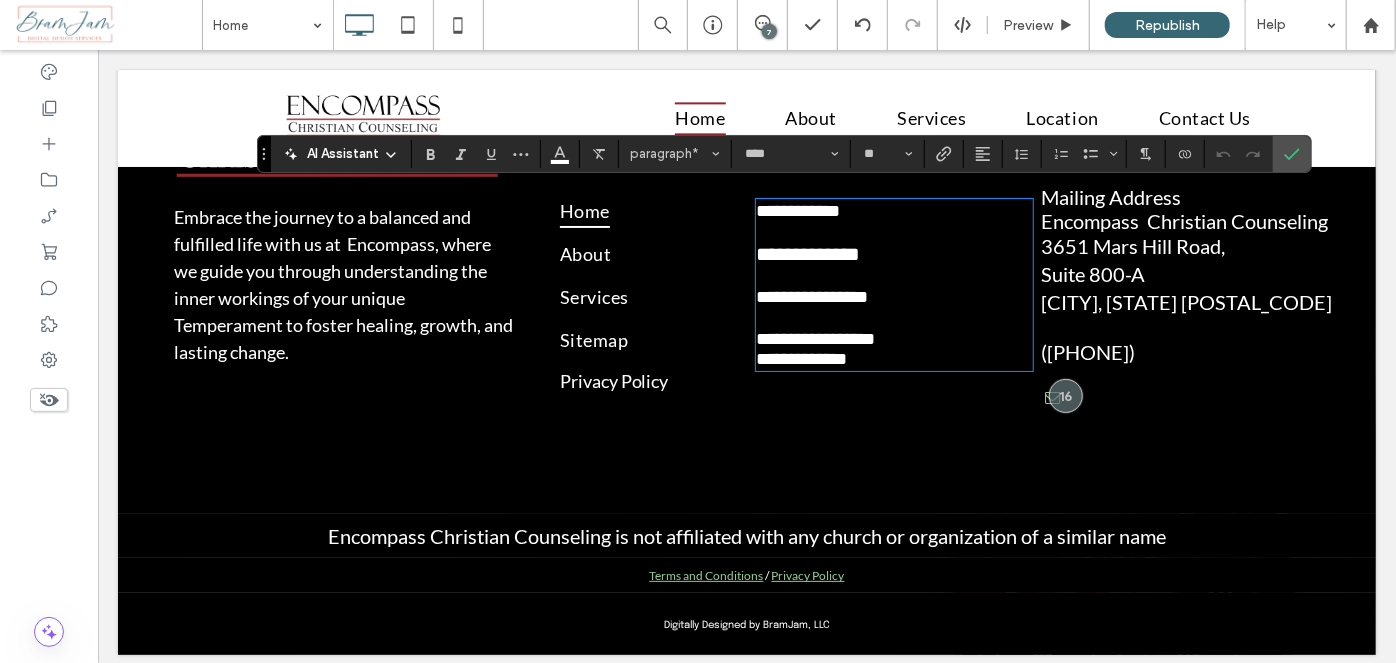 click on "**********" at bounding box center [893, 253] 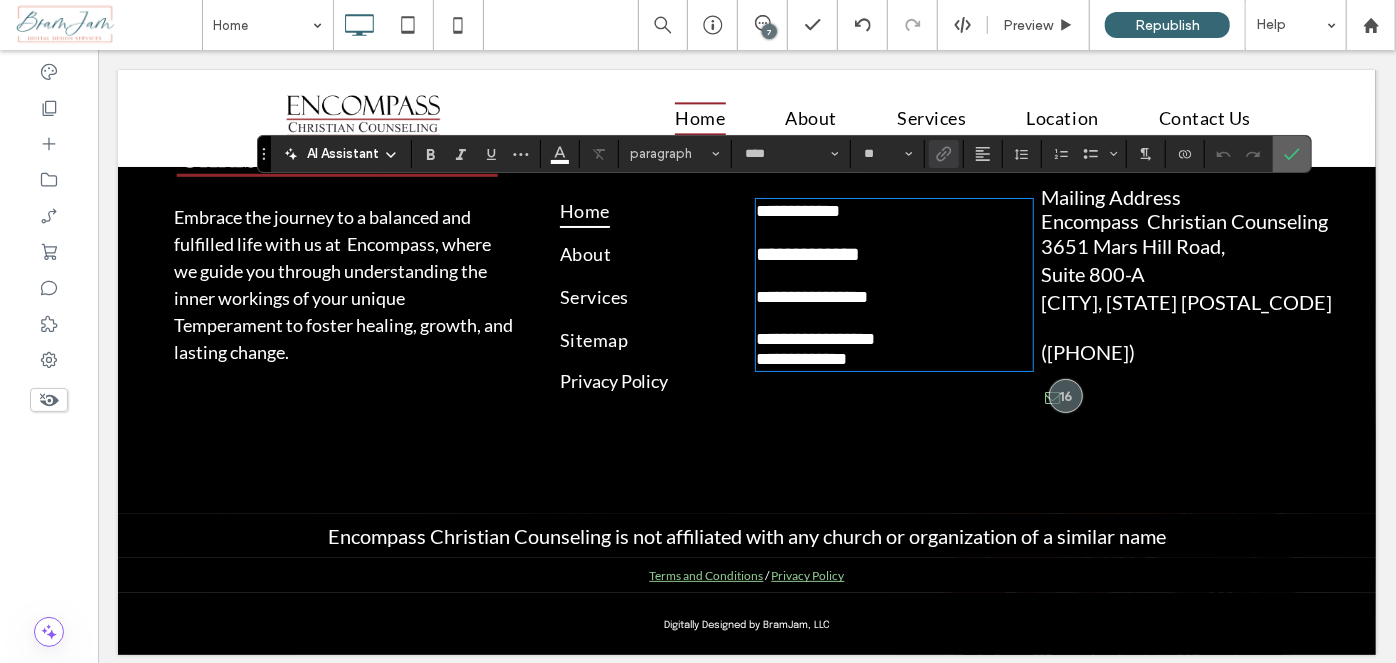 click 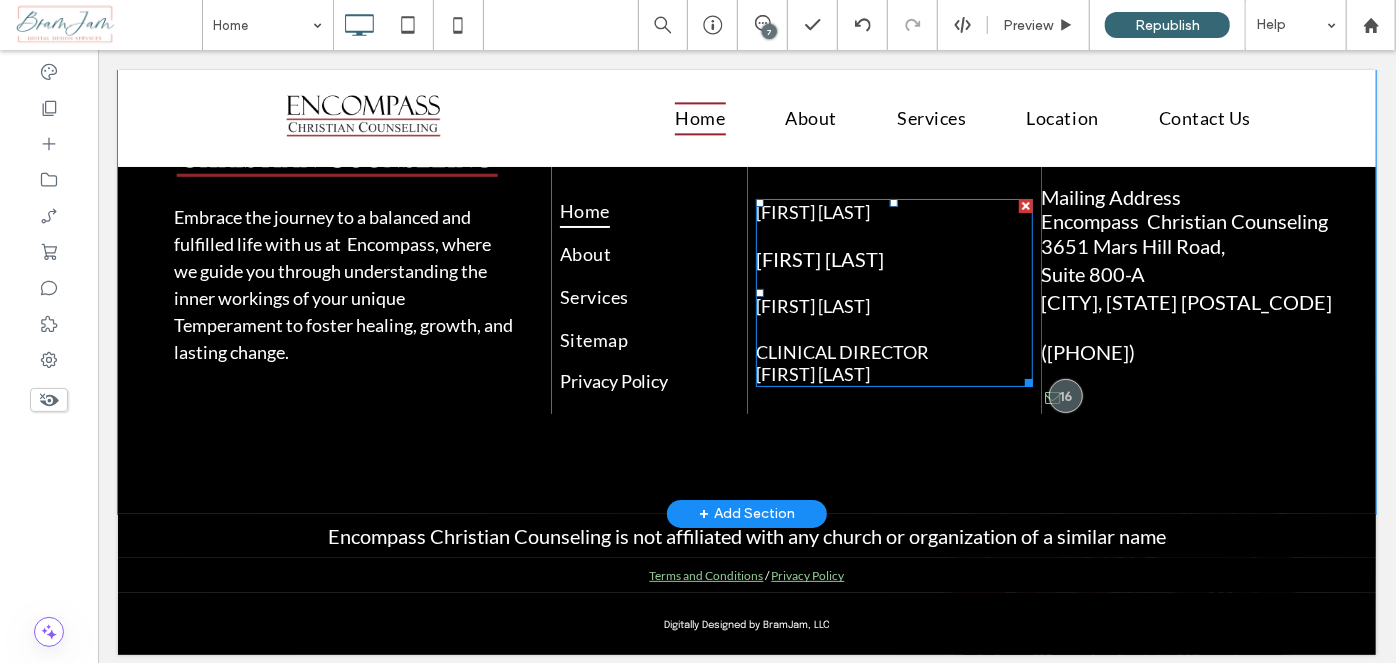 click on "Barbara Goodgame" at bounding box center [893, 305] 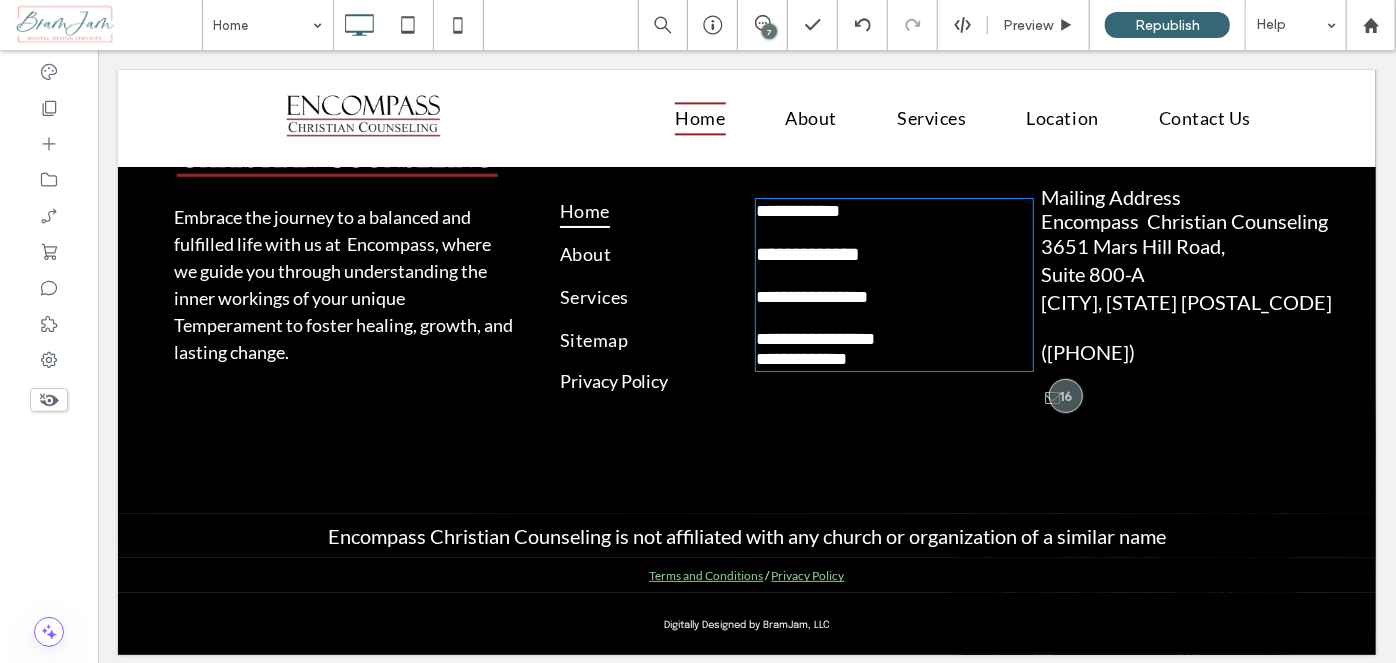 type on "****" 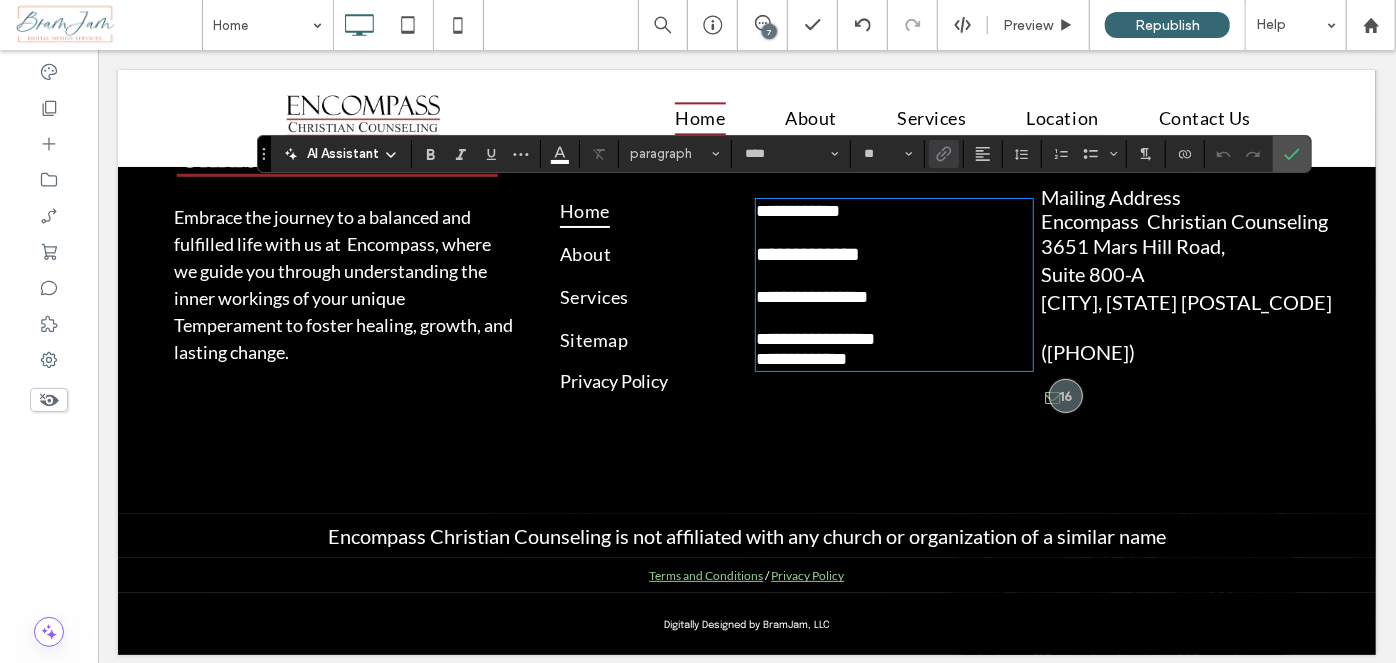 type on "**" 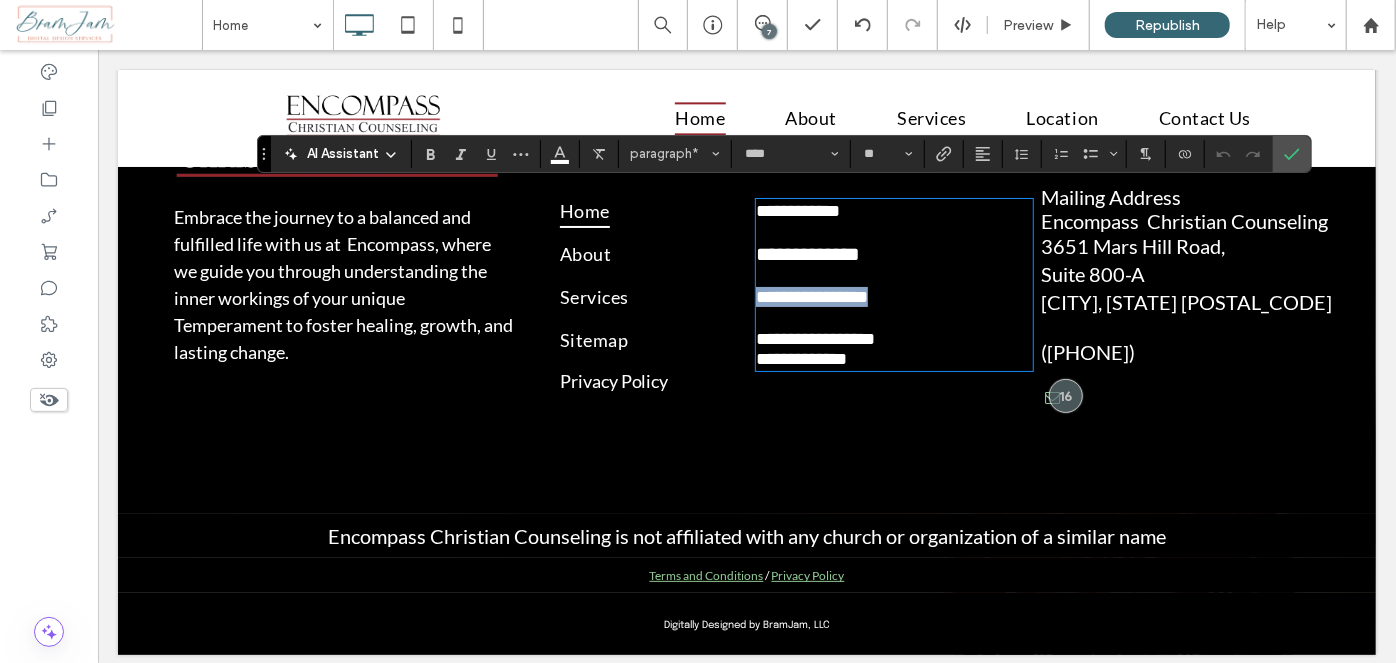 drag, startPoint x: 918, startPoint y: 293, endPoint x: 740, endPoint y: 295, distance: 178.01123 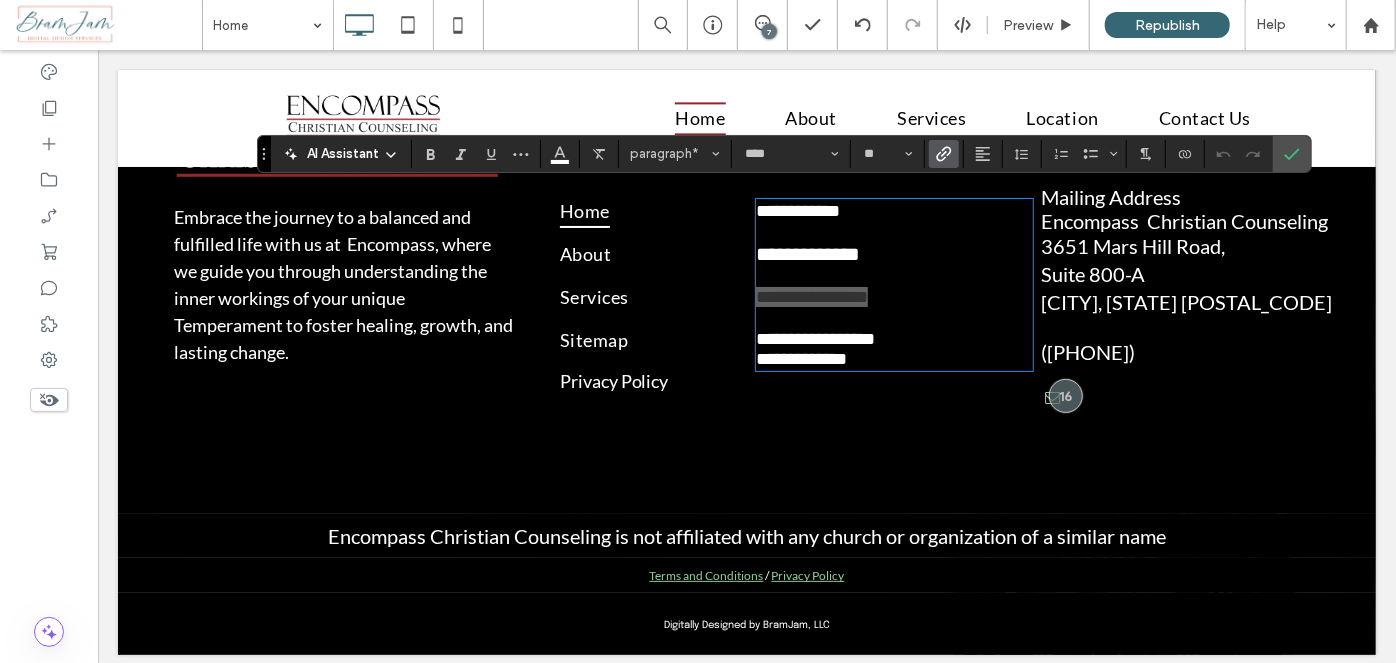 click at bounding box center (940, 154) 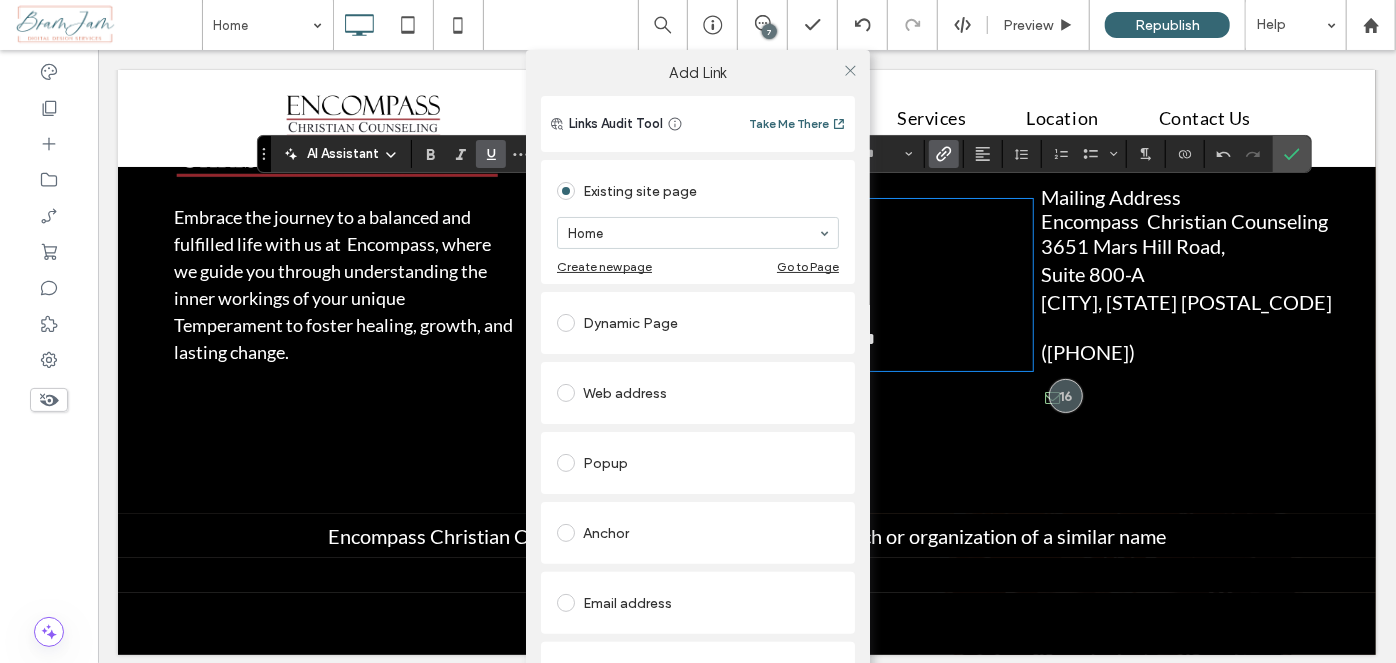 click on "Dynamic Page" at bounding box center [698, 323] 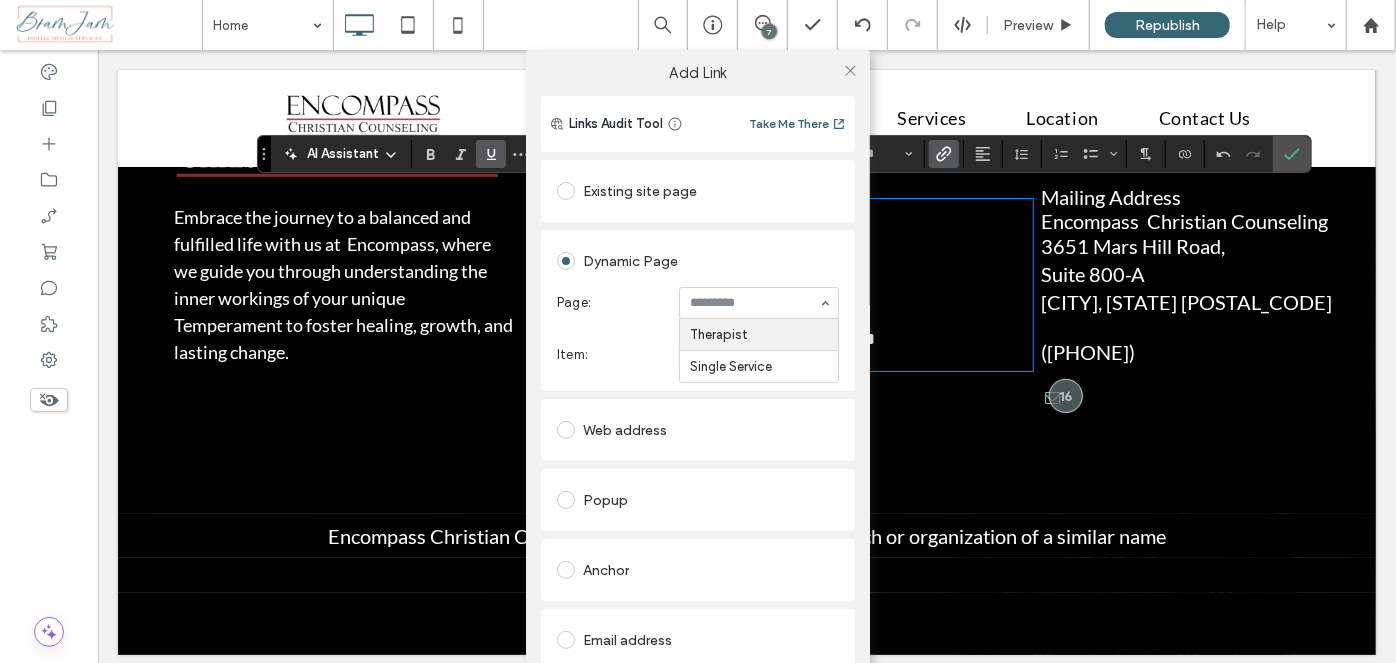 click on "Item:" at bounding box center [614, 355] 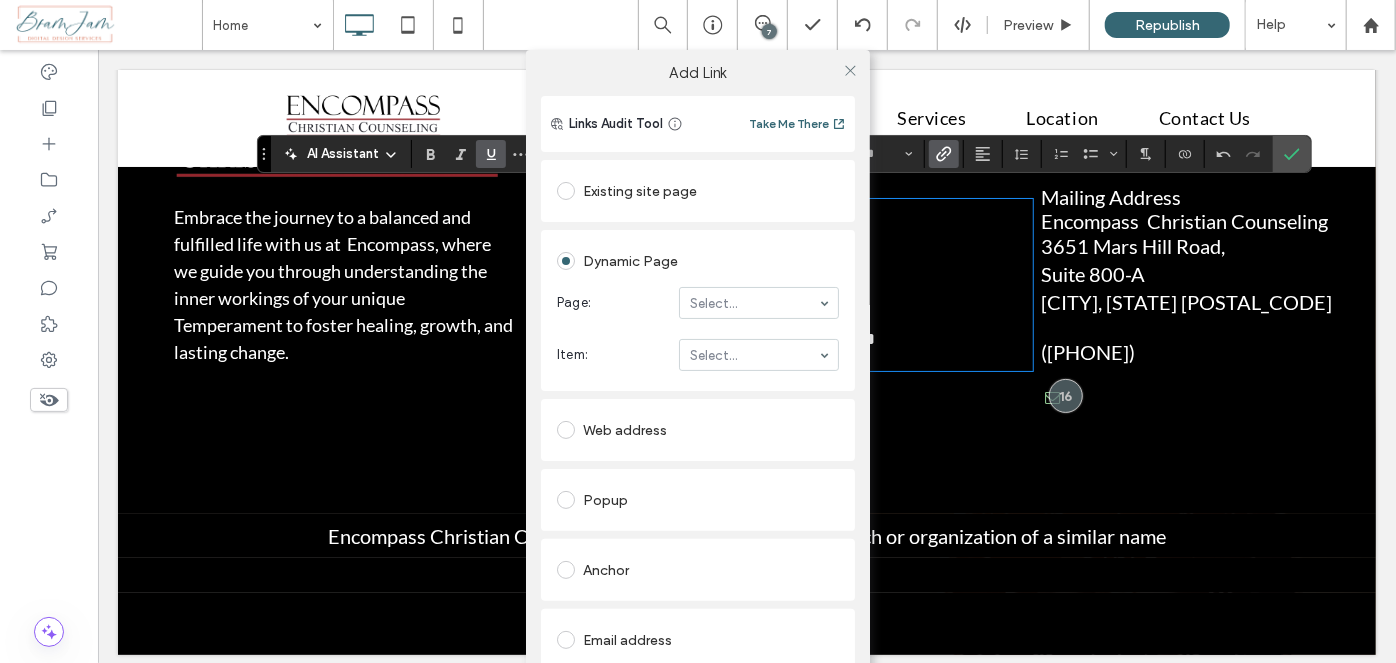 click on "Item:" at bounding box center (614, 355) 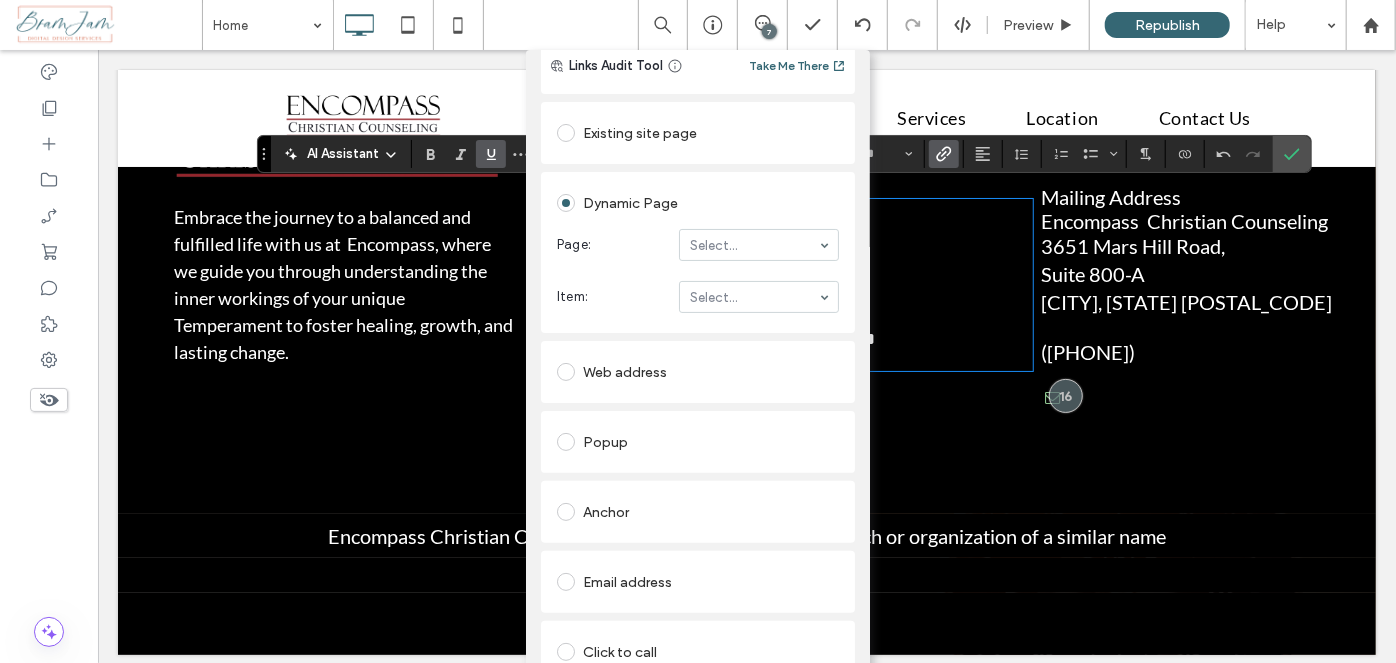 scroll, scrollTop: 0, scrollLeft: 0, axis: both 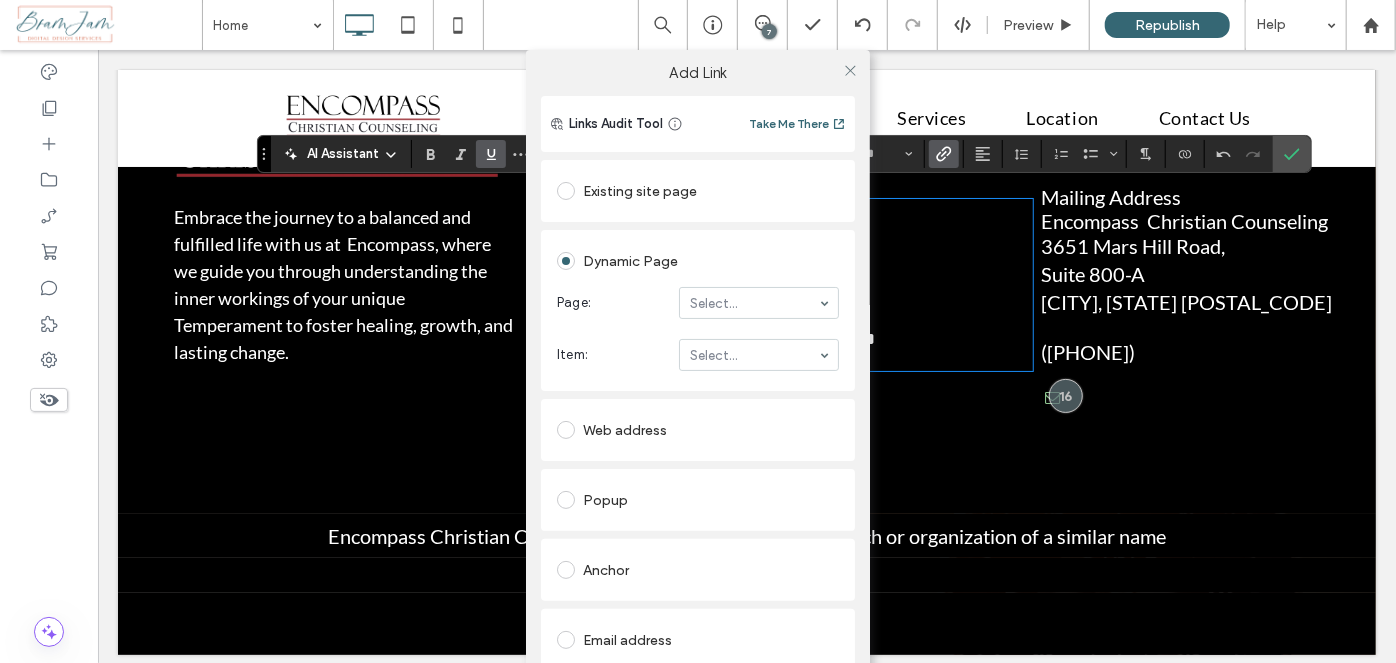 click on "Item: Select..." at bounding box center (698, 355) 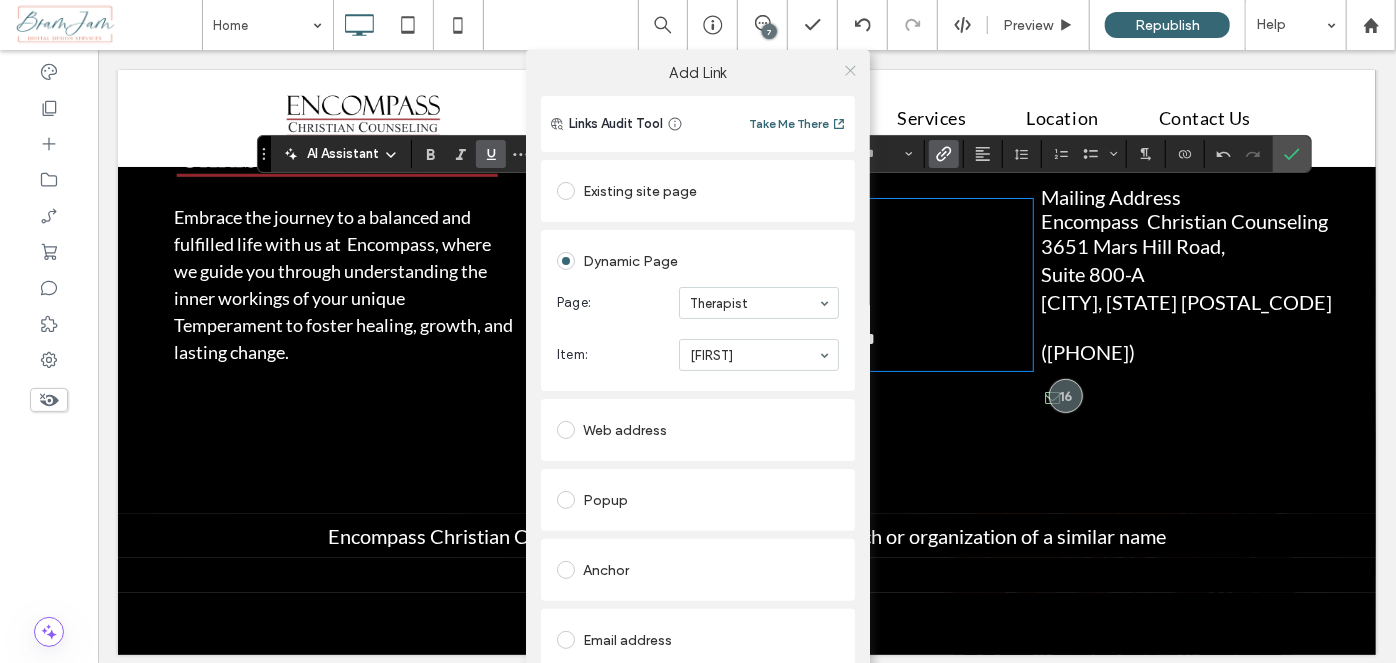 click 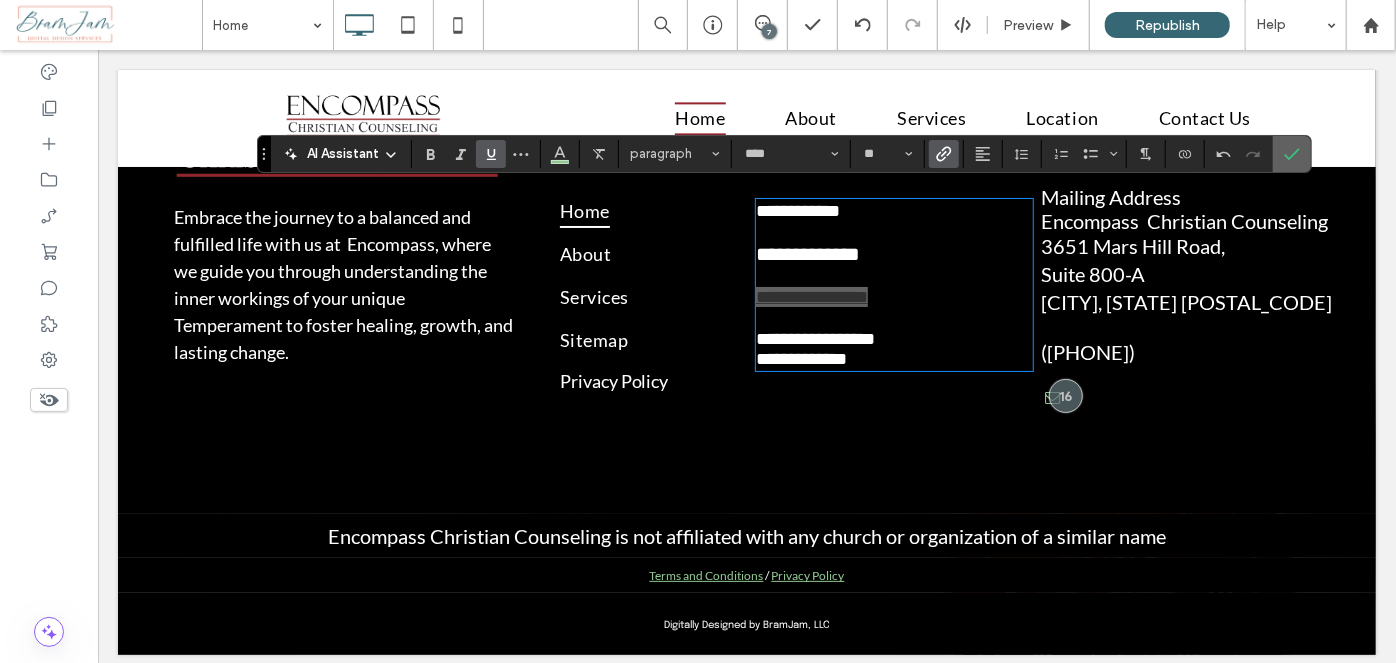 click at bounding box center [1292, 154] 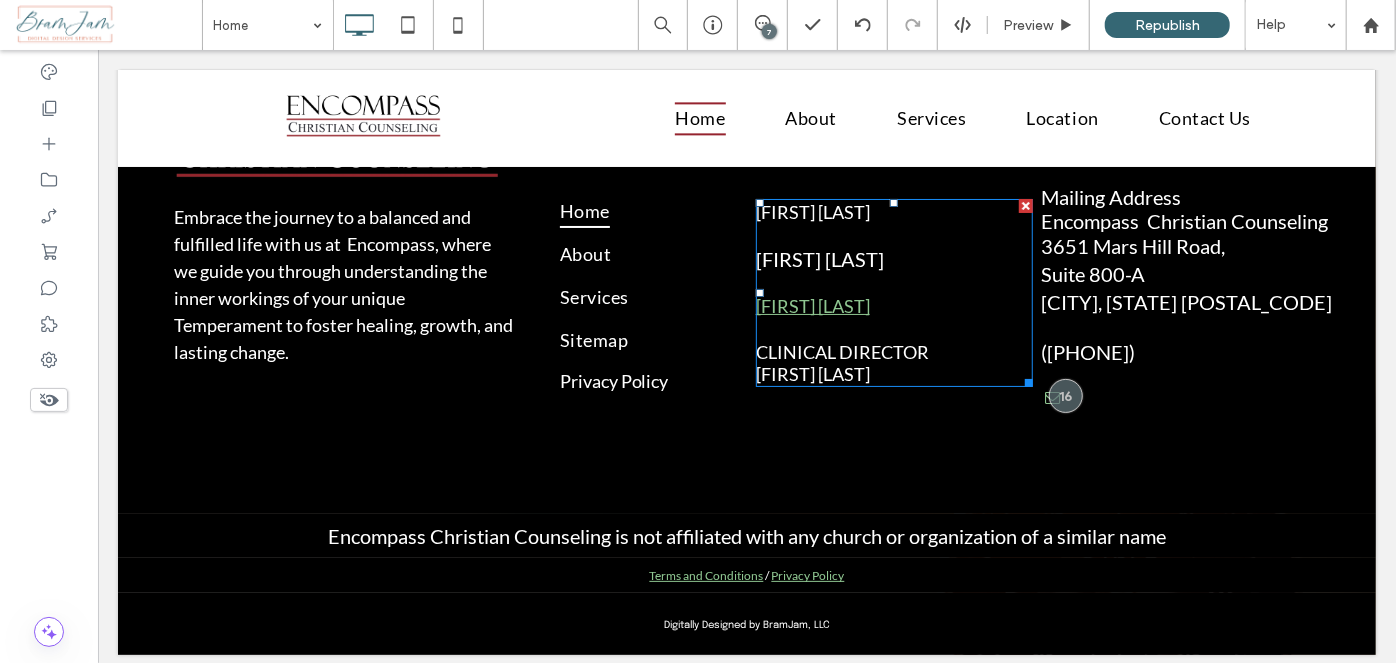 click on "Barbara Goodgame" at bounding box center [893, 305] 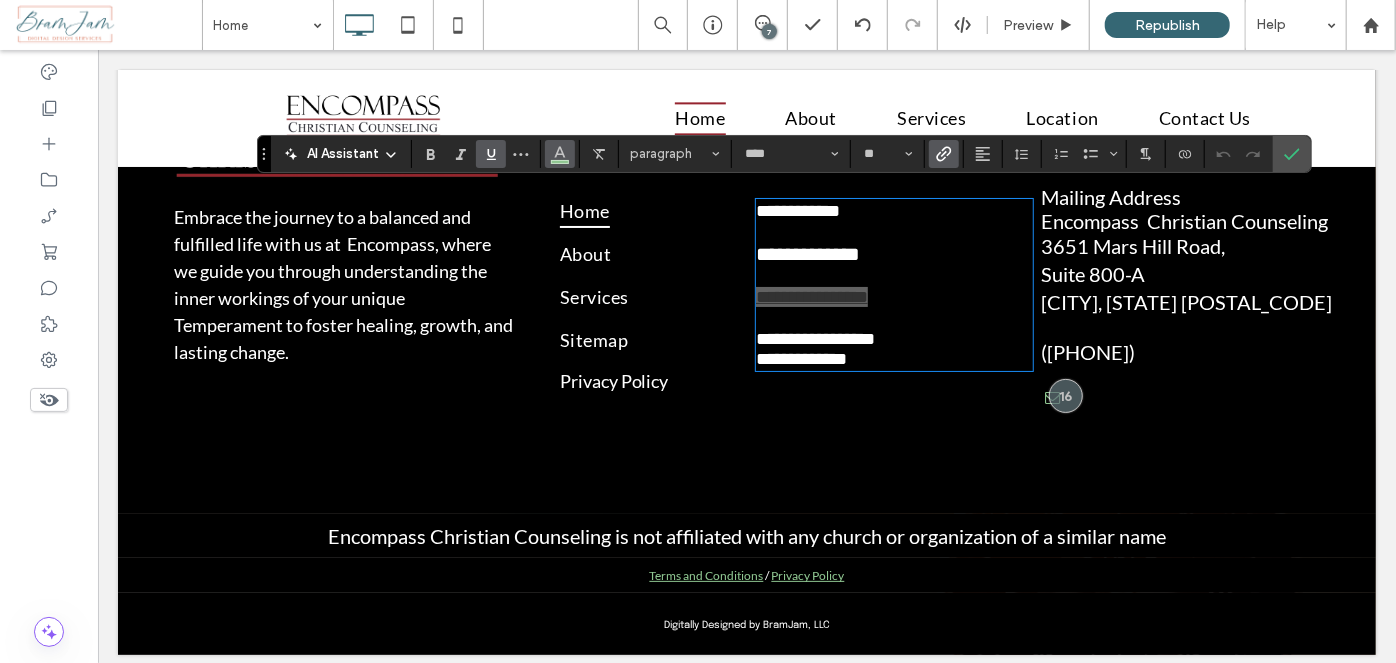 drag, startPoint x: 556, startPoint y: 156, endPoint x: 572, endPoint y: 153, distance: 16.27882 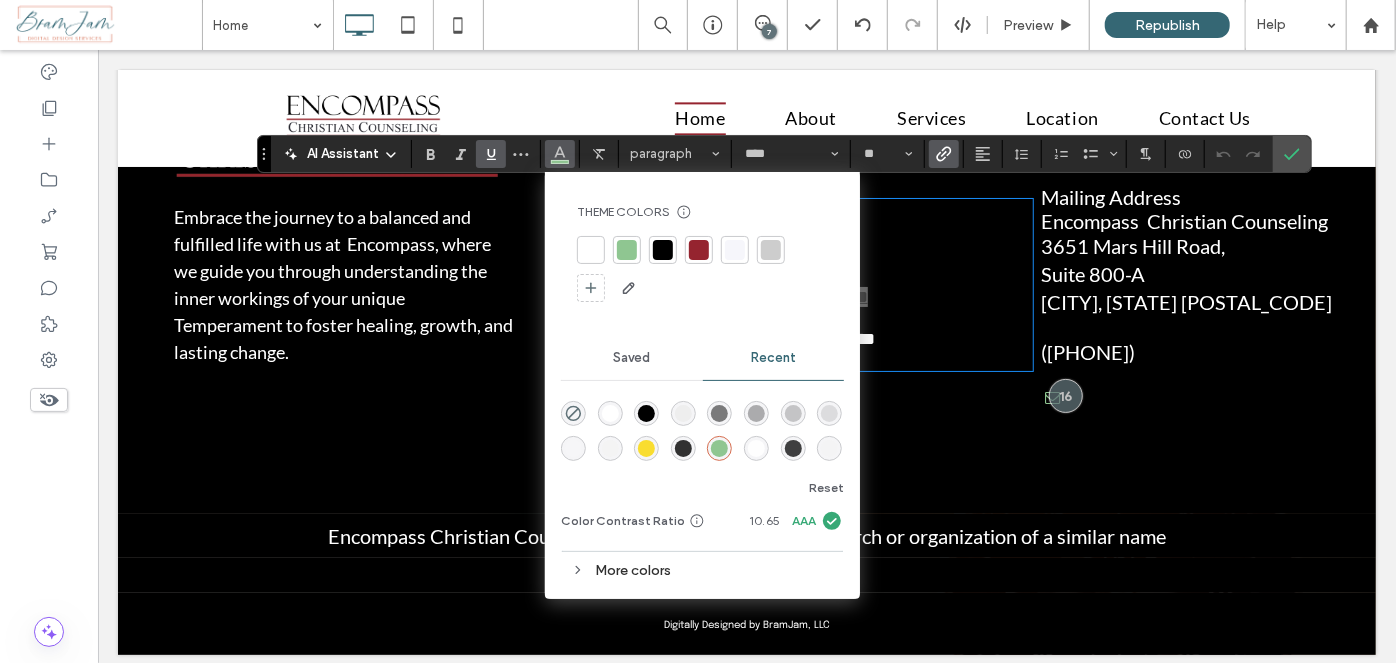 click at bounding box center [591, 250] 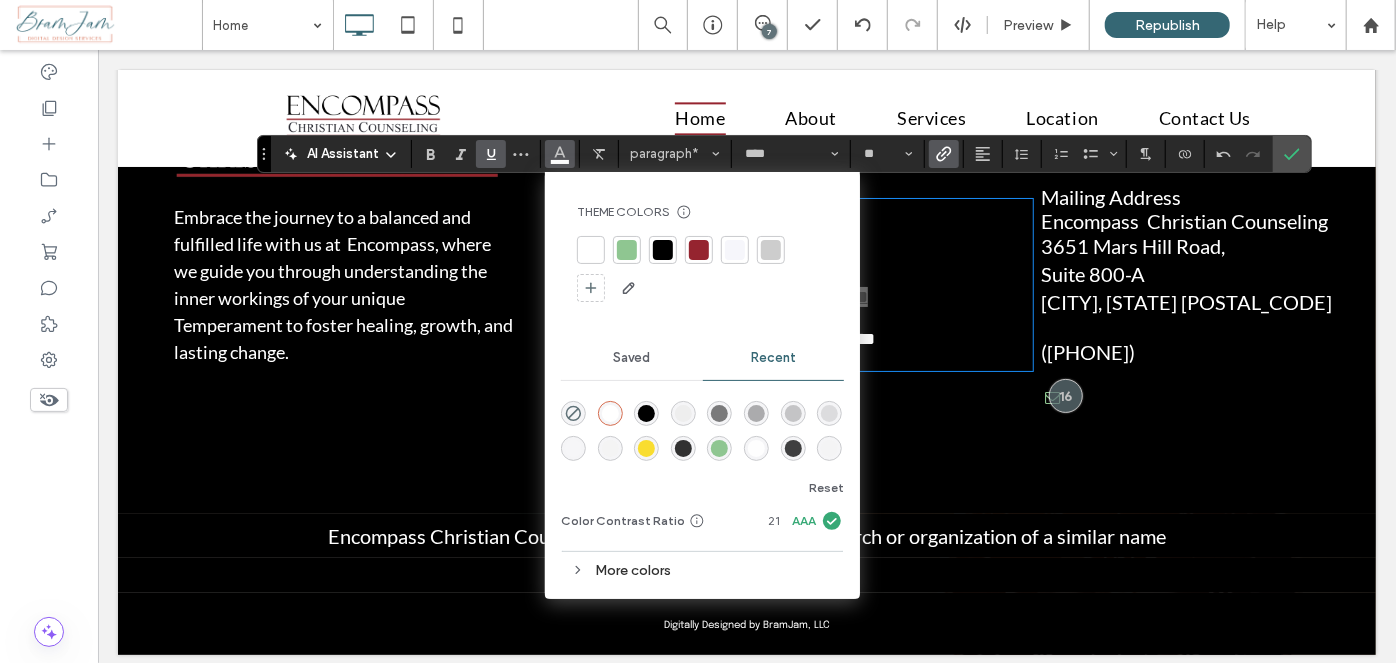 click at bounding box center [487, 154] 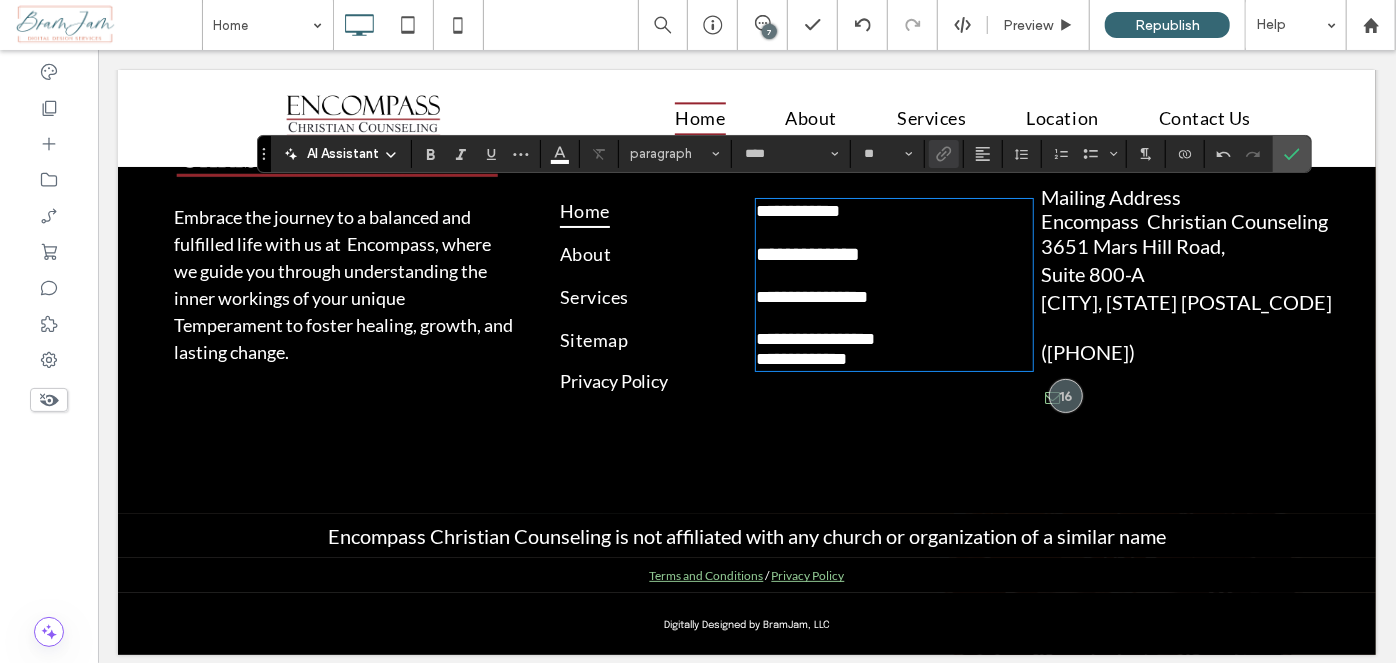 click on "**********" at bounding box center (893, 253) 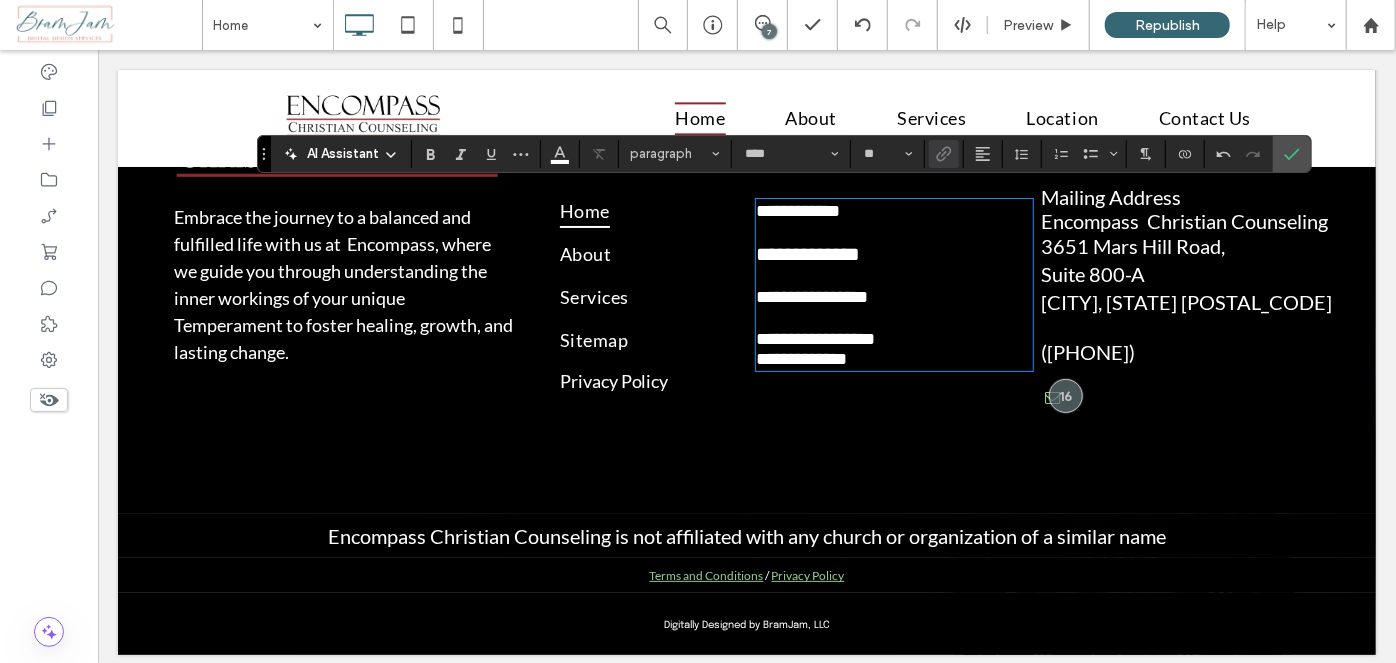 click on "**********" at bounding box center (807, 253) 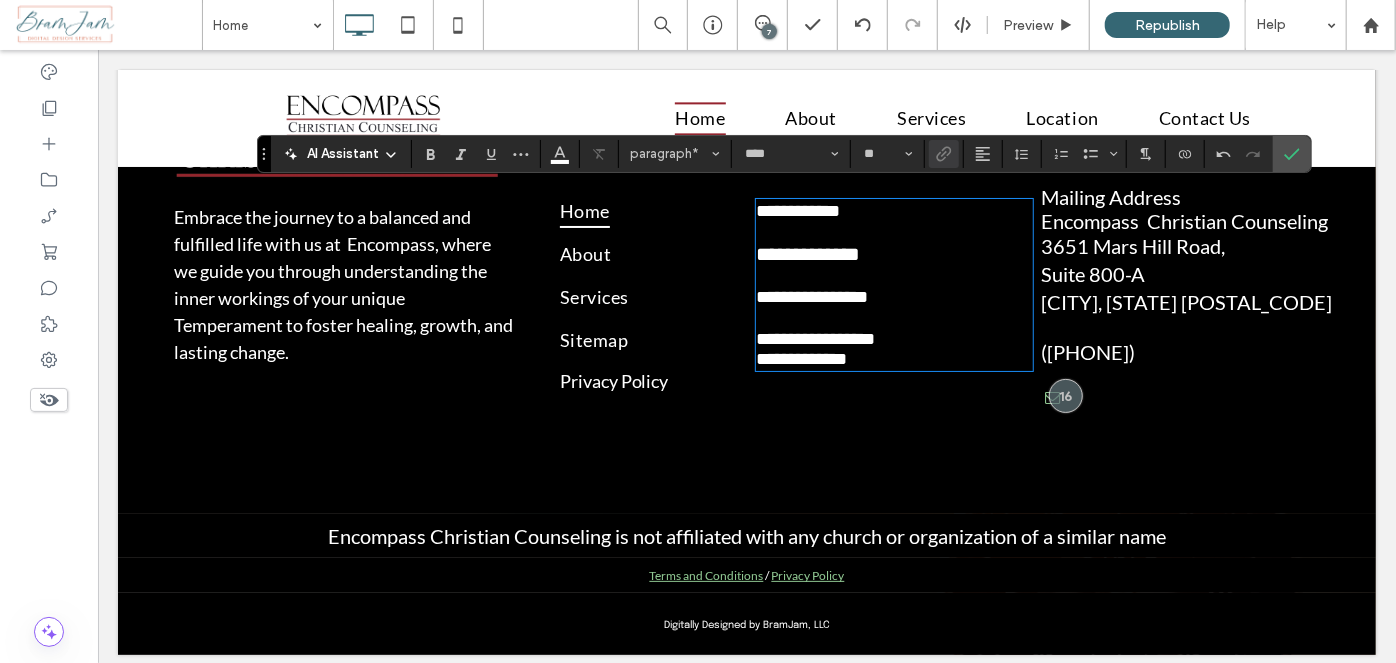 click on "**********" at bounding box center [811, 296] 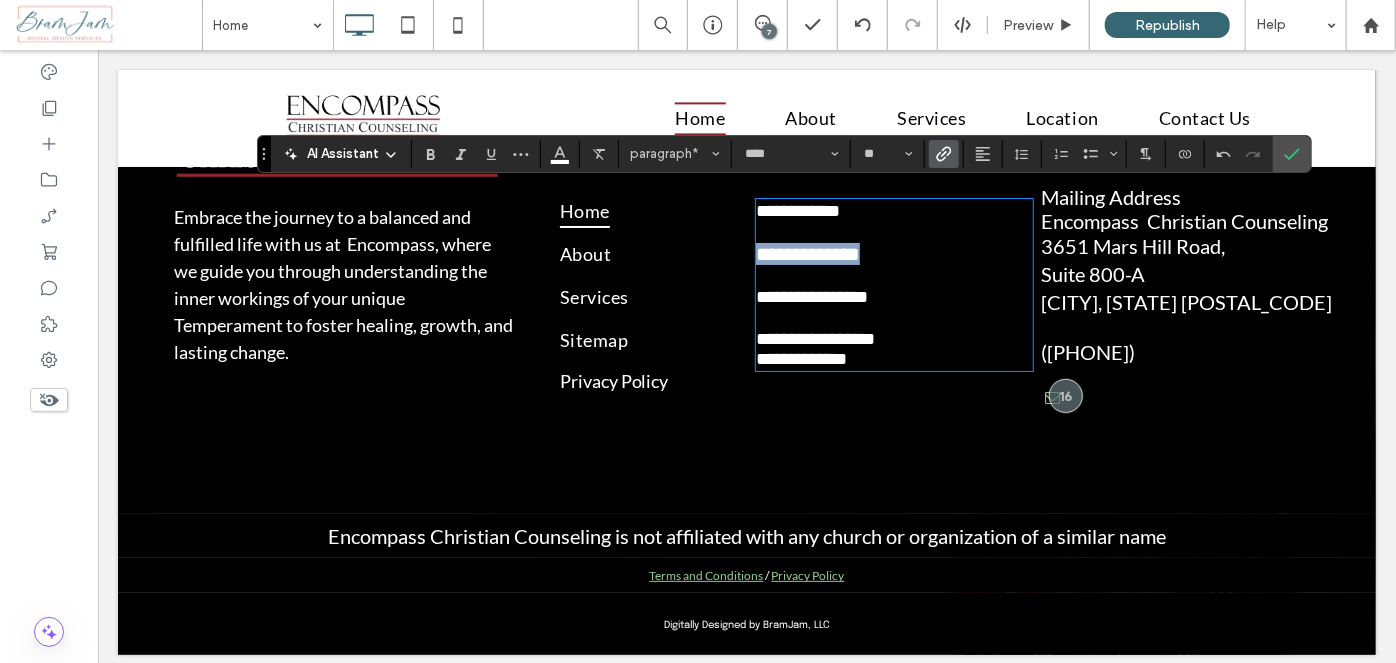drag, startPoint x: 884, startPoint y: 246, endPoint x: 745, endPoint y: 249, distance: 139.03236 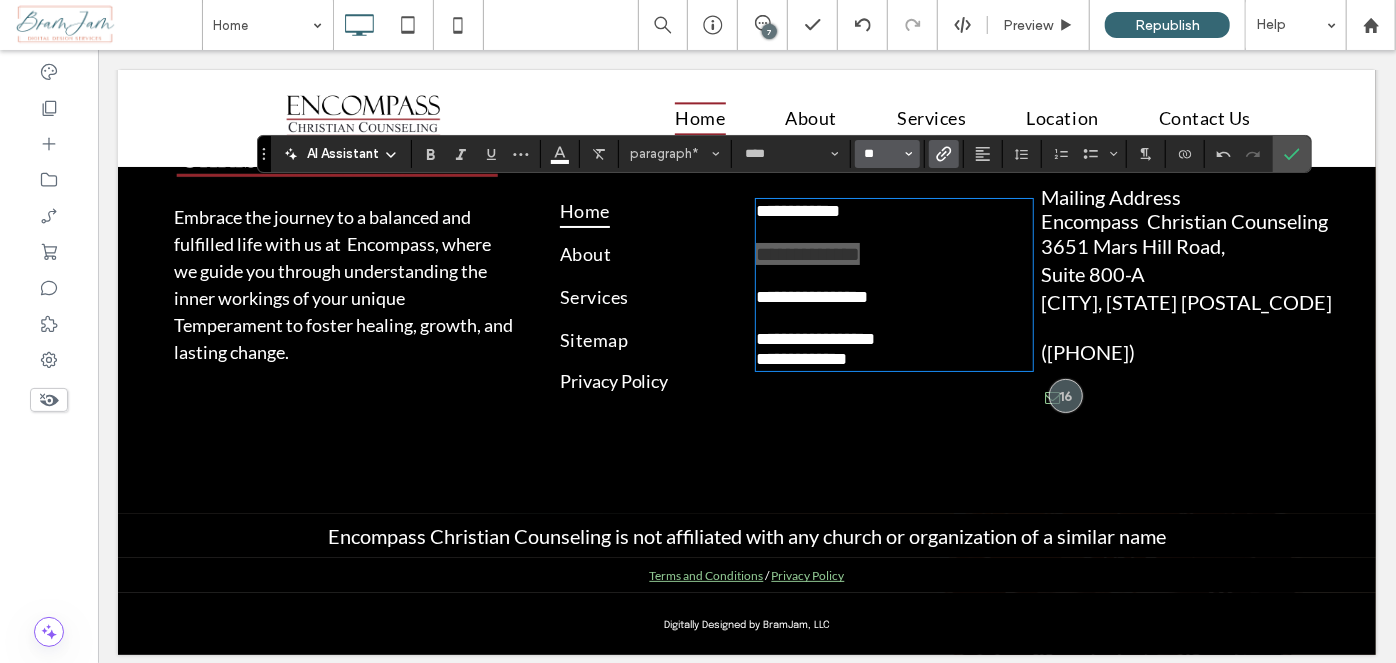 click on "**" at bounding box center (881, 154) 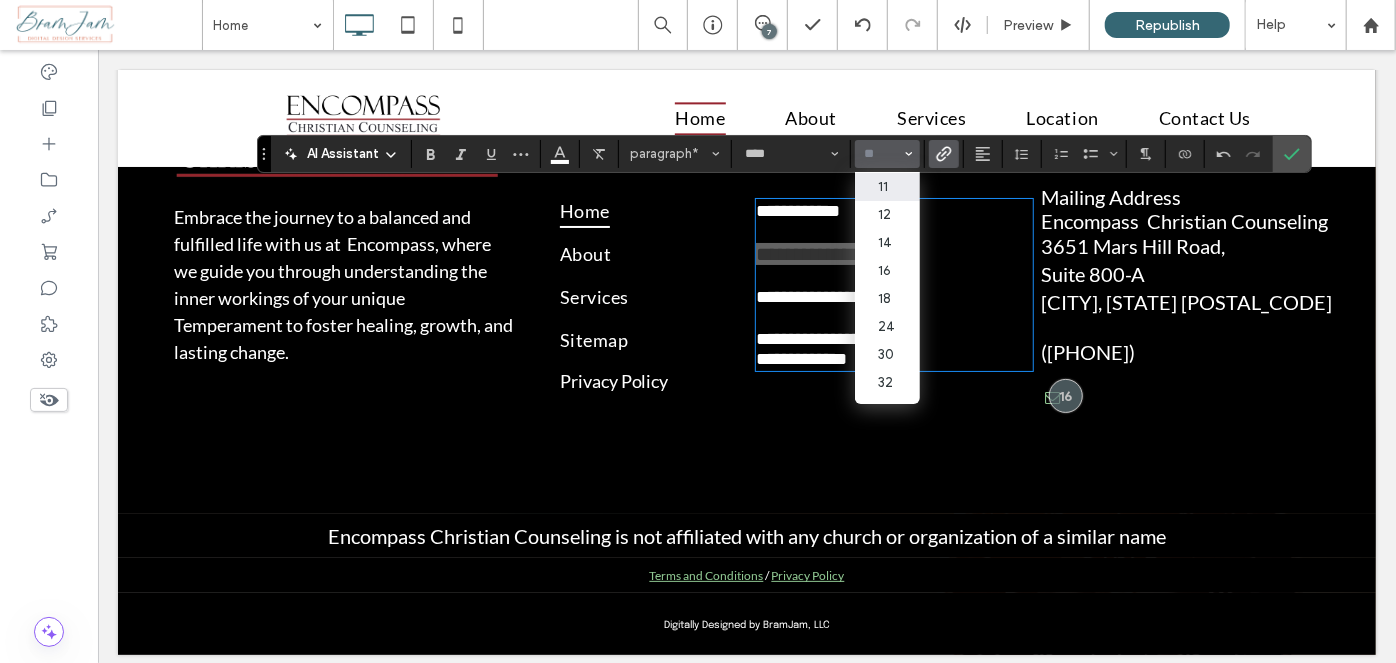 scroll, scrollTop: 181, scrollLeft: 0, axis: vertical 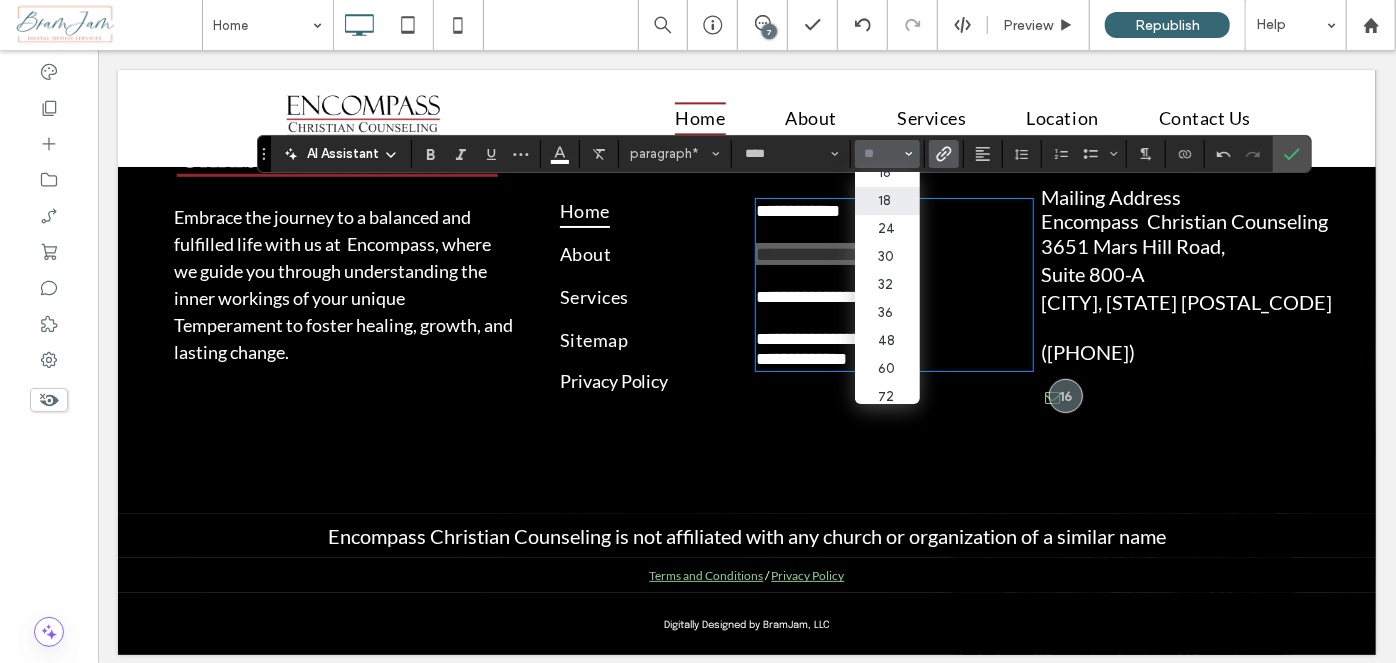 click on "18" at bounding box center (887, 201) 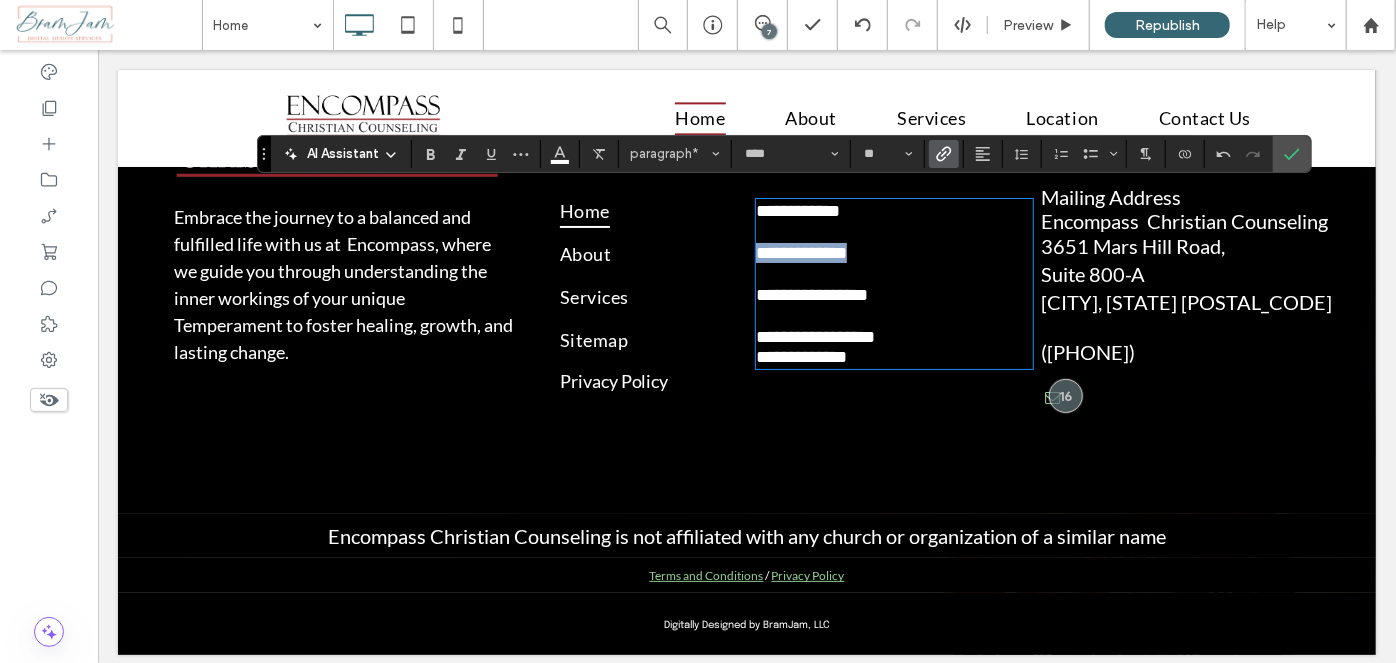 type on "**" 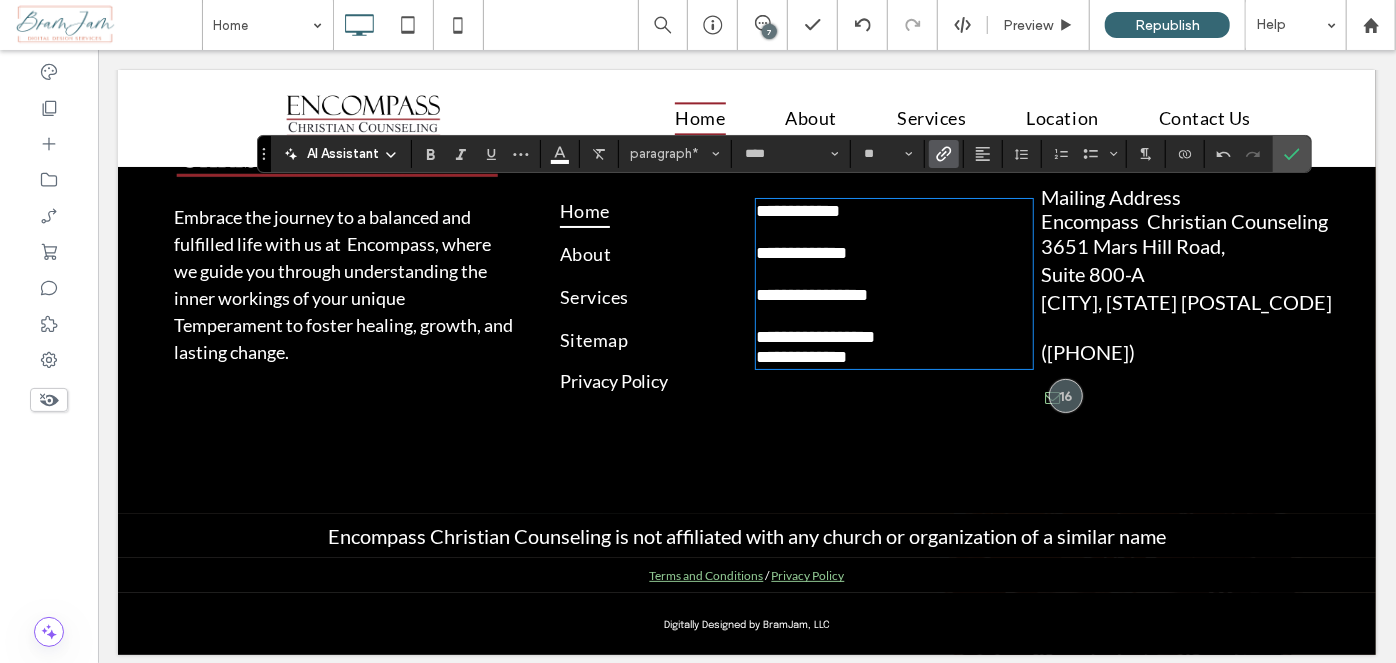 click at bounding box center [893, 273] 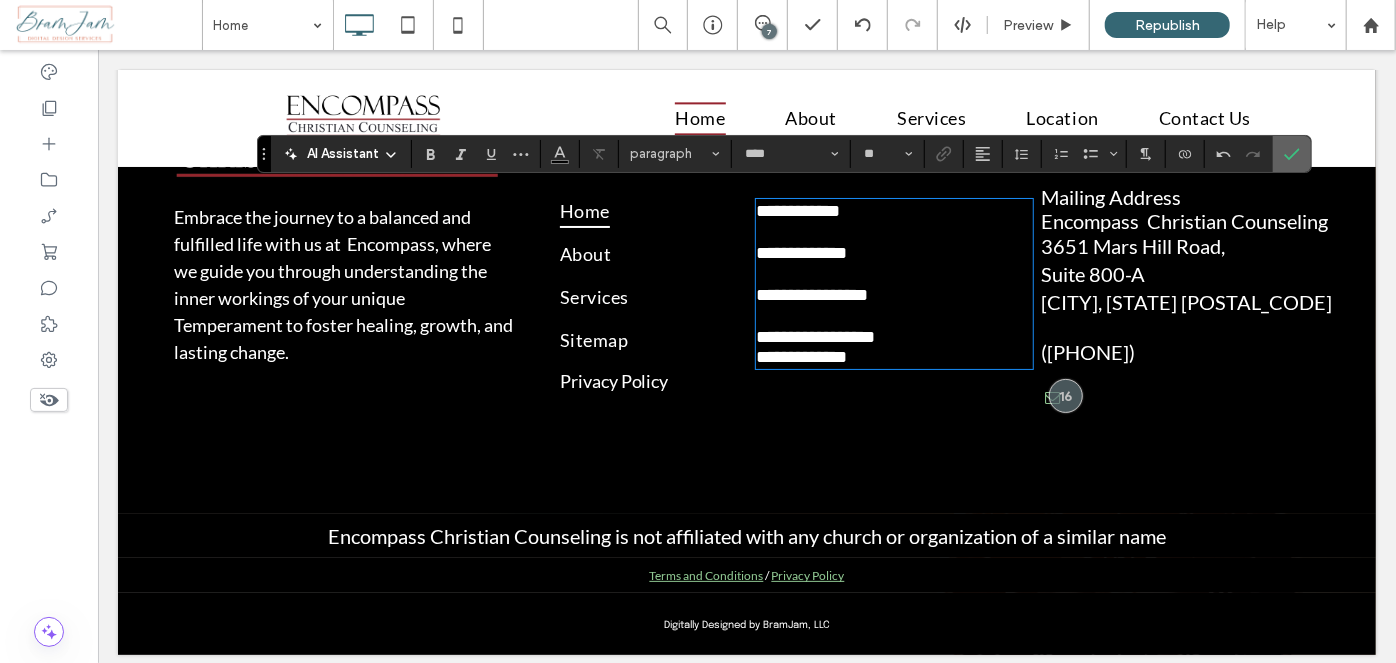 click 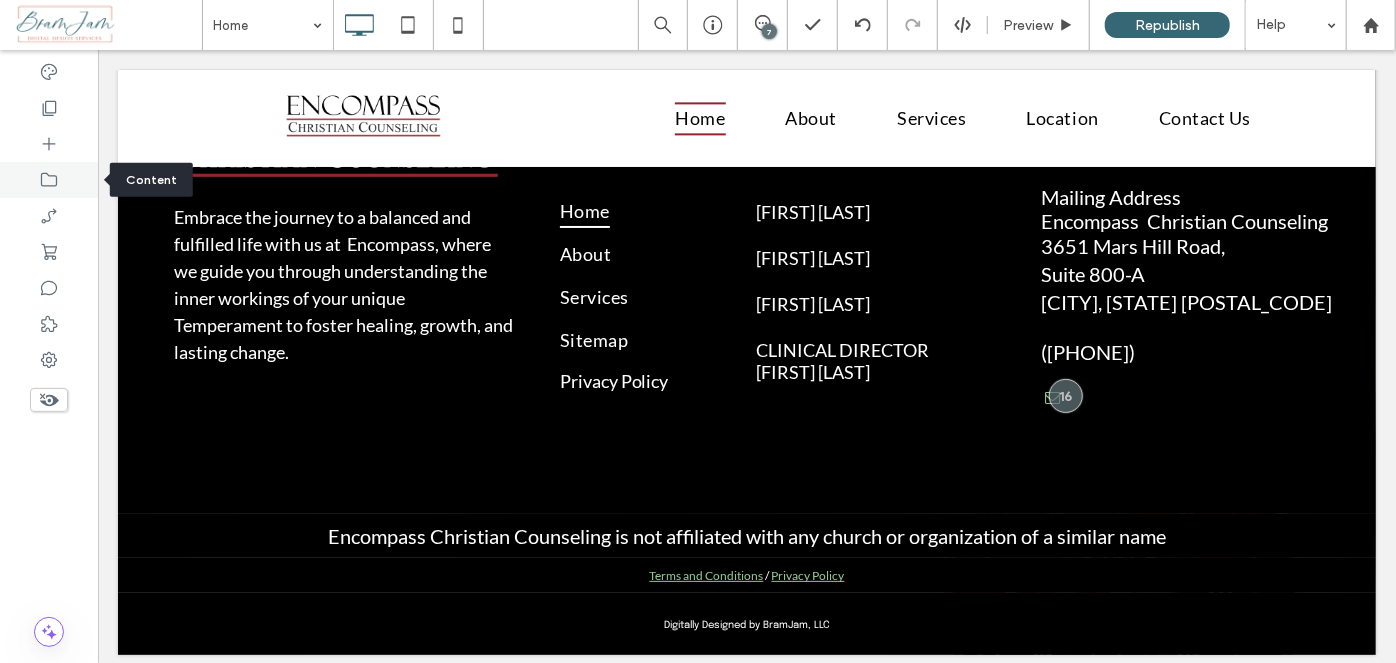 click 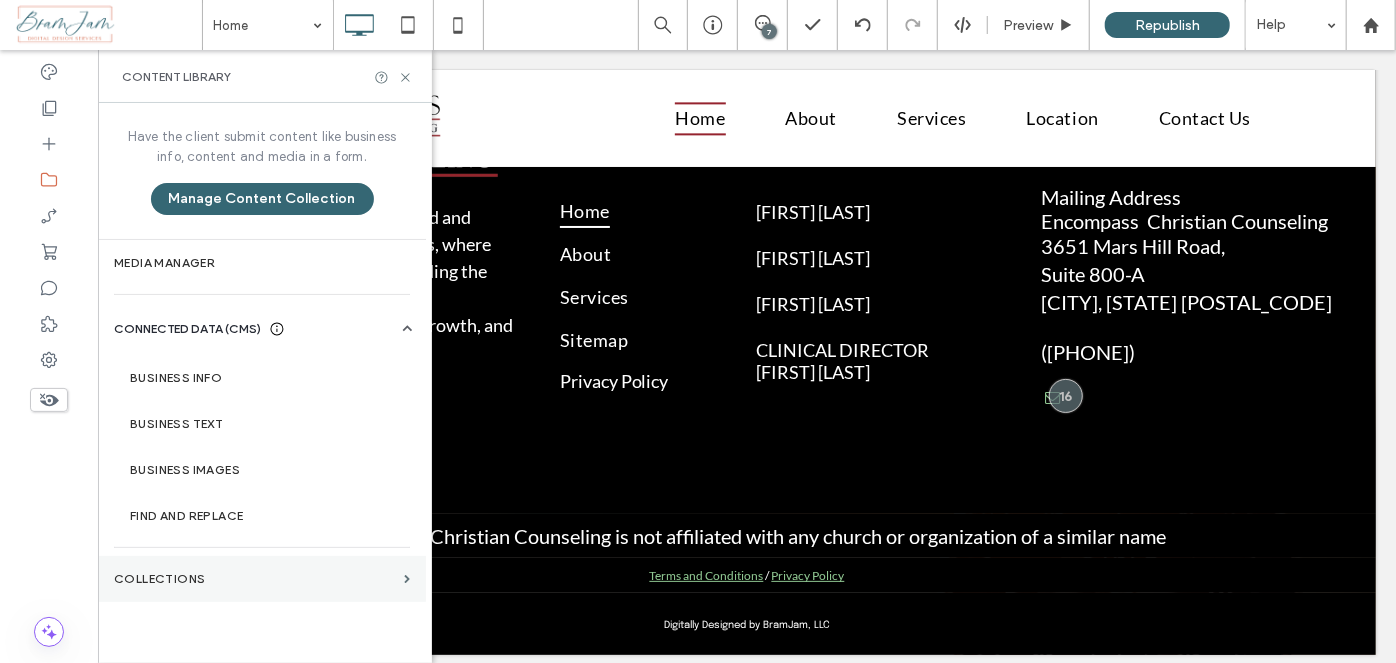 click on "Collections" at bounding box center [262, 579] 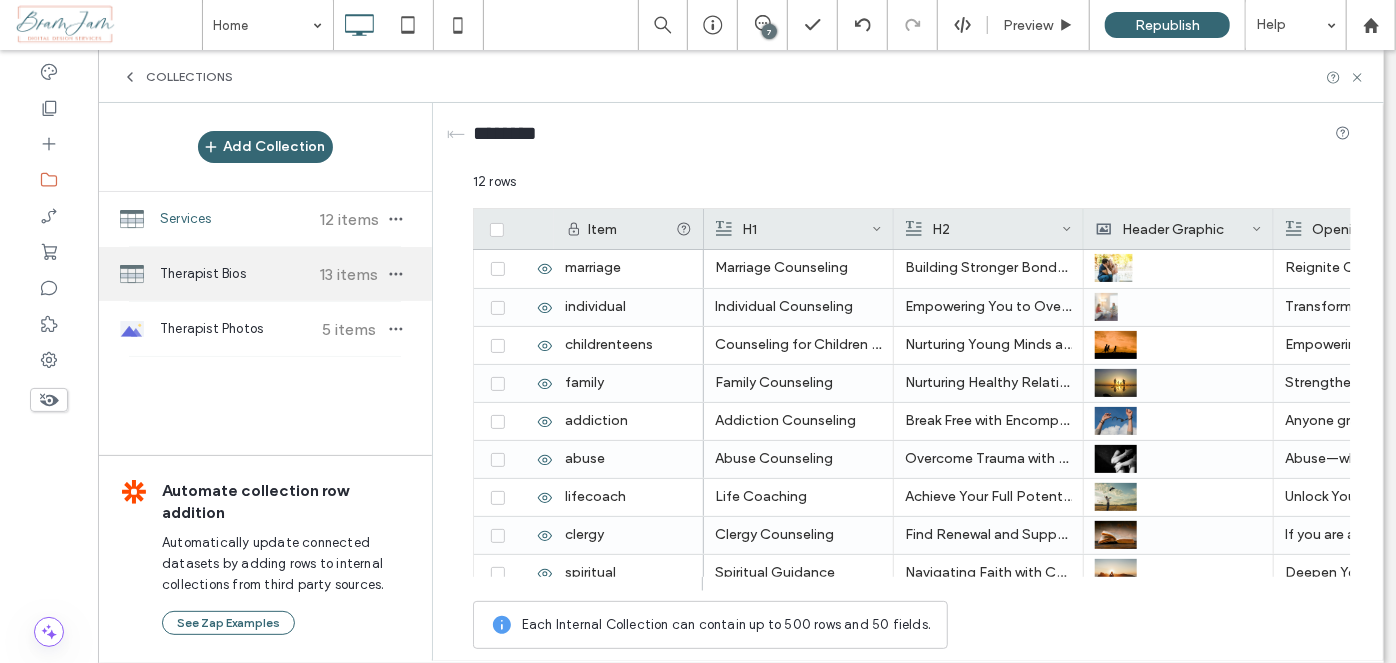 click on "Therapist Bios" at bounding box center [234, 274] 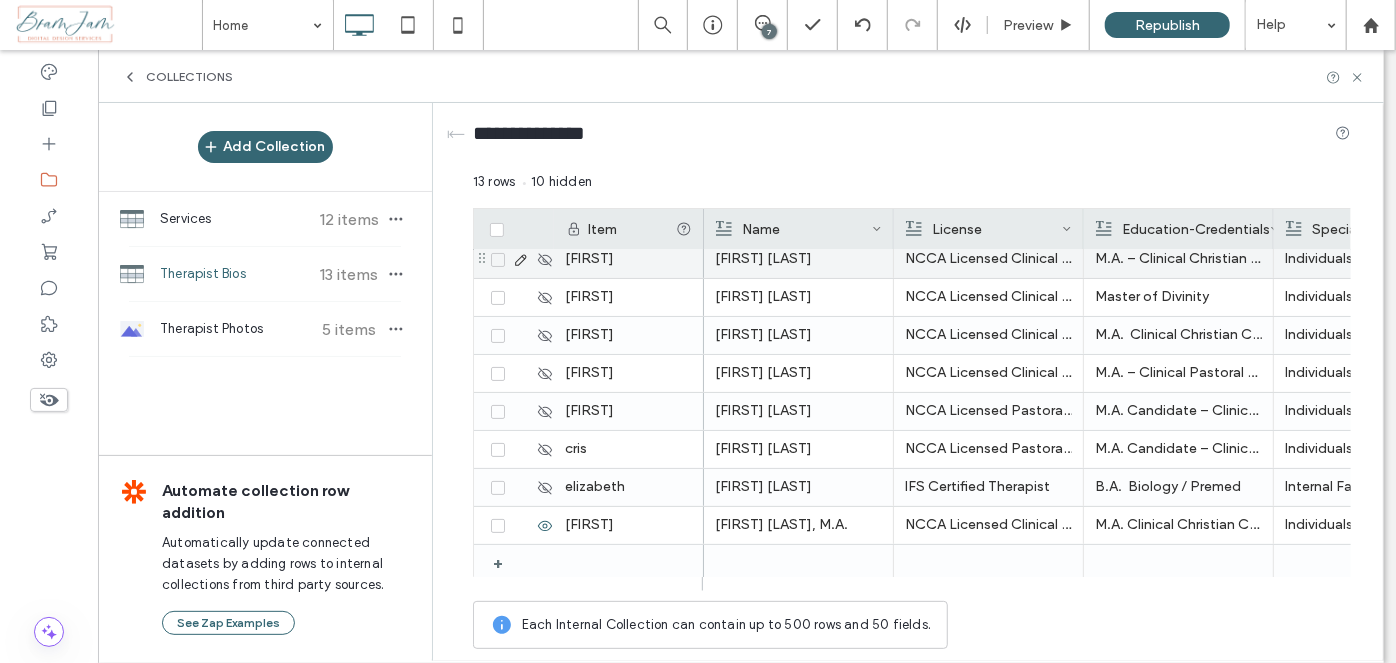 scroll, scrollTop: 202, scrollLeft: 0, axis: vertical 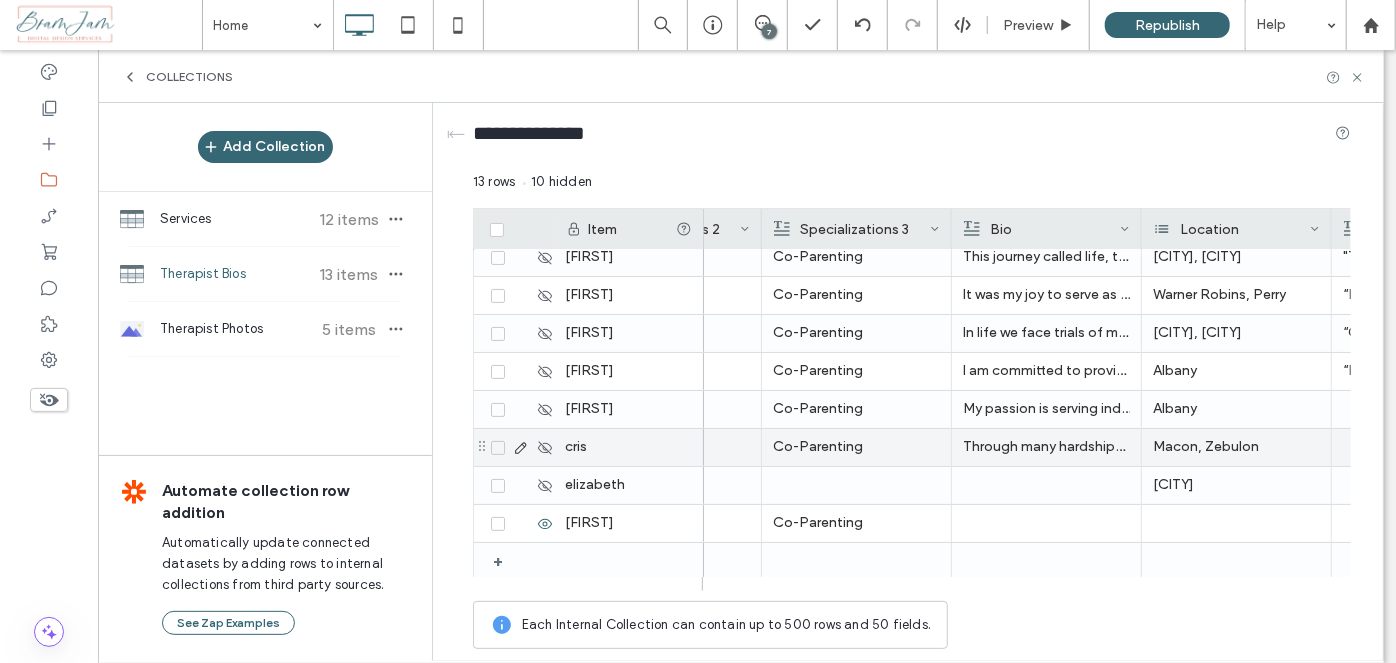 click on "Through many hardships and trials in my own personal life God was preparing me. In my brokenness he met me and through the story of Job he spoke to me. He delivered me from my affliction and called me to Counseling. (Job 36: 15-16) I am humbly and passionately answering the call to walk alongside of the broken and hurting through the darkest times in their life. Together with the Holy Spirit our mission is to help lead them back to the light and under the shelter of the Almighty. (Acts 22:18) I would be honored to partner with you, your family, or your children in the healing journey." at bounding box center [1046, 447] 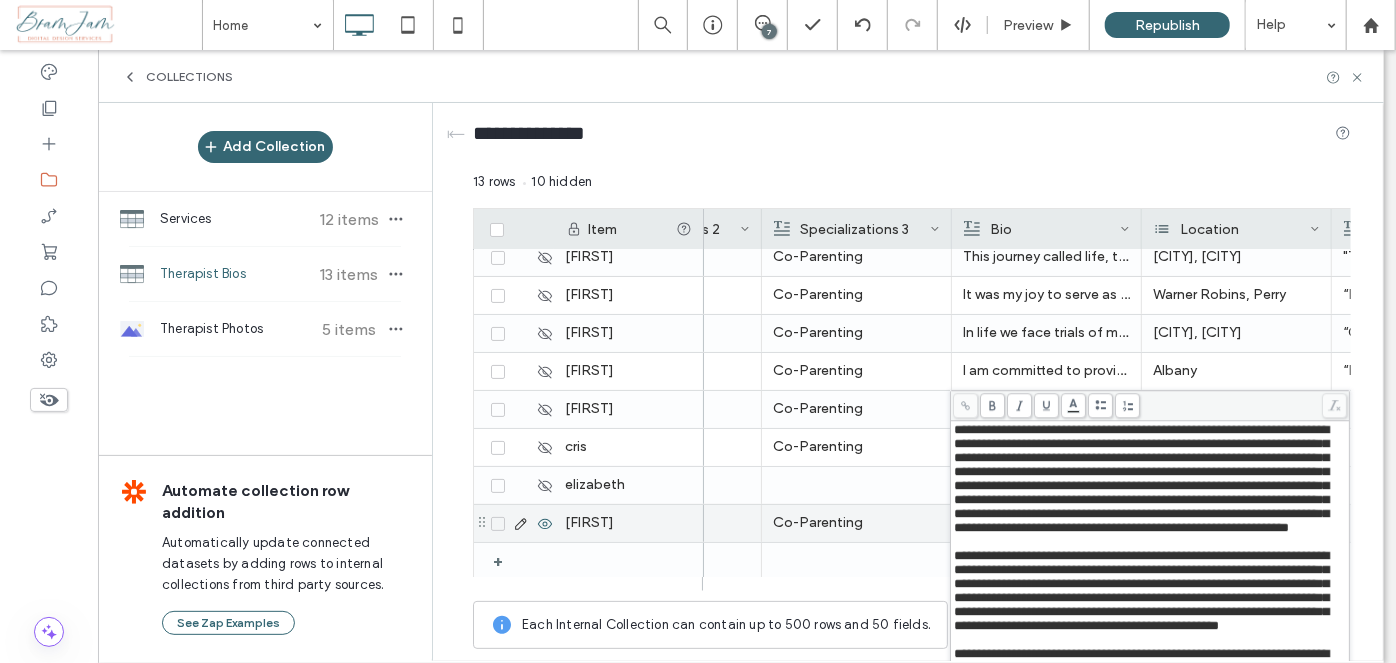 click on "Co-Parenting" at bounding box center (856, 523) 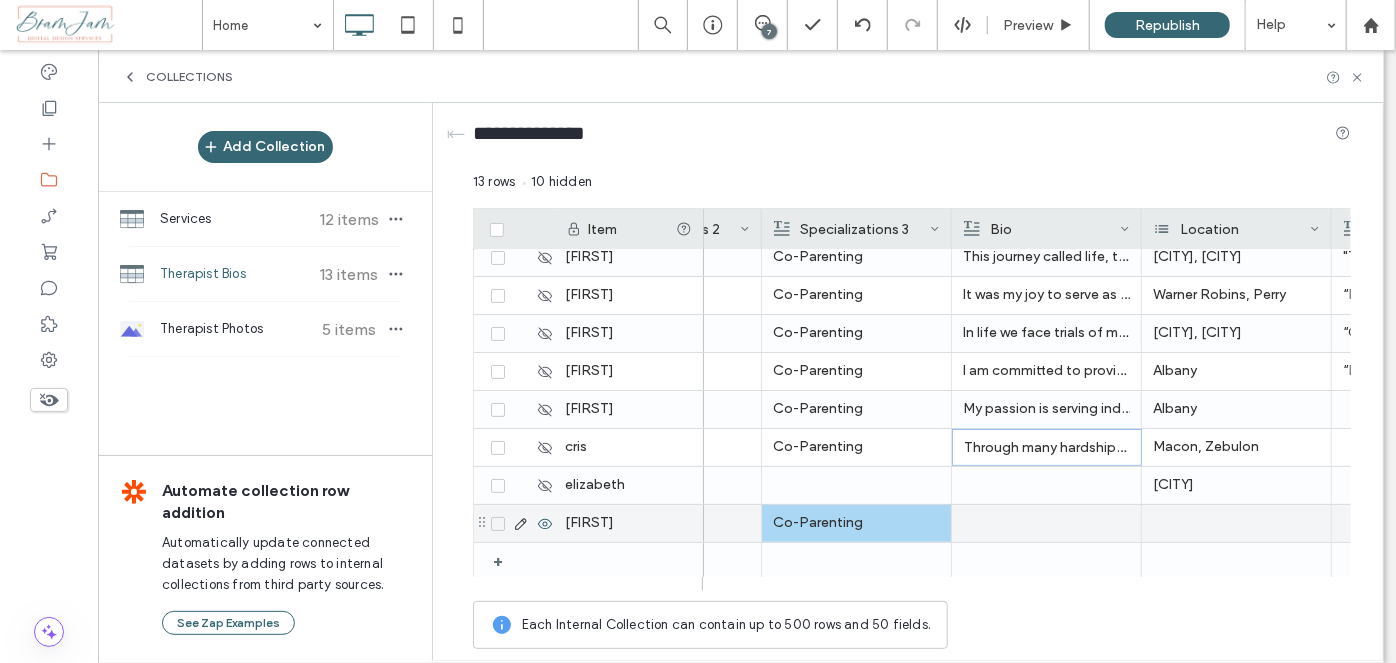 click at bounding box center [1046, 523] 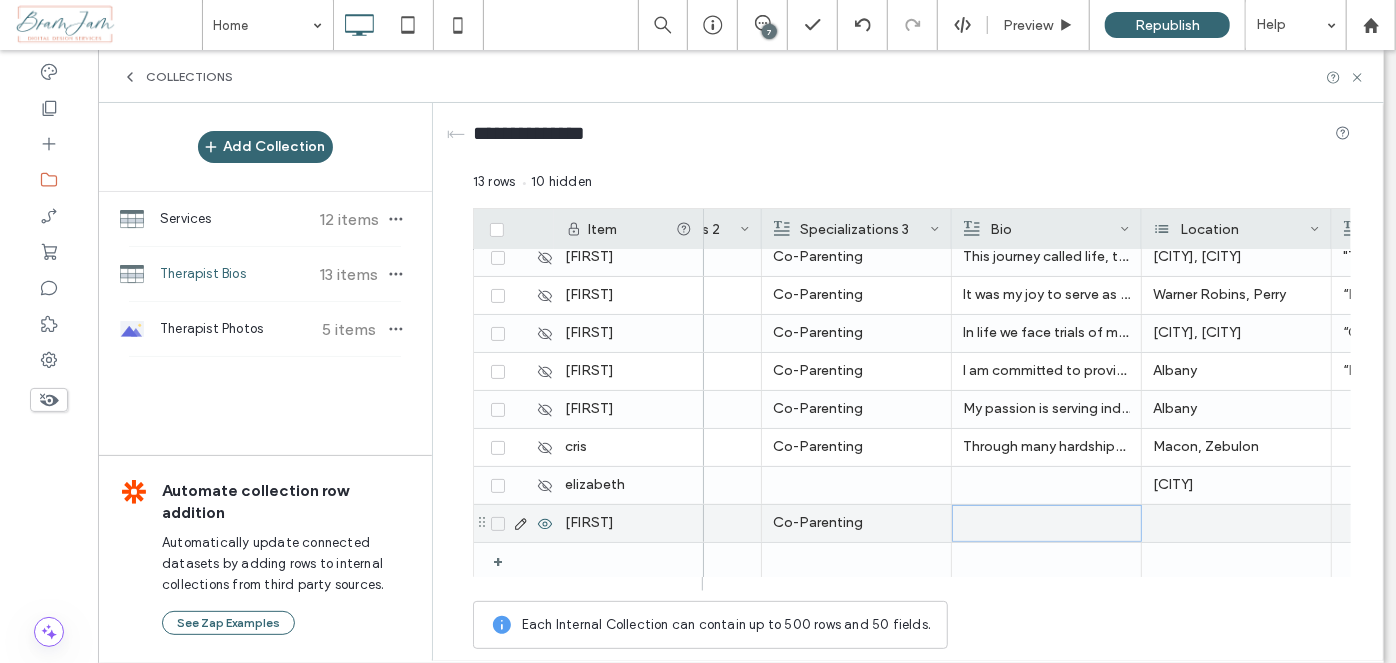 click at bounding box center (1047, 523) 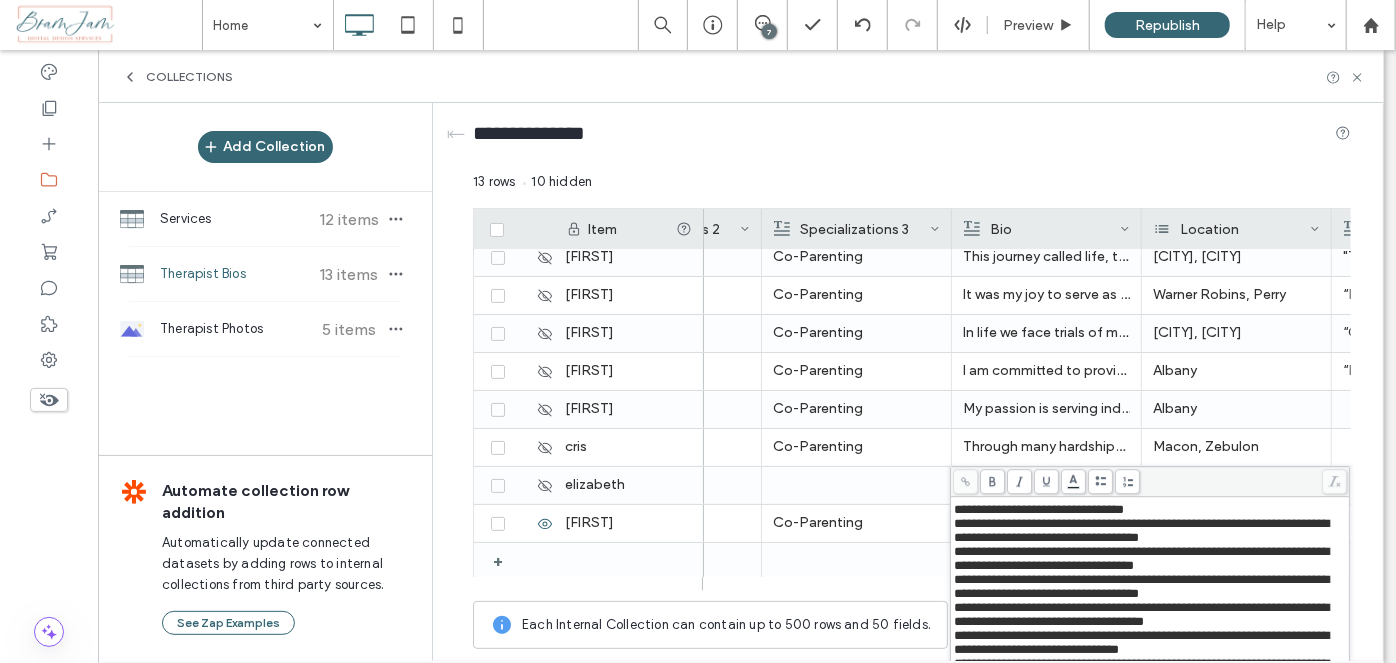 scroll, scrollTop: 0, scrollLeft: 0, axis: both 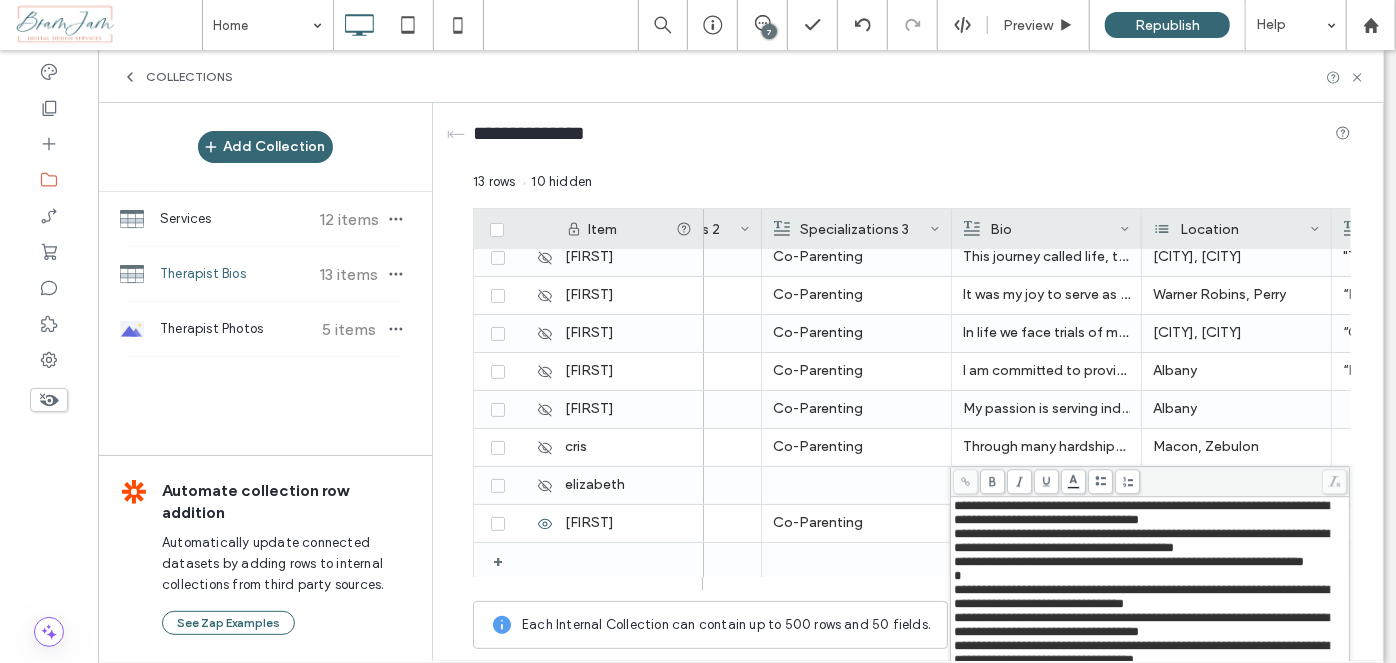 click on "**********" at bounding box center [1141, 540] 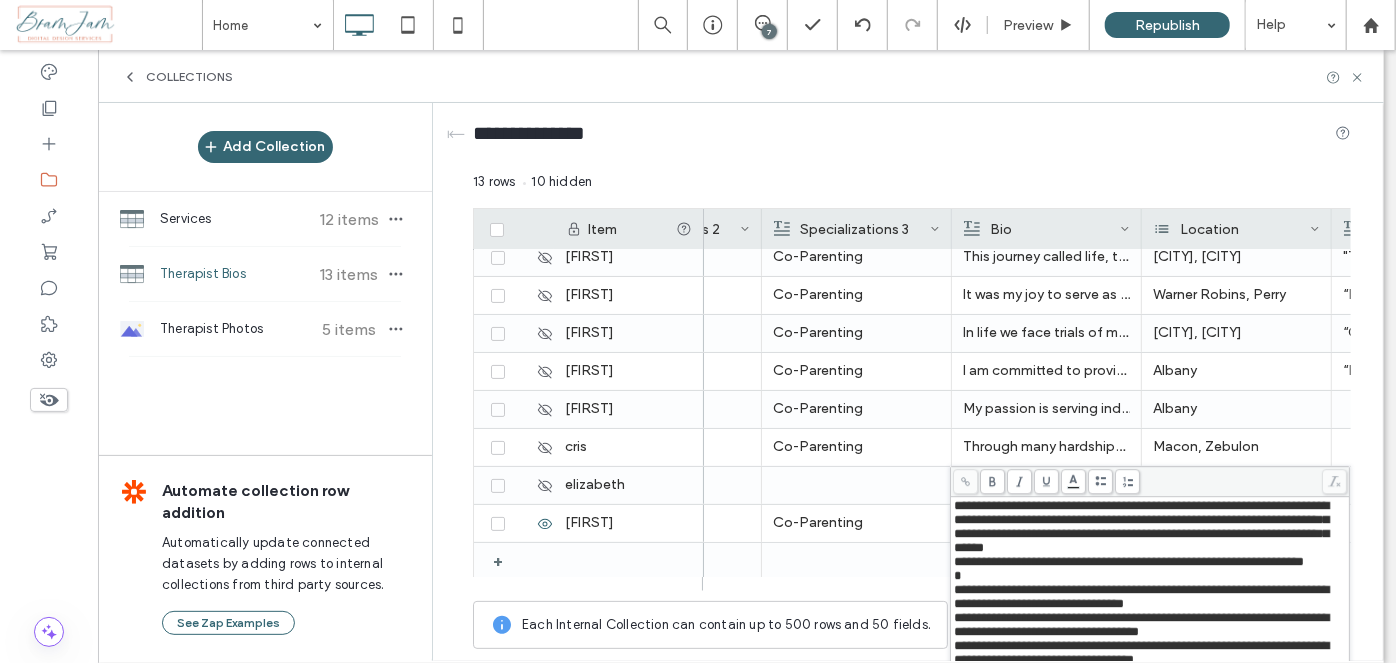 click on "**********" at bounding box center [1150, 649] 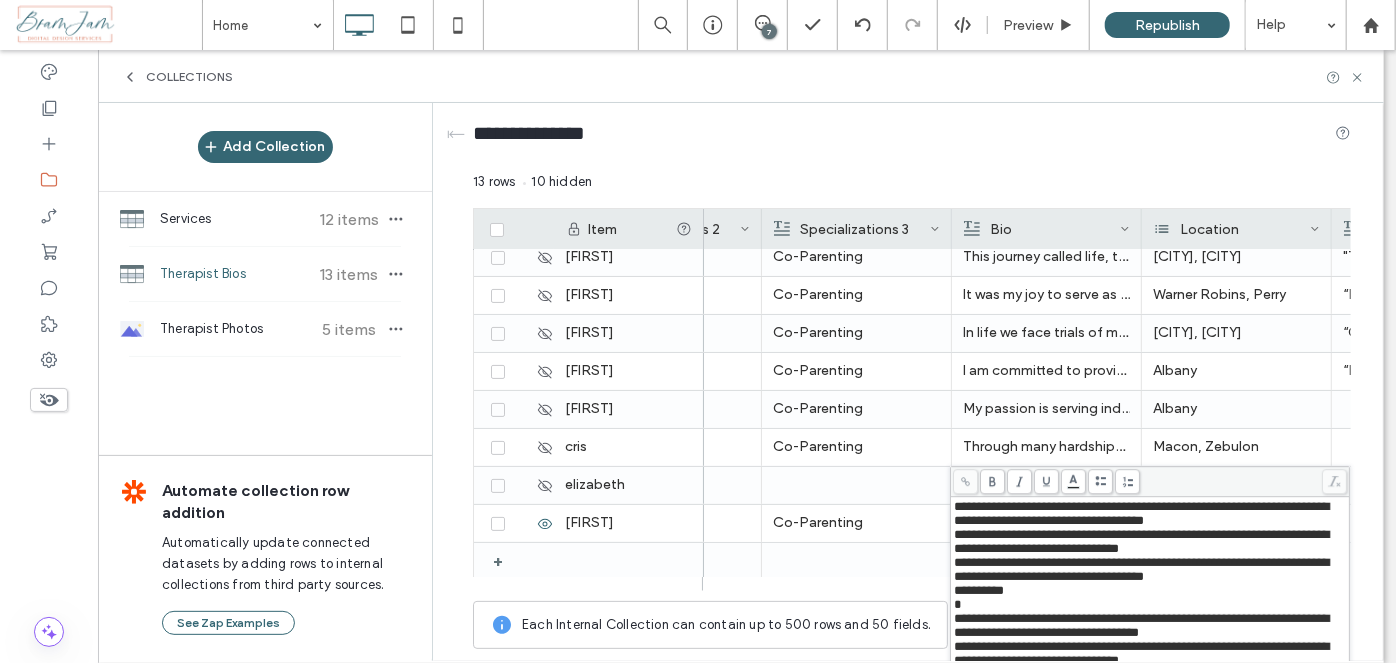 scroll, scrollTop: 78, scrollLeft: 0, axis: vertical 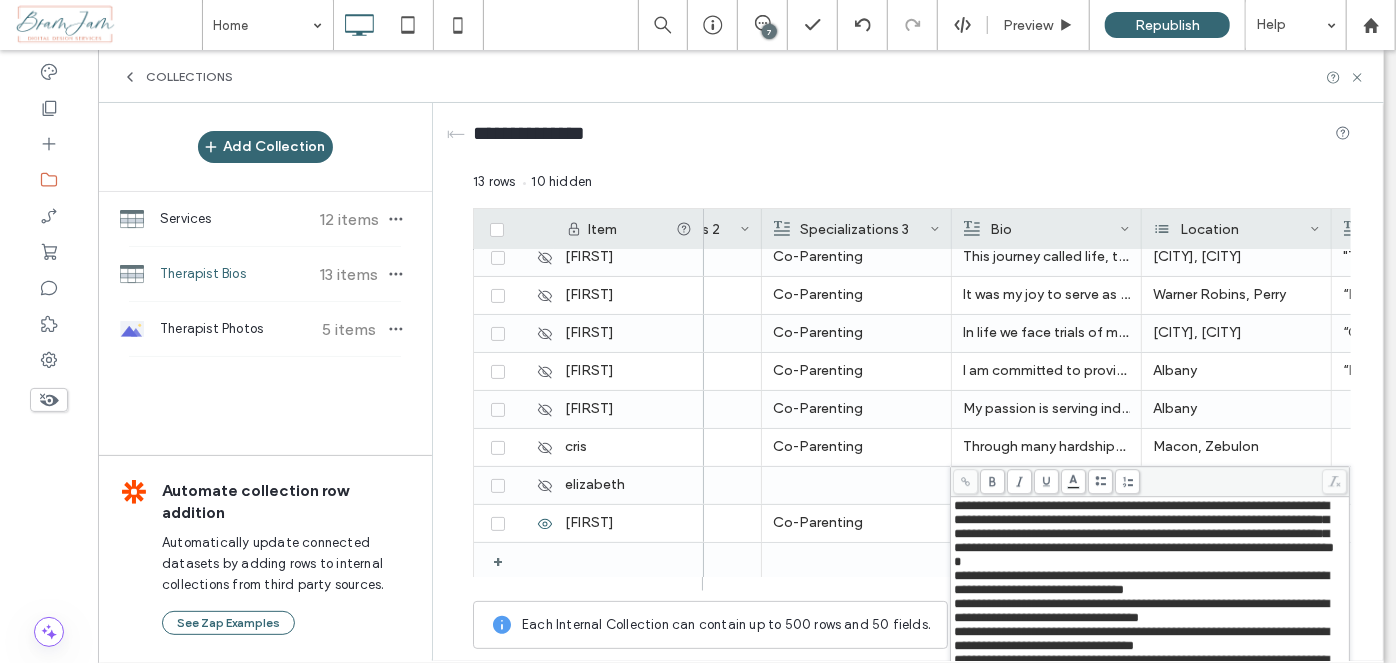 click on "**********" at bounding box center [1141, 610] 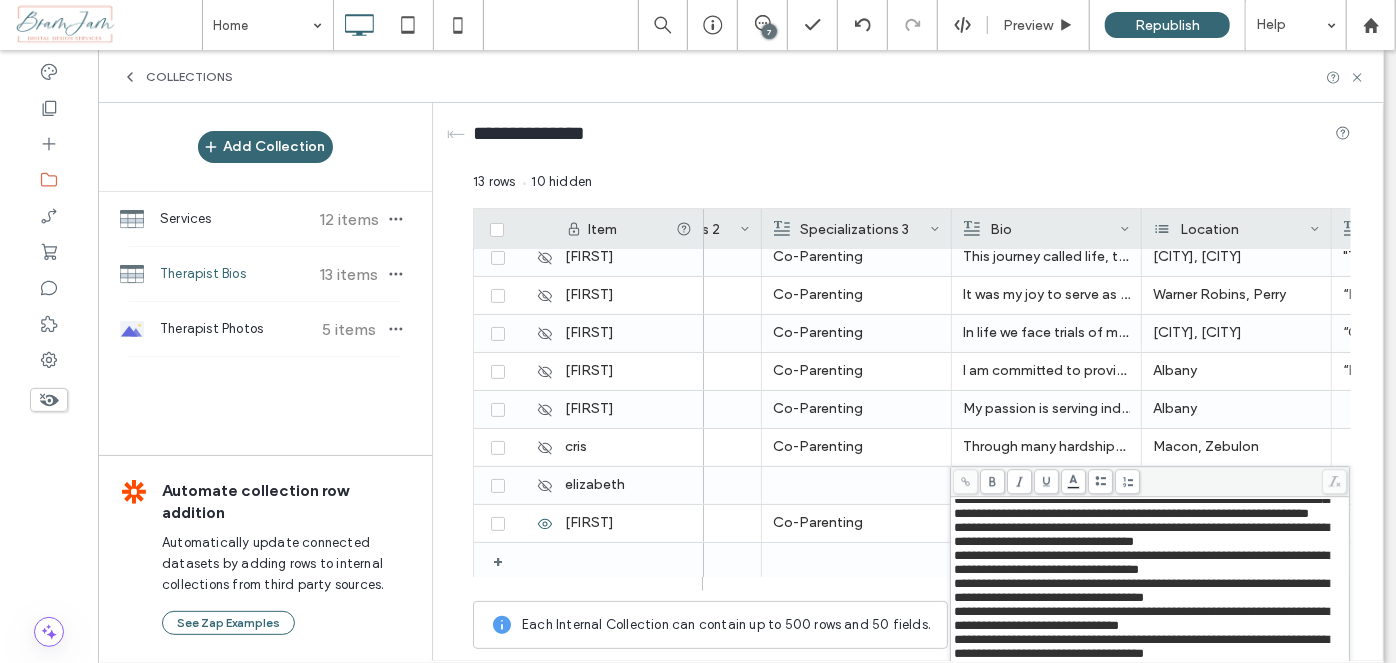 click on "**********" at bounding box center (1141, 534) 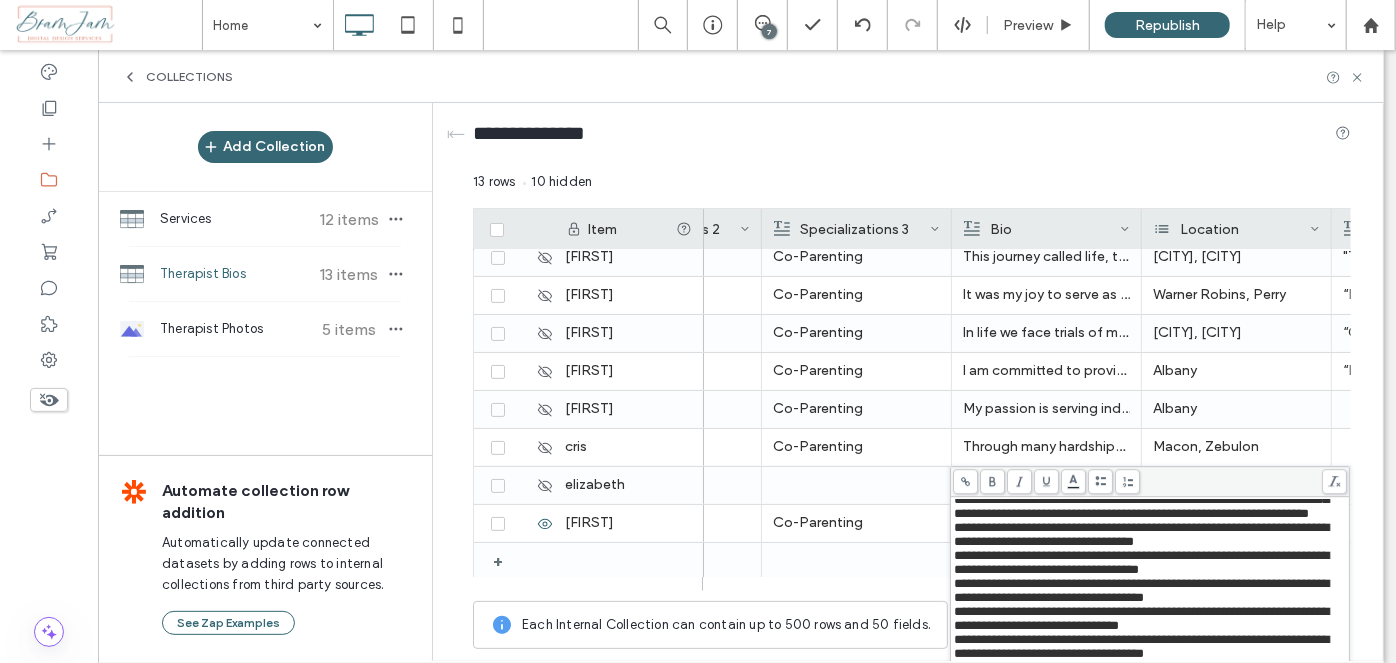 click on "**********" at bounding box center [1150, 500] 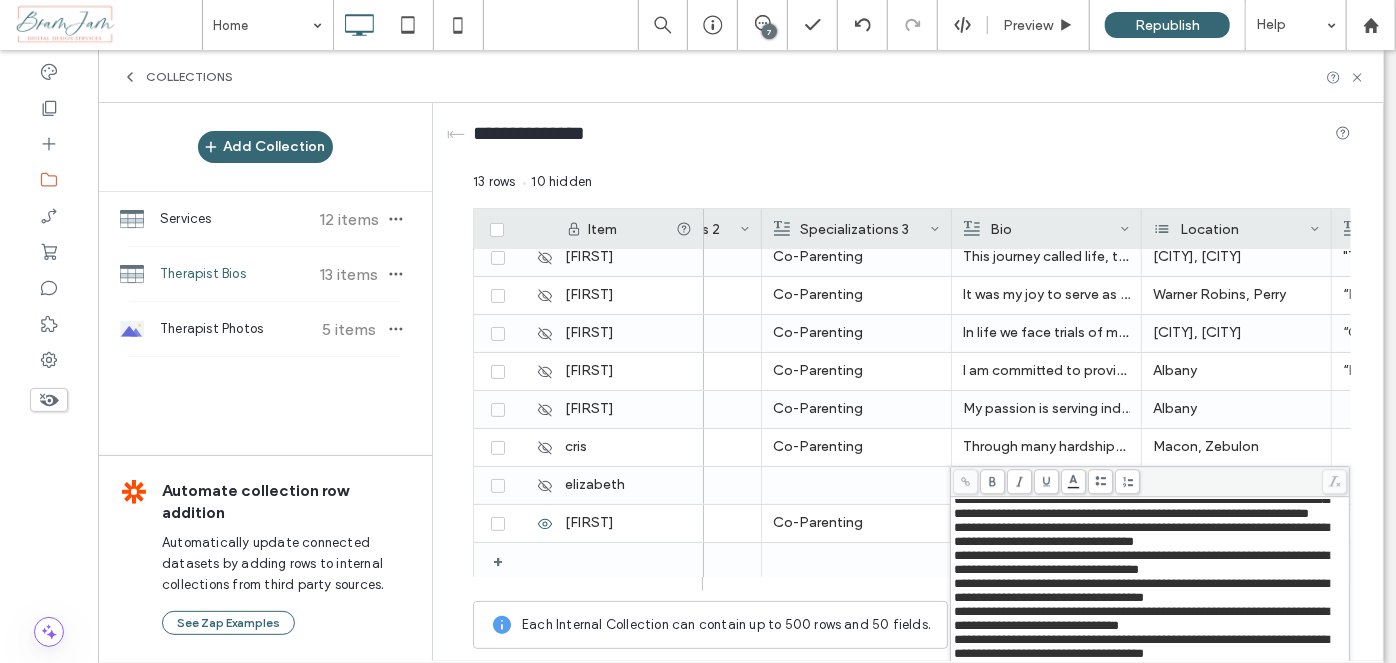 click on "**********" at bounding box center [1141, 534] 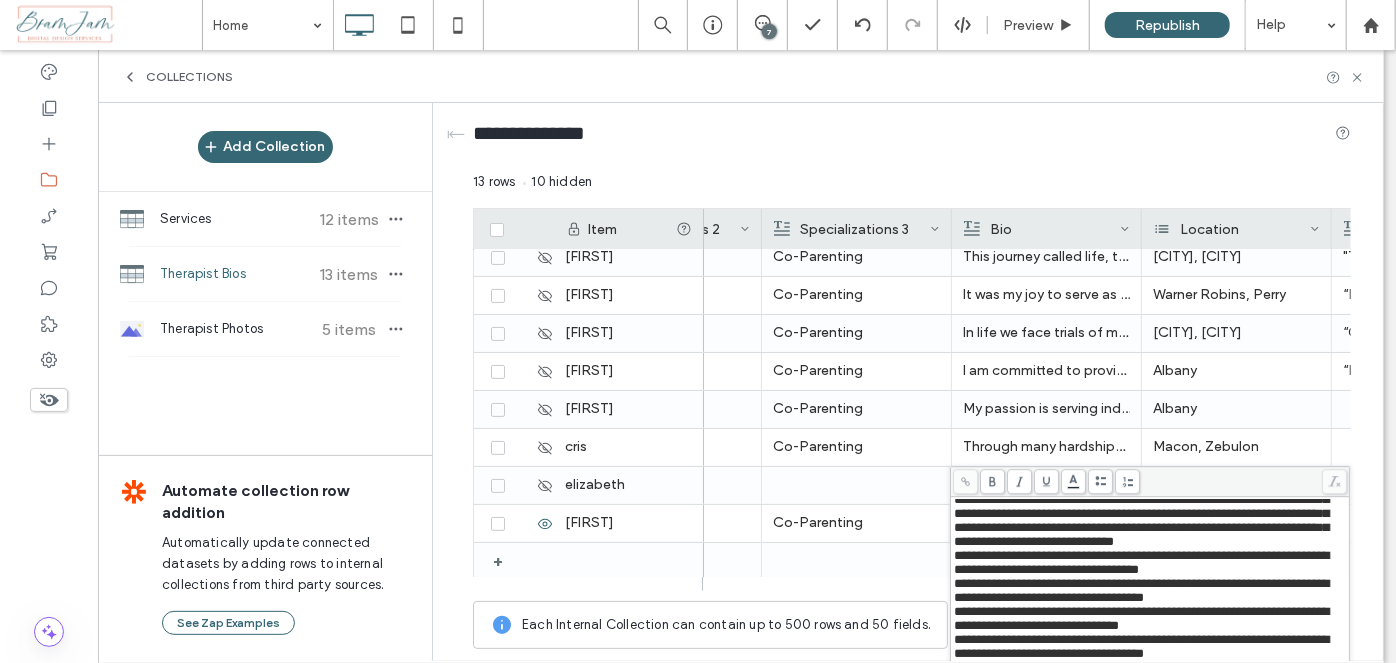 click on "**********" at bounding box center [1141, 562] 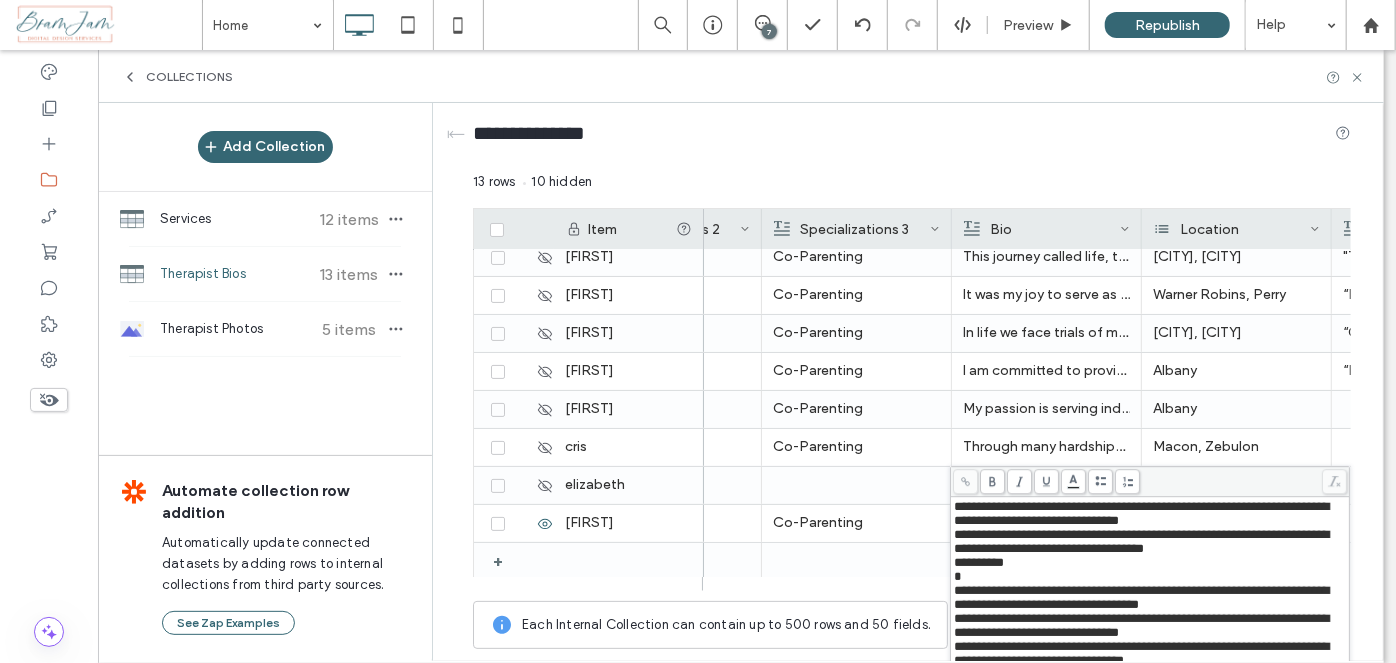 click on "**********" at bounding box center [1141, 513] 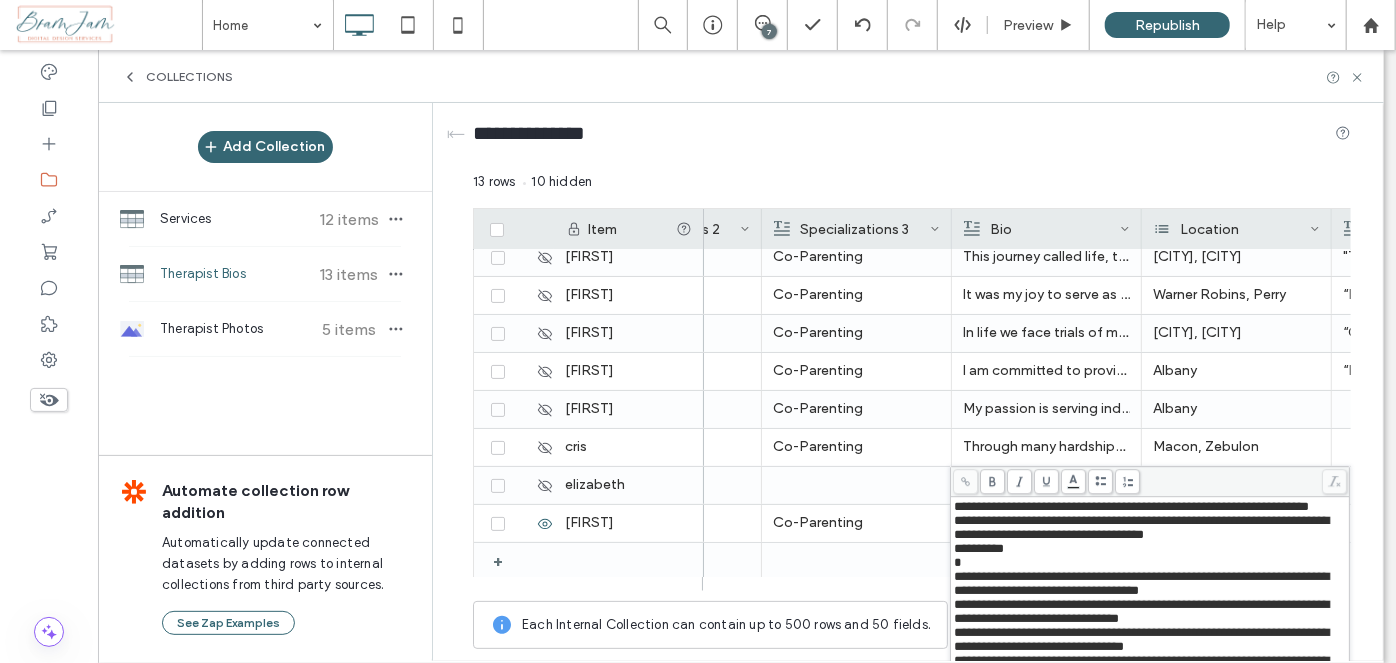 click on "**********" at bounding box center (1141, 527) 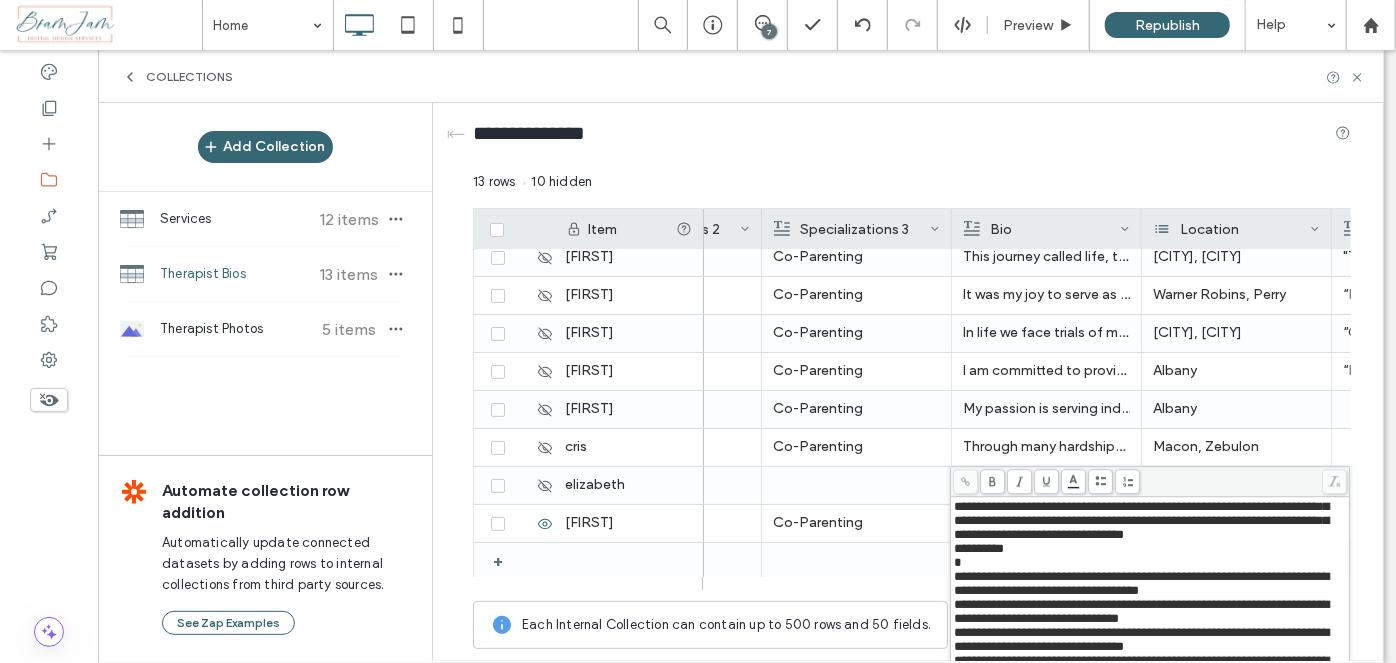 click on "*******" at bounding box center (979, 548) 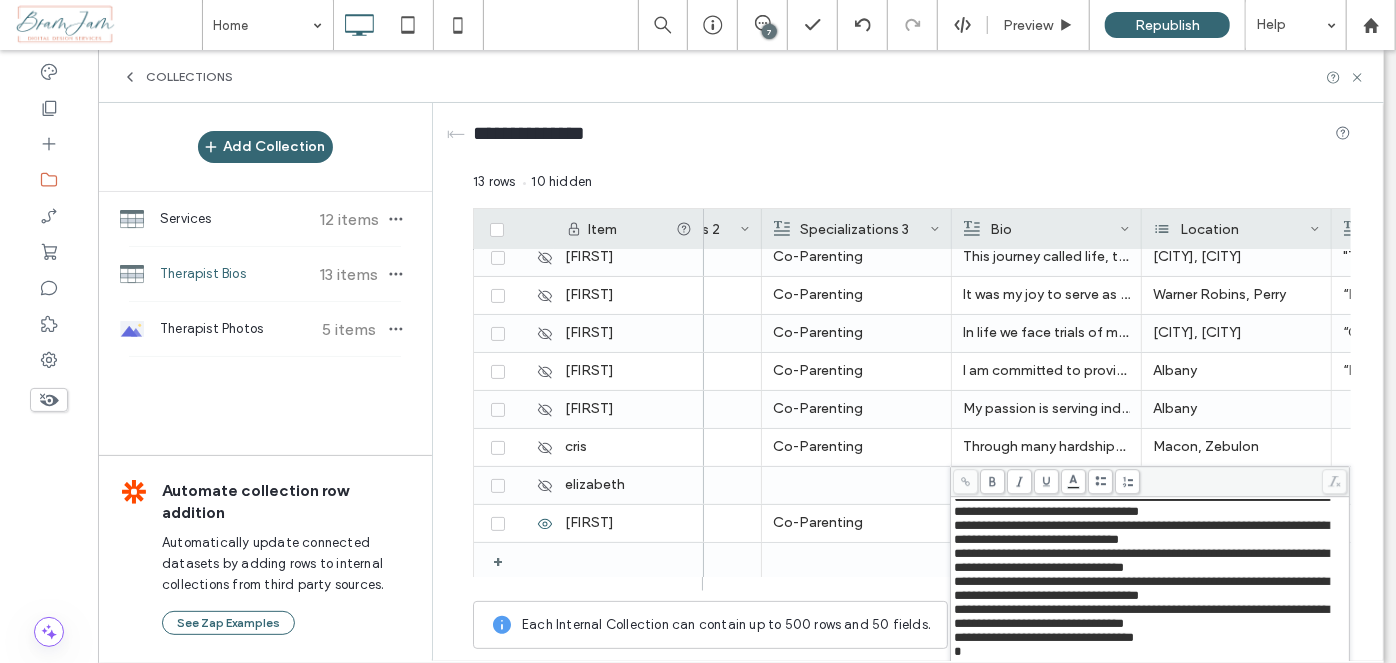 click on "**********" at bounding box center [1141, 532] 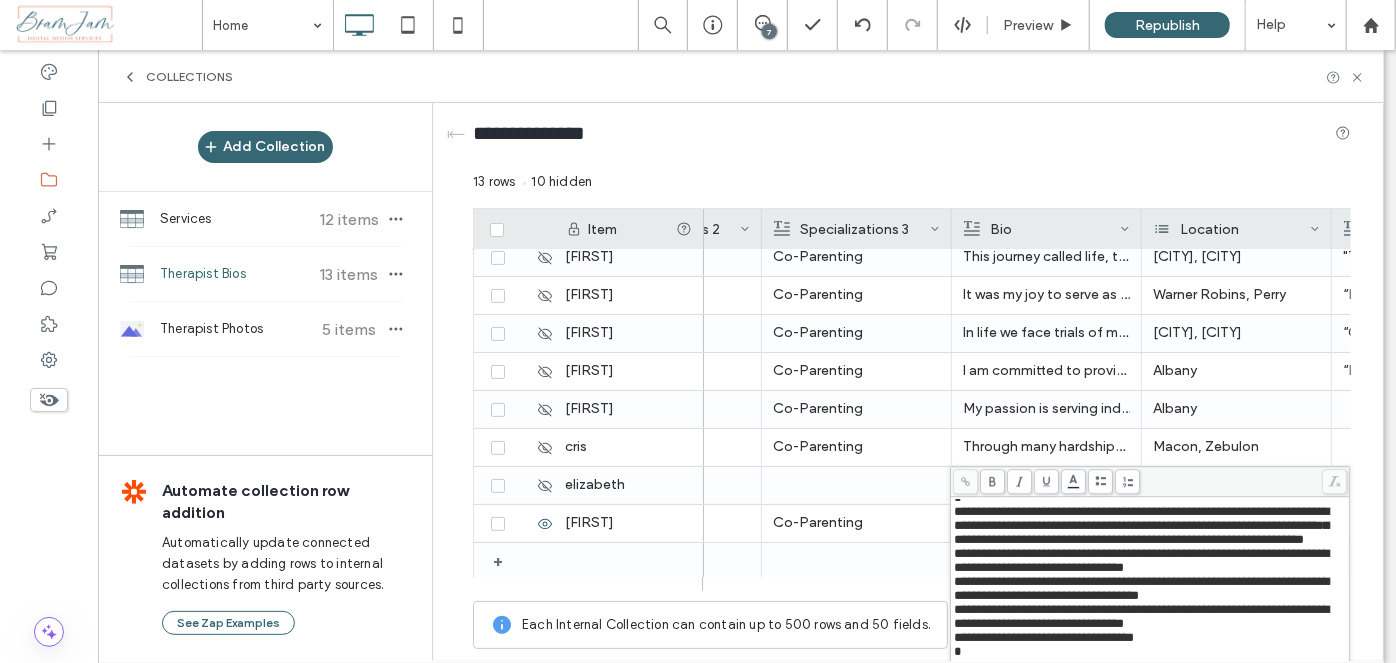 click on "**********" at bounding box center [1141, 560] 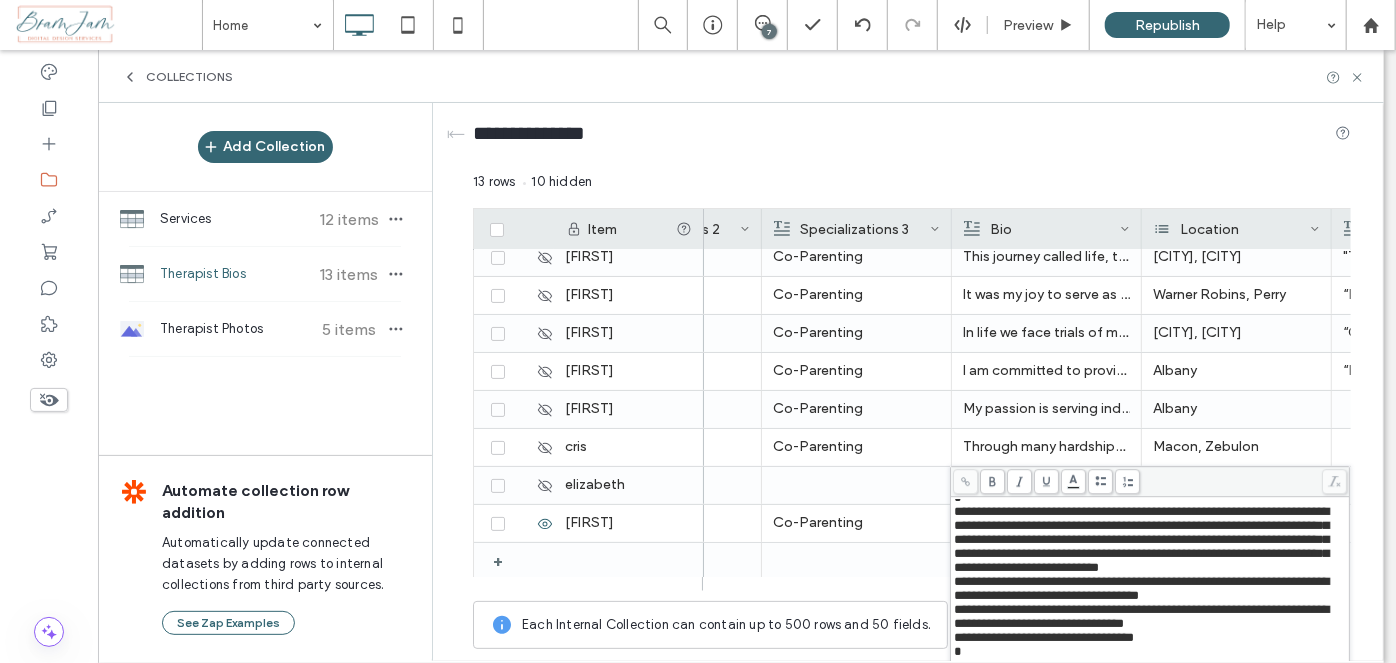 click on "**********" at bounding box center [1141, 588] 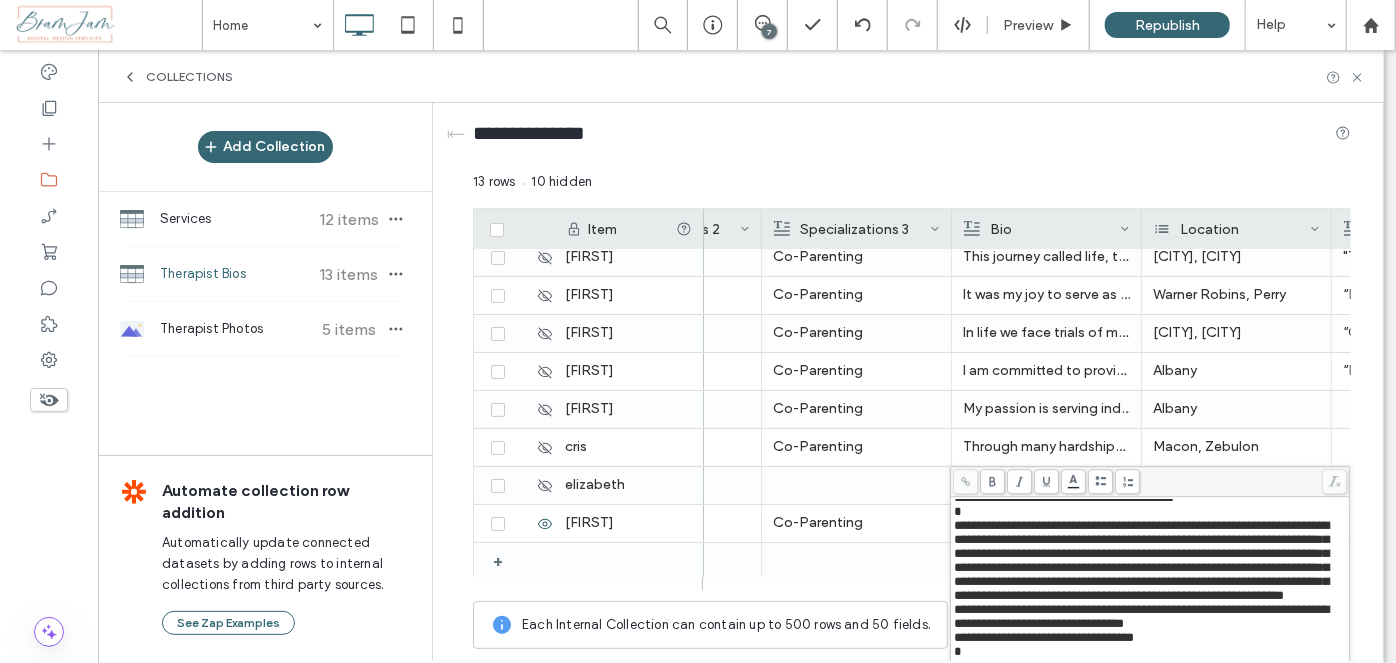 click on "**********" at bounding box center [1044, 637] 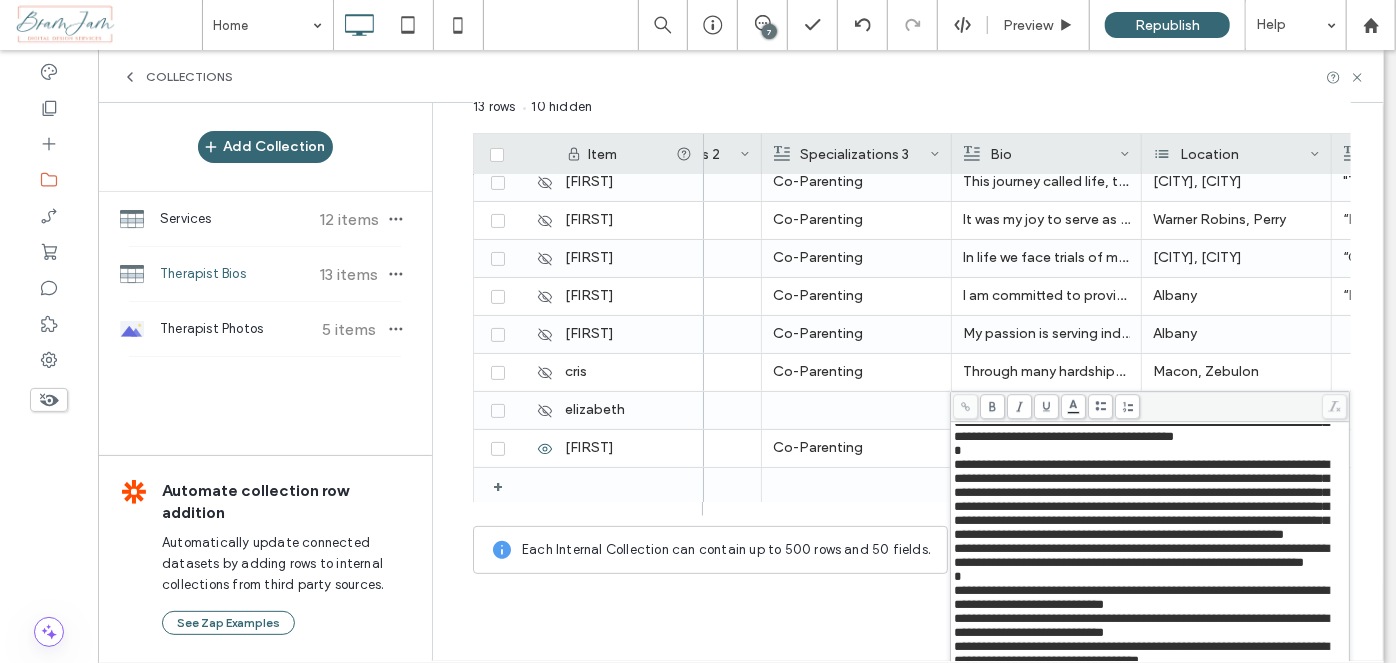 scroll, scrollTop: 139, scrollLeft: 0, axis: vertical 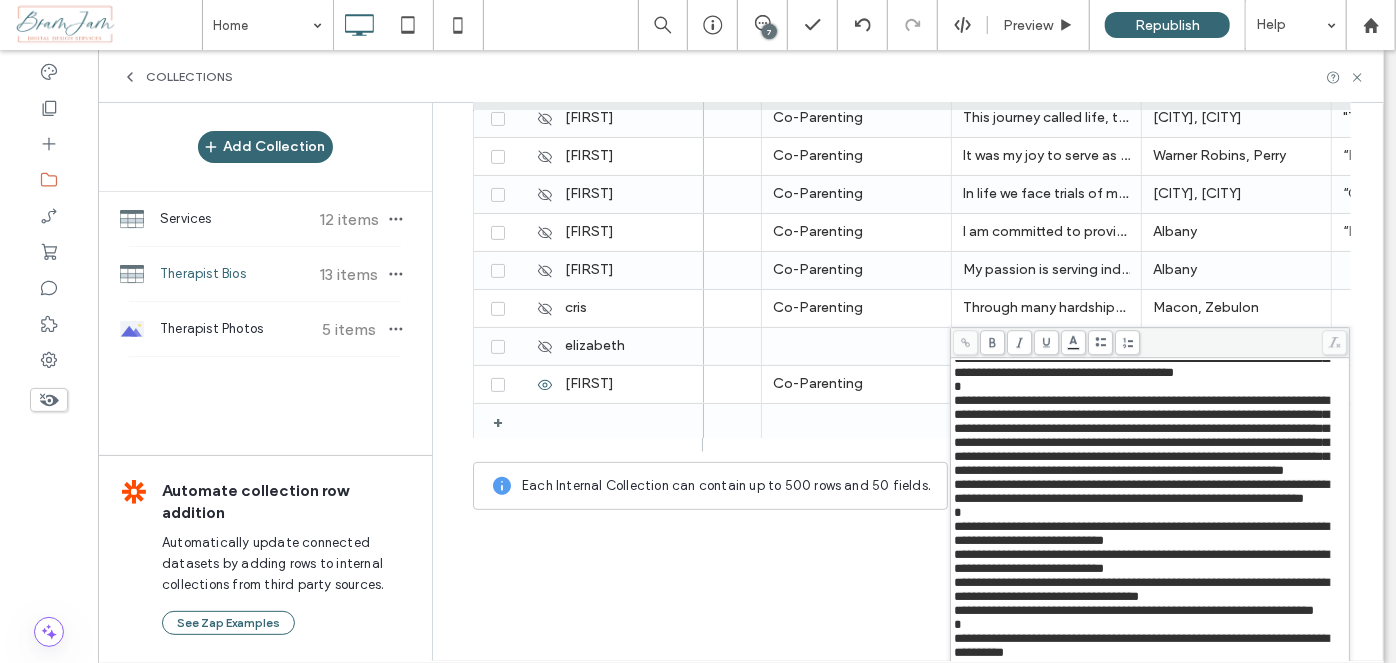 click on "**********" at bounding box center (1141, 561) 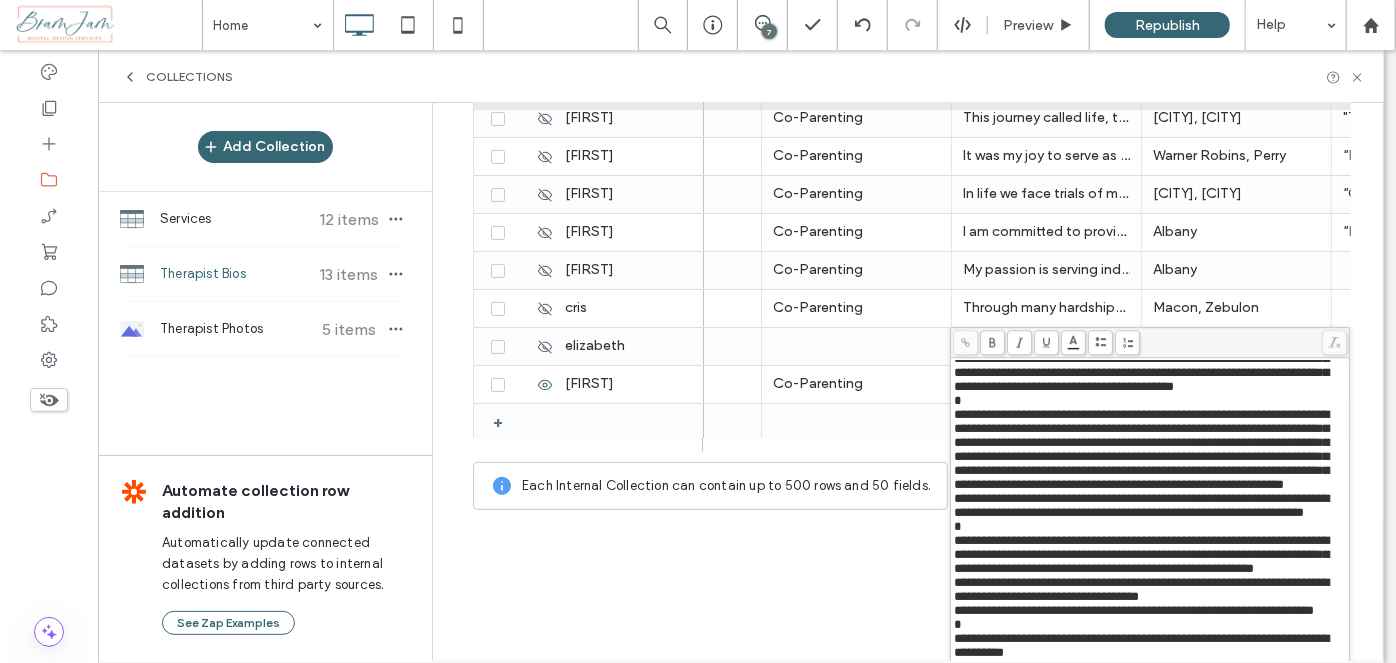 click on "**********" at bounding box center (1150, 510) 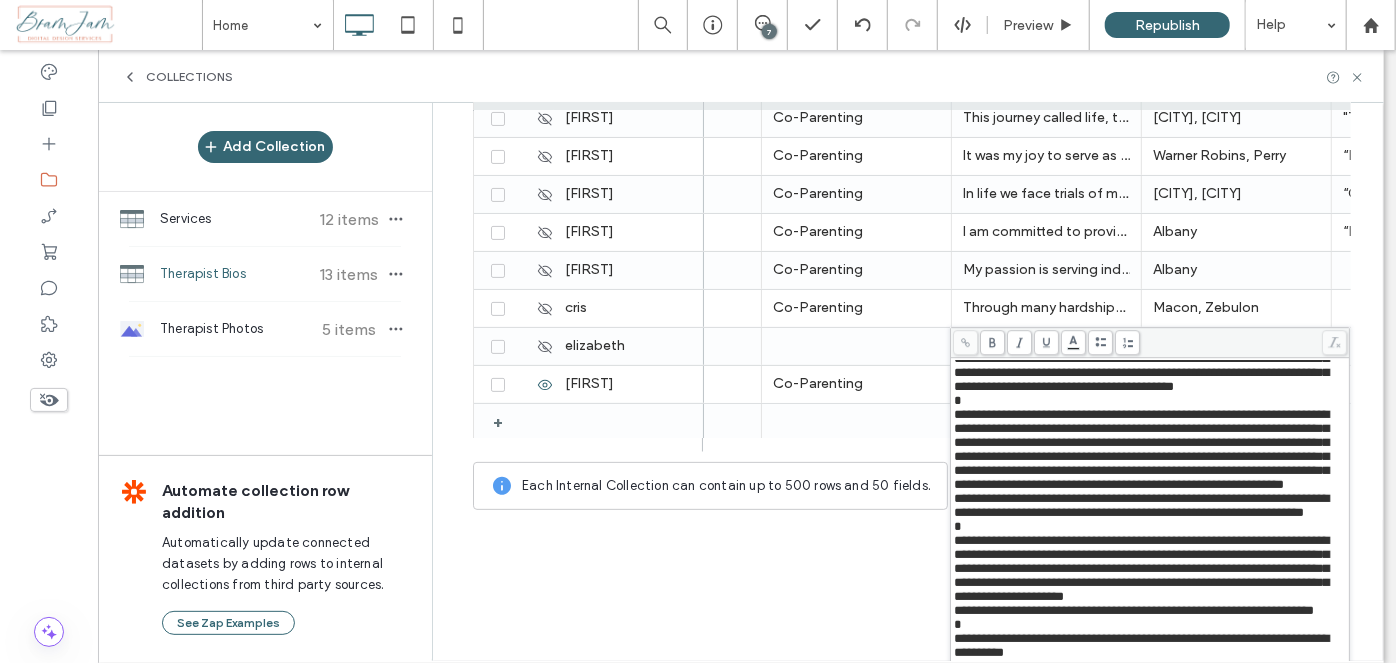 click on "**********" at bounding box center (1134, 610) 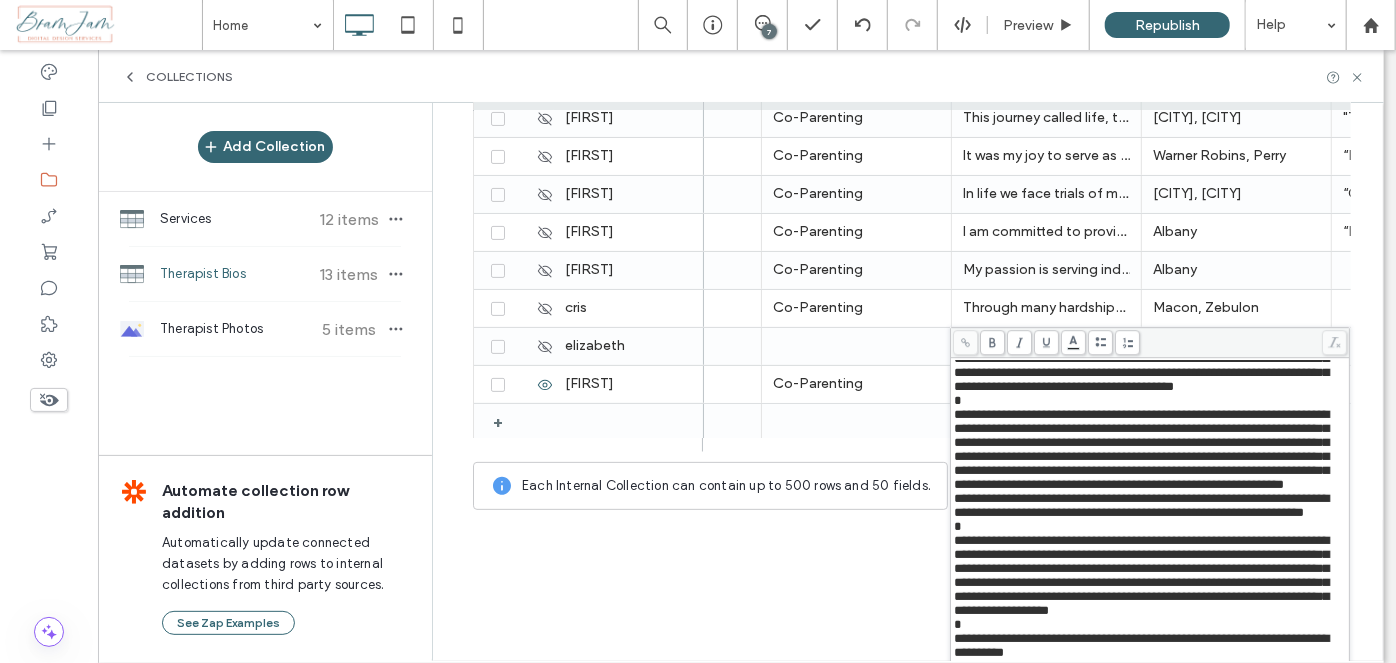 scroll, scrollTop: 355, scrollLeft: 0, axis: vertical 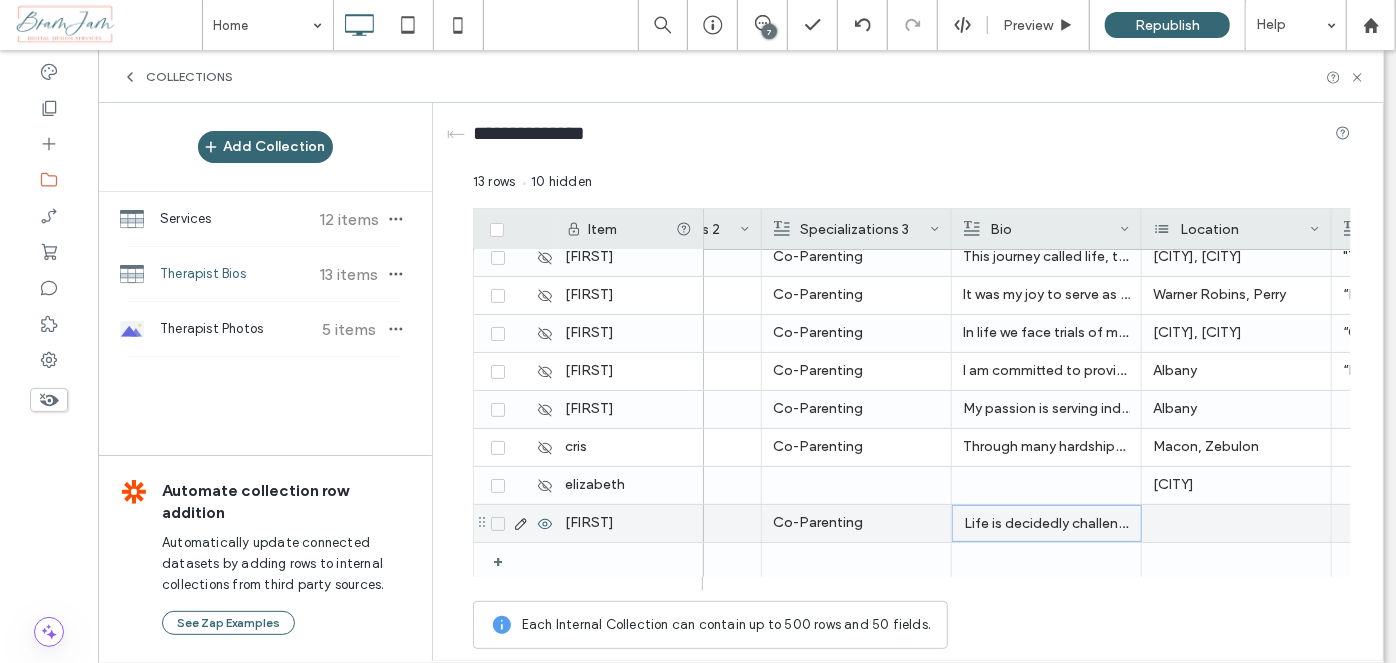 click on "Life is decidedly challenging, often unpredictable, and full of curve balls.  It’s only reasonable that at some point one of those curve balls is going to hit a bit too hard, throw you off, and leave you sensing that a little help might just be a gift you give yourself.  Counseling can be that gift." at bounding box center (1047, 524) 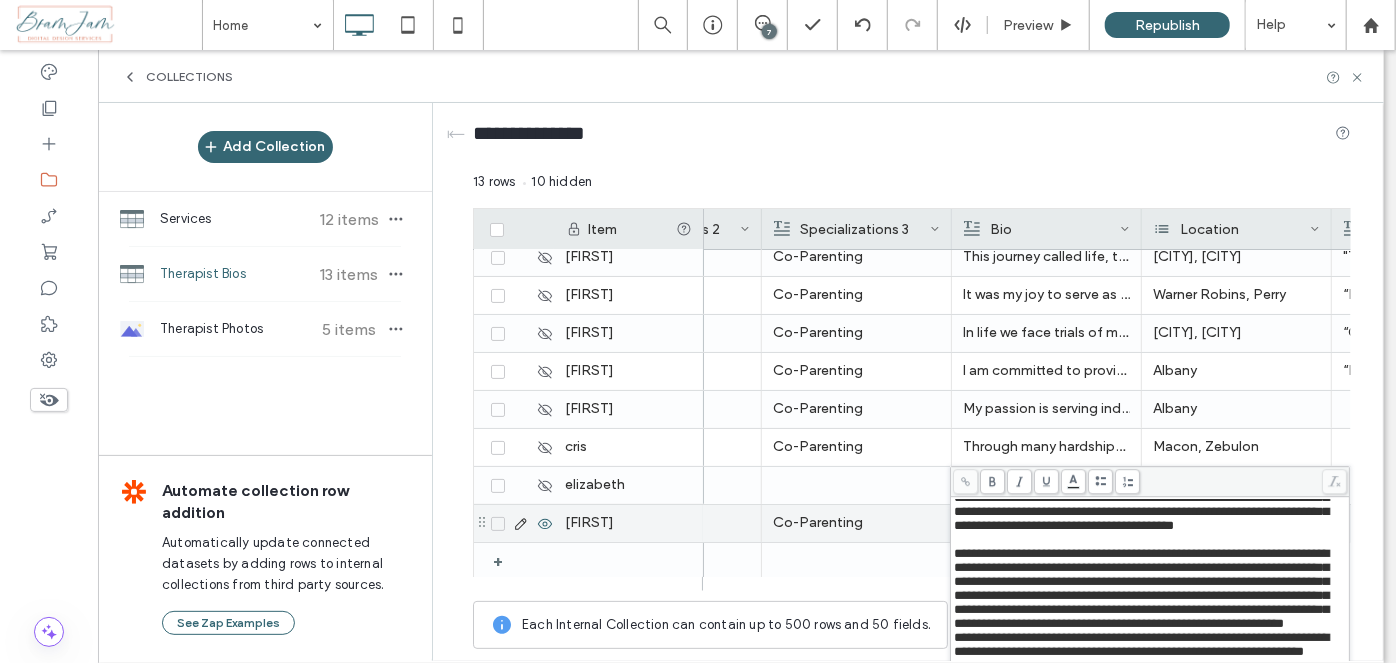 scroll, scrollTop: 371, scrollLeft: 0, axis: vertical 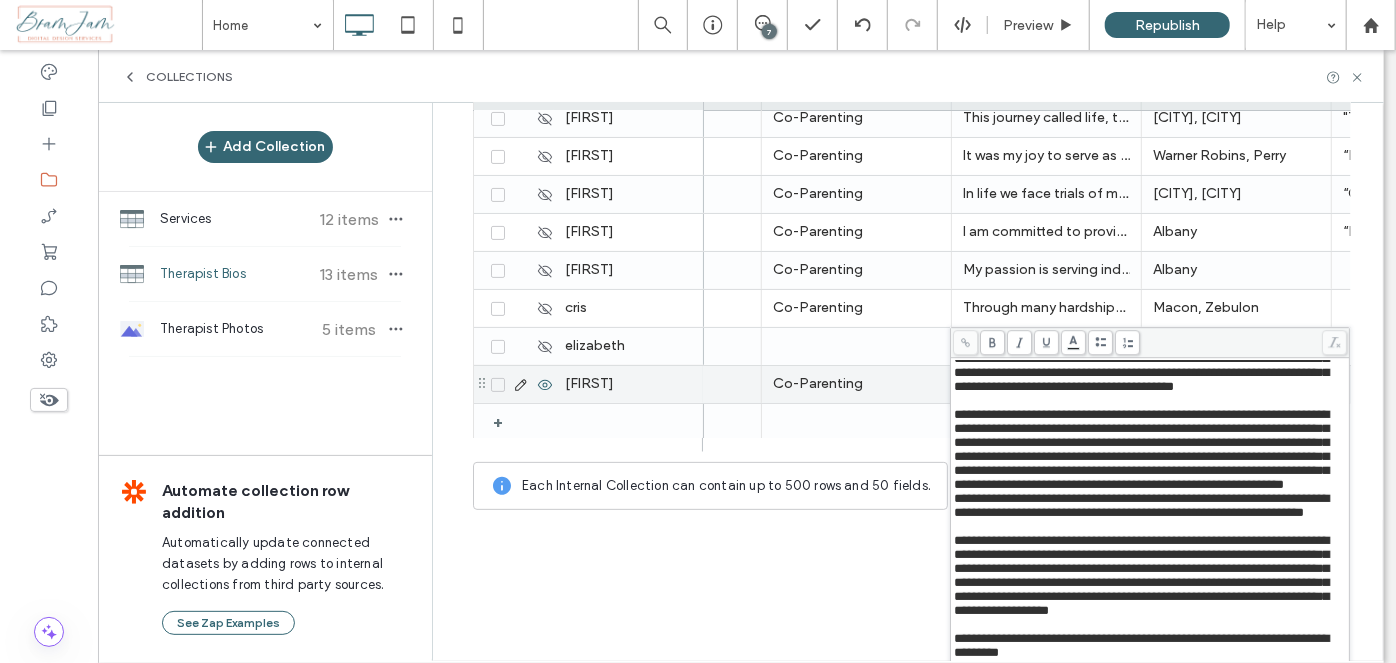 click on "**********" at bounding box center (1141, 645) 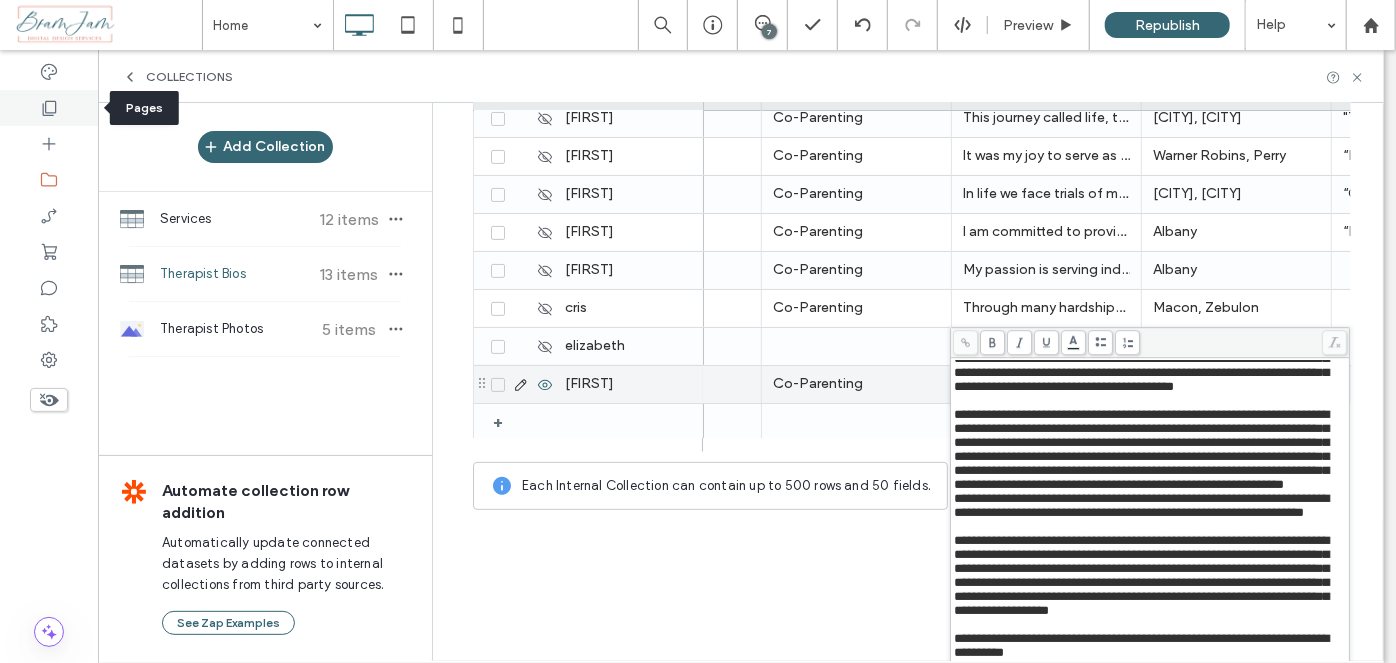 click 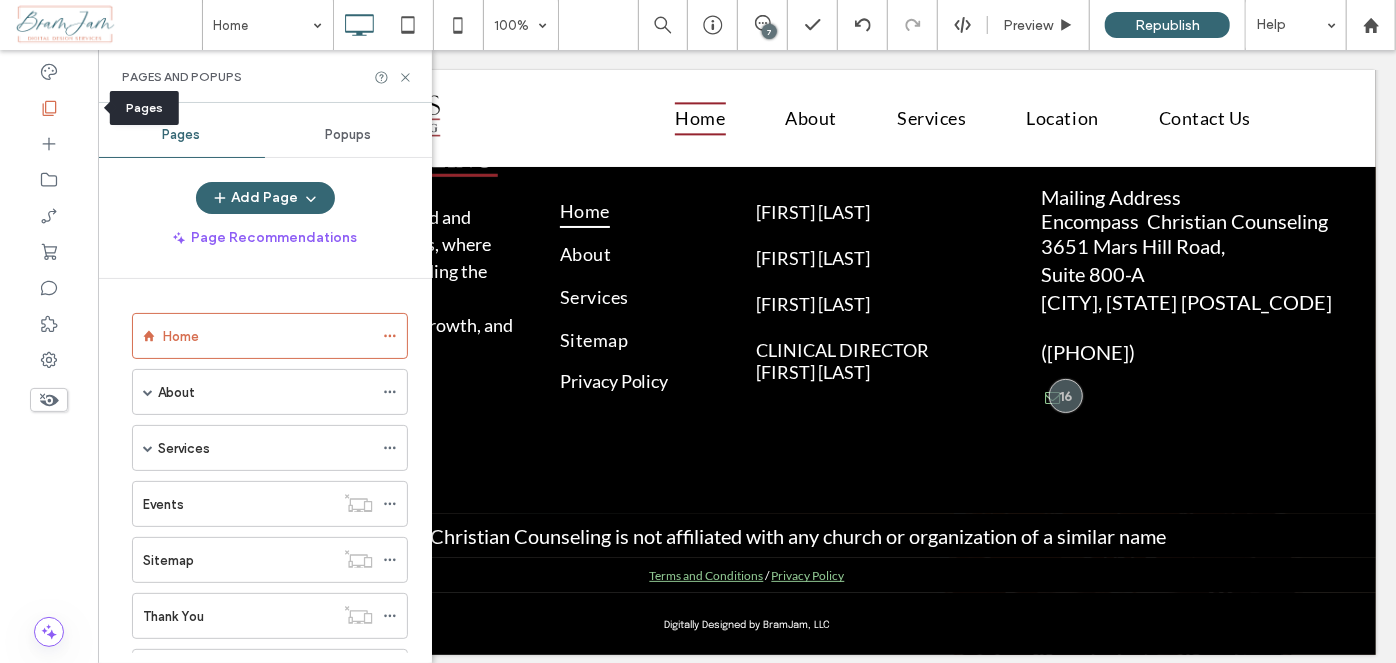 scroll, scrollTop: 0, scrollLeft: 0, axis: both 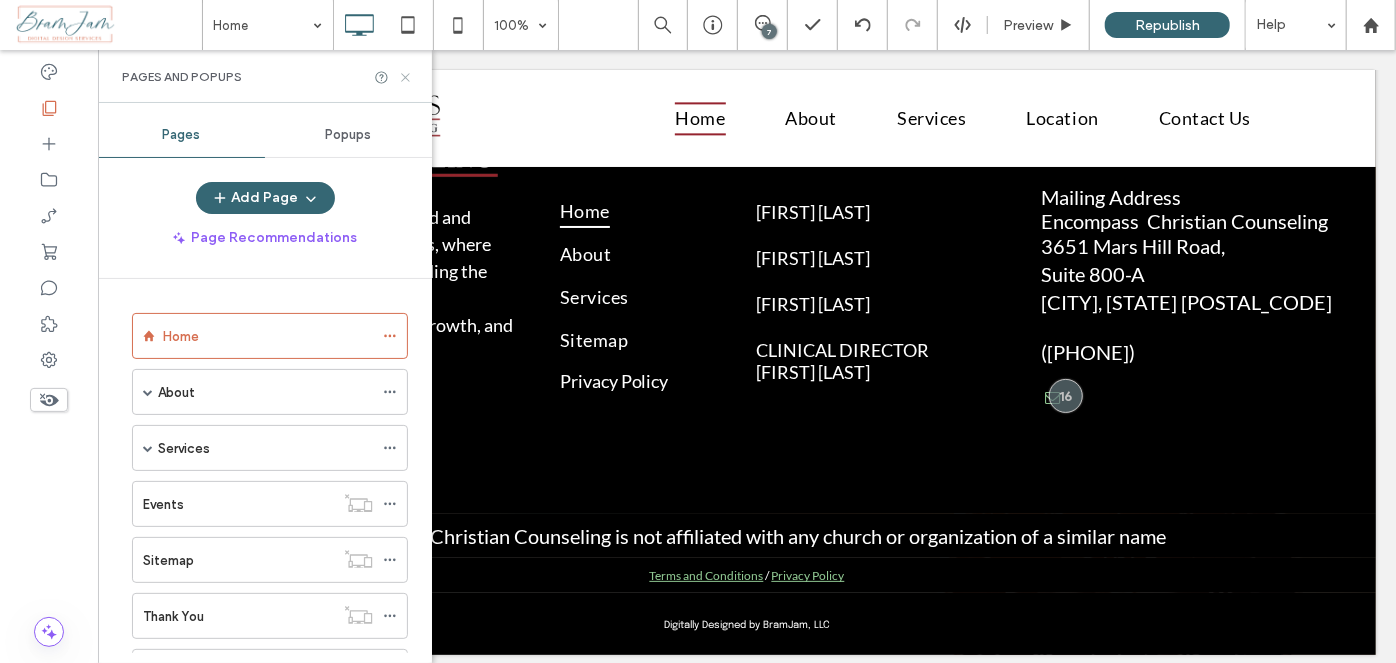 click 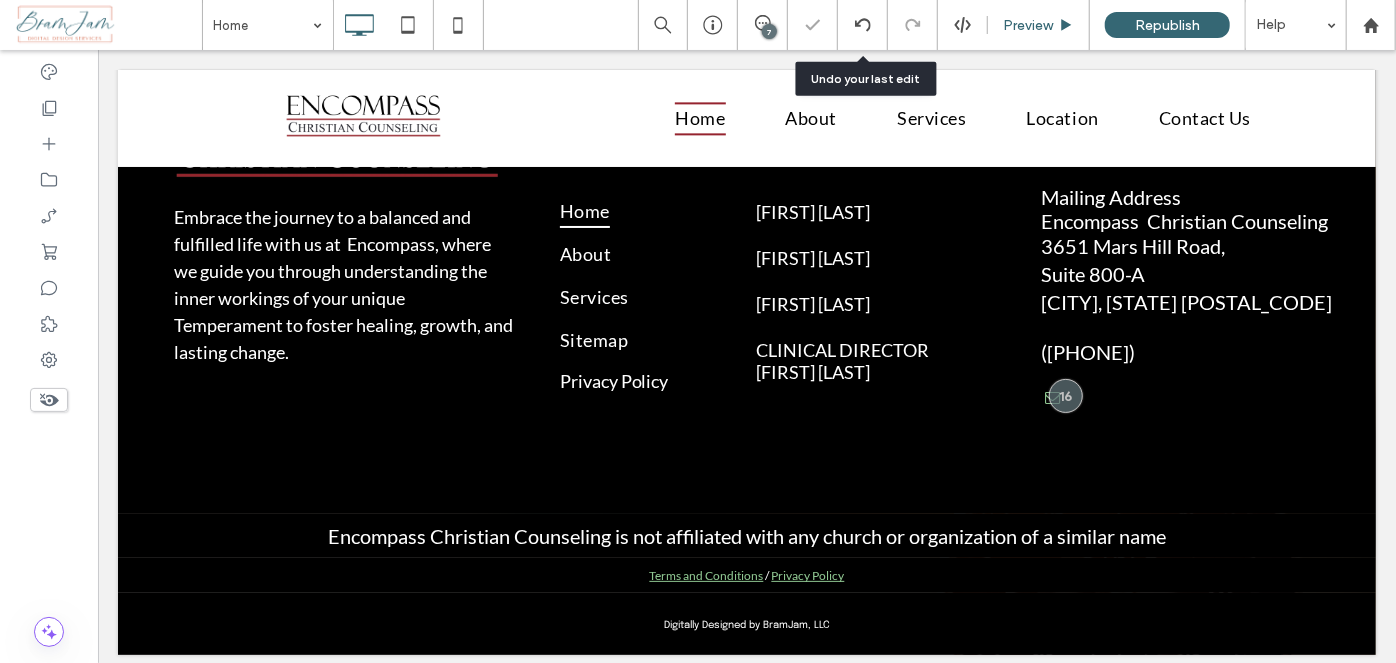 click on "Preview" at bounding box center [1028, 25] 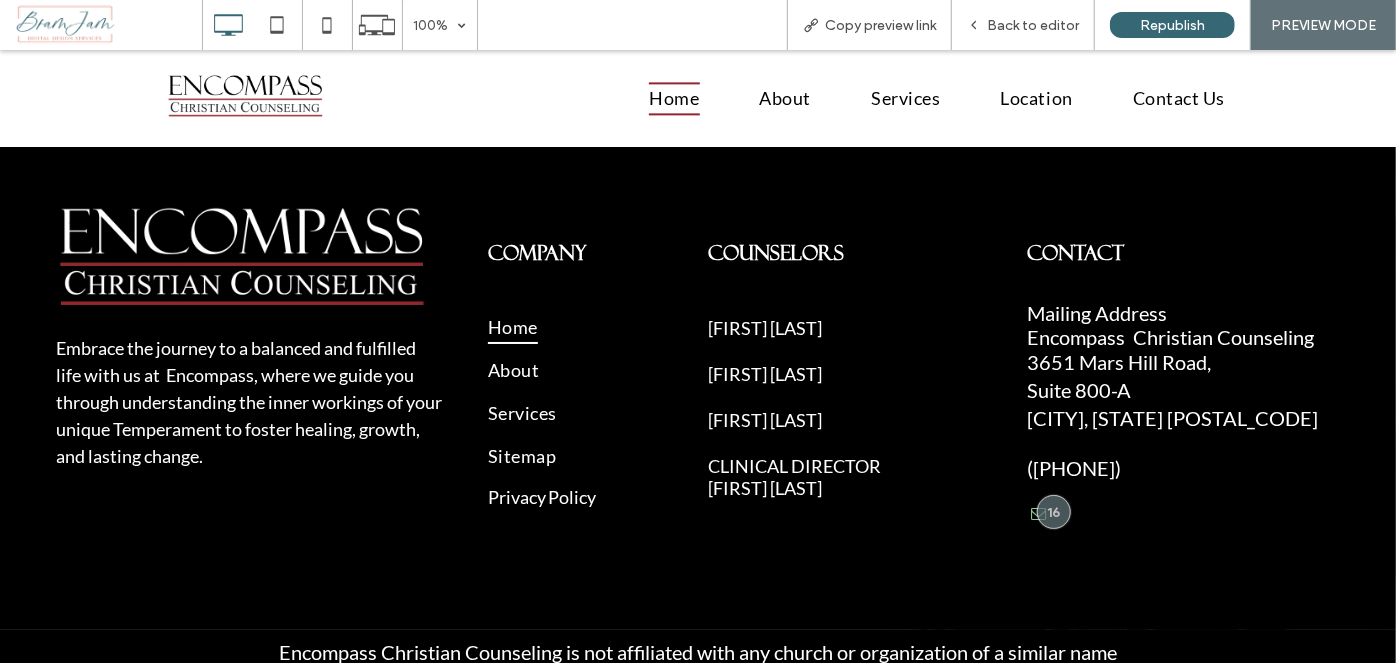scroll, scrollTop: 3766, scrollLeft: 0, axis: vertical 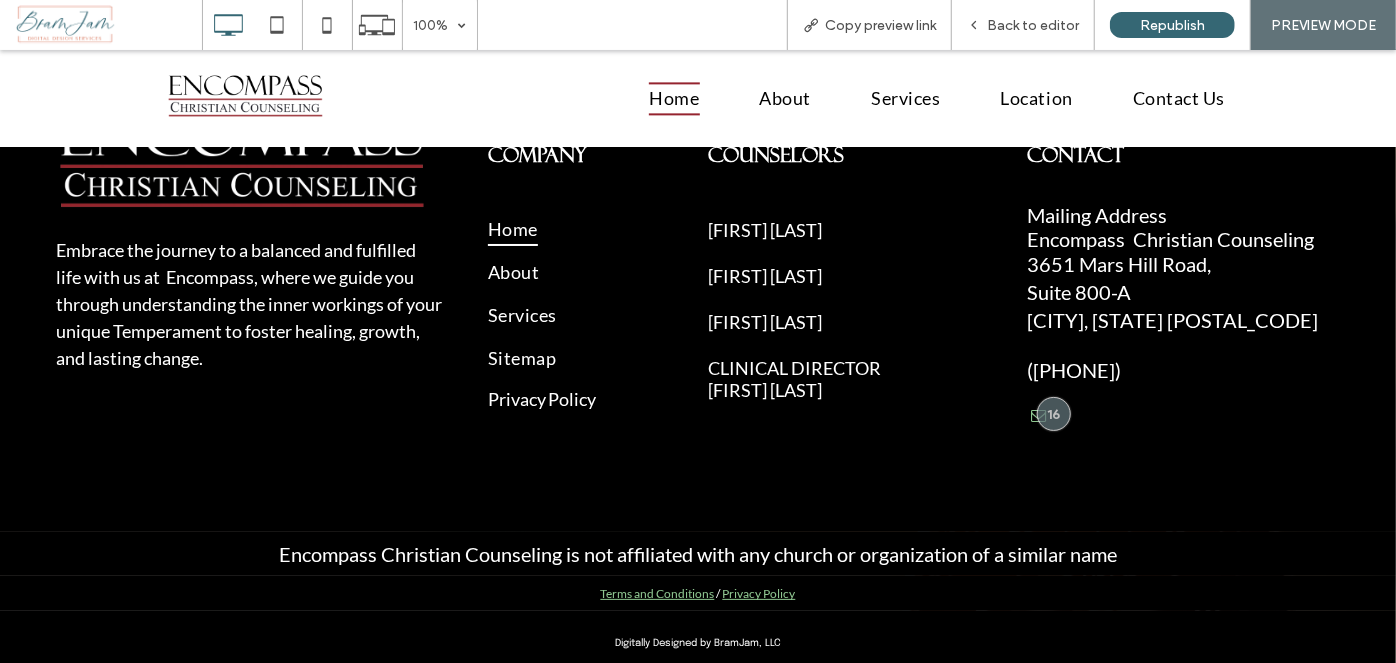 click on "Barbara Goodgame" at bounding box center [765, 321] 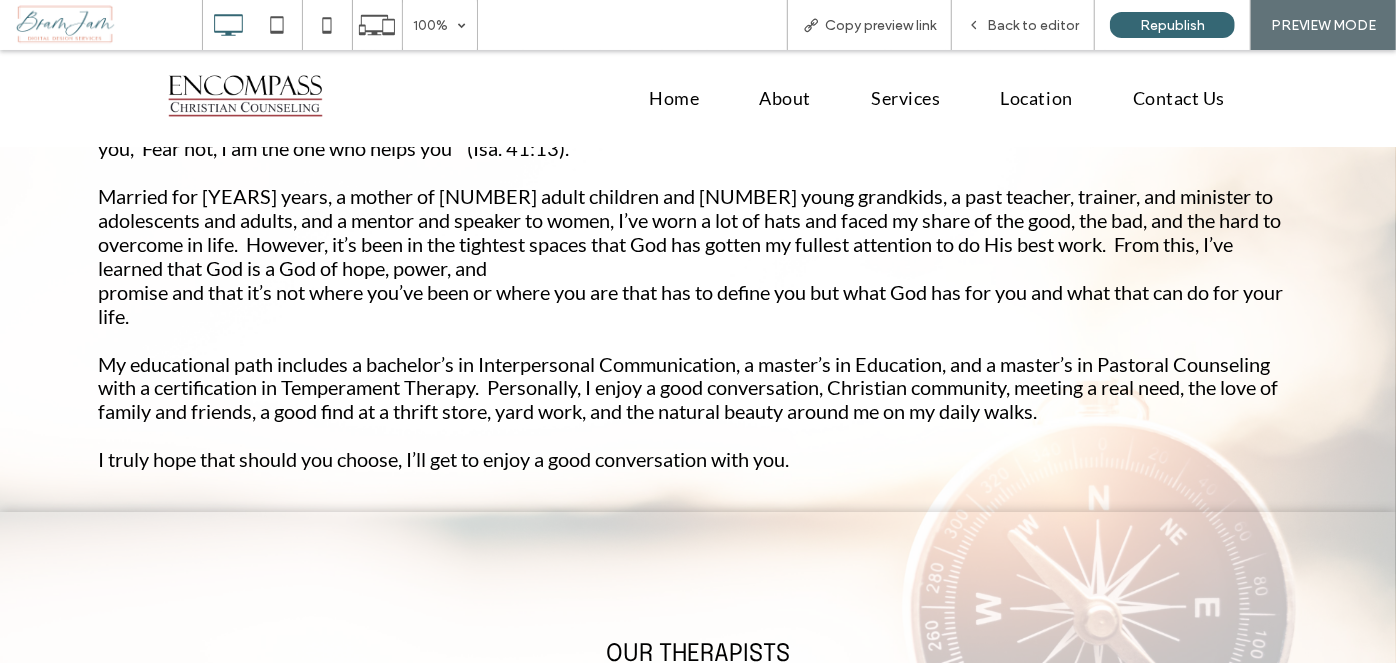 scroll, scrollTop: 1636, scrollLeft: 0, axis: vertical 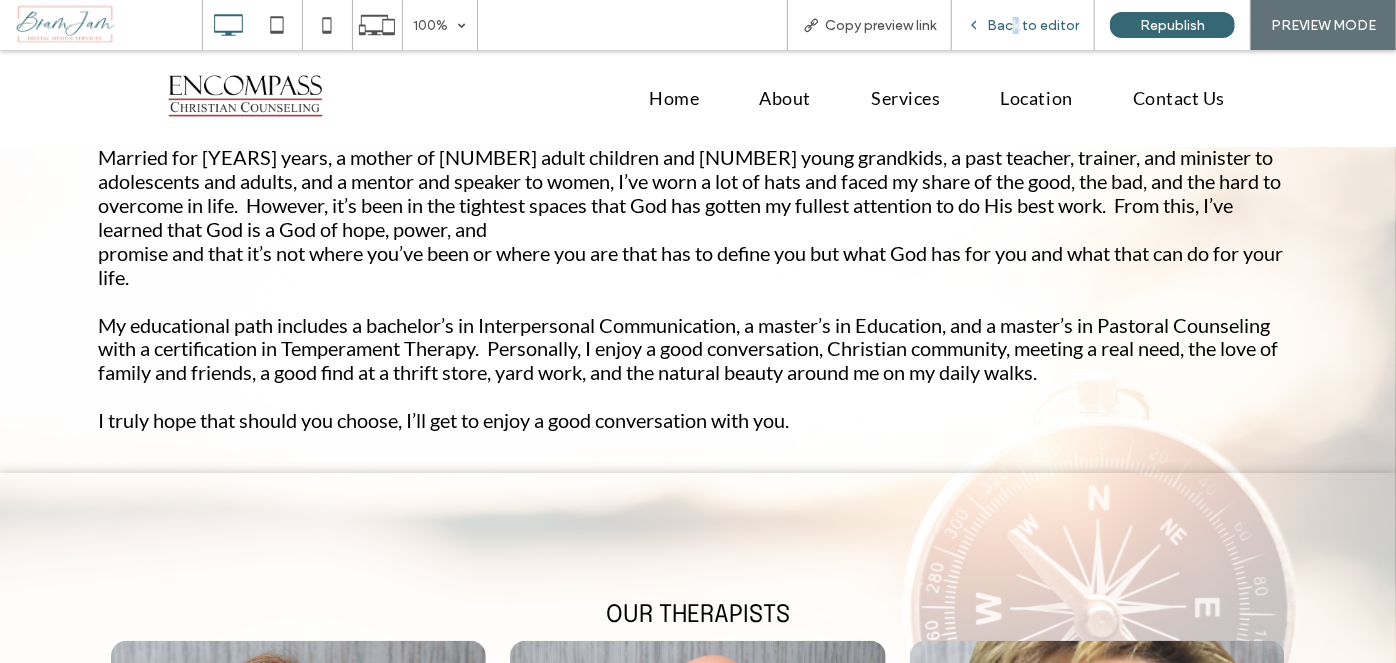 click on "Back to editor" at bounding box center (1023, 25) 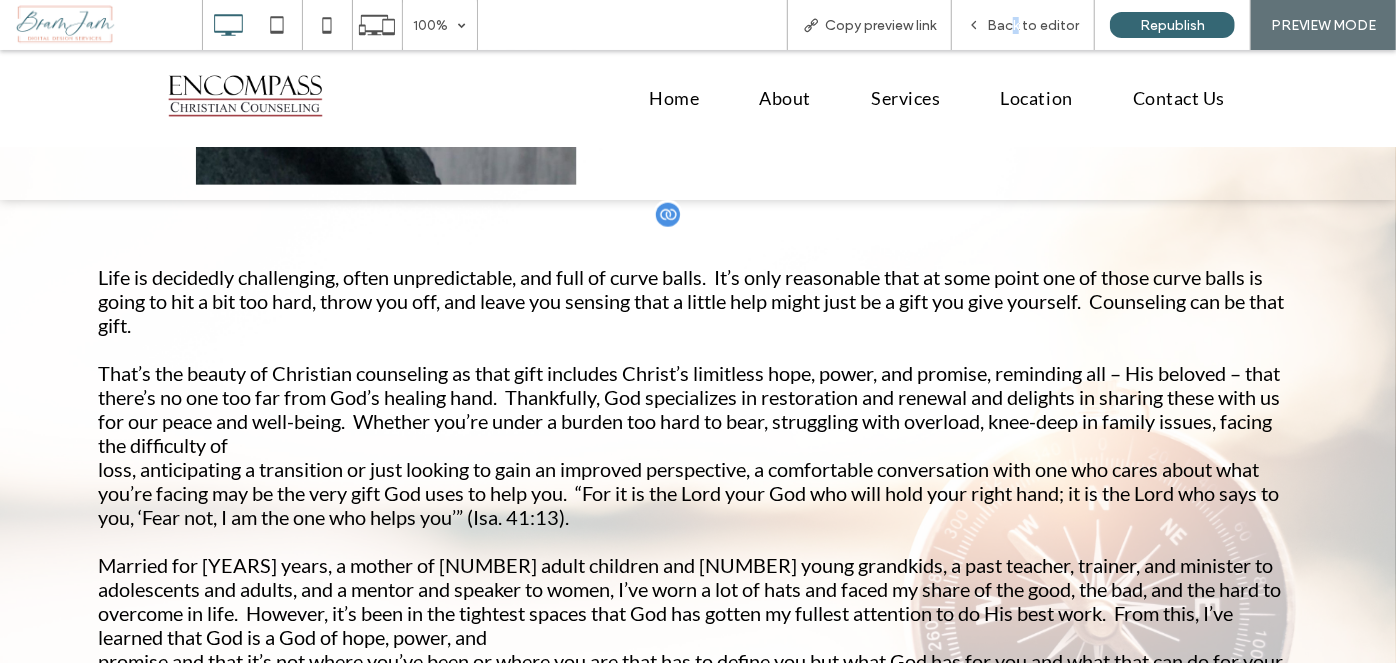 scroll, scrollTop: 1181, scrollLeft: 0, axis: vertical 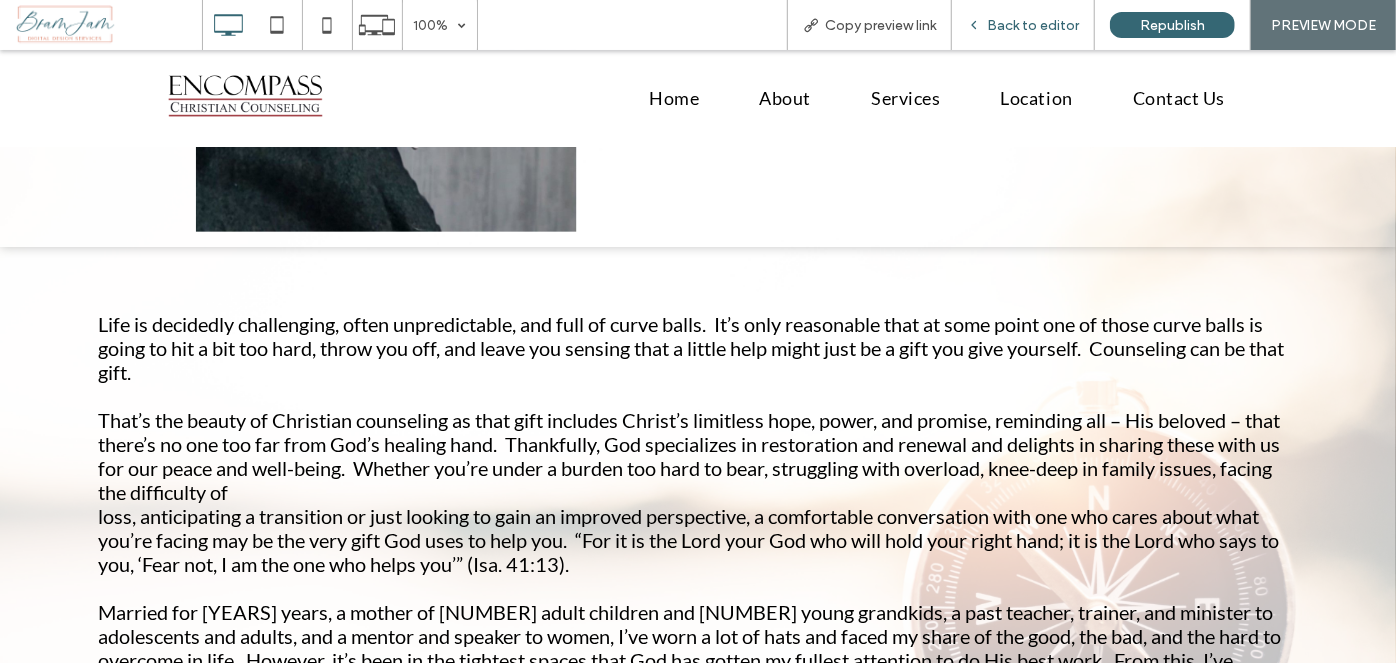 click on "Back to editor" at bounding box center [1033, 25] 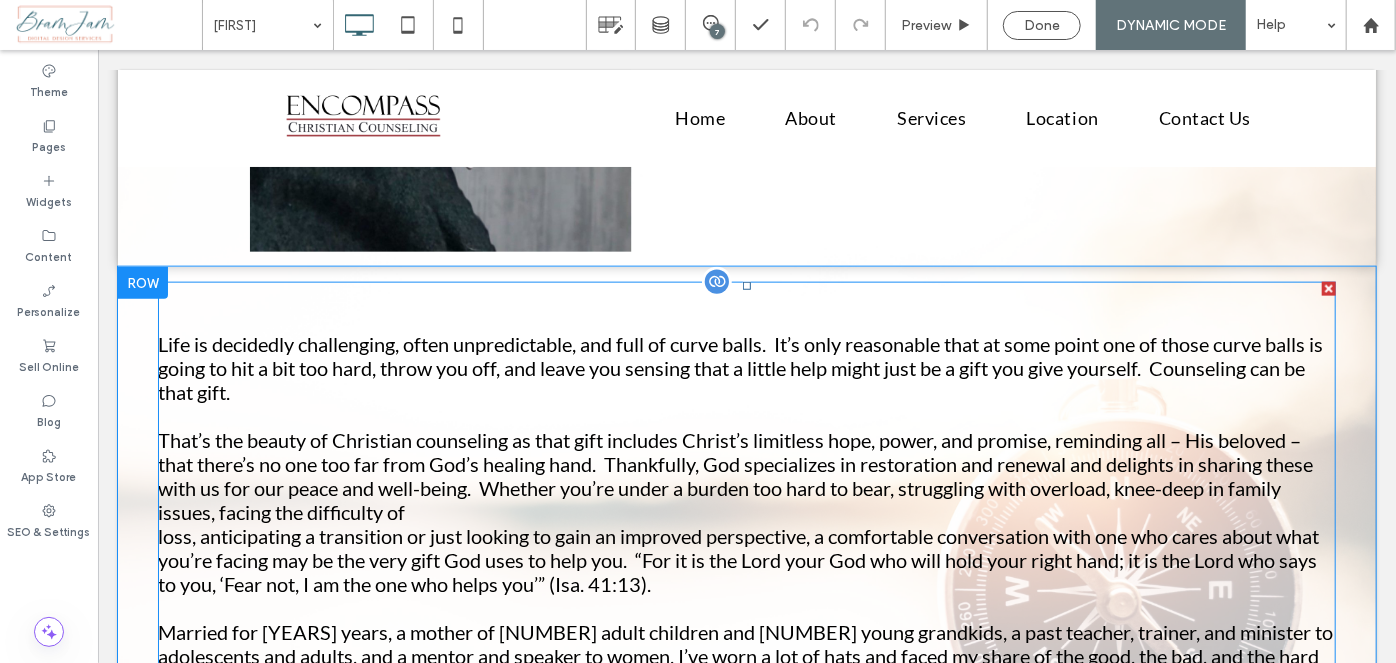 click on "That’s the beauty of Christian counseling as that gift includes Christ’s limitless hope, power, and promise, reminding all – His beloved – that there’s no one too far from God’s healing hand.  Thankfully, God specializes in restoration and renewal and delights in sharing these with us for our peace and well-being.  Whether you’re under a burden too hard to bear, struggling with overload, knee-deep in family issues, facing the difficulty of" at bounding box center (746, 475) 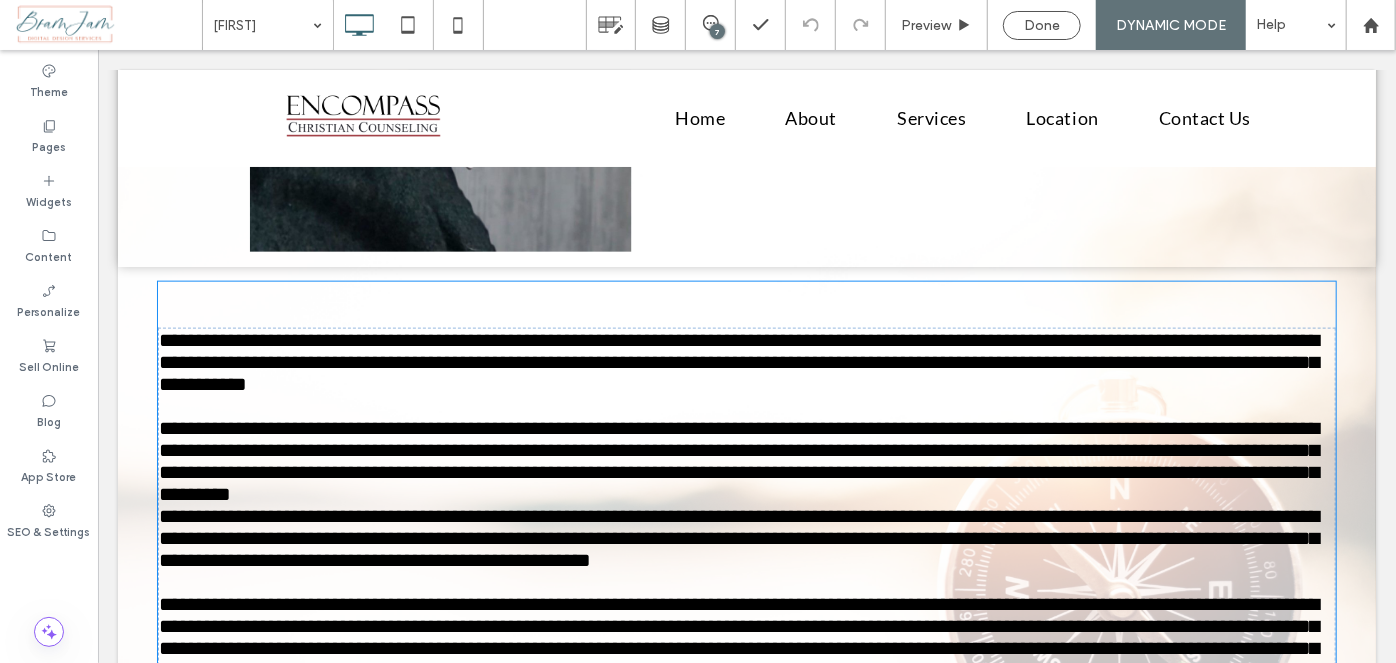 type on "****" 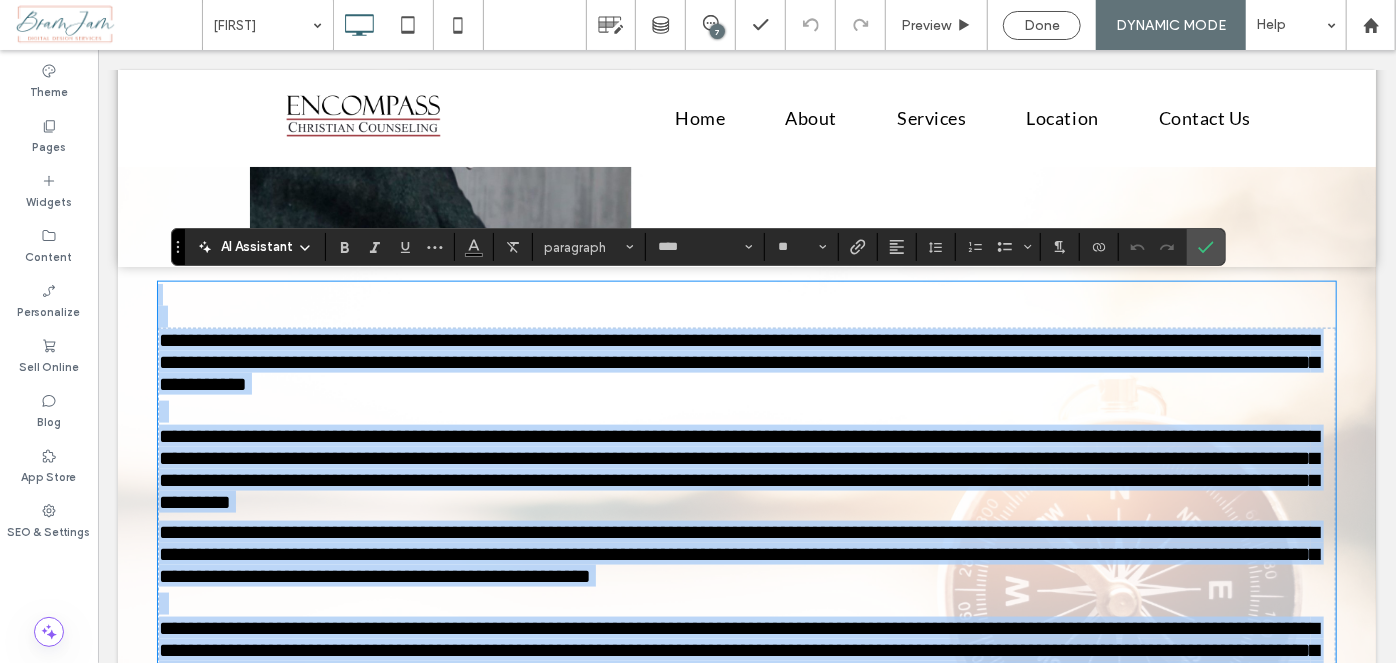click on "**********" at bounding box center (740, 472) 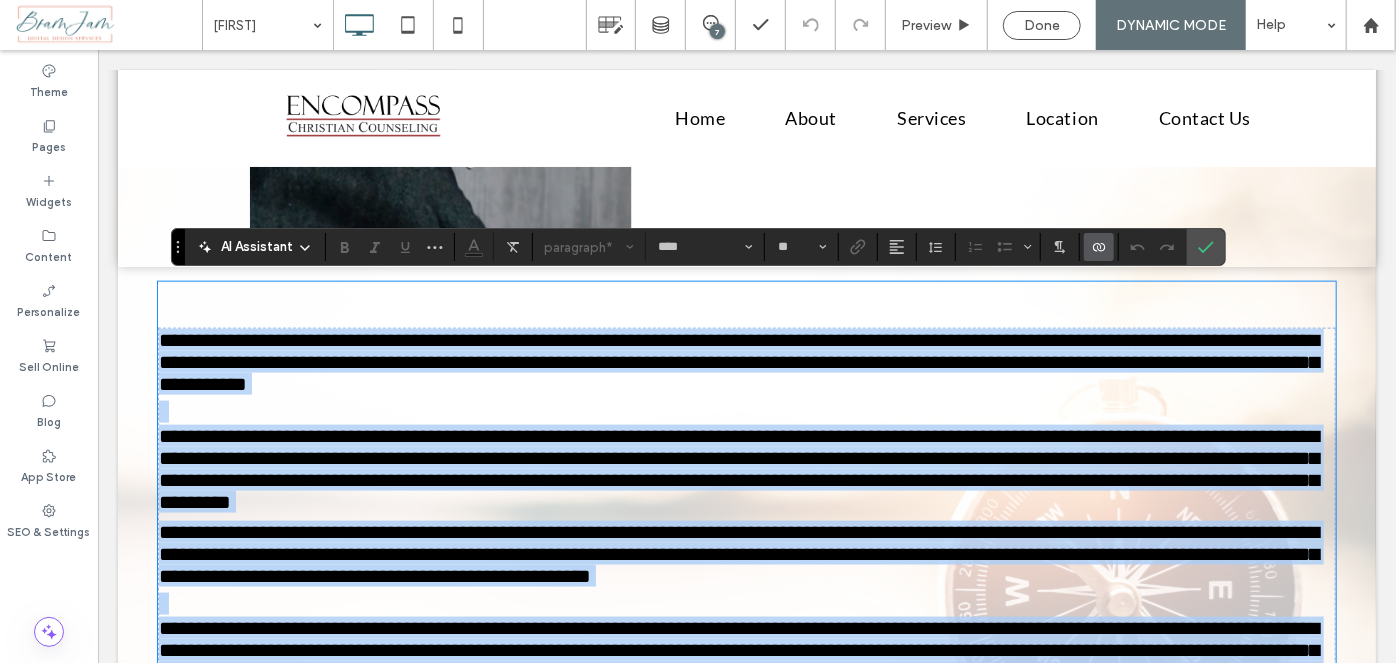 click on "**********" at bounding box center [740, 556] 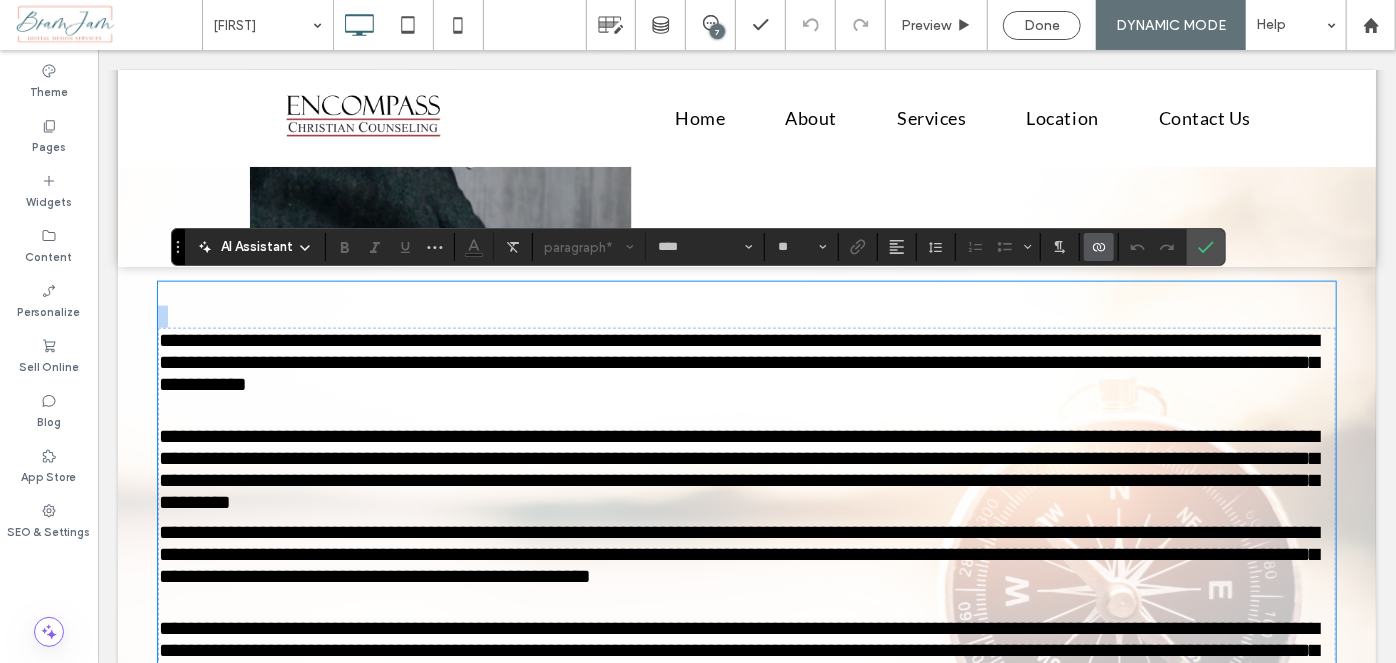 click on "**********" at bounding box center [740, 472] 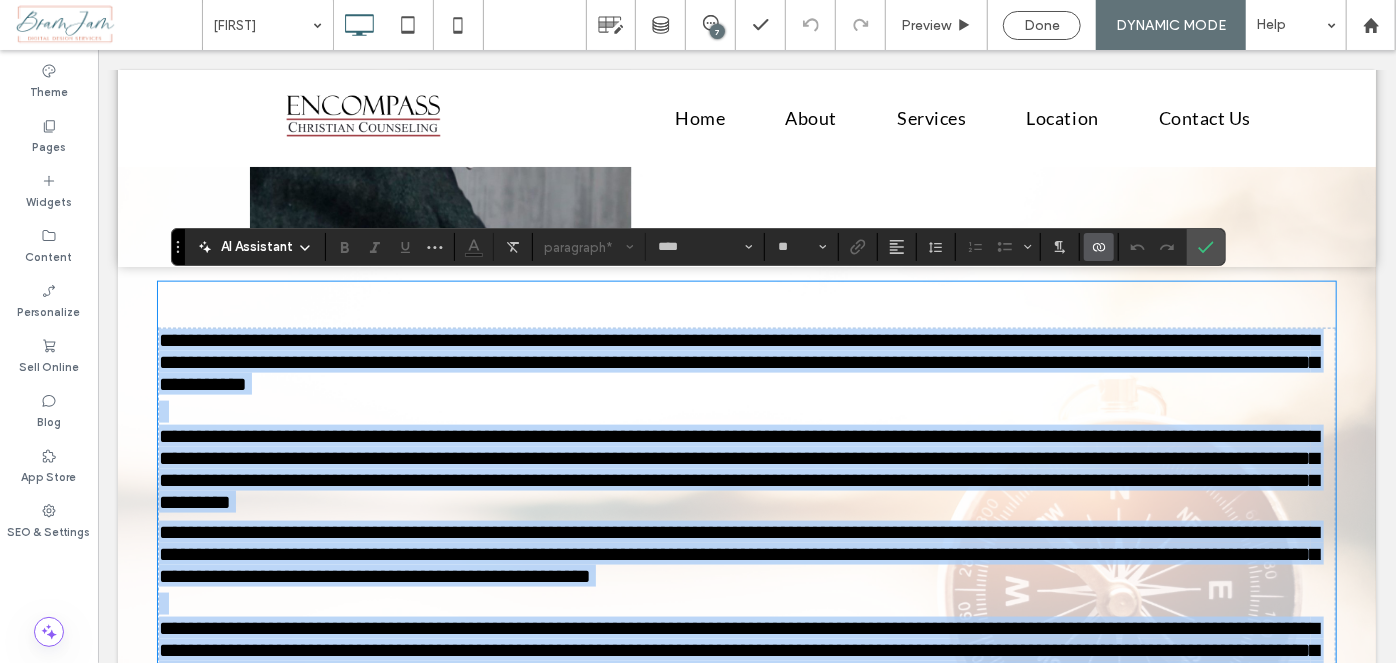 click on "**********" at bounding box center [740, 472] 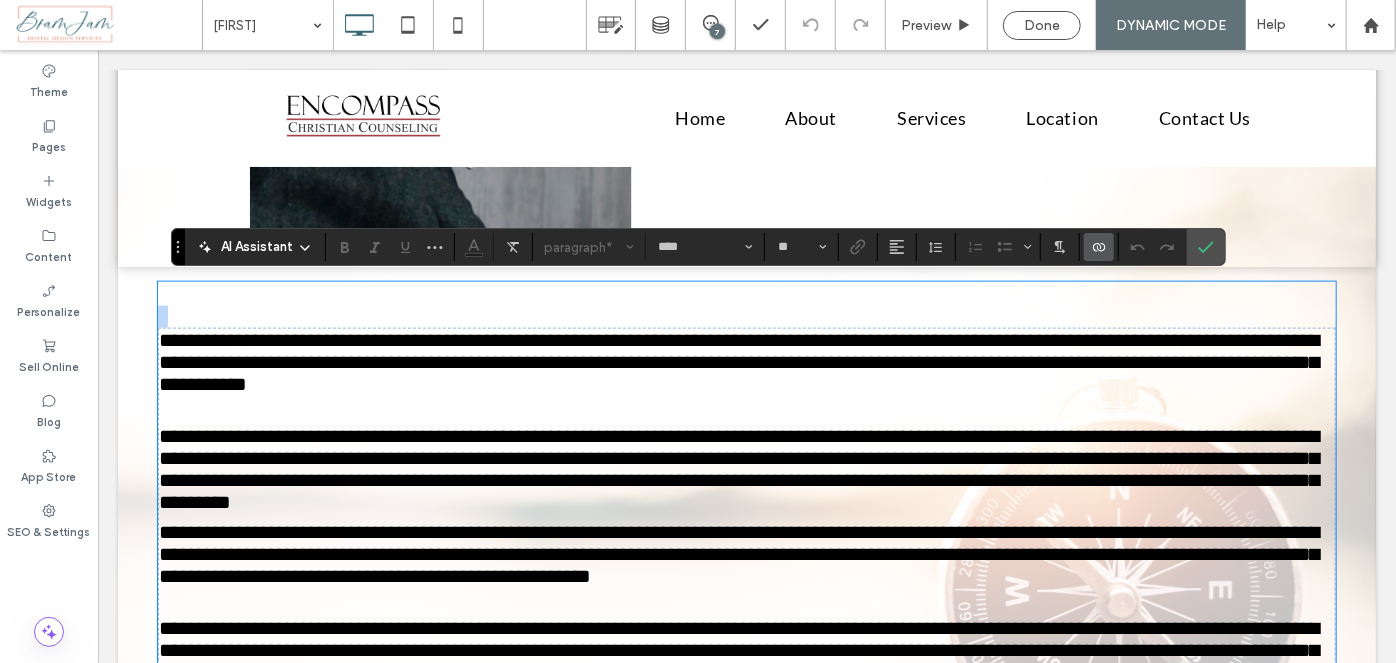 click on "**********" at bounding box center (740, 472) 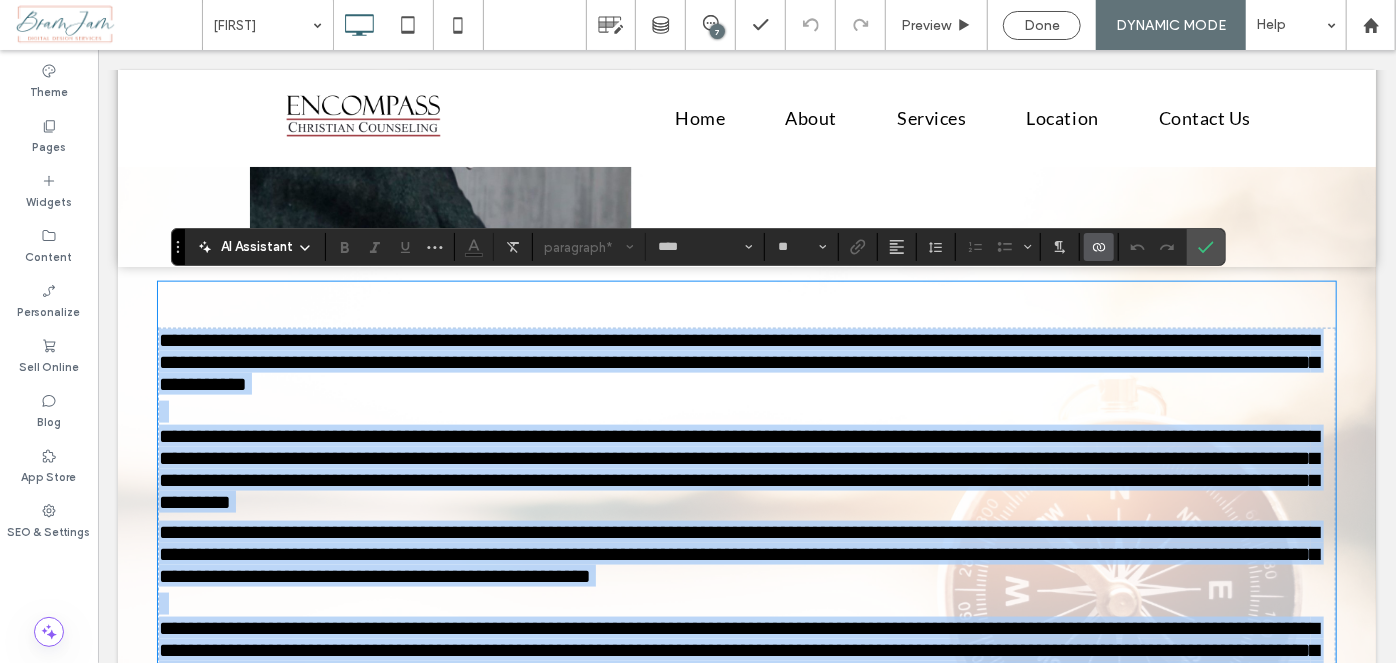 click on "**********" at bounding box center (740, 556) 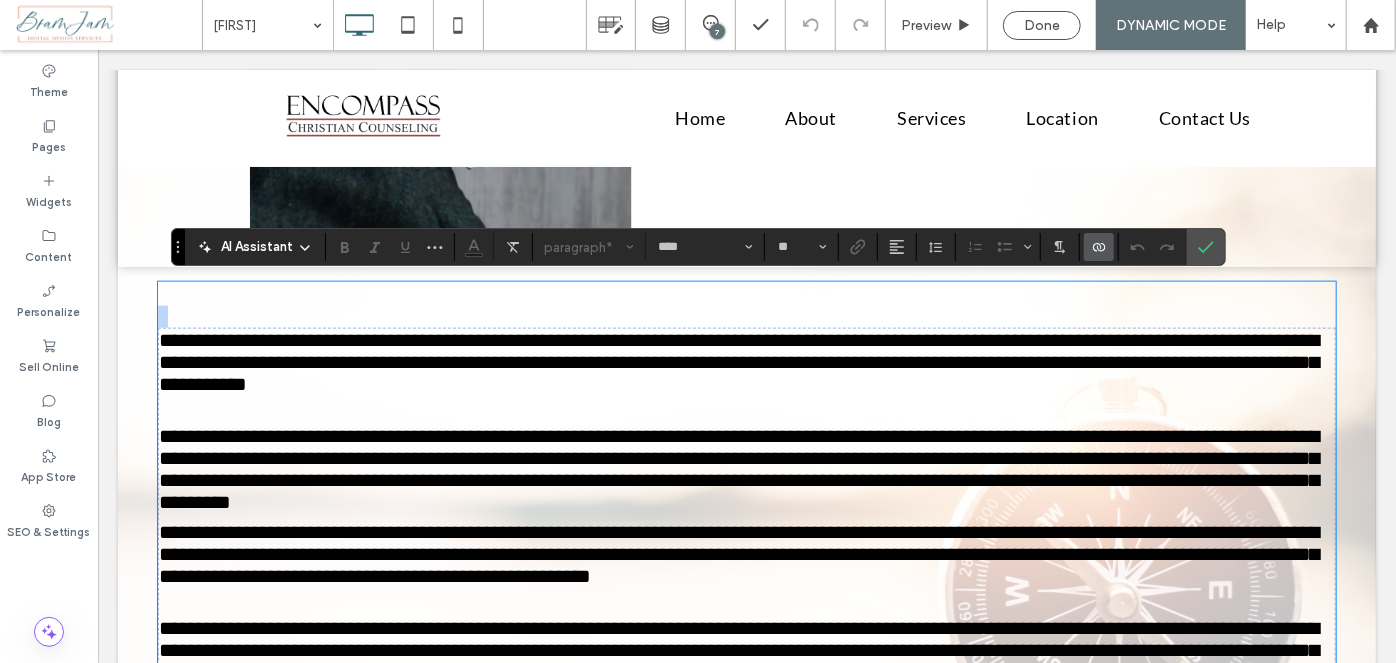 click on "**********" at bounding box center [740, 556] 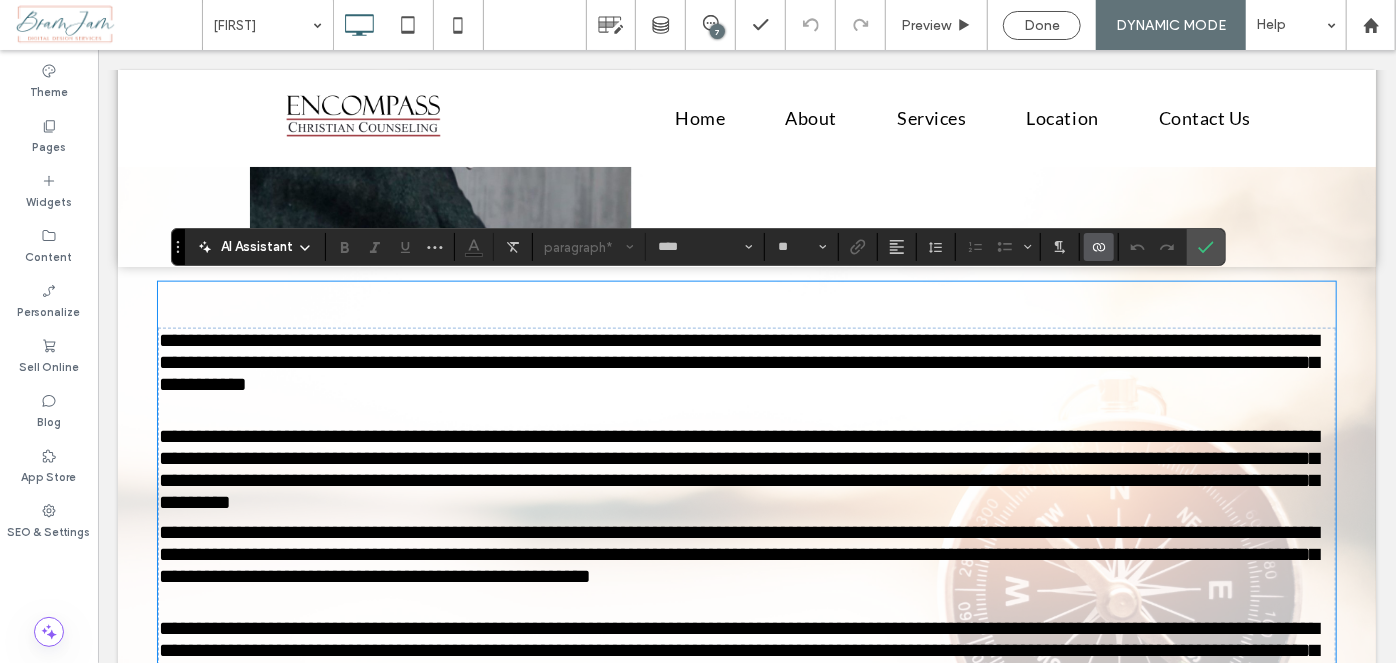 click on "**********" at bounding box center (740, 556) 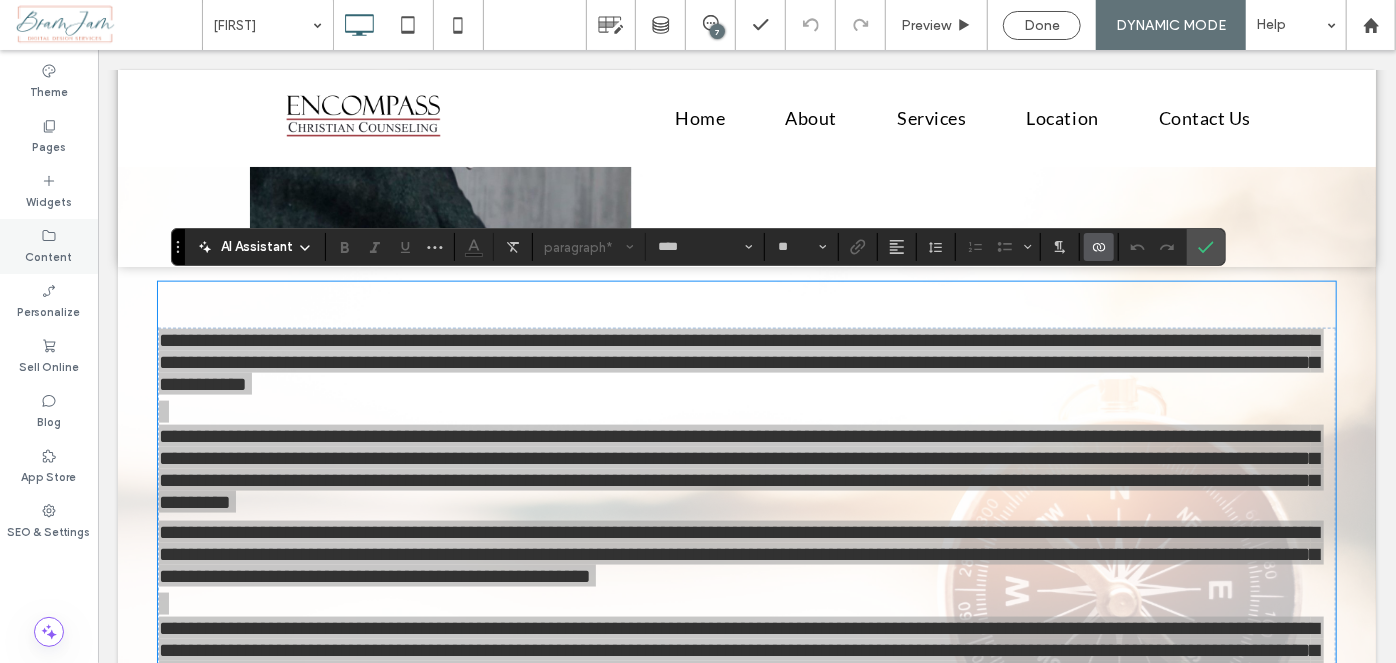 click on "Content" at bounding box center (49, 246) 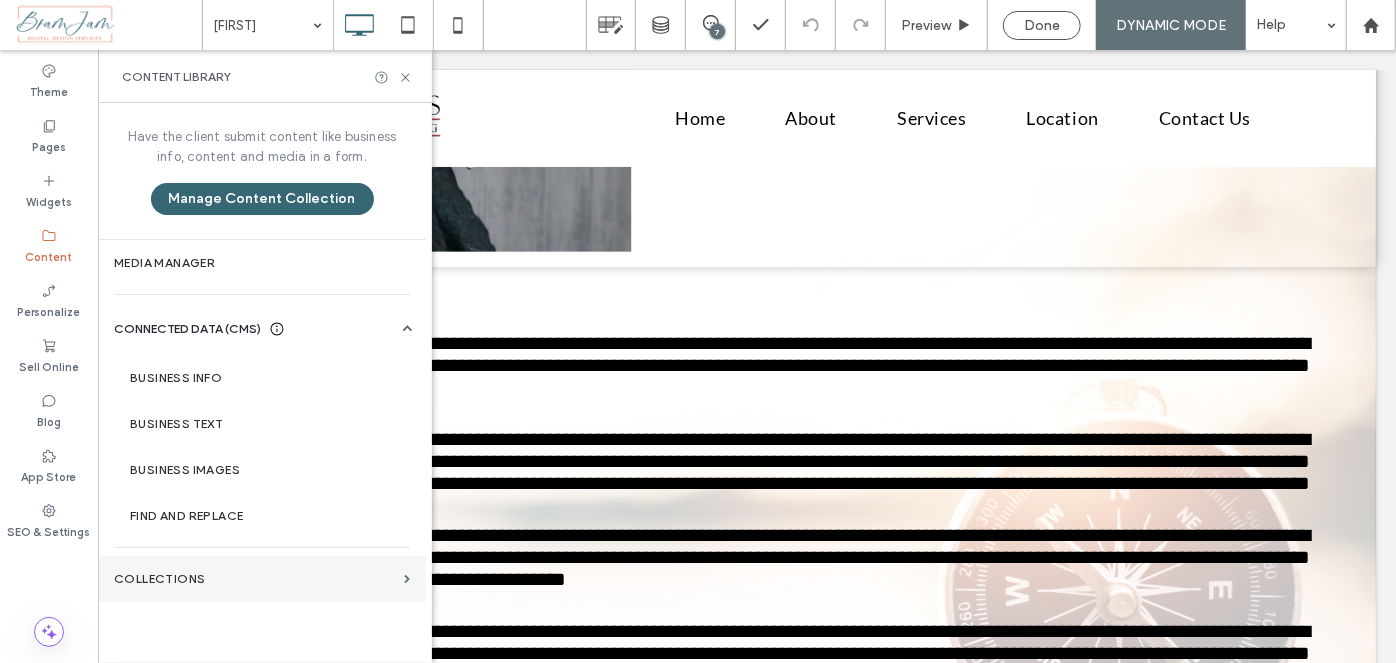 click on "Collections" at bounding box center [255, 579] 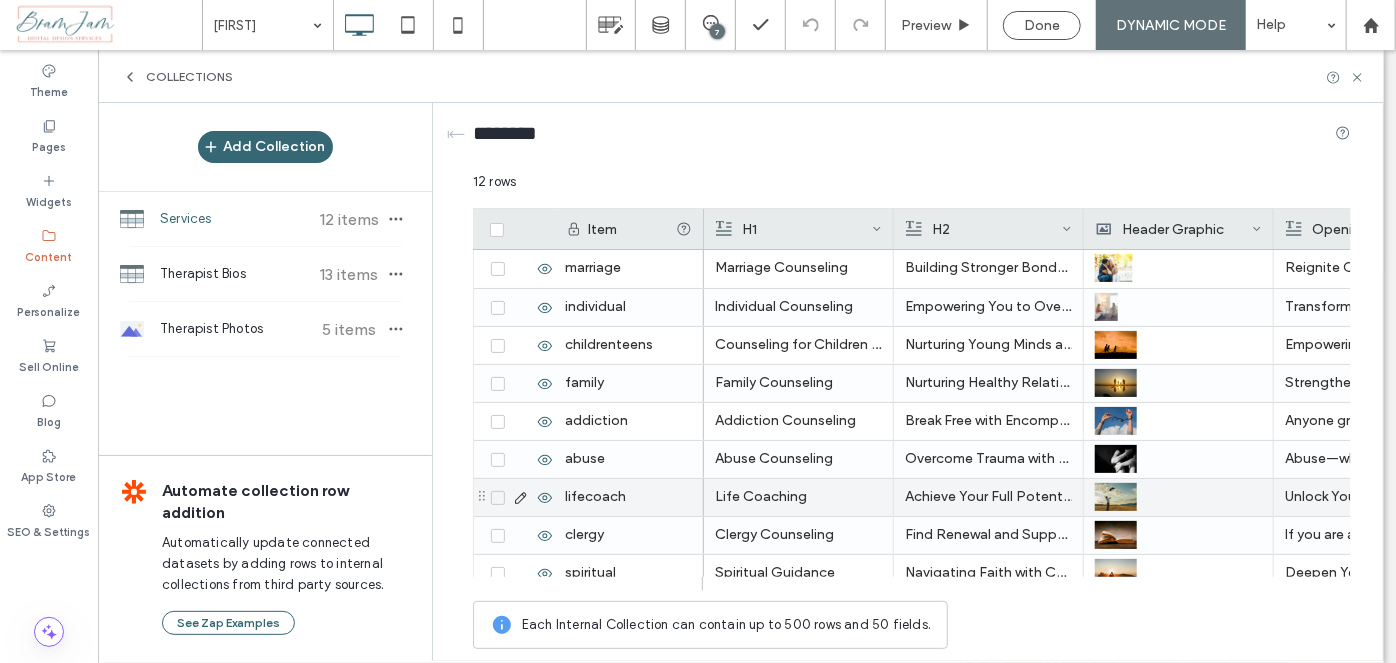 scroll, scrollTop: 165, scrollLeft: 0, axis: vertical 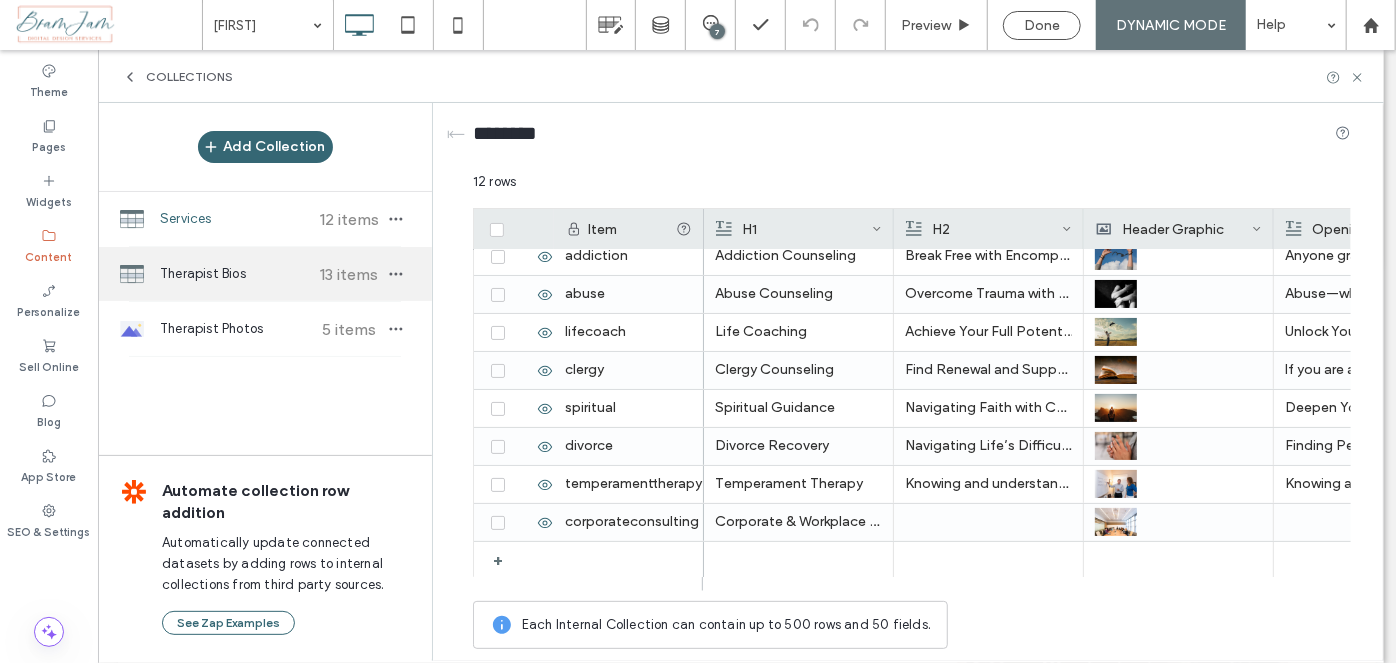 click on "13 items" at bounding box center (349, 274) 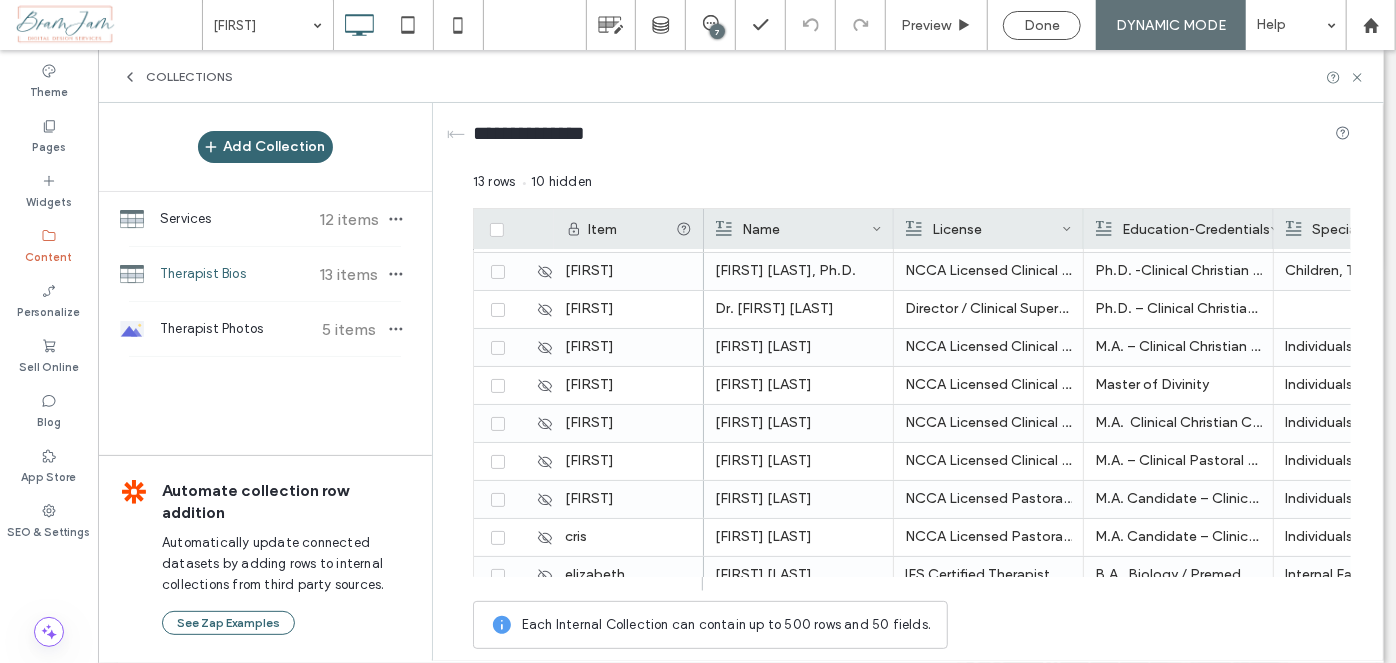 scroll, scrollTop: 202, scrollLeft: 0, axis: vertical 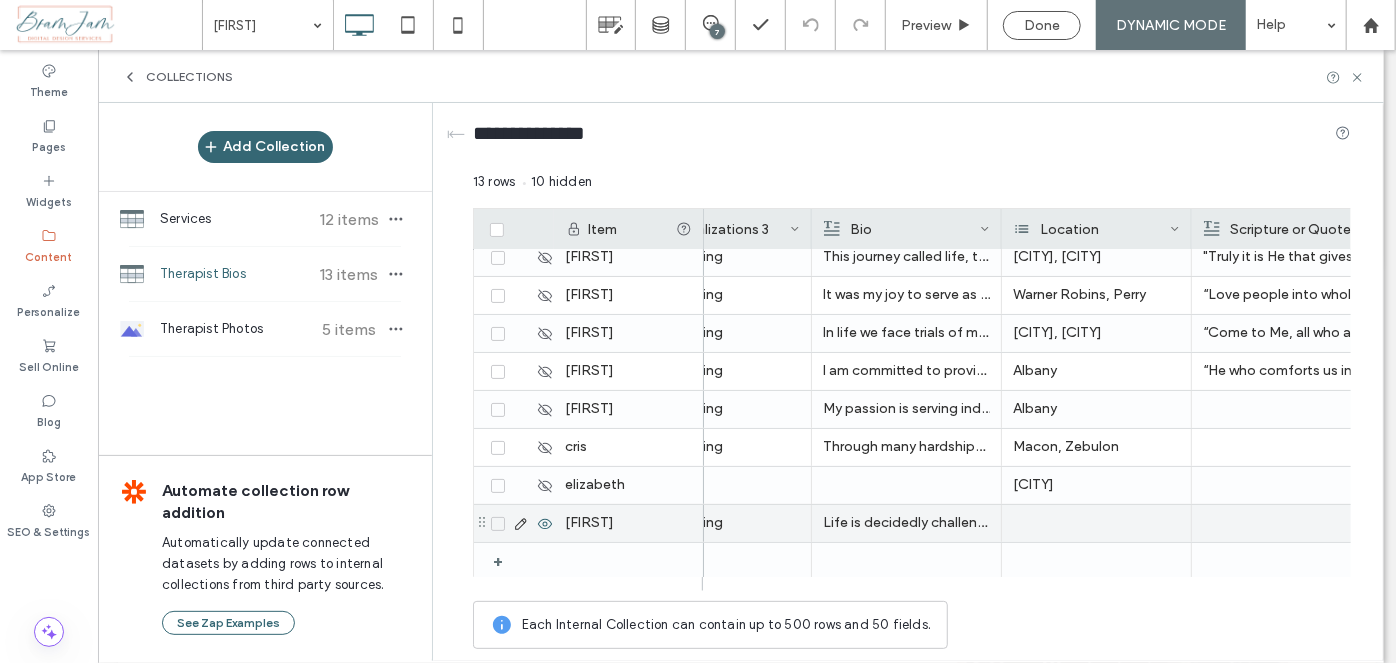 click on "Life is decidedly challenging, often unpredictable, and full of curve balls.  It’s only reasonable that at some point one of those curve balls is going to hit a bit too hard, throw you off, and leave you sensing that a little help might just be a gift you give yourself.  Counseling can be that gift." at bounding box center [906, 523] 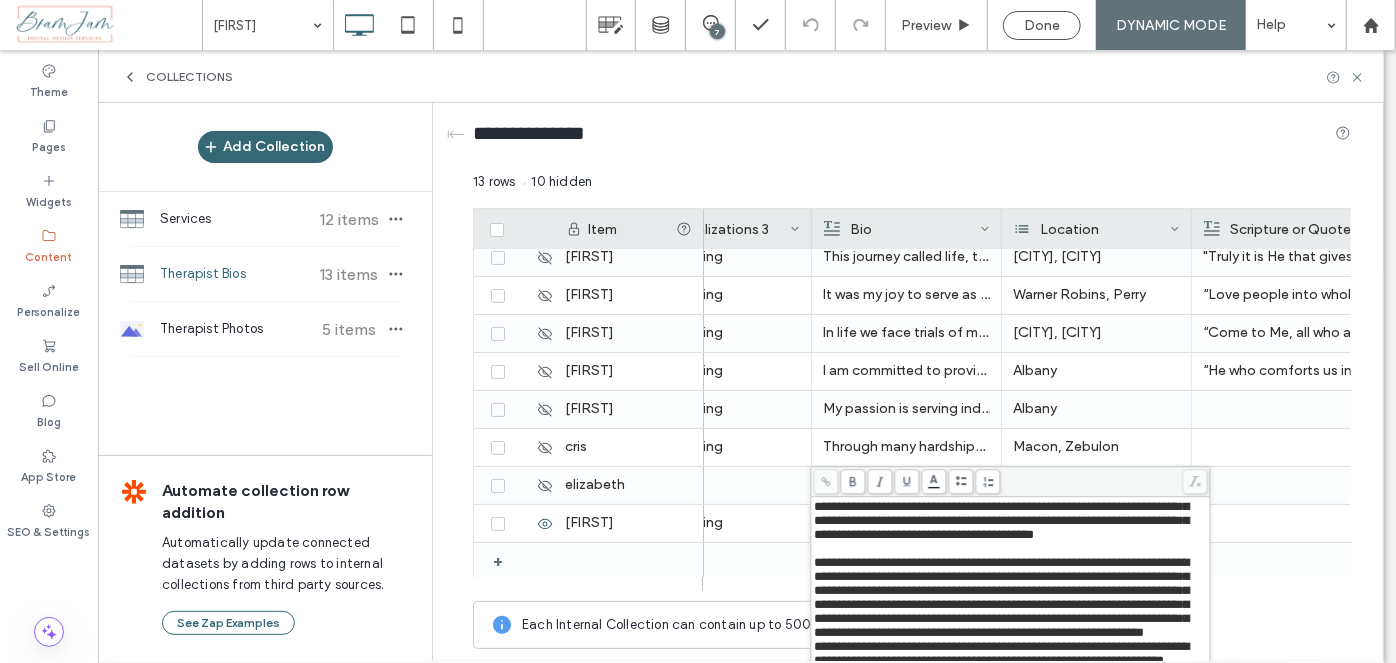 click on "**********" at bounding box center (1001, 506) 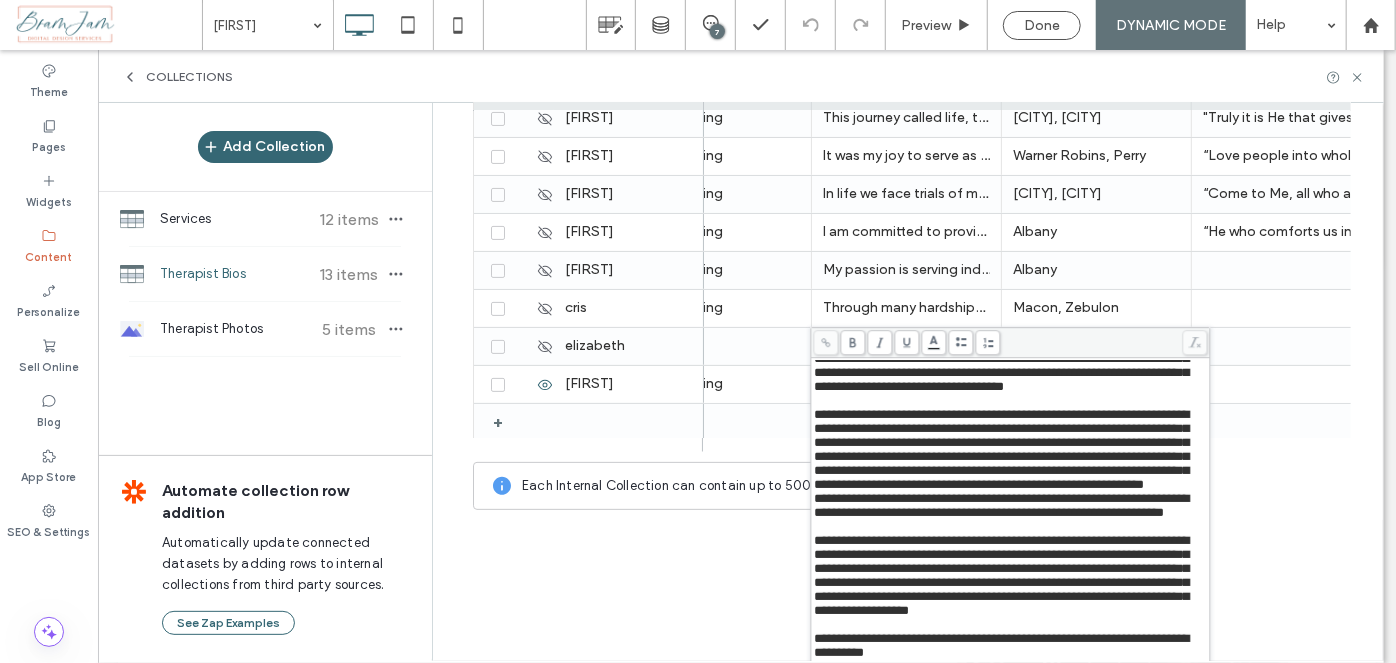 drag, startPoint x: 993, startPoint y: 542, endPoint x: 894, endPoint y: 552, distance: 99.50377 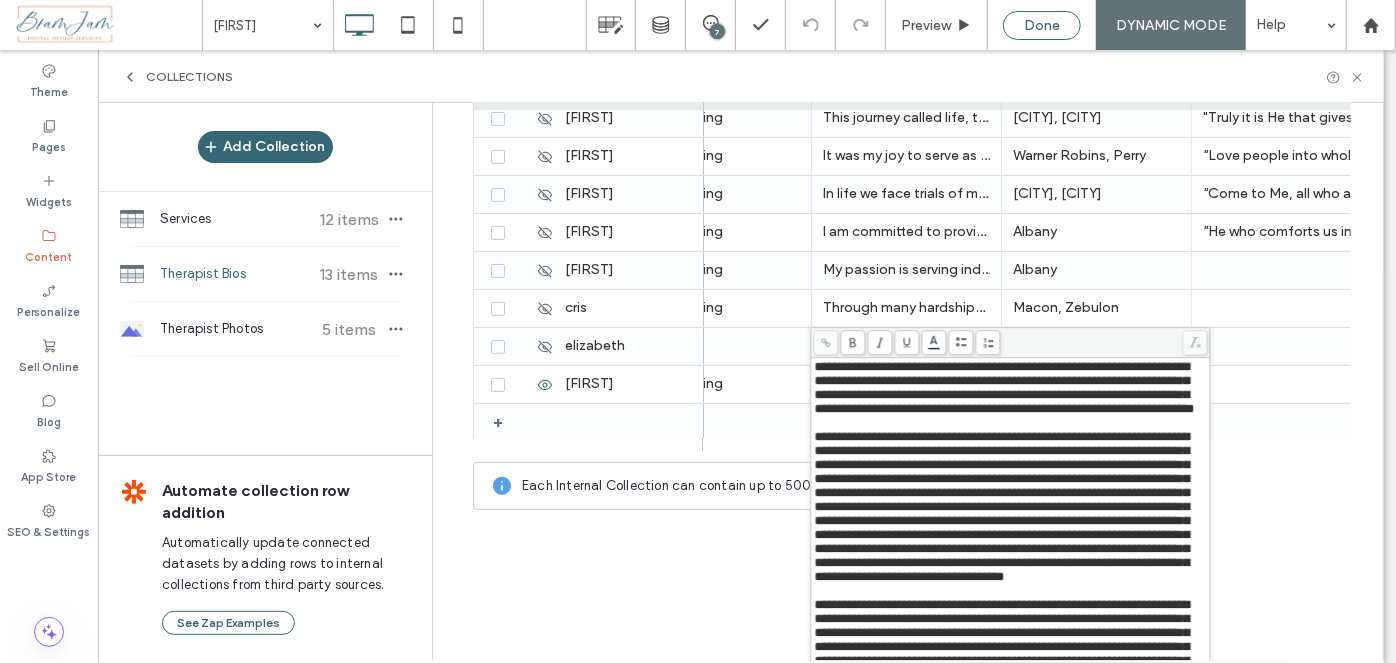 click on "Done" at bounding box center [1042, 25] 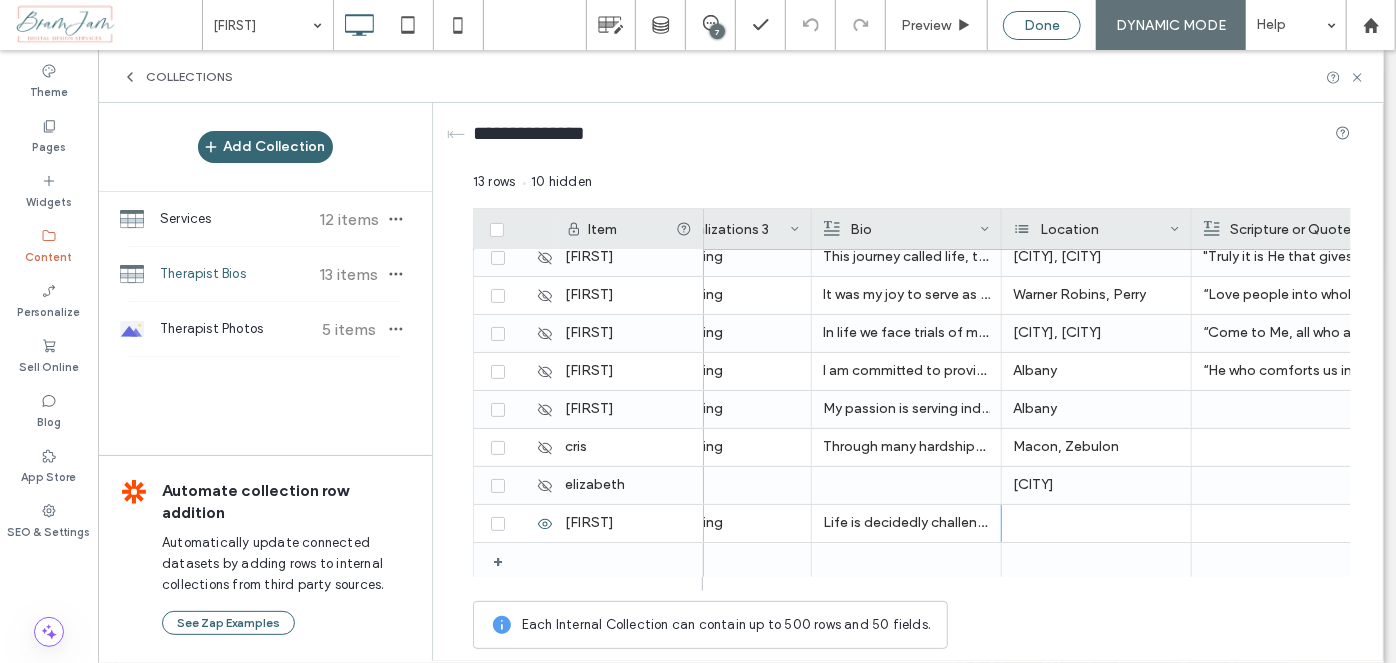 click on "Done" at bounding box center (1042, 25) 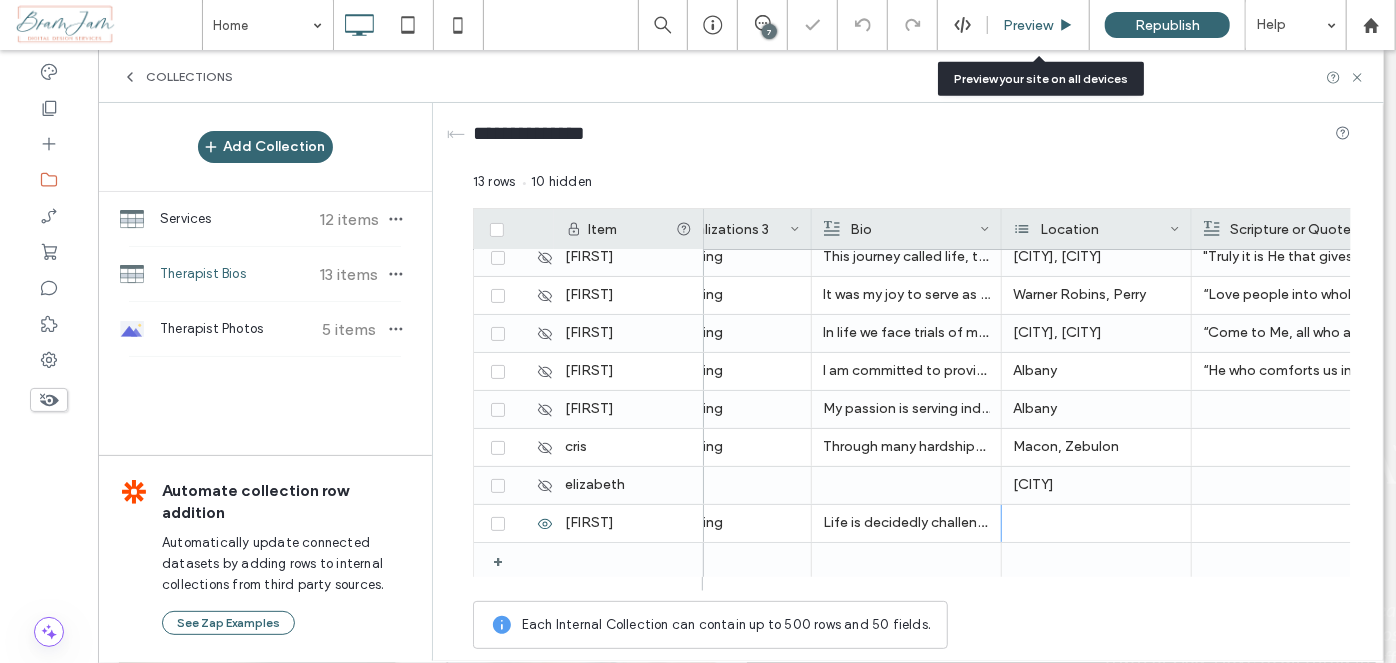 click on "Preview" at bounding box center [1028, 25] 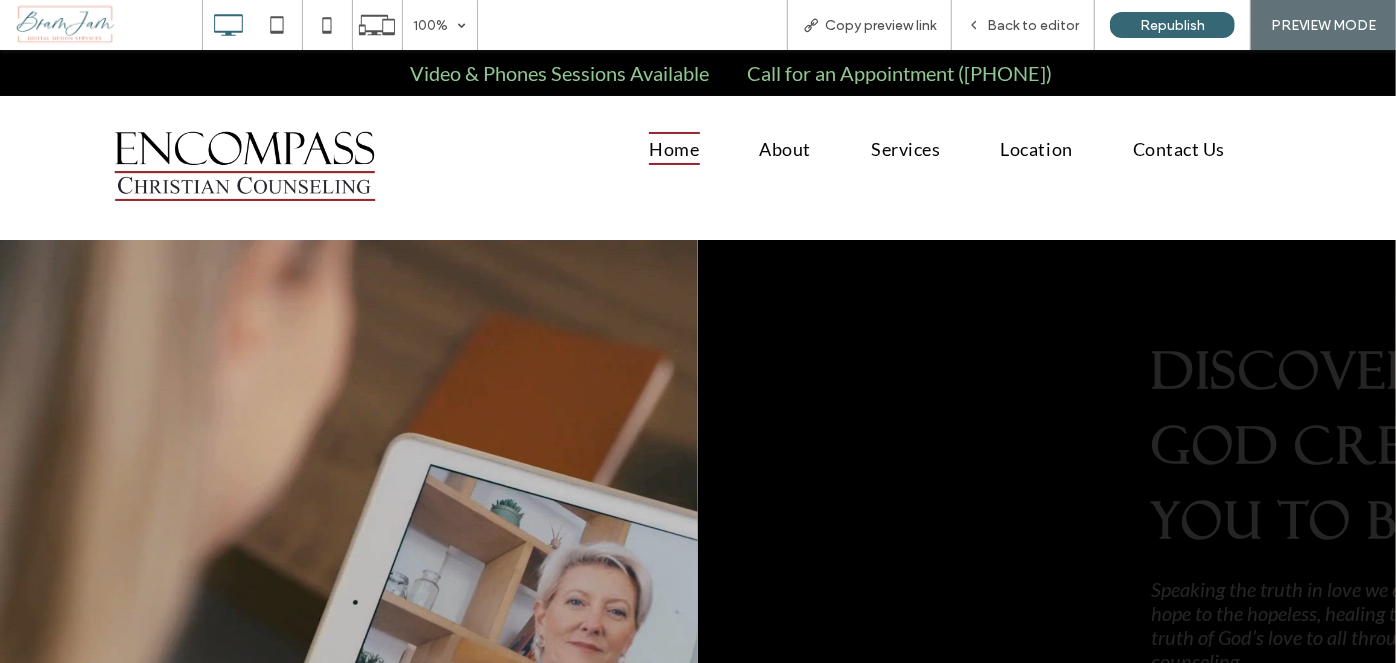 click on "About" at bounding box center [786, 147] 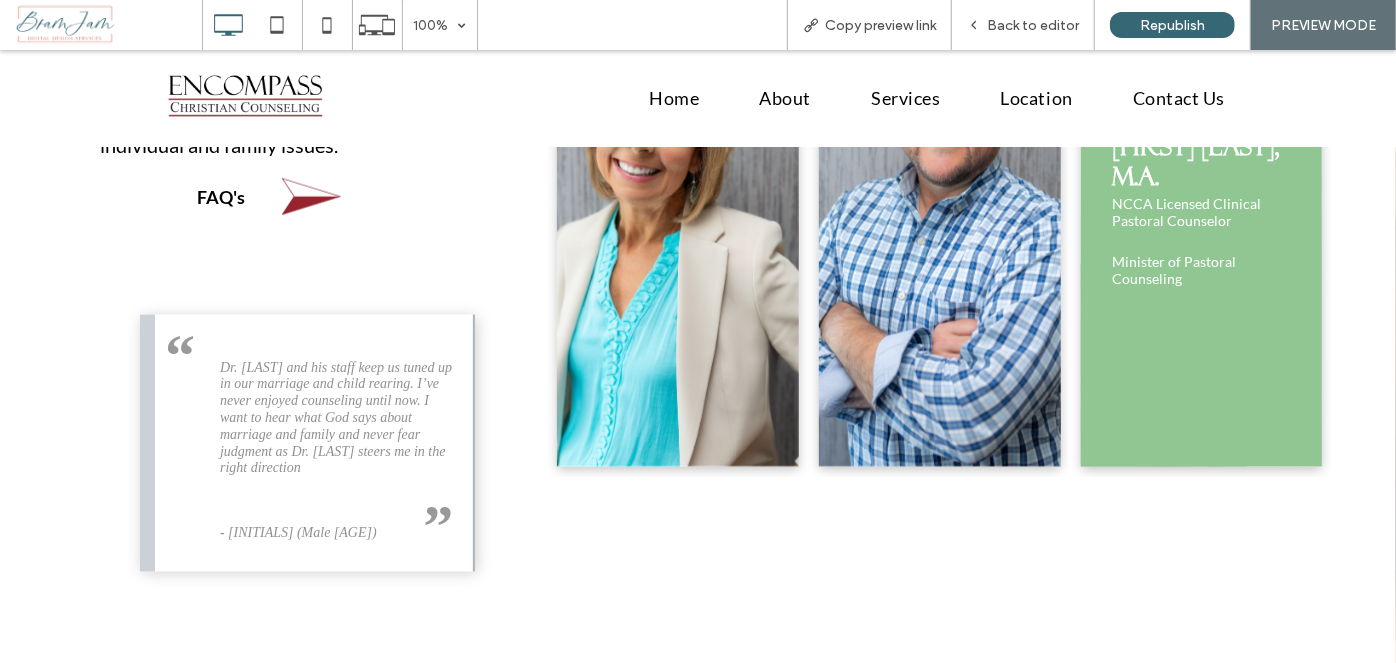 click at bounding box center [1202, 210] 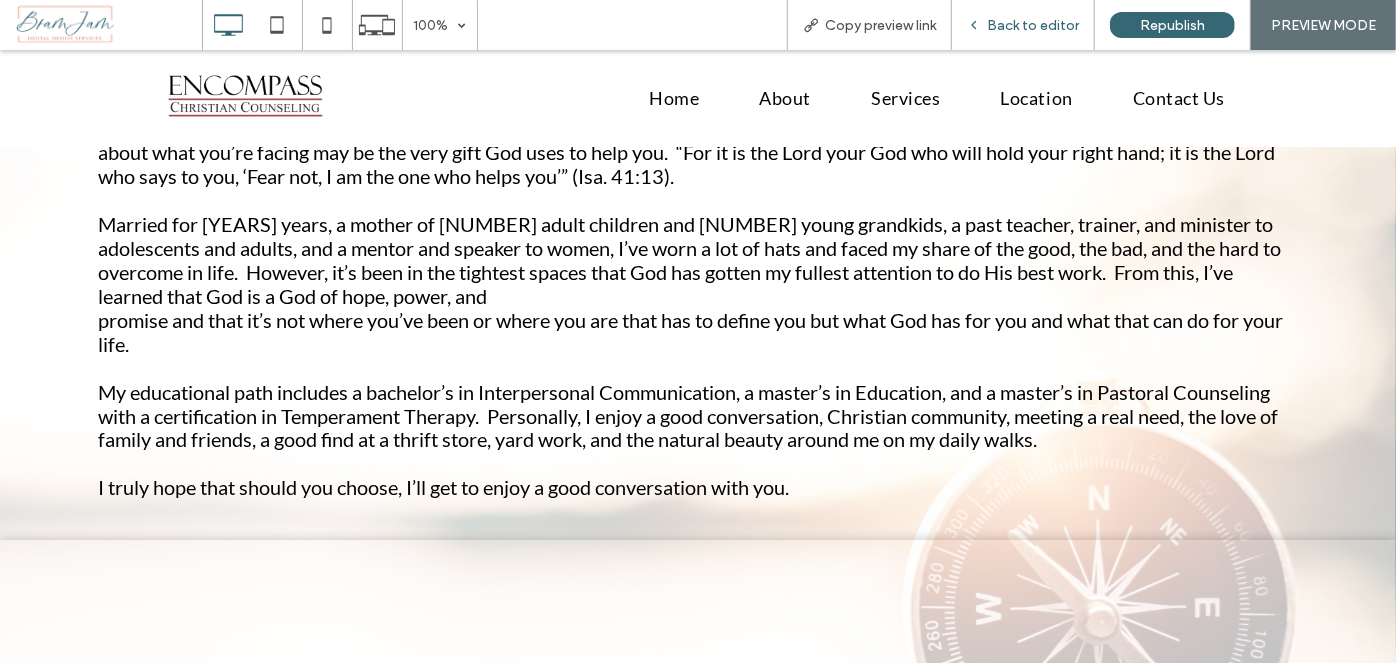 click on "Back to editor" at bounding box center (1033, 25) 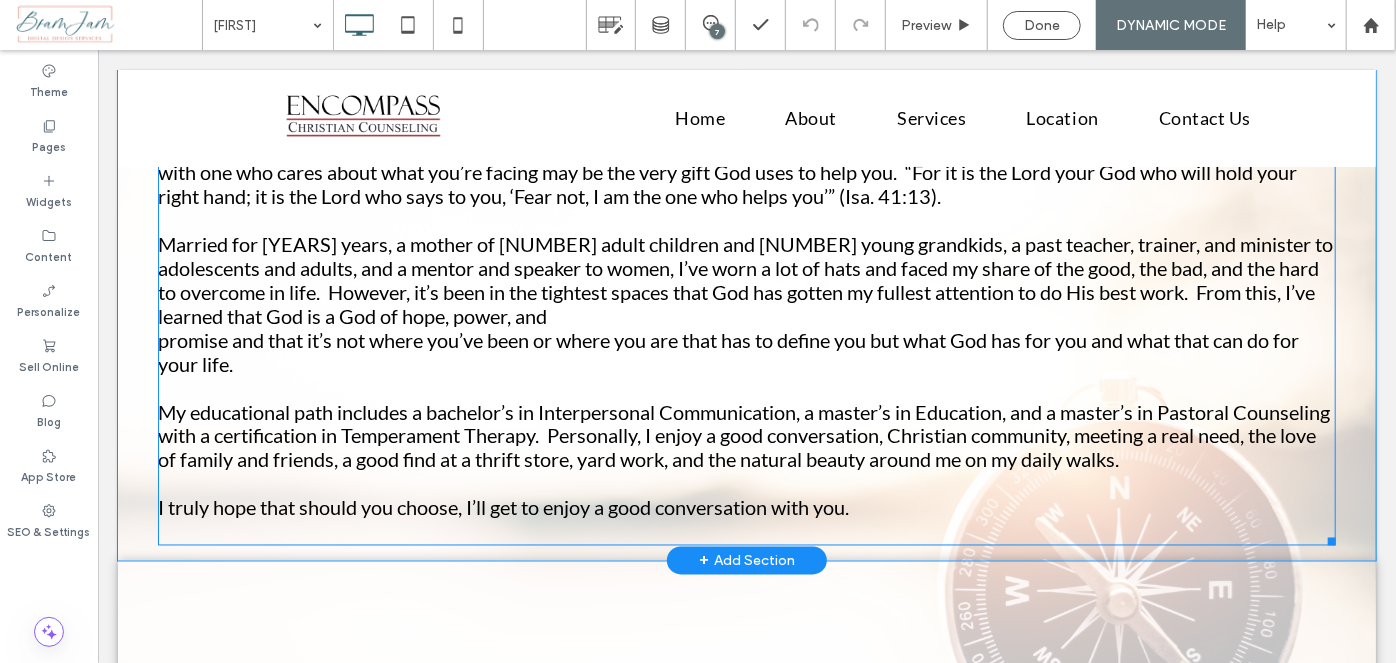 click on "Married for 40 years, a mother of 2 adult children and 3 young grandkids, a past teacher, trainer, and minister to adolescents and adults, and a mentor and speaker to women, I’ve worn a lot of hats and faced my share of the good, the bad, and the hard to overcome in life.  However, it’s been in the tightest spaces that God has gotten my fullest attention to do His best work.  From this, I’ve learned that God is a God of hope, power, and" at bounding box center [746, 279] 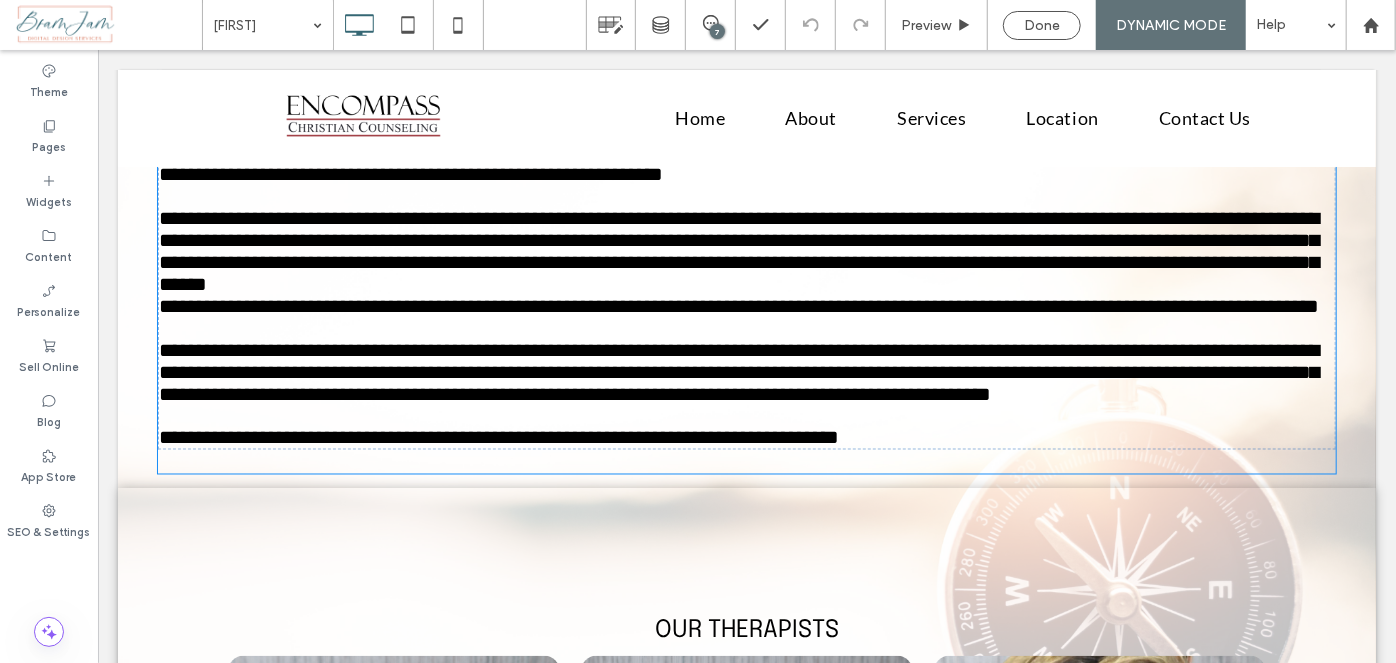 type on "****" 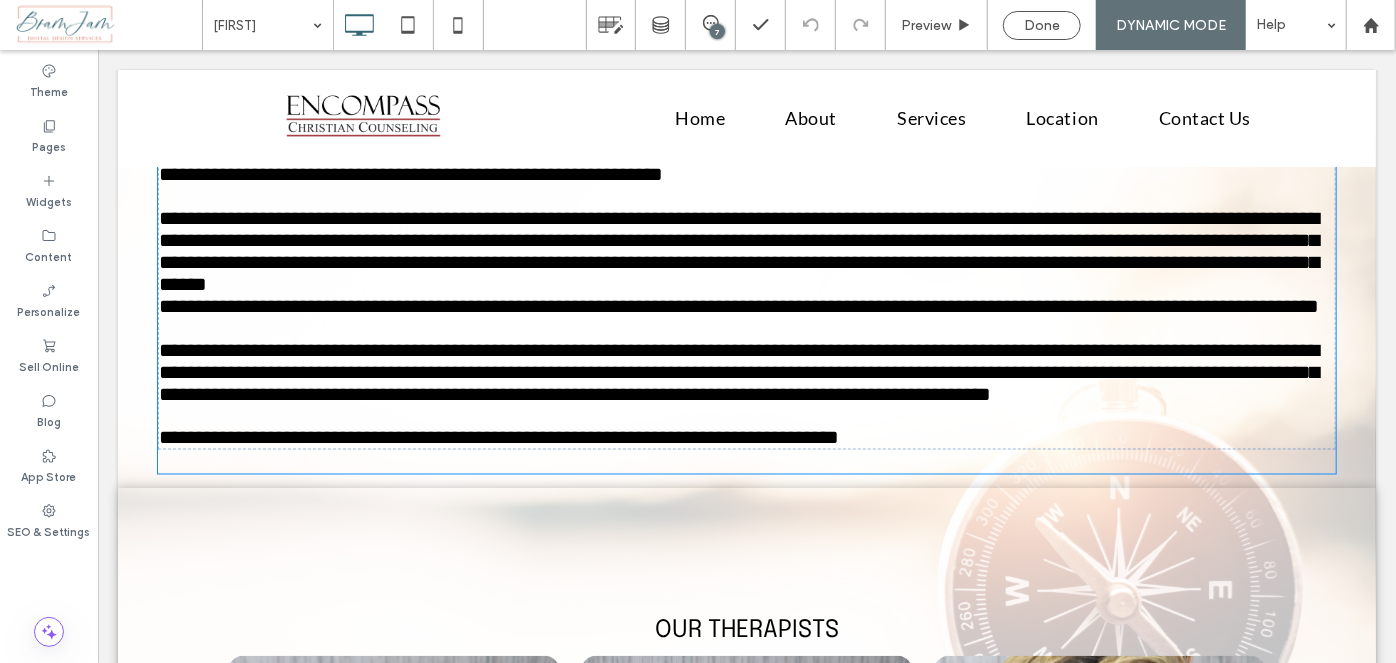 type on "**" 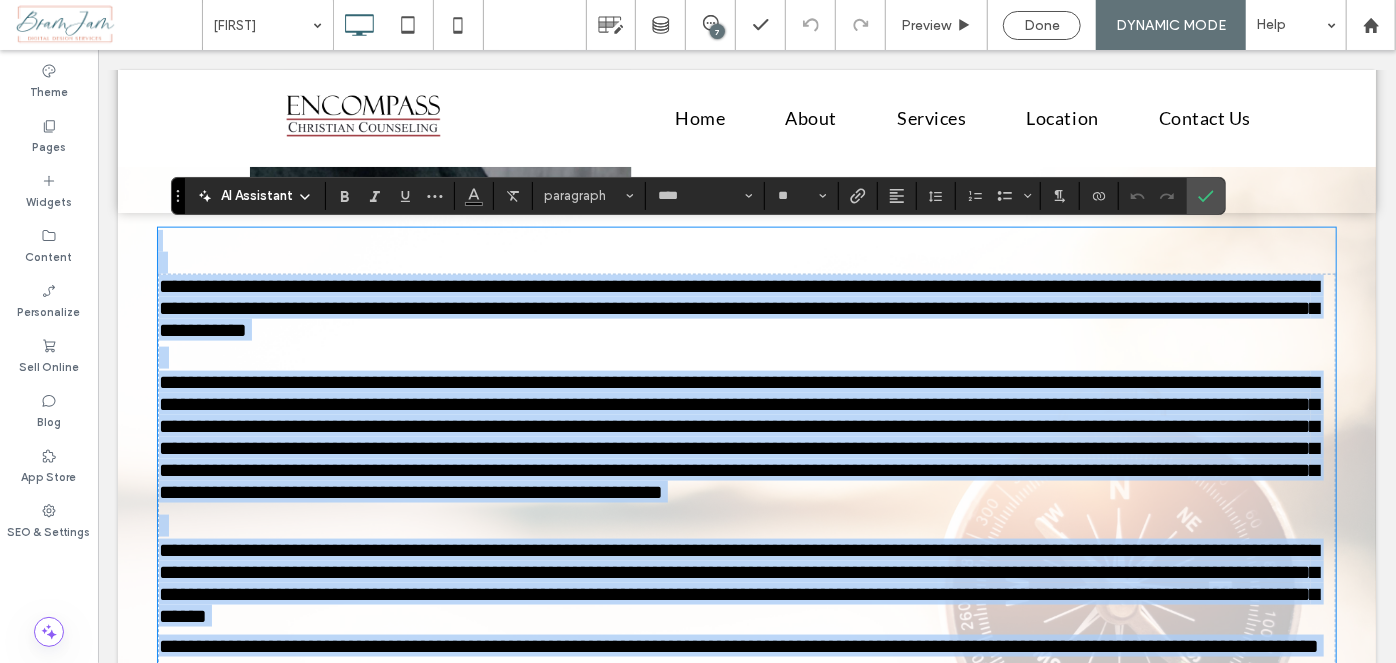 copy on "**********" 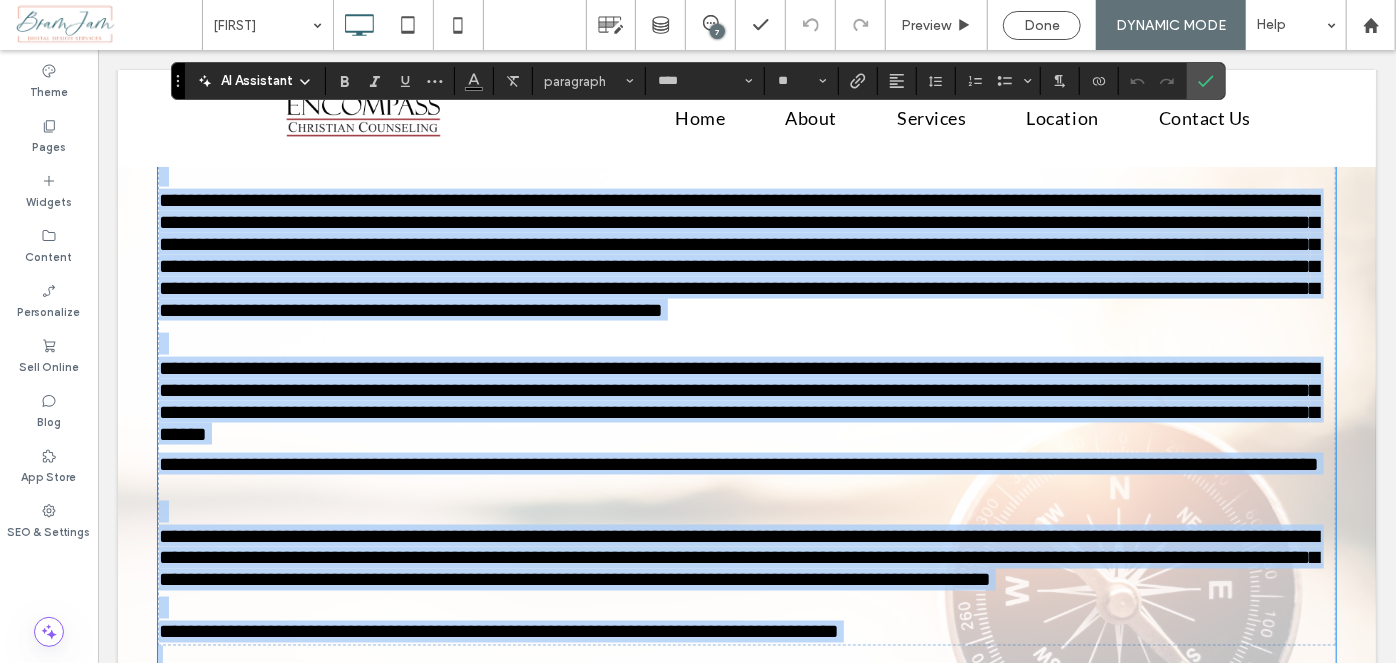 drag, startPoint x: 184, startPoint y: 388, endPoint x: 94, endPoint y: 343, distance: 100.62306 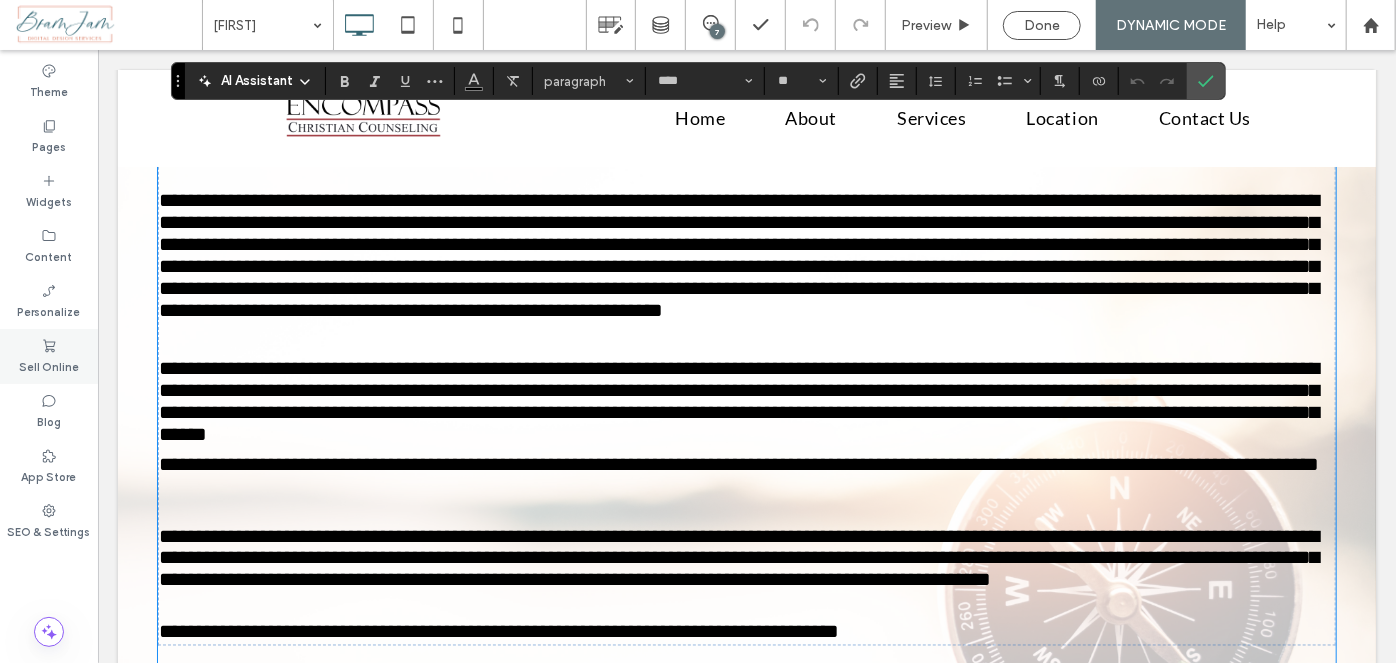 drag, startPoint x: -3, startPoint y: 294, endPoint x: 45, endPoint y: 283, distance: 49.24429 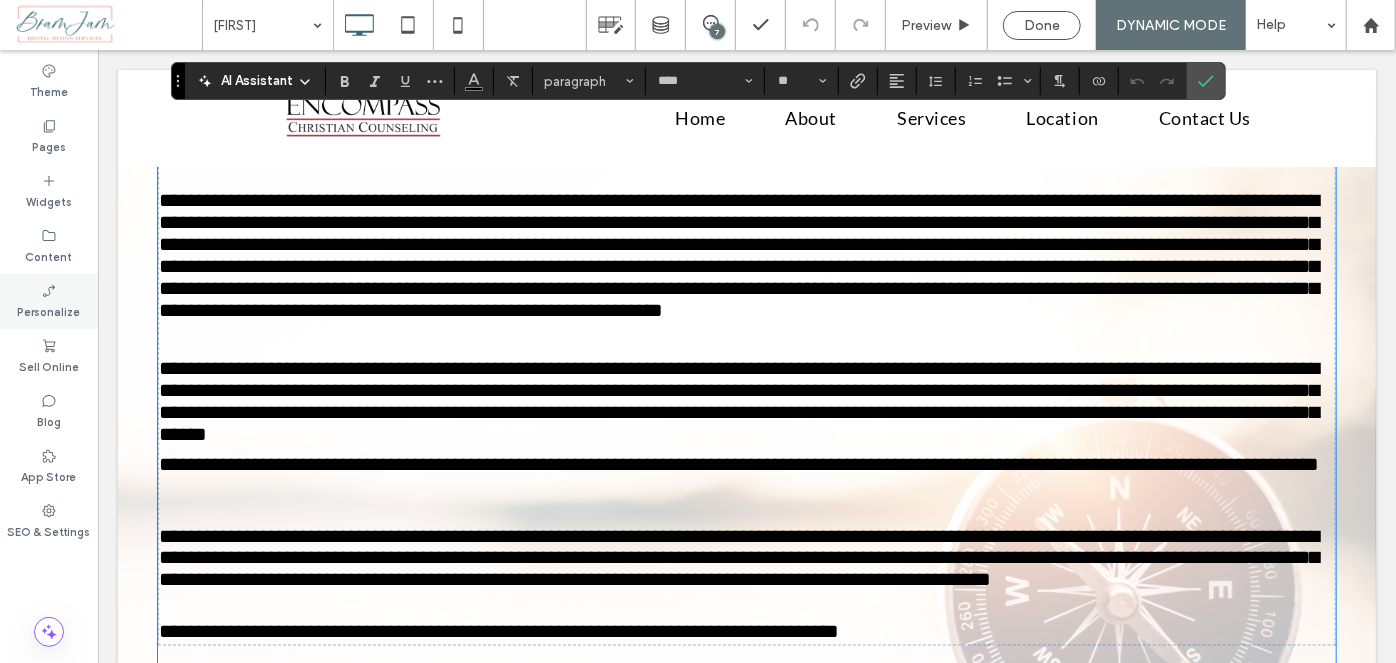 drag, startPoint x: 45, startPoint y: 283, endPoint x: 41, endPoint y: 273, distance: 10.770329 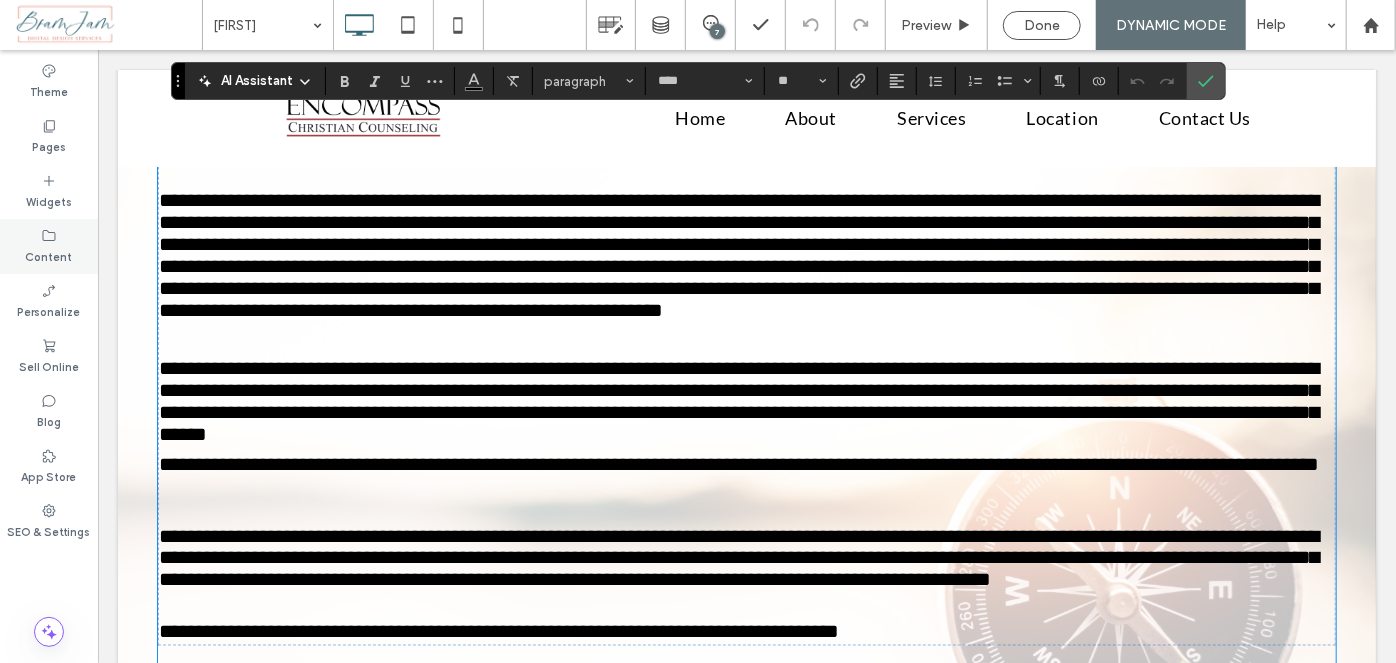 drag, startPoint x: 37, startPoint y: 270, endPoint x: 24, endPoint y: 248, distance: 25.553865 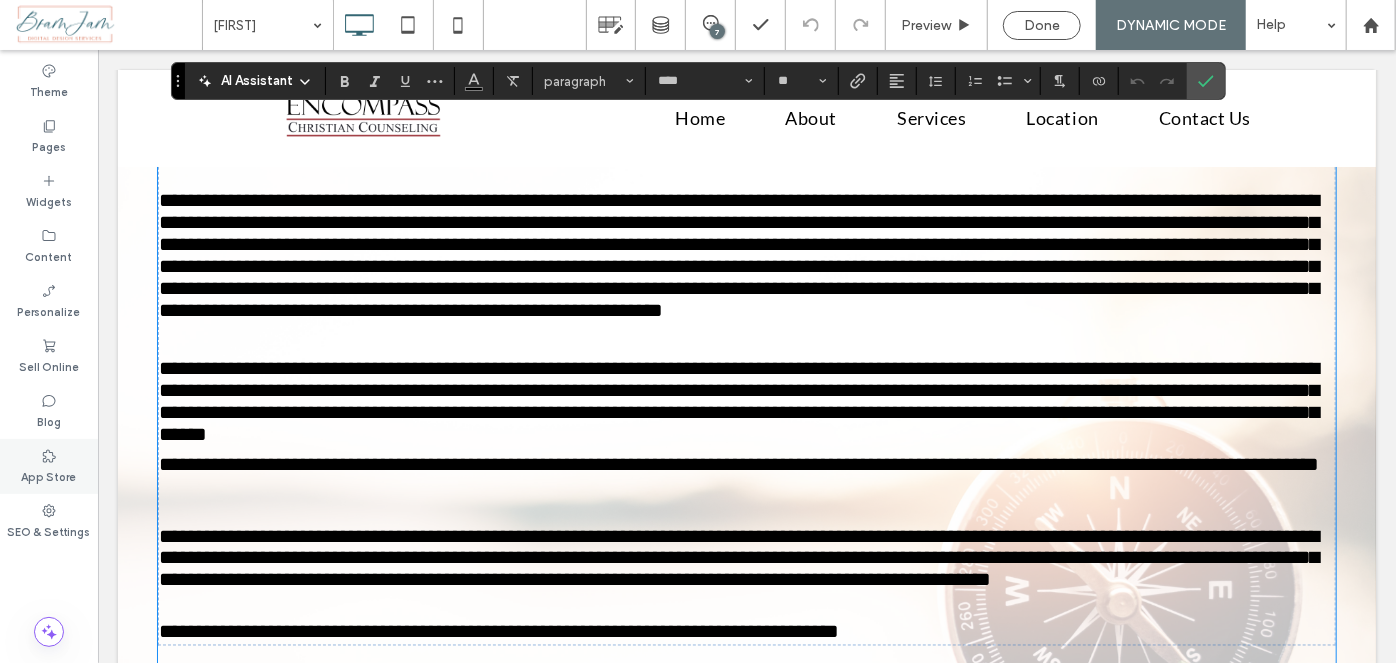 drag, startPoint x: 59, startPoint y: 362, endPoint x: 66, endPoint y: 450, distance: 88.27797 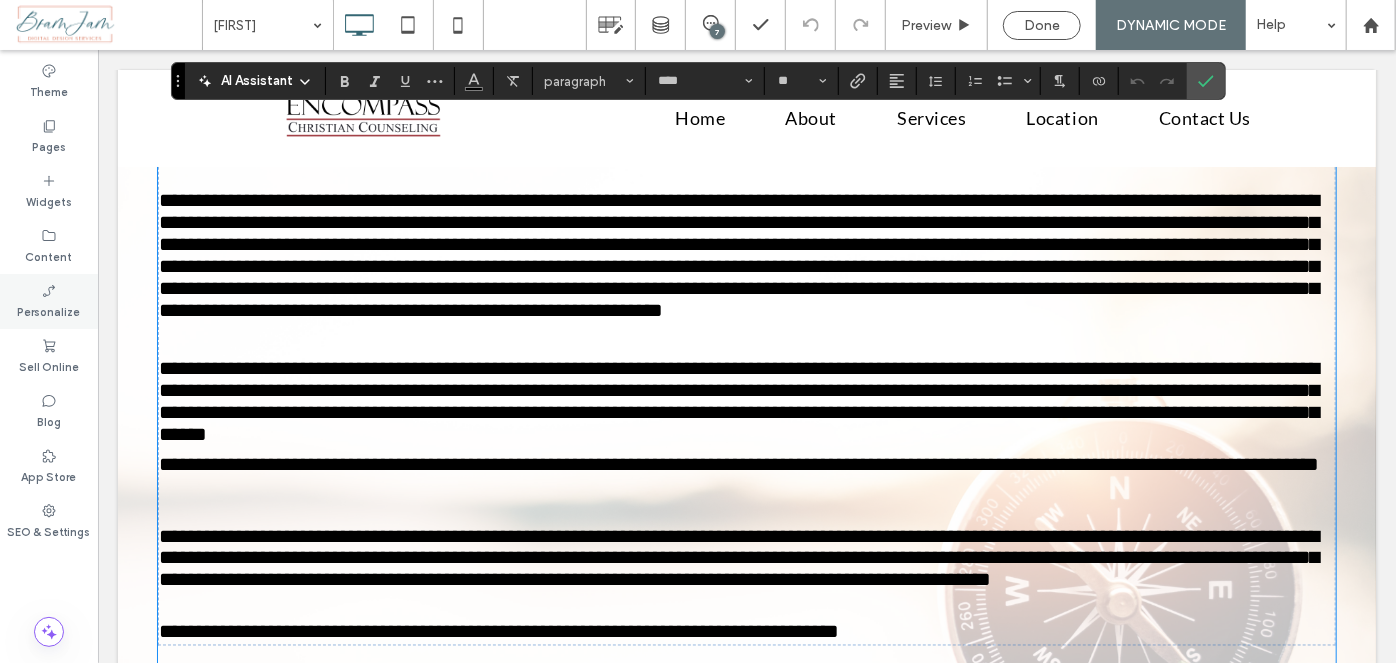 drag, startPoint x: 68, startPoint y: 493, endPoint x: 0, endPoint y: 310, distance: 195.22551 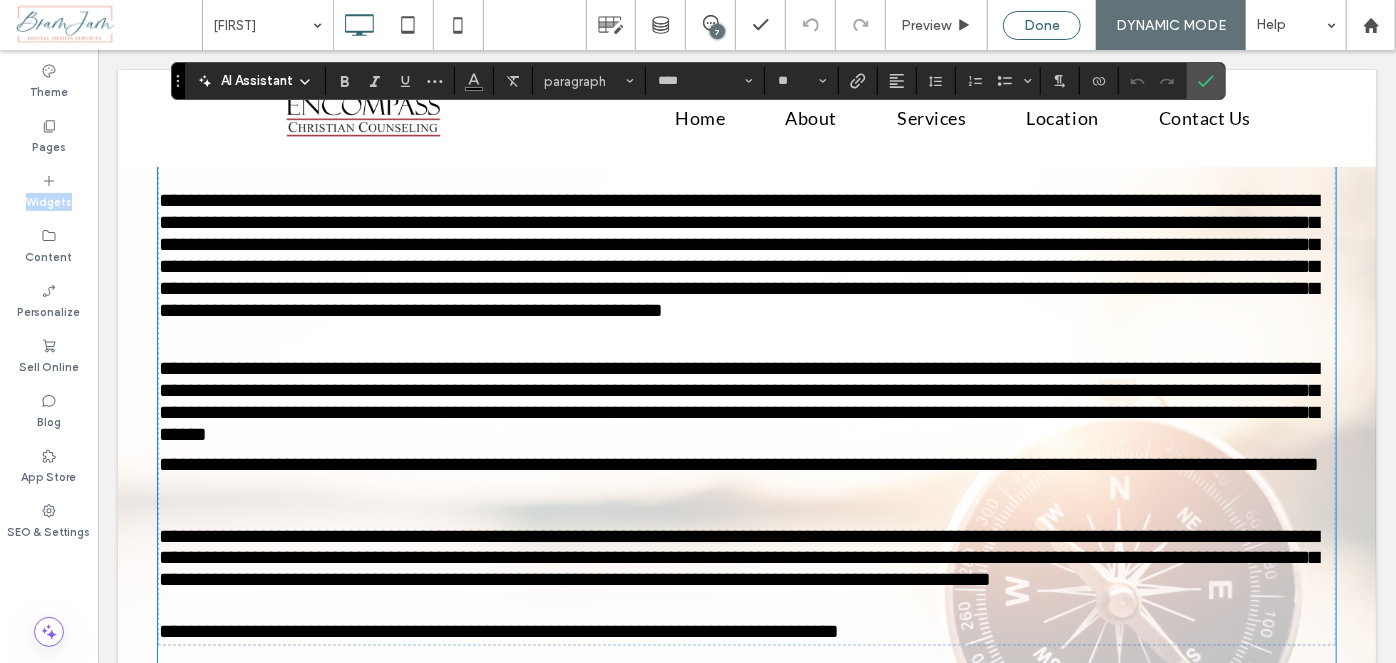 drag, startPoint x: 53, startPoint y: 247, endPoint x: 1016, endPoint y: 18, distance: 989.8535 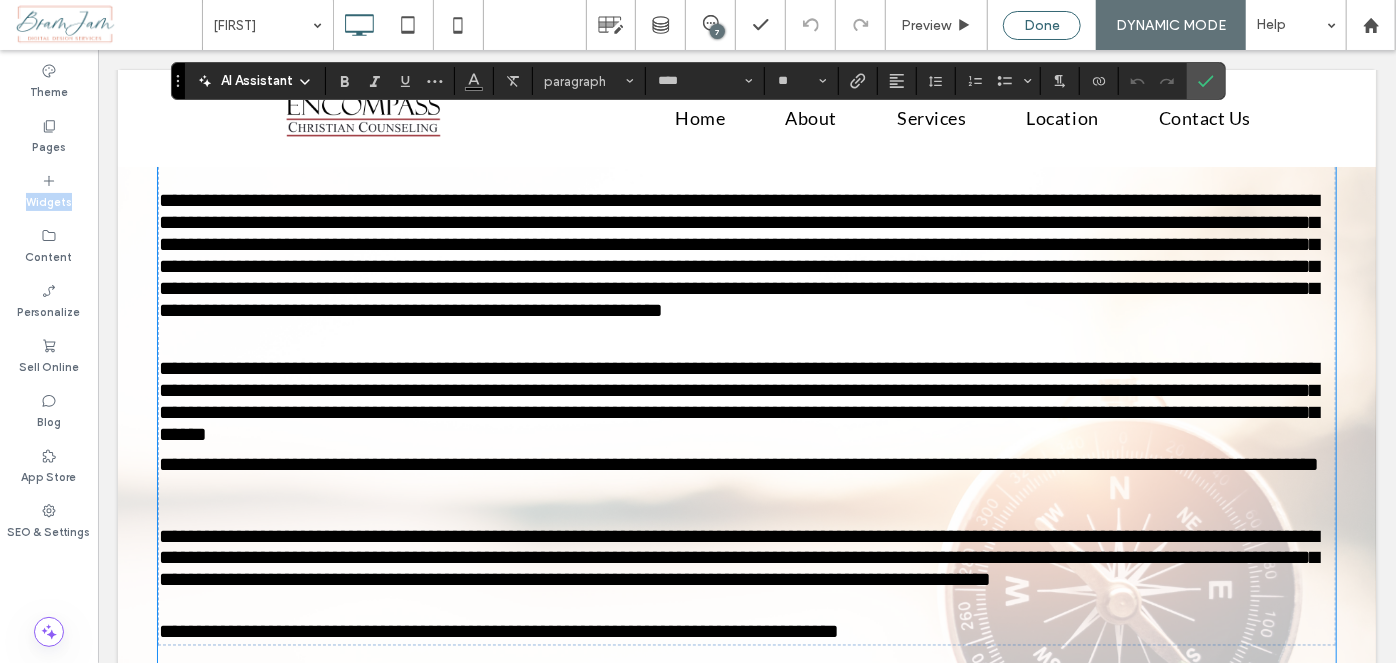 click on "barbara 7 Preview Done DYNAMIC MODE Help
Site Comments Team & Clients Automate new comments Instantly notify your team when someone adds or updates a comment on a site. See Zap Examples 7
Theme Pages Widgets Content Personalize Sell Online Blog App Store SEO & Settings
Unhide?
Yes
Unhide?
Yes
Unhide?
Yes
Unhide?
Yes
Unhide?
Yes" at bounding box center [698, 331] 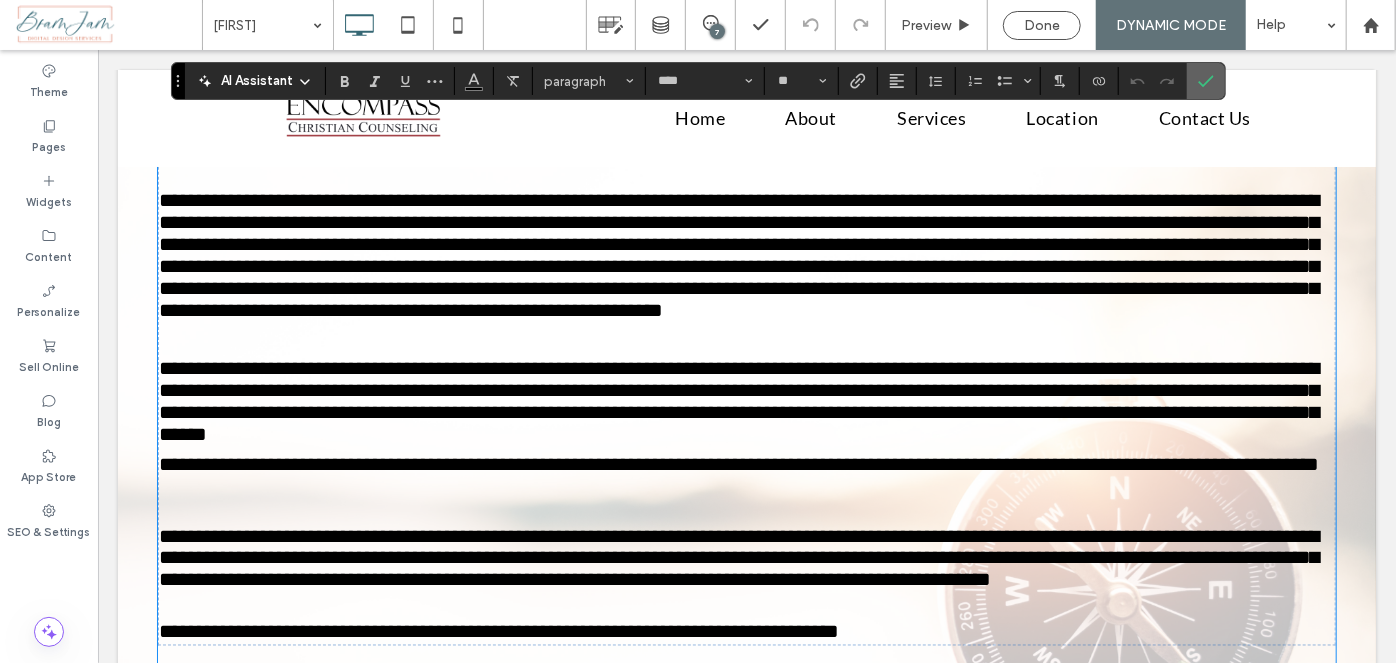 click at bounding box center (1206, 81) 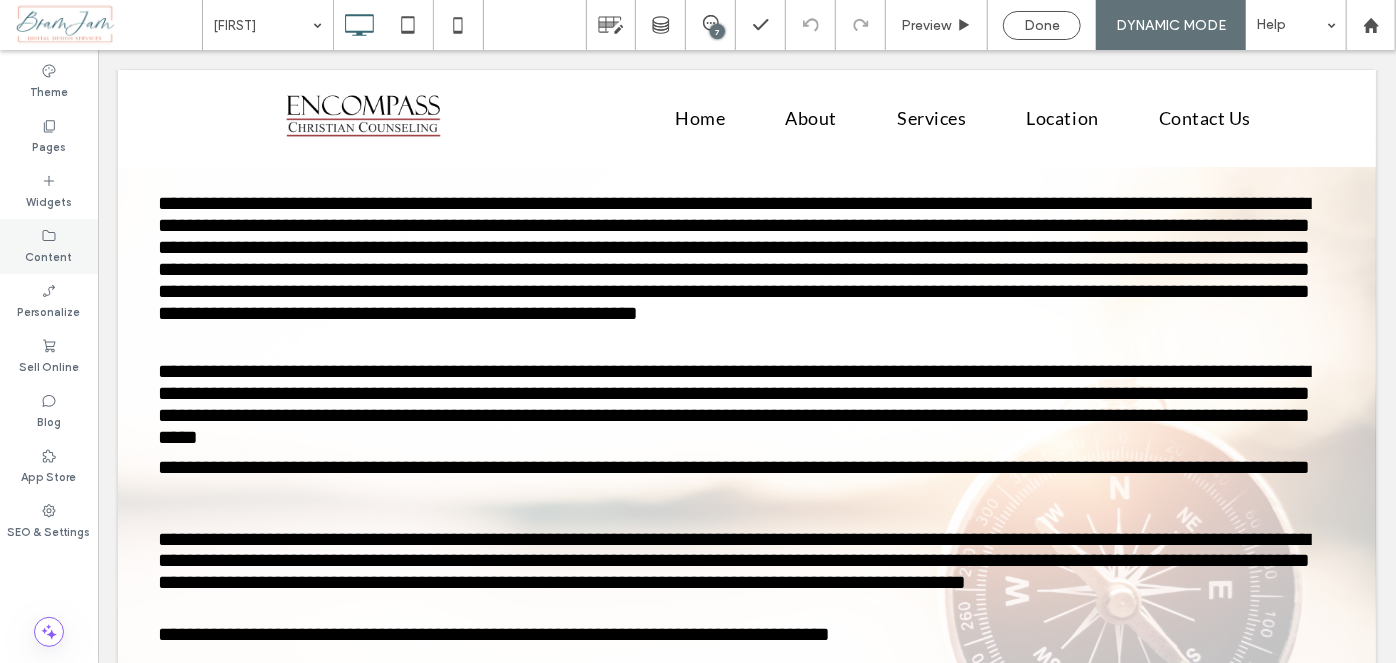 click on "Content" at bounding box center (49, 246) 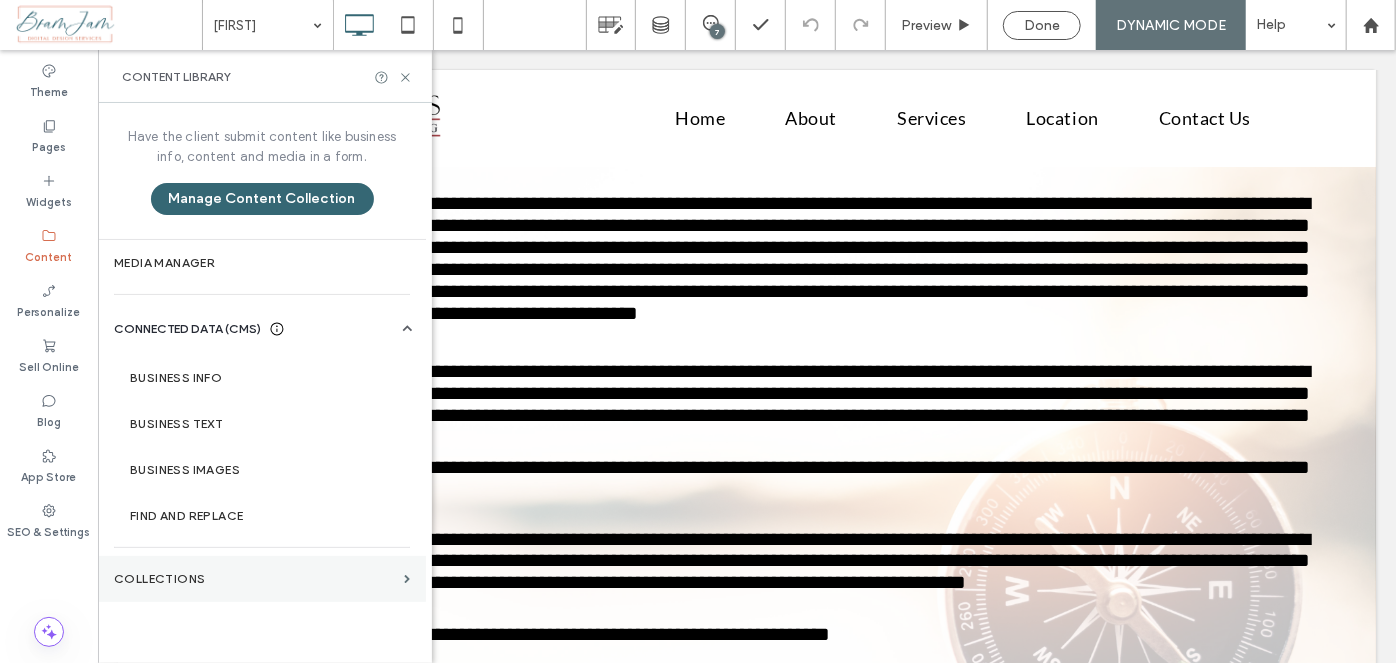 click on "Collections" at bounding box center [255, 579] 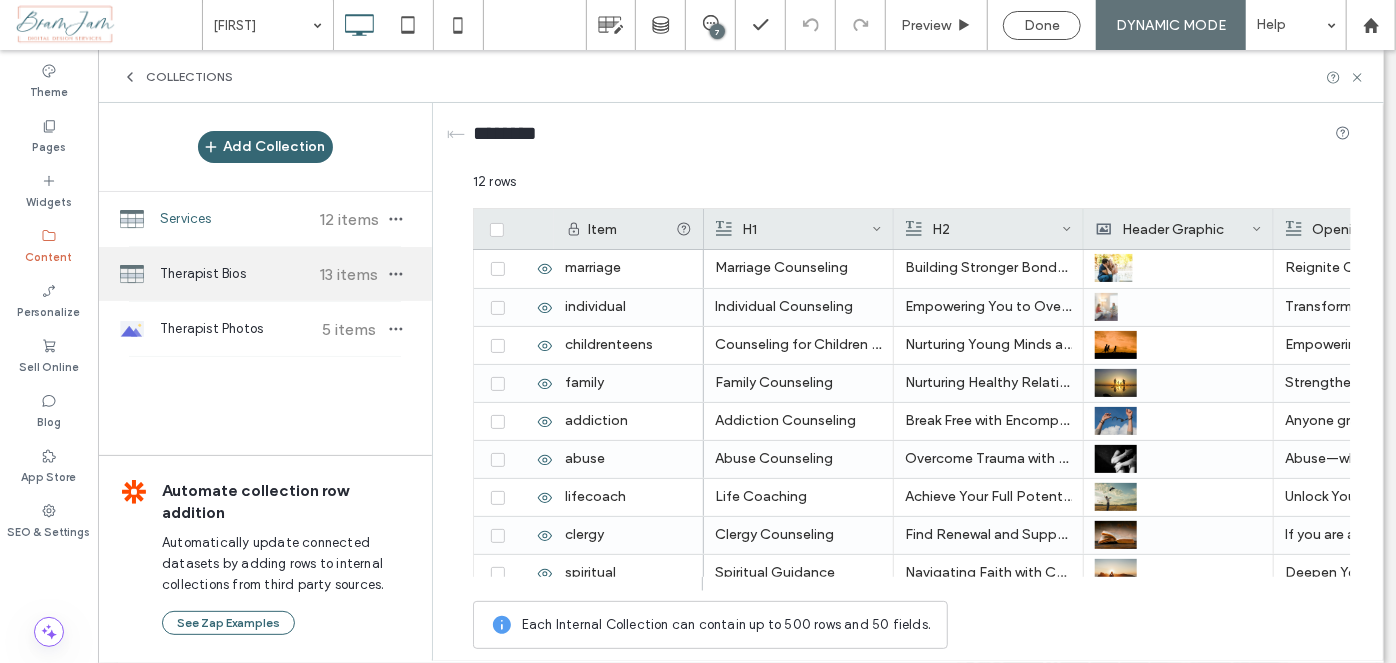 click on "Therapist Bios 13 items" at bounding box center [265, 274] 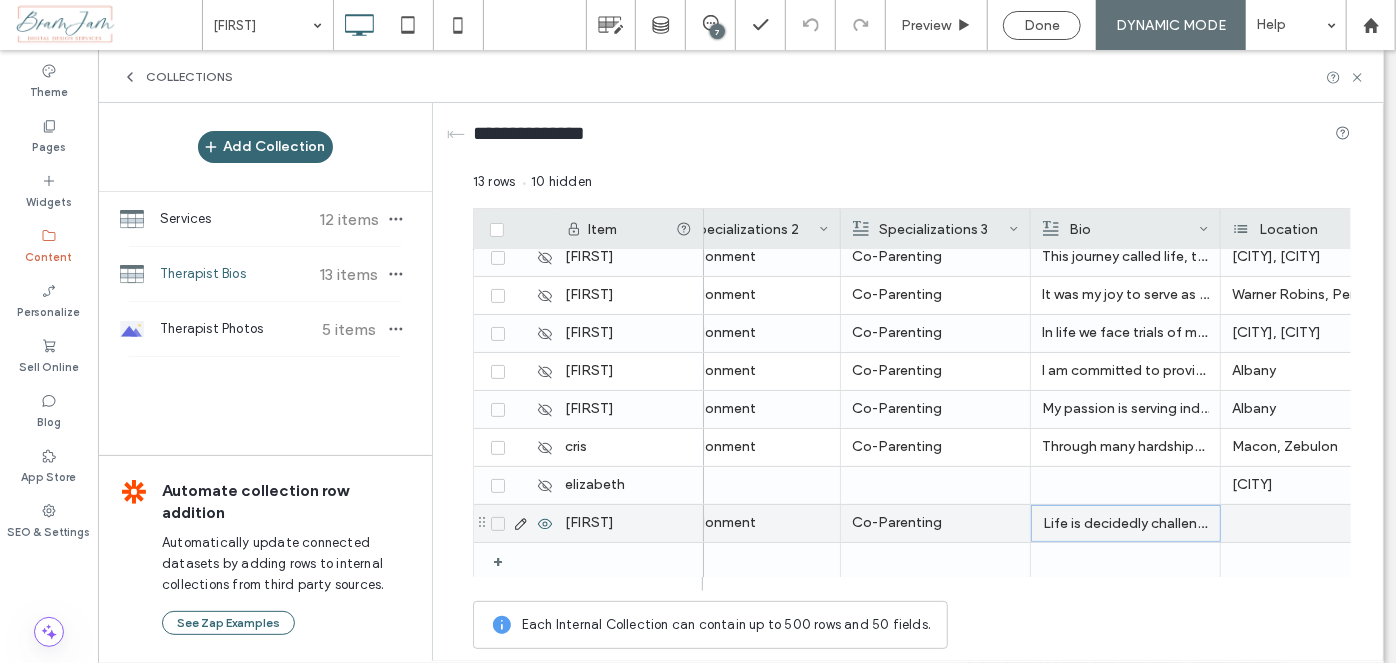 click on "Life is decidedly challenging, often unpredictable, and full of curve balls.  It’s only reasonable that at some point one of those curve balls is going to hit a bit too hard, throw you off, and leave you sensing that a little help might just be a gift you give yourself.  Counseling can be that gift." at bounding box center (1126, 524) 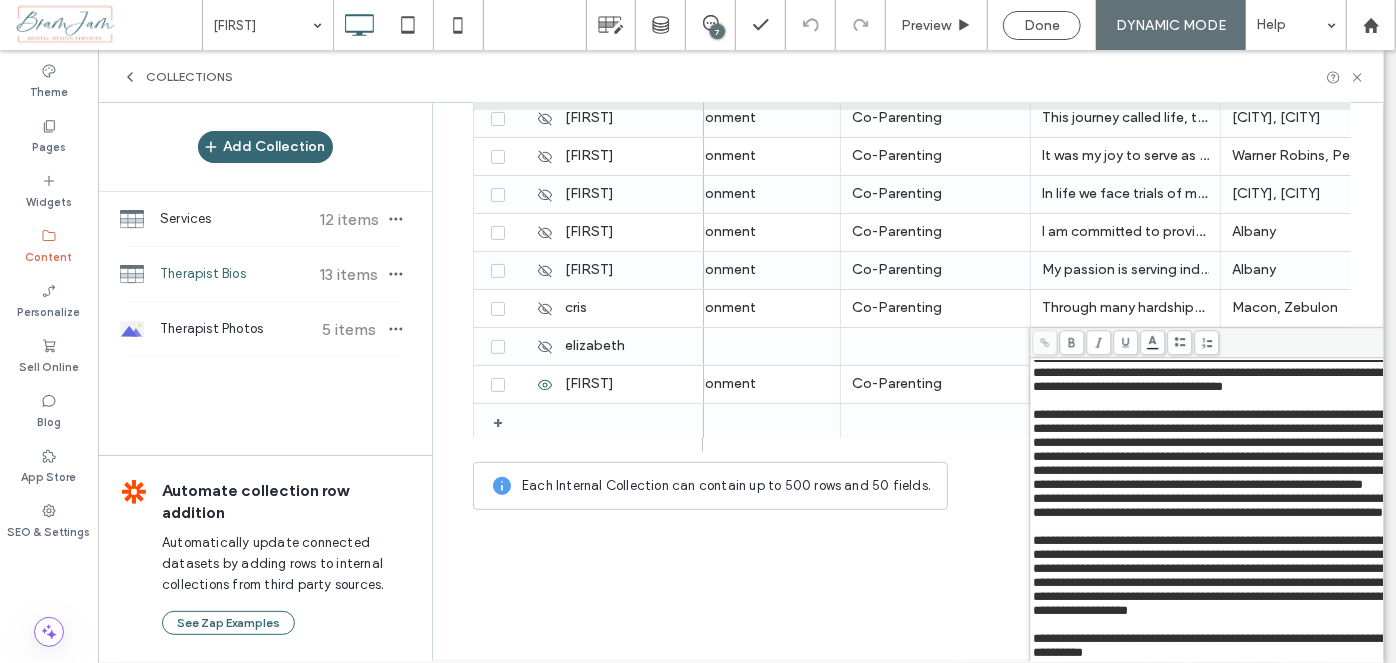 click on "**********" at bounding box center [1220, 449] 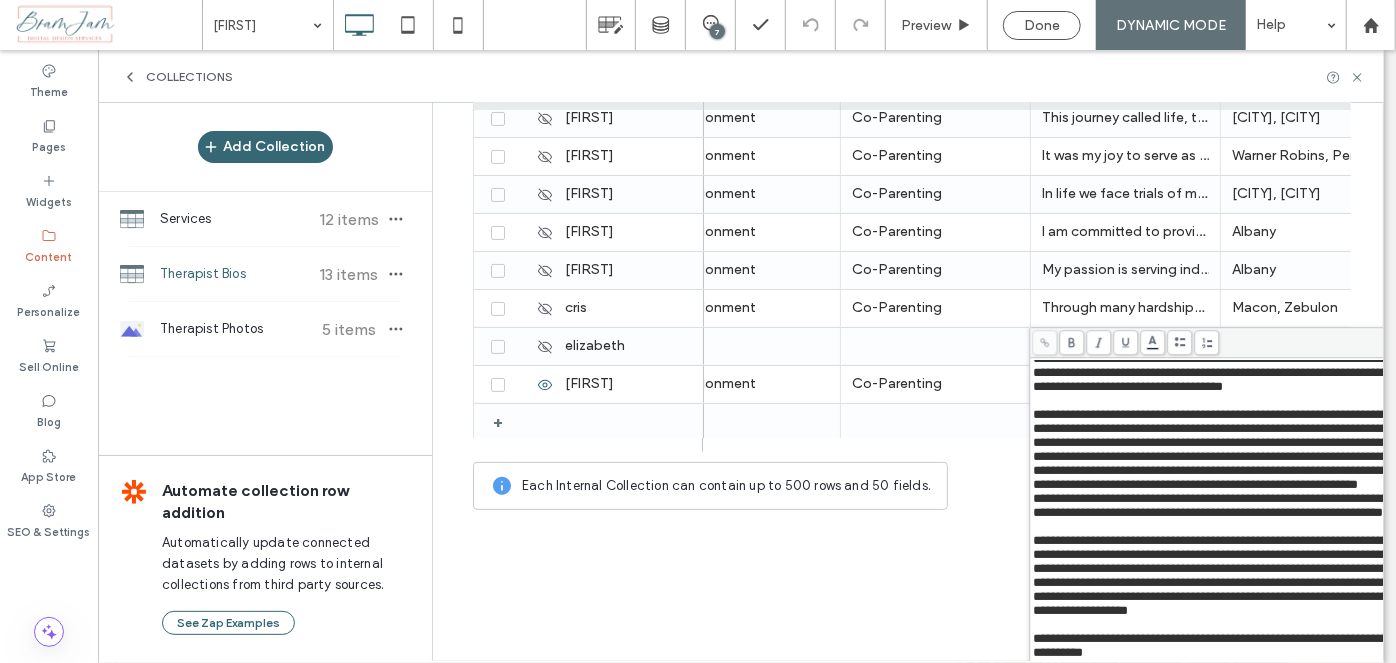 click on "**********" at bounding box center (1220, 449) 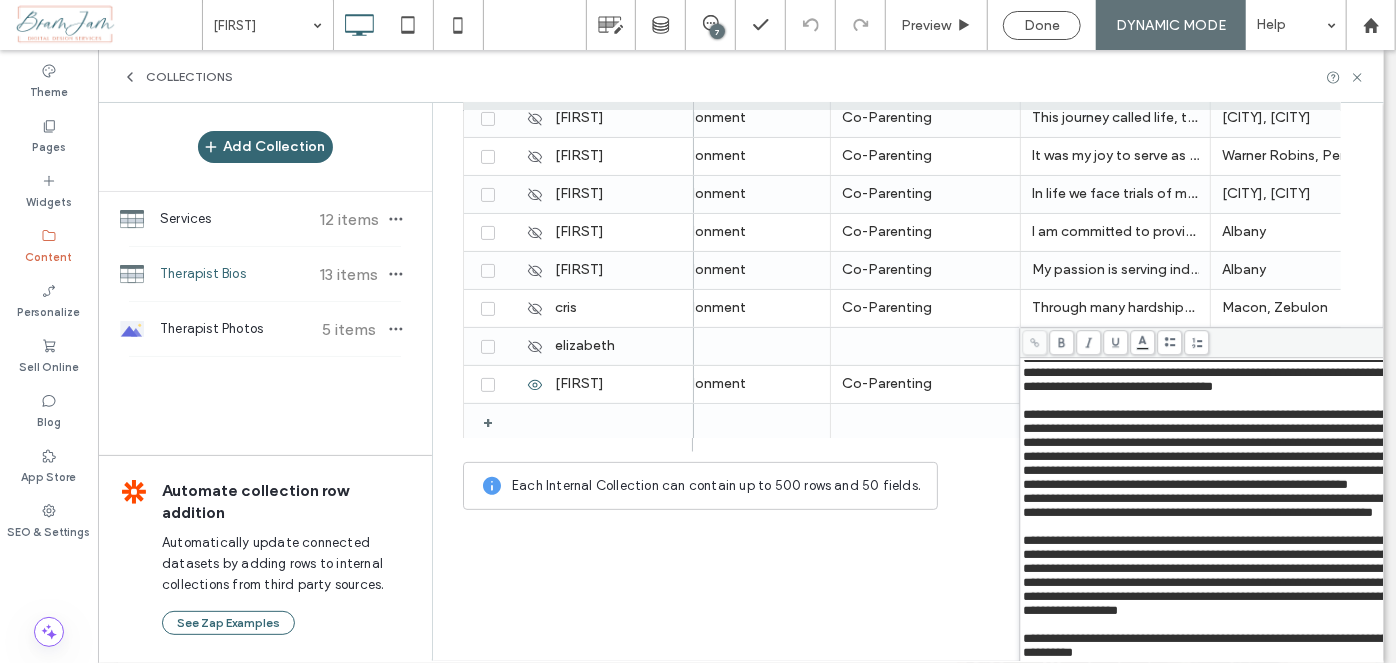 click on "**********" at bounding box center [1210, 449] 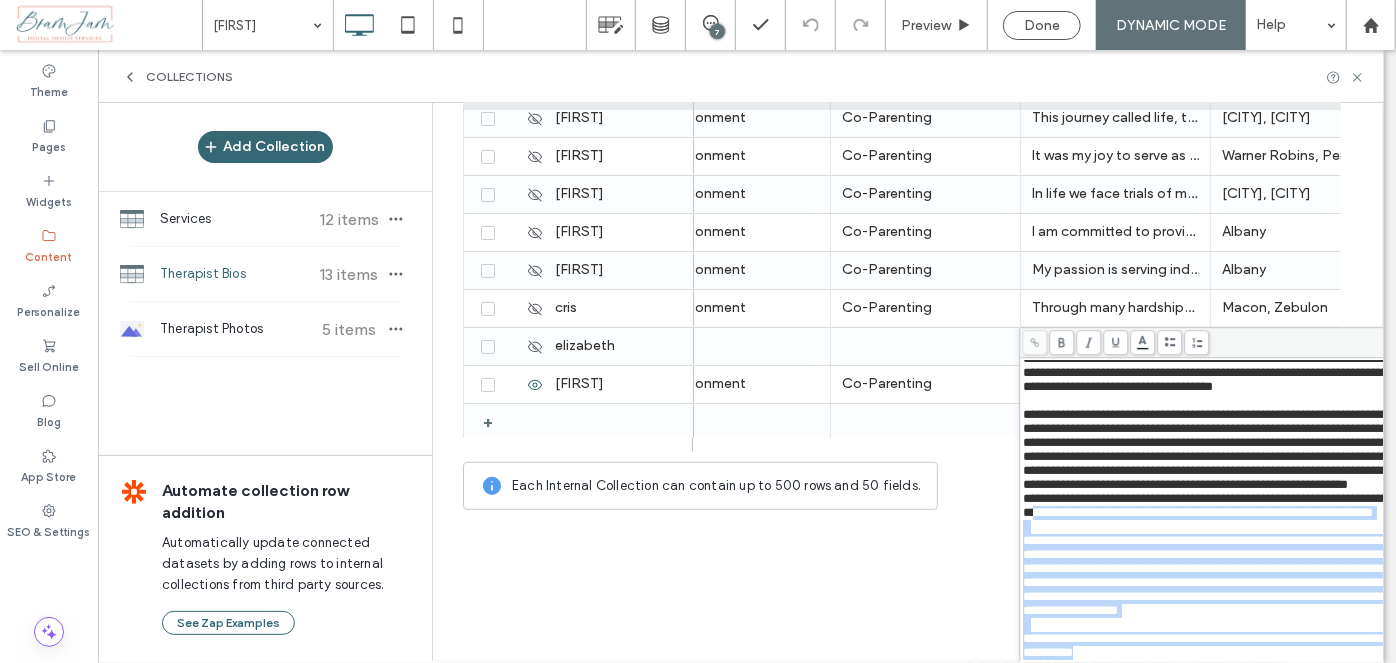 drag, startPoint x: 1125, startPoint y: 683, endPoint x: 1395, endPoint y: 705, distance: 270.8948 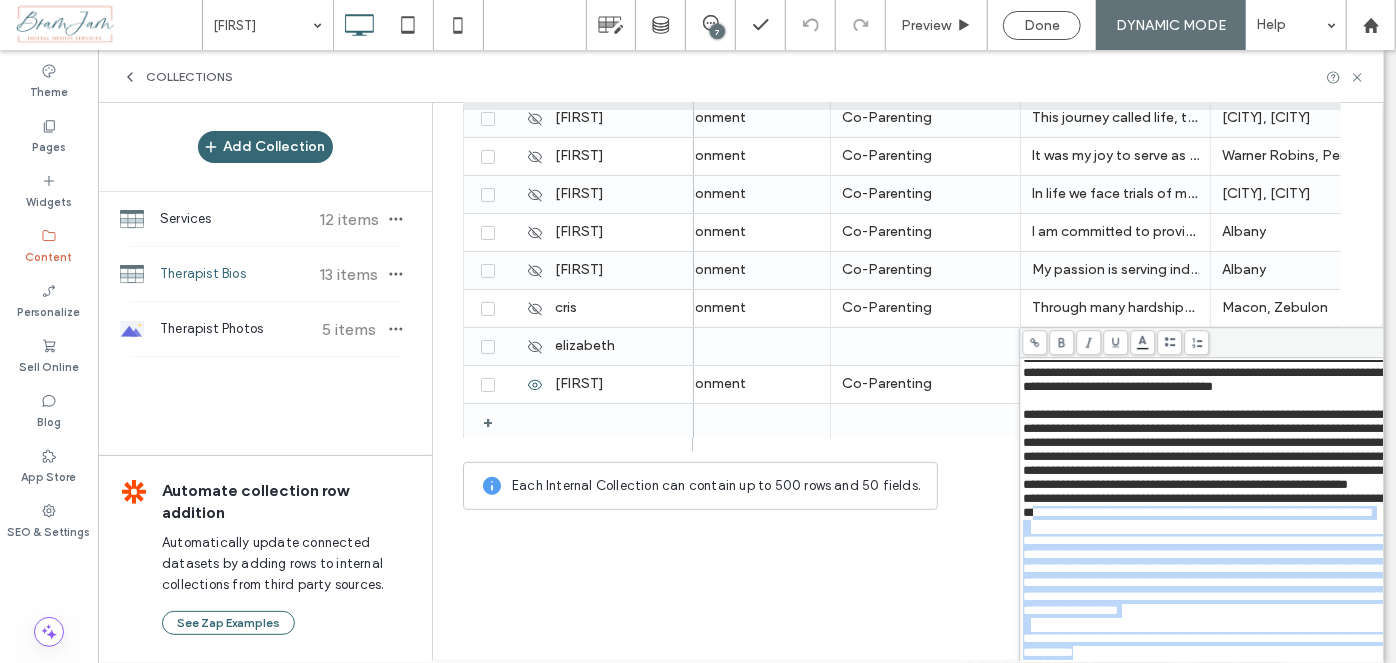 click on "**********" at bounding box center [1210, 575] 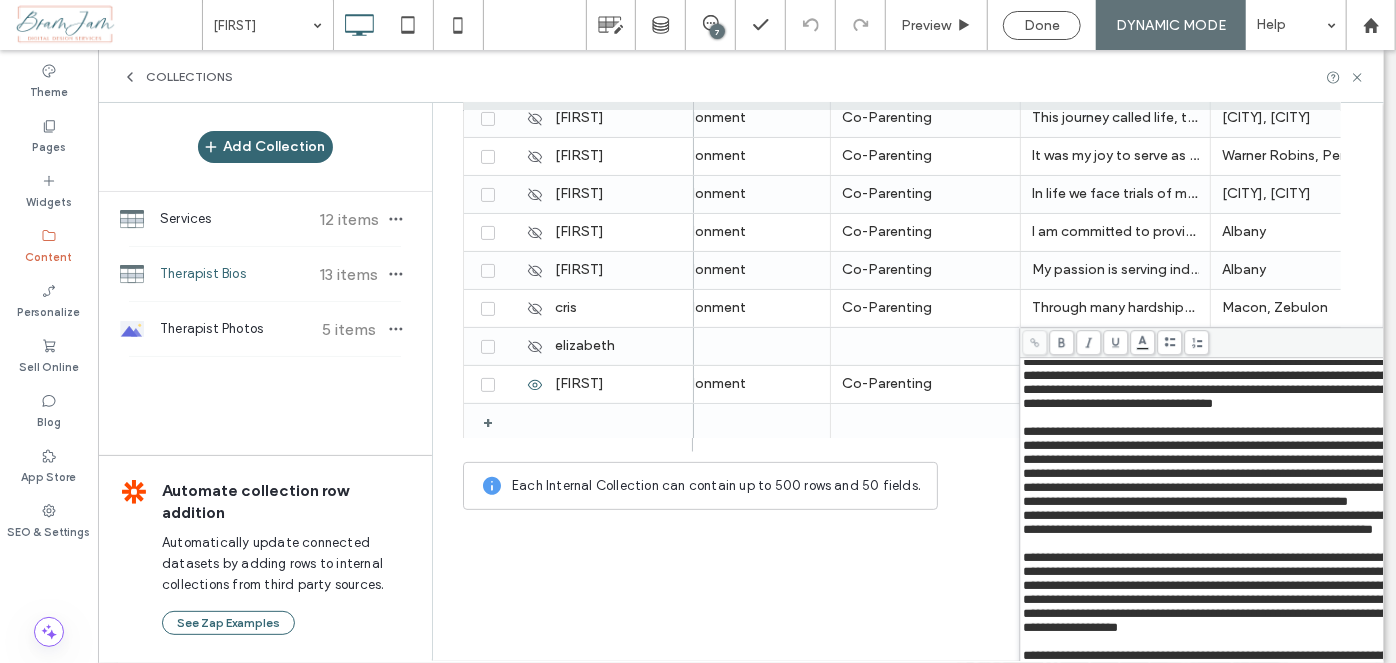 click on "**********" at bounding box center [1210, 466] 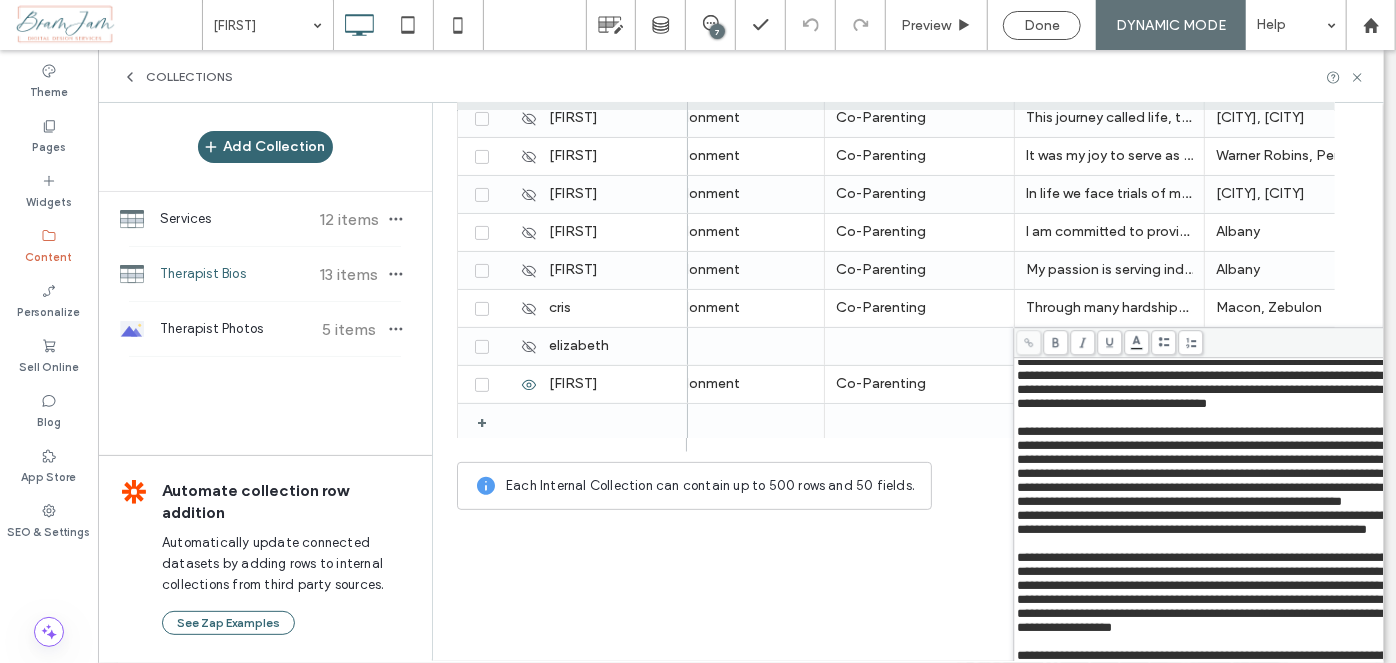 click on "**********" at bounding box center (1204, 466) 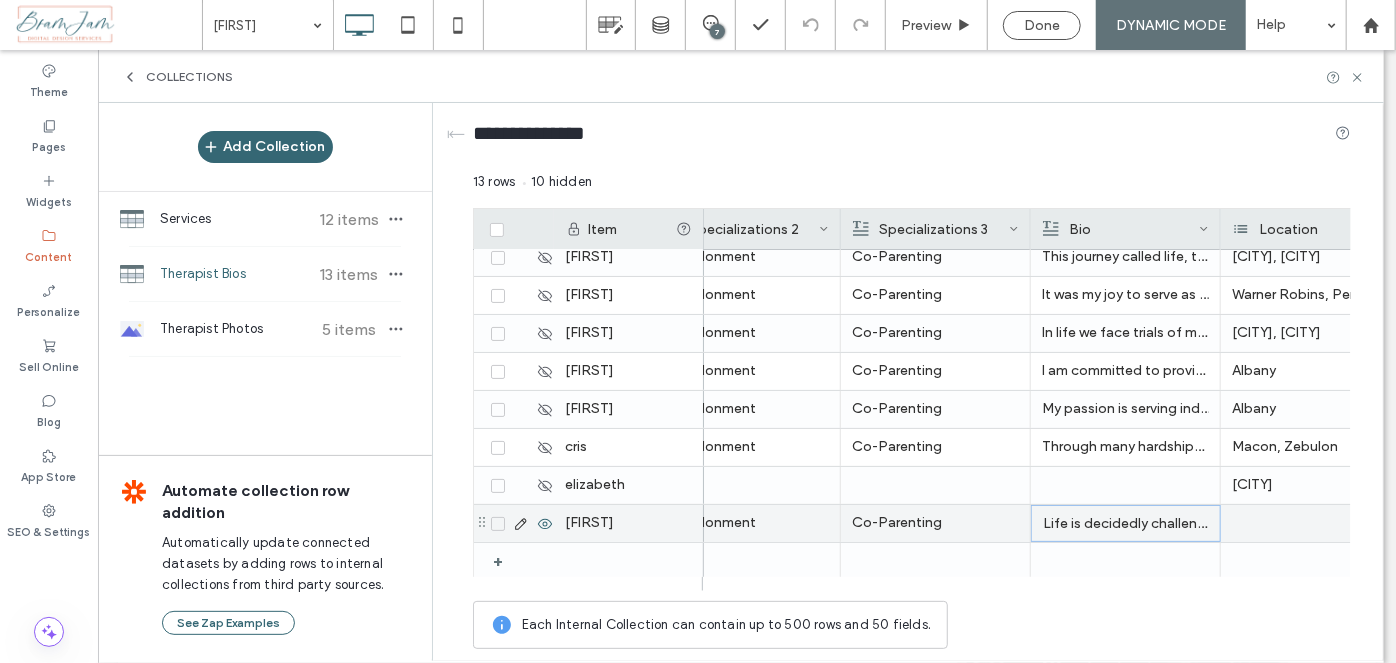 click on "Life is decidedly challenging, often unpredictable, and full of curve balls.  It’s only reasonable that at some point one of those curve balls is going to hit a bit too hard, throw you off, and leave you sensing that a little help might just be a gift you give yourself.  Counseling can be that gift." at bounding box center (1126, 524) 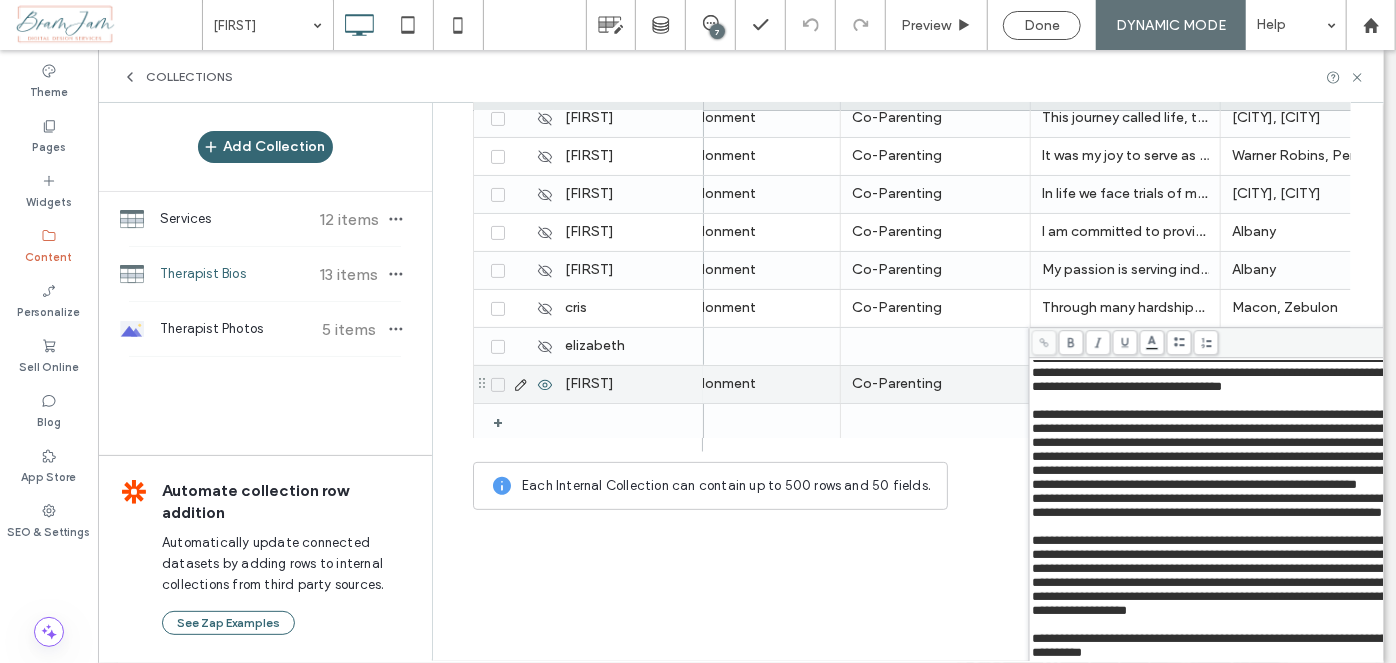 click on "**********" at bounding box center [1220, 449] 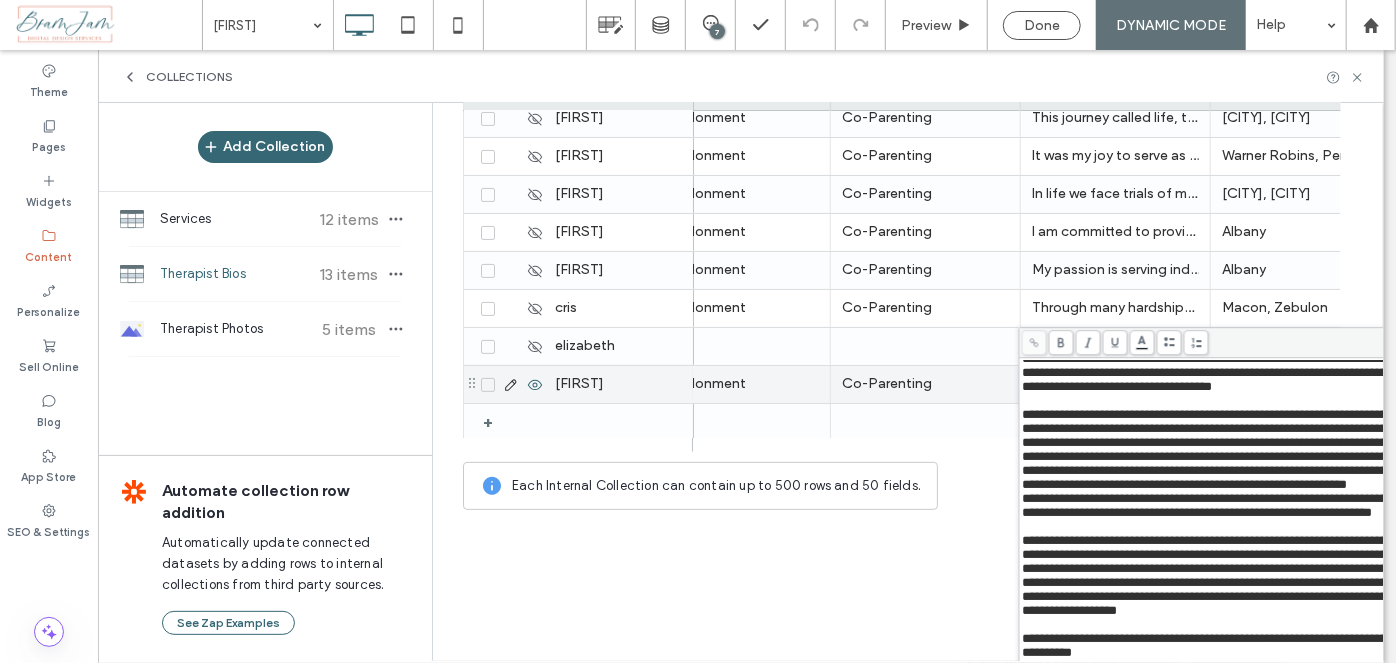 click on "**********" at bounding box center (1210, 505) 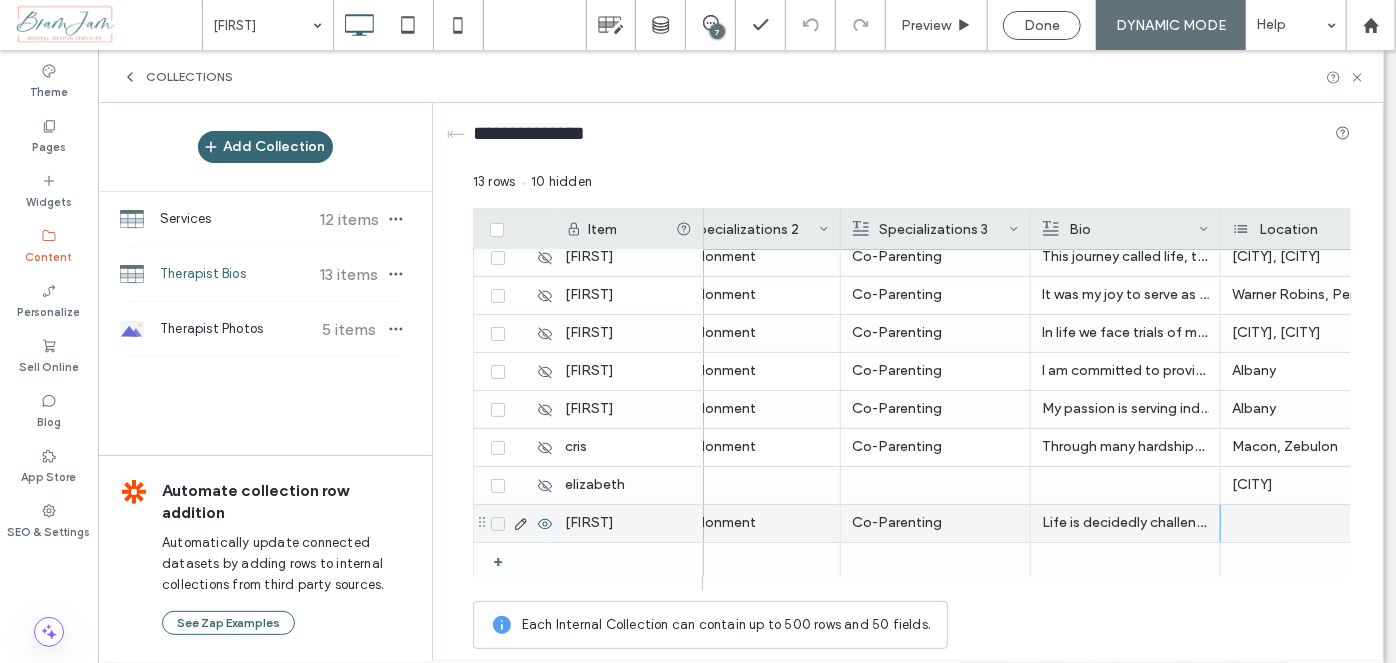 click on "Life is decidedly challenging, often unpredictable, and full of curve balls.  It’s only reasonable that at some point one of those curve balls is going to hit a bit too hard, throw you off, and leave you sensing that a little help might just be a gift you give yourself.  Counseling can be that gift." at bounding box center [1125, 523] 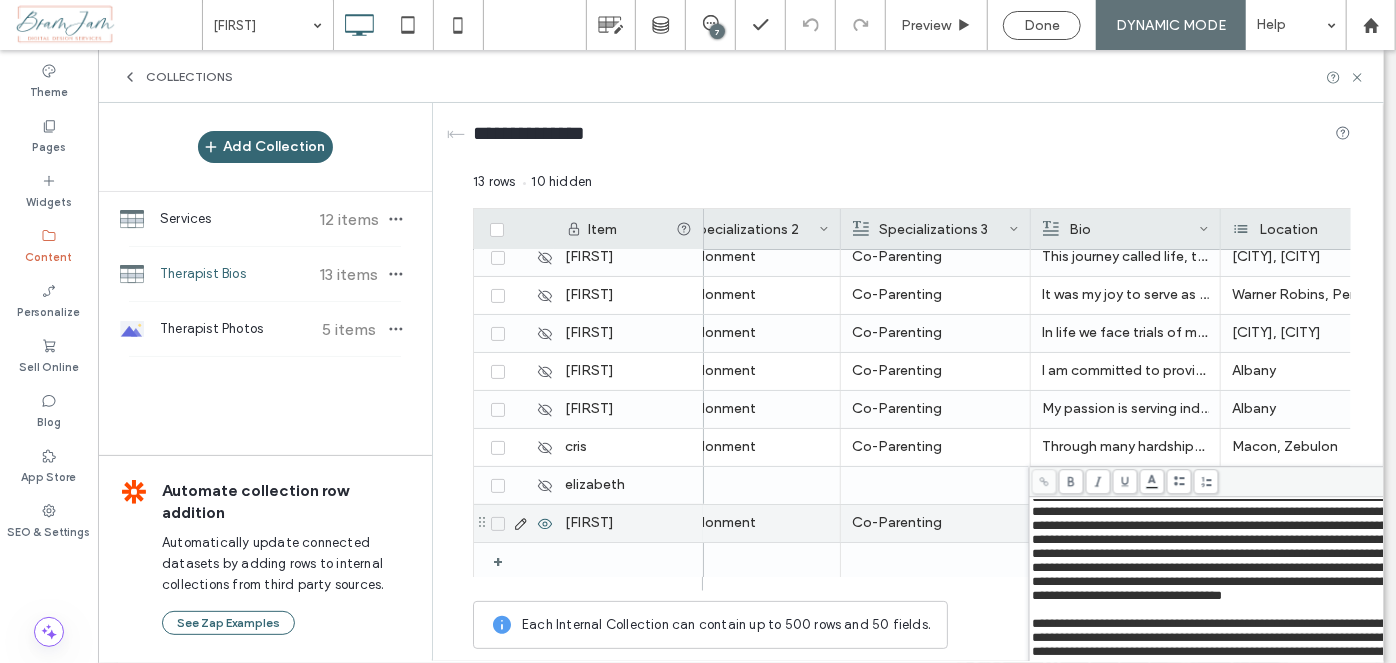 scroll, scrollTop: 90, scrollLeft: 0, axis: vertical 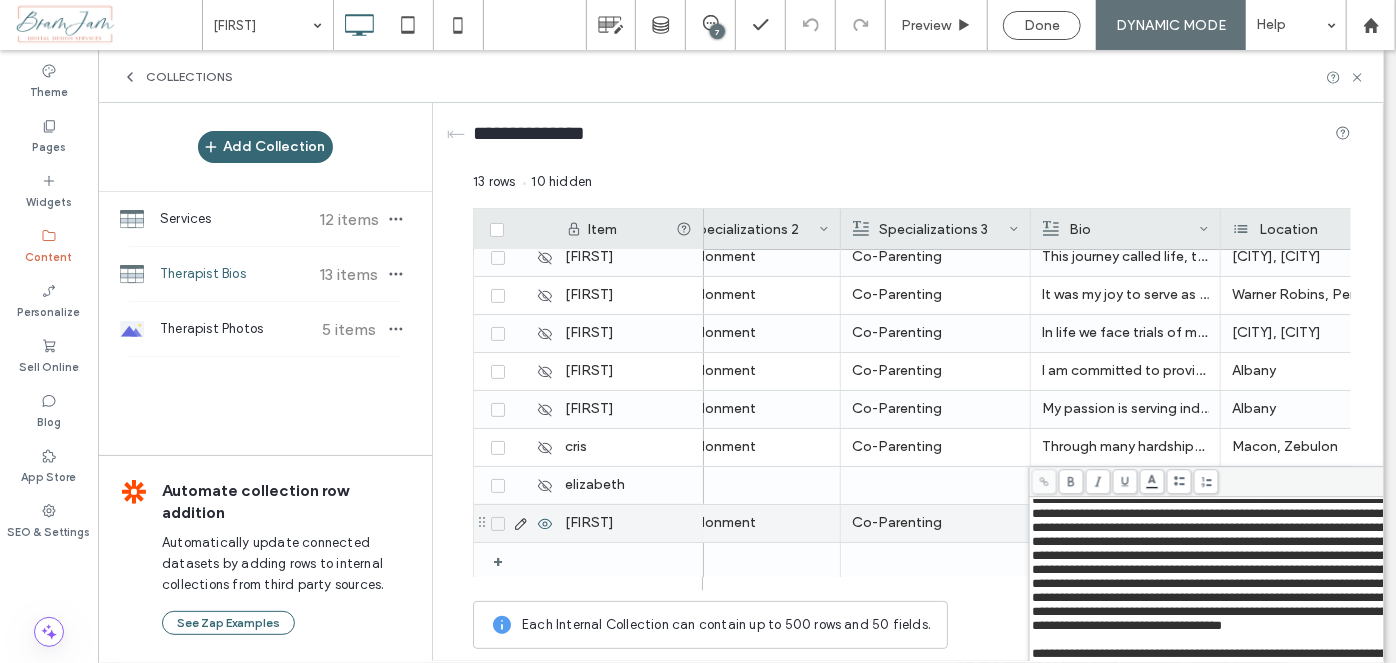 click on "**********" at bounding box center (1220, 555) 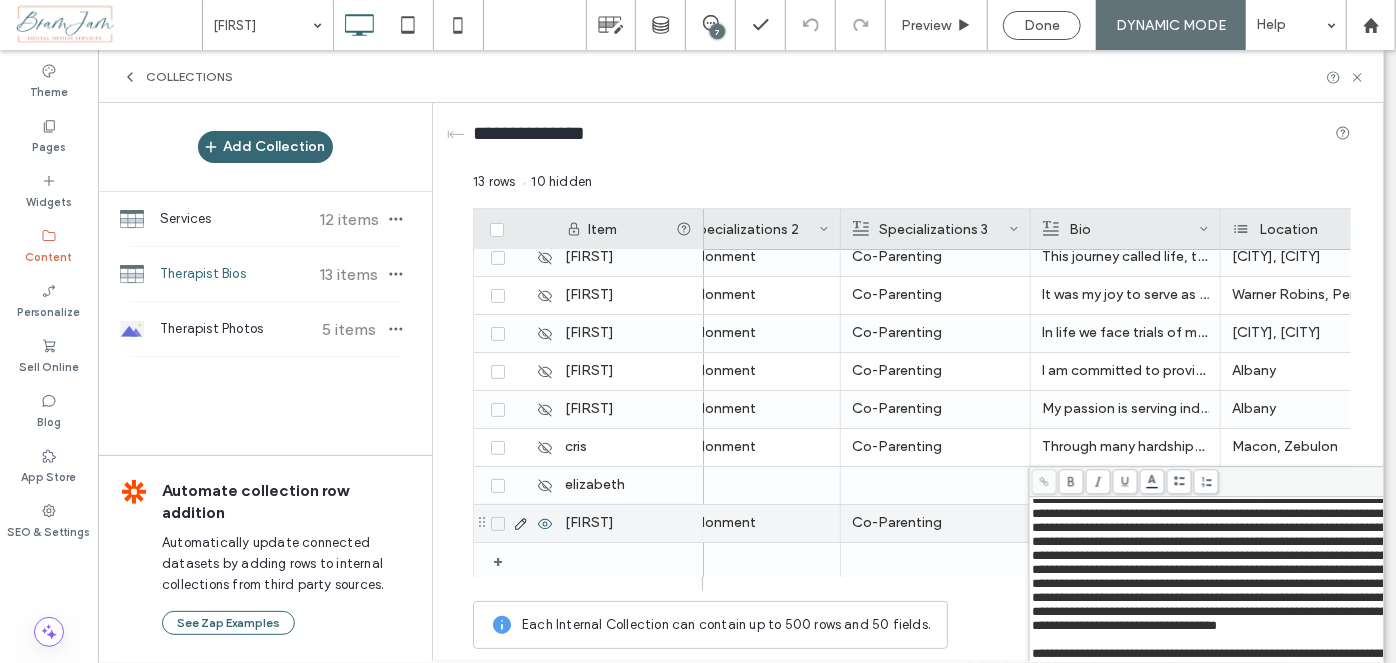 click on "**********" at bounding box center (1220, 555) 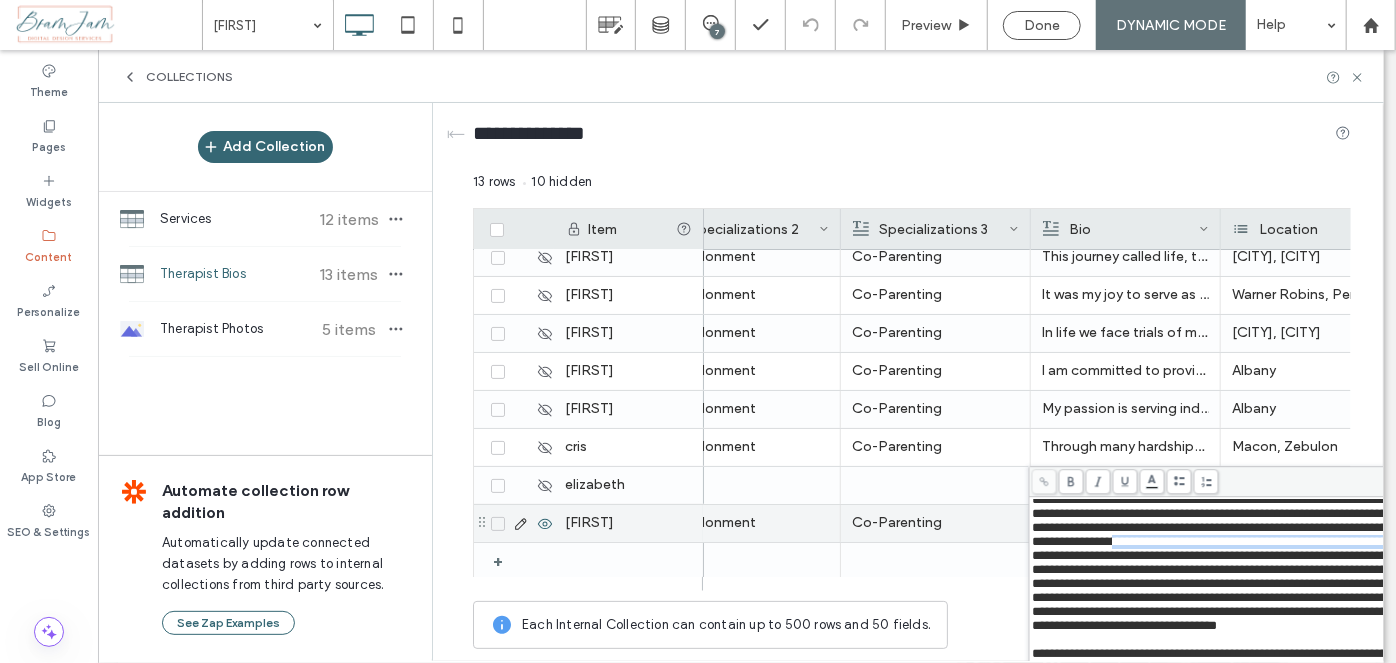 click on "**********" at bounding box center (1220, 555) 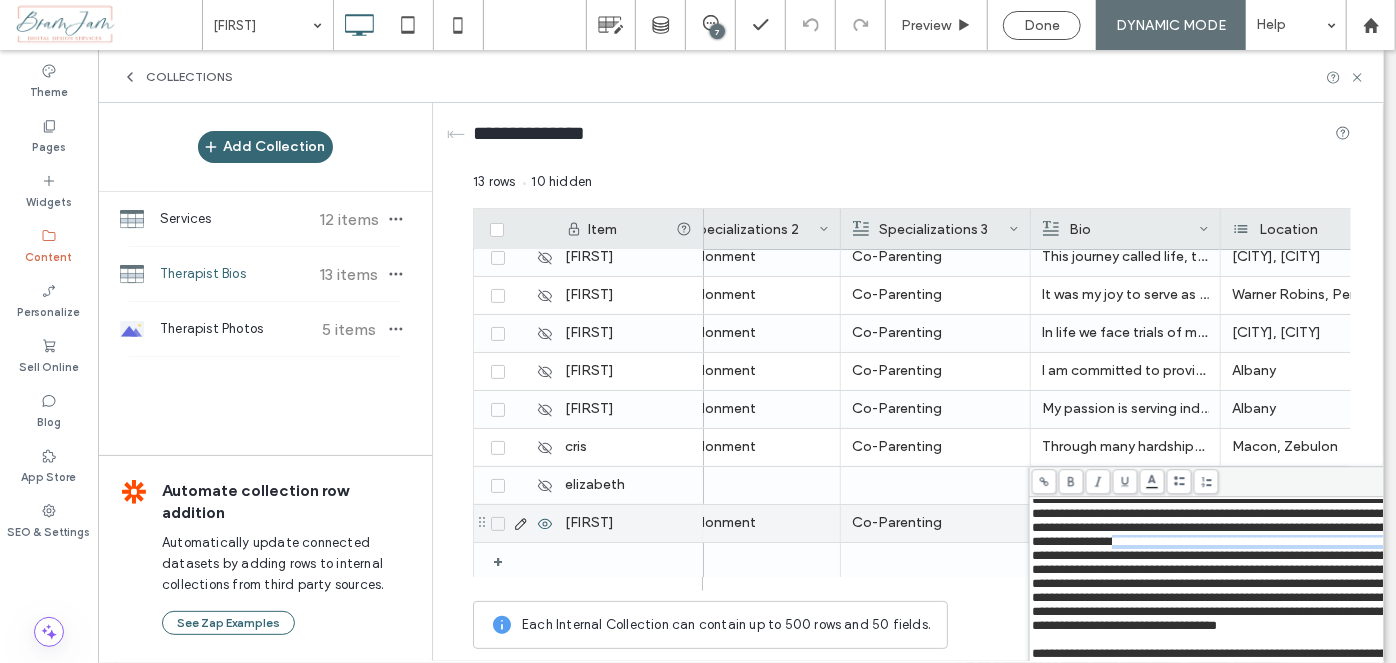 click on "**********" at bounding box center (1220, 555) 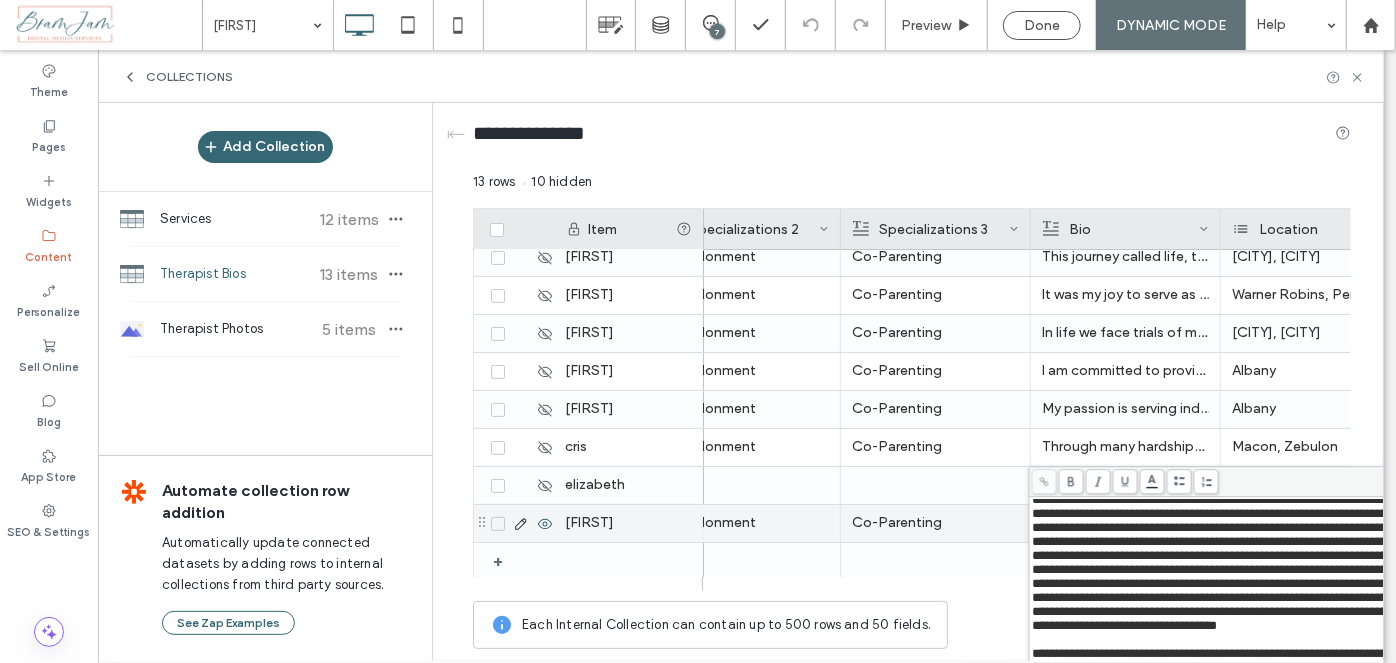 click on "**********" at bounding box center (1220, 555) 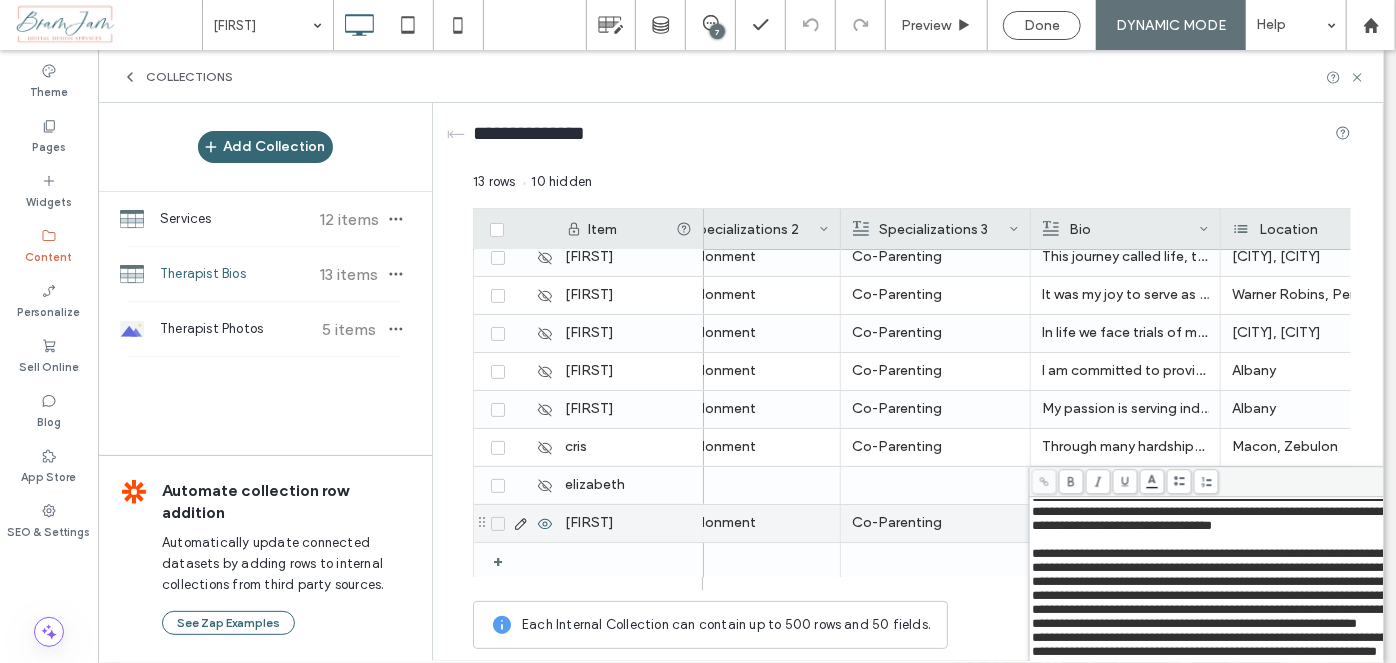 scroll, scrollTop: 355, scrollLeft: 0, axis: vertical 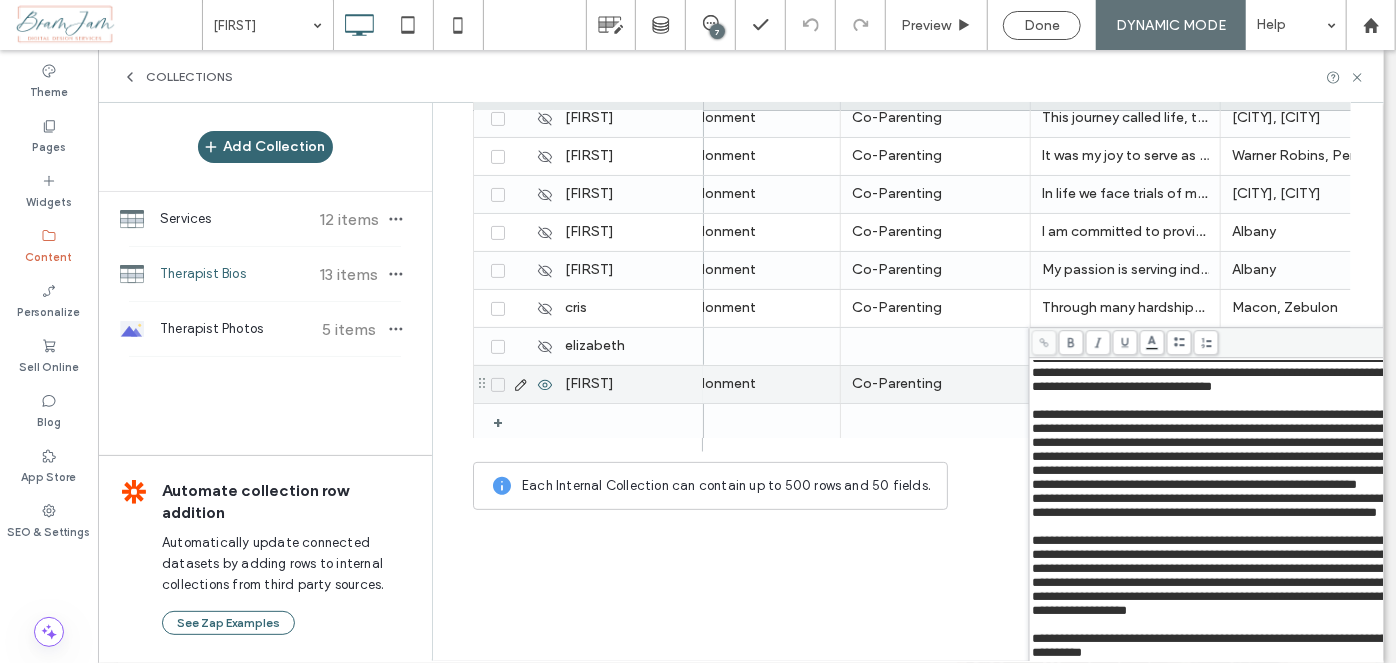 click on "**********" at bounding box center (1220, 575) 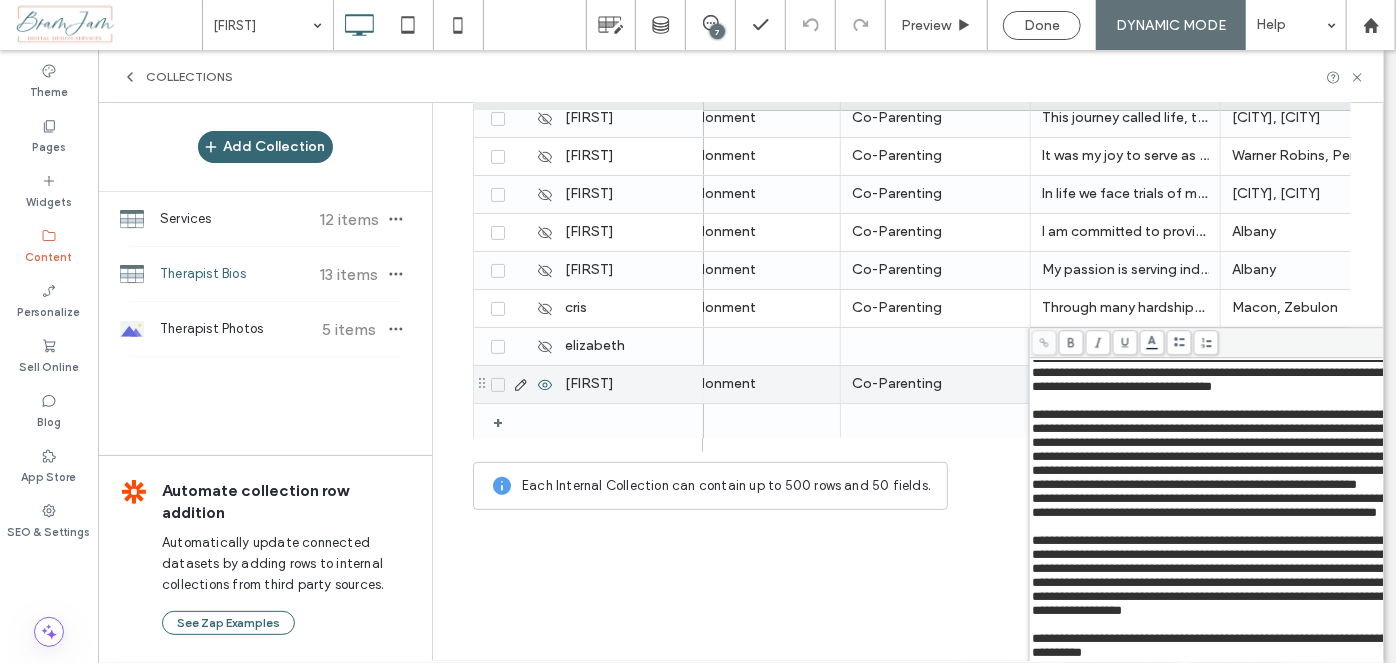 scroll, scrollTop: 265, scrollLeft: 0, axis: vertical 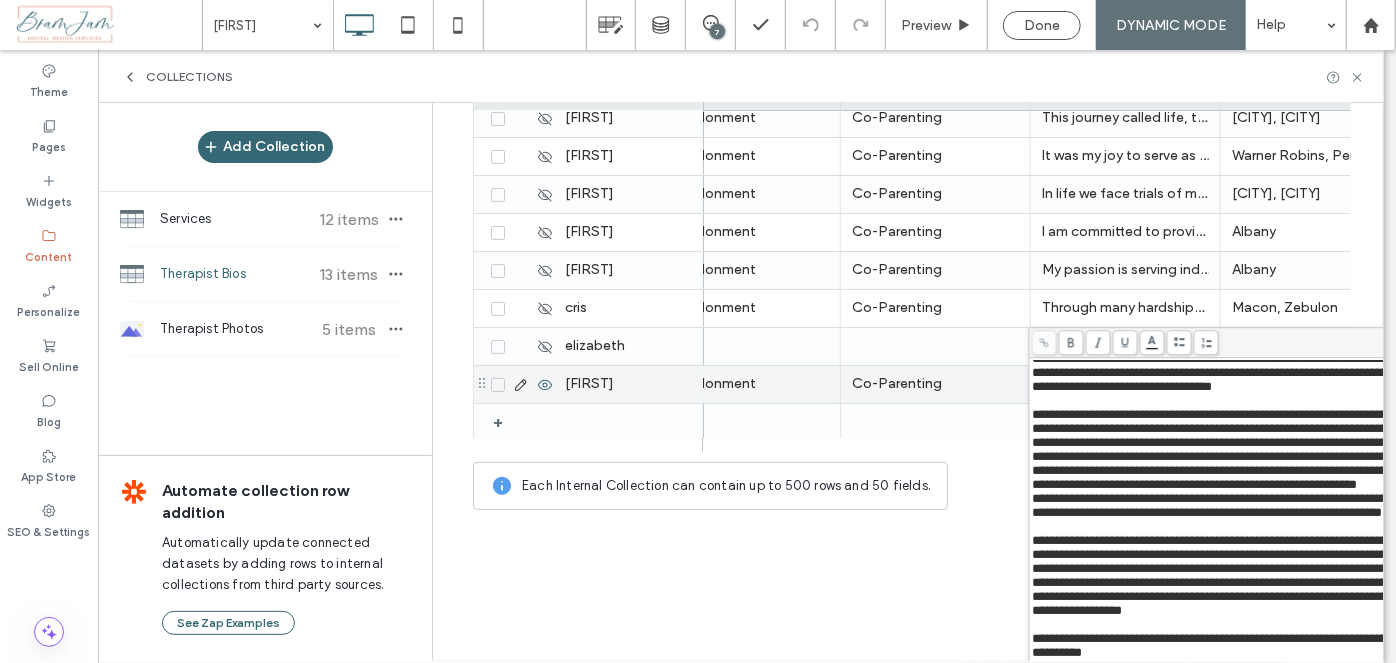 click on "**********" at bounding box center (1220, 505) 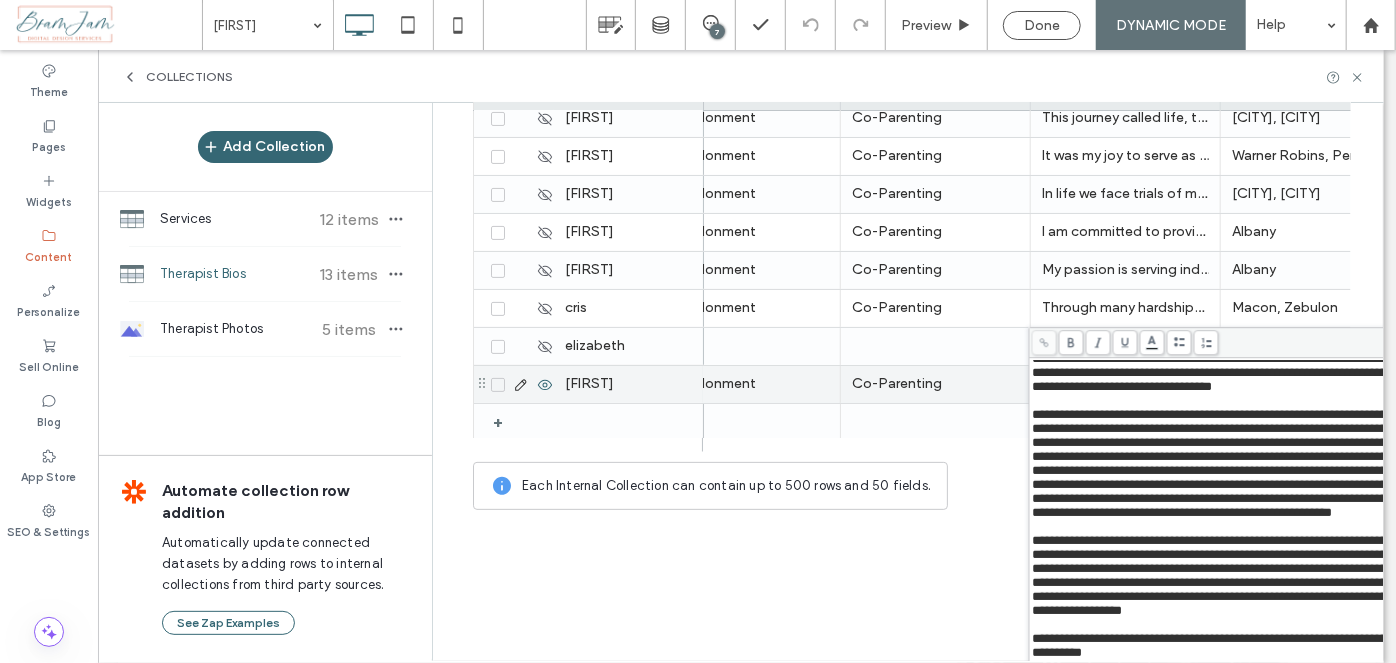 click on "**********" at bounding box center (1220, 463) 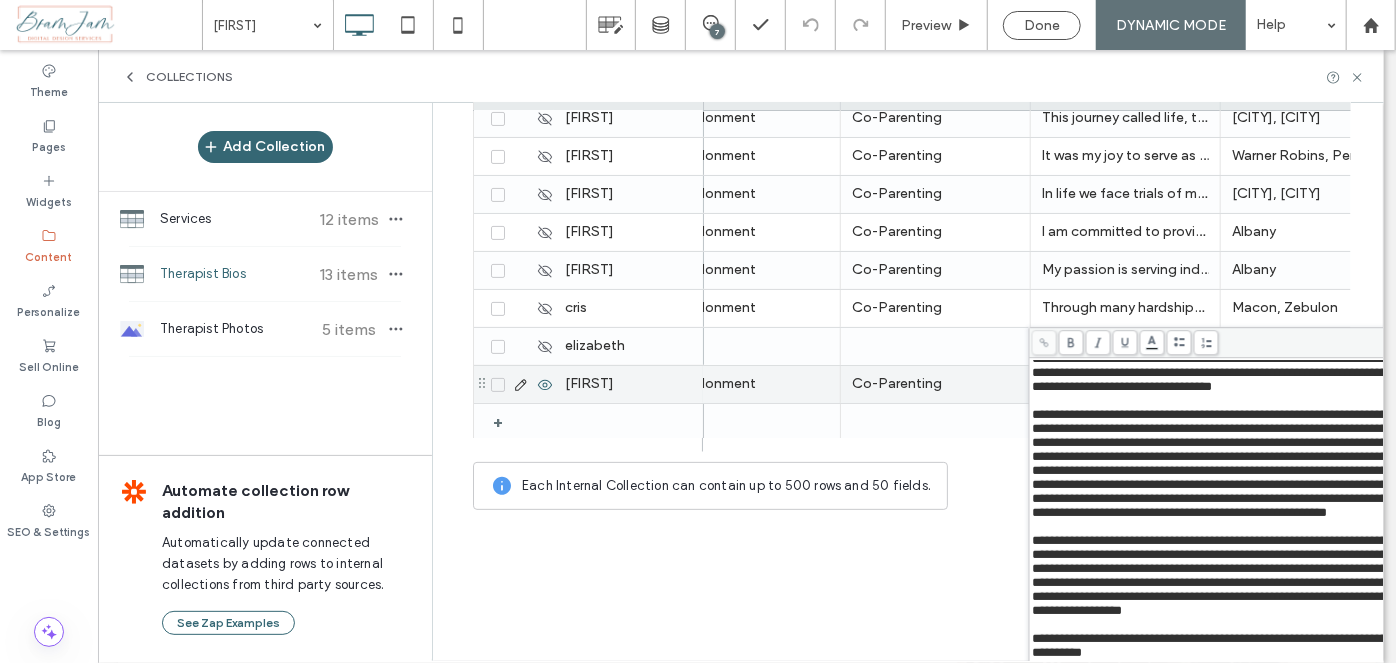 click on "**********" at bounding box center [1220, 463] 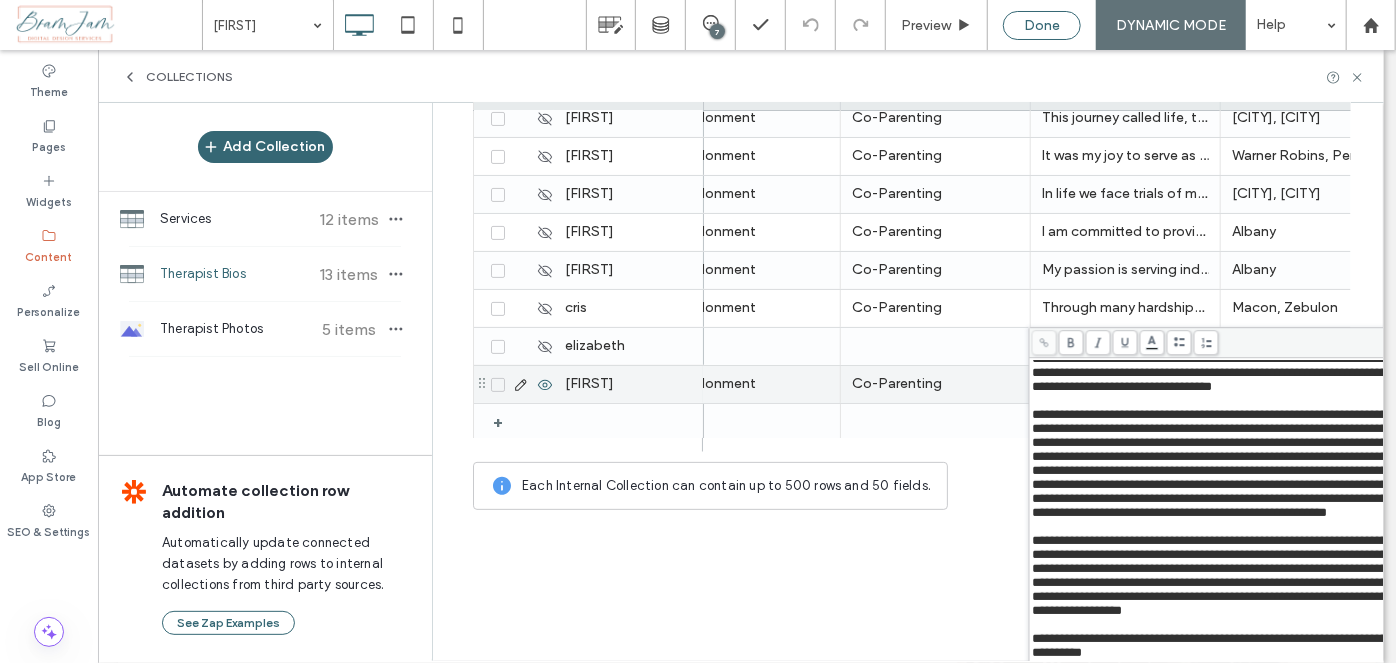 click on "Done" at bounding box center [1042, 25] 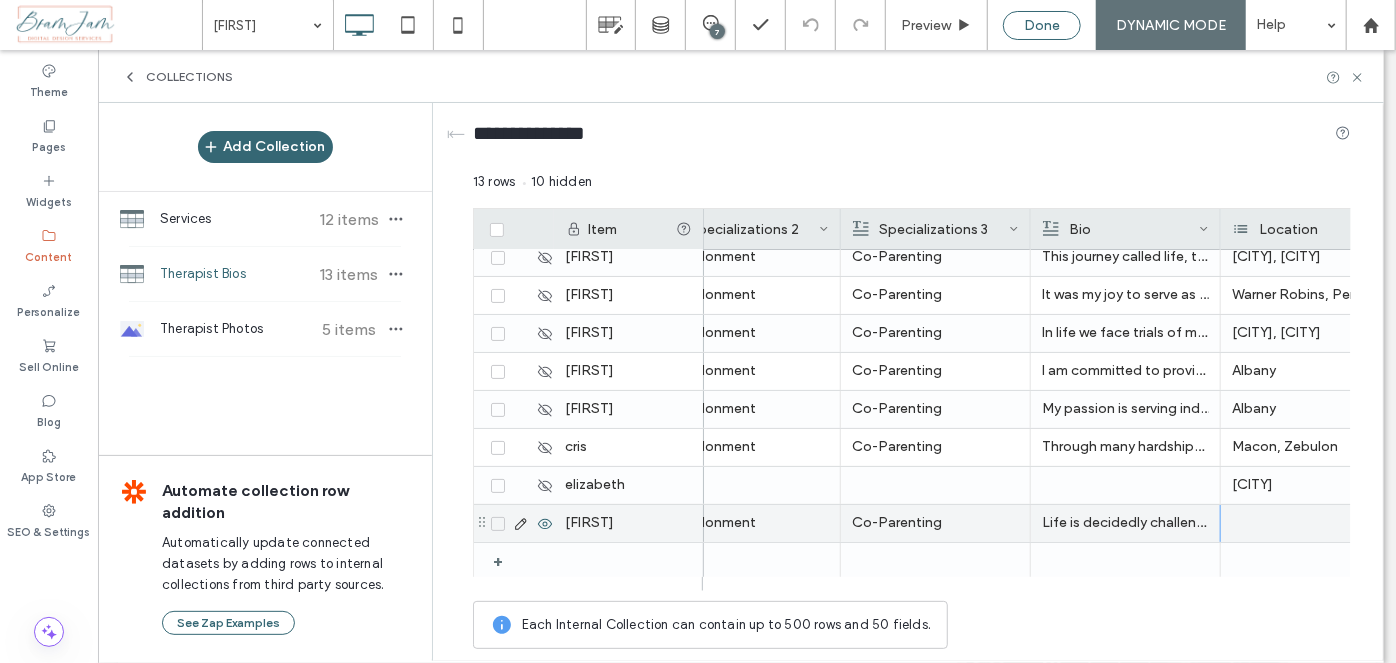scroll, scrollTop: 0, scrollLeft: 0, axis: both 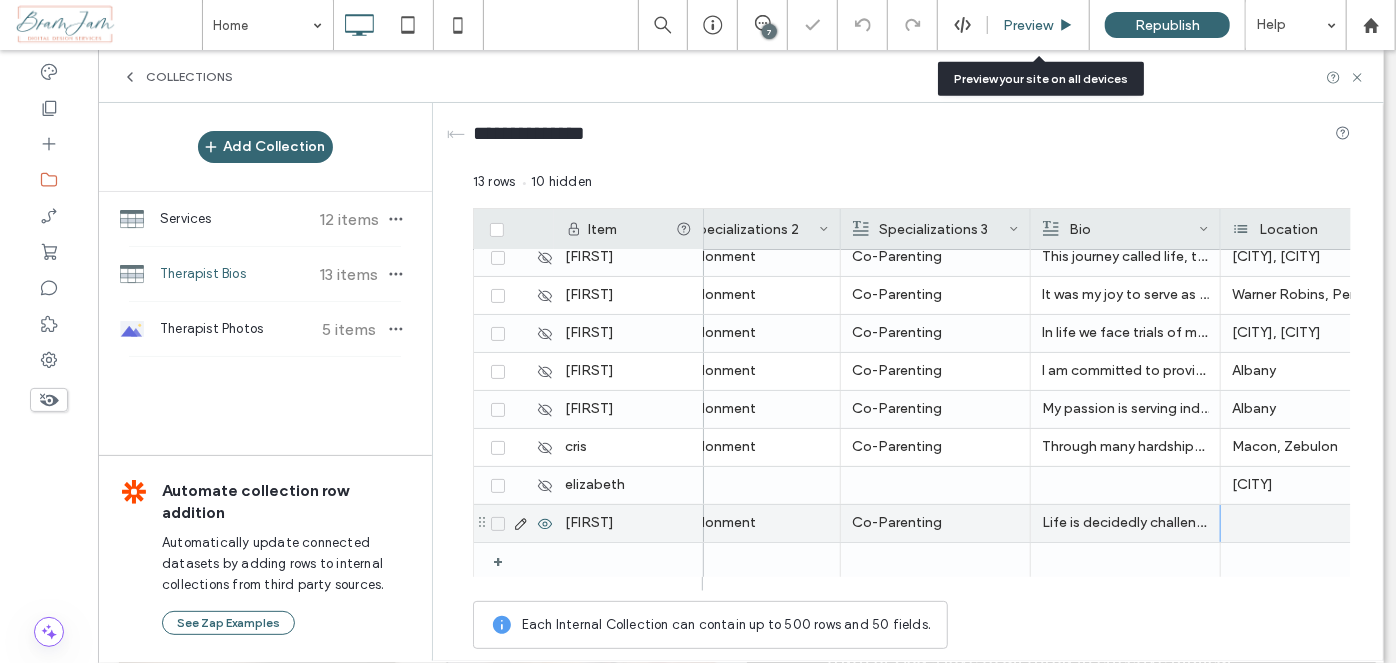 click on "Preview" at bounding box center (1039, 25) 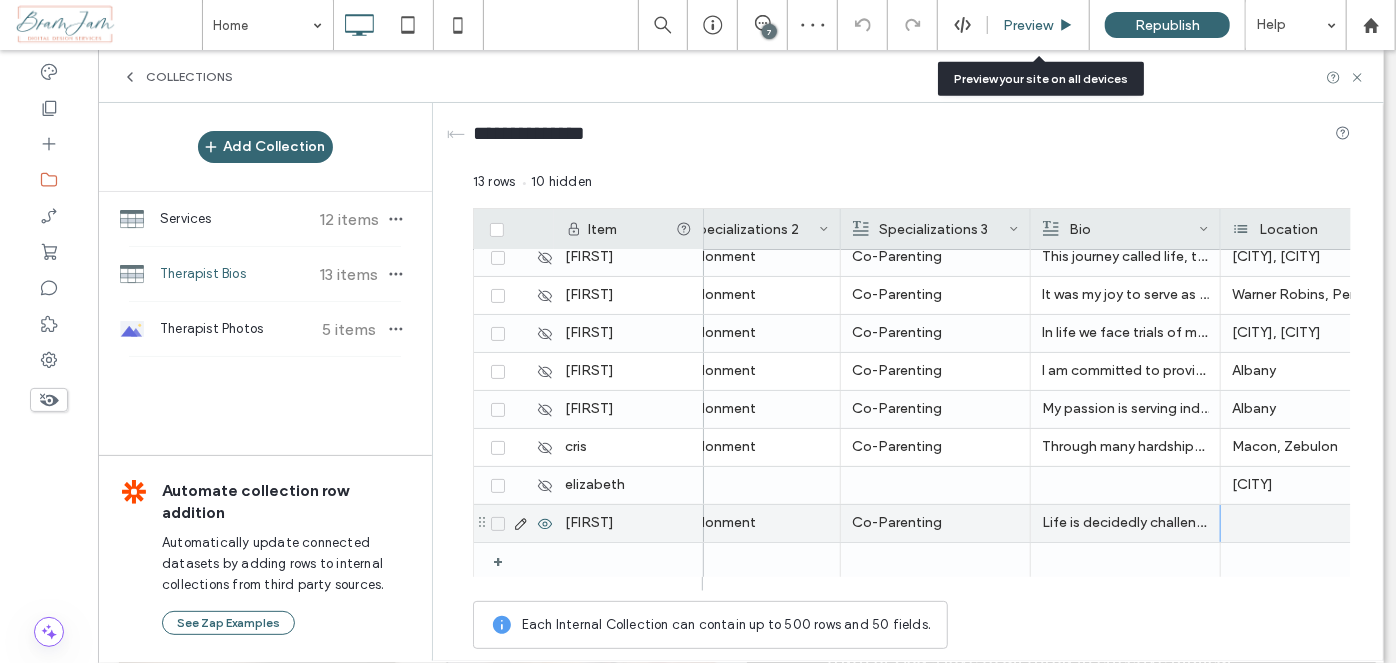 click on "Preview" at bounding box center (1028, 25) 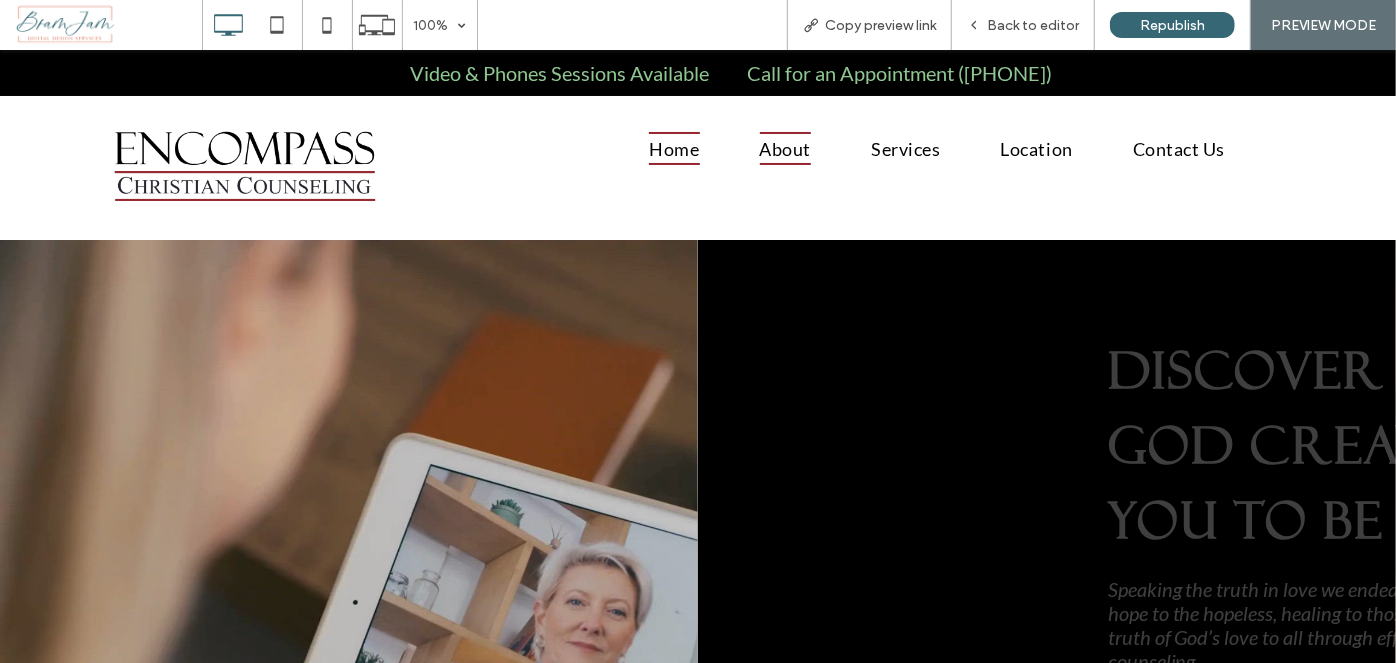 scroll, scrollTop: 0, scrollLeft: 0, axis: both 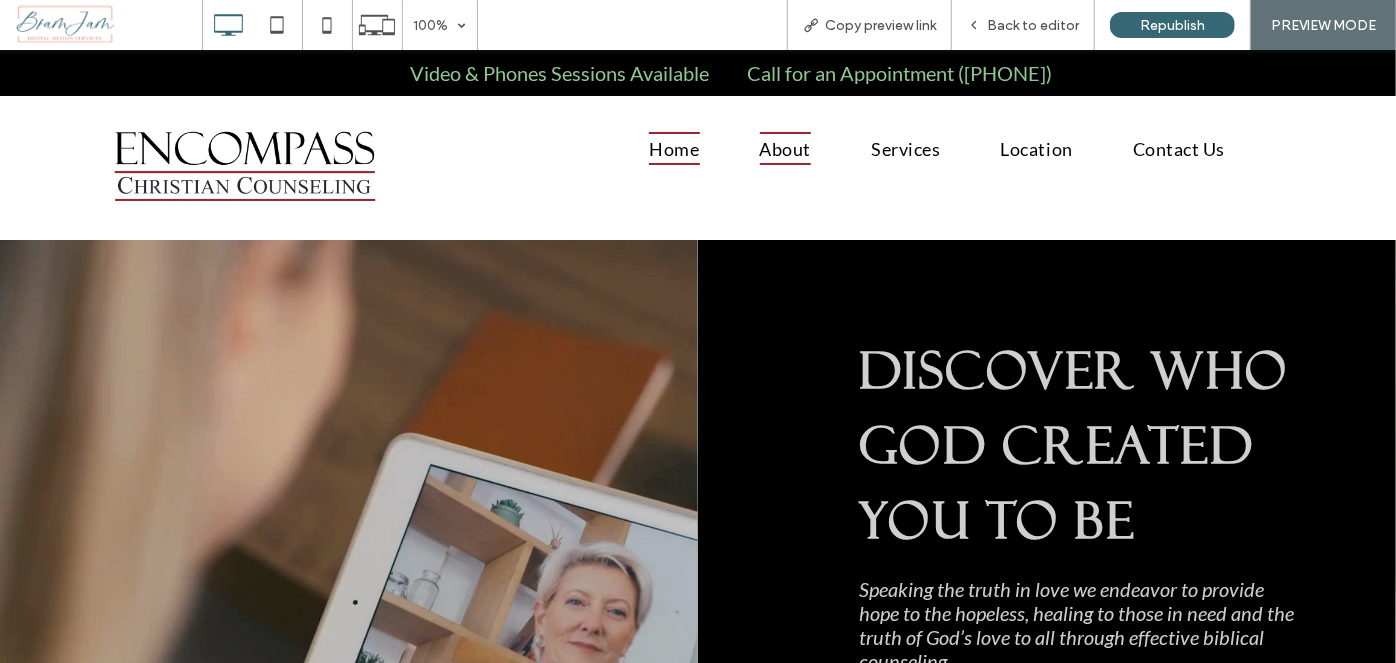 click on "About" at bounding box center (786, 147) 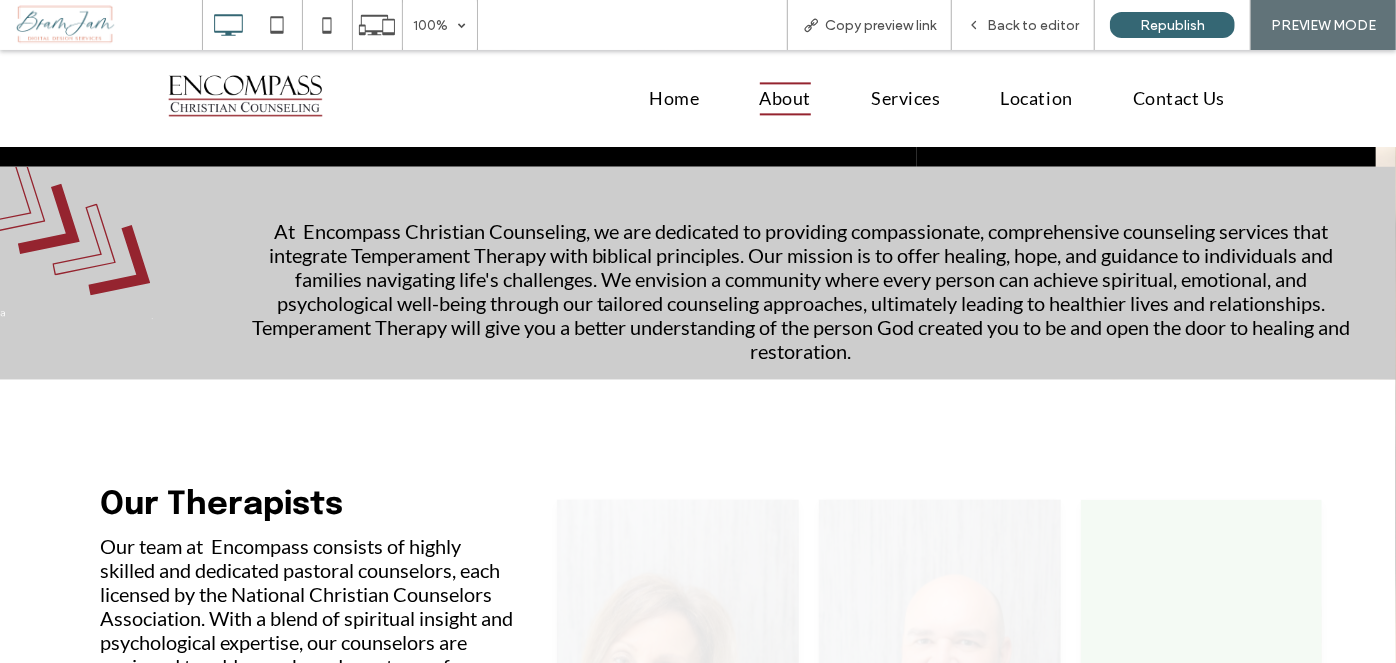 scroll, scrollTop: 1363, scrollLeft: 0, axis: vertical 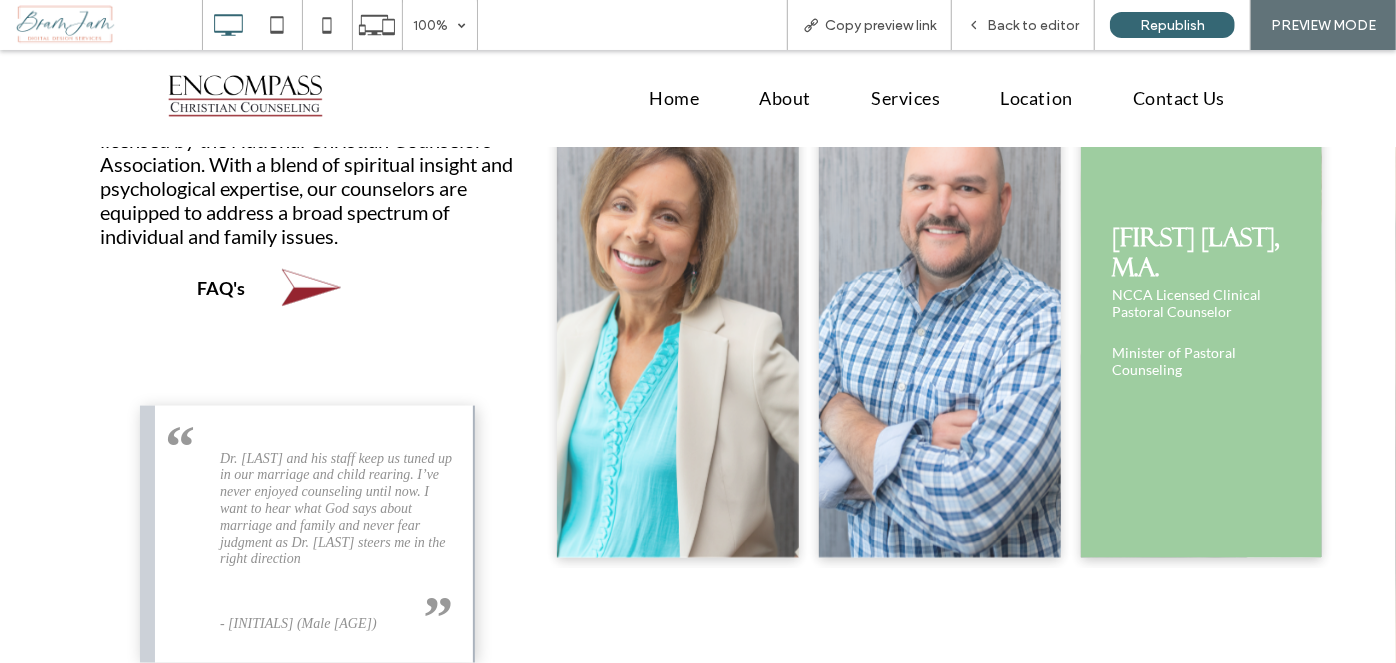 click at bounding box center (1202, 301) 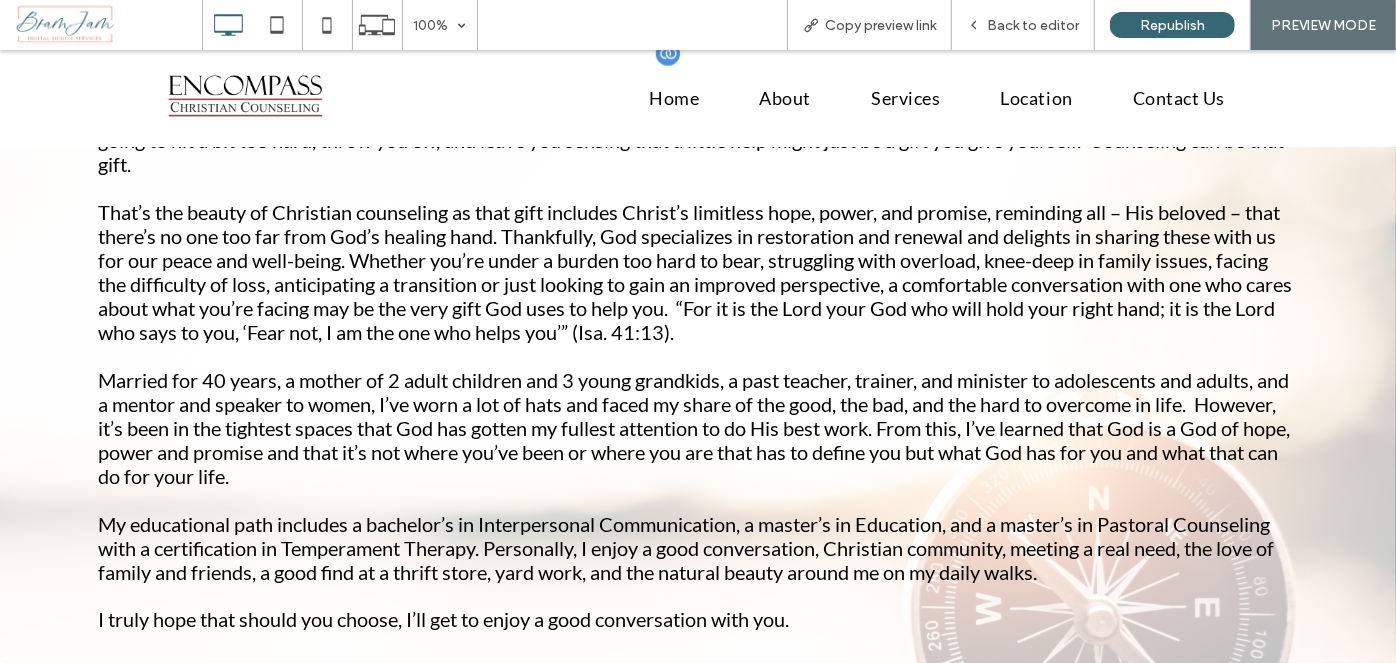 scroll, scrollTop: 1454, scrollLeft: 0, axis: vertical 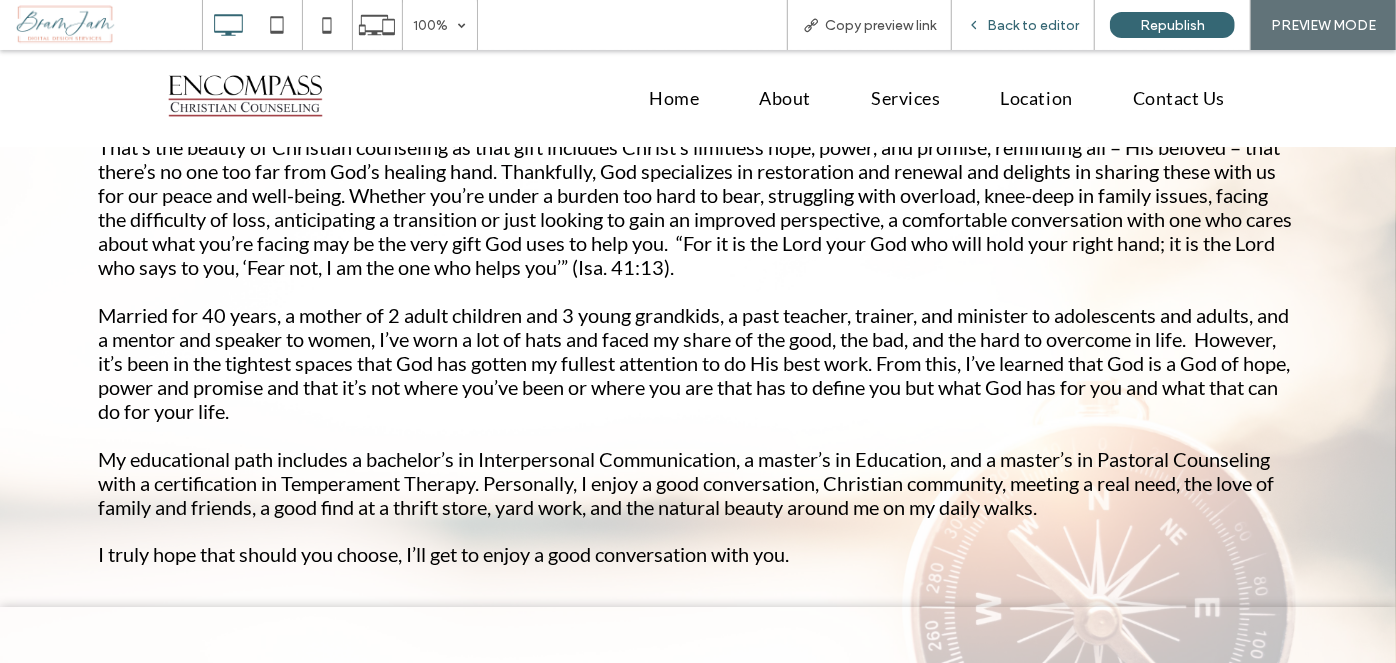 click on "Back to editor" at bounding box center (1023, 25) 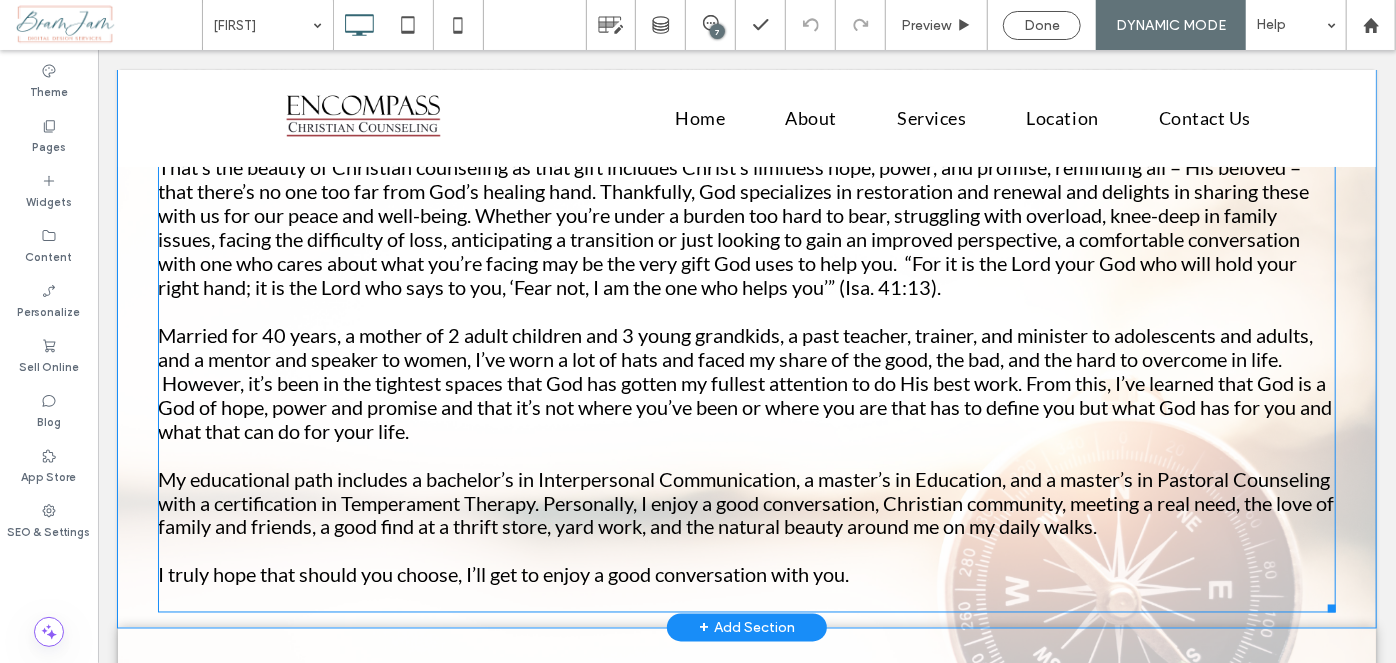 click on "Married for 40 years, a mother of 2 adult children and 3 young grandkids, a past teacher, trainer, and minister to adolescents and adults, and a mentor and speaker to women, I’ve worn a lot of hats and faced my share of the good, the bad, and the hard to overcome in life.  However, it’s been in the tightest spaces that God has gotten my fullest attention to do His best work. From this, I’ve learned that God is a God of hope, power and promise and that it’s not where you’ve been or where you are that has to define you but what God has for you and what that can do for your life." at bounding box center (746, 382) 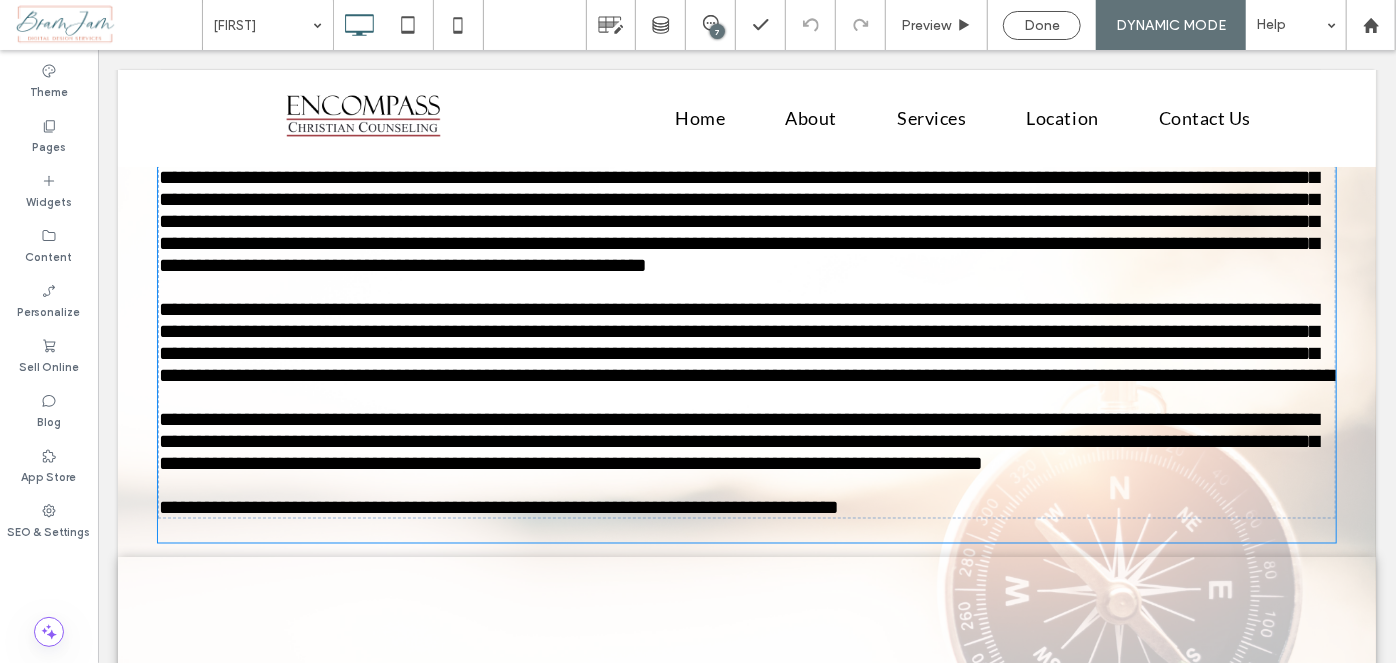type on "****" 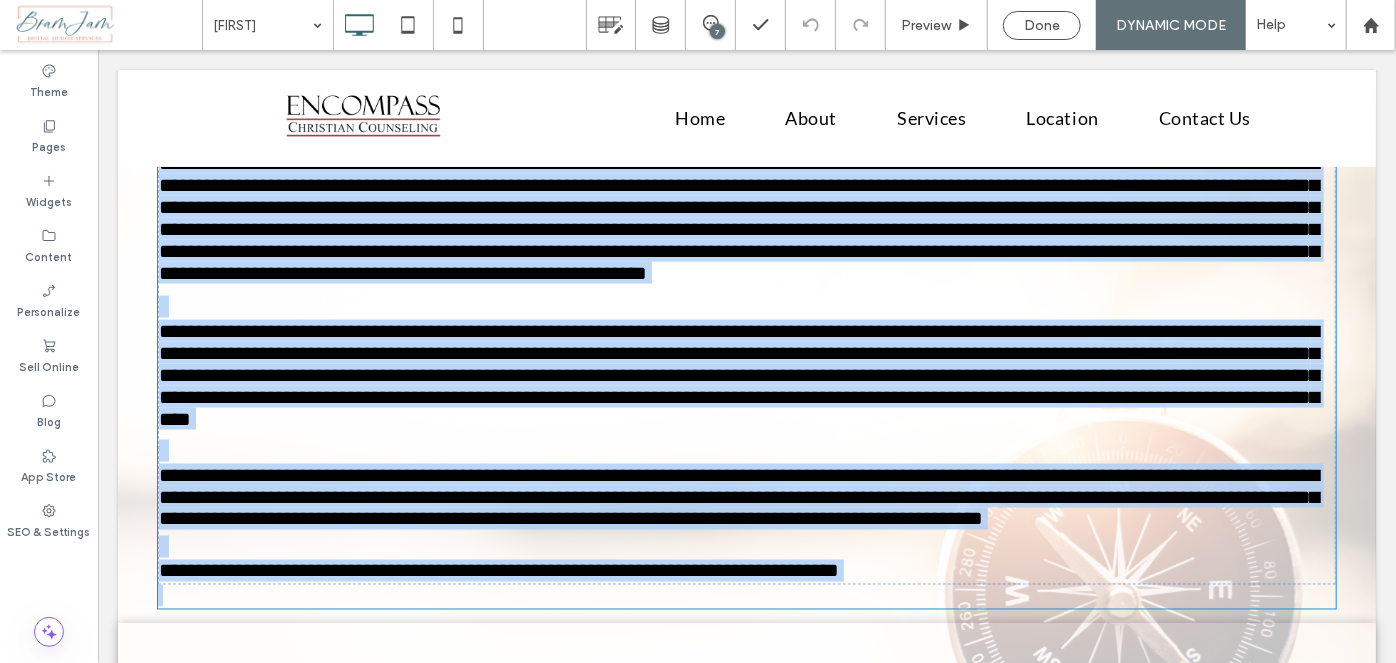 scroll, scrollTop: 1144, scrollLeft: 0, axis: vertical 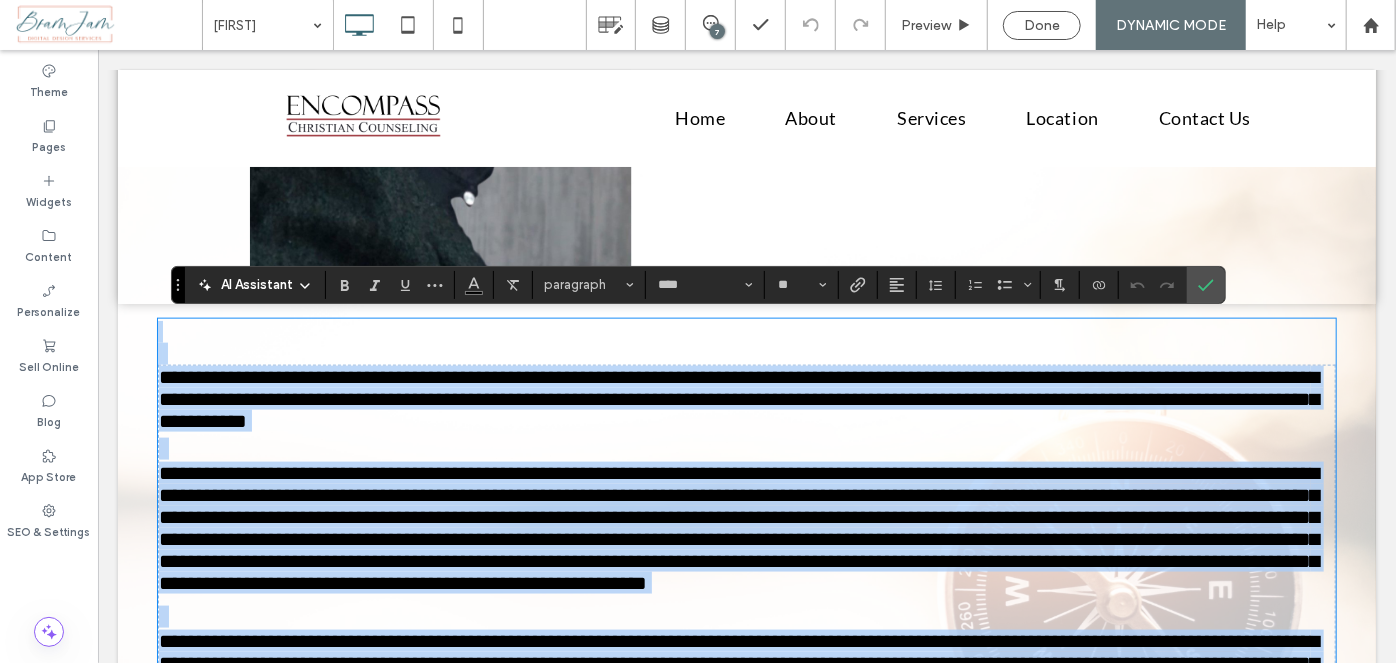 click at bounding box center (746, 353) 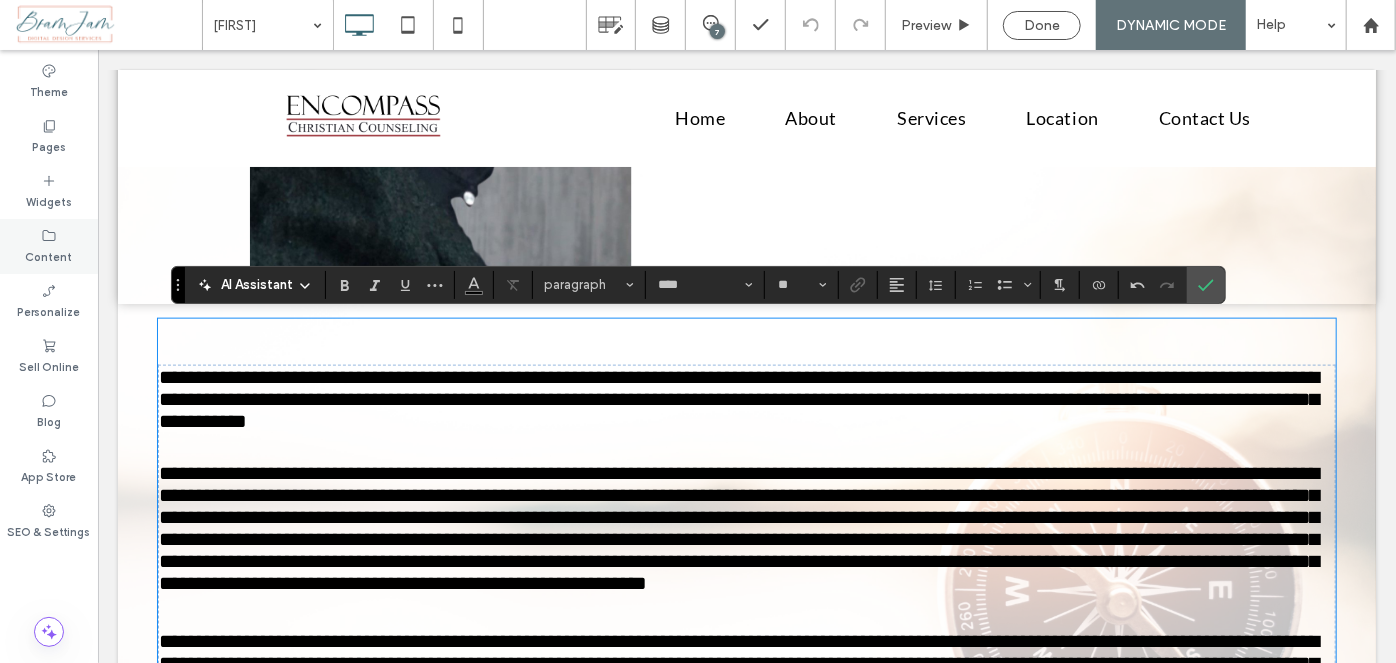 click on "Content" at bounding box center (49, 246) 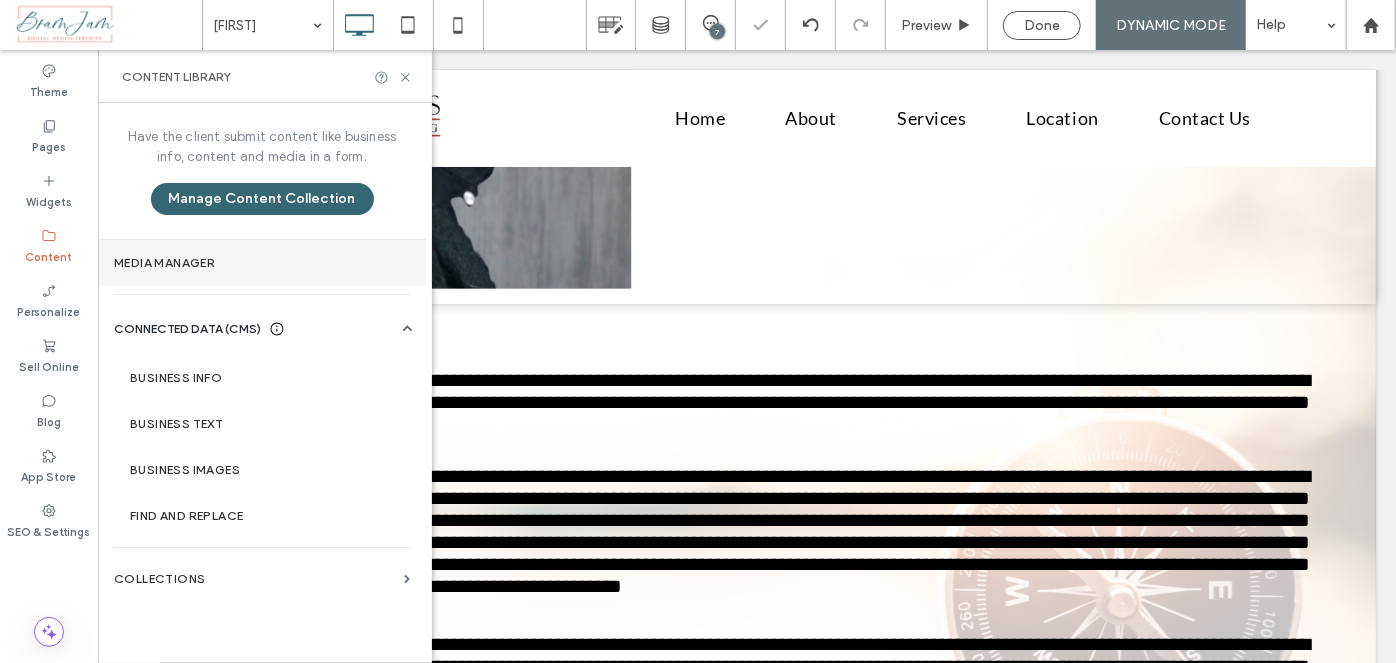 click on "Media Manager" at bounding box center (262, 263) 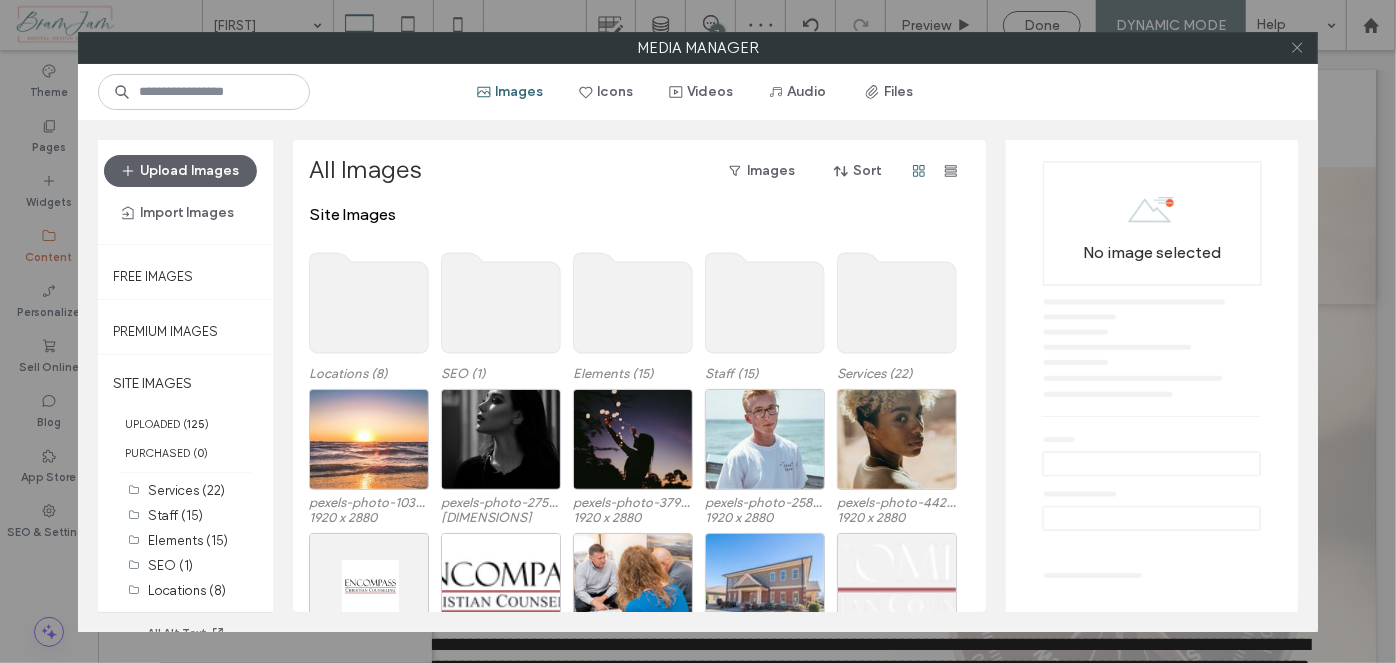 click 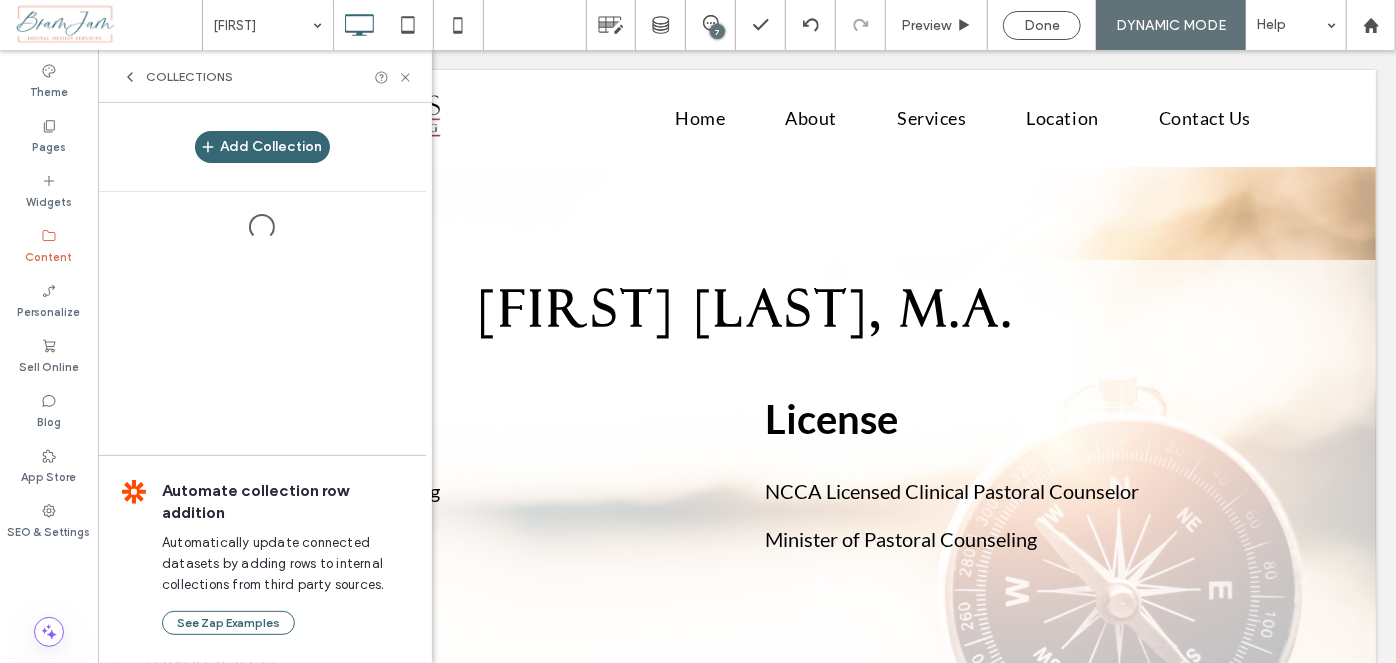 scroll, scrollTop: 1144, scrollLeft: 0, axis: vertical 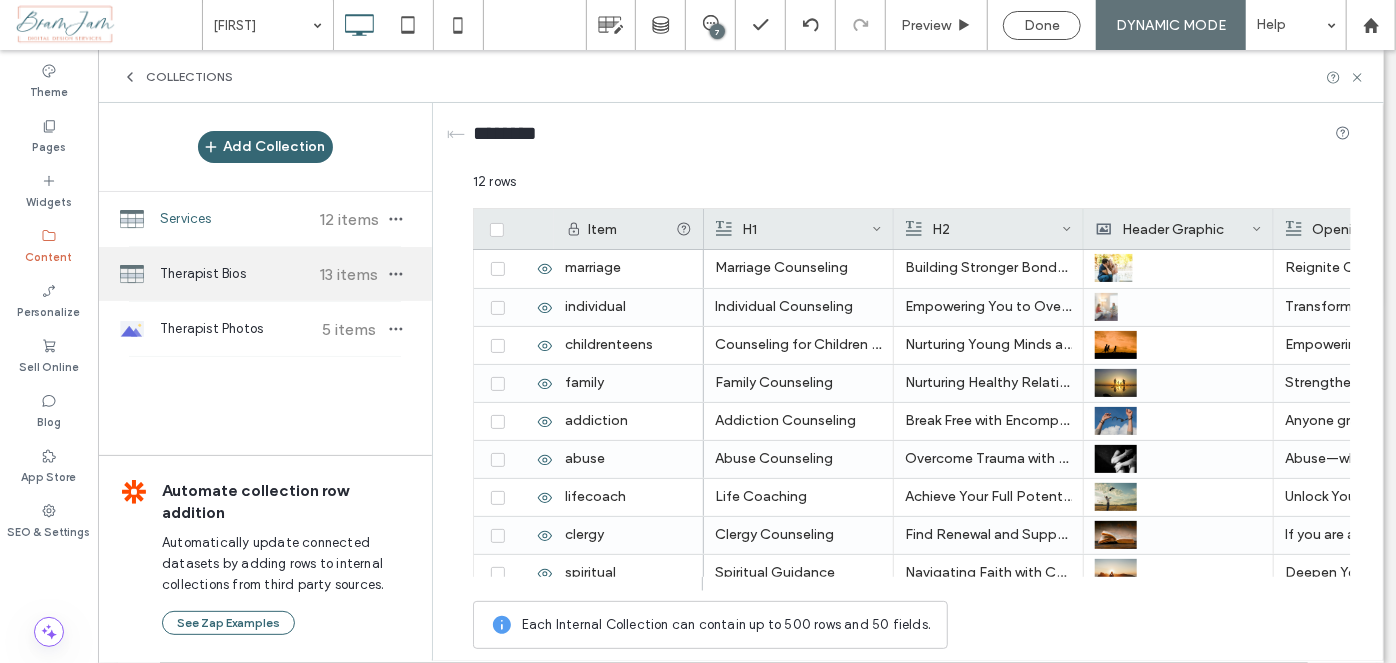 click on "Therapist Bios" at bounding box center (234, 274) 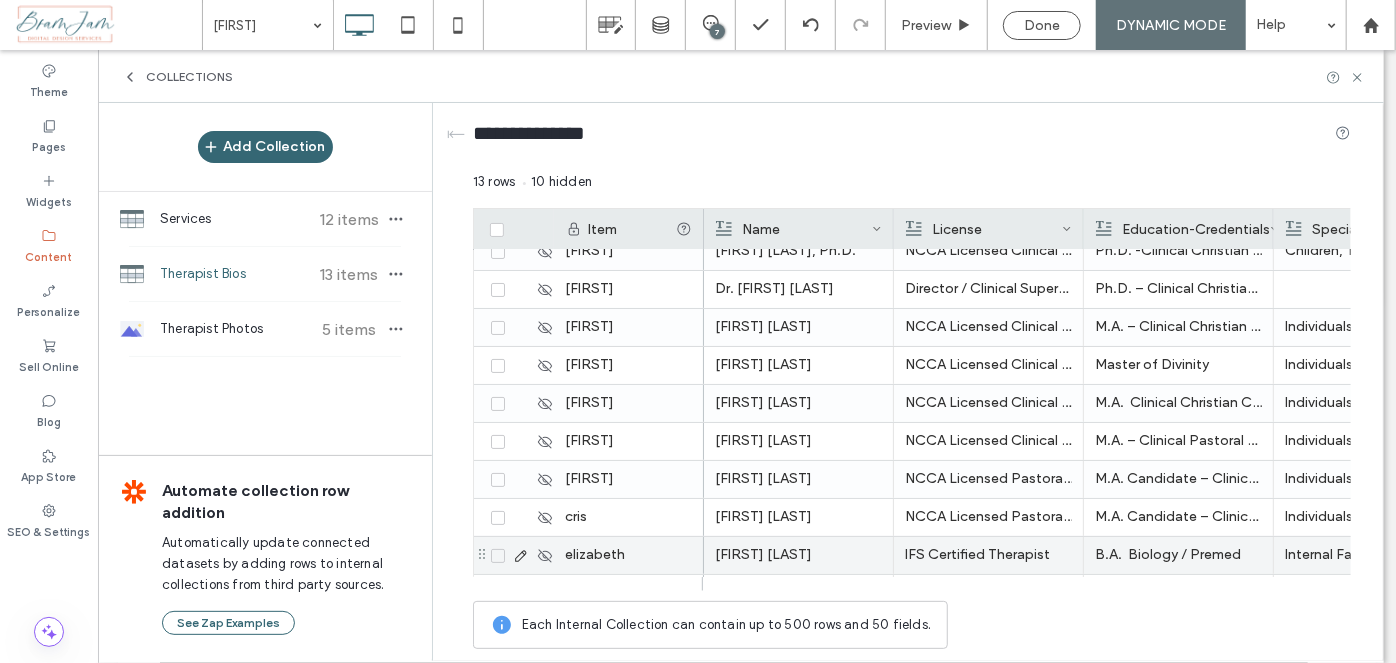 scroll, scrollTop: 202, scrollLeft: 0, axis: vertical 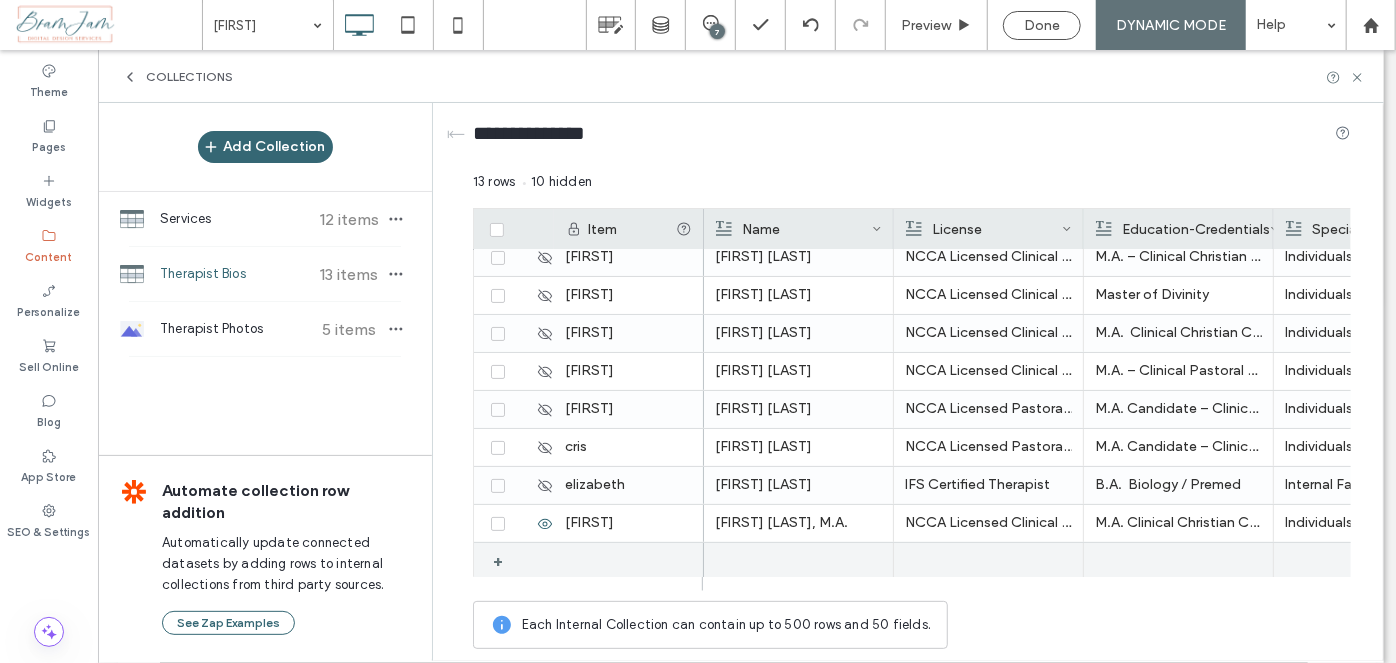 click on "Item
Name
License
Education-Credentials
Specialization 1
Specializations 2
windy
jason
thomas
kristie
kenneth
nicole
dave ashley krysten +" at bounding box center (912, 399) 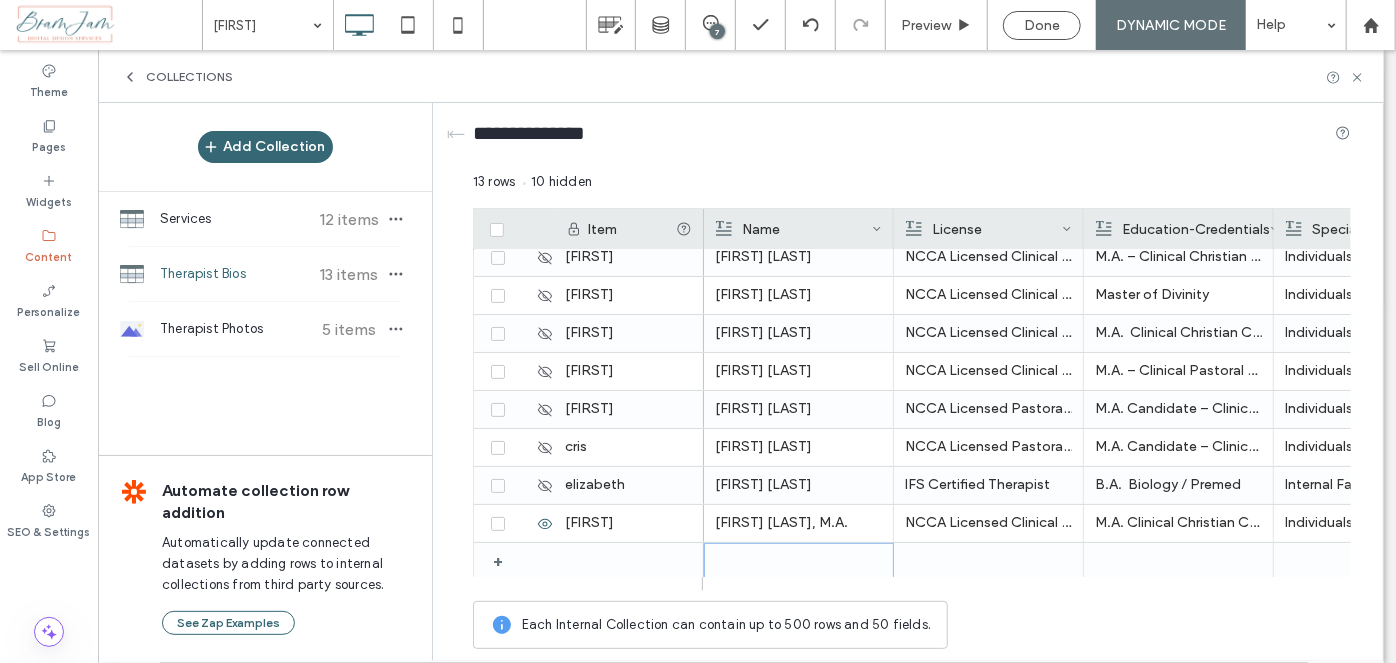 scroll, scrollTop: 0, scrollLeft: 228, axis: horizontal 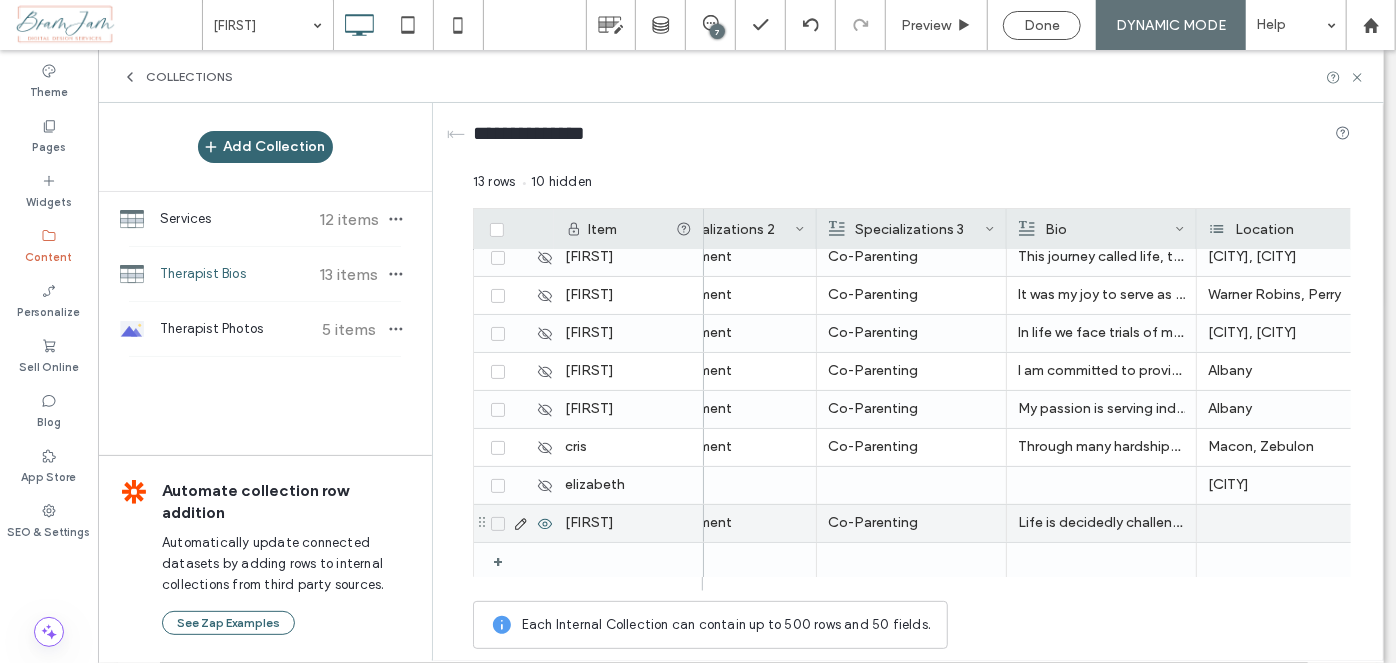 click on "Life is decidedly challenging, often unpredictable, and full of curve balls.  It’s only reasonable that at some point one of those curve balls is going to hit a bit too hard, throw you off, and leave you sensing that a little help might just be a gift you give yourself.  Counseling can be that gift." at bounding box center (1101, 523) 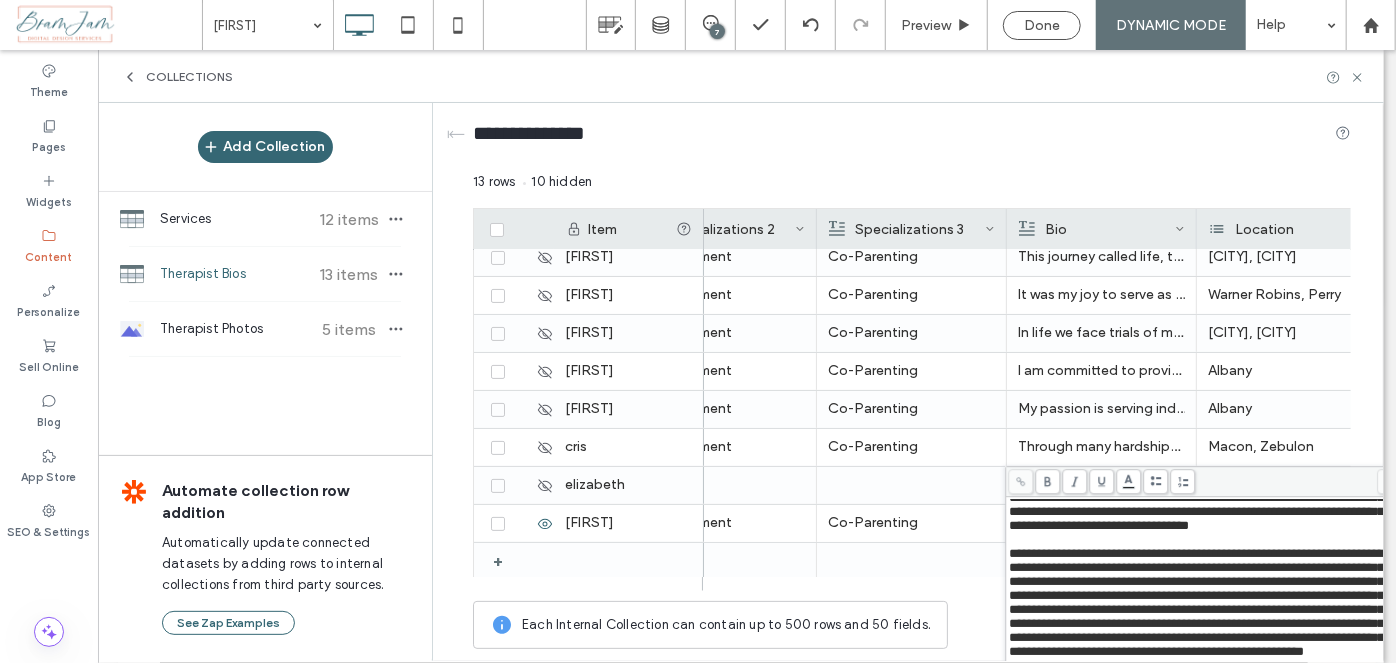 scroll, scrollTop: 355, scrollLeft: 0, axis: vertical 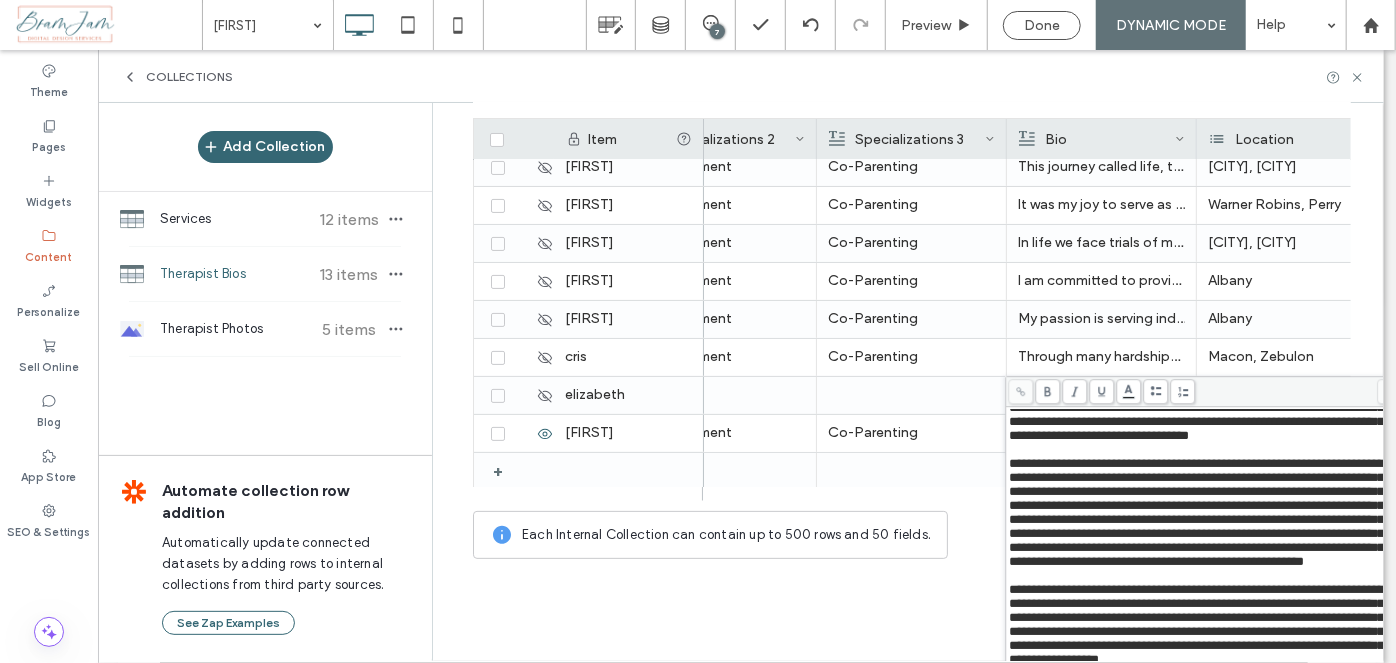 click on "**********" at bounding box center [1196, 512] 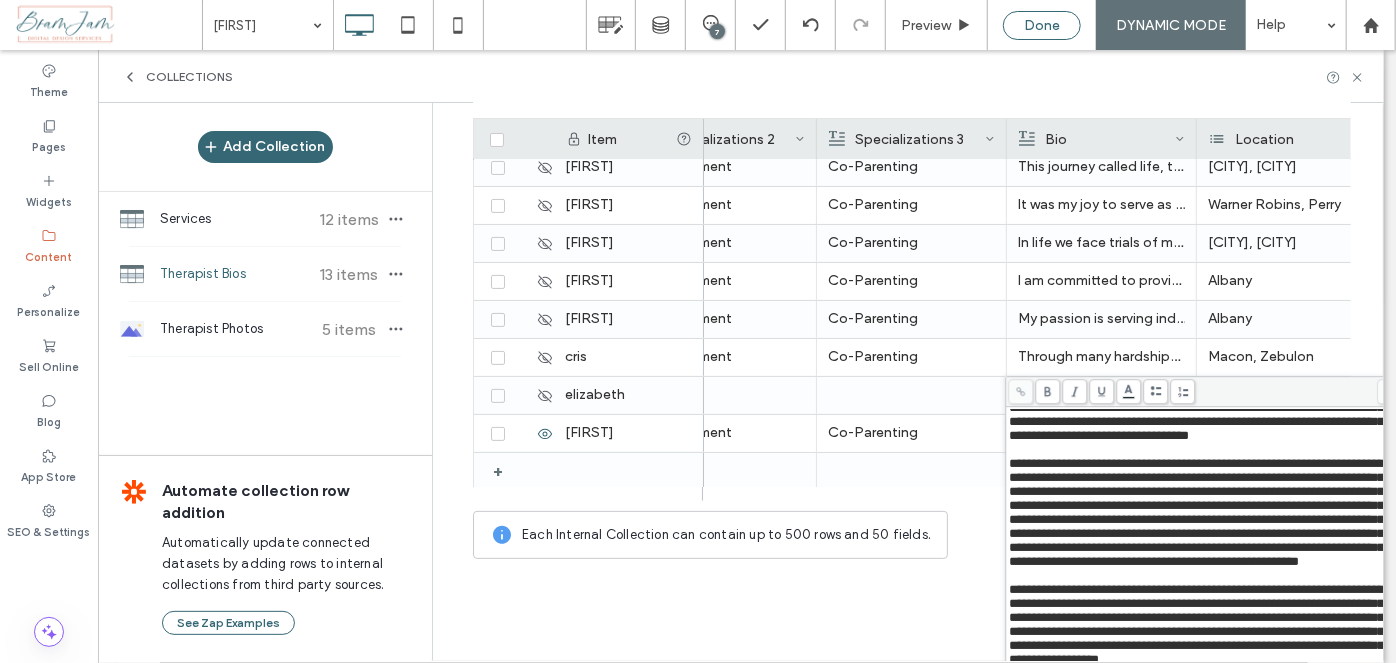 click on "Done" at bounding box center [1042, 25] 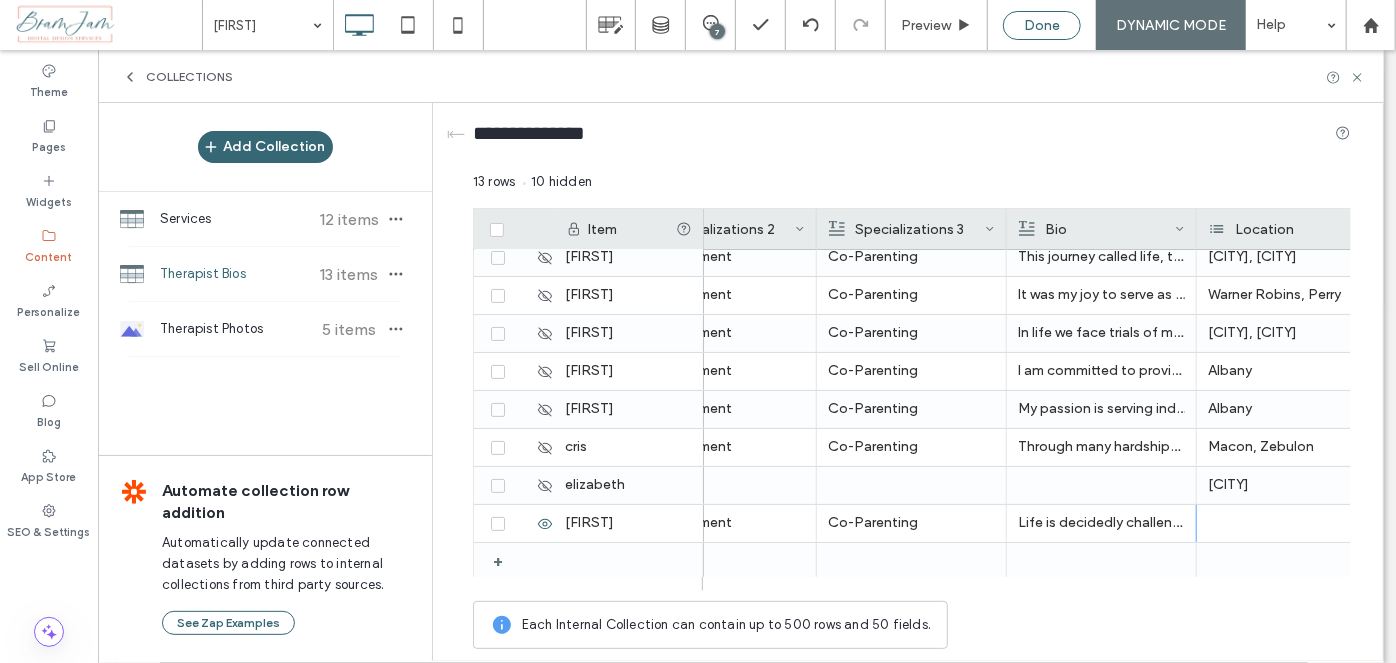 click on "Done" at bounding box center [1042, 25] 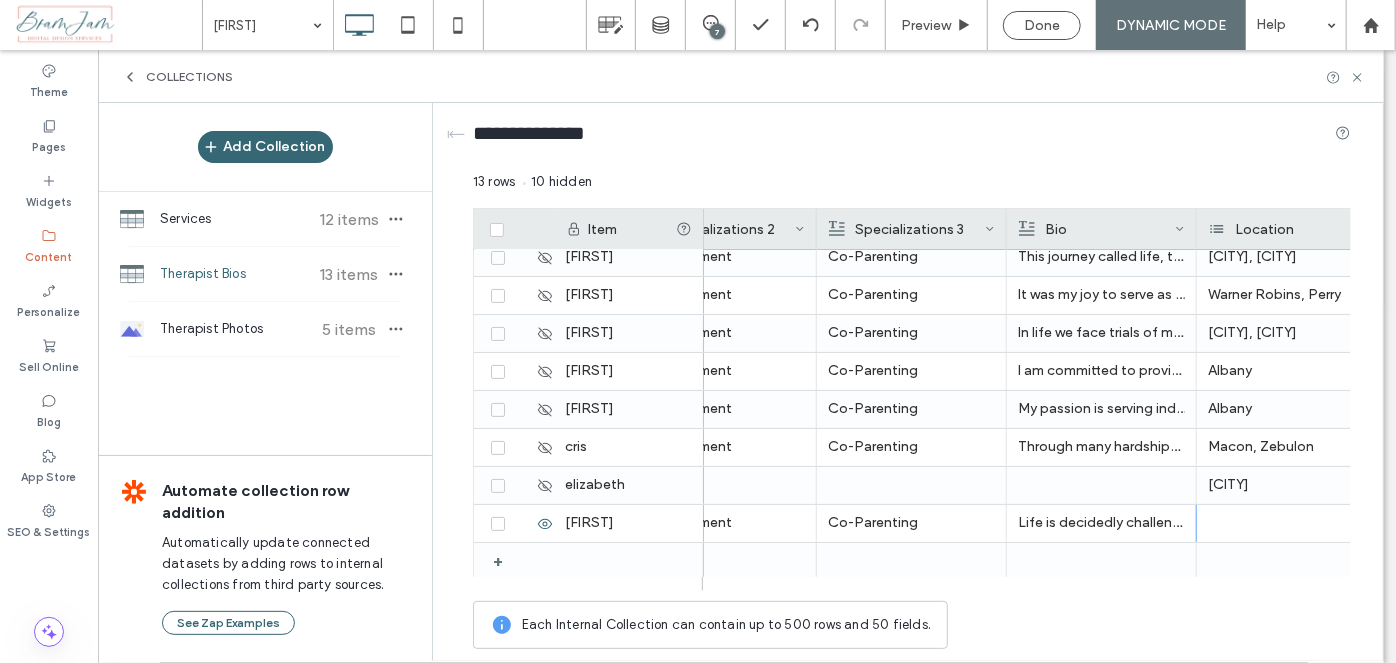 click on "Done" at bounding box center (1042, 25) 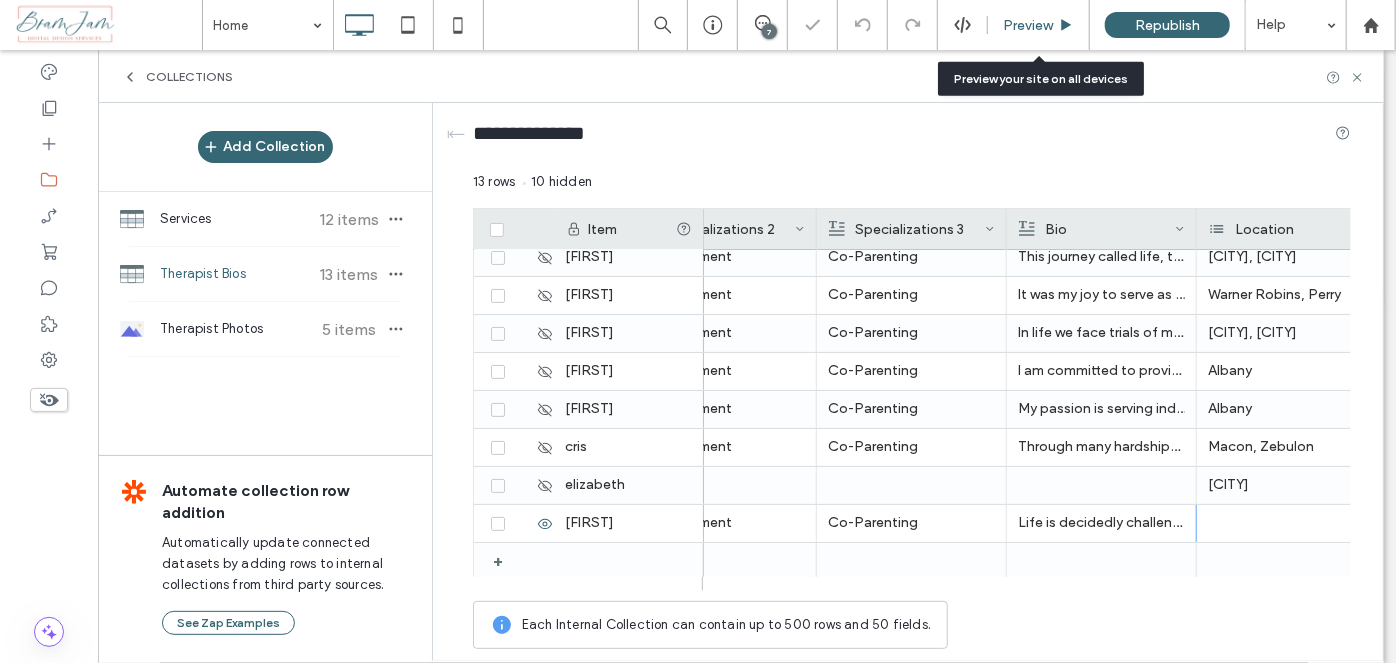 click 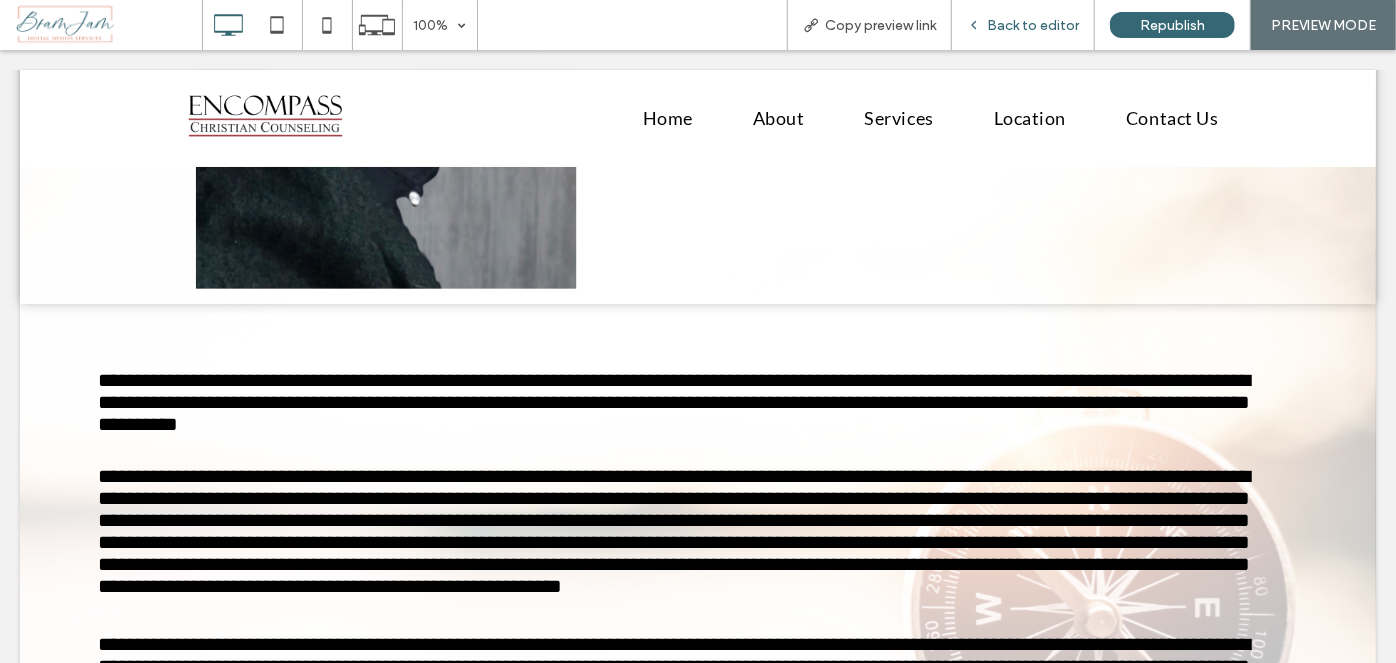 click on "Back to editor" at bounding box center (1033, 25) 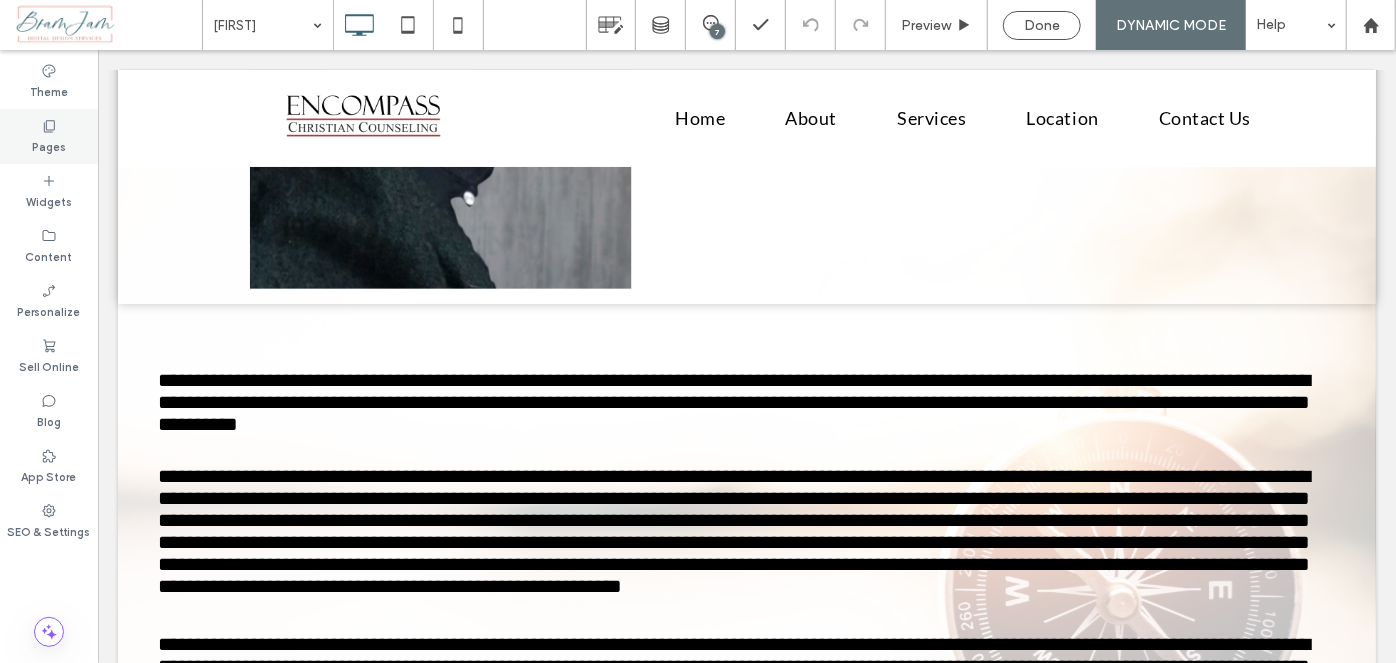 click on "Pages" at bounding box center (49, 136) 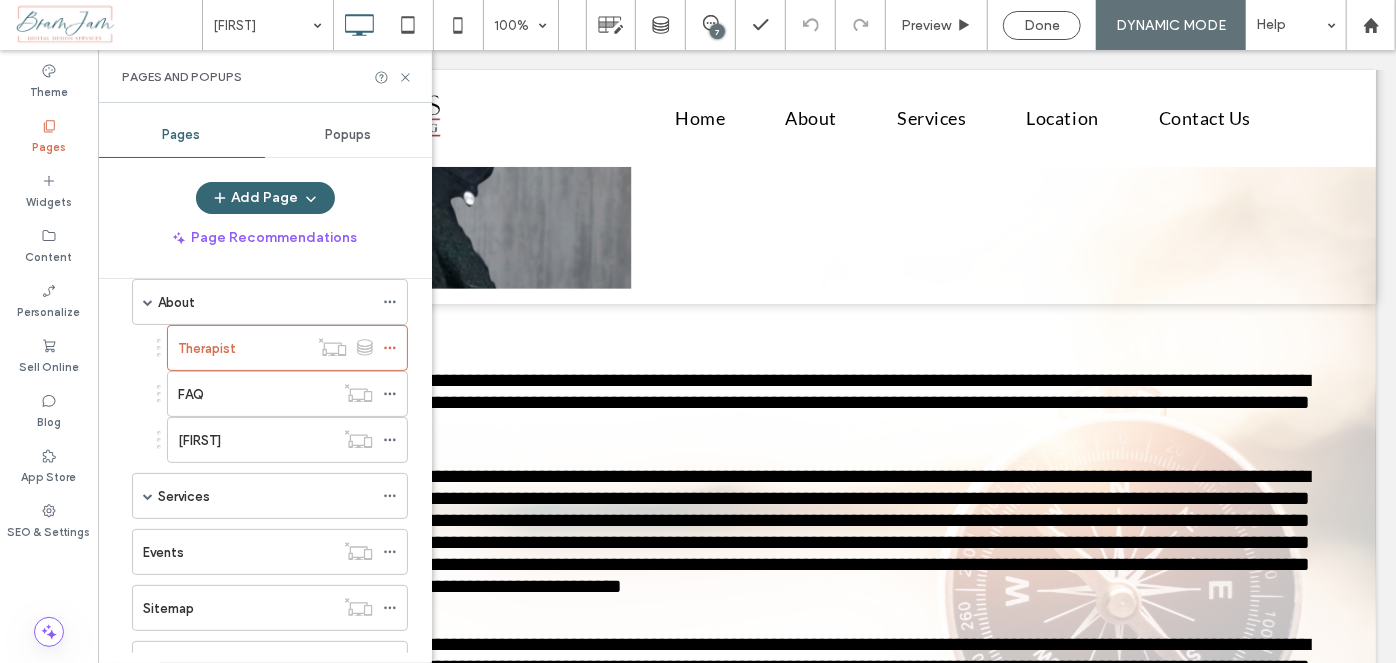 scroll, scrollTop: 0, scrollLeft: 0, axis: both 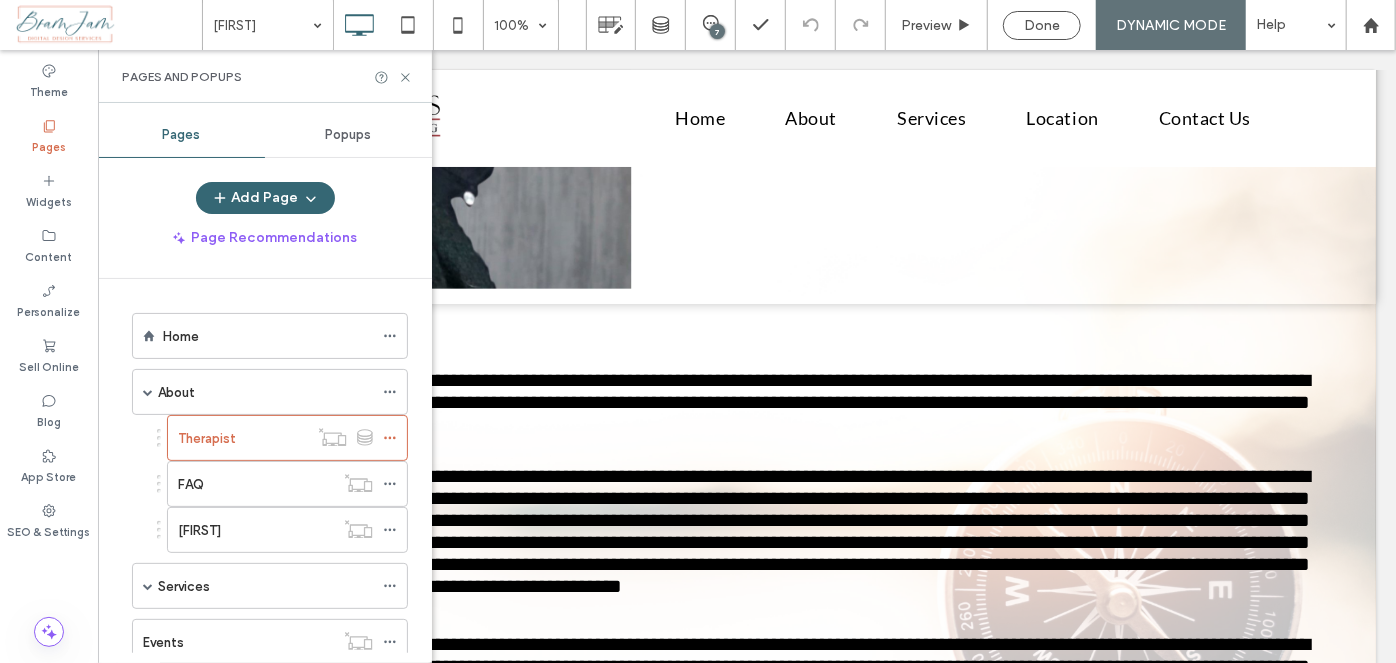 click on "About" at bounding box center [176, 392] 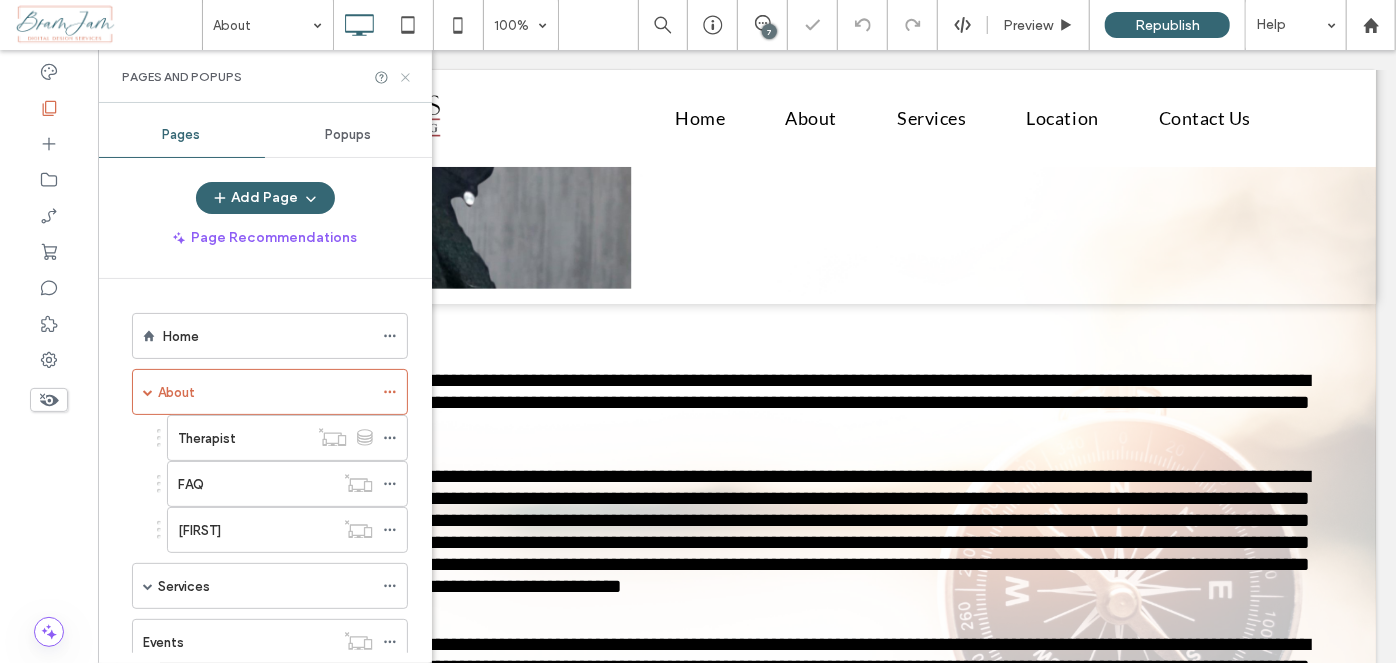 click 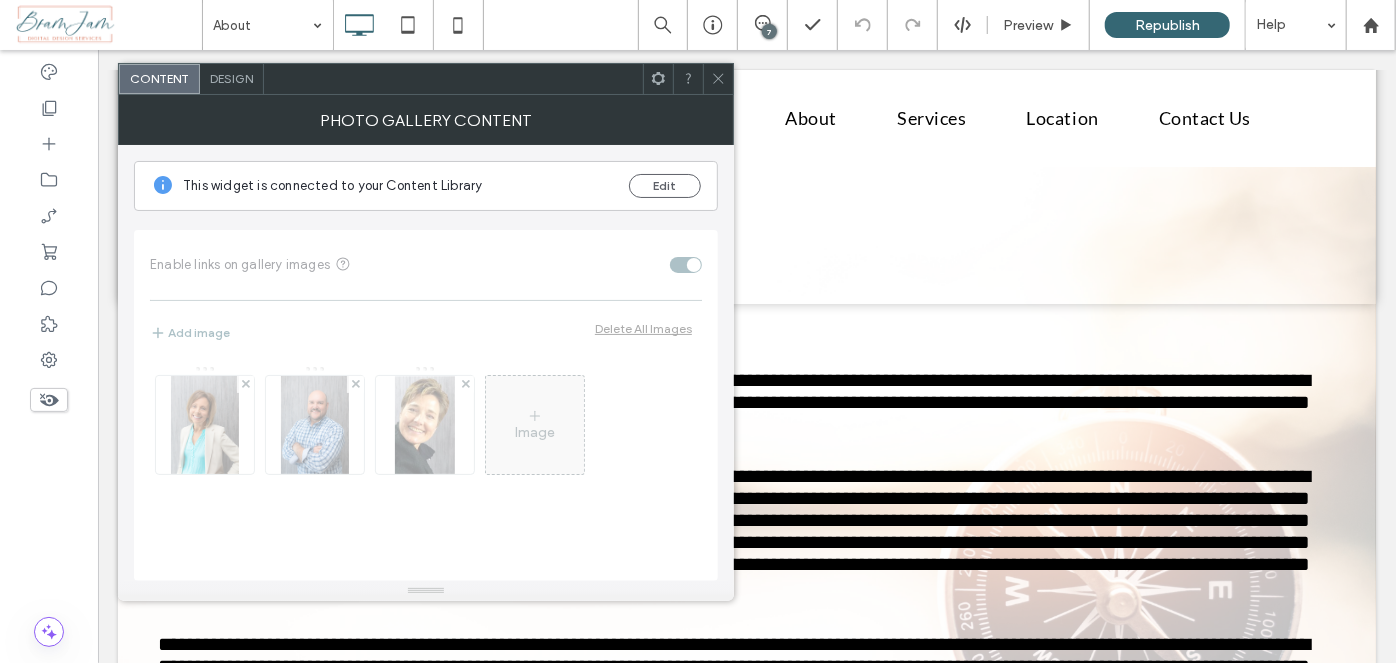click on "Design" at bounding box center [231, 78] 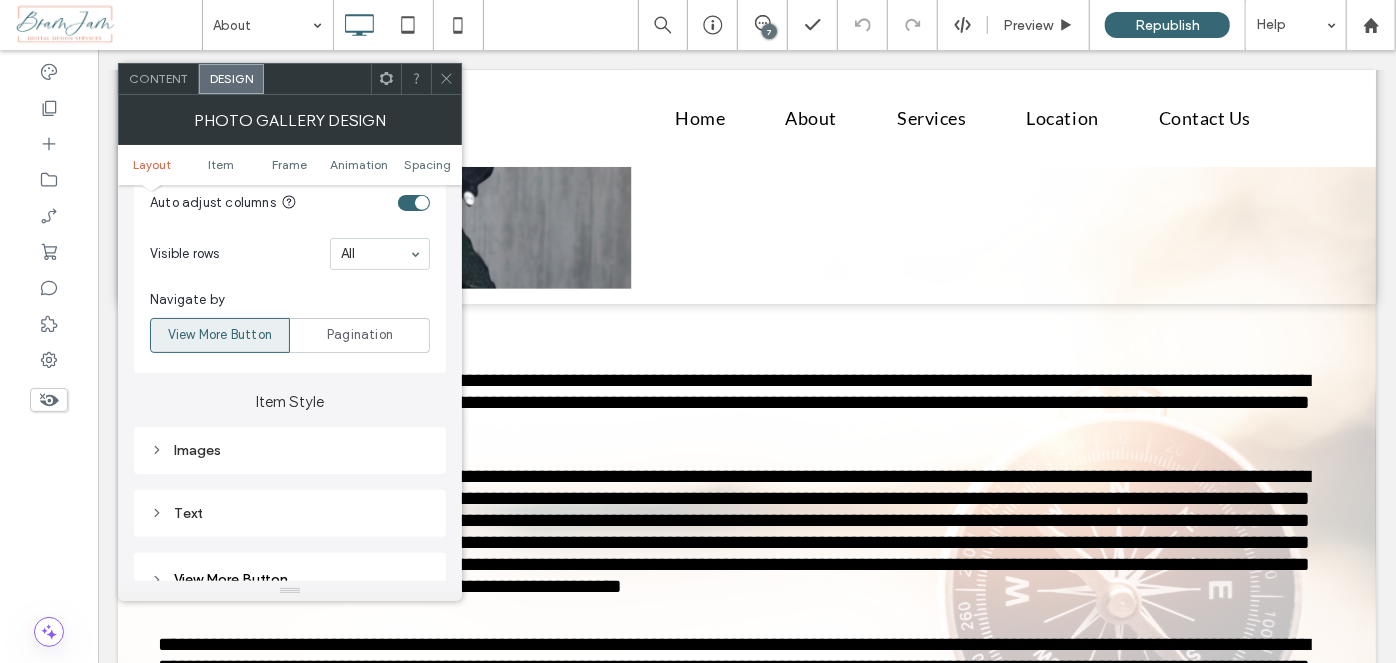 scroll, scrollTop: 636, scrollLeft: 0, axis: vertical 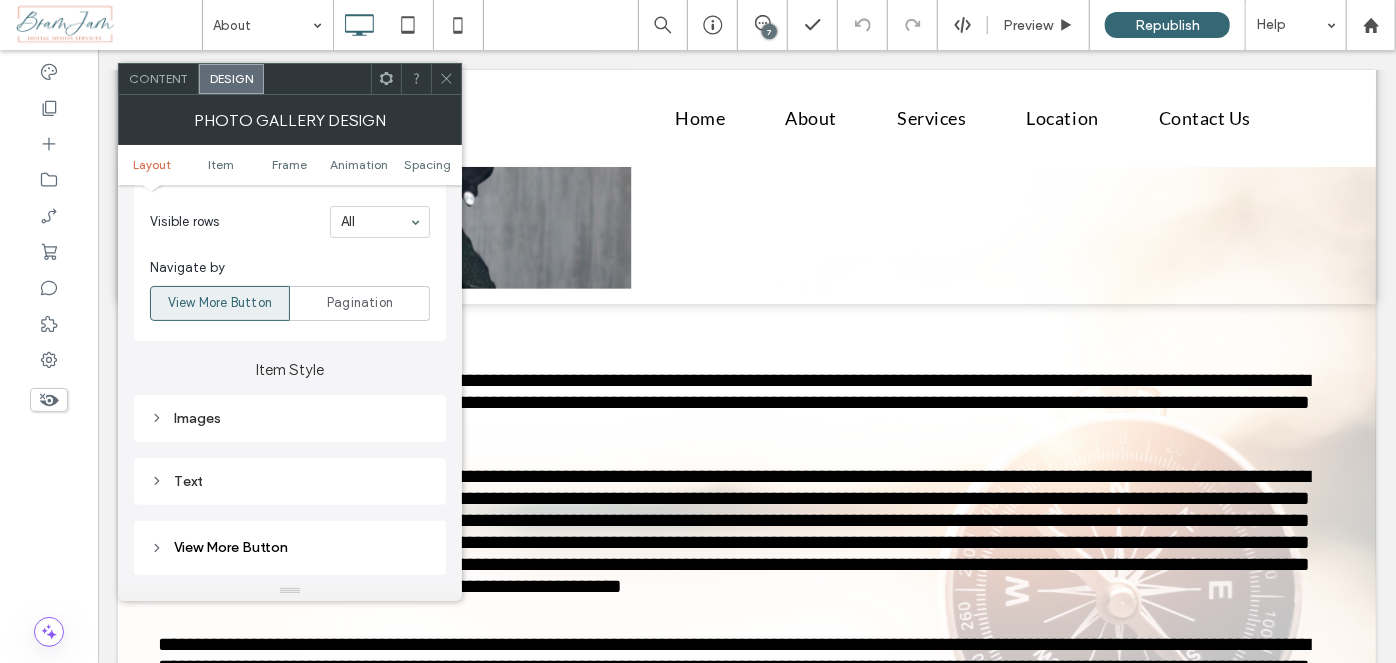 click on "Text" at bounding box center (290, 481) 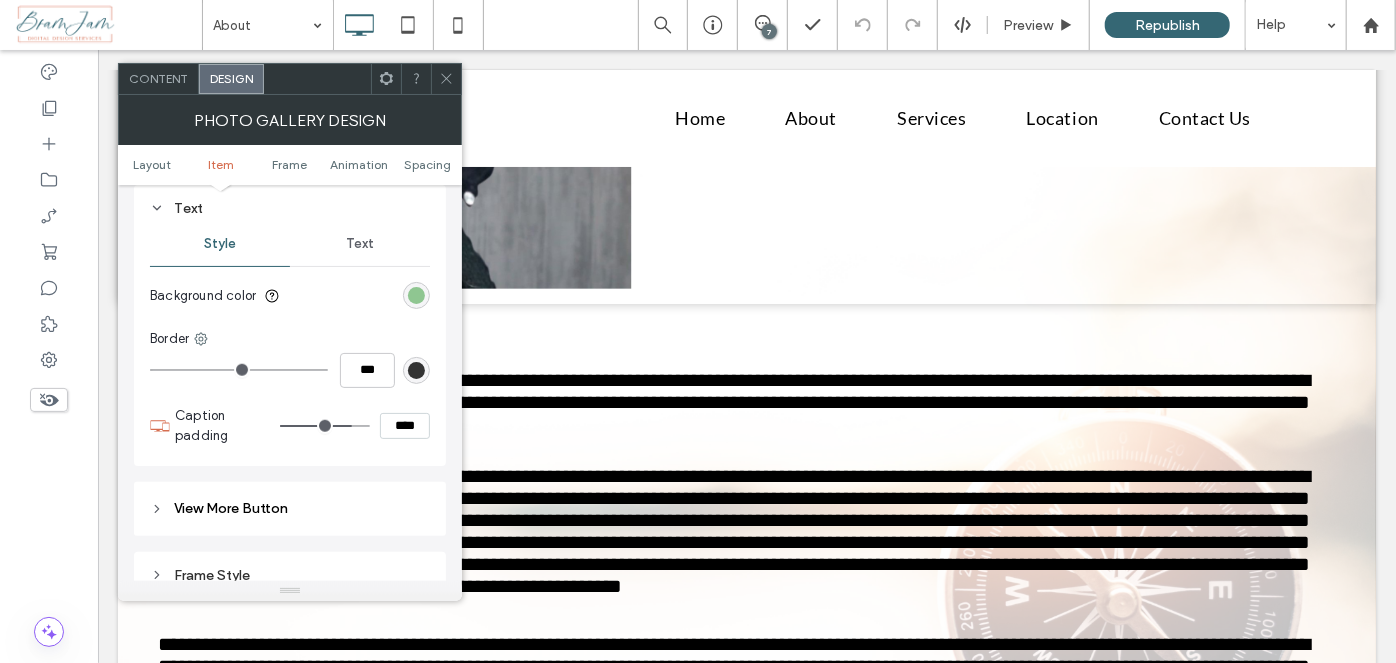 scroll, scrollTop: 818, scrollLeft: 0, axis: vertical 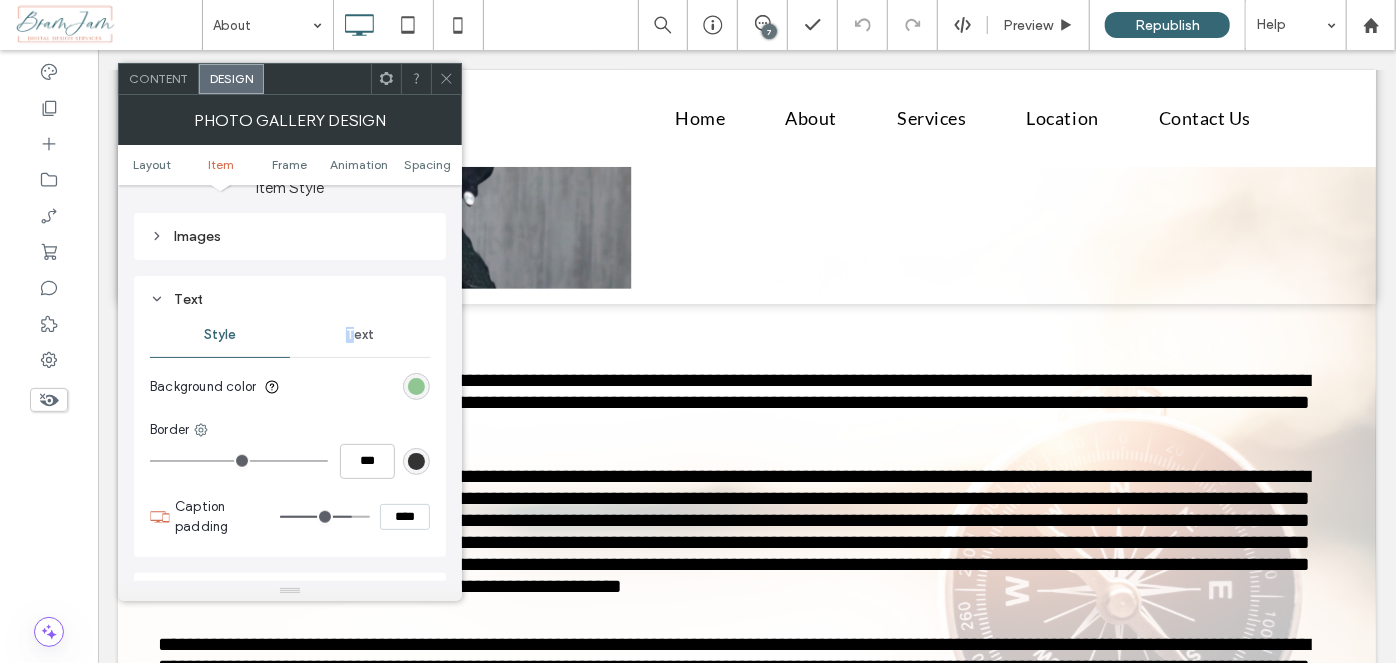 click on "Text" at bounding box center (360, 335) 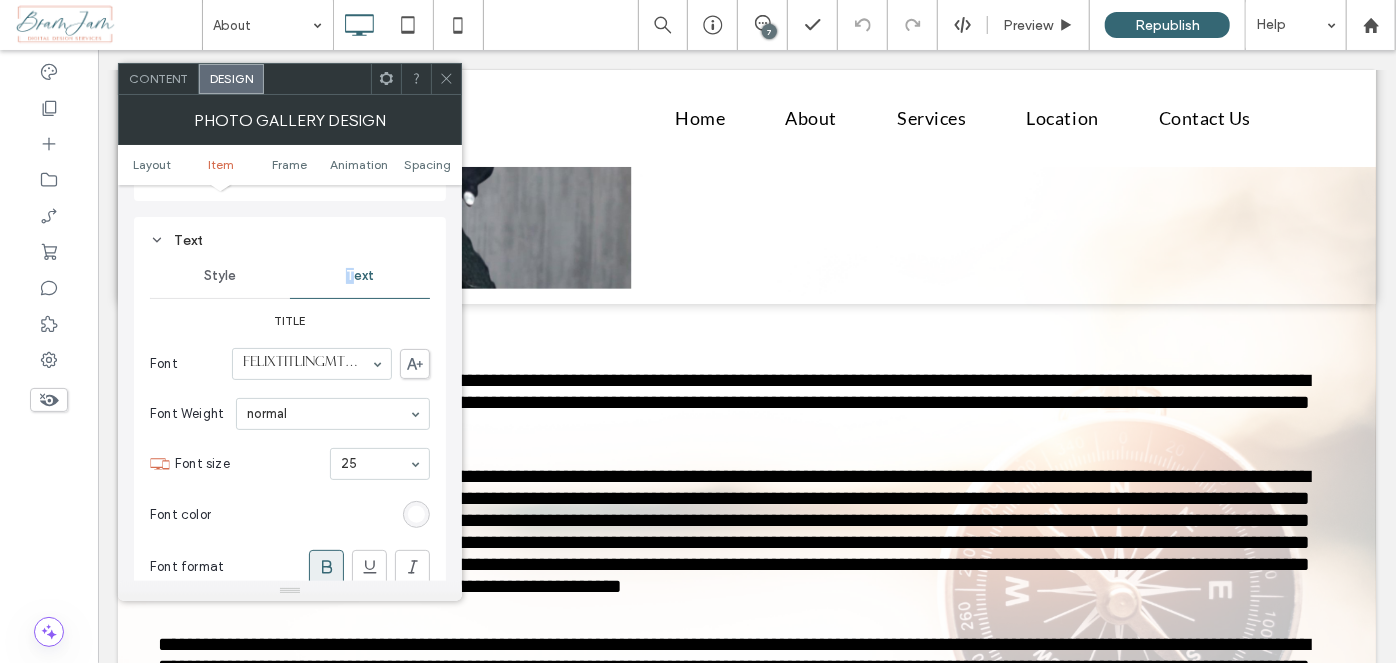 scroll, scrollTop: 909, scrollLeft: 0, axis: vertical 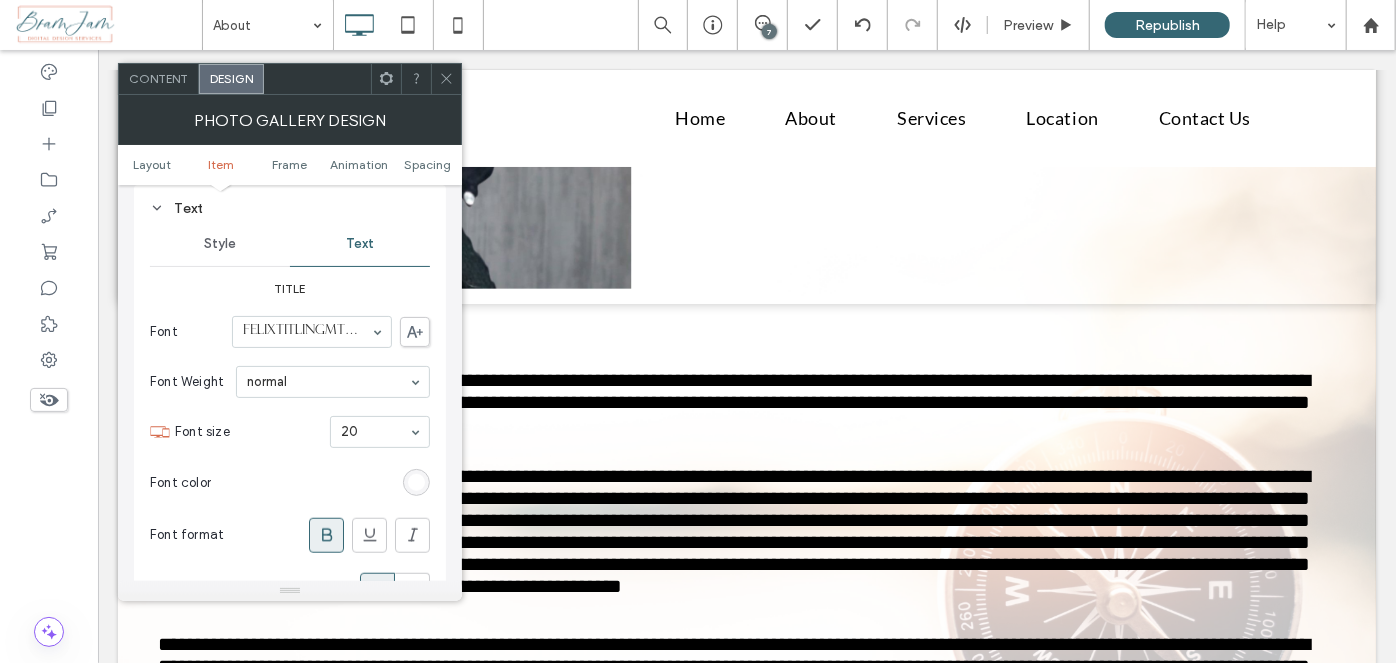 click at bounding box center [375, 432] 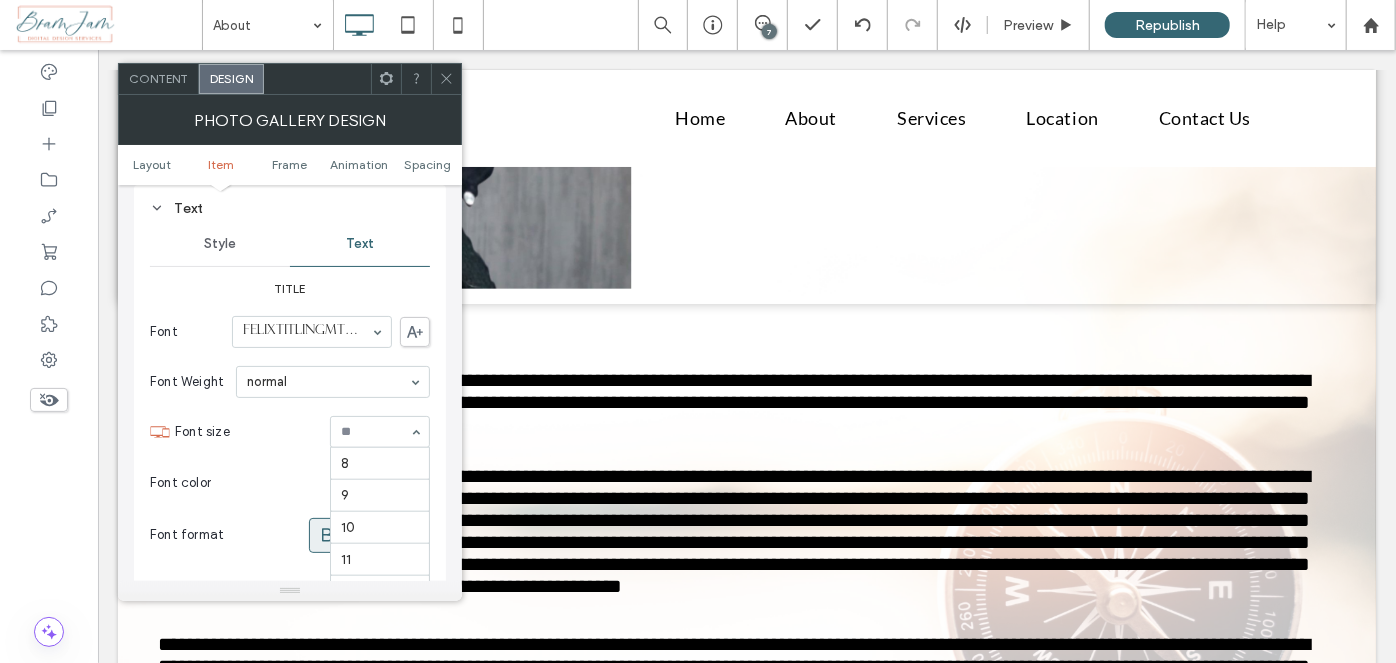 scroll, scrollTop: 261, scrollLeft: 0, axis: vertical 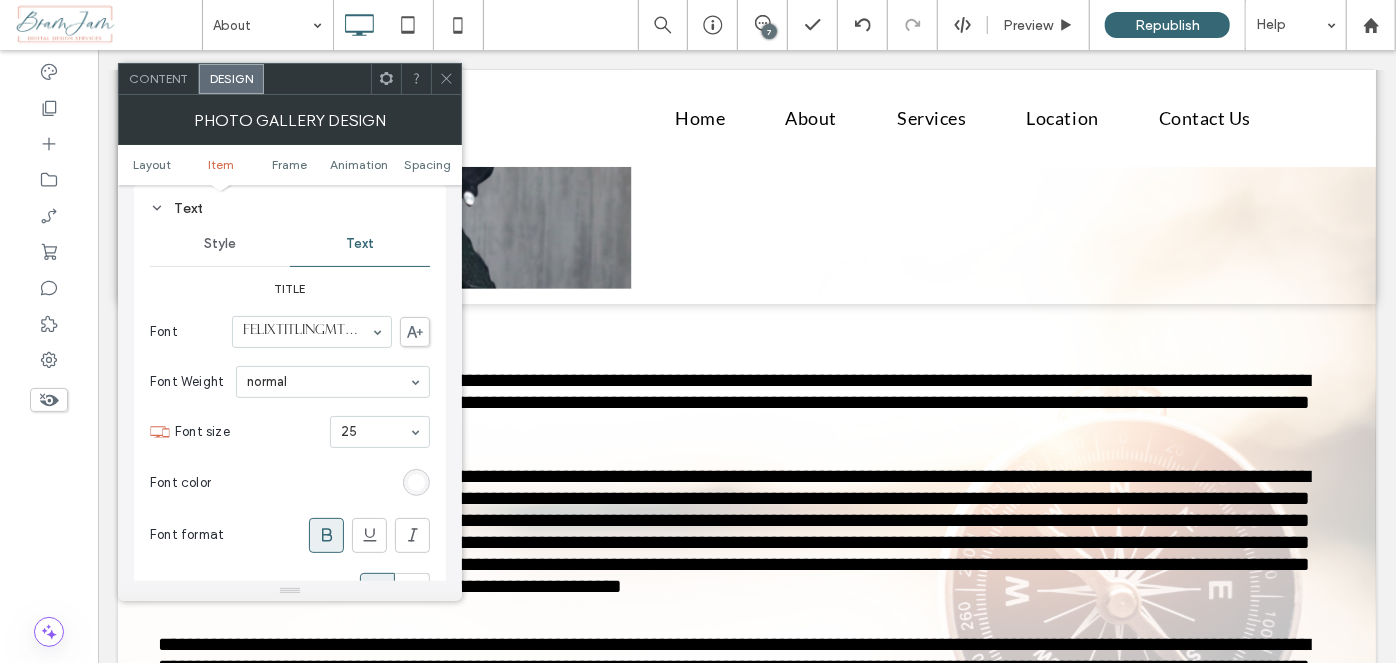 click 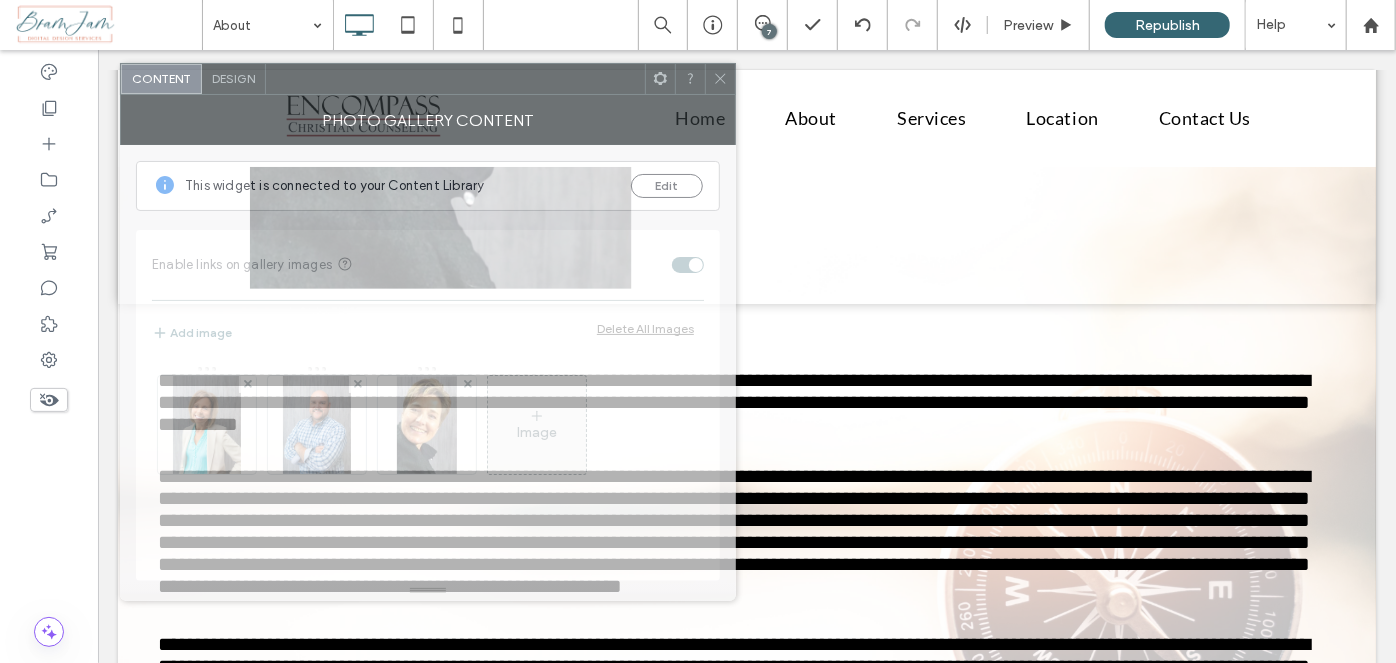 click on "Photo Gallery Content" at bounding box center [428, 120] 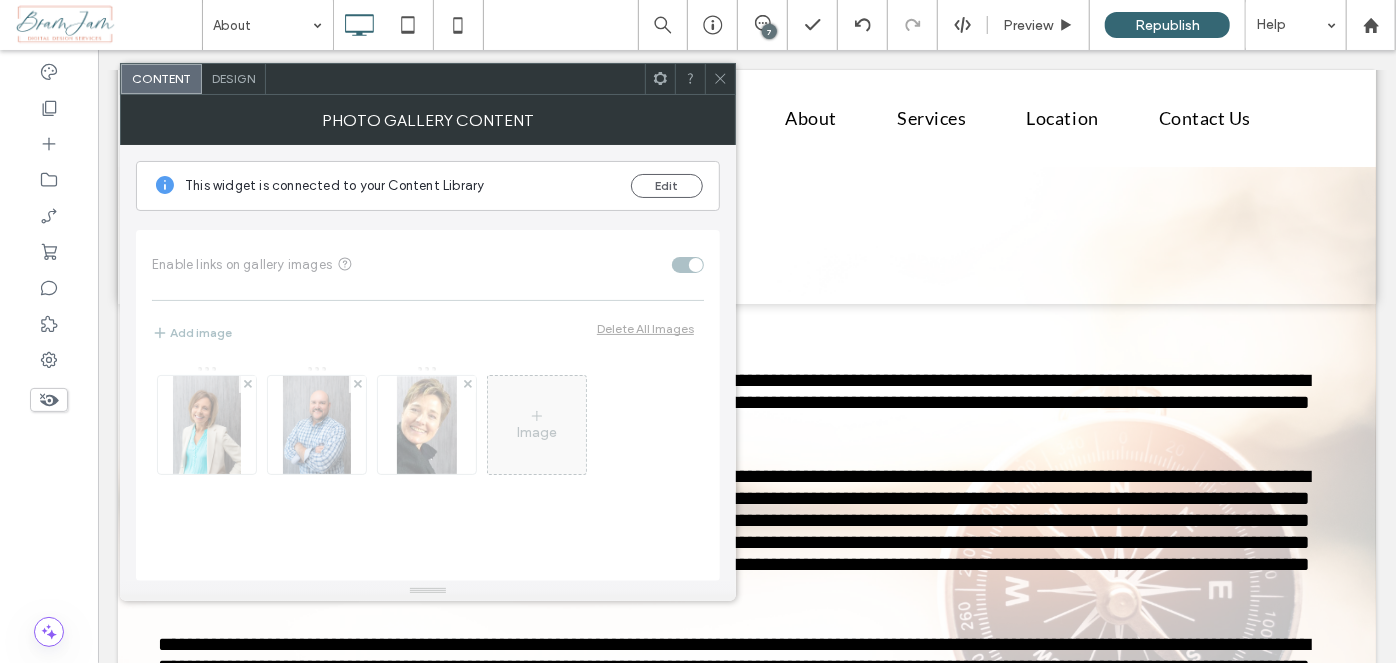 click on "Design" at bounding box center (234, 79) 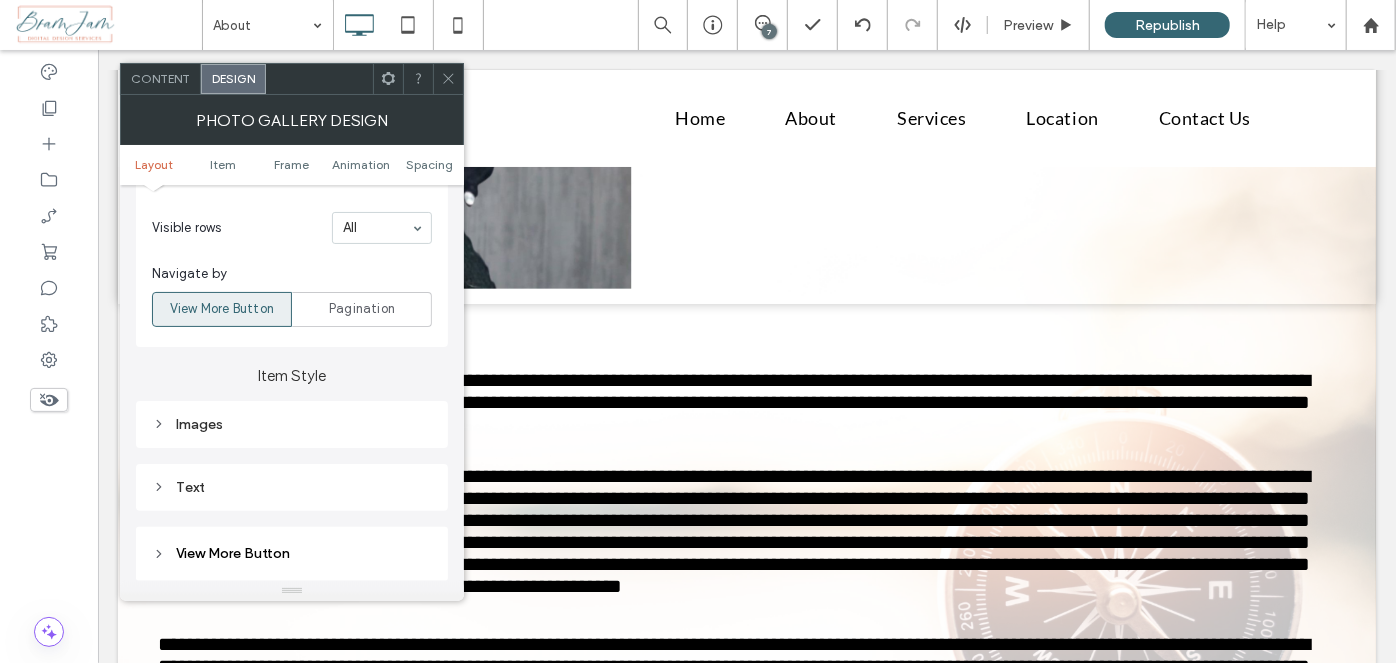 scroll, scrollTop: 818, scrollLeft: 0, axis: vertical 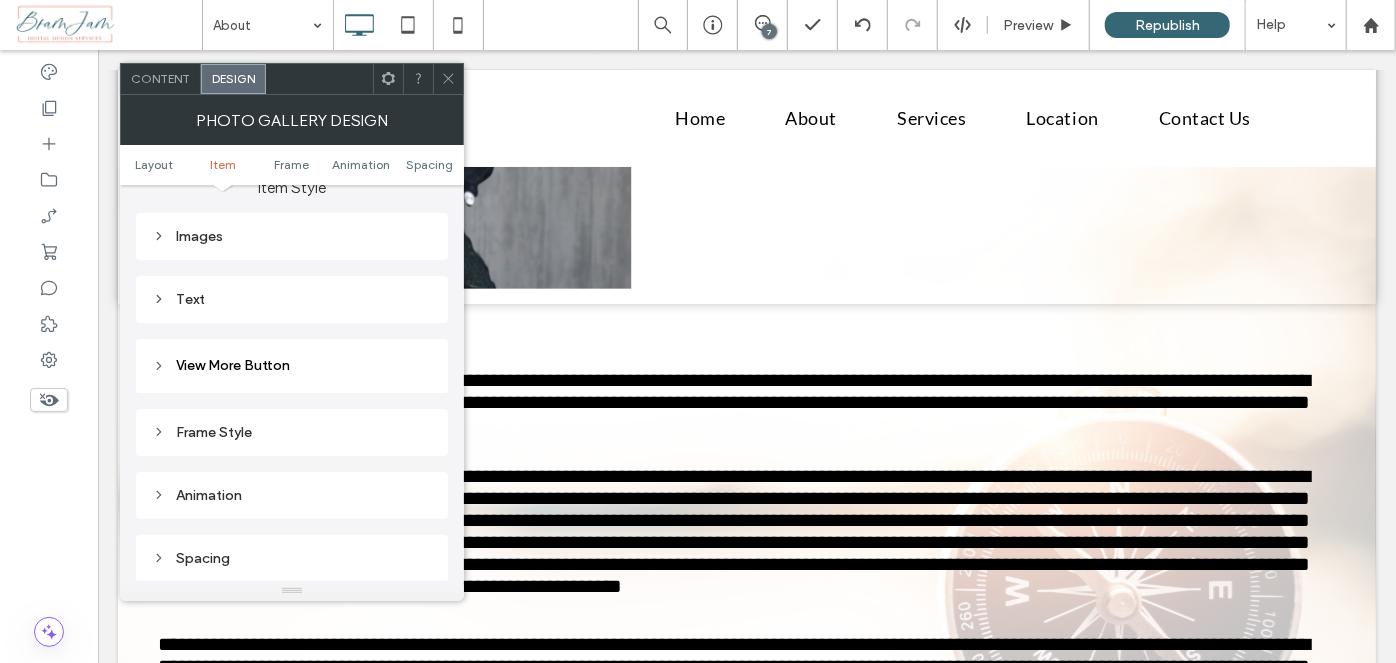 click on "Text" at bounding box center [292, 299] 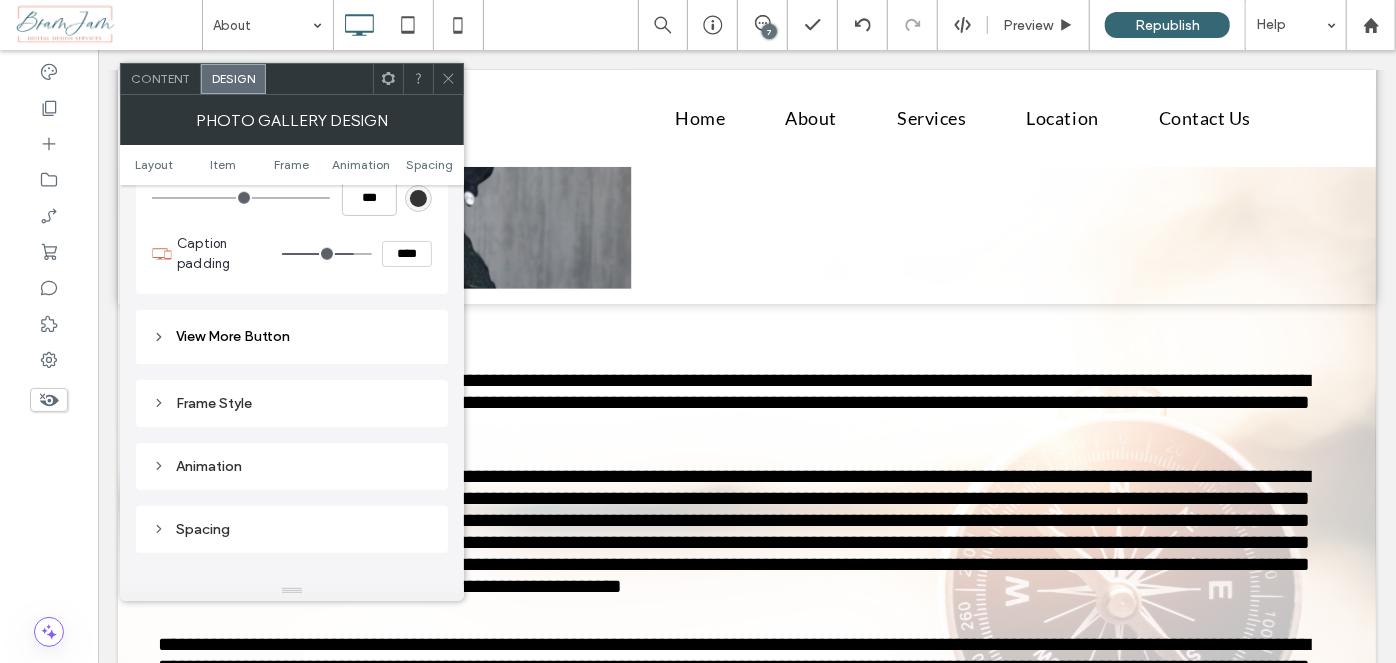 scroll, scrollTop: 909, scrollLeft: 0, axis: vertical 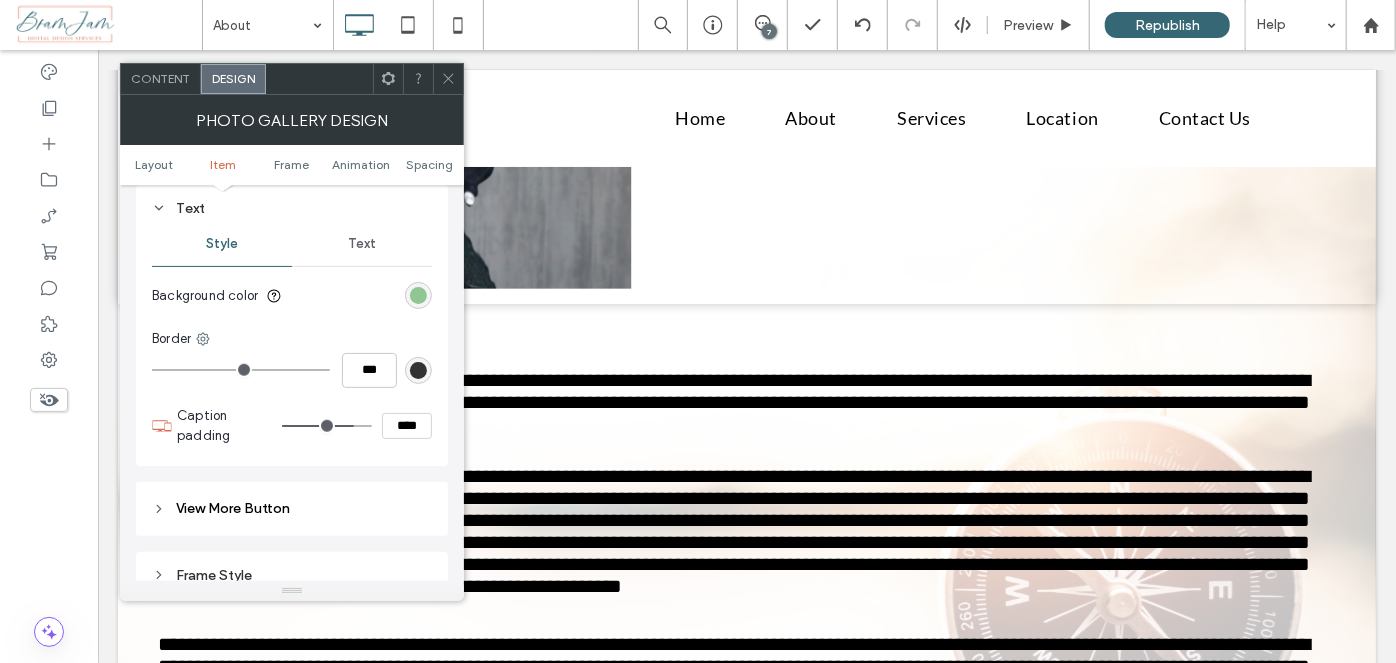 click on "Text" at bounding box center (362, 244) 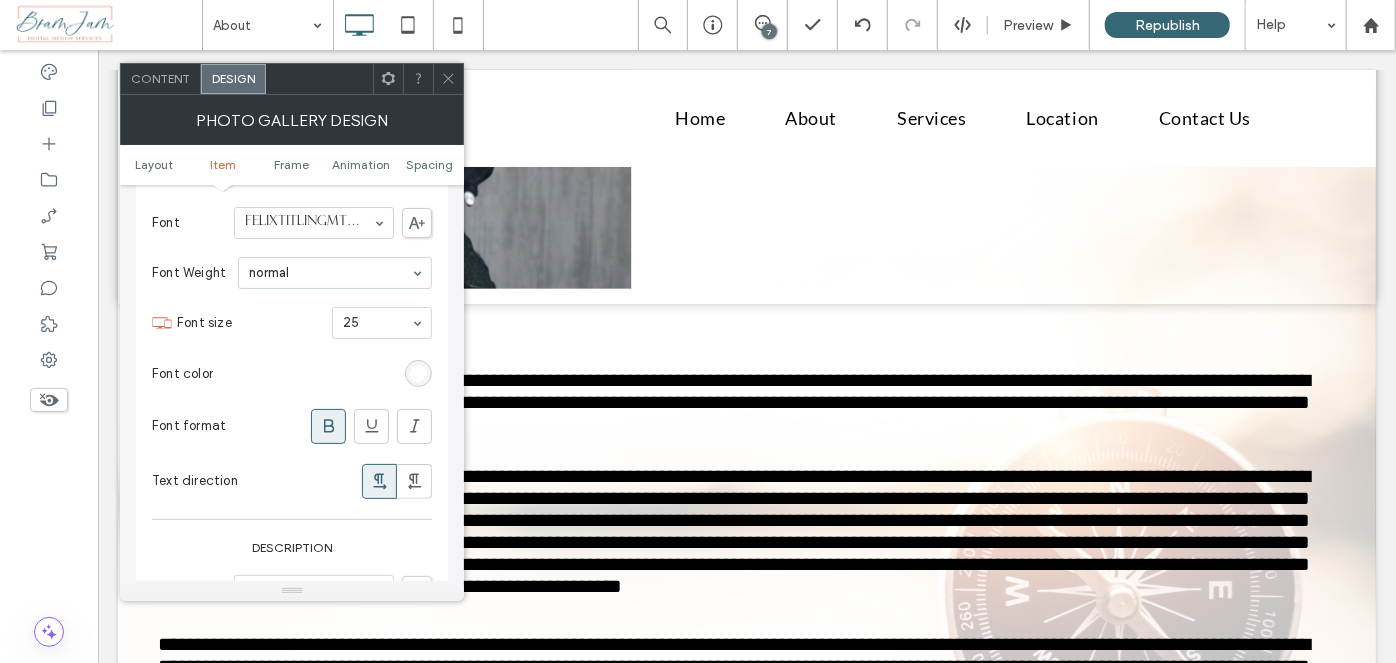 scroll, scrollTop: 1090, scrollLeft: 0, axis: vertical 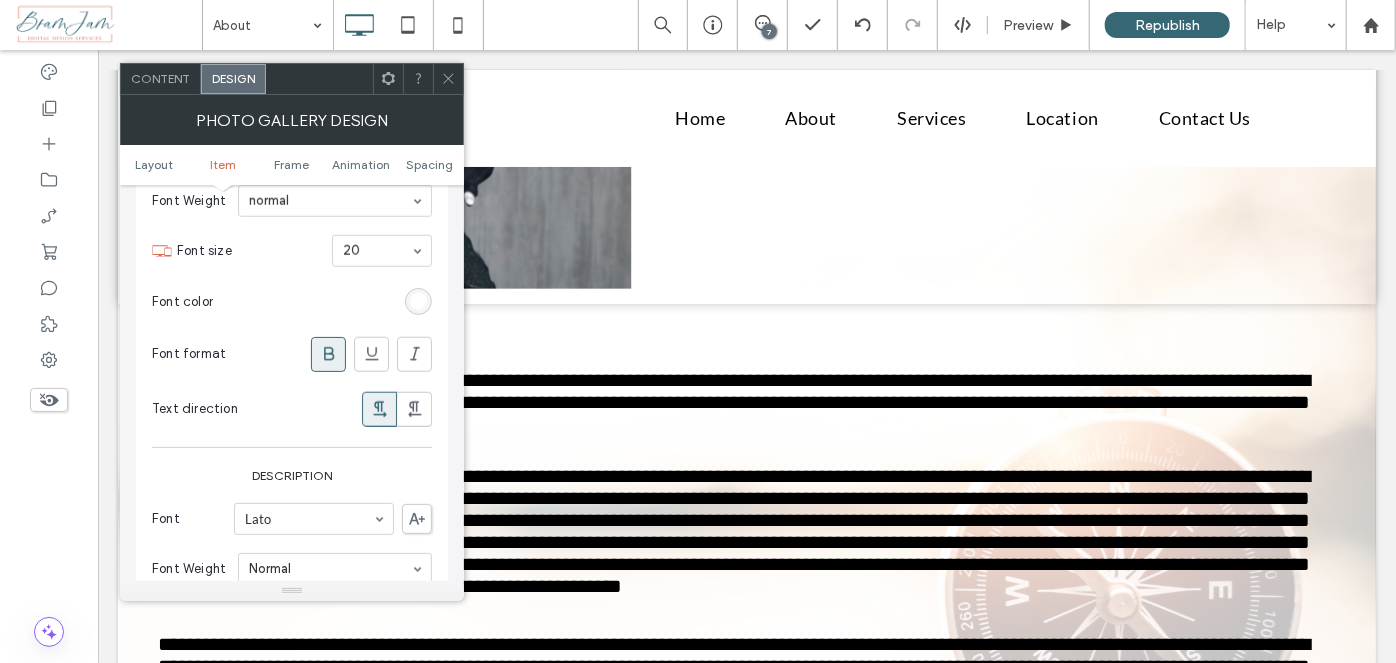 click at bounding box center [448, 79] 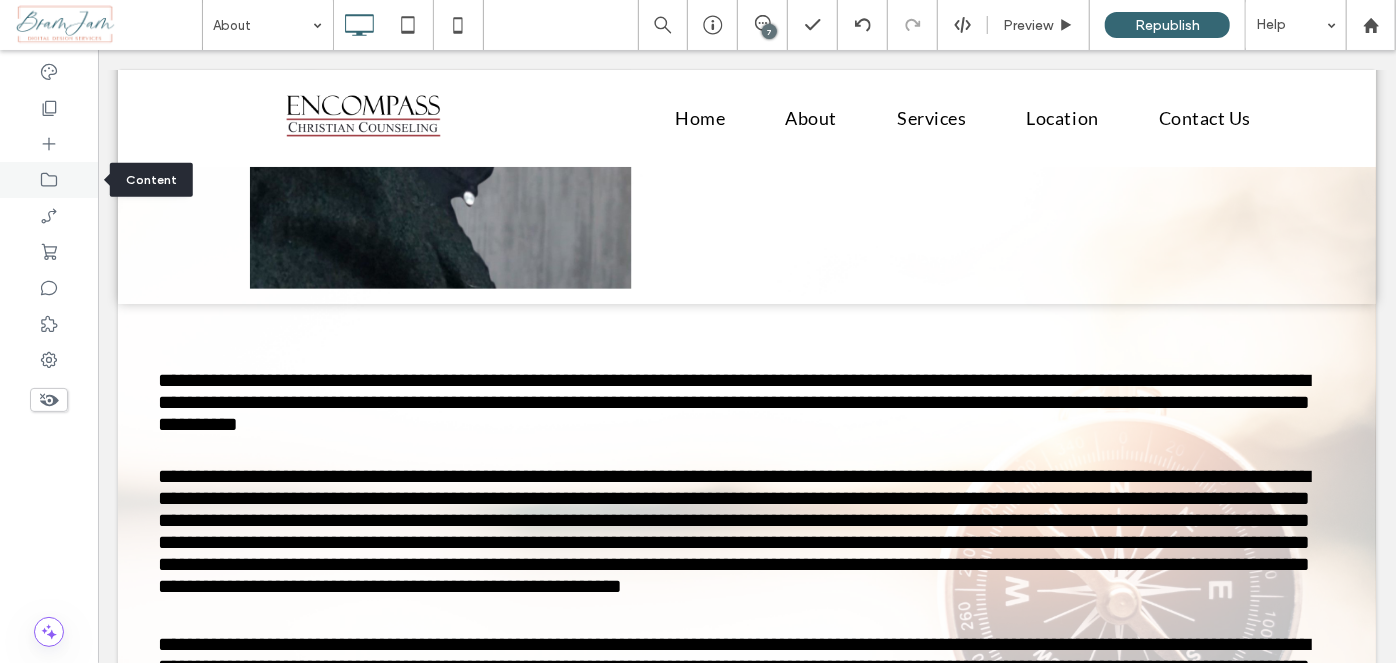 click 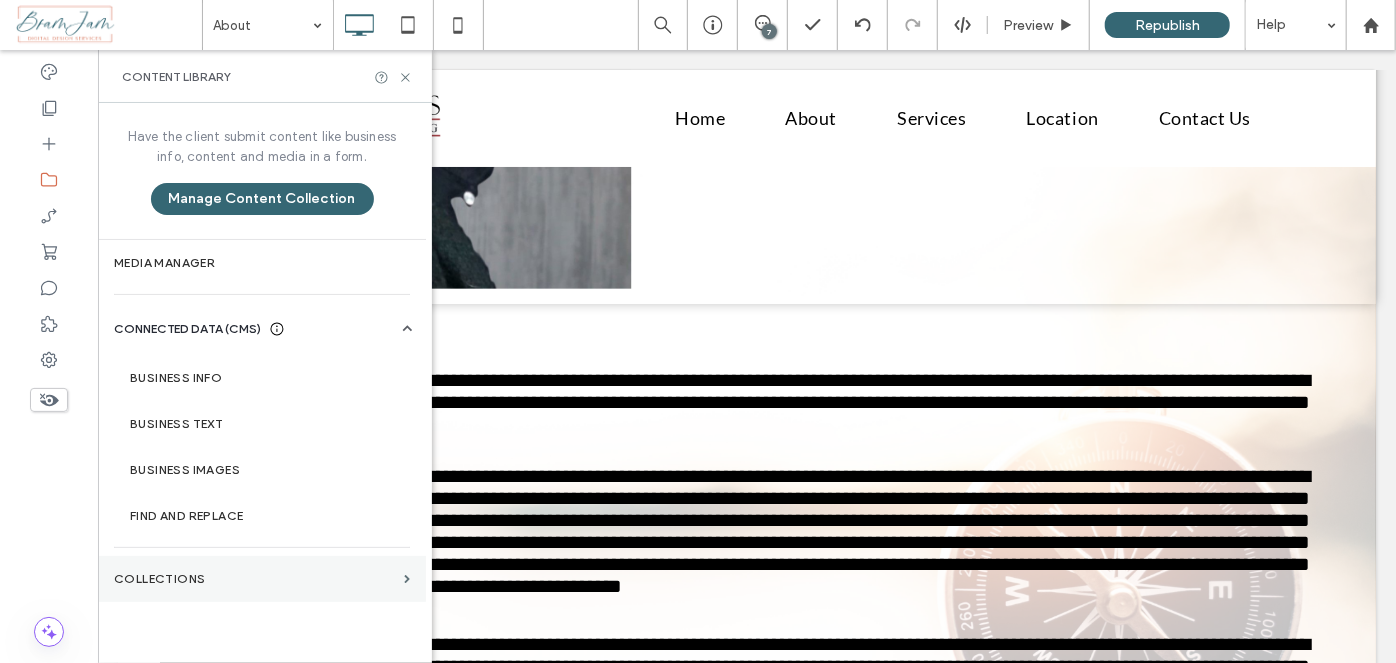 click on "Collections" at bounding box center (255, 579) 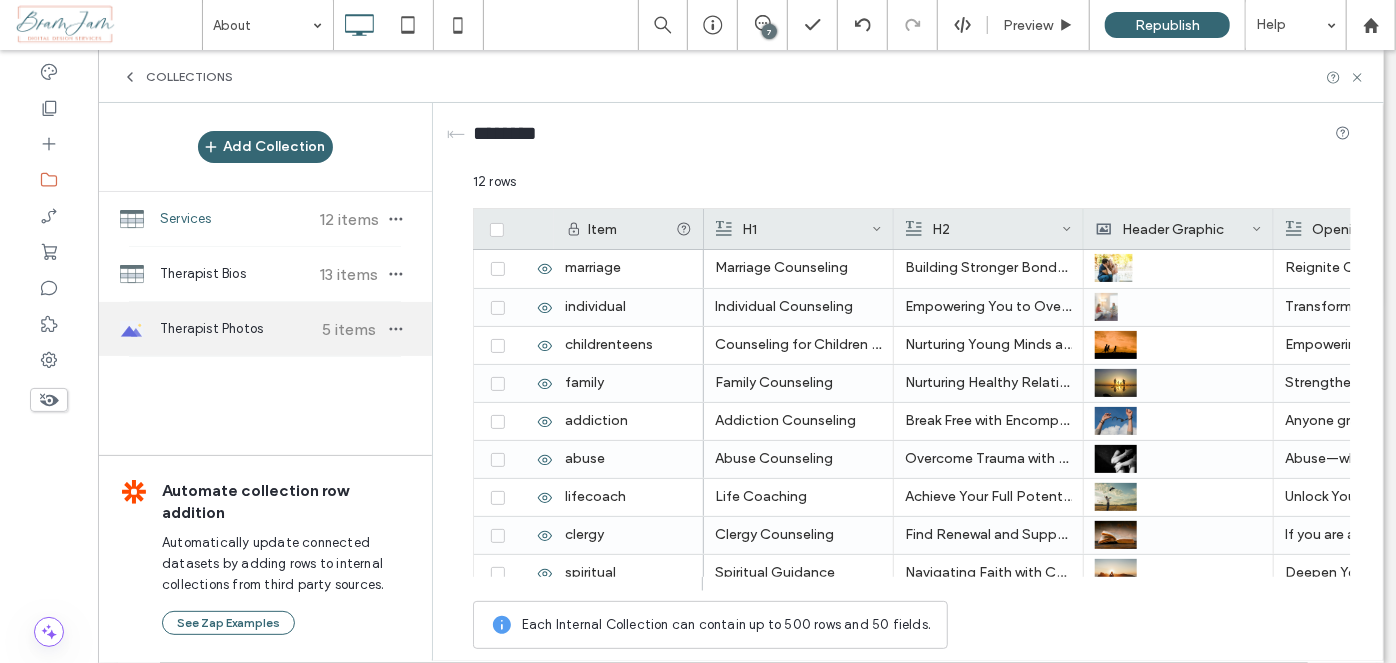 click on "Therapist Photos" at bounding box center (234, 329) 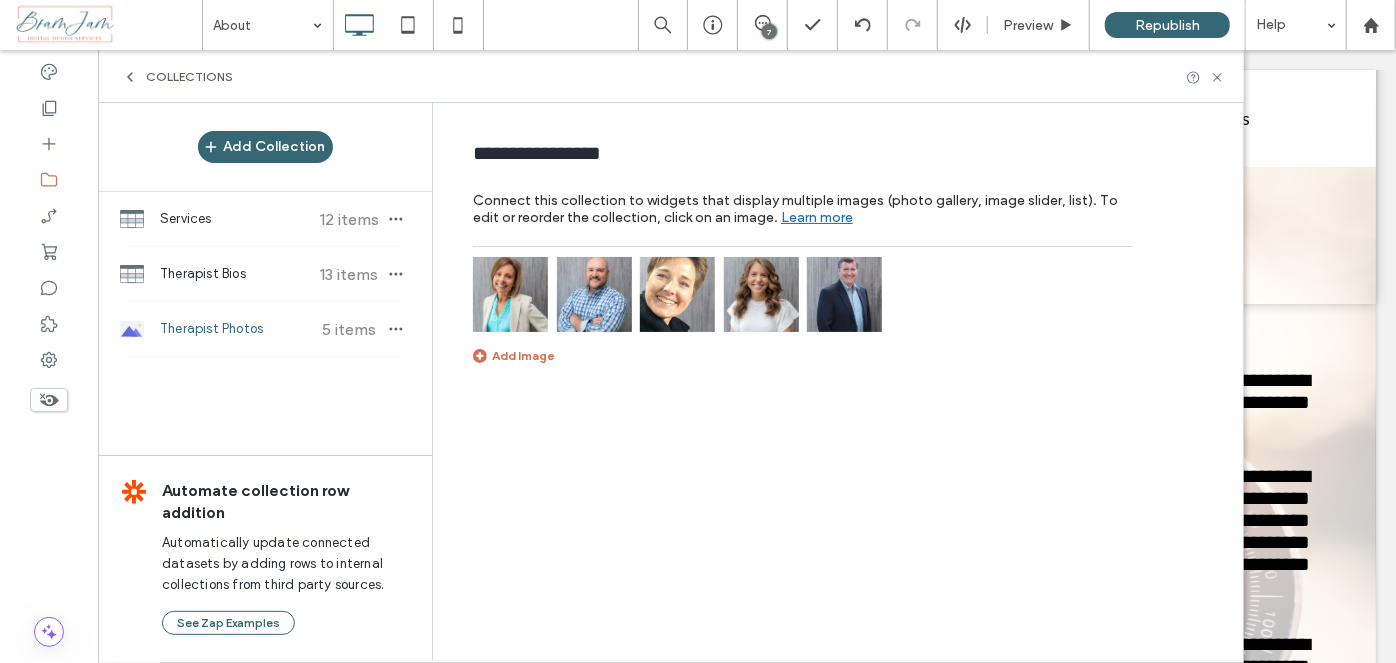 click on "Learn more" at bounding box center [817, 212] 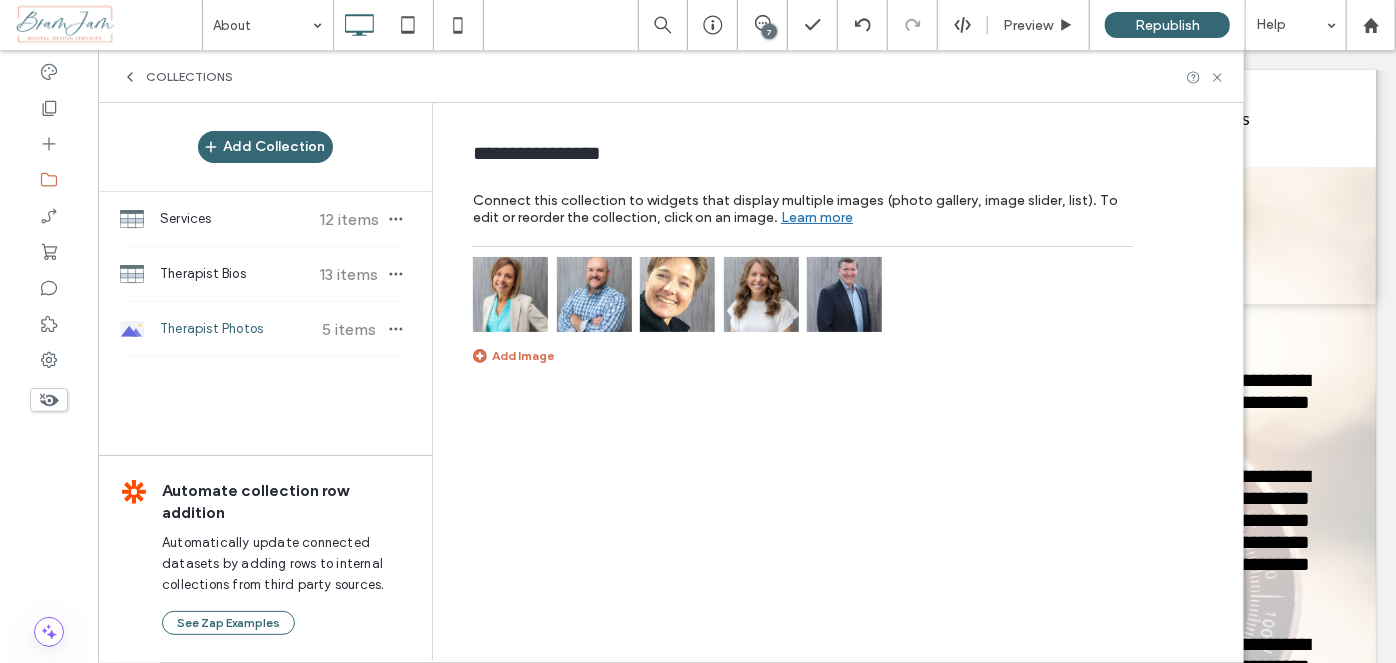 click on "Therapist Photos" at bounding box center [234, 329] 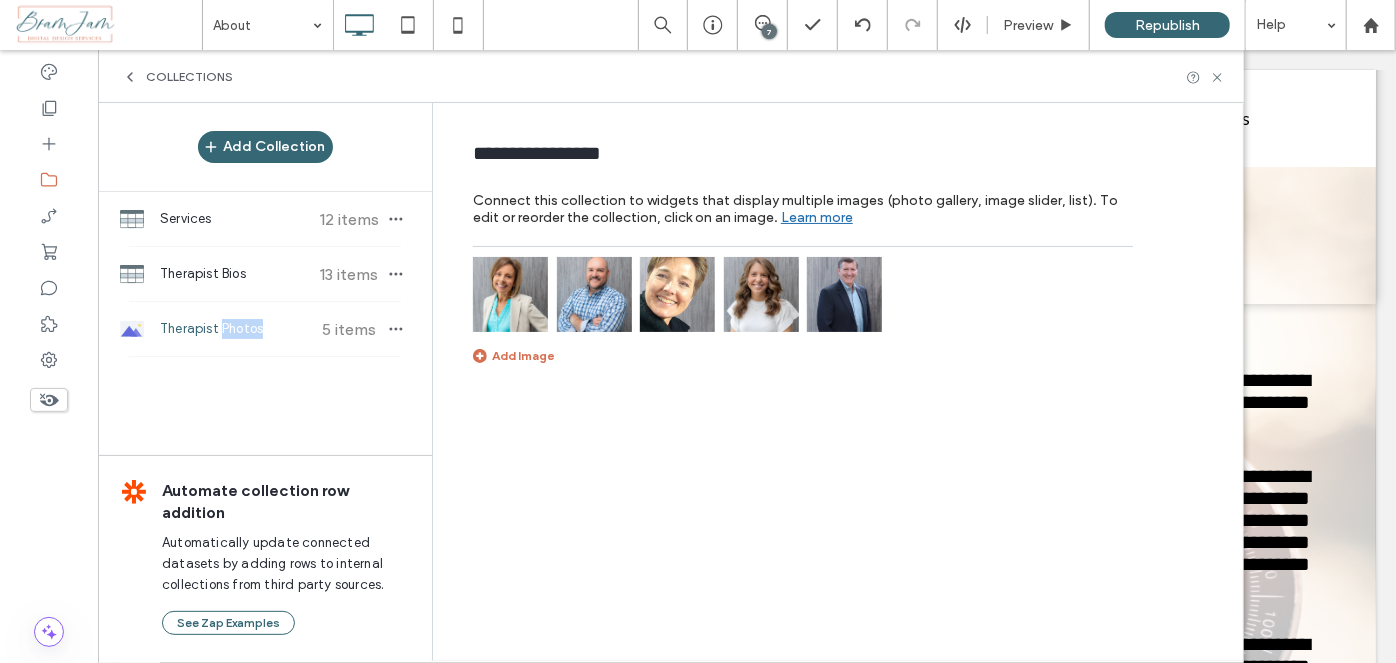 click on "Therapist Photos" at bounding box center (234, 329) 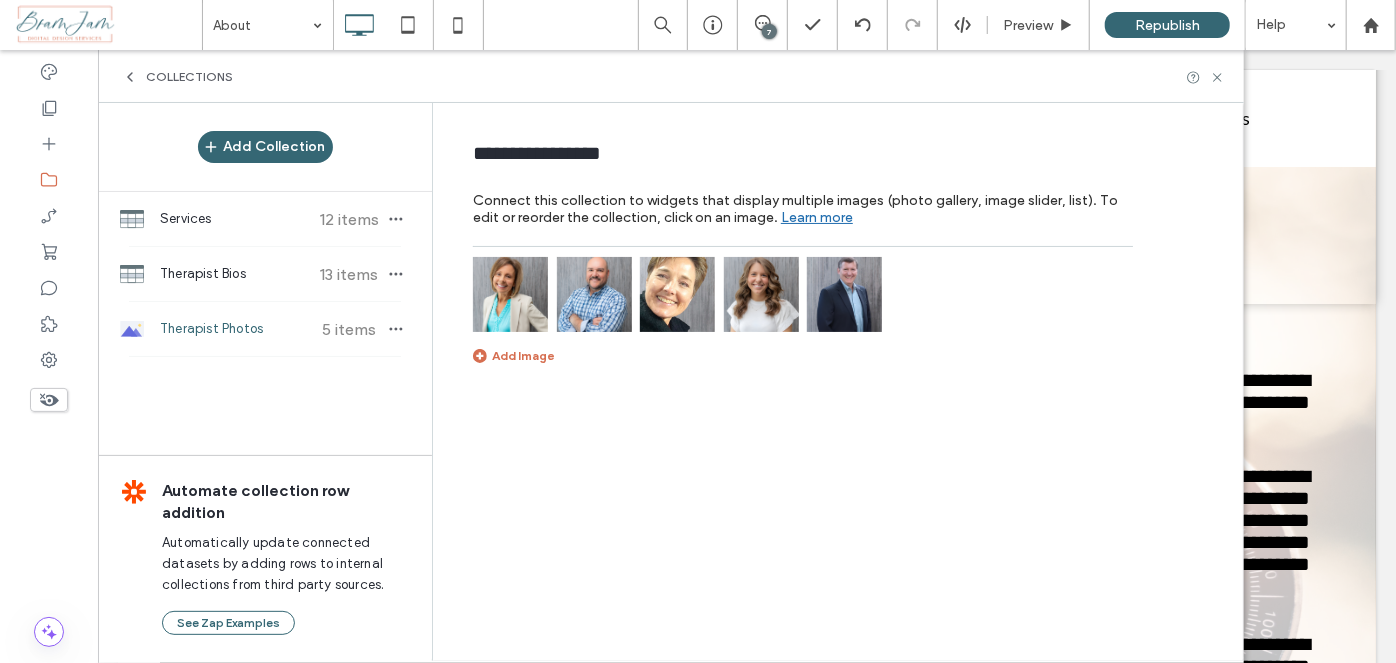 click on "**********" at bounding box center (843, 381) 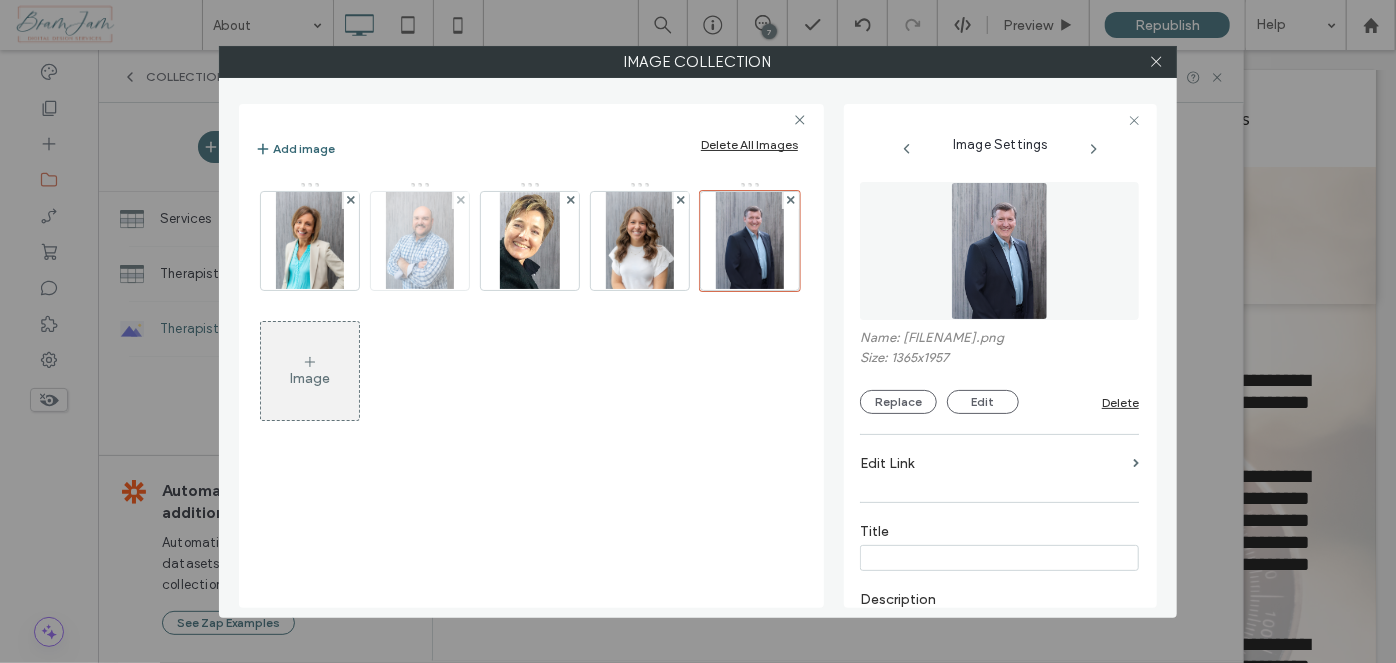 click at bounding box center (420, 241) 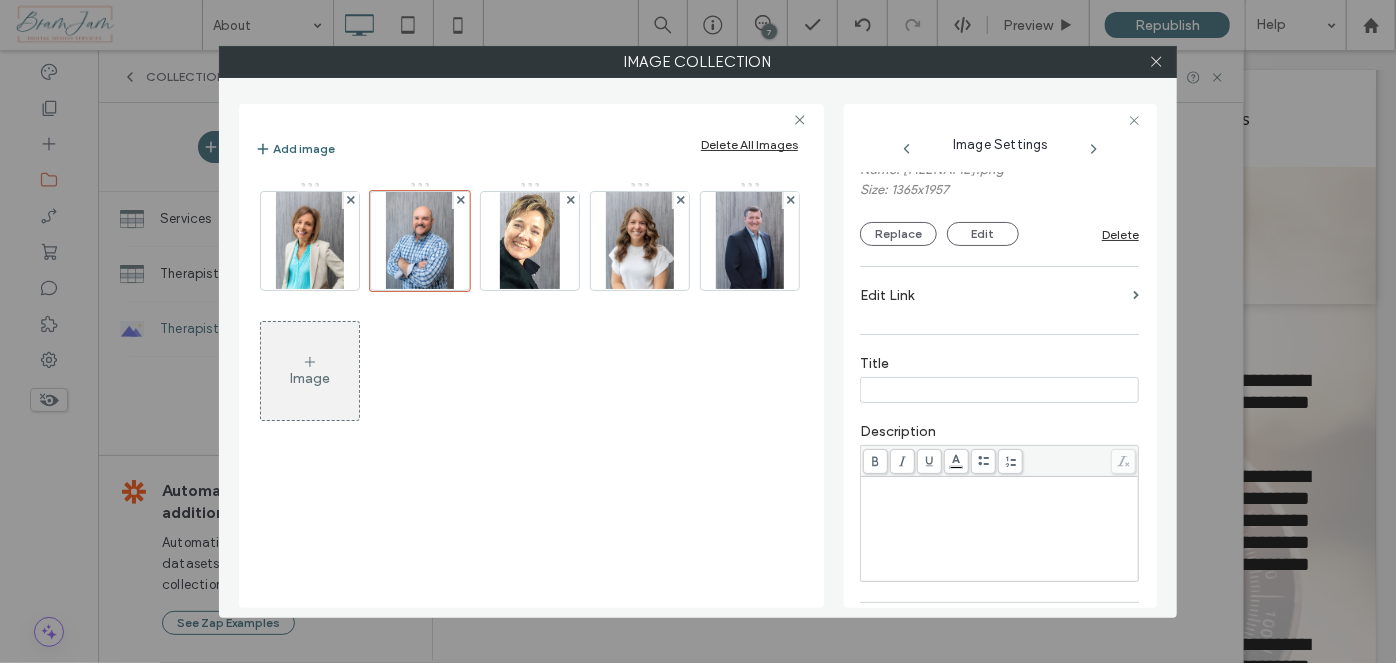 scroll, scrollTop: 272, scrollLeft: 0, axis: vertical 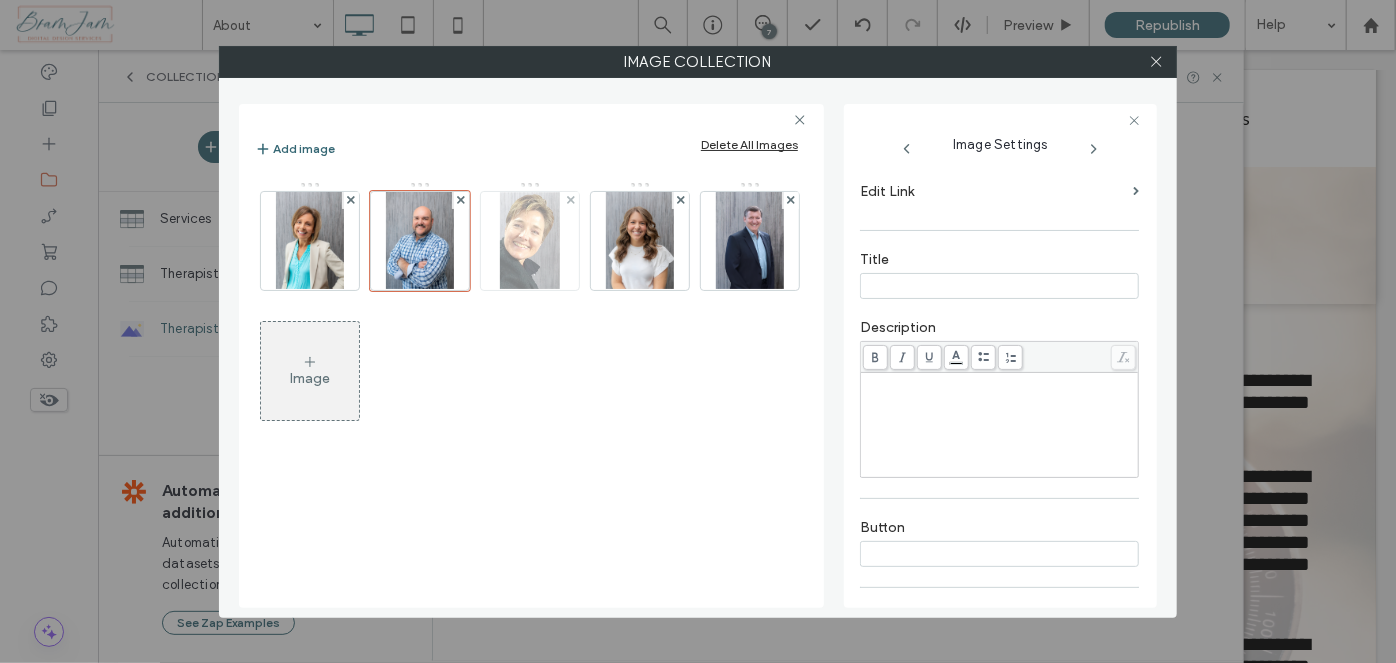 click at bounding box center [530, 241] 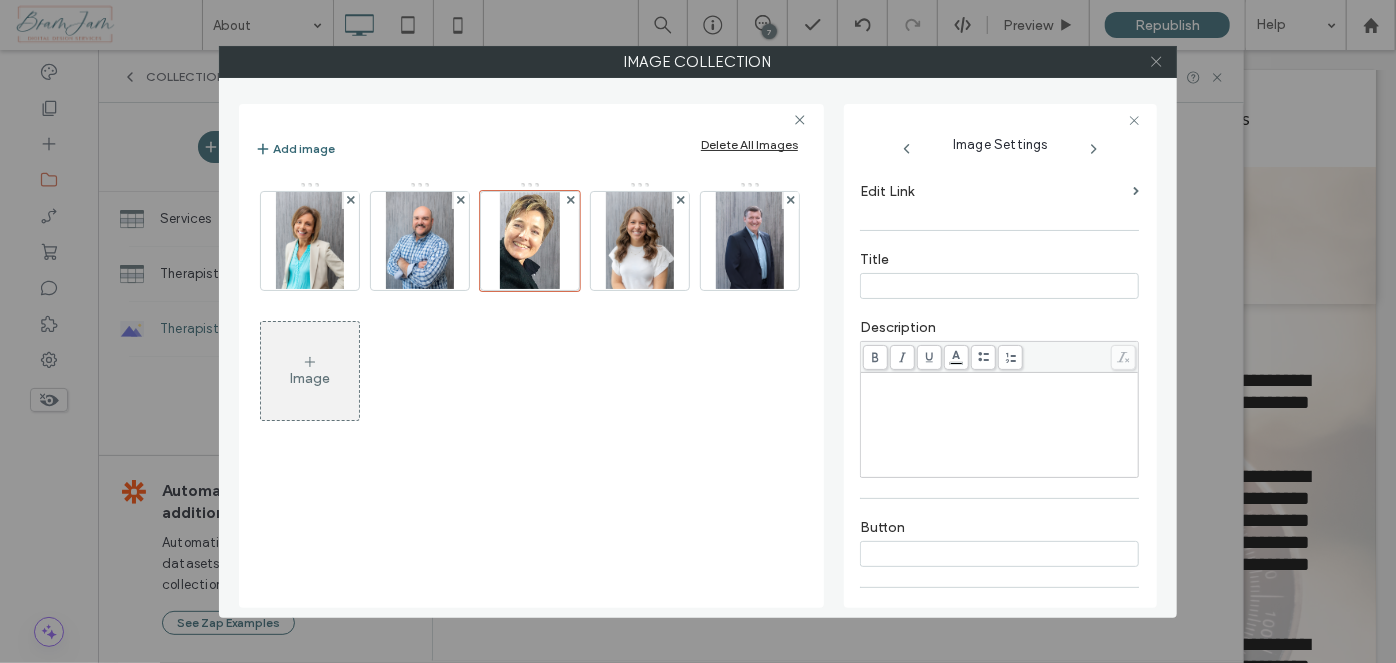 click 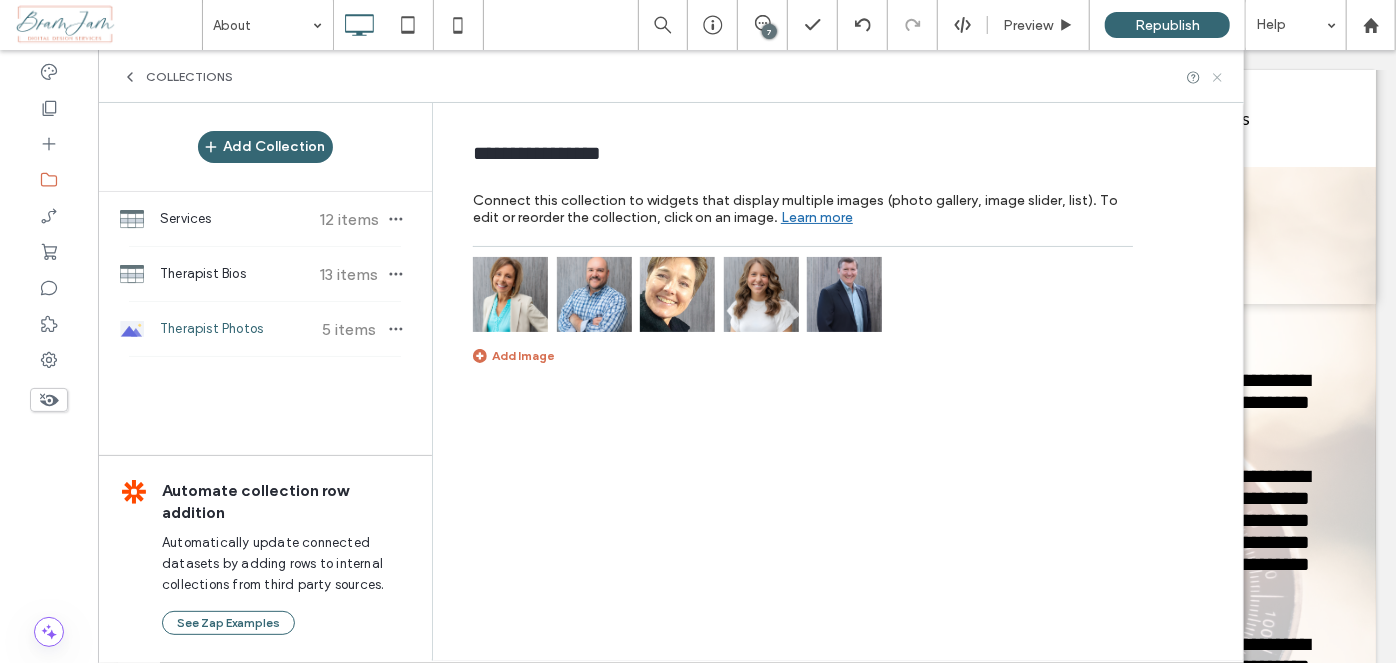 click 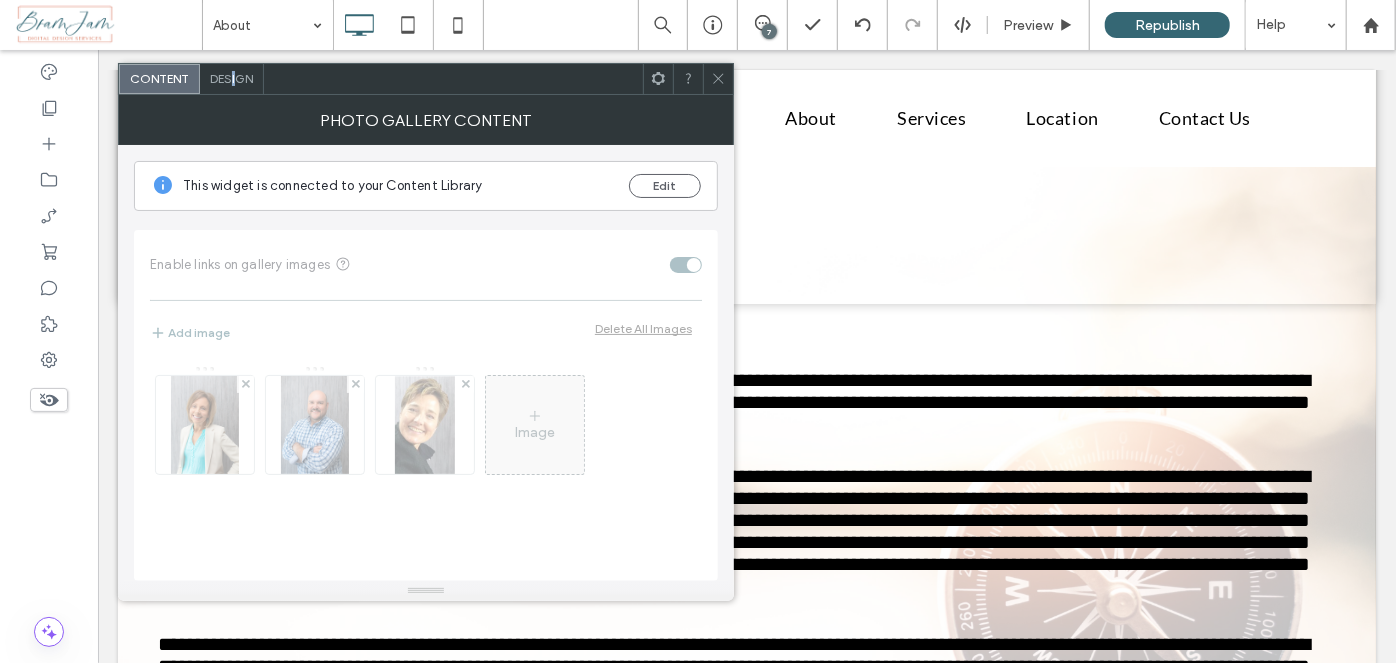 click on "Design" at bounding box center [232, 79] 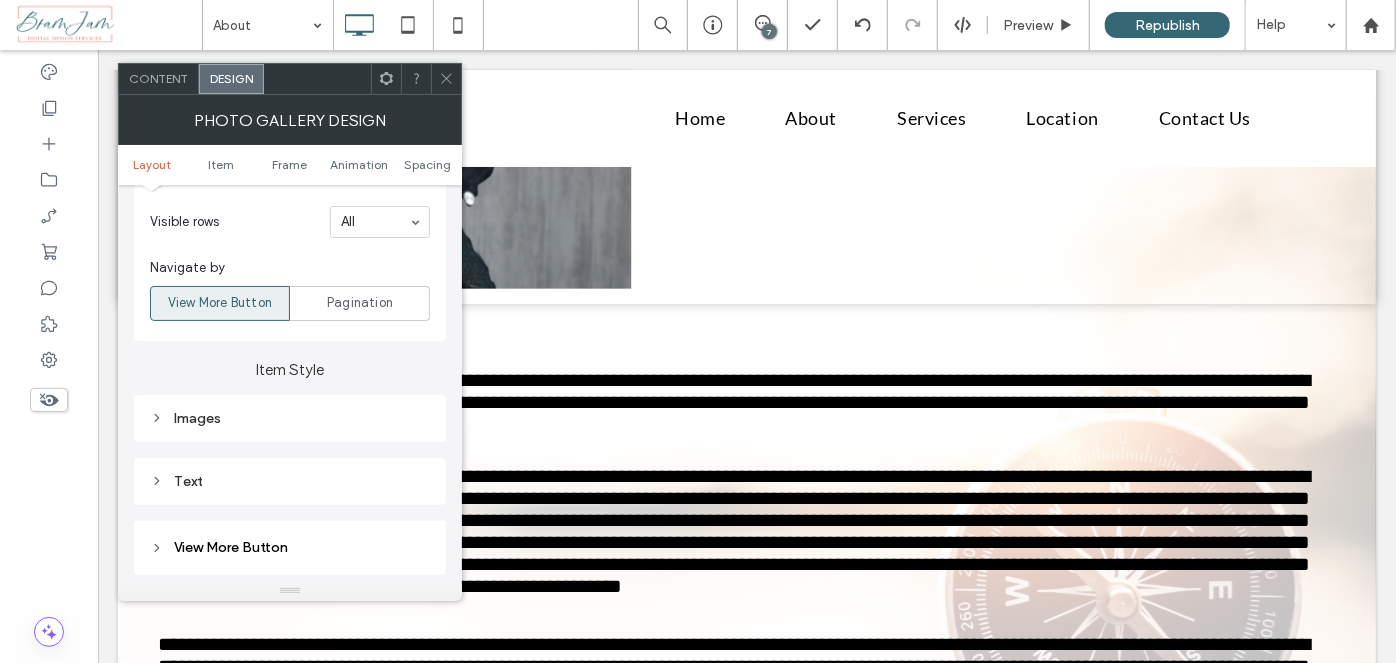 scroll, scrollTop: 727, scrollLeft: 0, axis: vertical 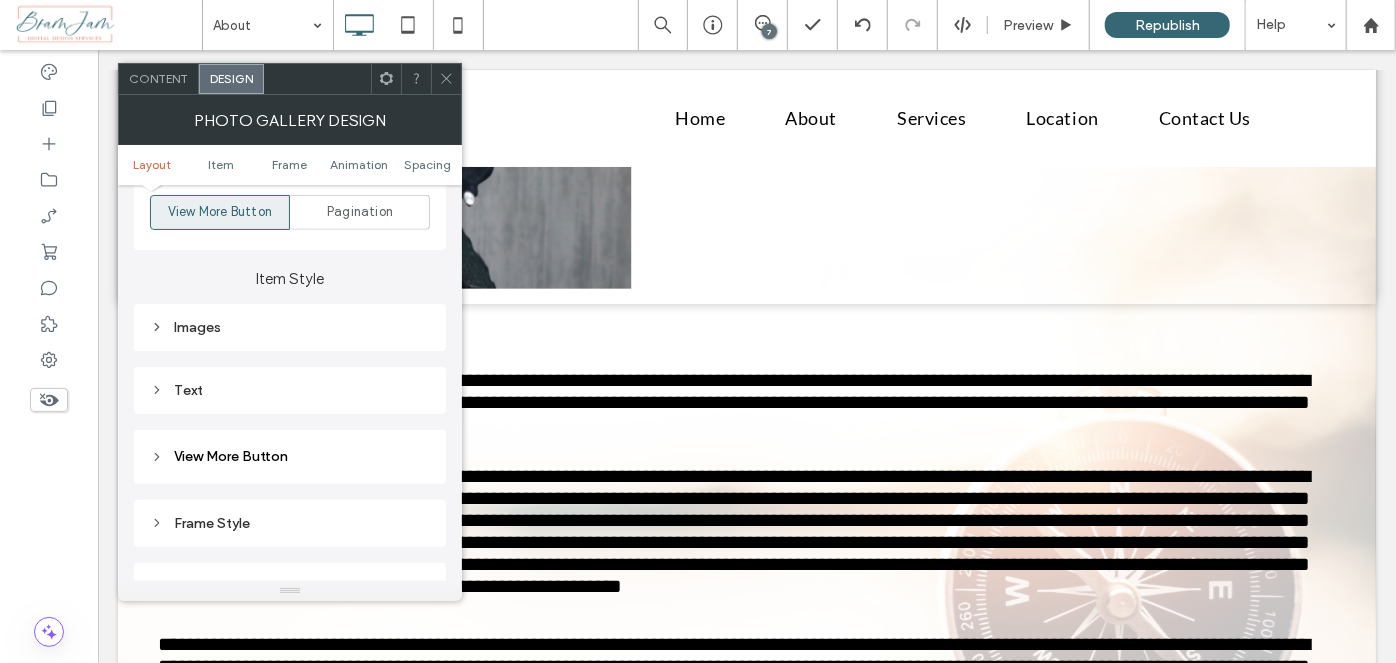 click on "Images" at bounding box center [290, 327] 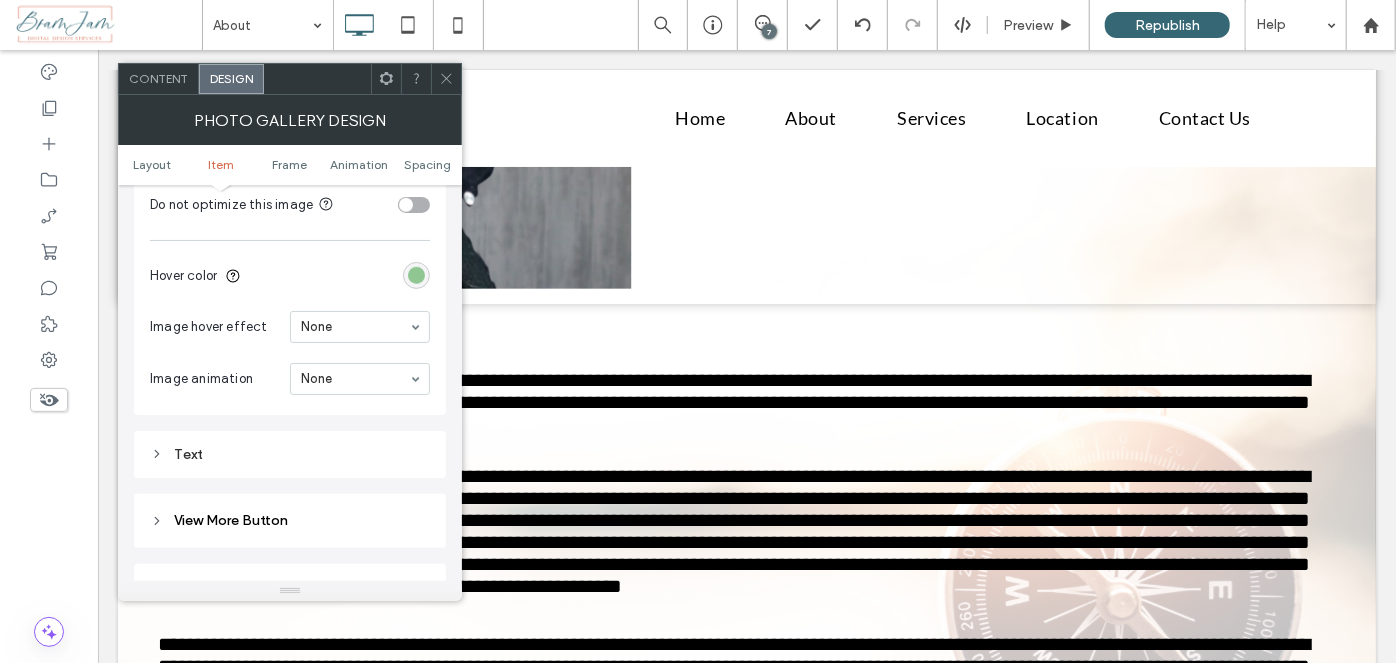 scroll, scrollTop: 1272, scrollLeft: 0, axis: vertical 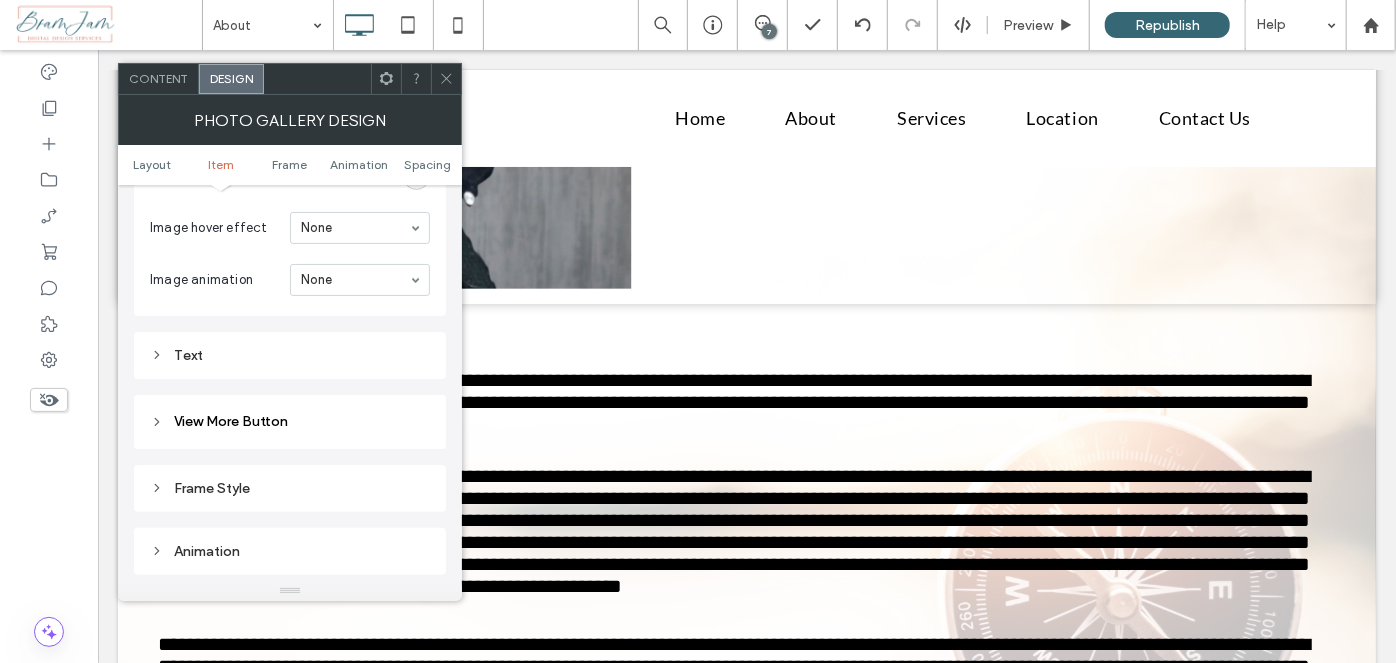 click on "Text" at bounding box center (290, 355) 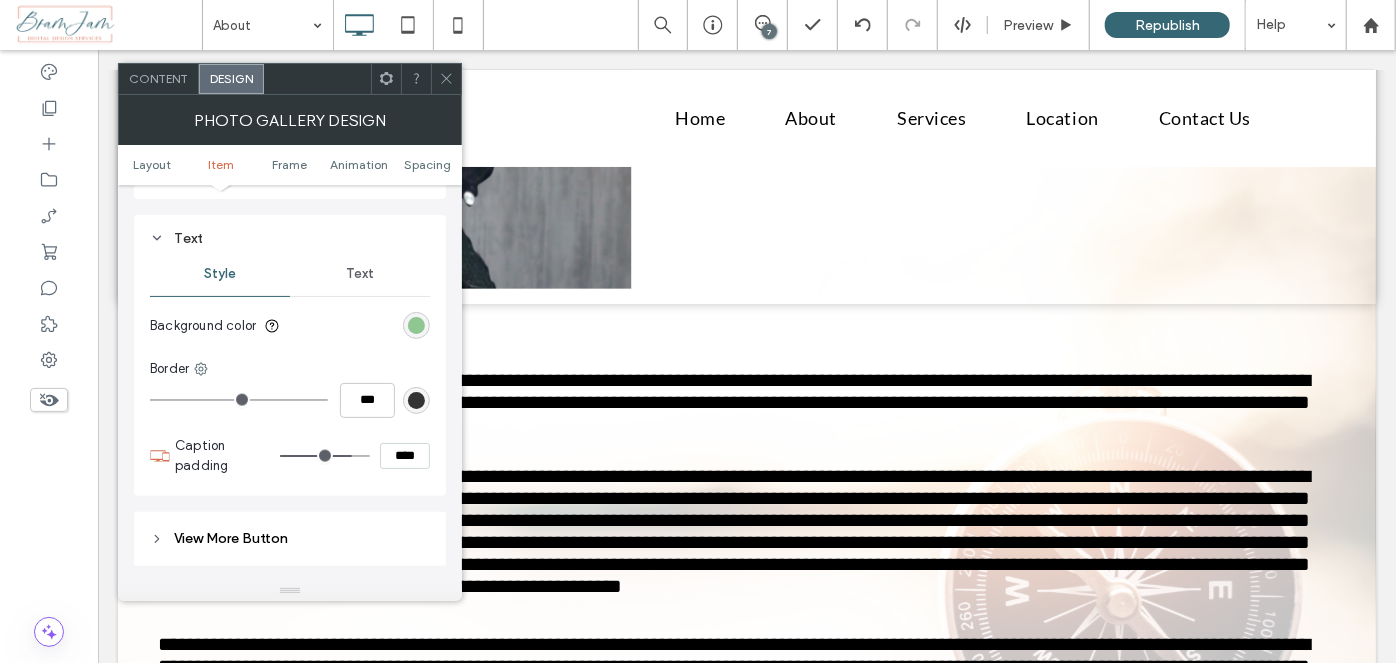 scroll, scrollTop: 1454, scrollLeft: 0, axis: vertical 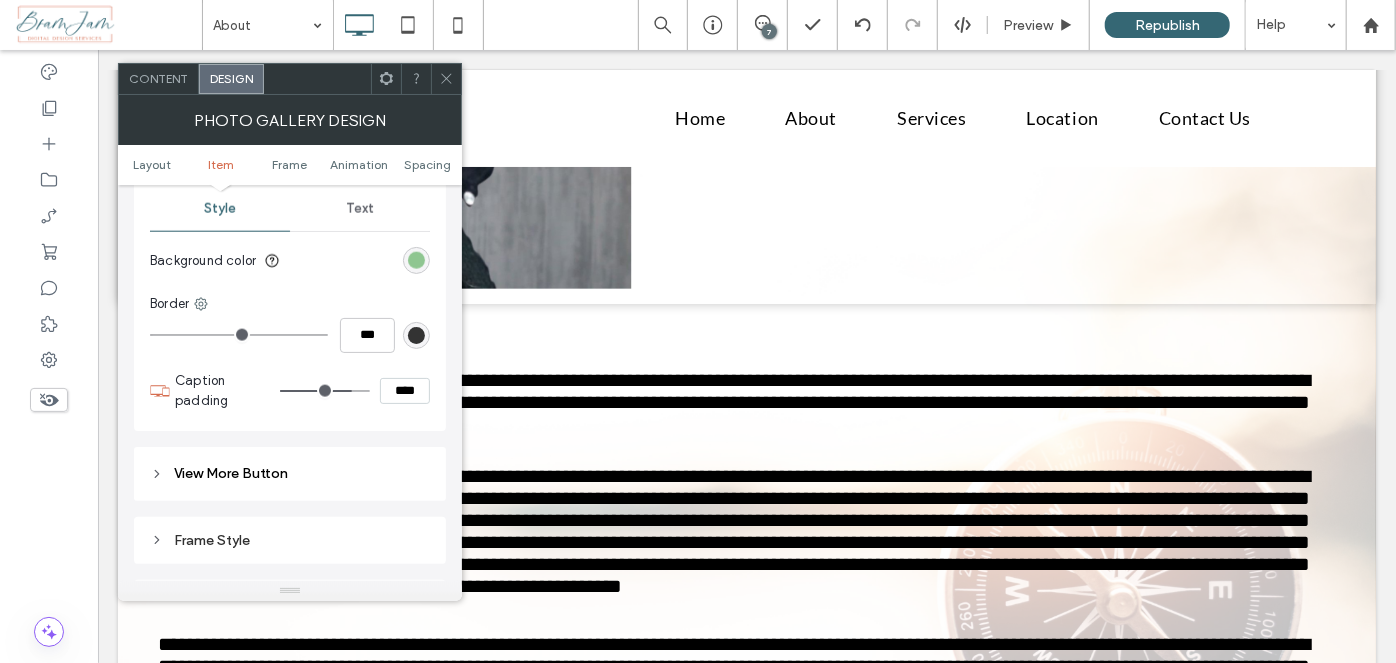 click on "Text" at bounding box center (360, 209) 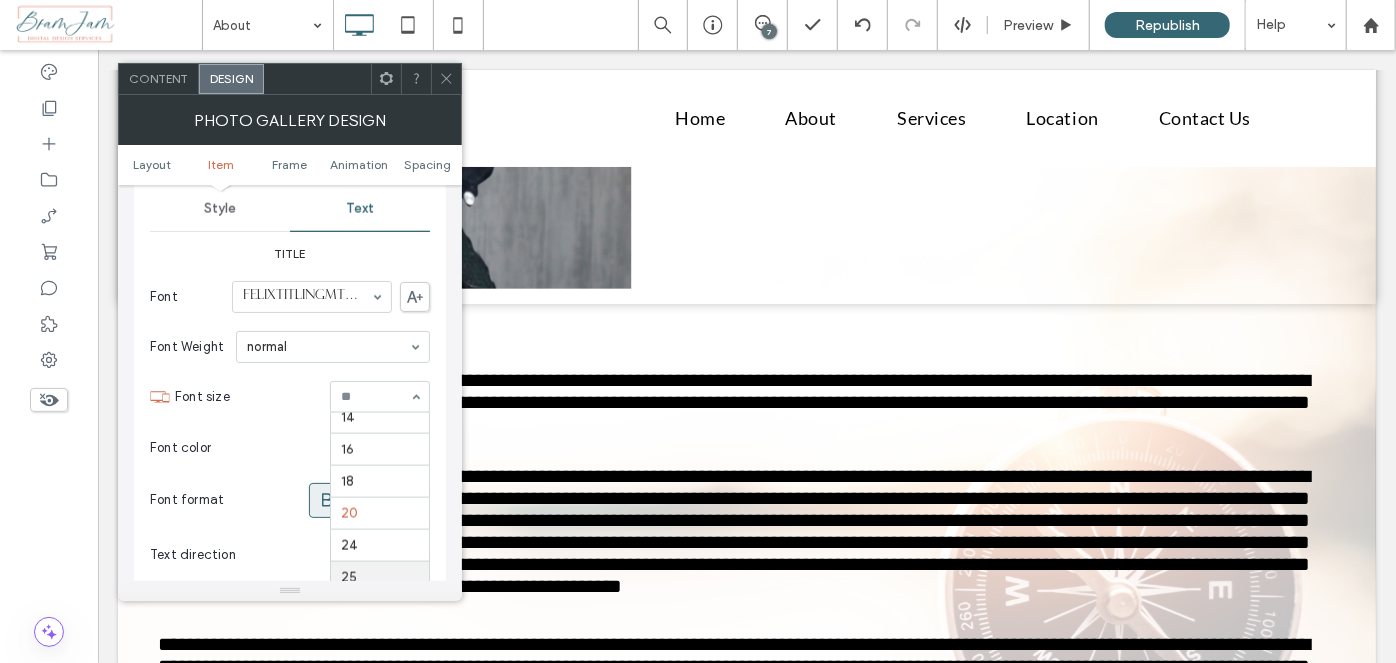 scroll, scrollTop: 170, scrollLeft: 0, axis: vertical 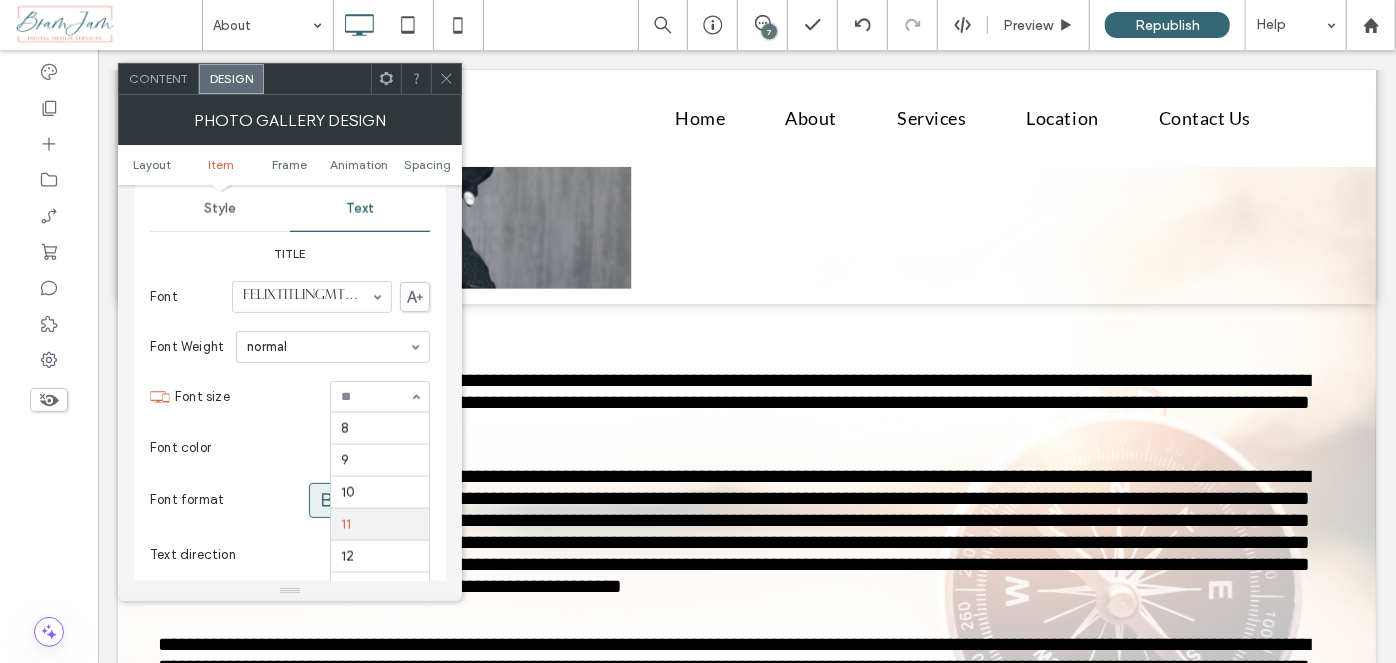 click at bounding box center [375, 397] 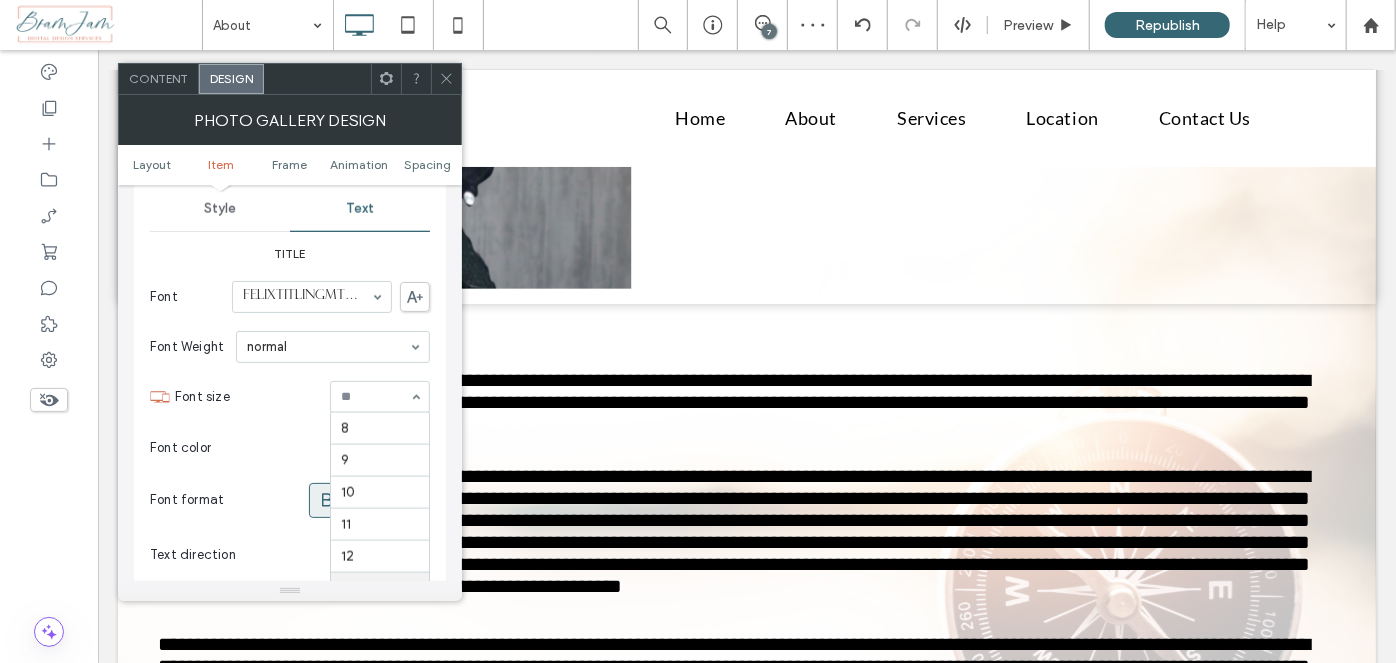 click at bounding box center (375, 397) 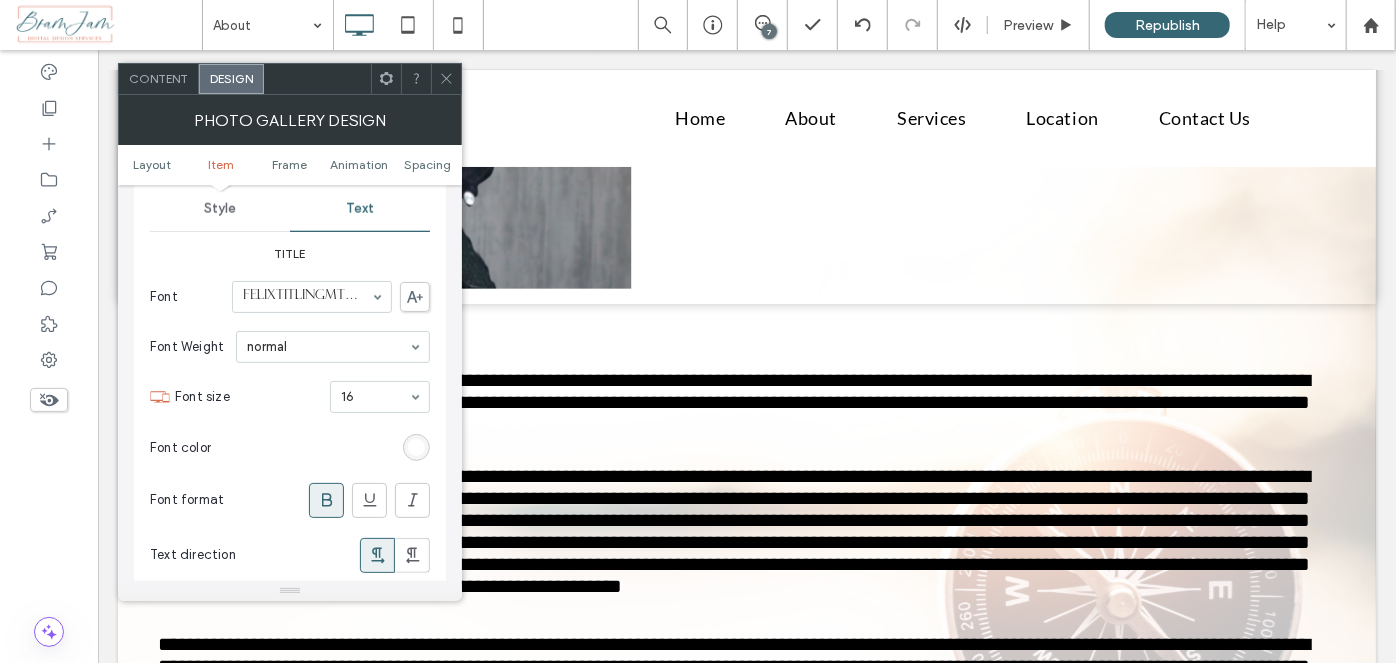 click at bounding box center [375, 397] 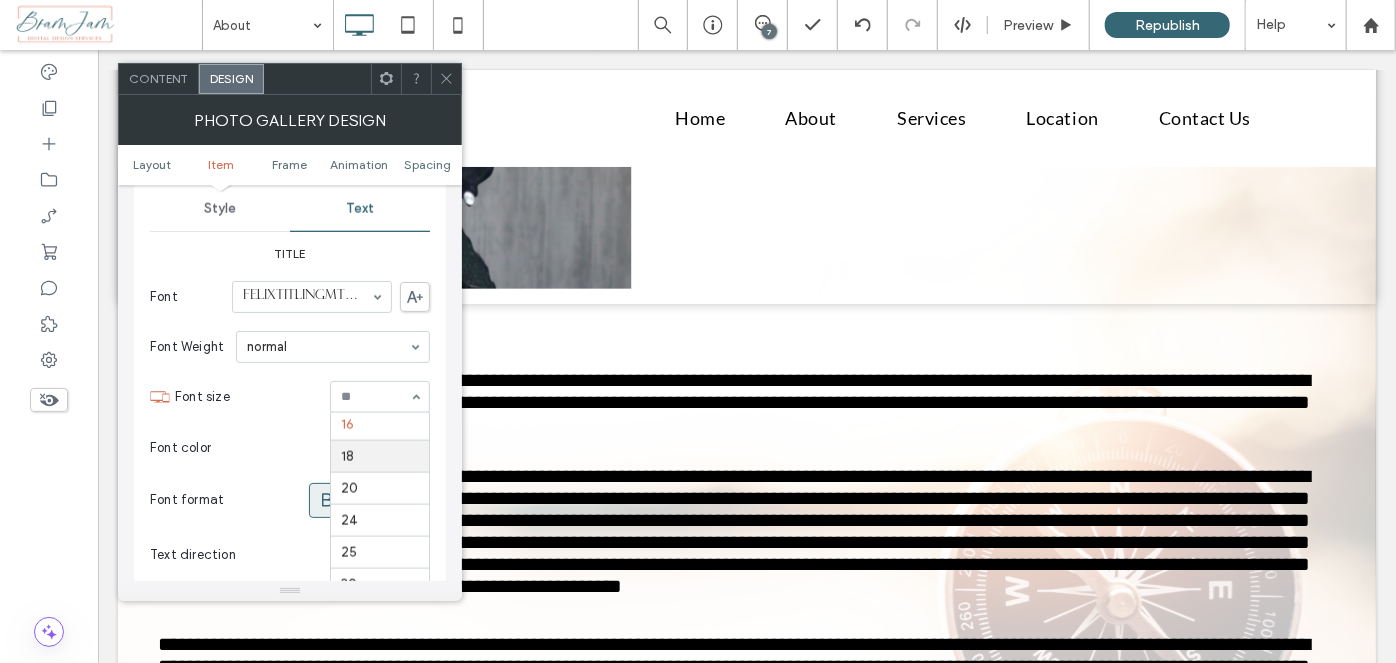 scroll, scrollTop: 105, scrollLeft: 0, axis: vertical 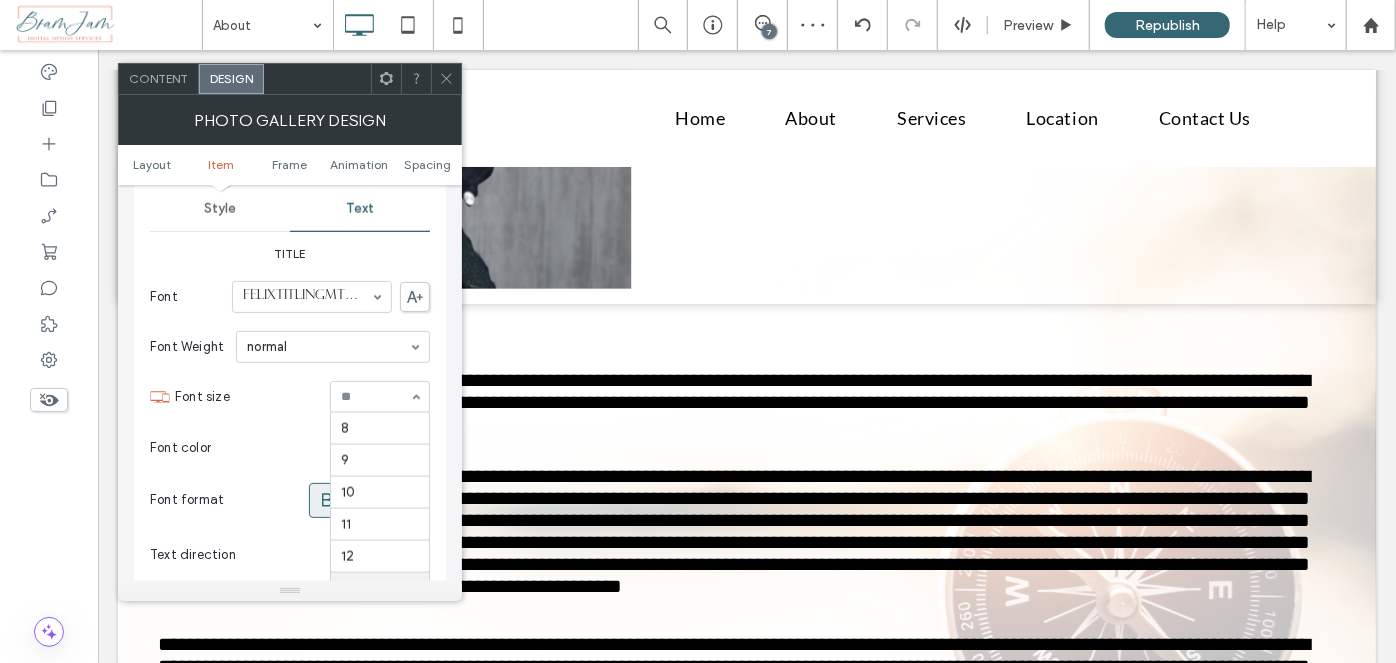 click at bounding box center [375, 397] 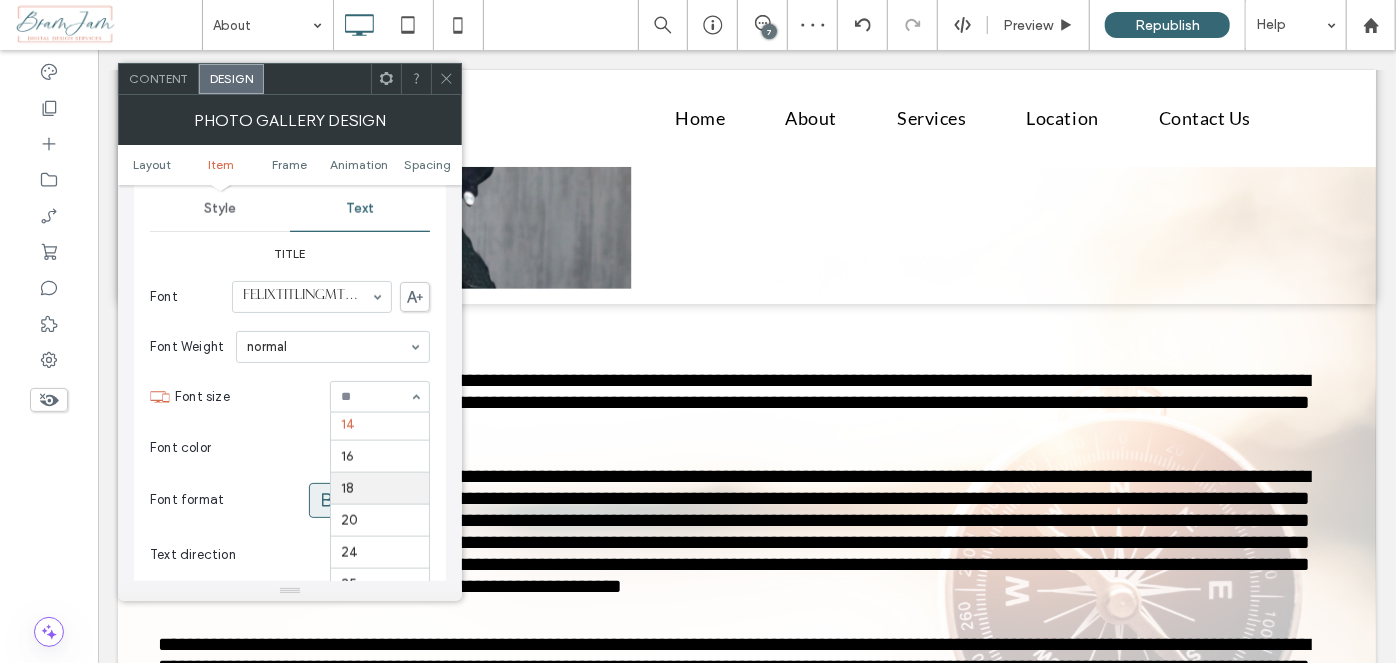 scroll, scrollTop: 73, scrollLeft: 0, axis: vertical 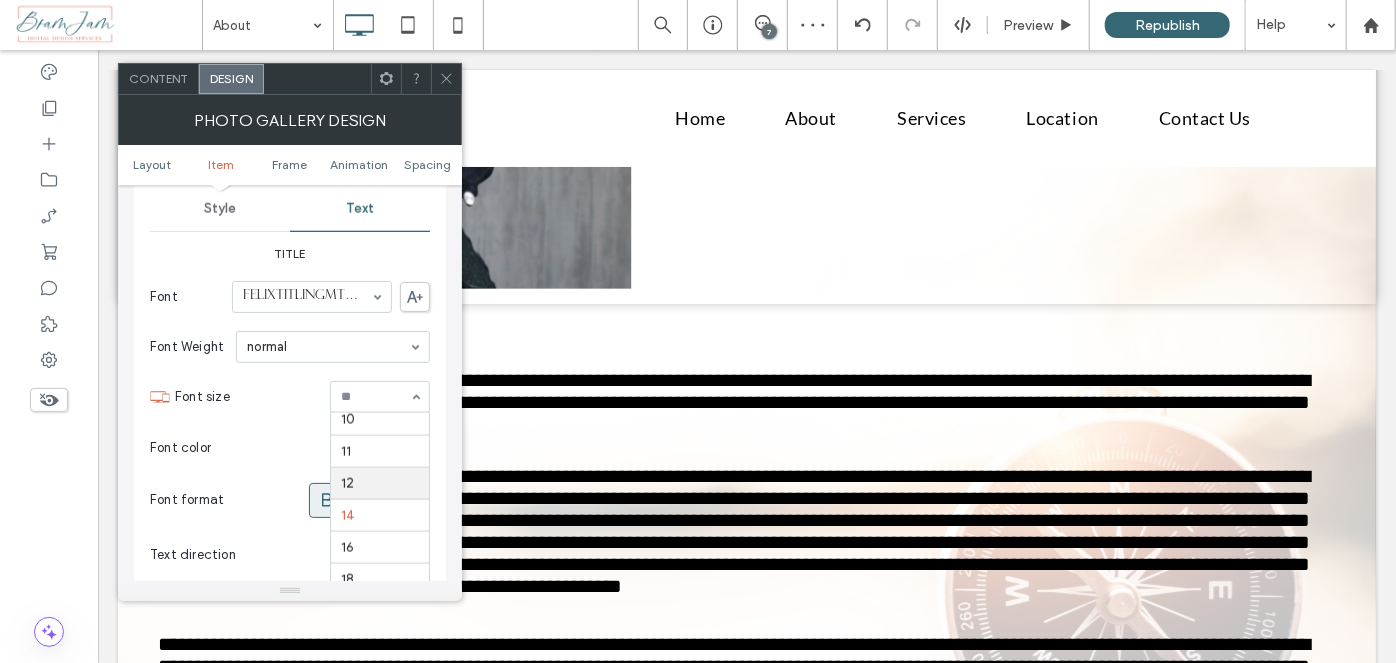 click at bounding box center [380, 499] 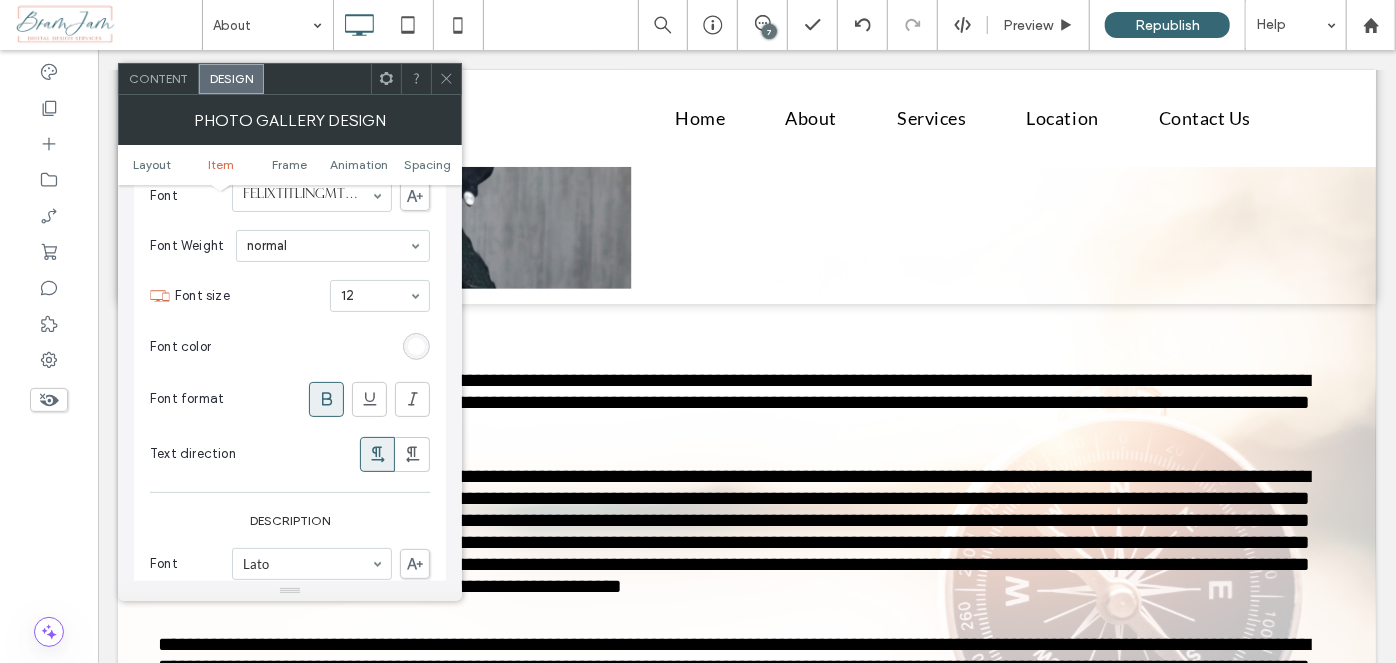 scroll, scrollTop: 1545, scrollLeft: 0, axis: vertical 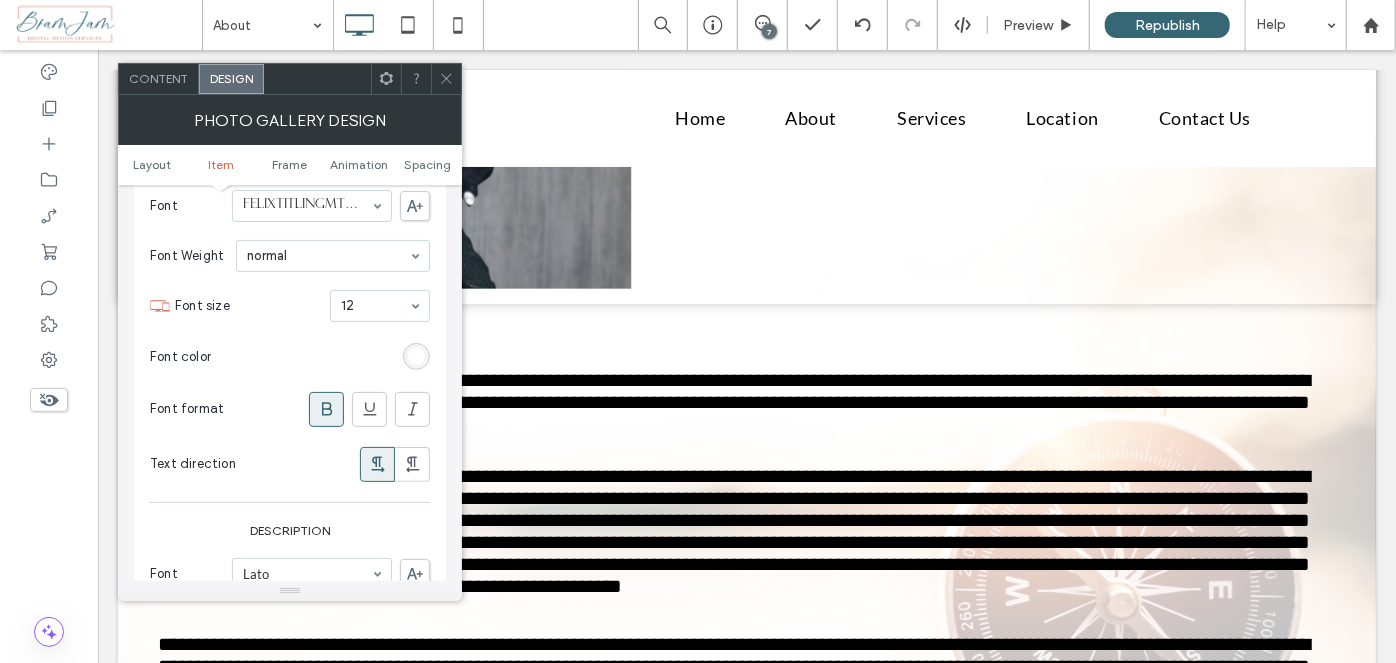 click at bounding box center (375, 306) 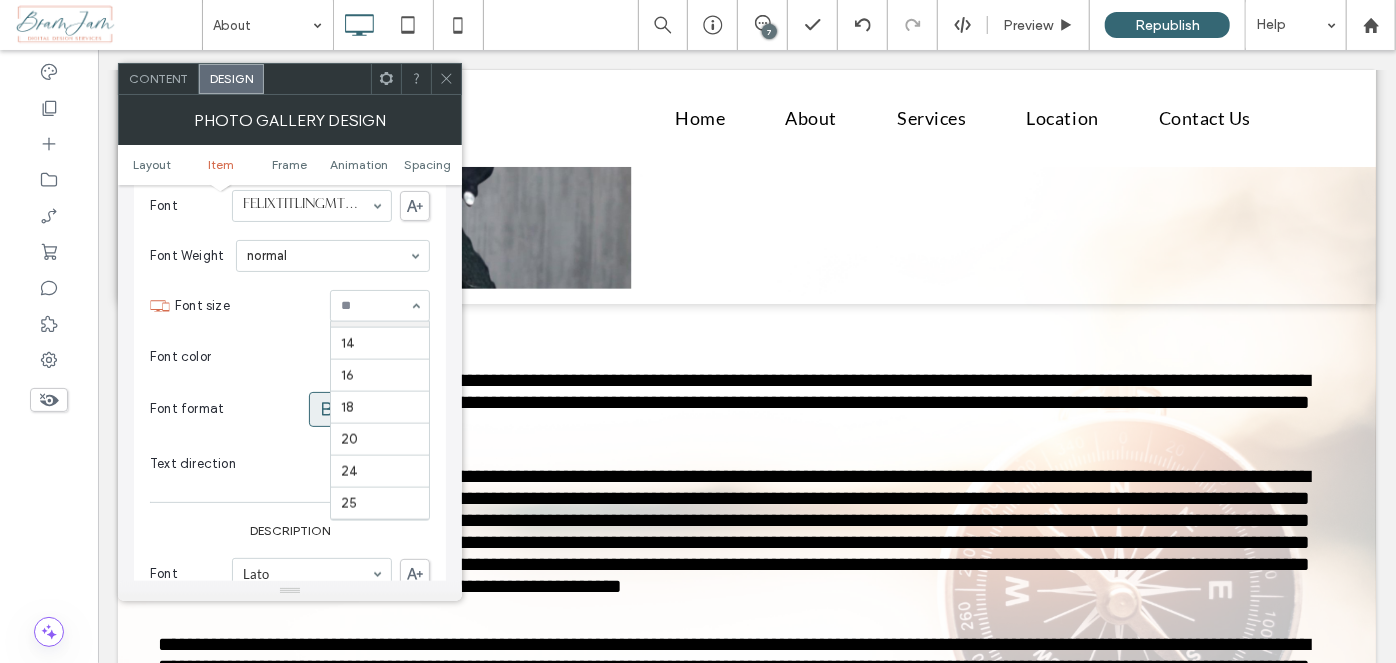scroll, scrollTop: 221, scrollLeft: 0, axis: vertical 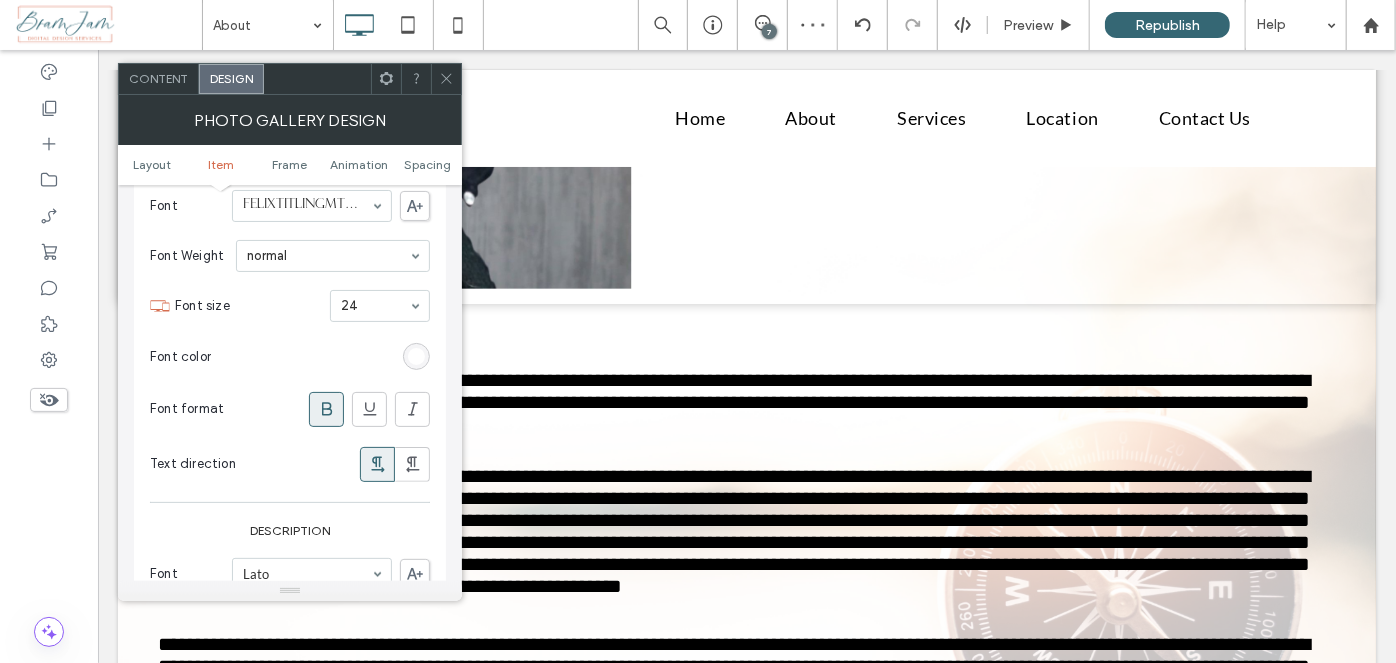 click at bounding box center (375, 306) 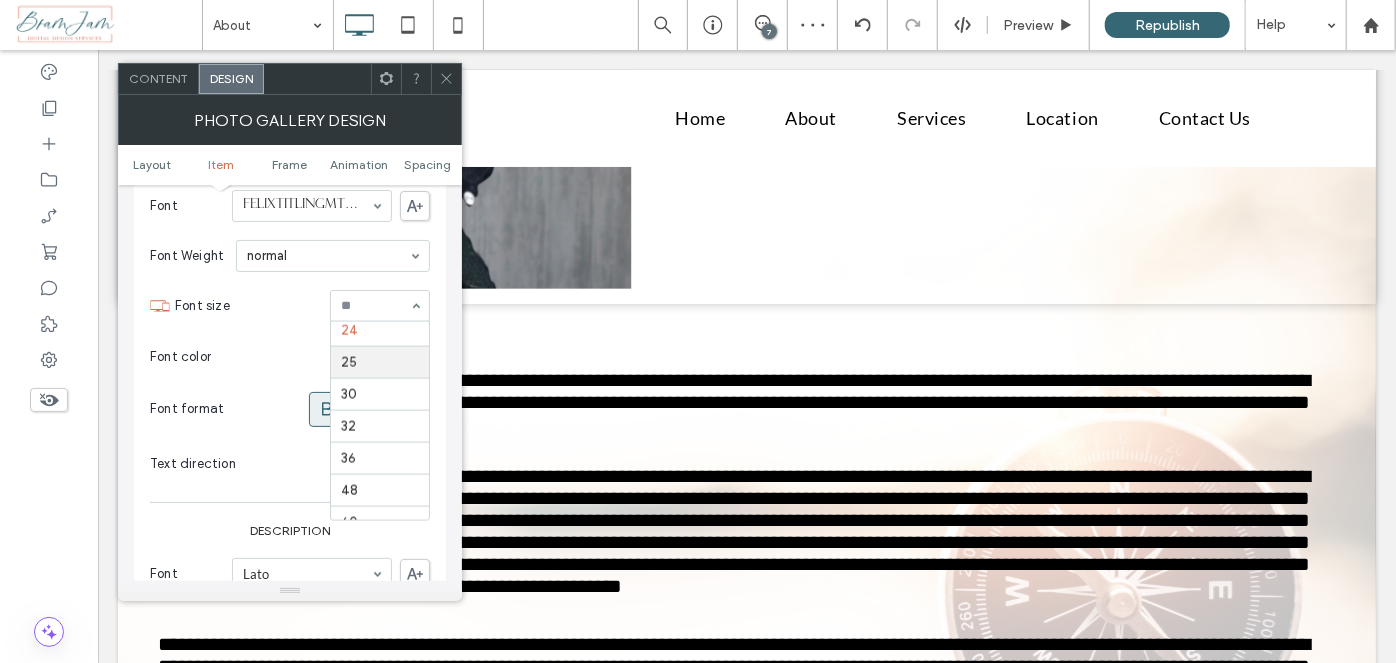 scroll, scrollTop: 113, scrollLeft: 0, axis: vertical 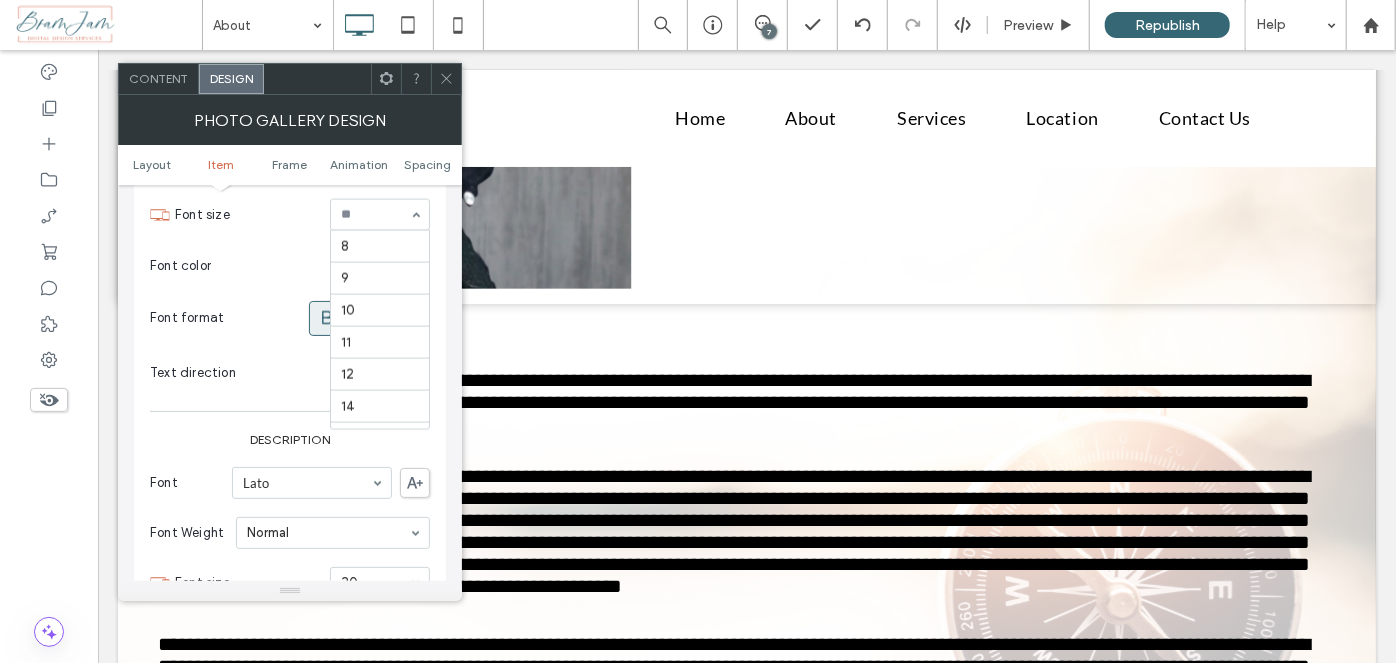 click at bounding box center [380, 215] 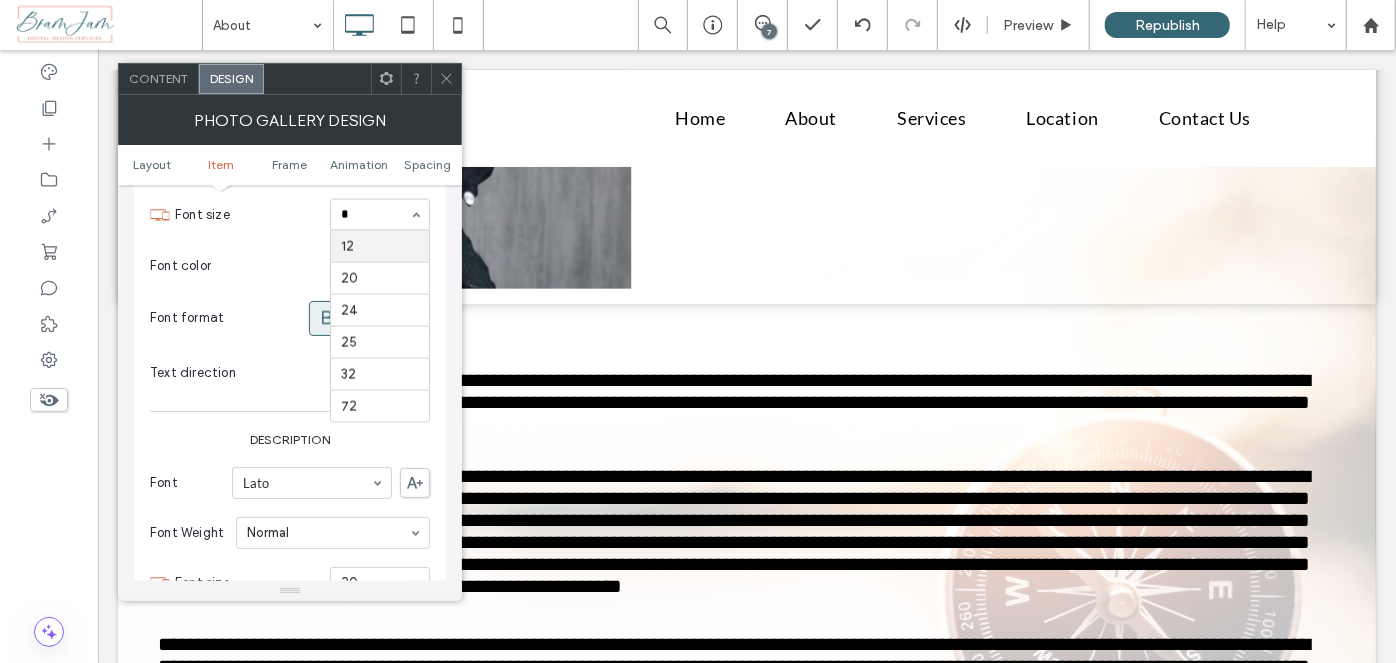 scroll, scrollTop: 0, scrollLeft: 0, axis: both 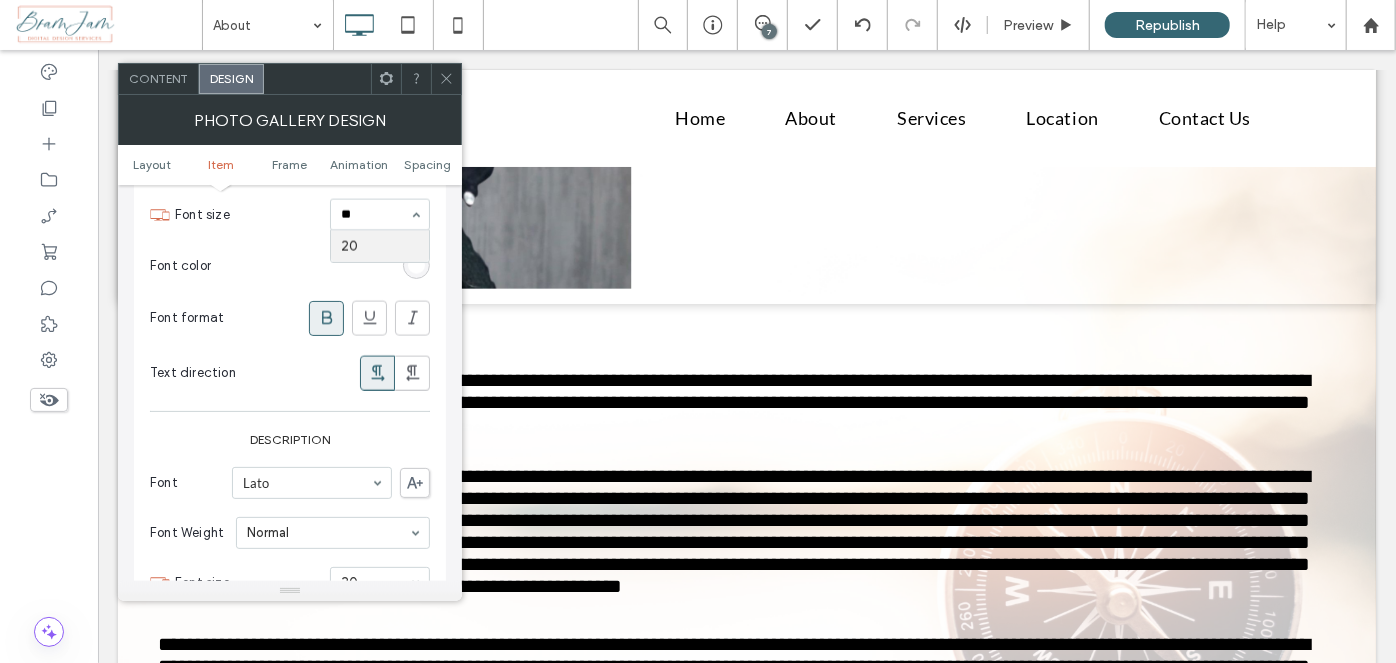 type 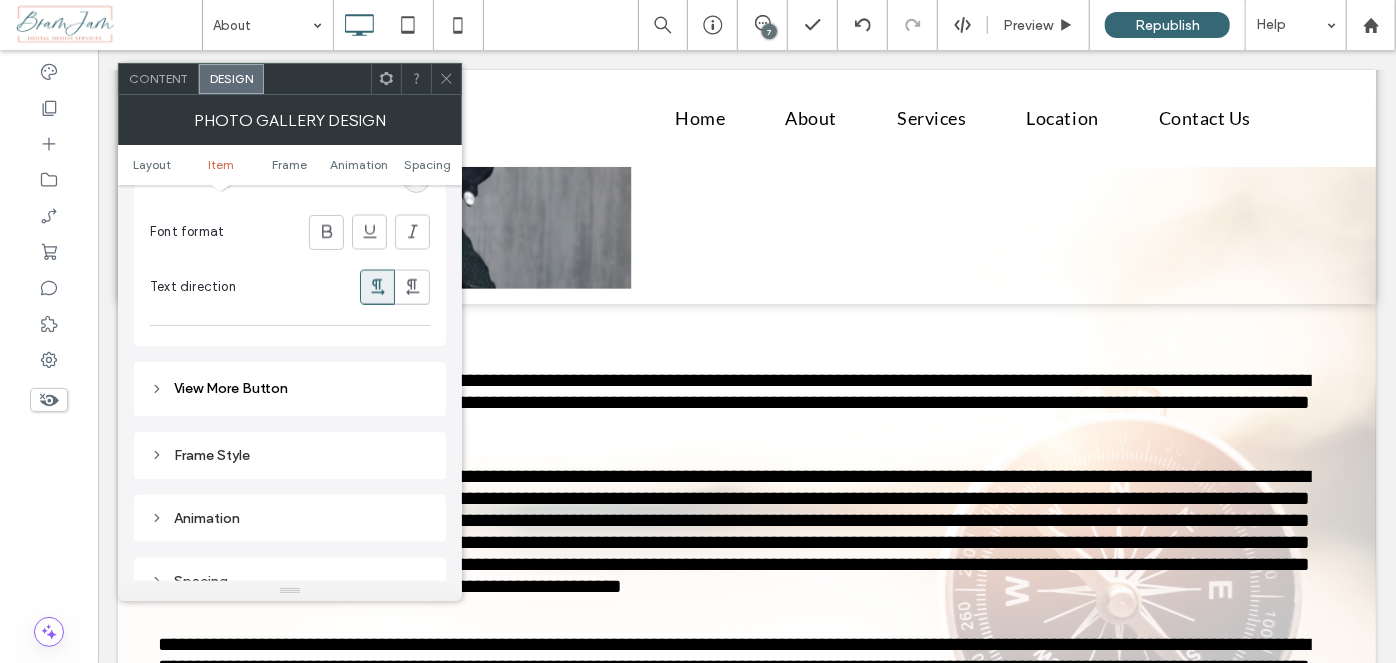 scroll, scrollTop: 2181, scrollLeft: 0, axis: vertical 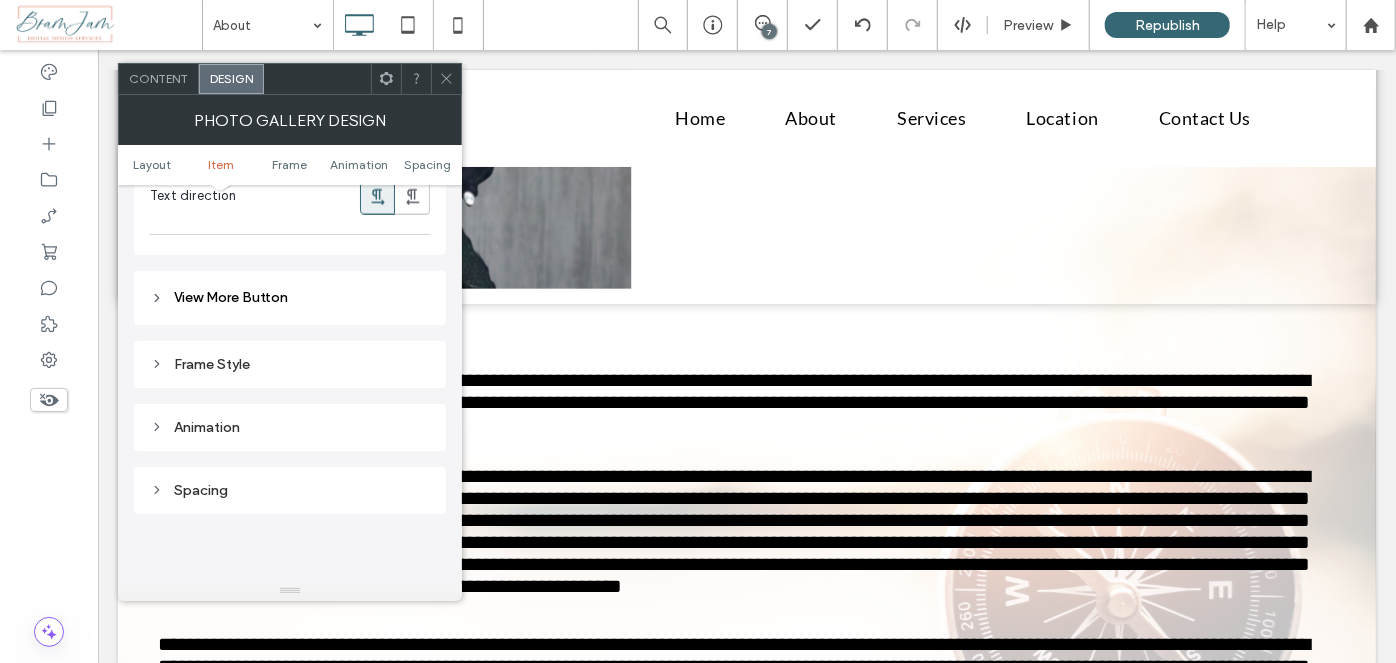 click at bounding box center (446, 79) 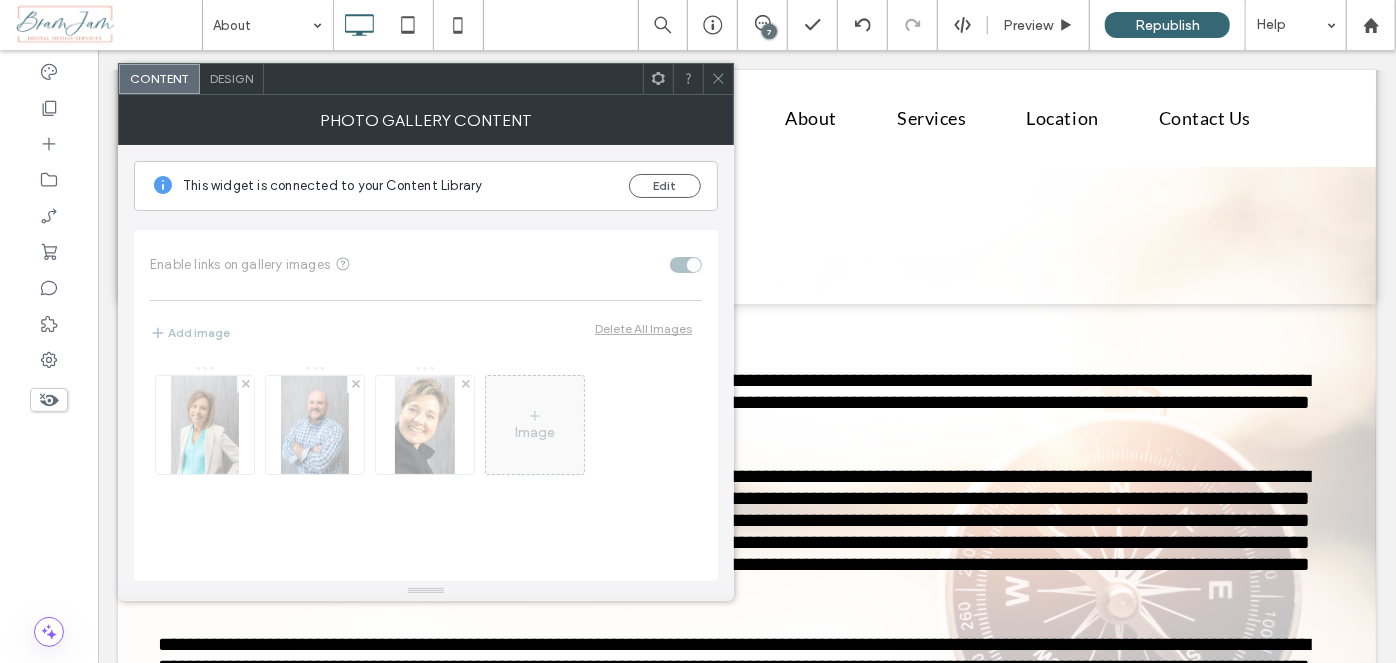 click on "Design" at bounding box center (231, 78) 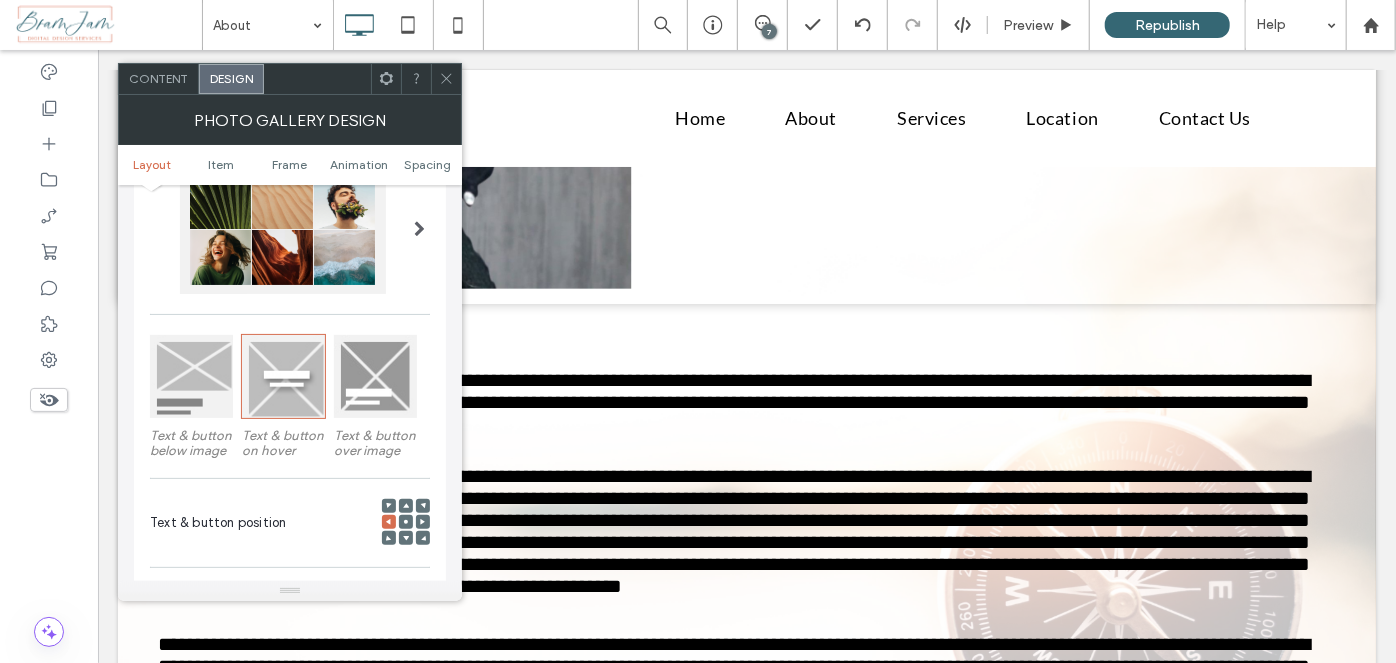 scroll, scrollTop: 181, scrollLeft: 0, axis: vertical 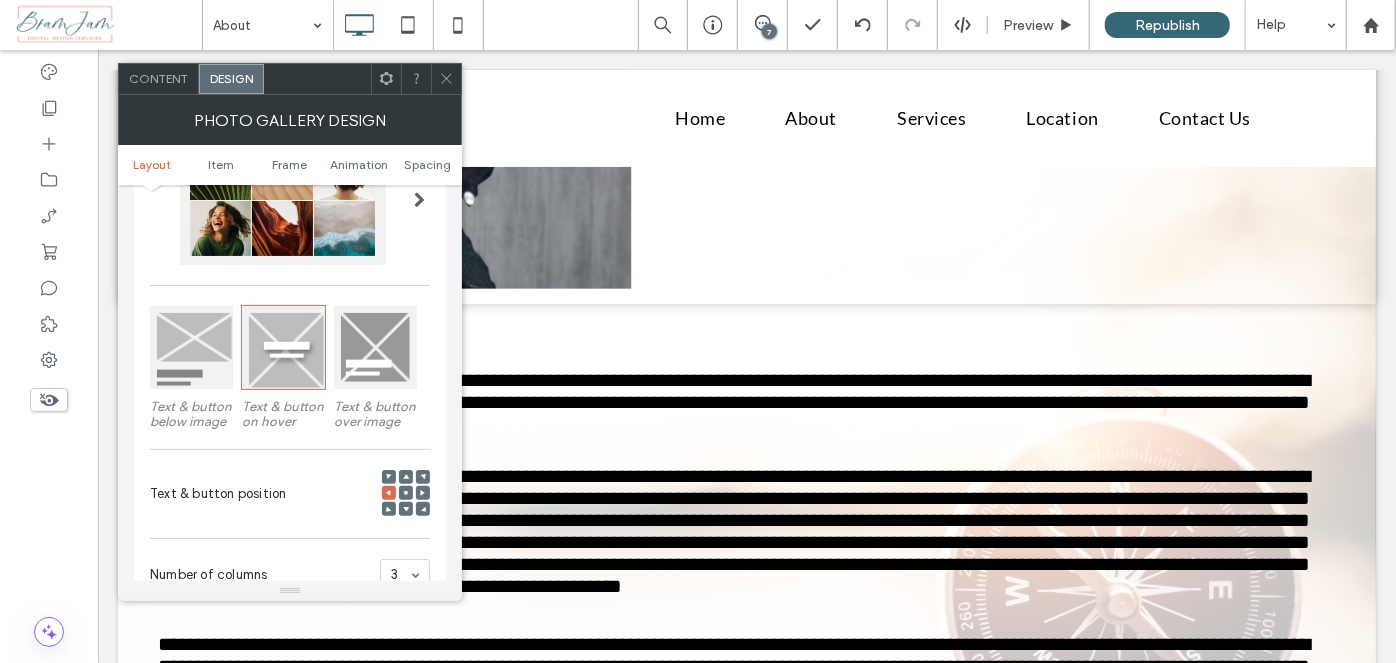 click at bounding box center [191, 347] 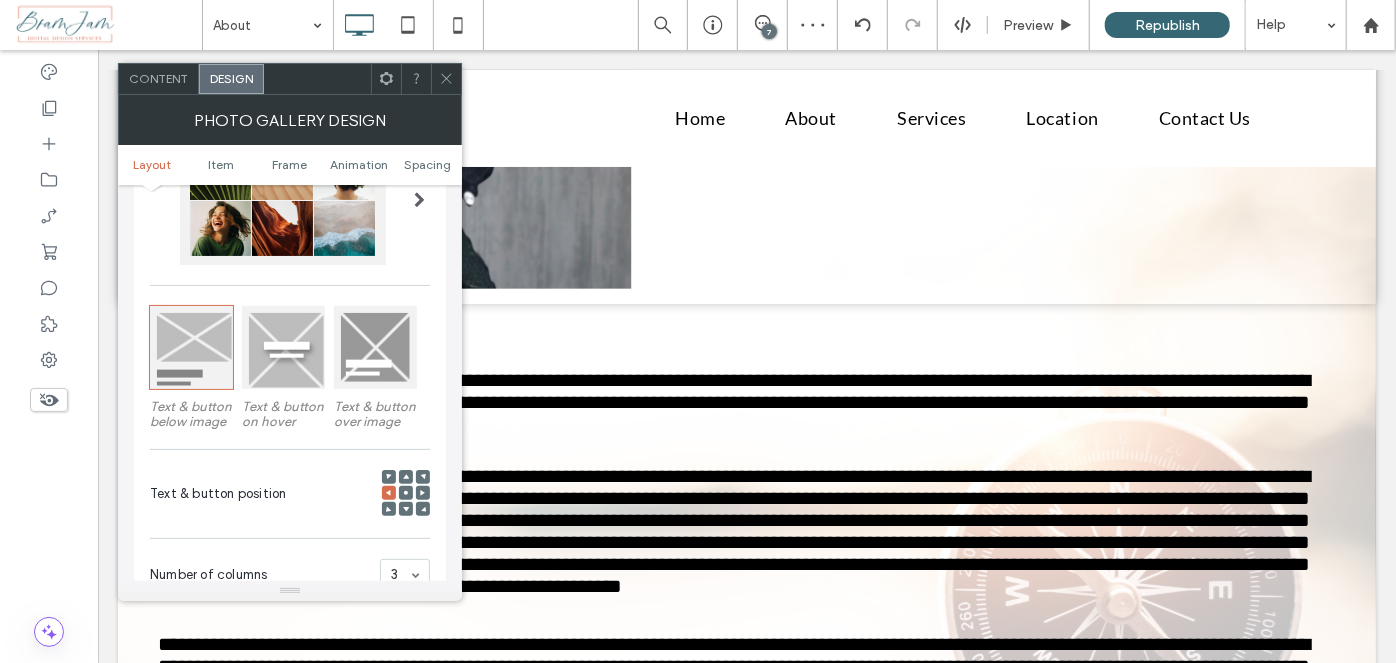 click at bounding box center (283, 347) 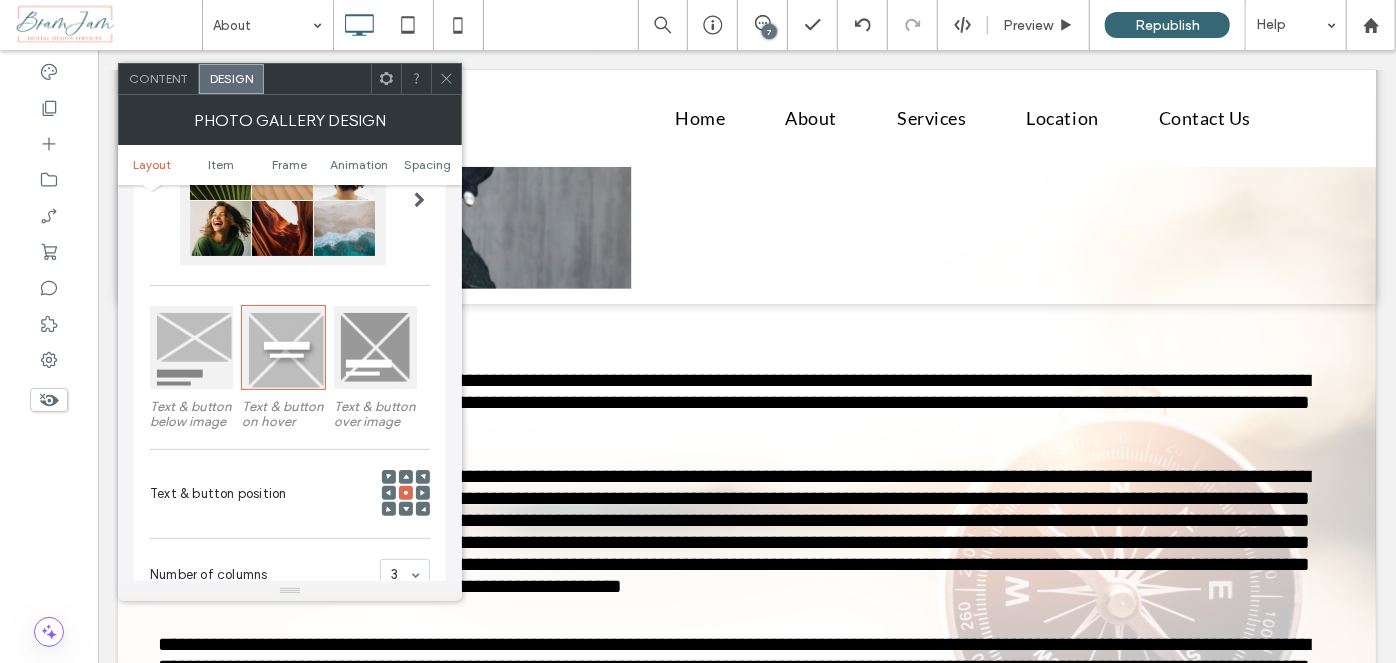 click at bounding box center (389, 493) 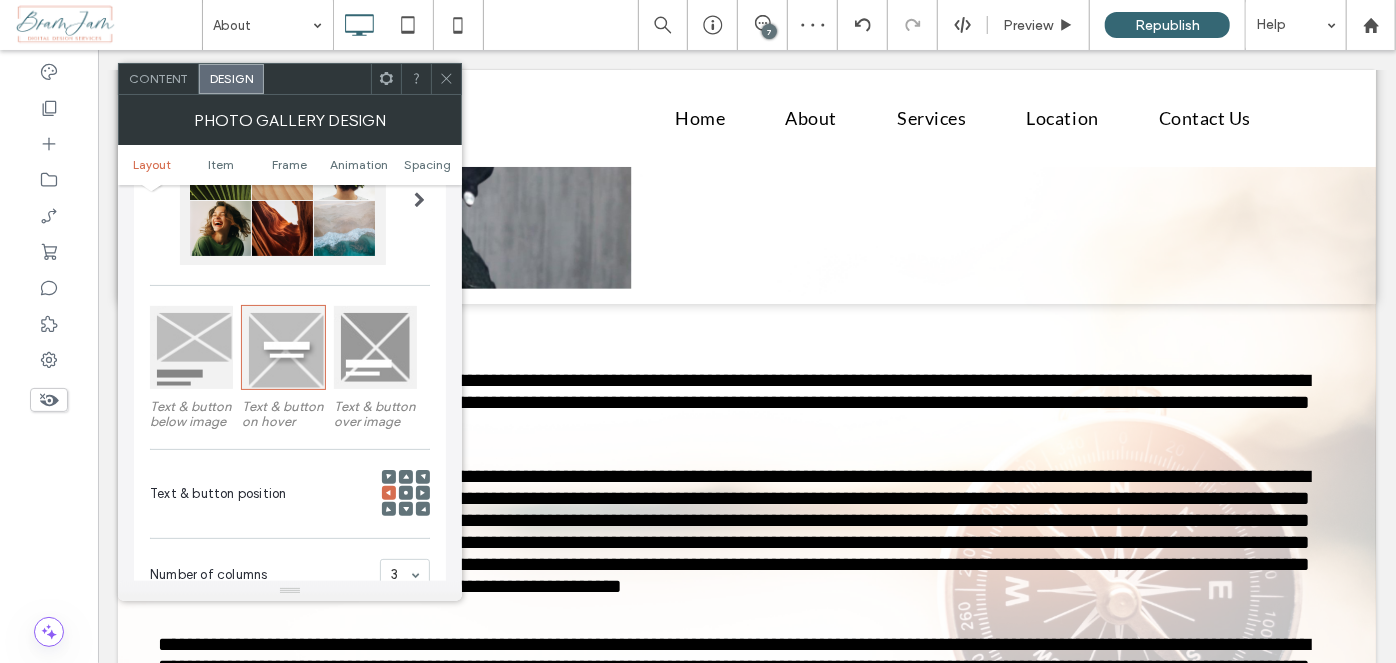 scroll, scrollTop: 363, scrollLeft: 0, axis: vertical 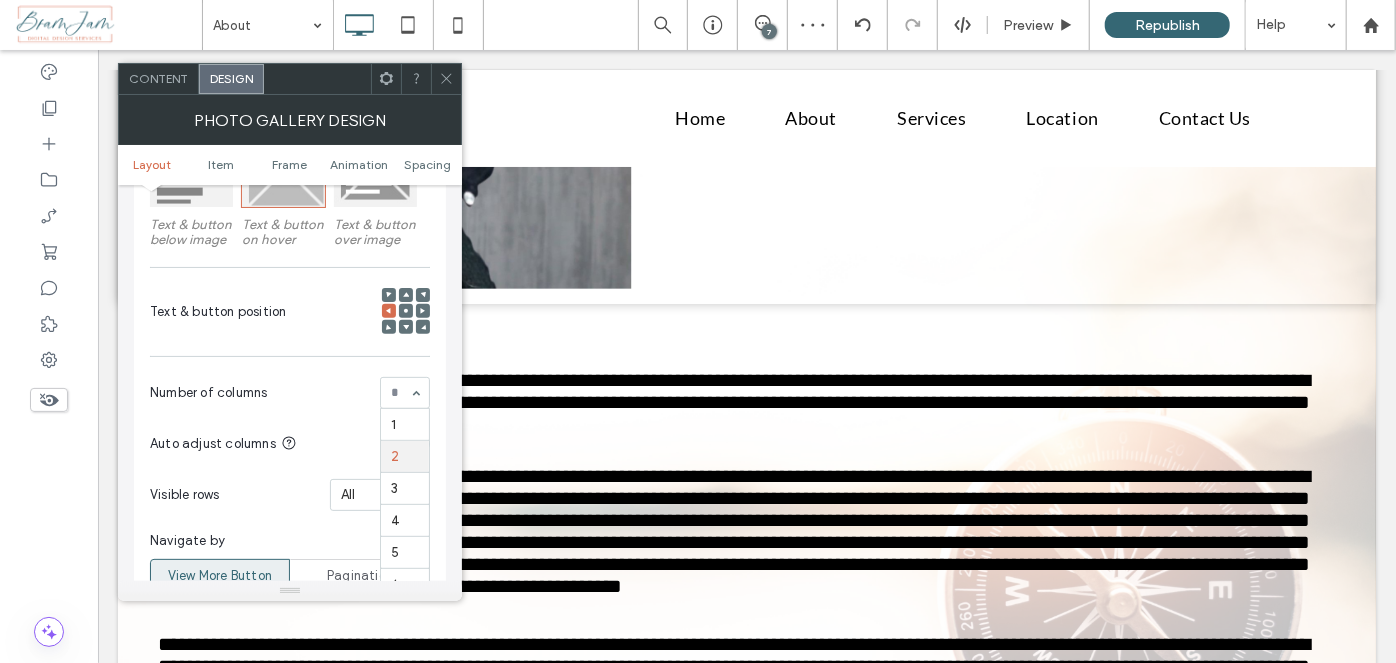 click on "1 2 3 4 5 6" at bounding box center [405, 393] 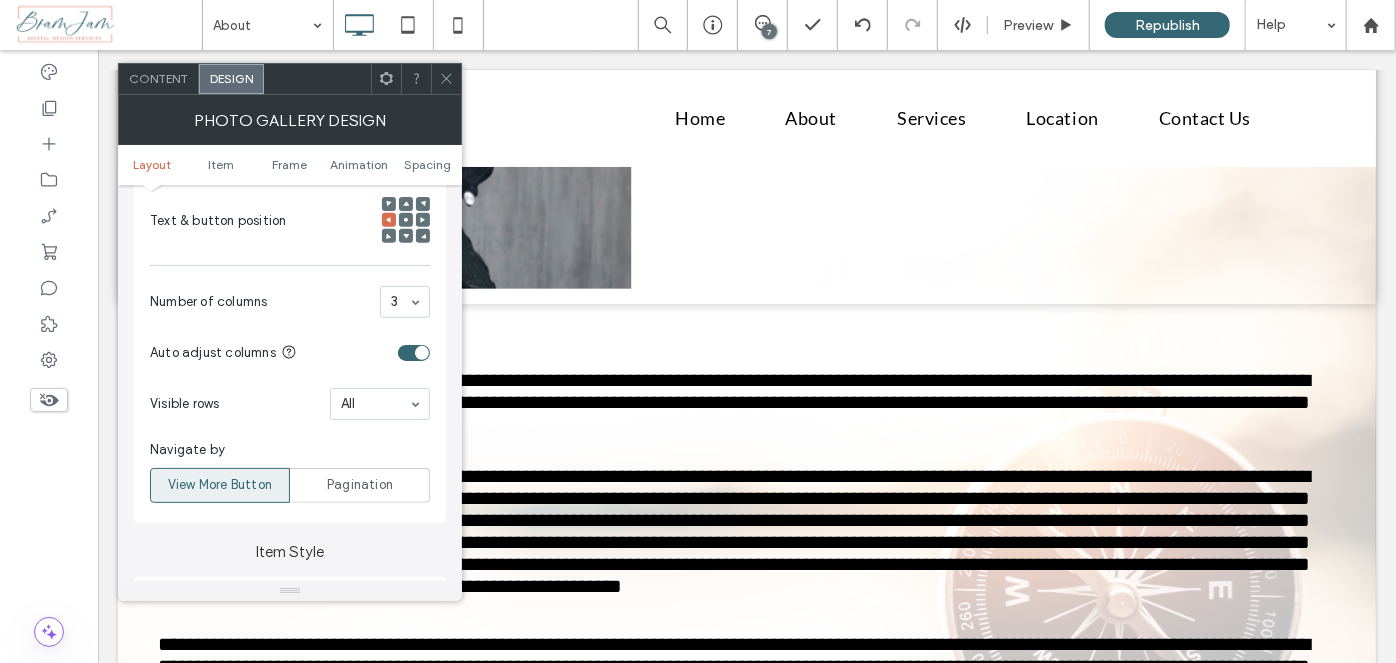 scroll, scrollTop: 636, scrollLeft: 0, axis: vertical 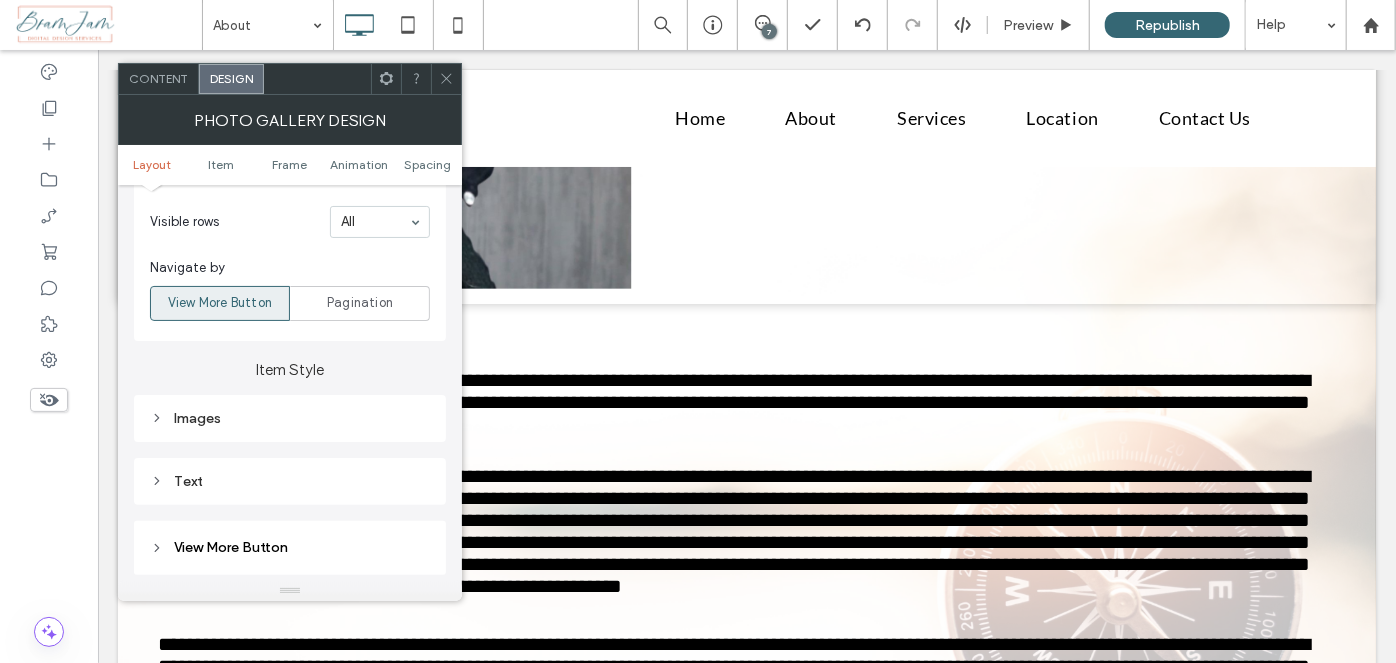 click on "Images" at bounding box center [290, 418] 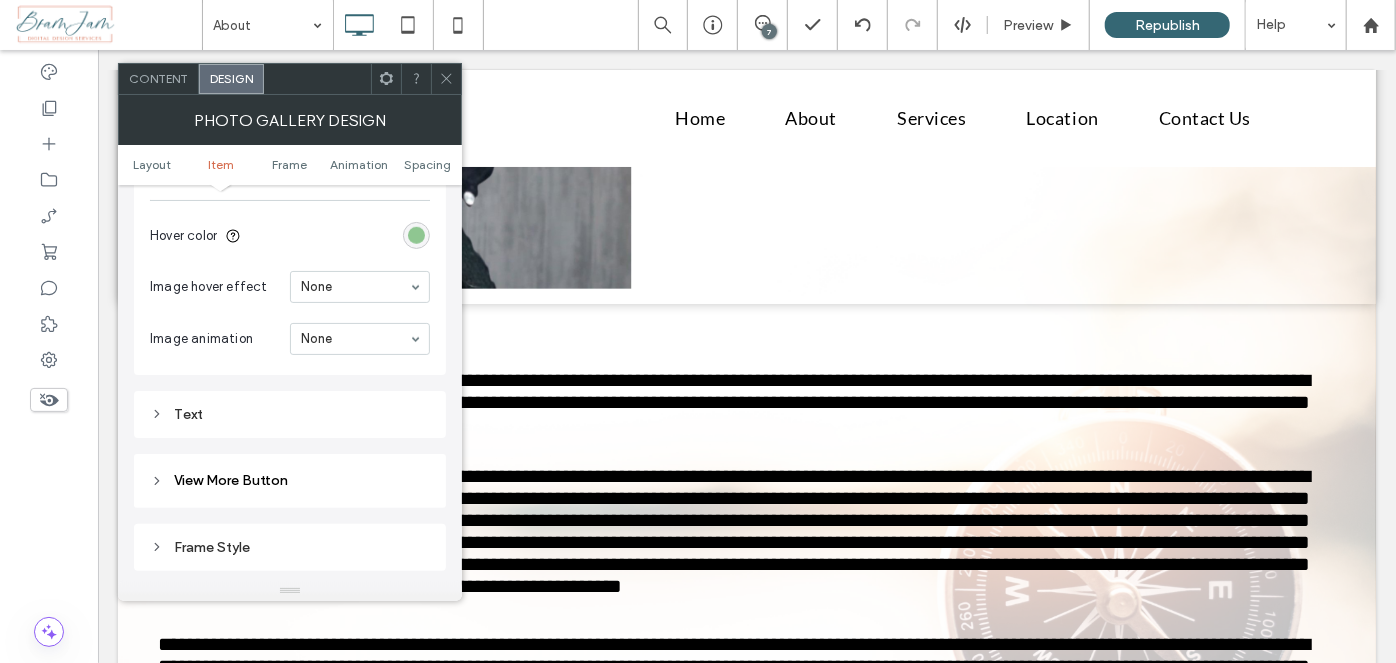 scroll, scrollTop: 1181, scrollLeft: 0, axis: vertical 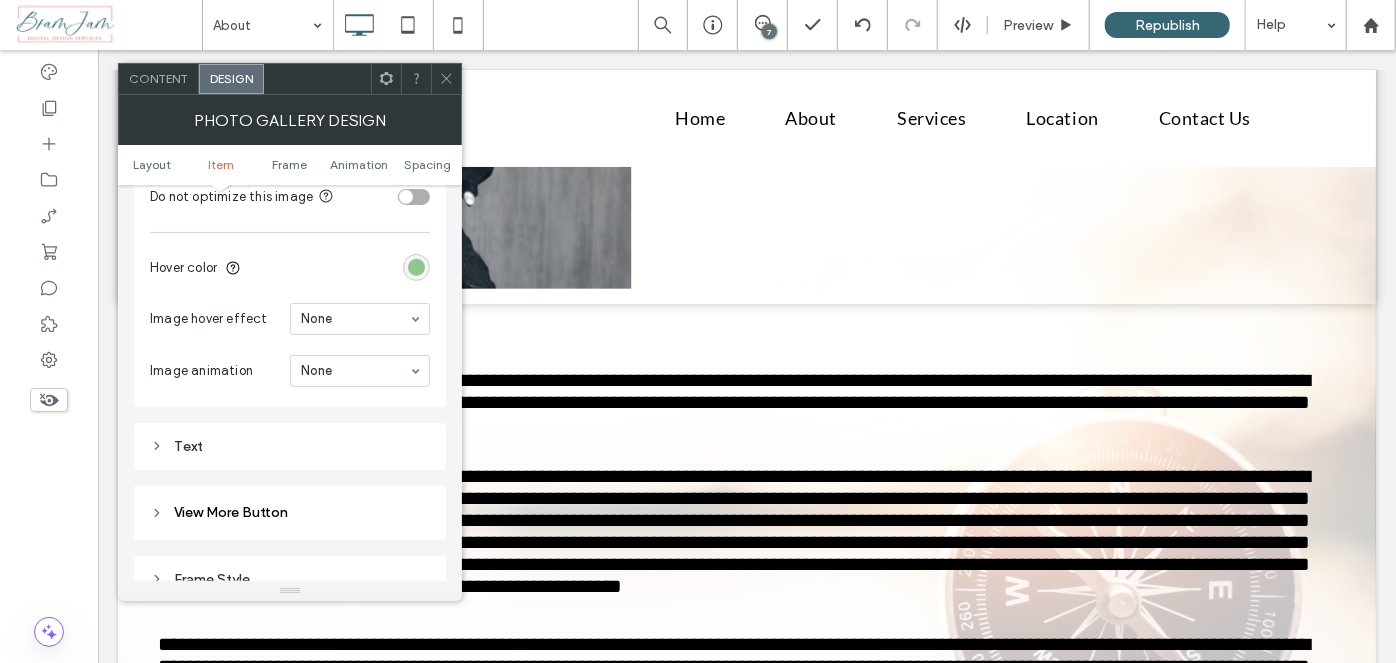 click on "Text" at bounding box center [290, 446] 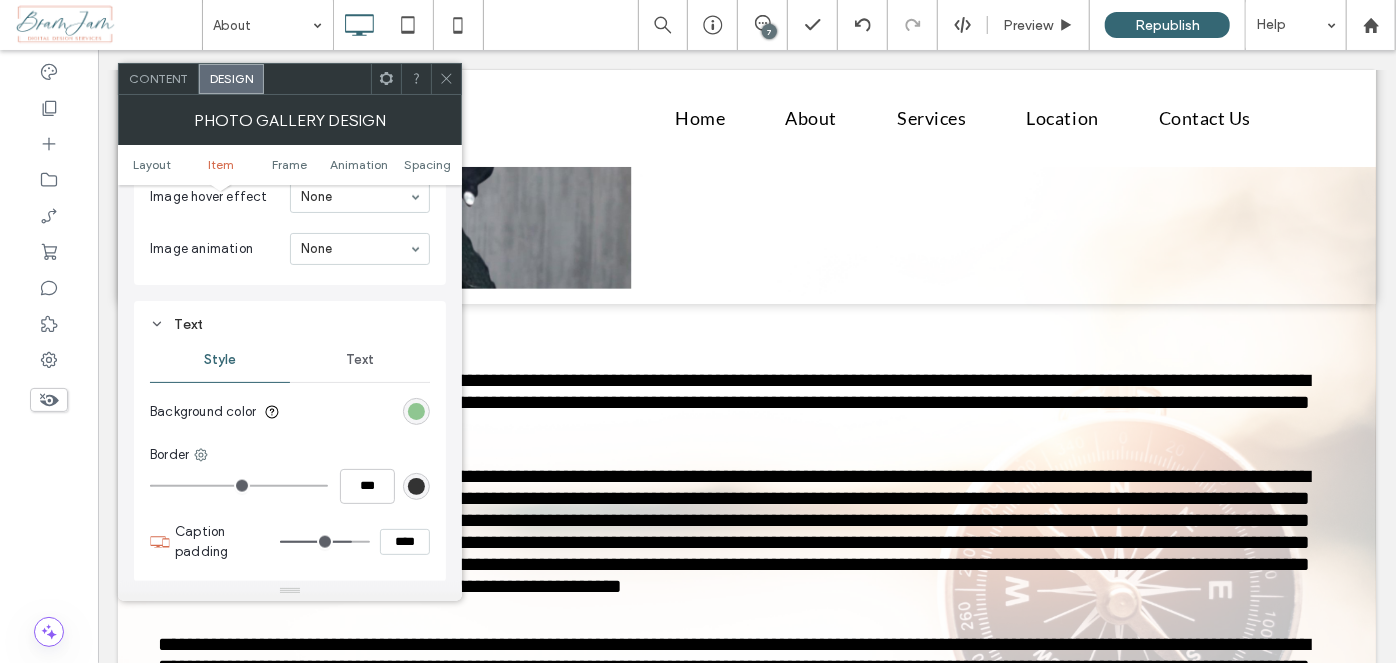 scroll, scrollTop: 1363, scrollLeft: 0, axis: vertical 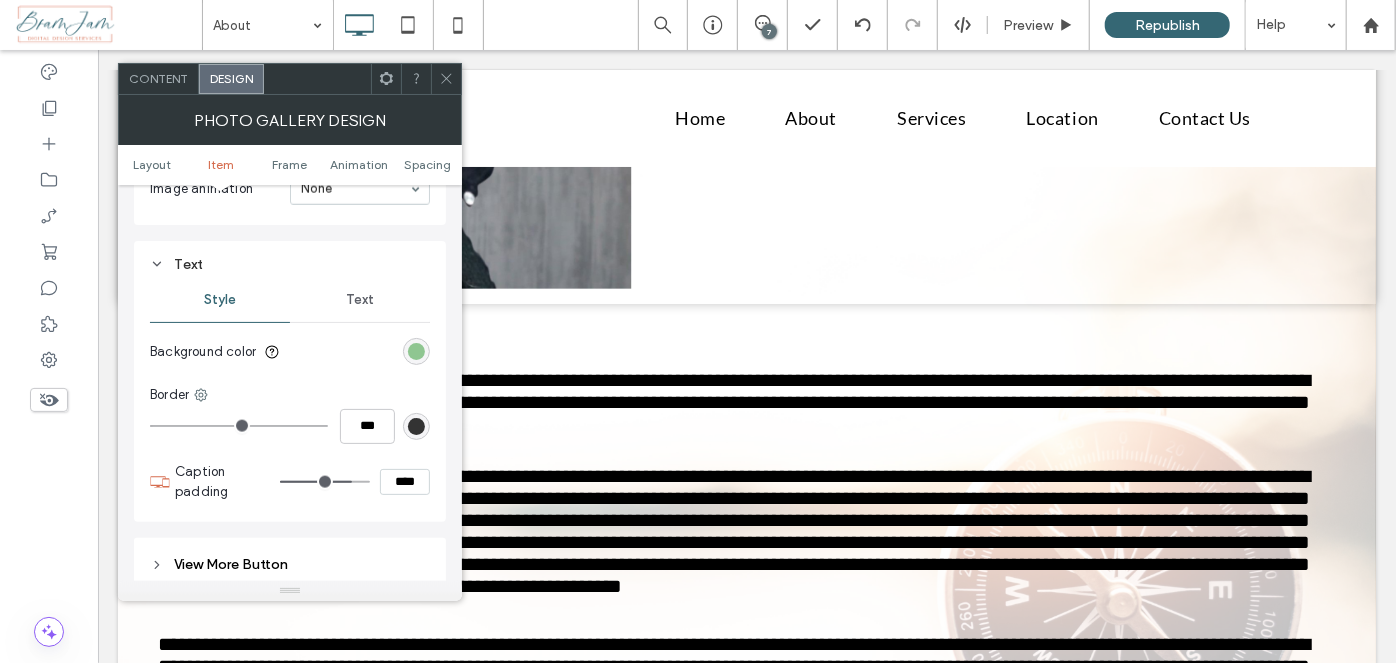 click on "Text" at bounding box center (360, 300) 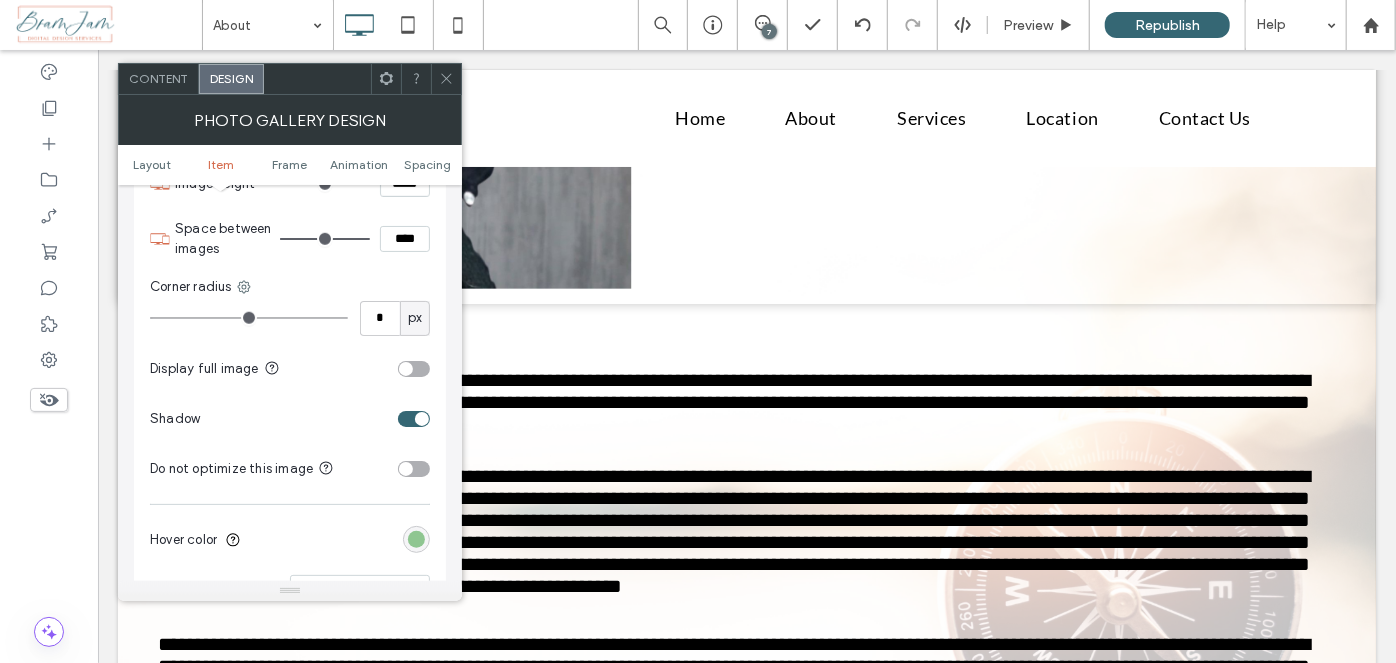 scroll, scrollTop: 1272, scrollLeft: 0, axis: vertical 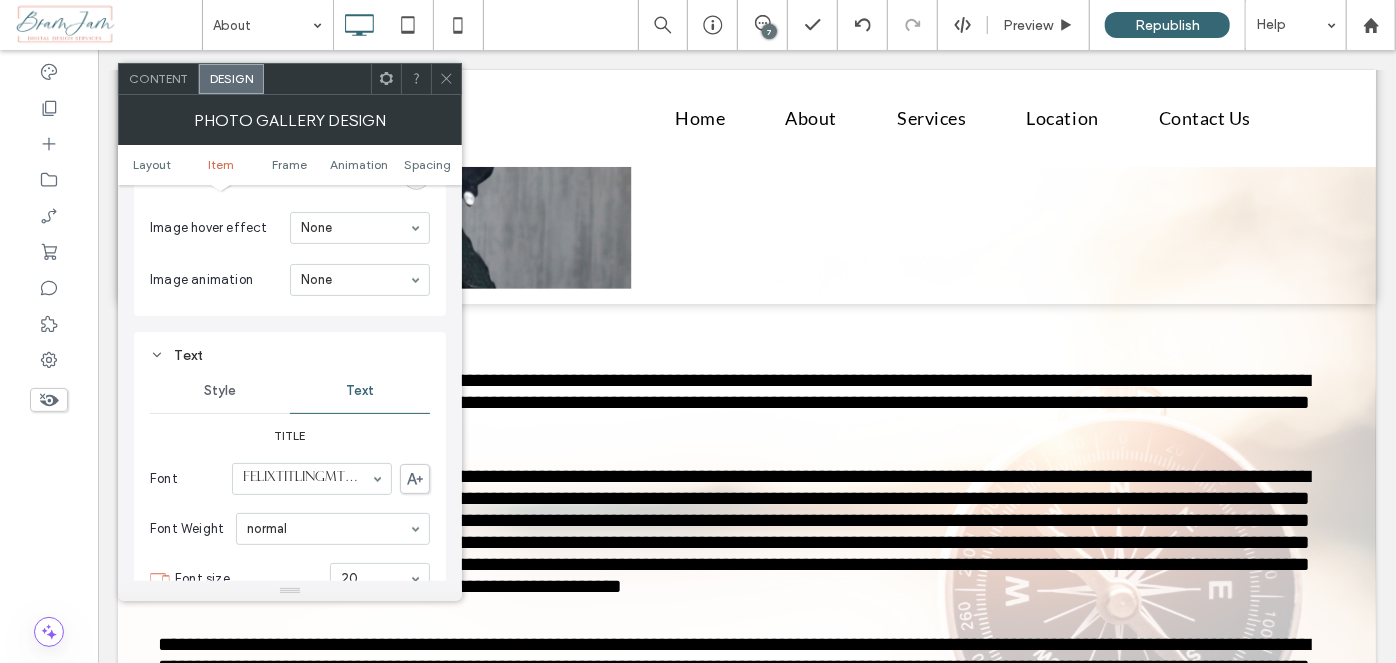 click on "Text" at bounding box center (360, 391) 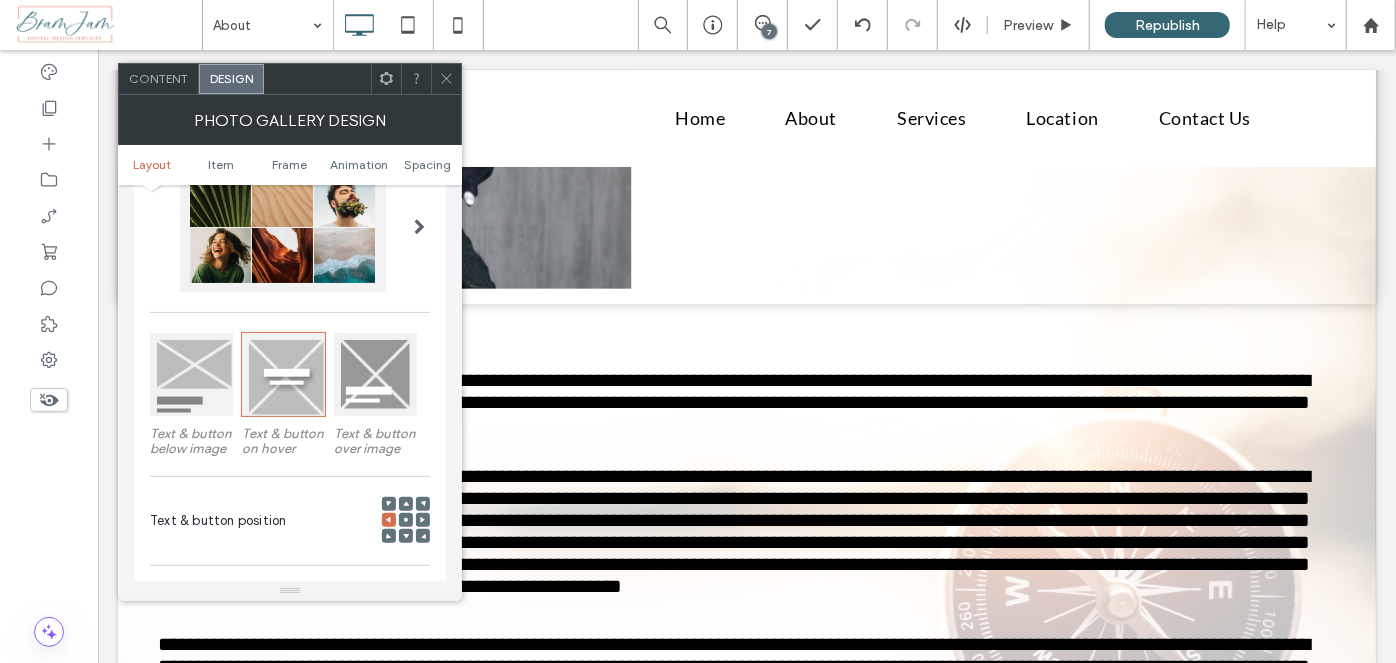 scroll, scrollTop: 181, scrollLeft: 0, axis: vertical 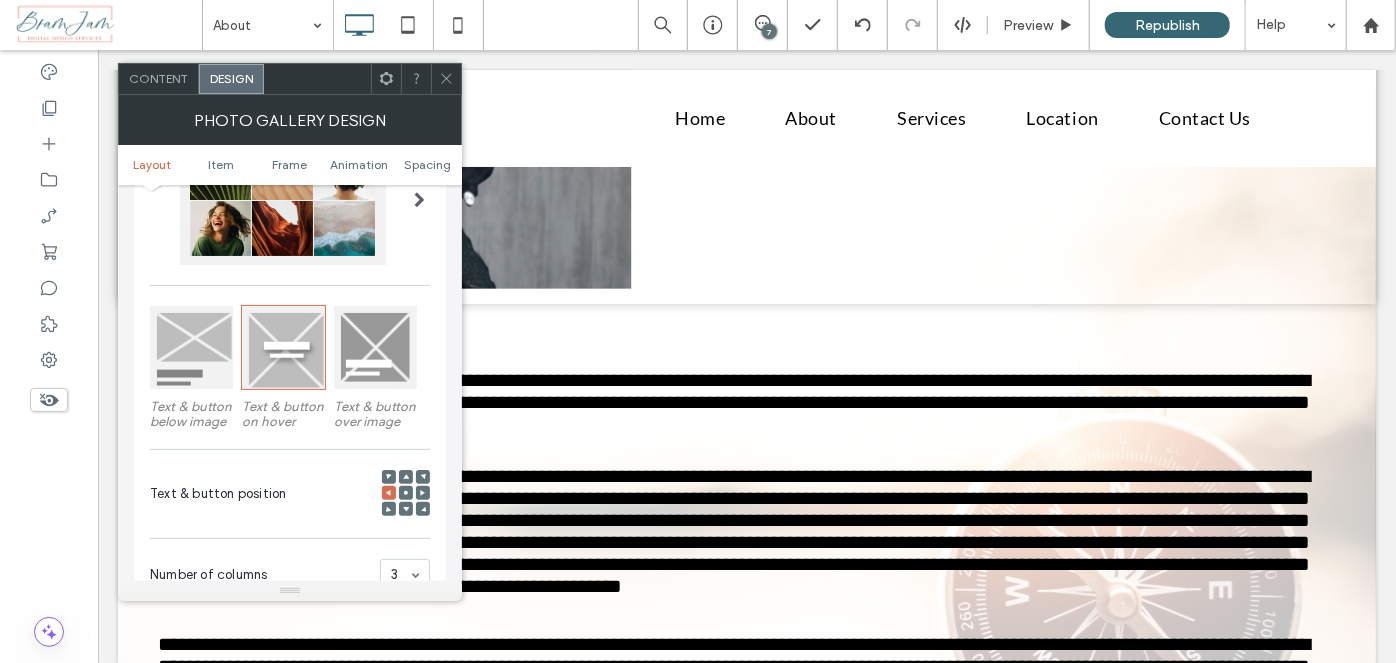 click at bounding box center [375, 347] 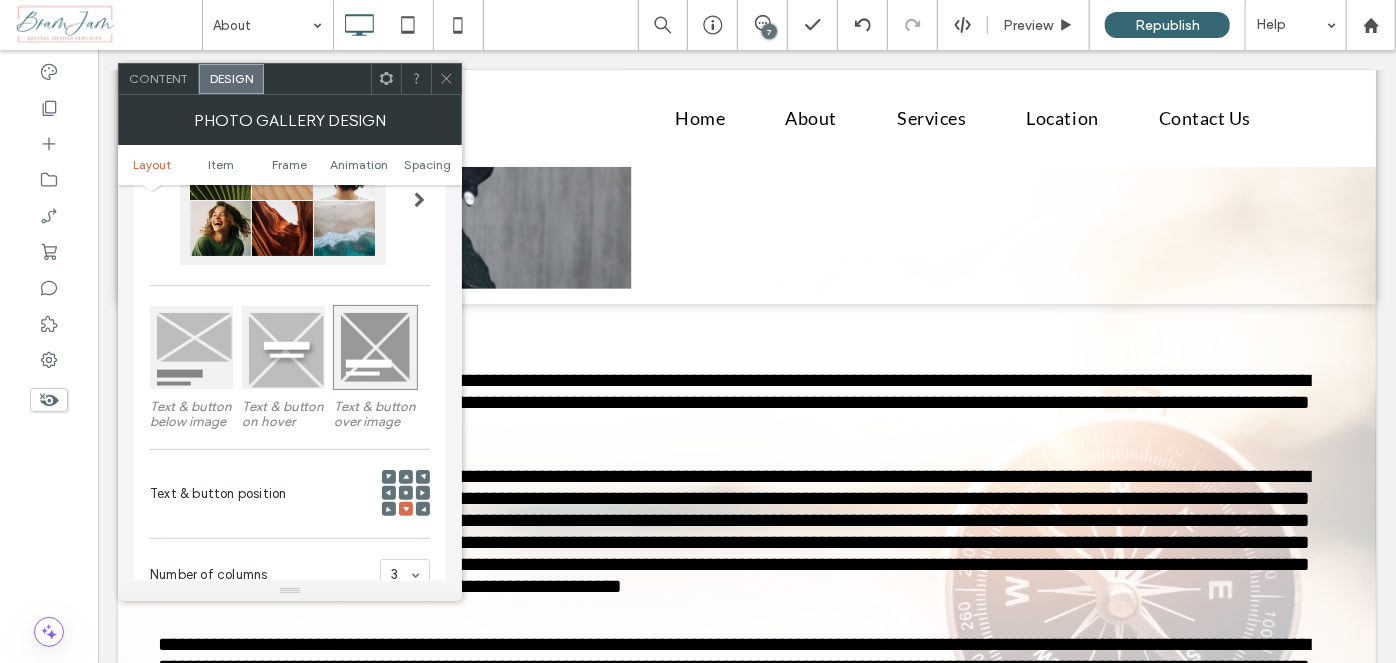 click at bounding box center [283, 347] 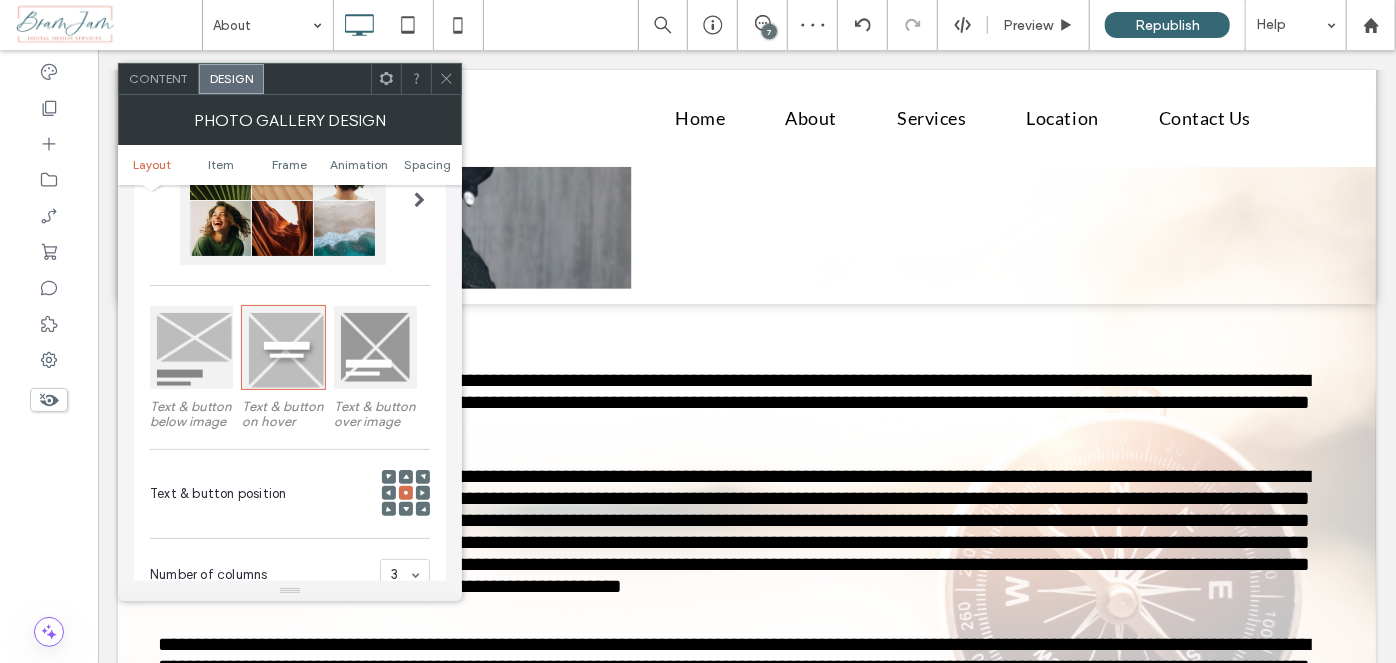 click 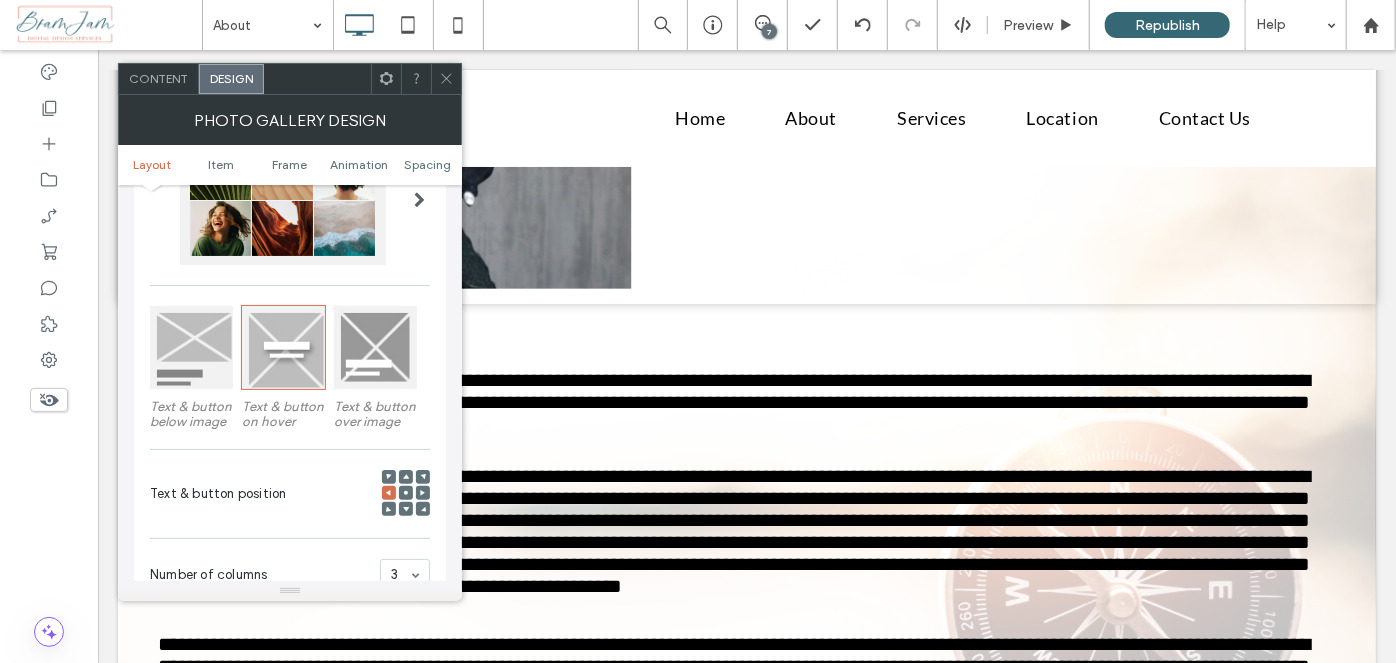 click 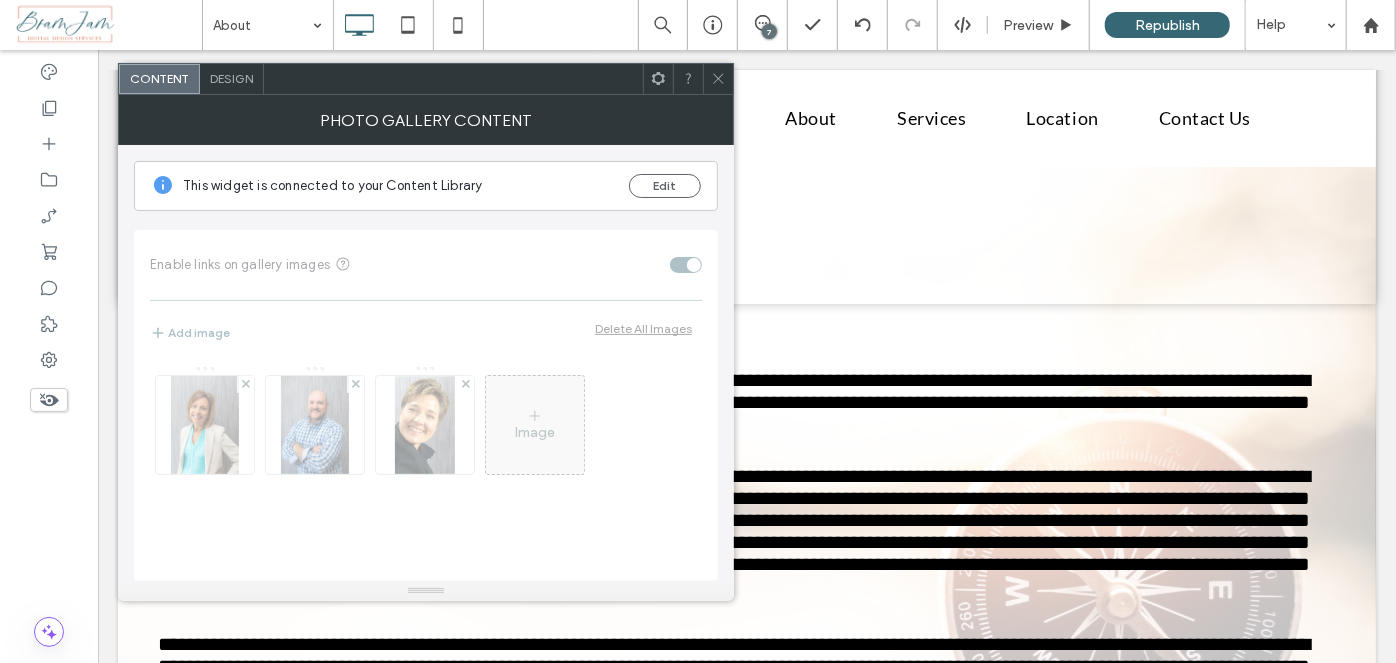 click on "Design" at bounding box center (232, 79) 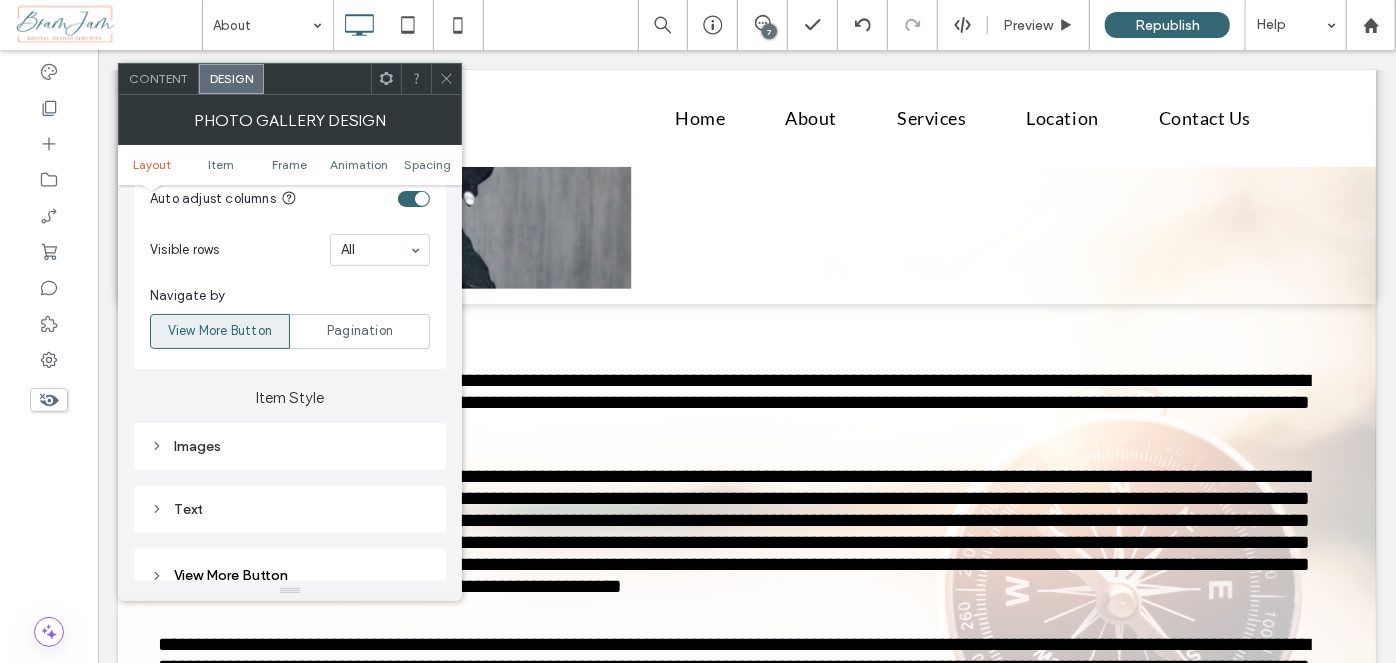scroll, scrollTop: 727, scrollLeft: 0, axis: vertical 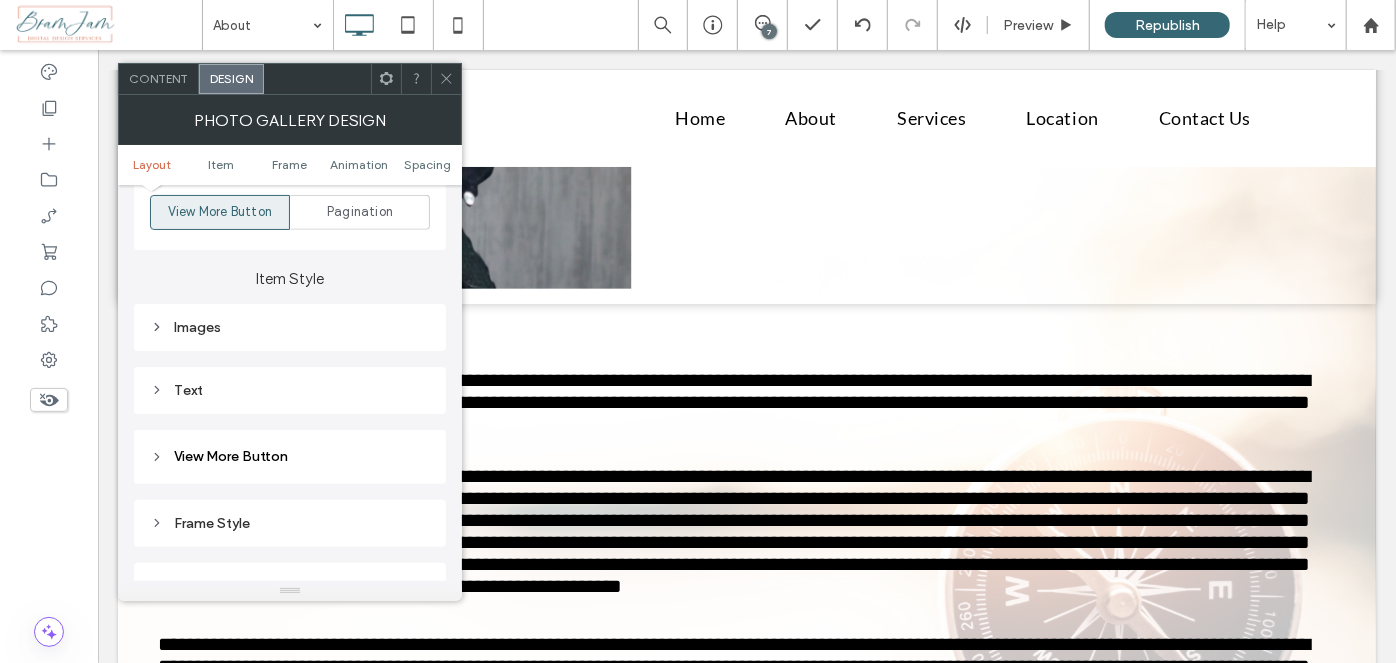 click on "Images" at bounding box center [290, 327] 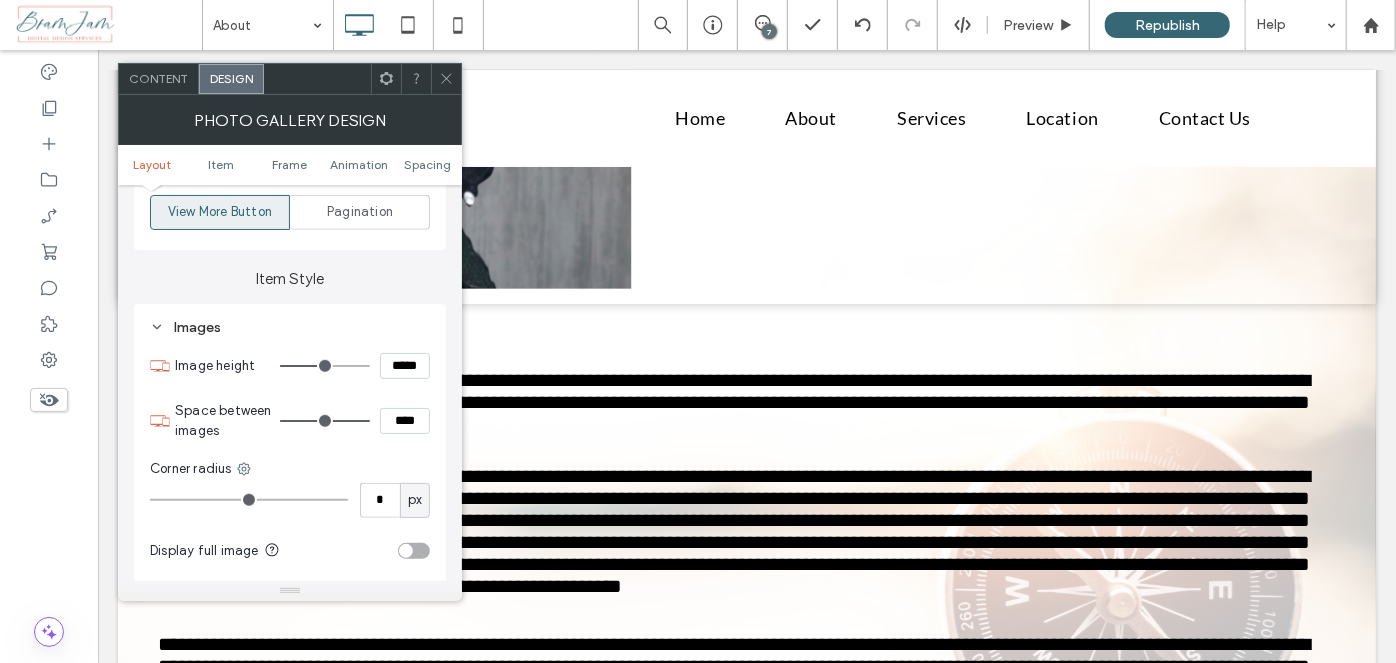 click 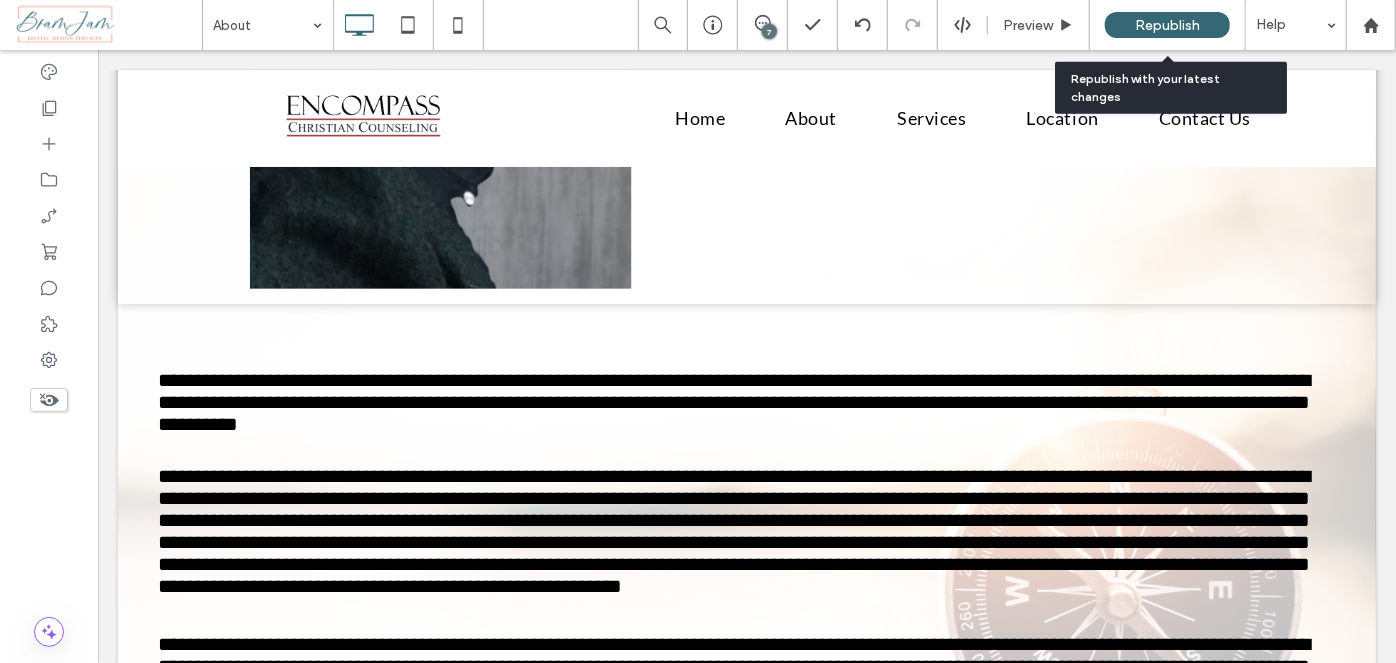 click on "Republish" at bounding box center (1167, 25) 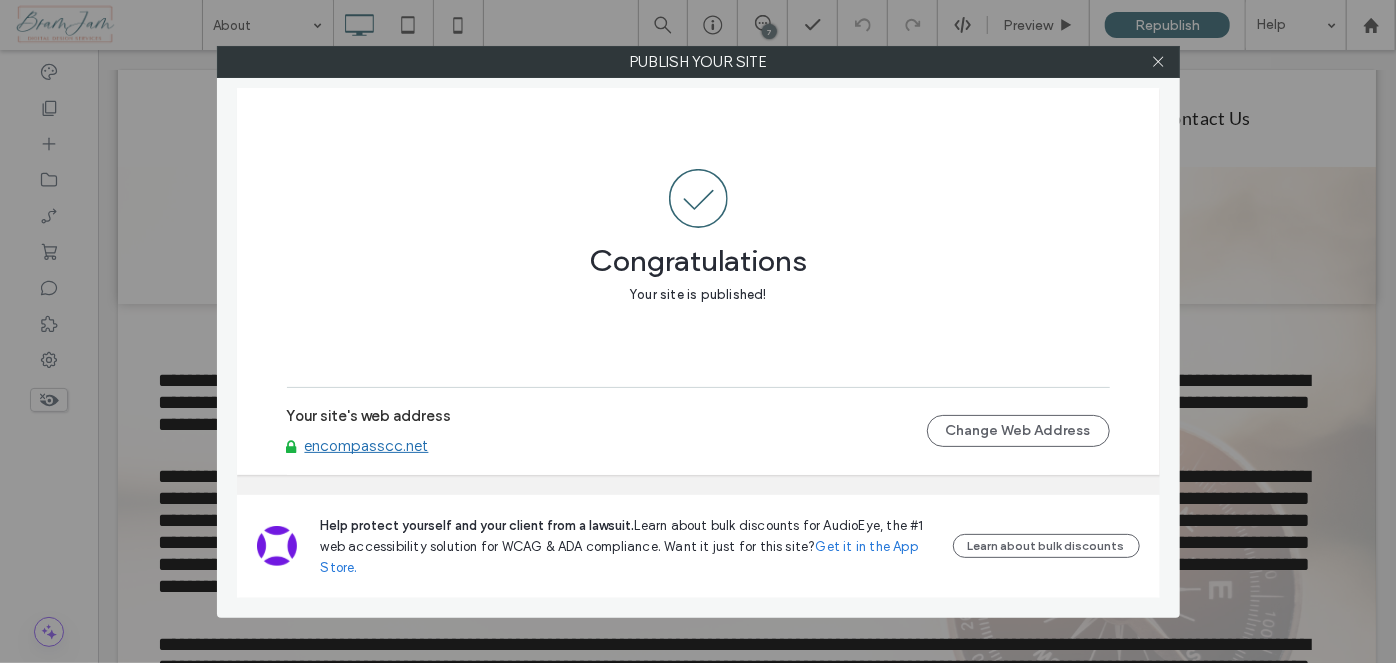 click at bounding box center (1159, 62) 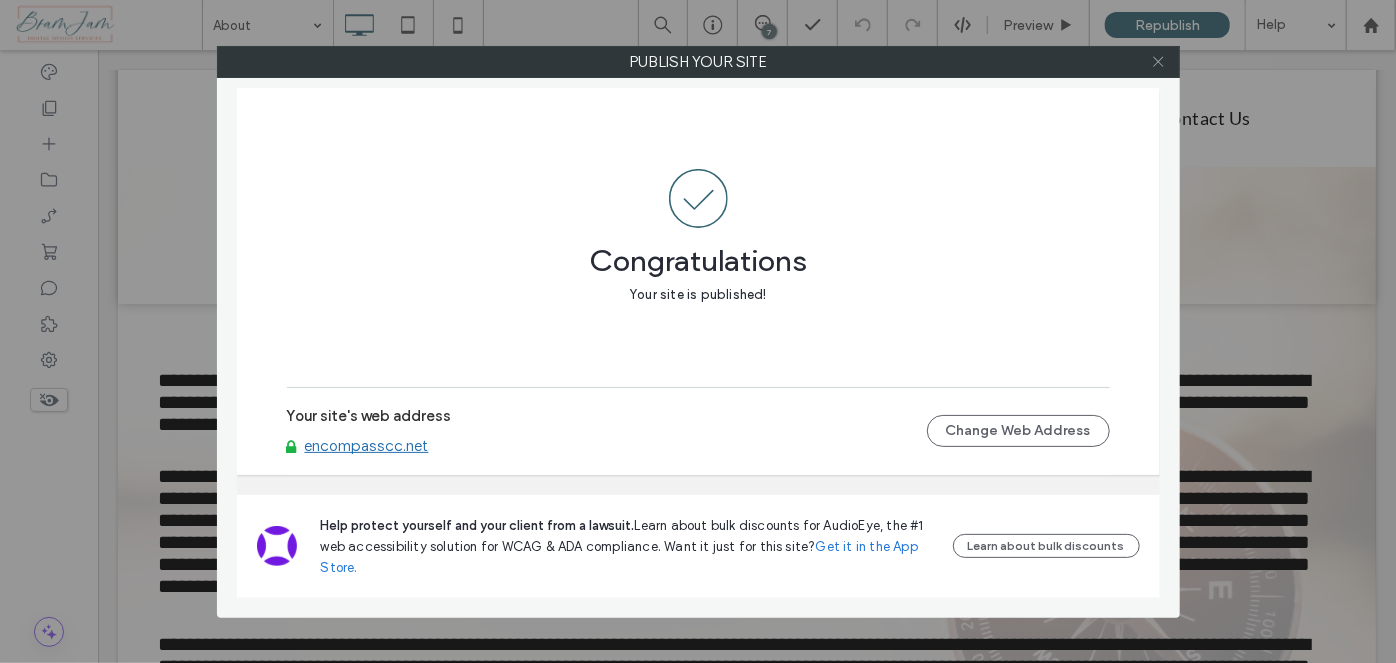 click 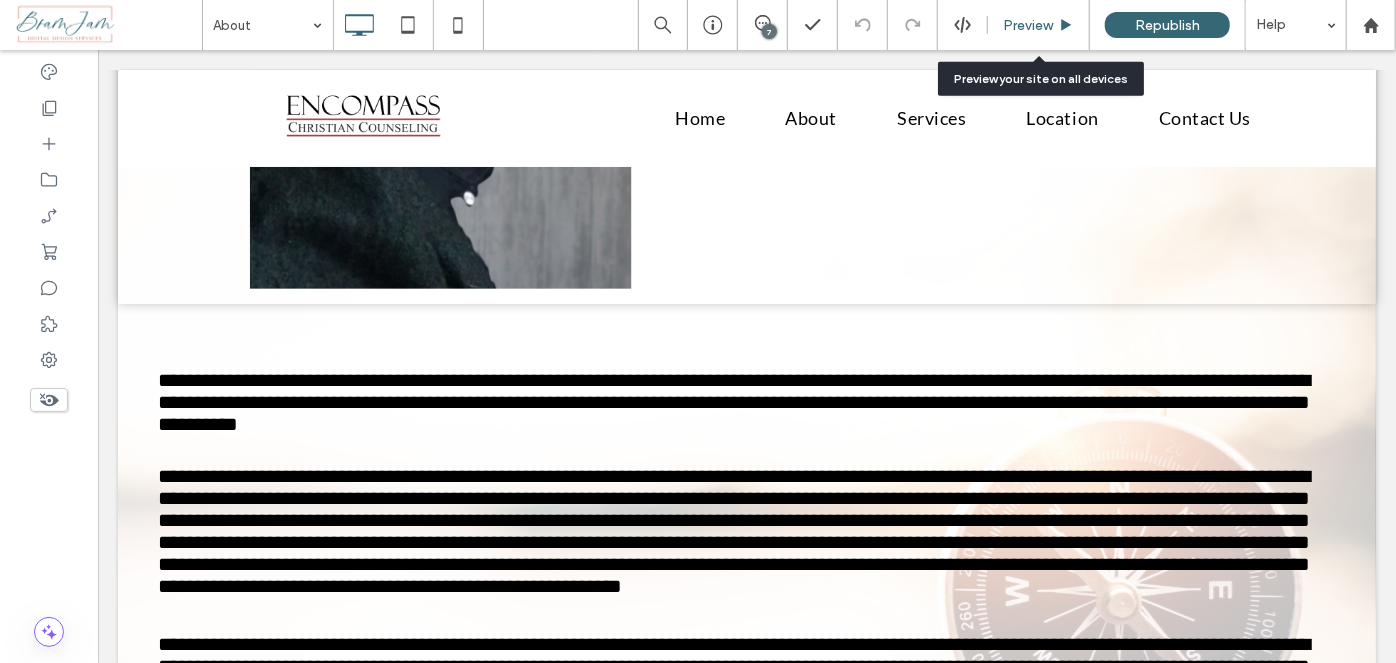 click 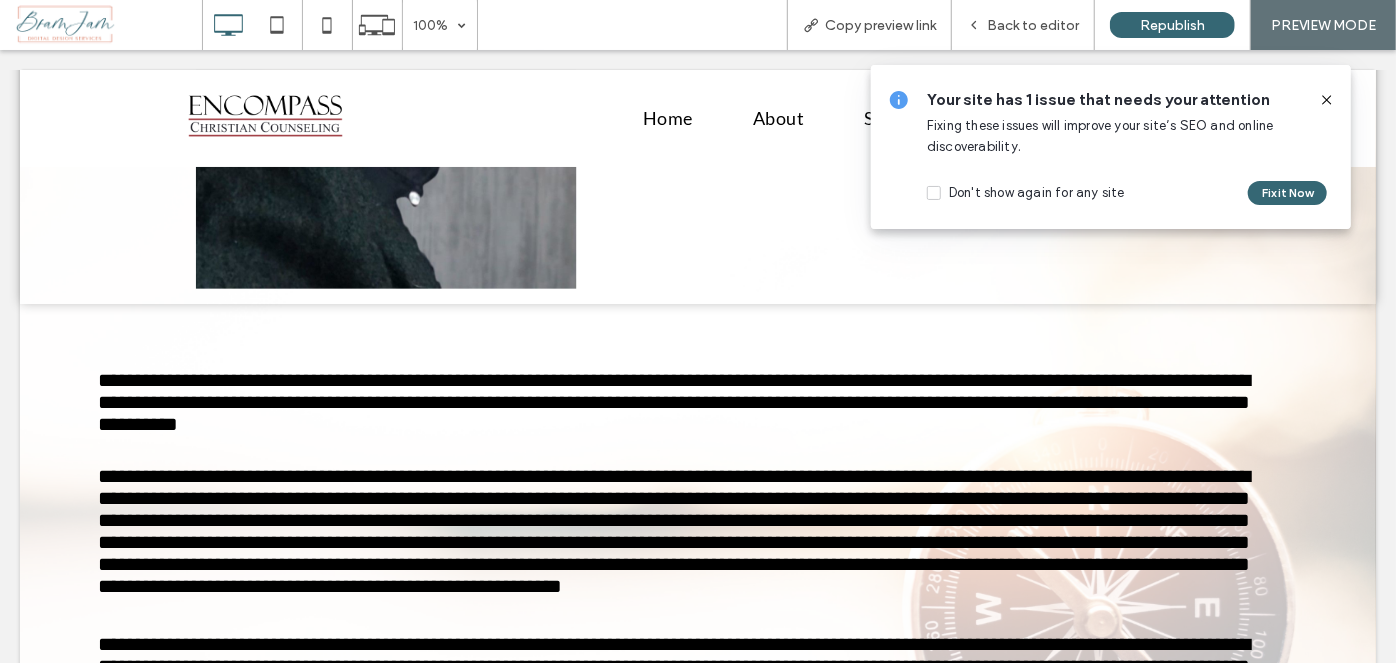 click at bounding box center [1319, 100] 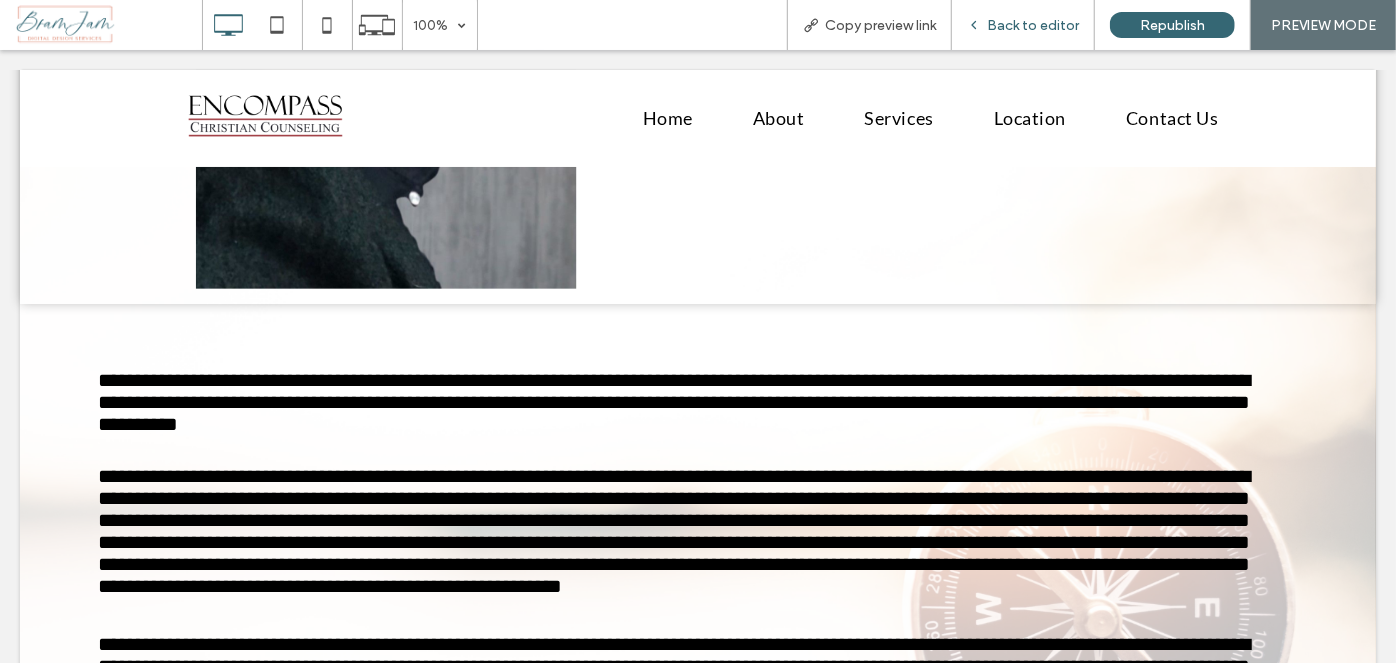 click on "Back to editor" at bounding box center (1033, 25) 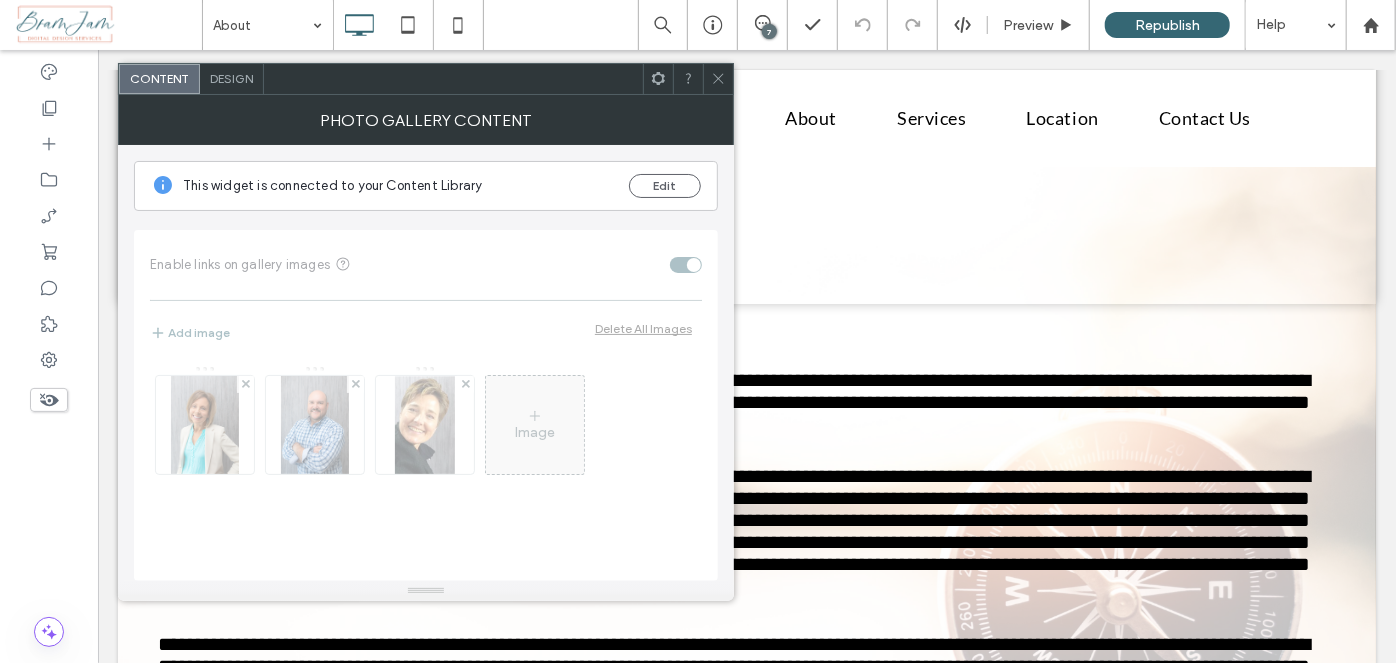 click on "Design" at bounding box center [231, 78] 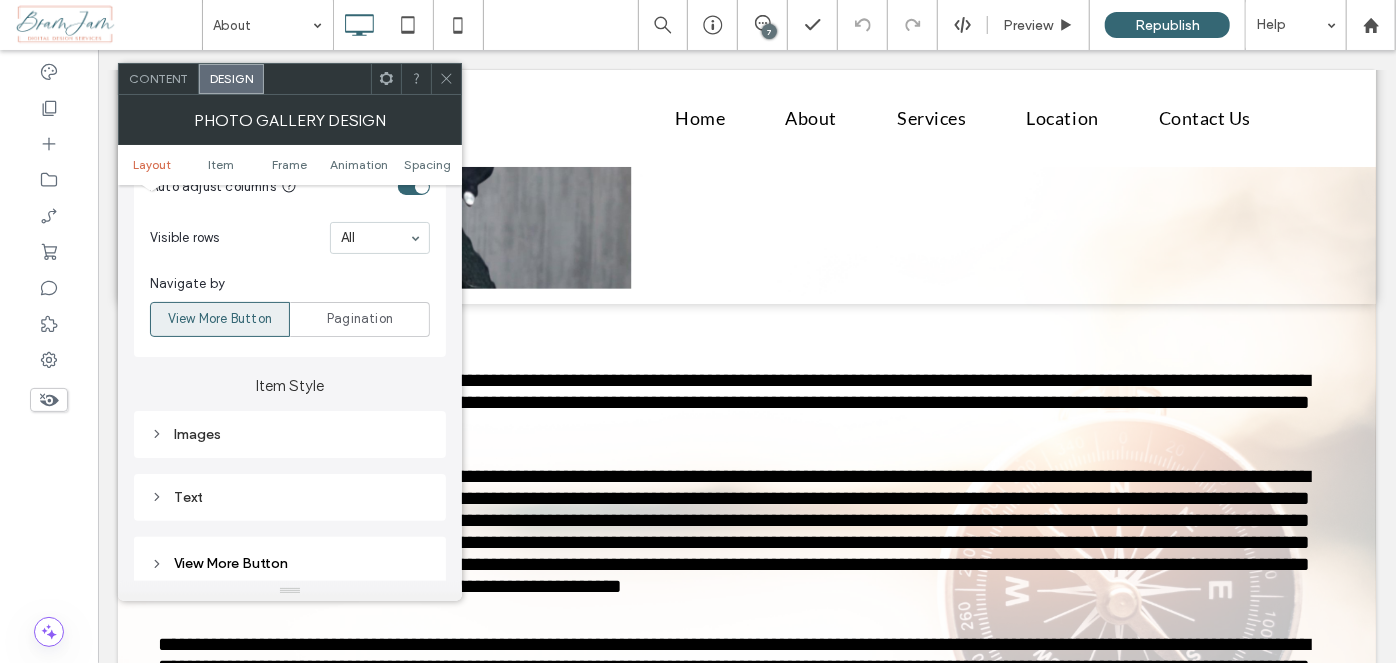 scroll, scrollTop: 727, scrollLeft: 0, axis: vertical 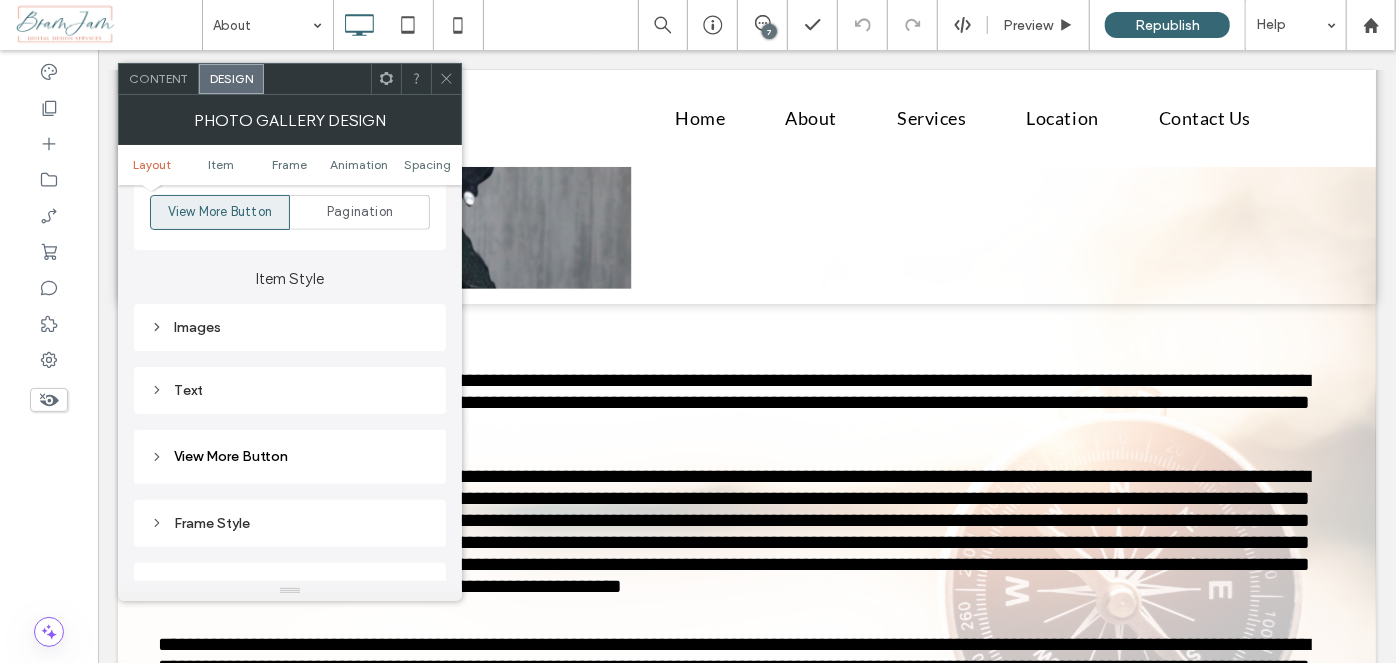click on "Text" at bounding box center (290, 390) 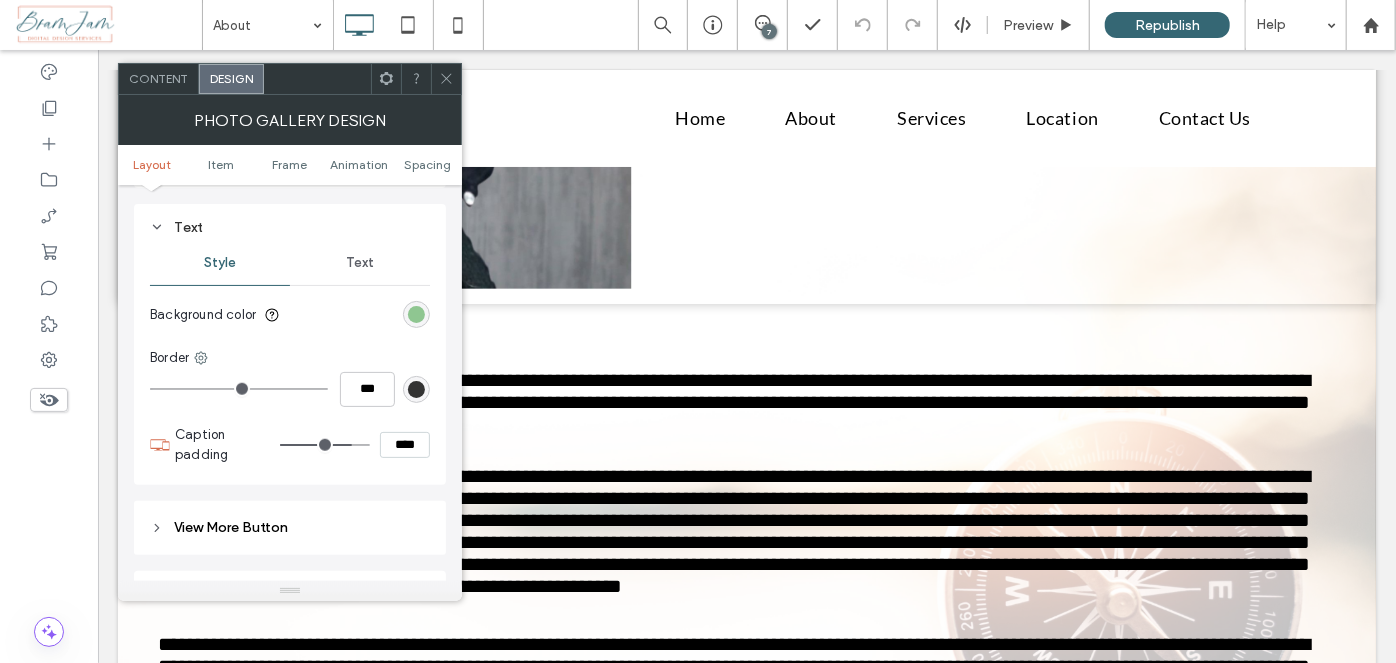 scroll, scrollTop: 727, scrollLeft: 0, axis: vertical 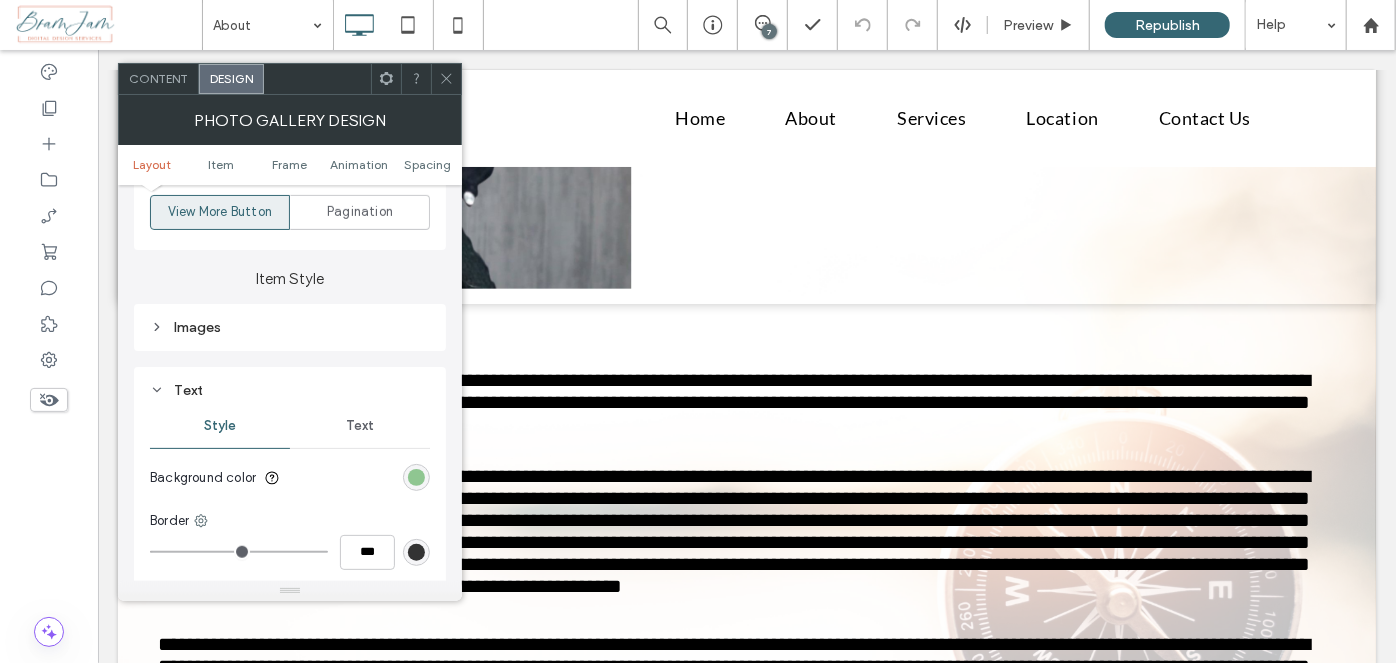 click on "Text" at bounding box center [360, 426] 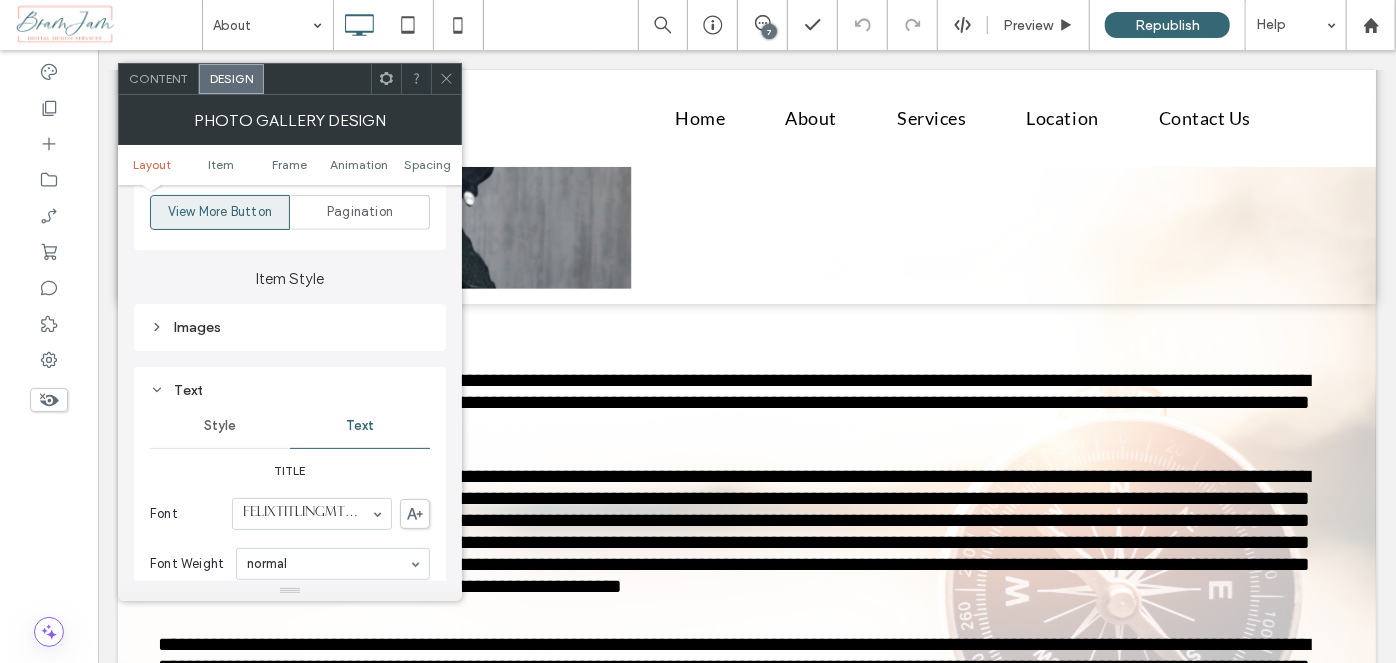 scroll, scrollTop: 1000, scrollLeft: 0, axis: vertical 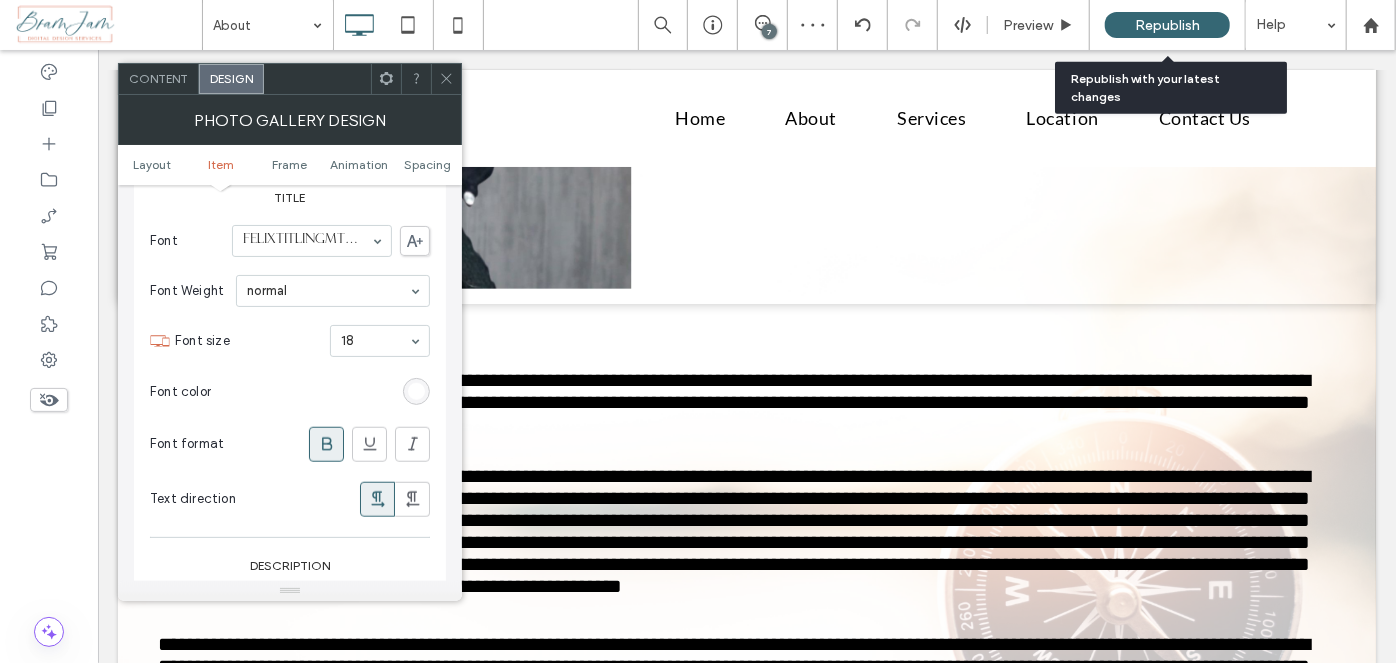 click on "Republish" at bounding box center [1167, 25] 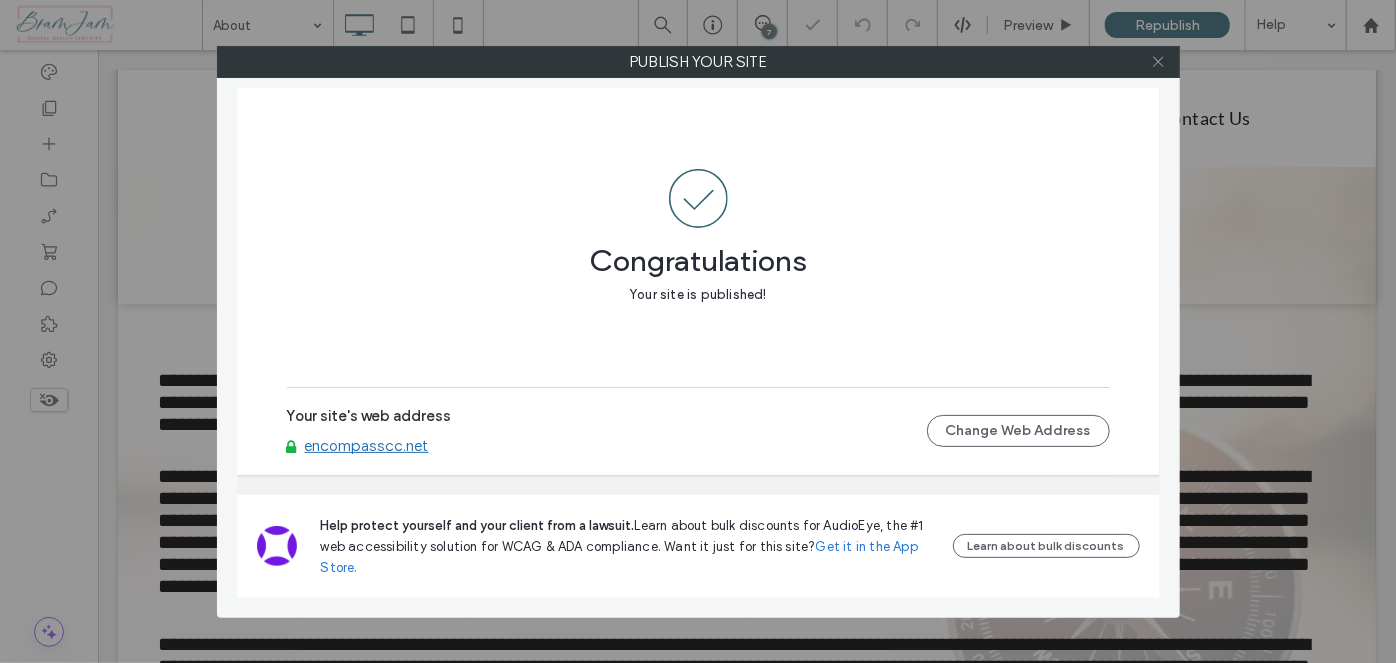 click at bounding box center [1158, 62] 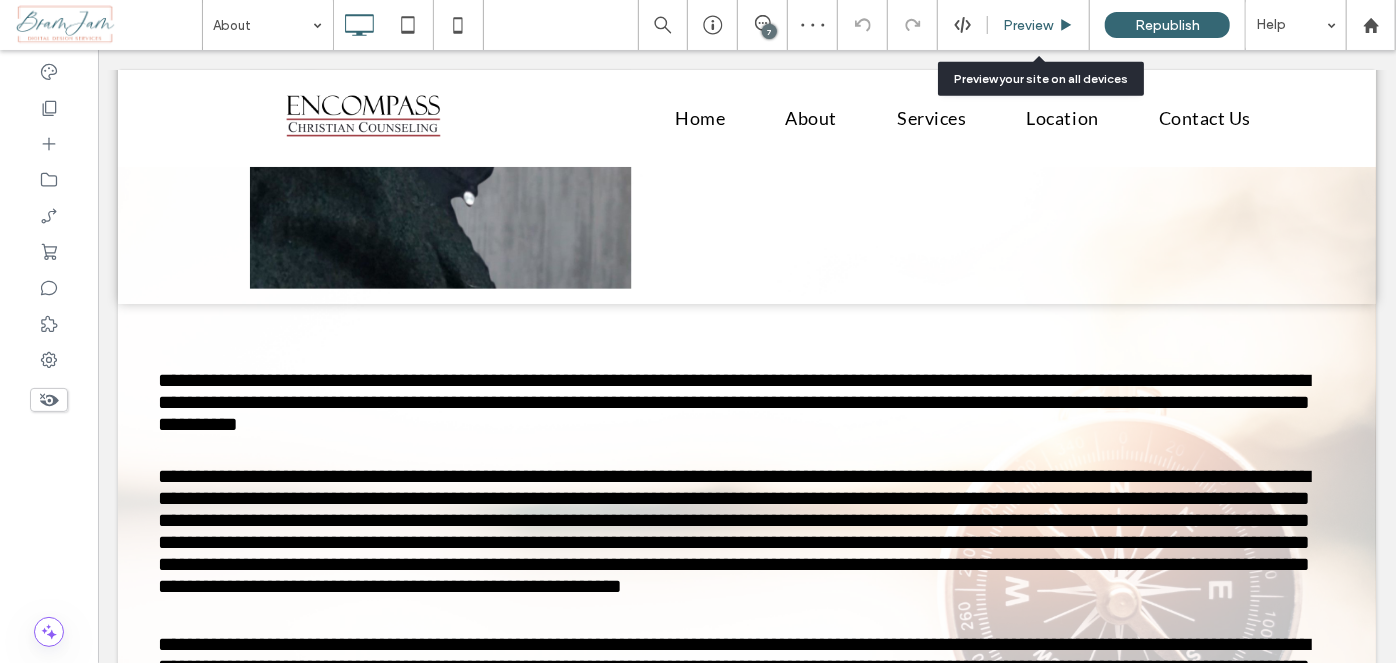 click on "Preview" at bounding box center [1039, 25] 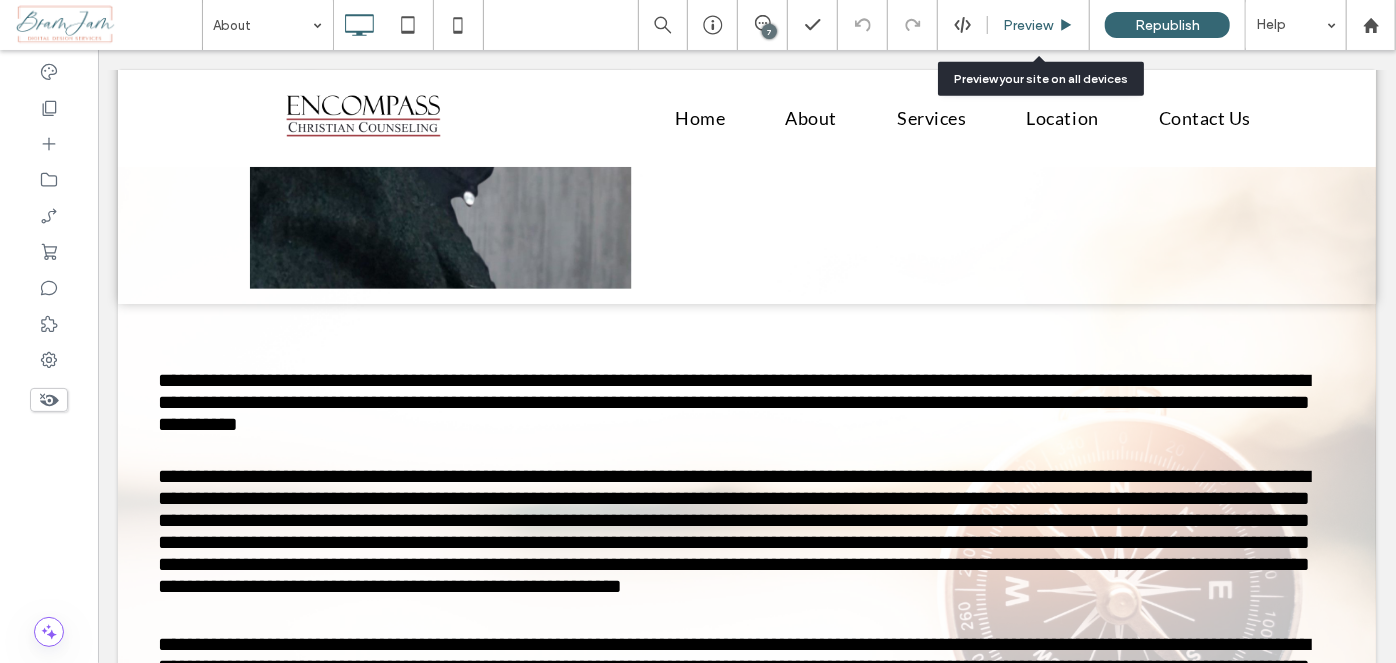 click on "Preview" at bounding box center (1028, 25) 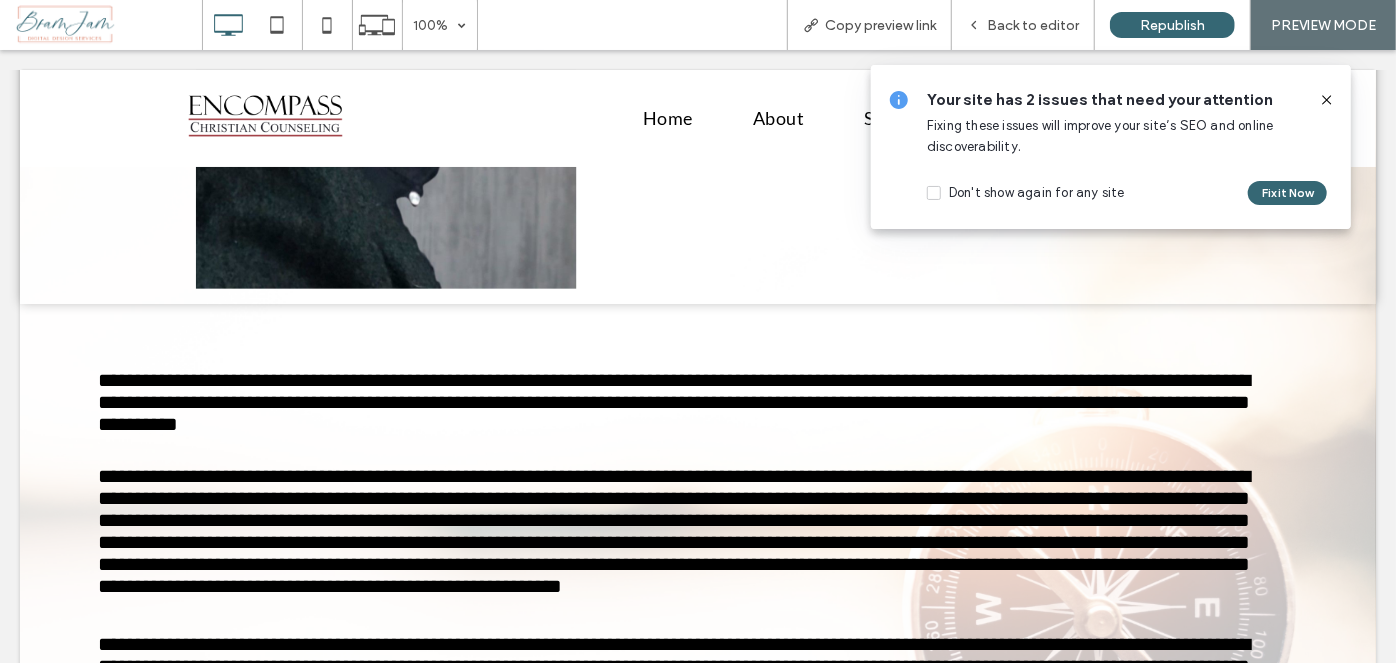 click 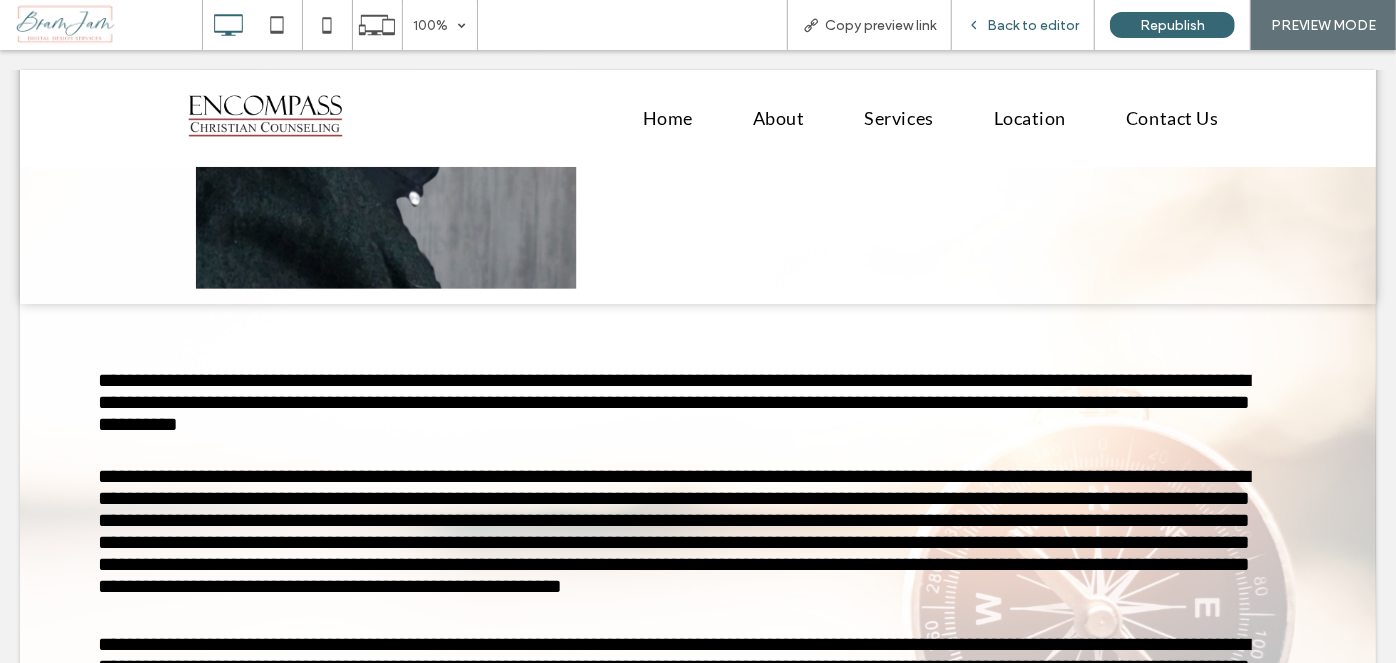 click on "Back to editor" at bounding box center (1033, 25) 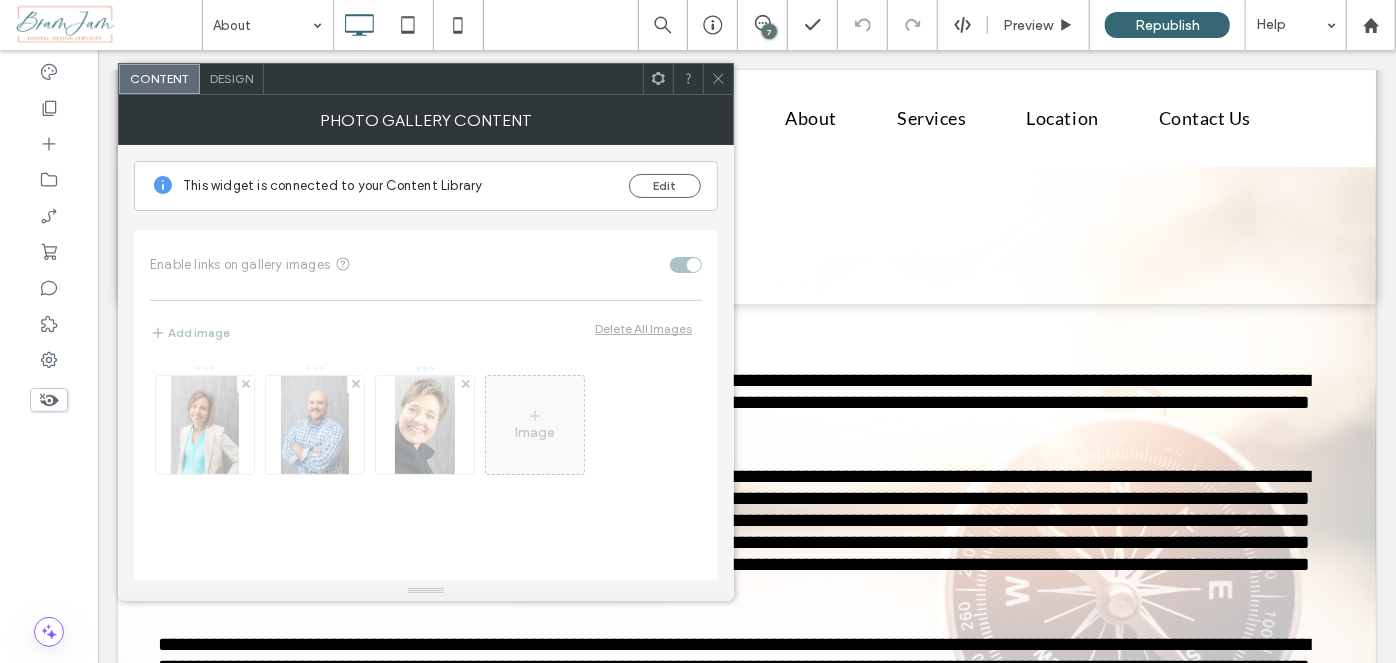 click on "Design" at bounding box center (232, 79) 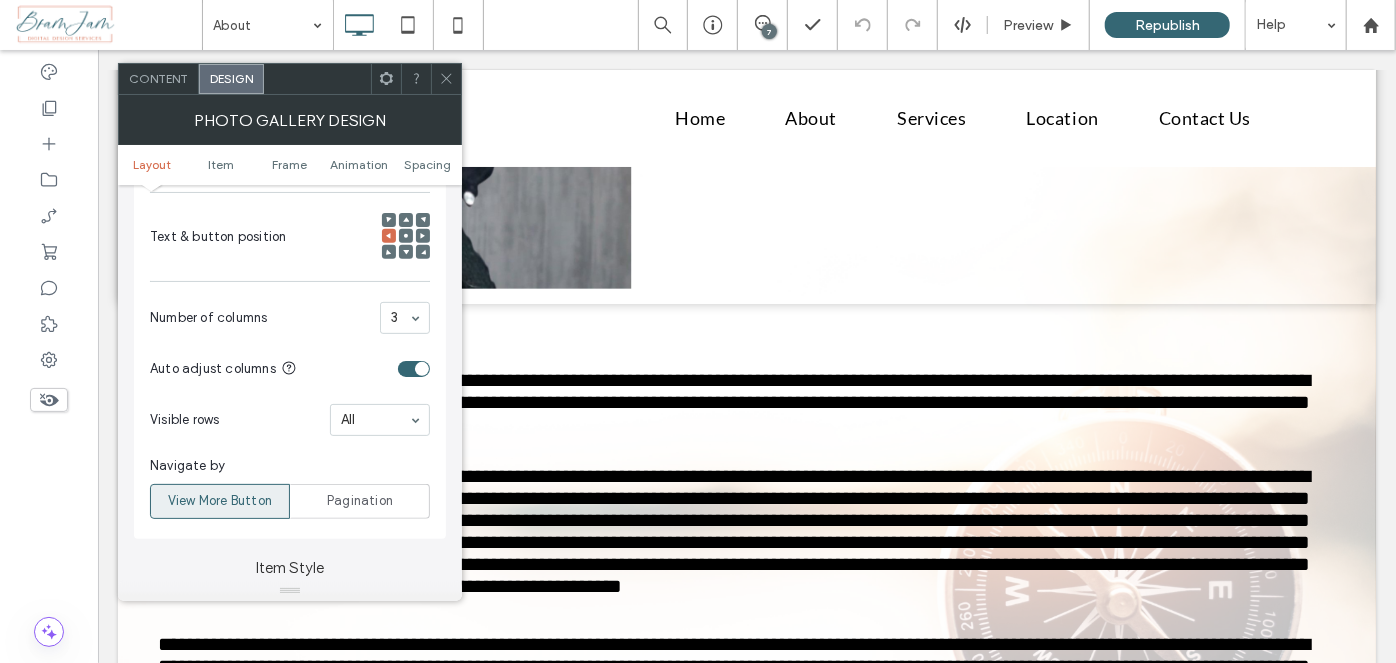 scroll, scrollTop: 727, scrollLeft: 0, axis: vertical 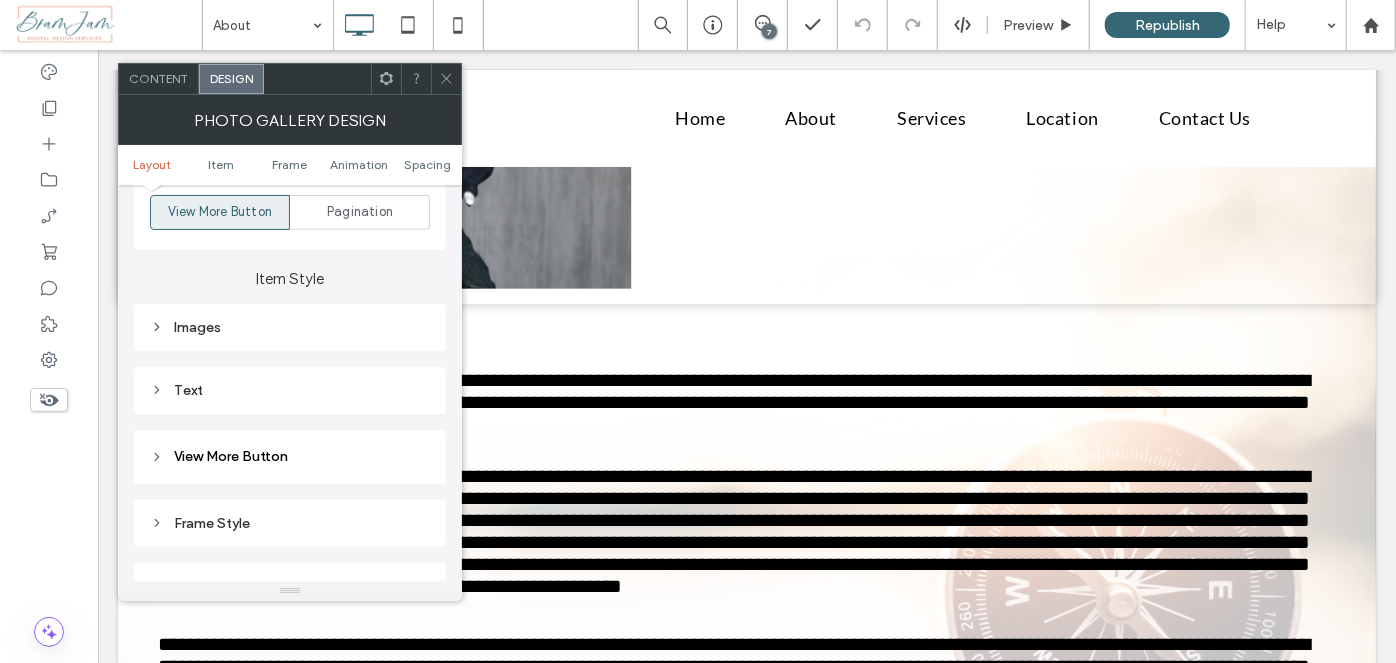 click on "Text" at bounding box center (290, 390) 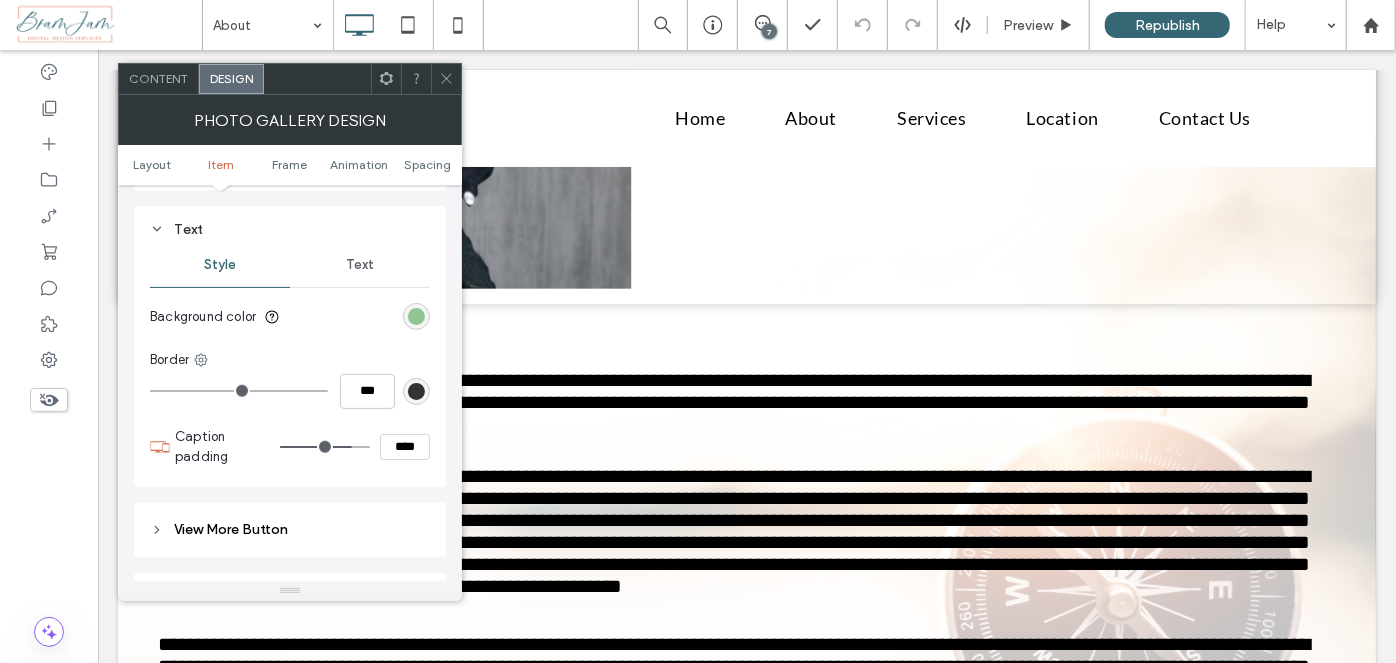 scroll, scrollTop: 727, scrollLeft: 0, axis: vertical 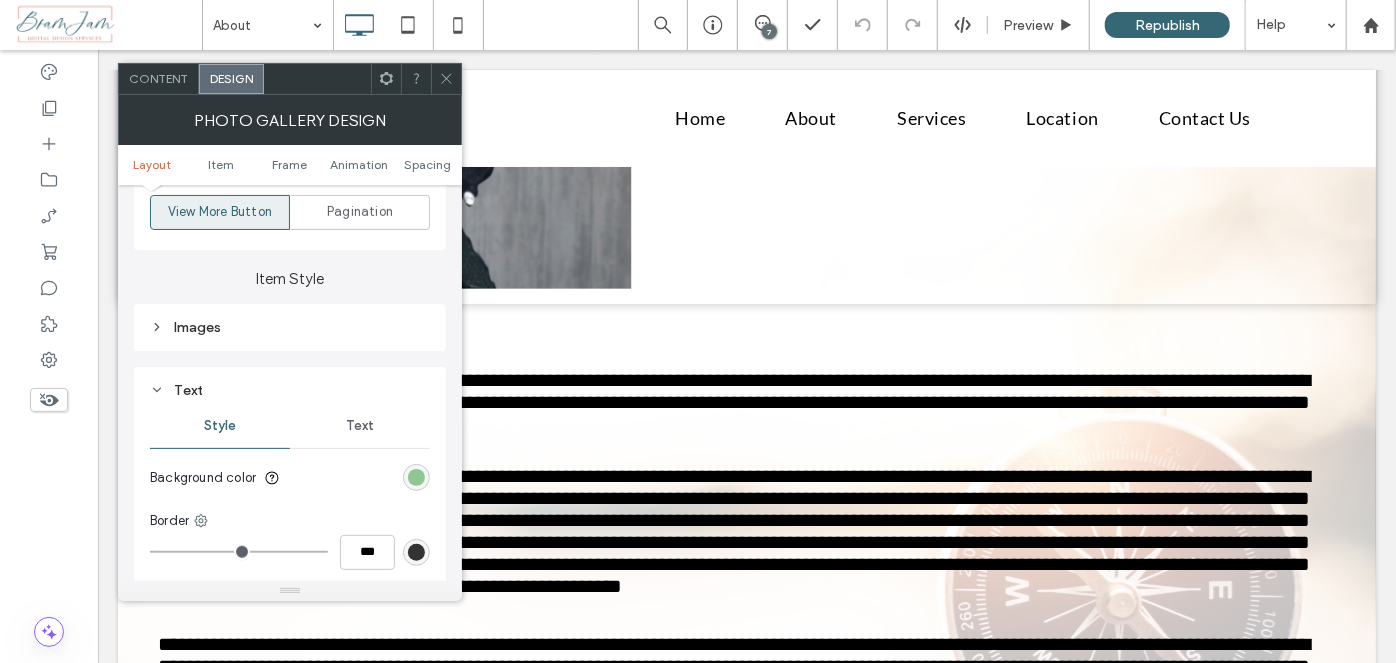 click on "Text" at bounding box center (360, 426) 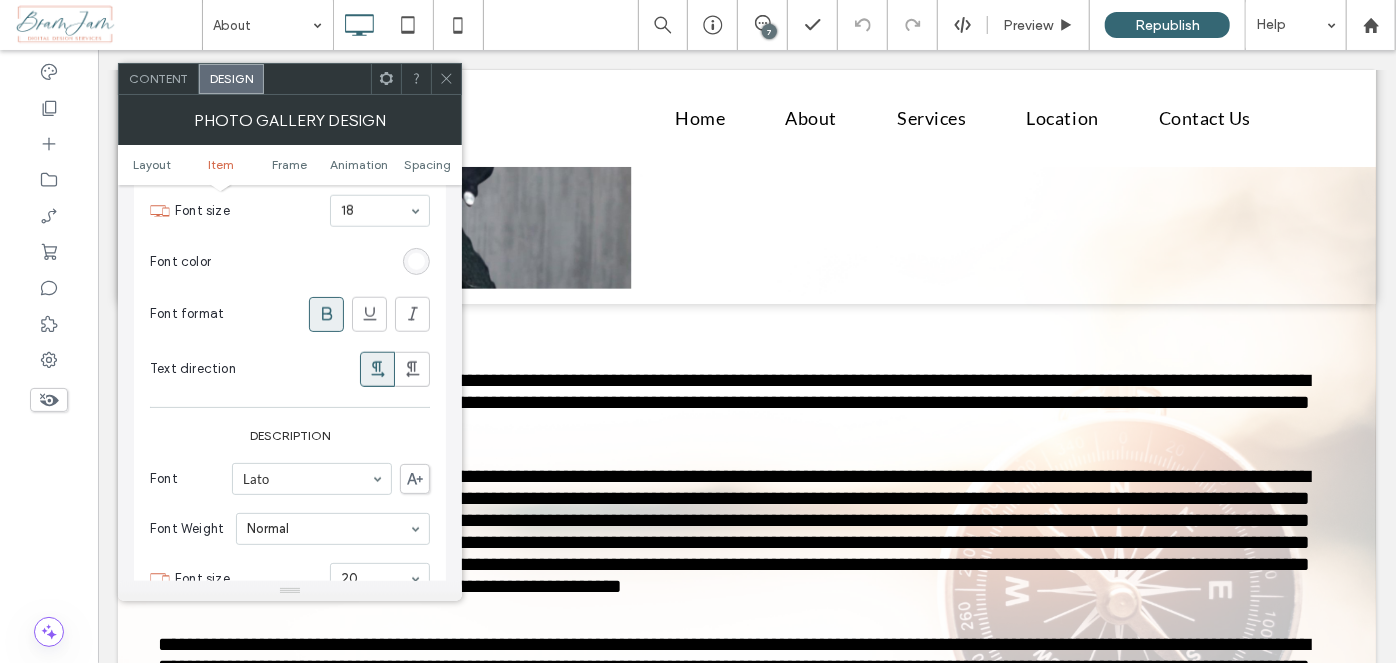 scroll, scrollTop: 1090, scrollLeft: 0, axis: vertical 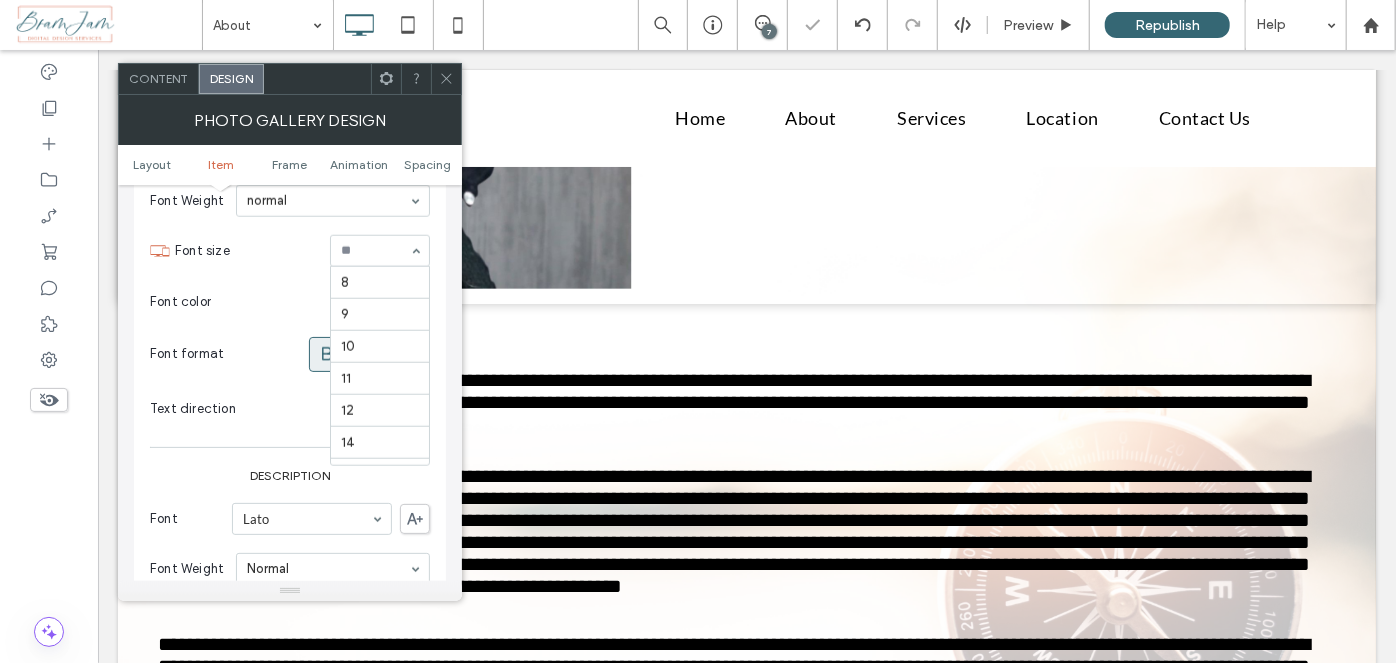 click at bounding box center (375, 251) 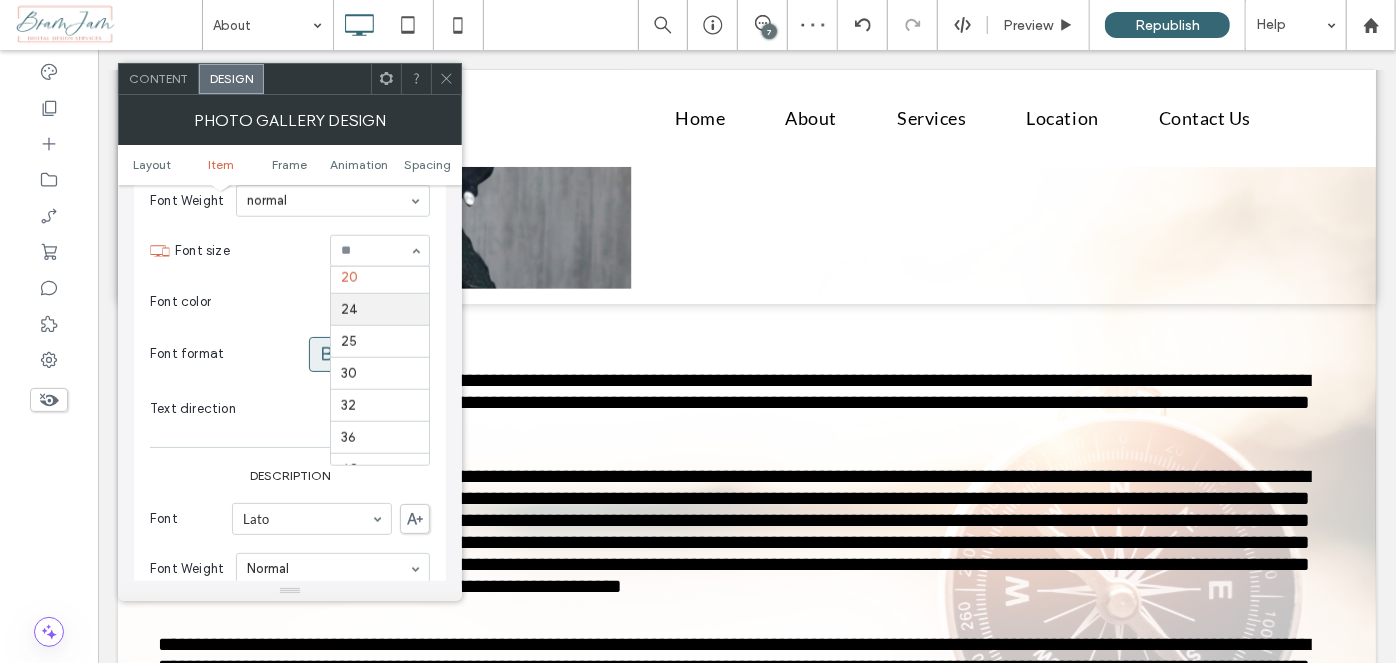 scroll, scrollTop: 170, scrollLeft: 0, axis: vertical 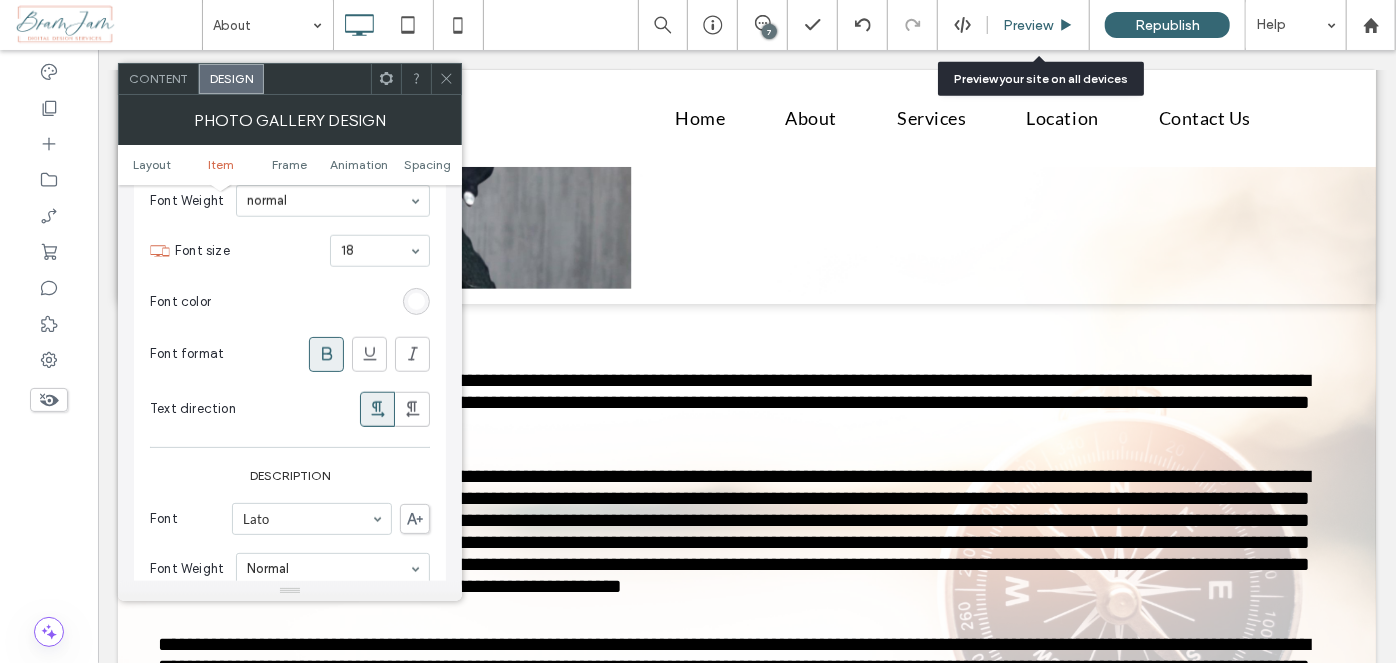 click on "Preview" at bounding box center [1028, 25] 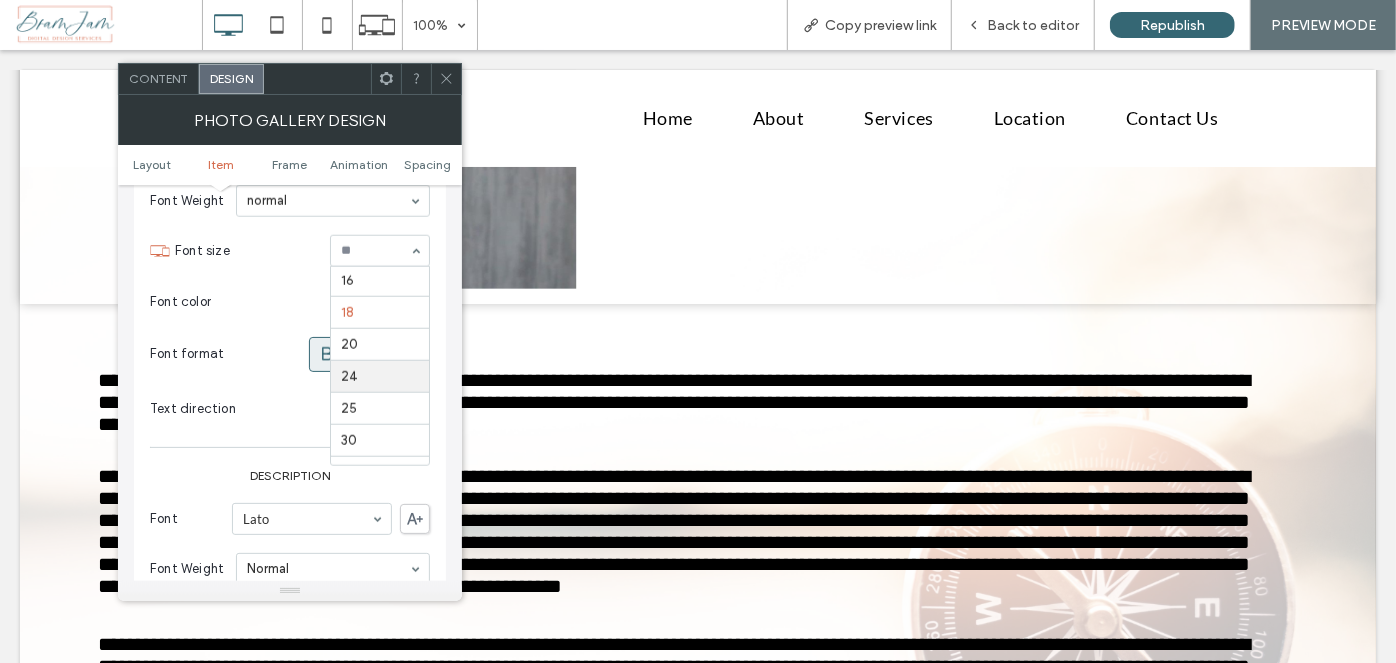 scroll, scrollTop: 138, scrollLeft: 0, axis: vertical 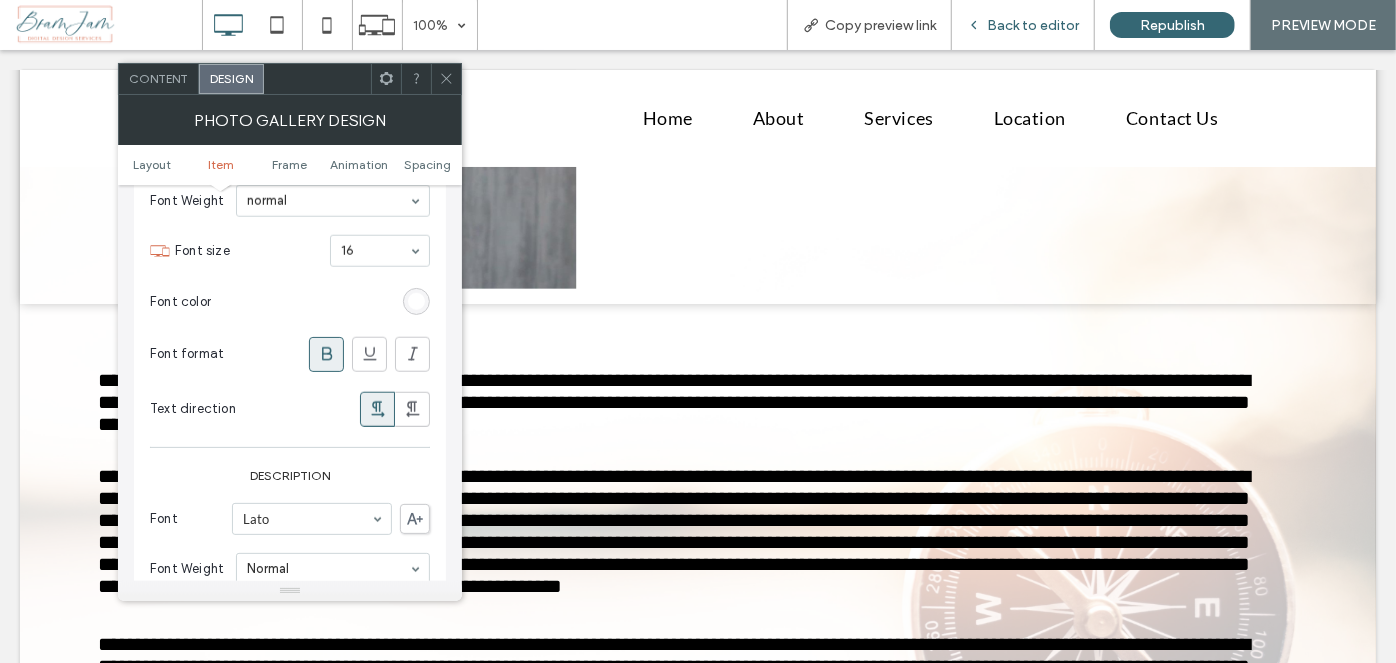 click on "Back to editor" at bounding box center (1023, 25) 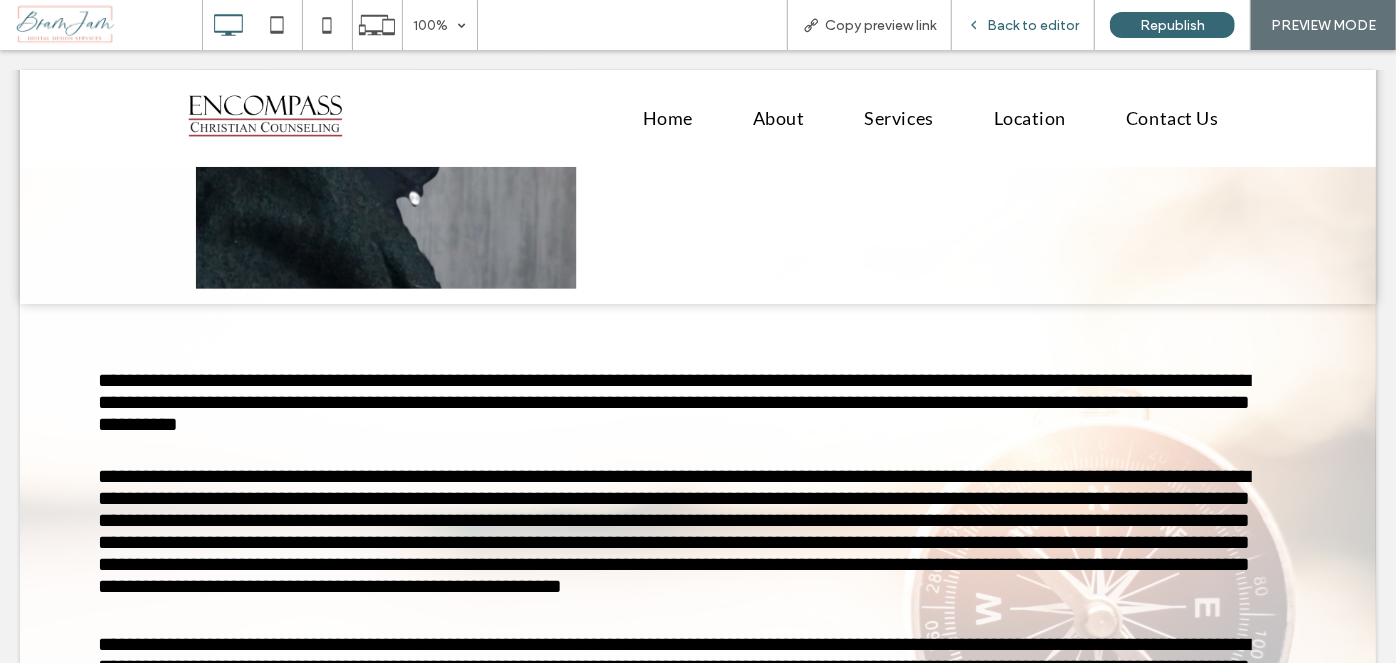 click on "Back to editor" at bounding box center (1033, 25) 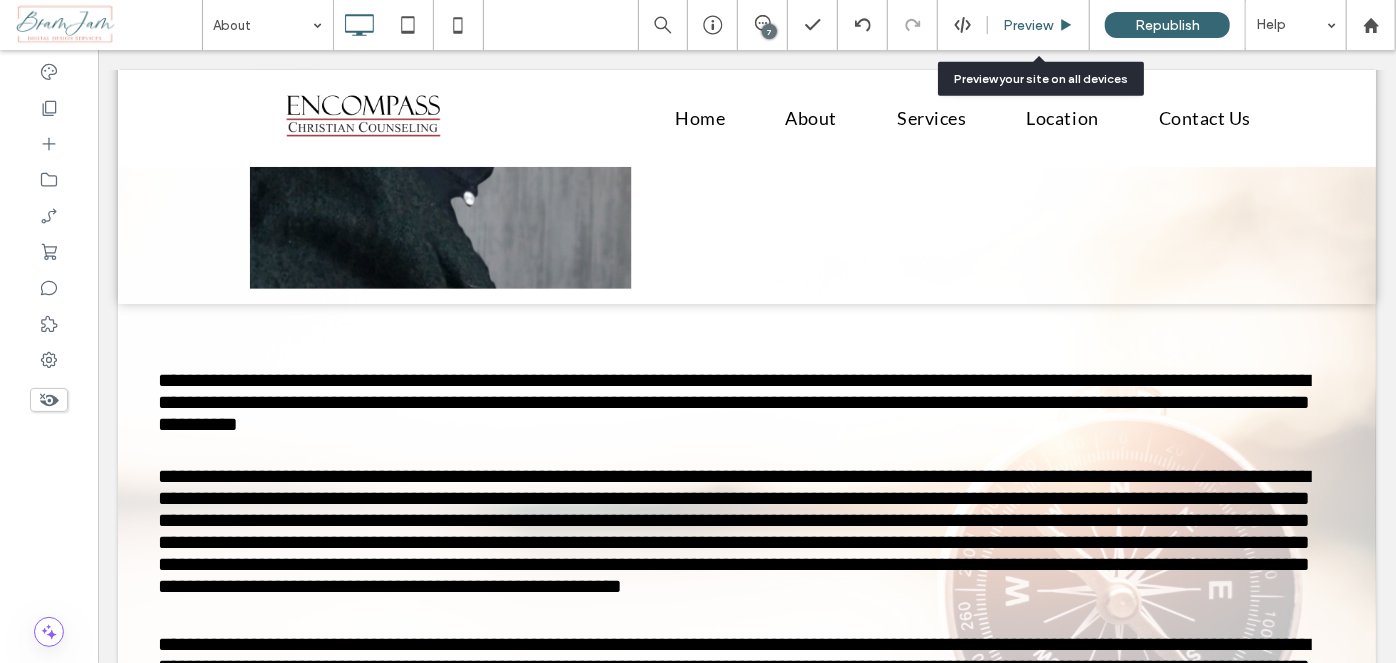 click on "Preview" at bounding box center [1028, 25] 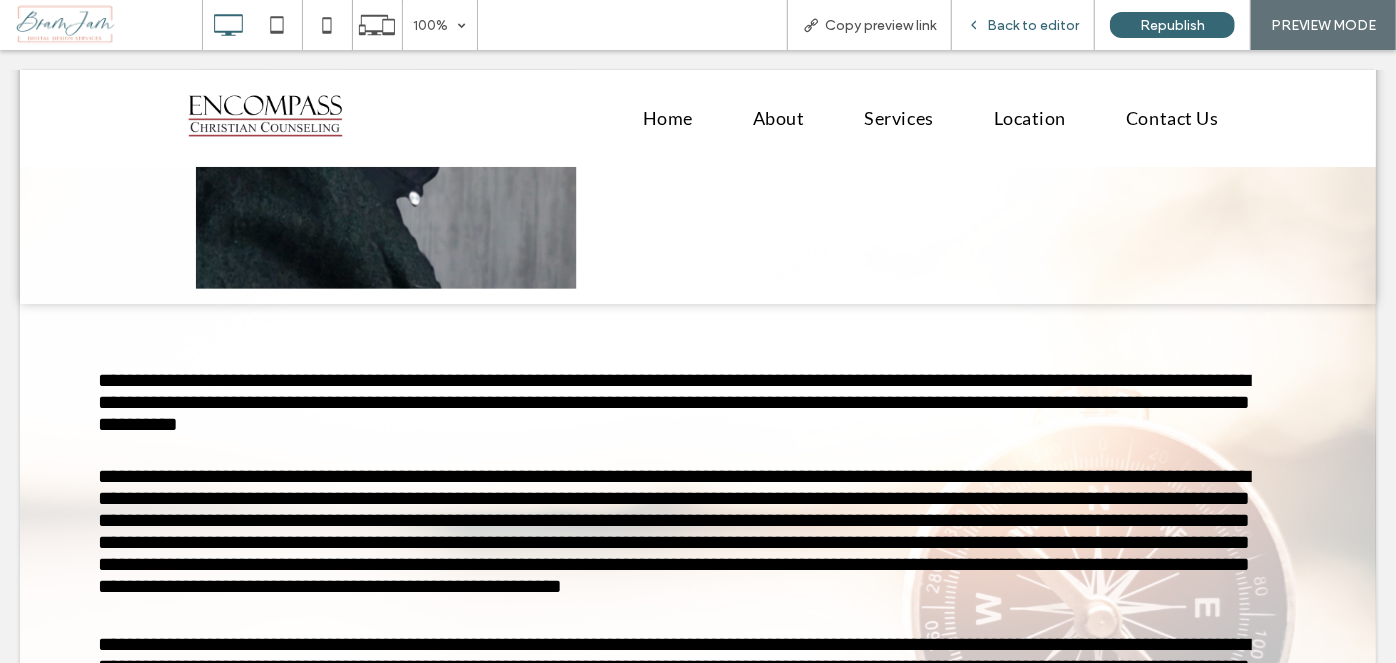 click on "Back to editor" at bounding box center [1023, 25] 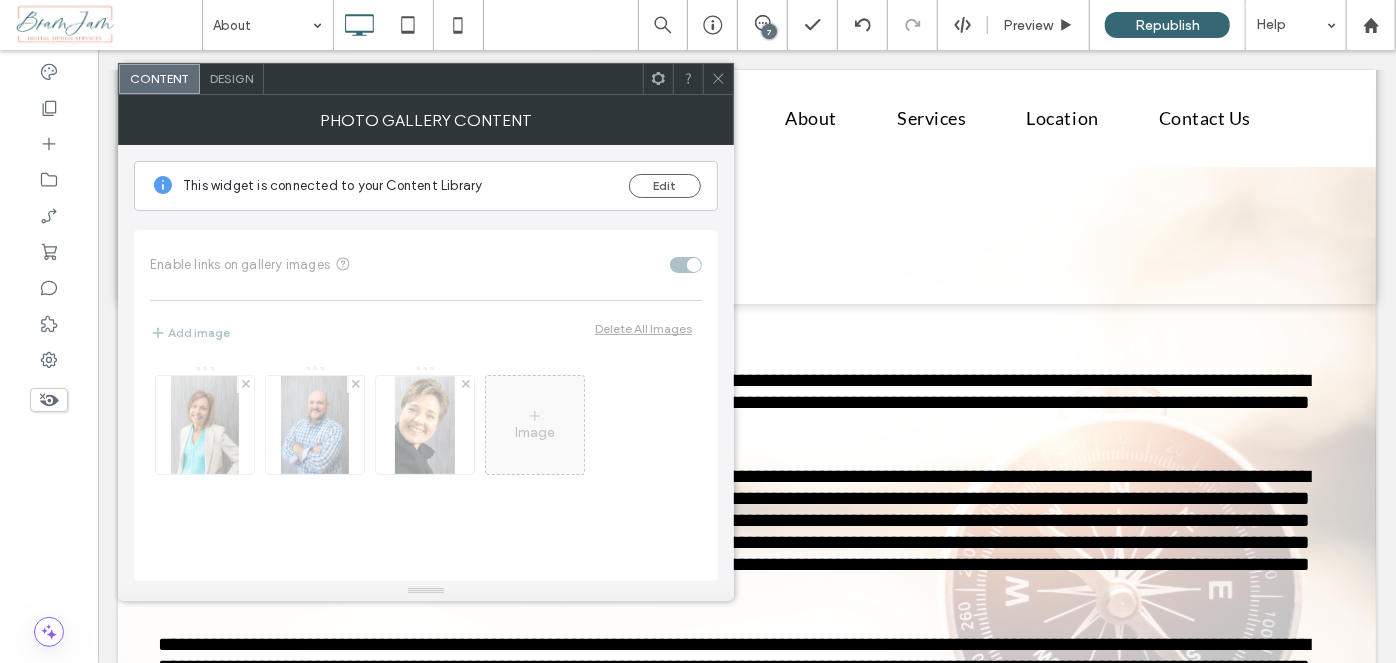 click on "Design" at bounding box center (231, 78) 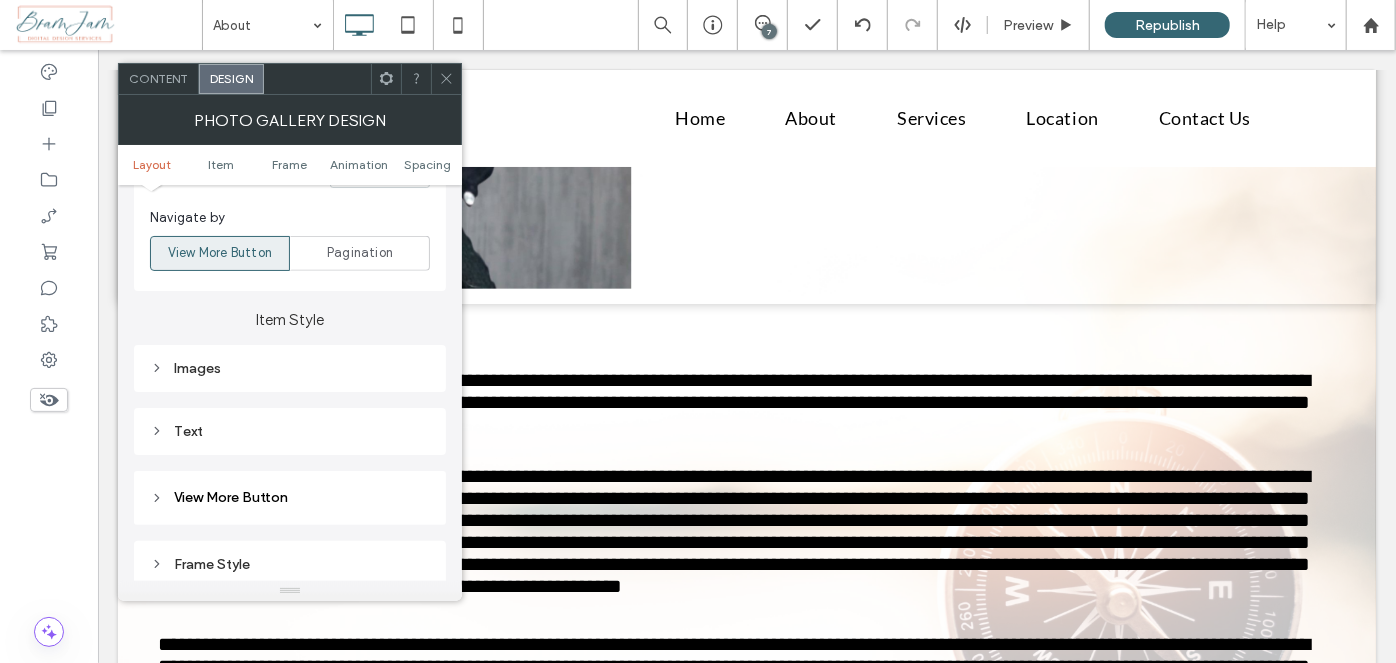 scroll, scrollTop: 727, scrollLeft: 0, axis: vertical 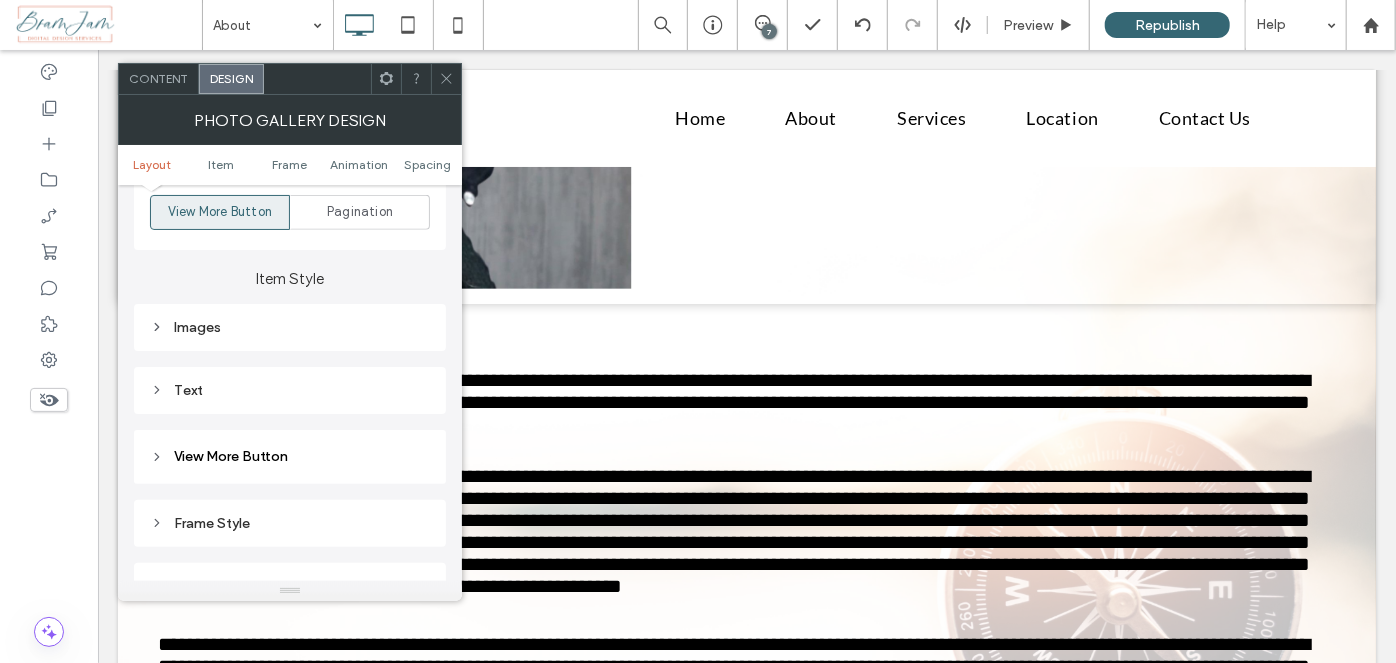 click on "Text" at bounding box center [290, 390] 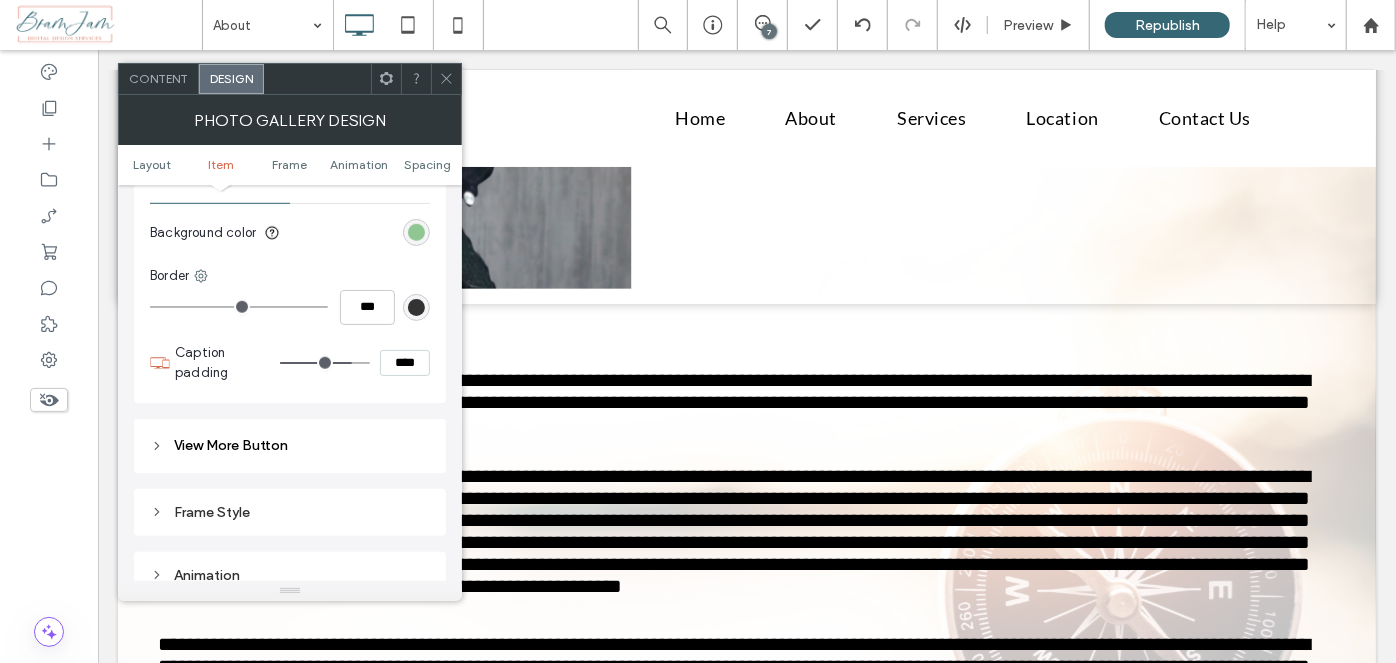 scroll, scrollTop: 818, scrollLeft: 0, axis: vertical 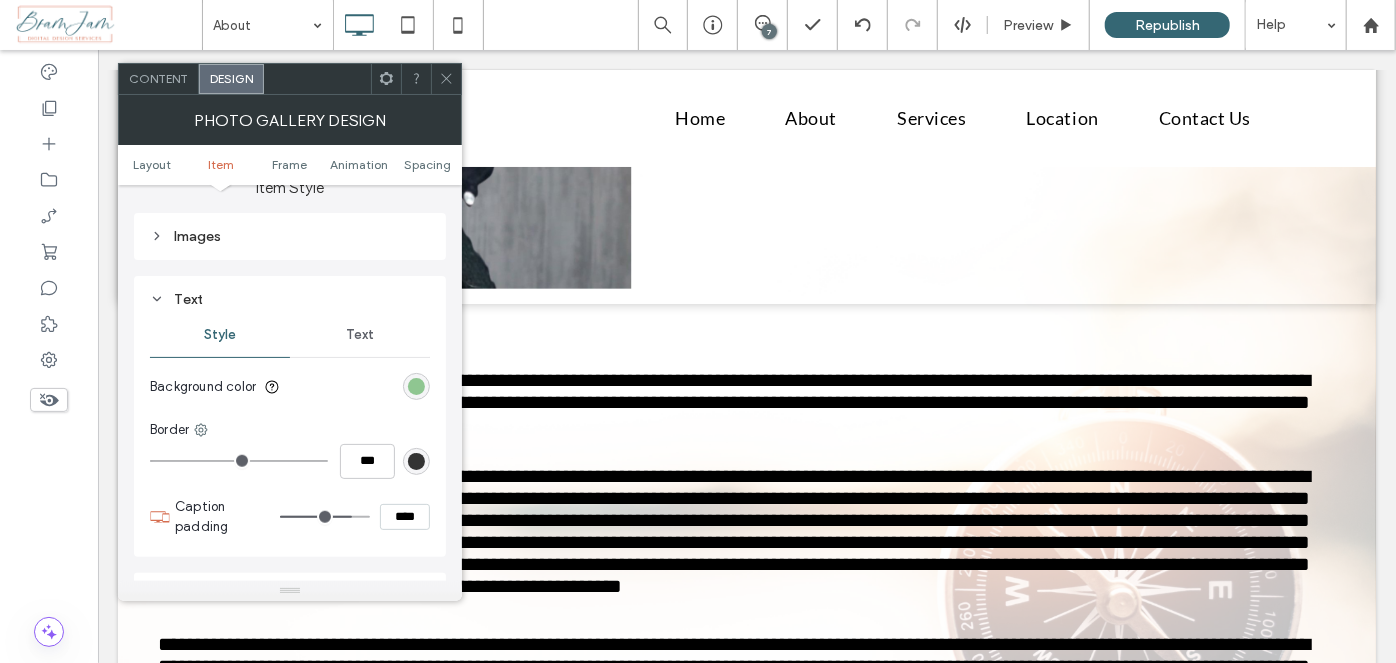 click on "Text" at bounding box center (360, 335) 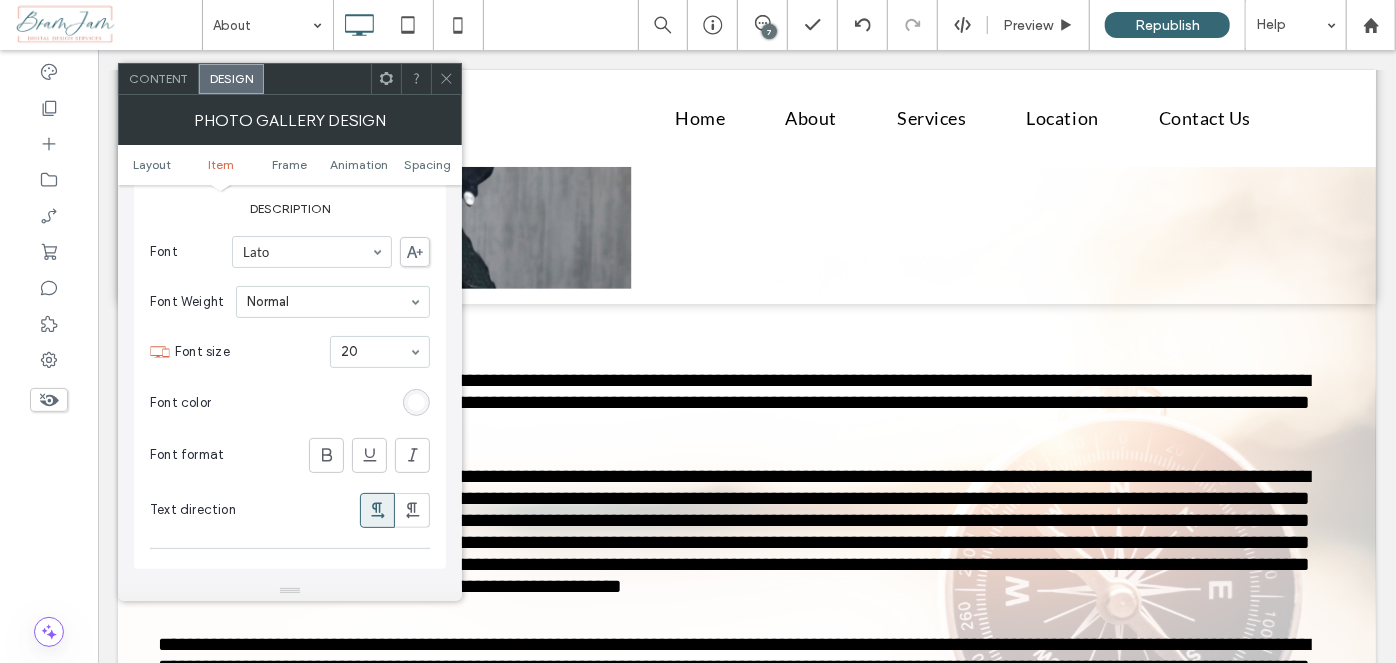 scroll, scrollTop: 1363, scrollLeft: 0, axis: vertical 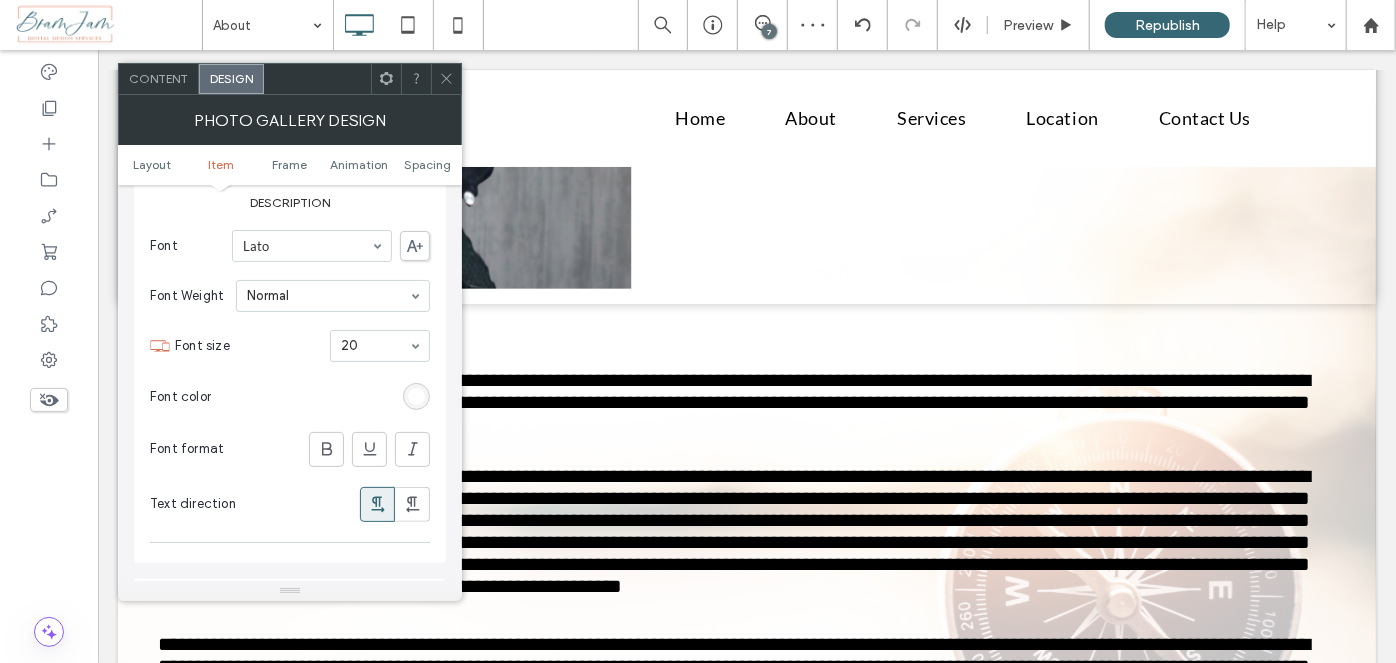 click at bounding box center [375, 346] 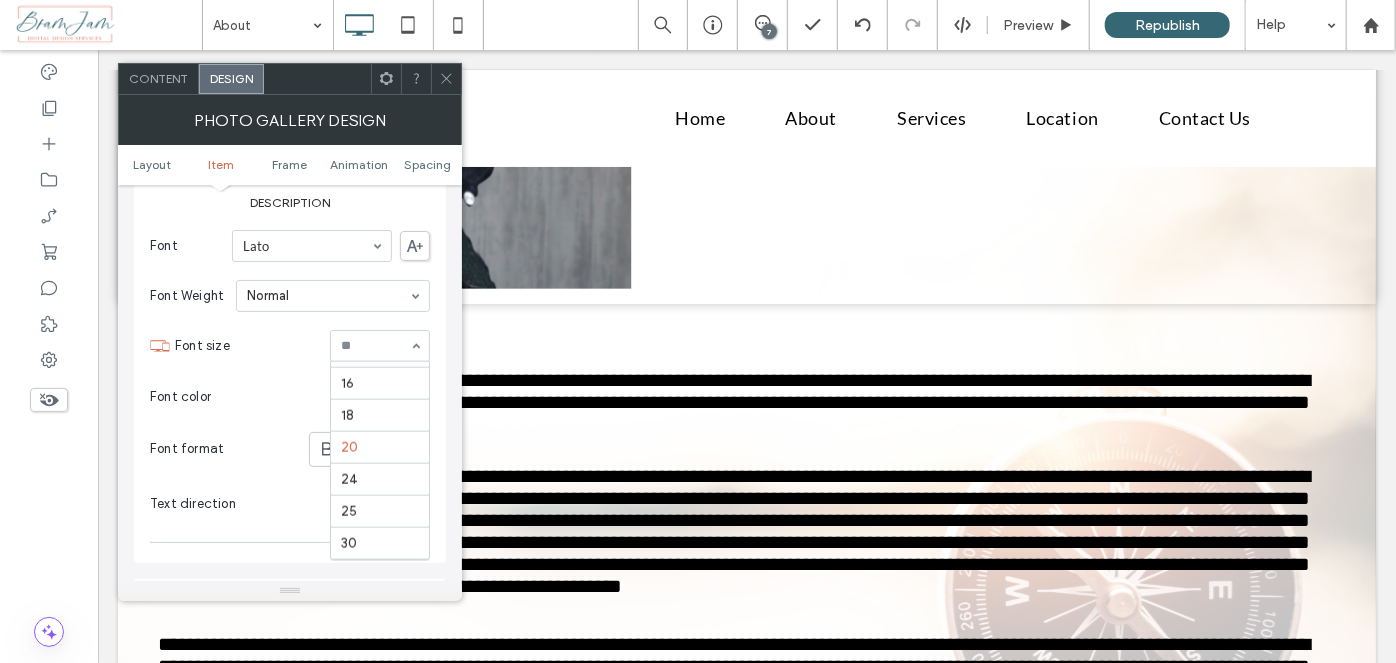 scroll, scrollTop: 80, scrollLeft: 0, axis: vertical 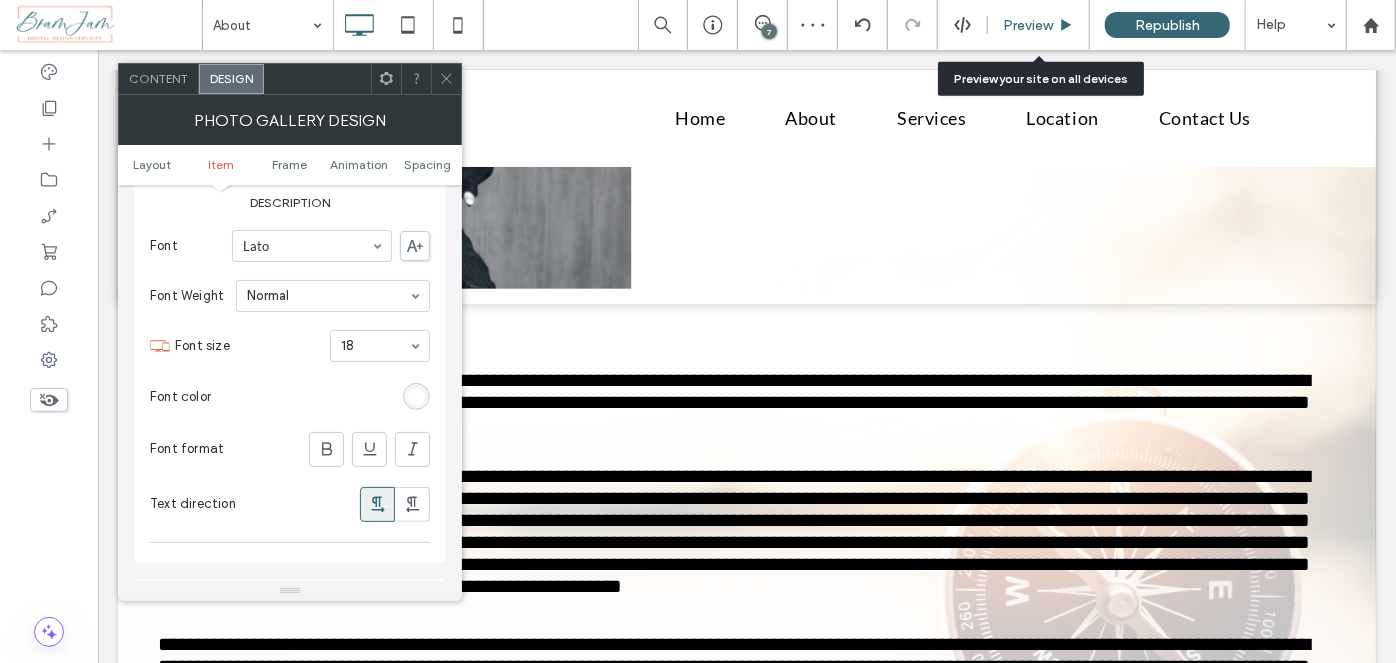 click on "Preview" at bounding box center (1039, 25) 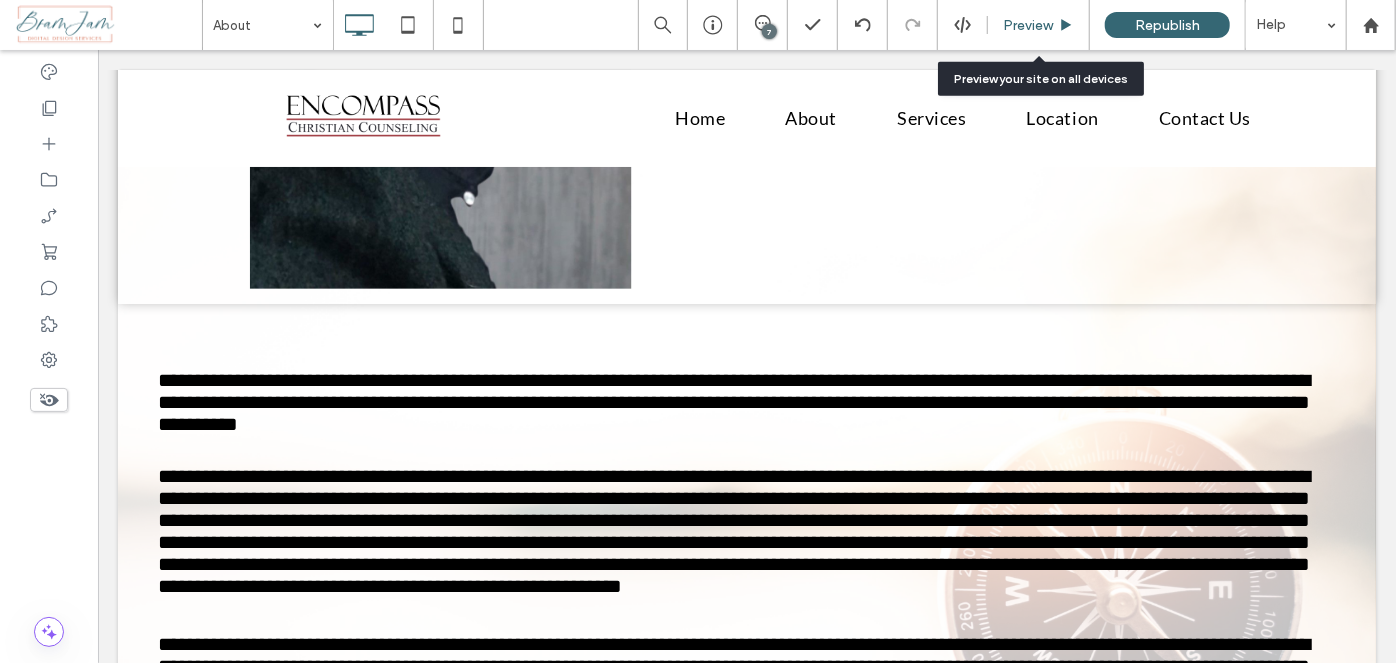click on "Preview" at bounding box center [1028, 25] 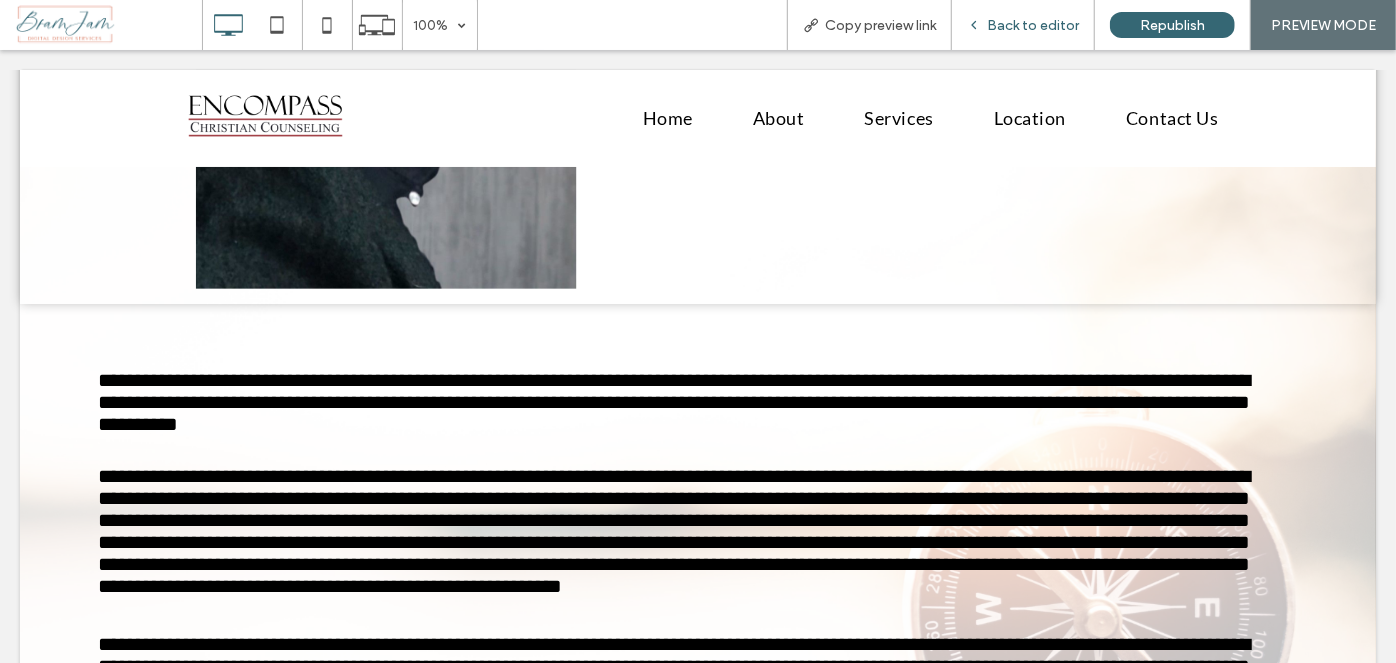 click on "Back to editor" at bounding box center (1023, 25) 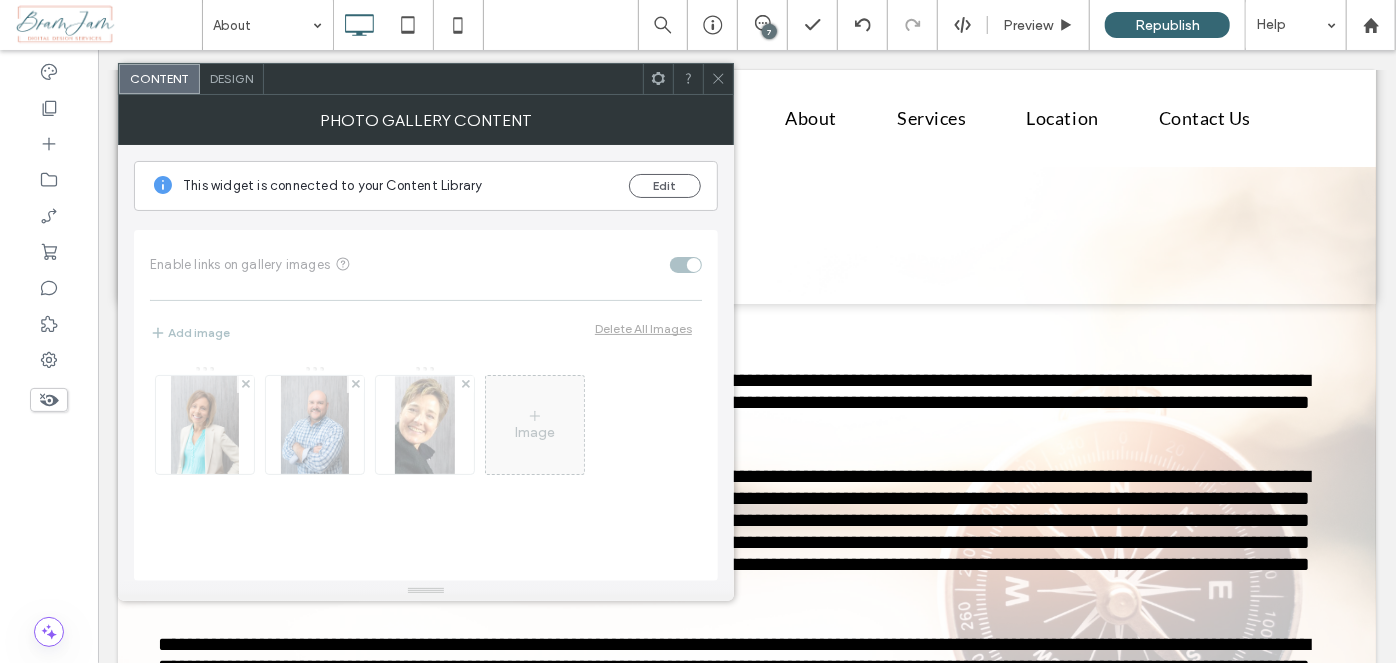click on "Design" at bounding box center [231, 78] 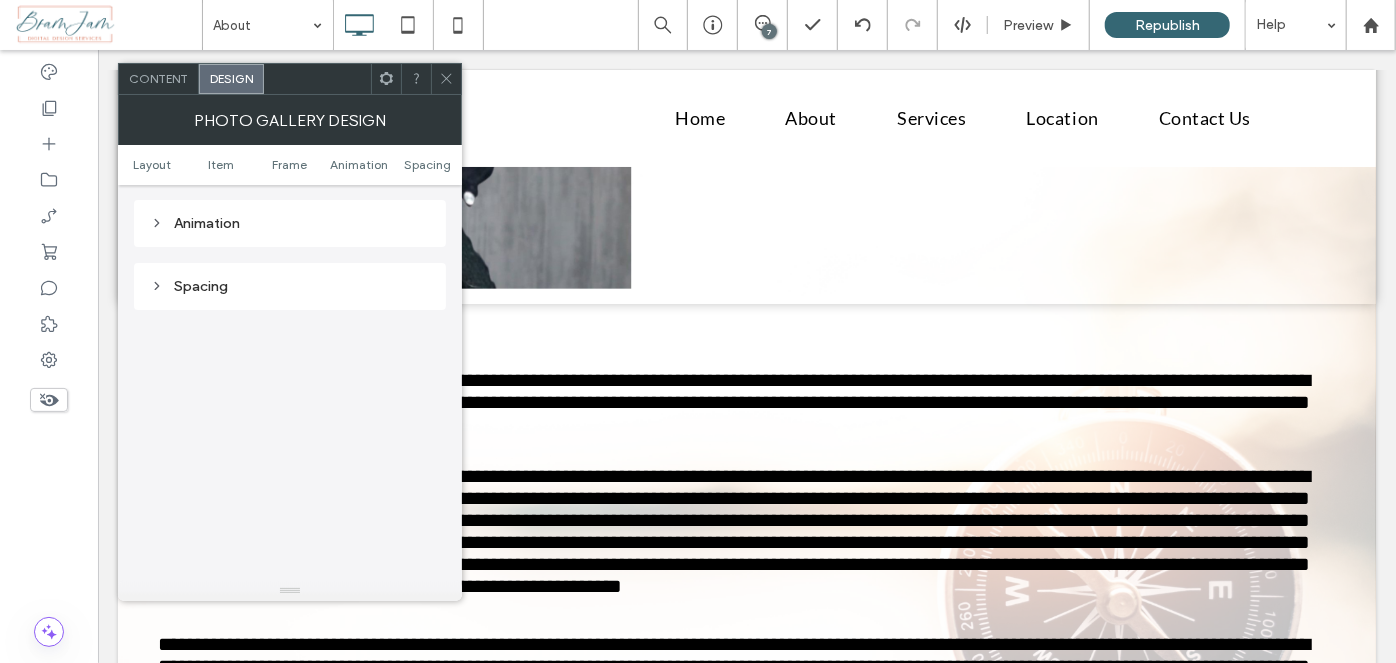 scroll, scrollTop: 818, scrollLeft: 0, axis: vertical 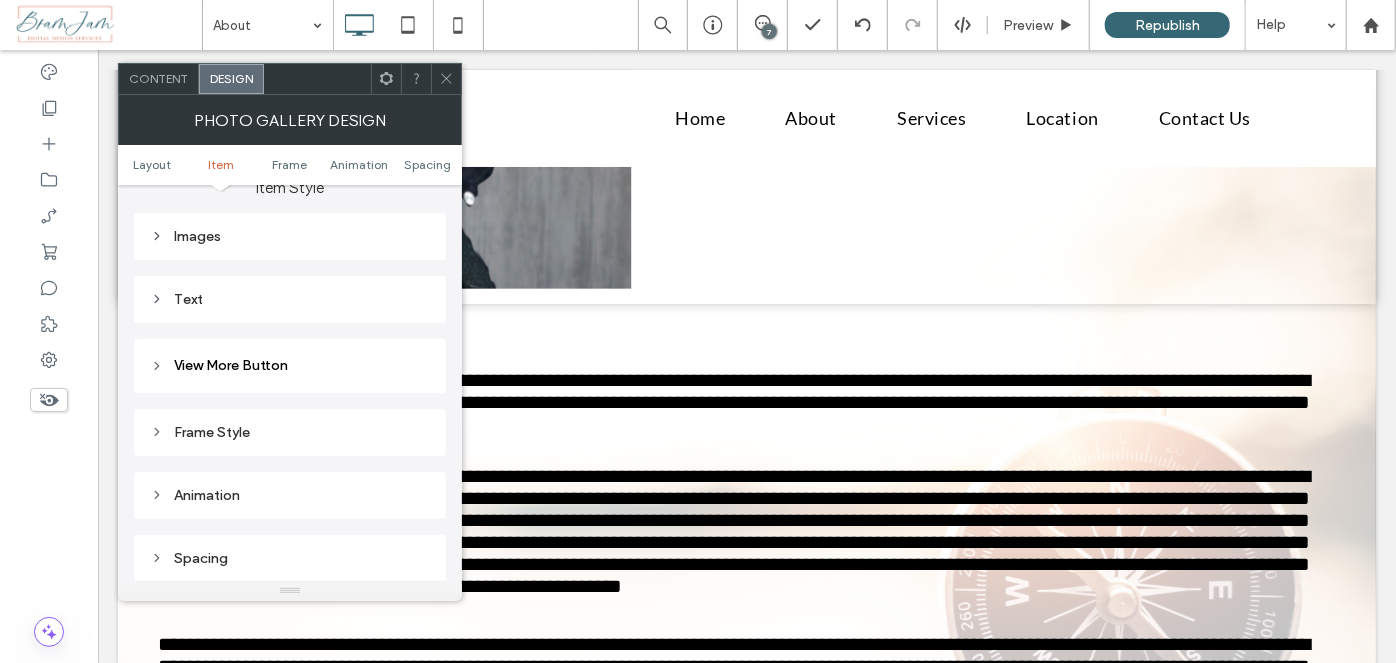 click on "Text" at bounding box center [290, 299] 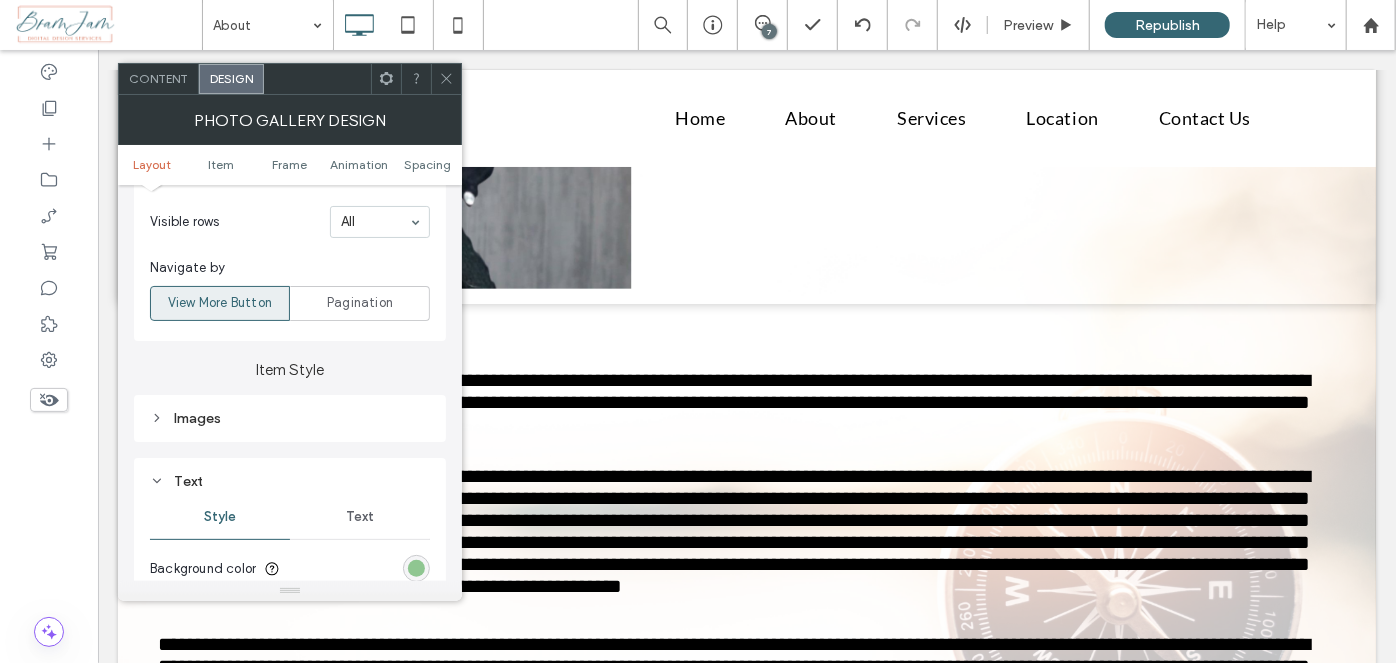 scroll, scrollTop: 909, scrollLeft: 0, axis: vertical 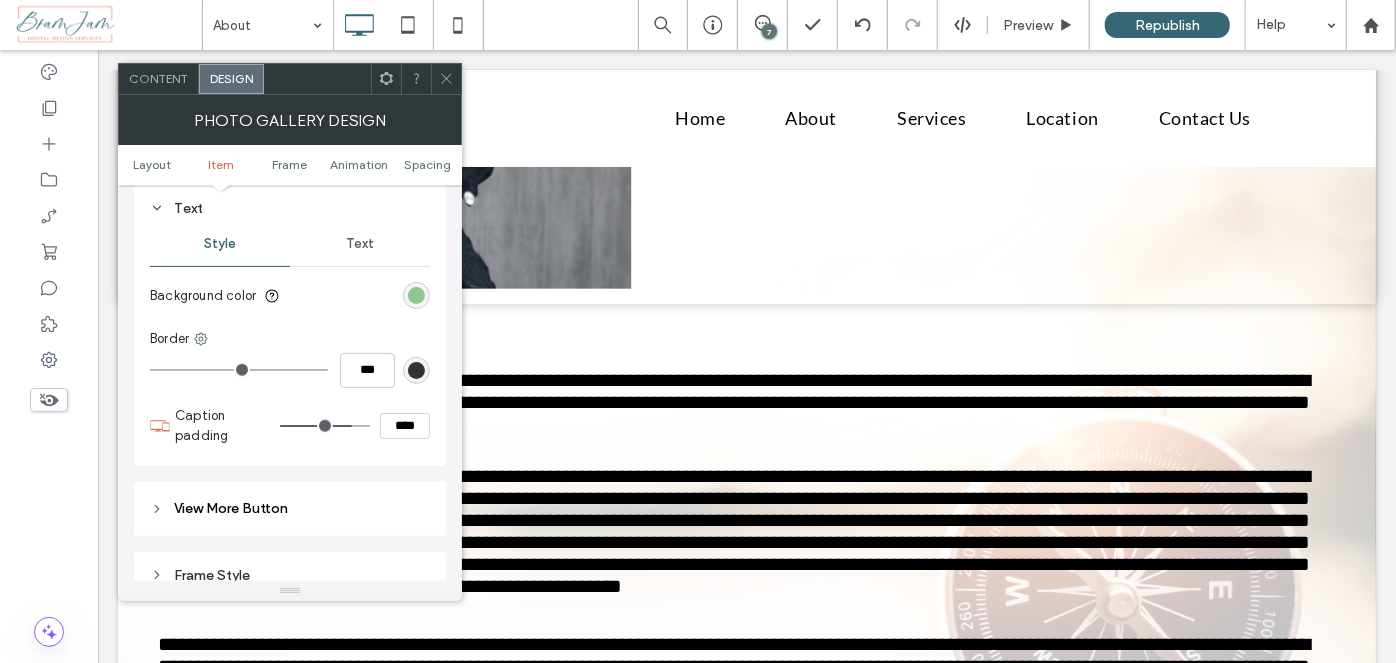 click on "Text" at bounding box center (360, 244) 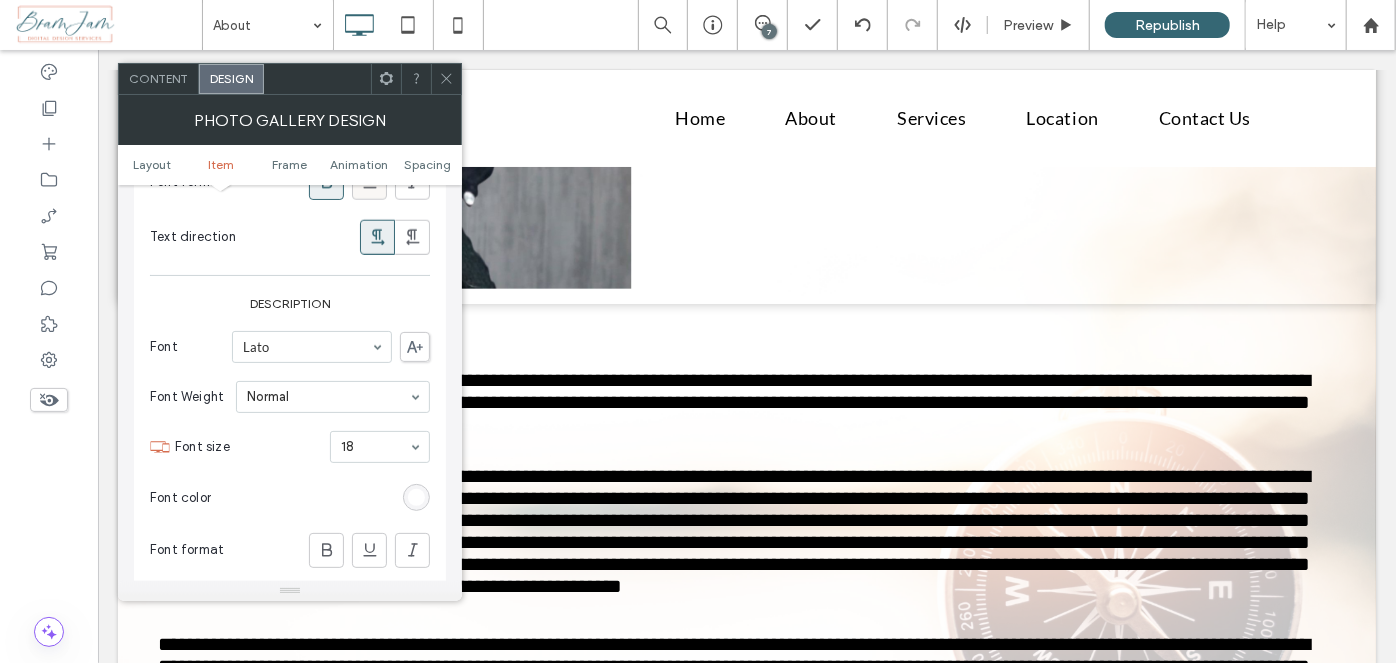 scroll, scrollTop: 1363, scrollLeft: 0, axis: vertical 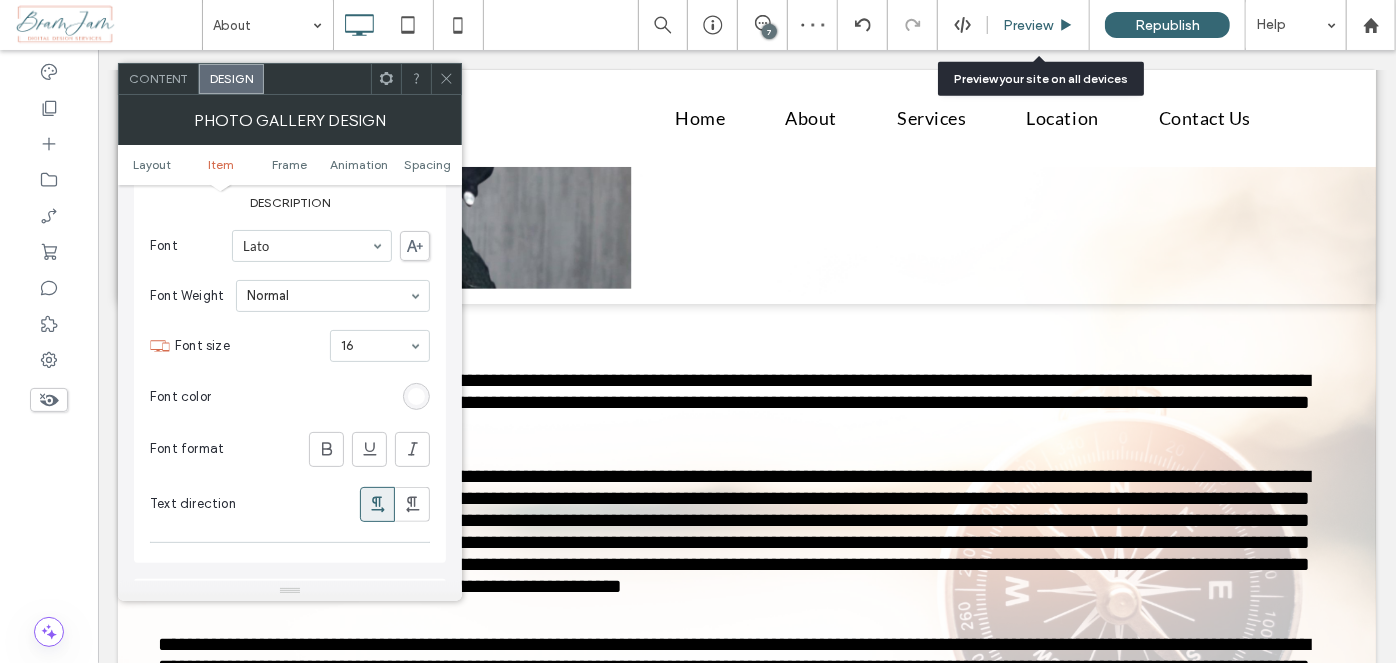 click on "Preview" at bounding box center (1028, 25) 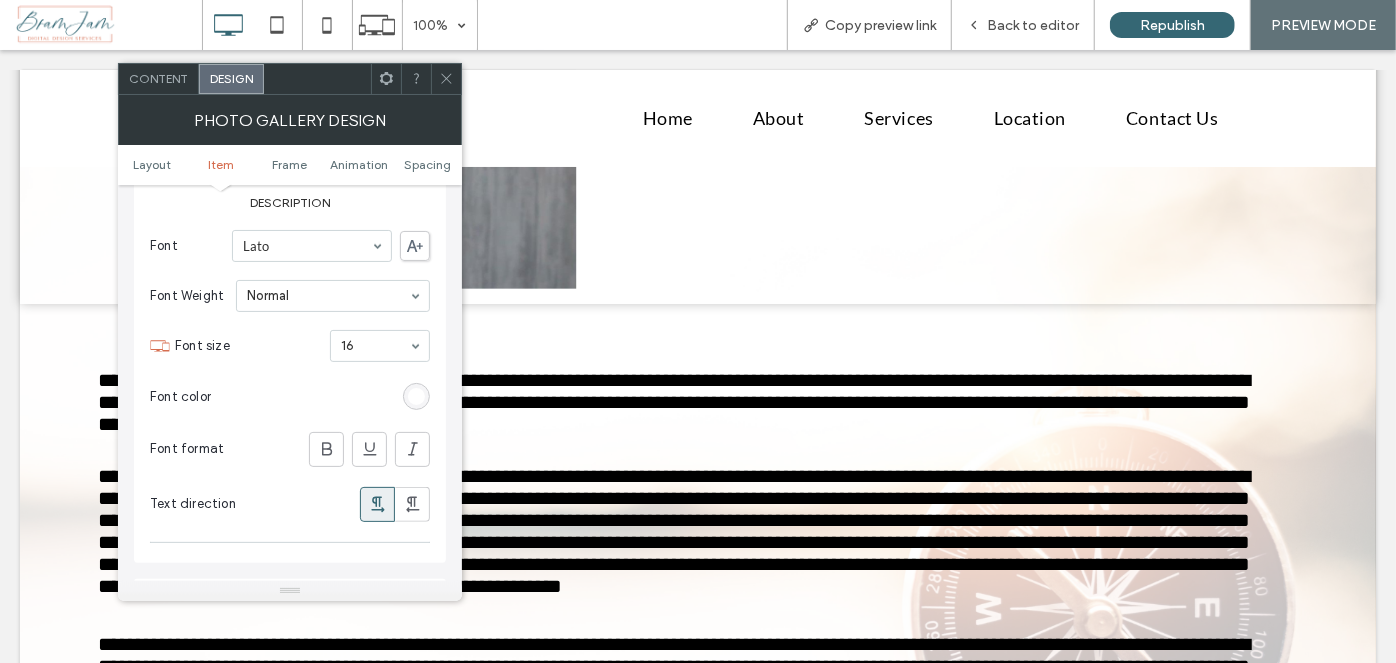 click 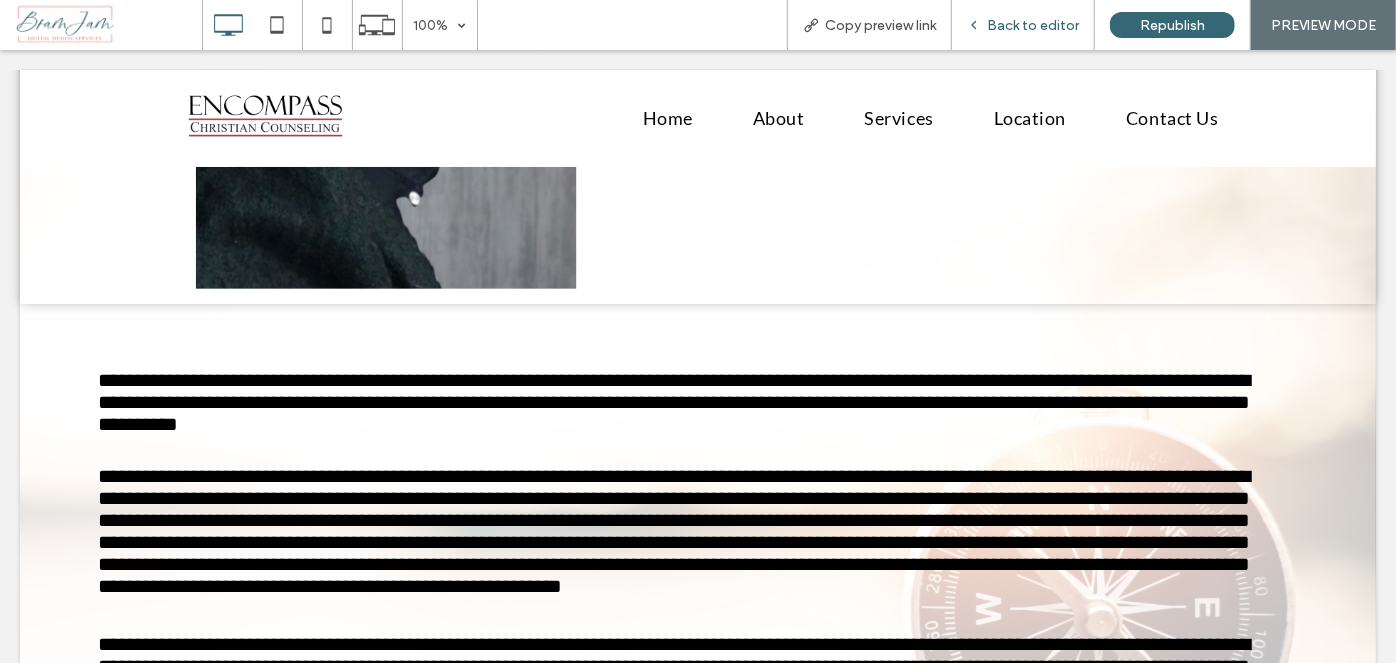 click on "Back to editor" at bounding box center [1033, 25] 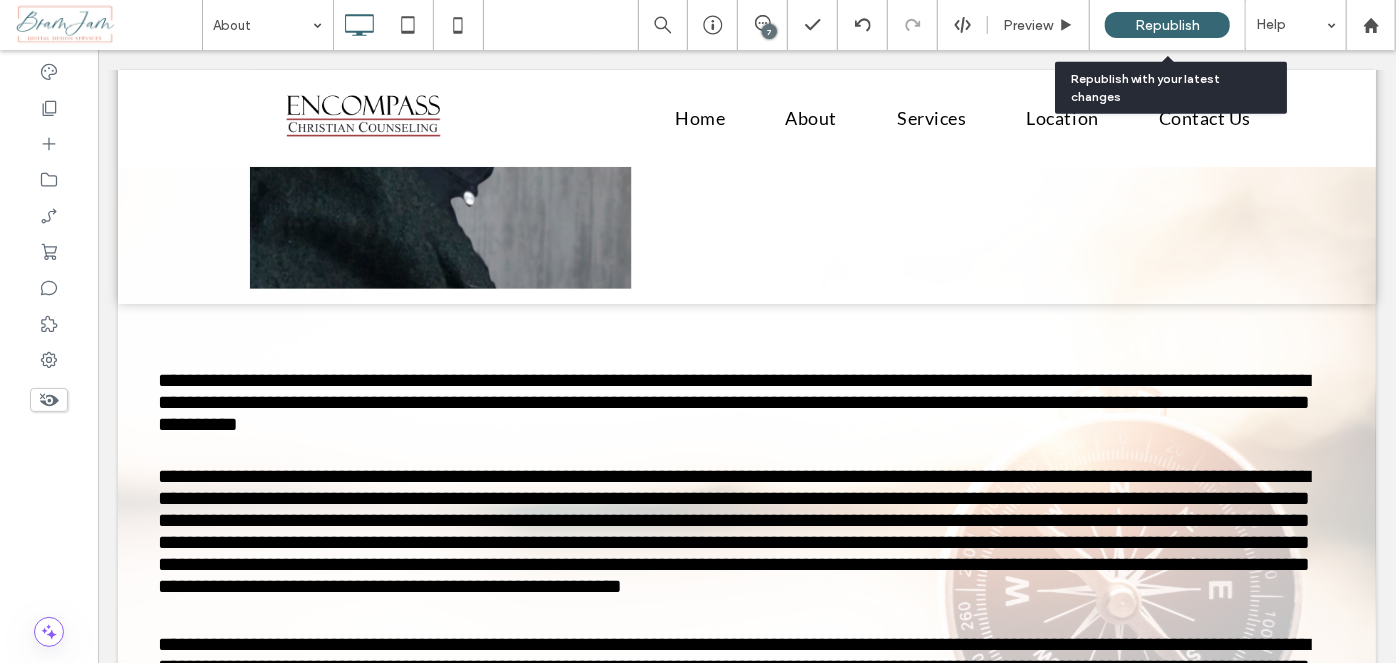 click on "Republish" at bounding box center [1167, 25] 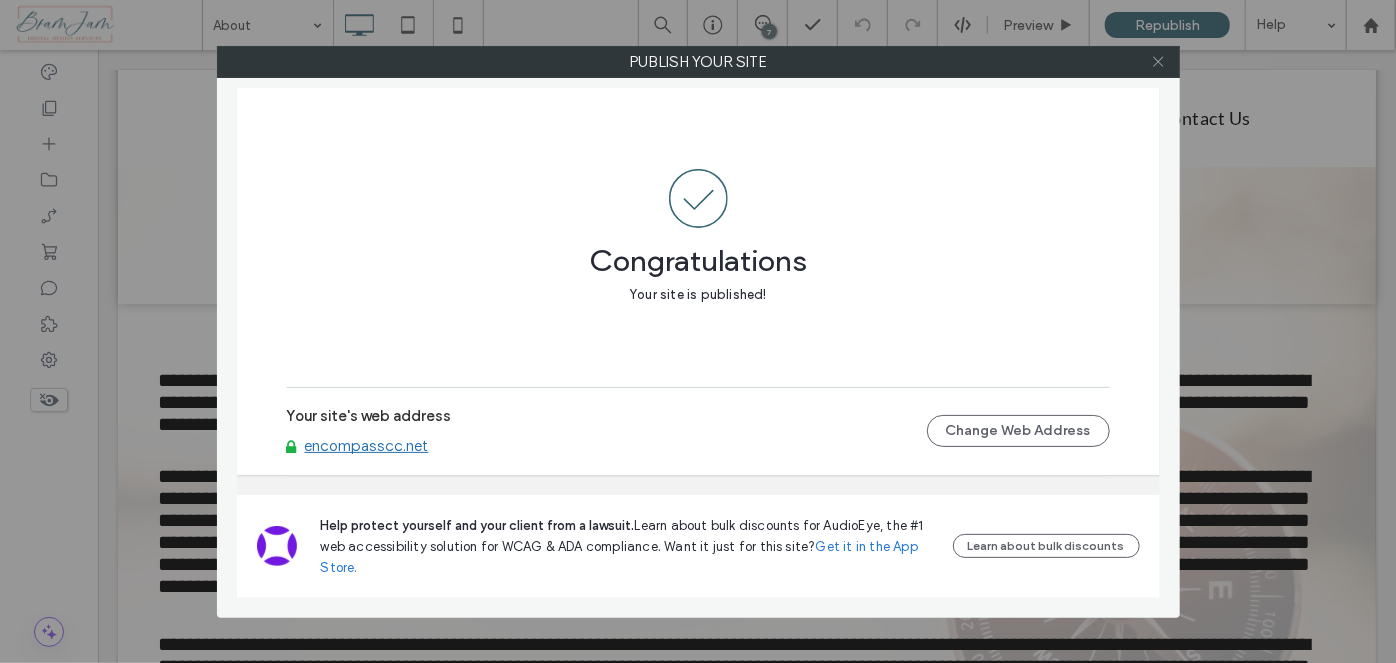 click 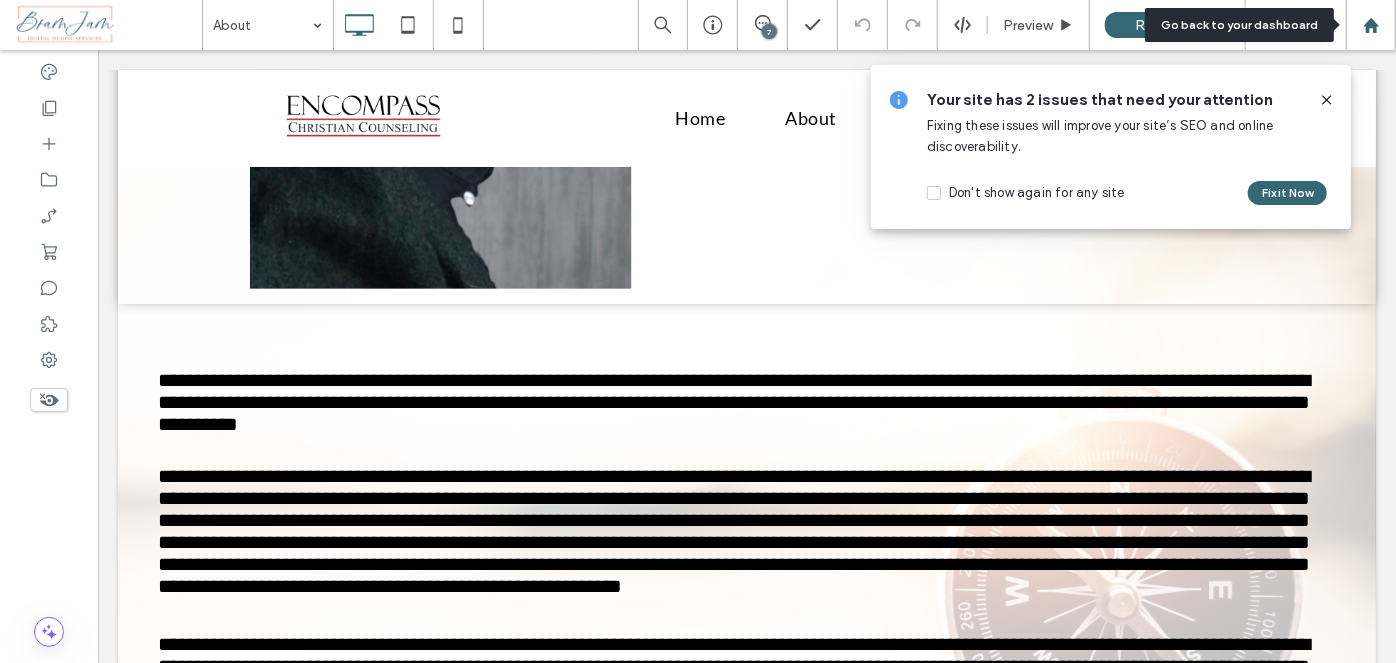 click 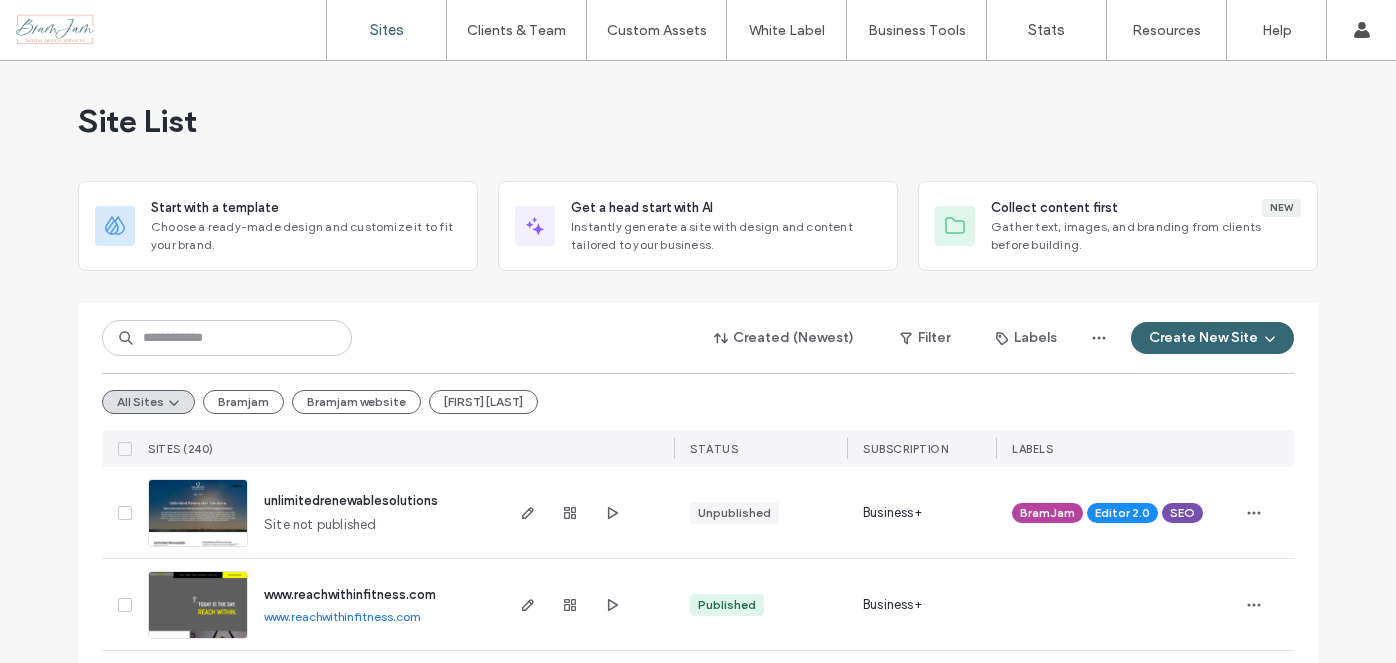 scroll, scrollTop: 0, scrollLeft: 0, axis: both 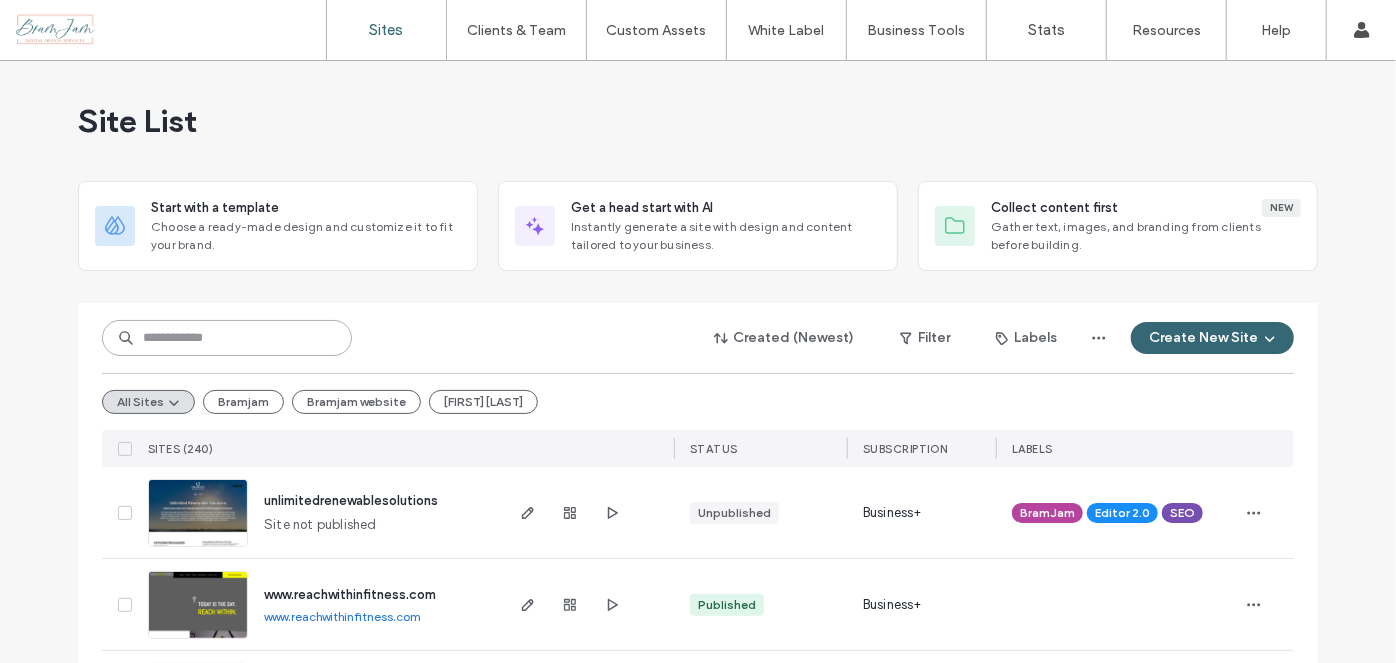 click at bounding box center [227, 338] 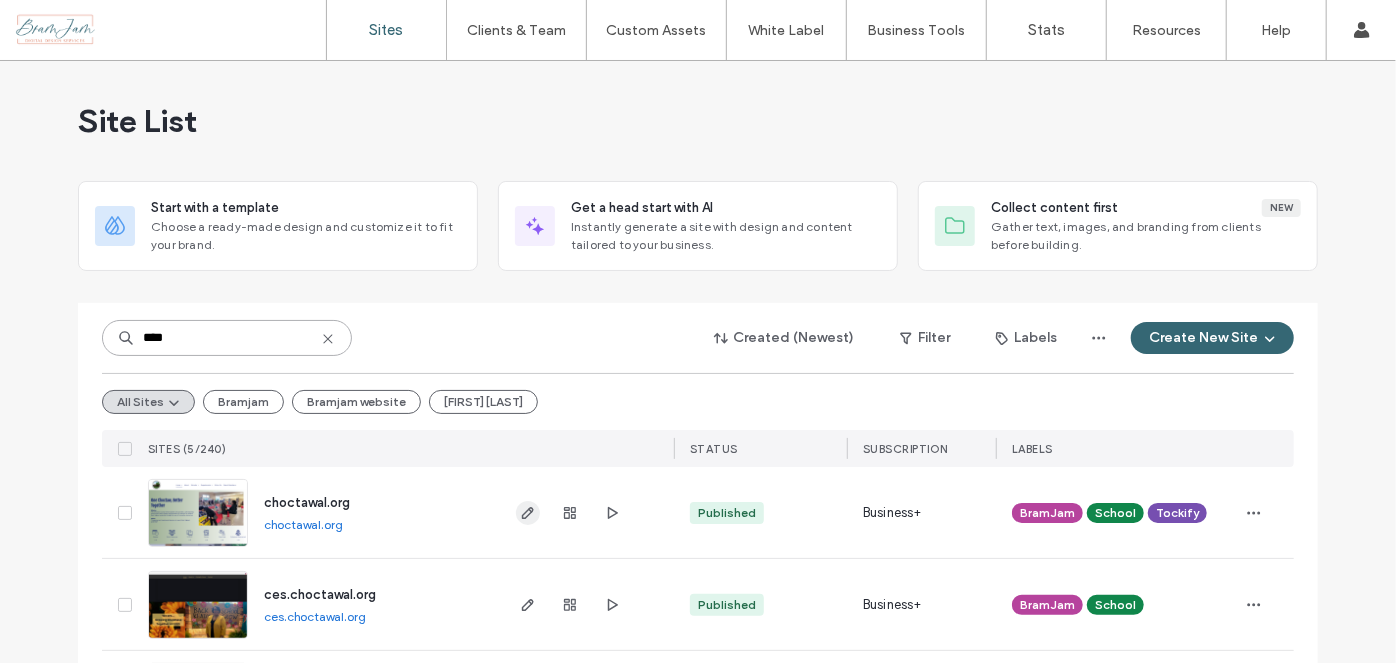 type on "****" 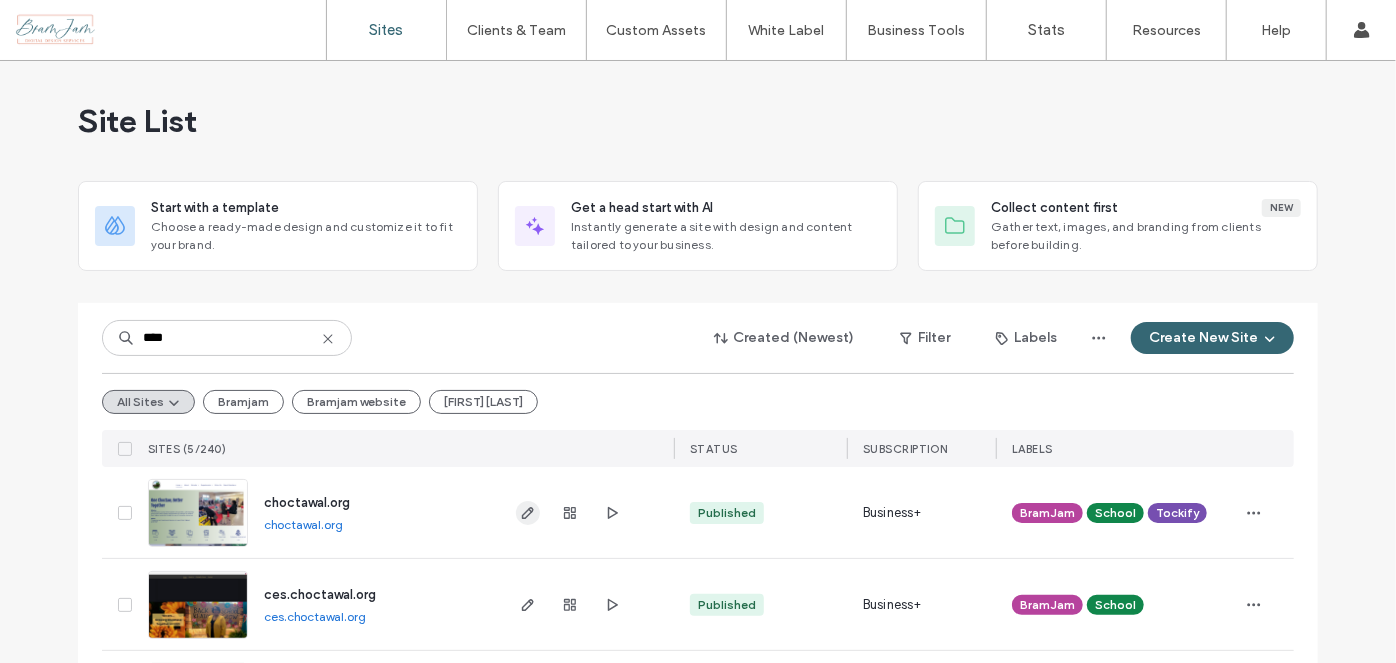 click 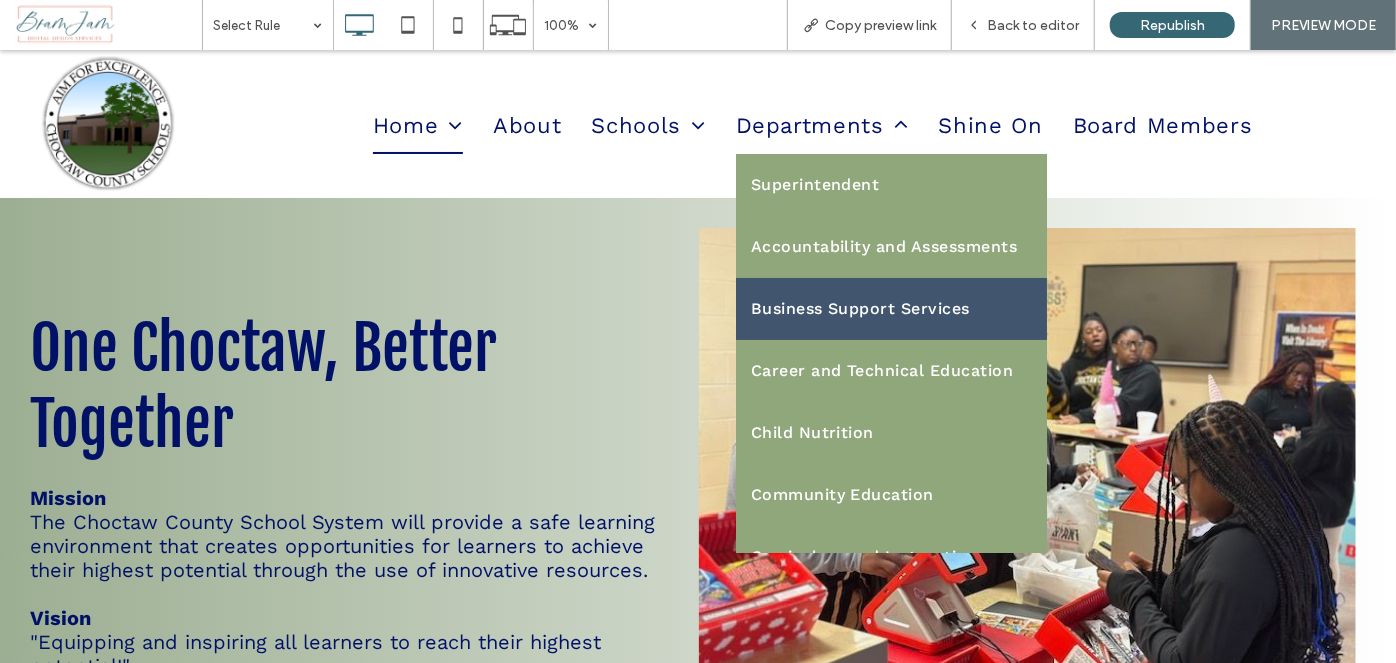 scroll, scrollTop: 0, scrollLeft: 0, axis: both 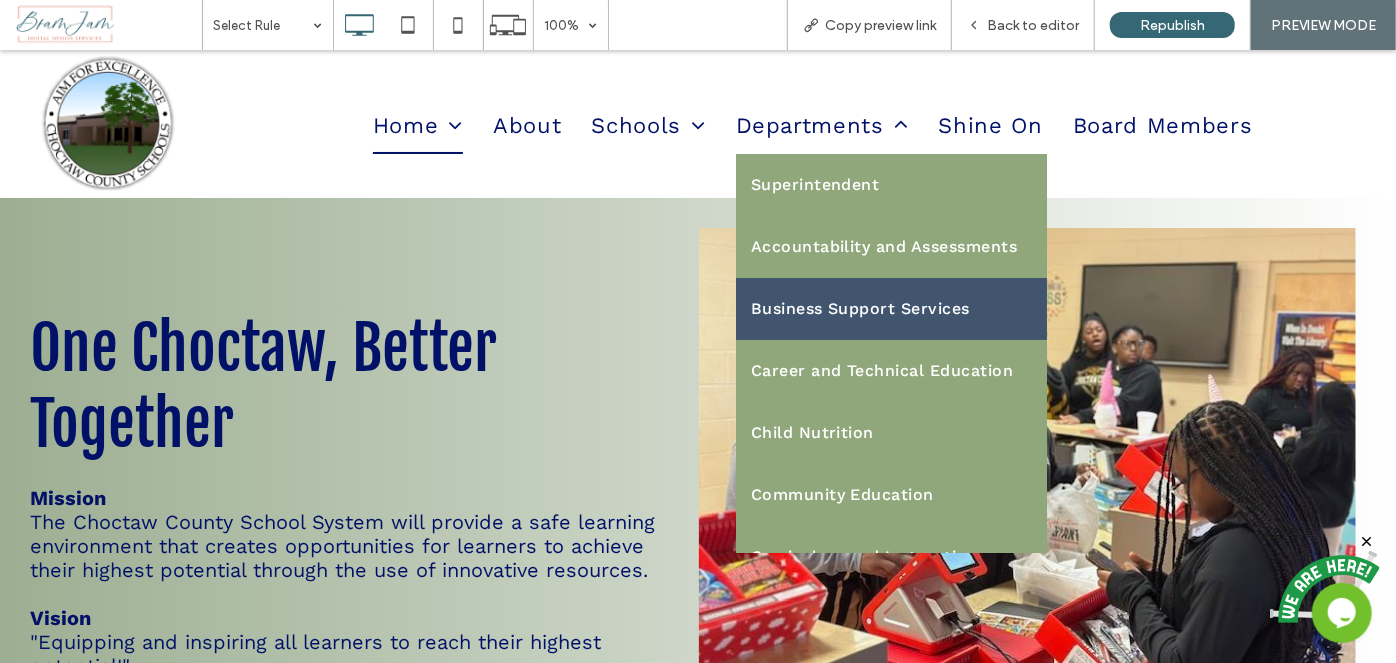 click on "Business Support Services" at bounding box center (860, 308) 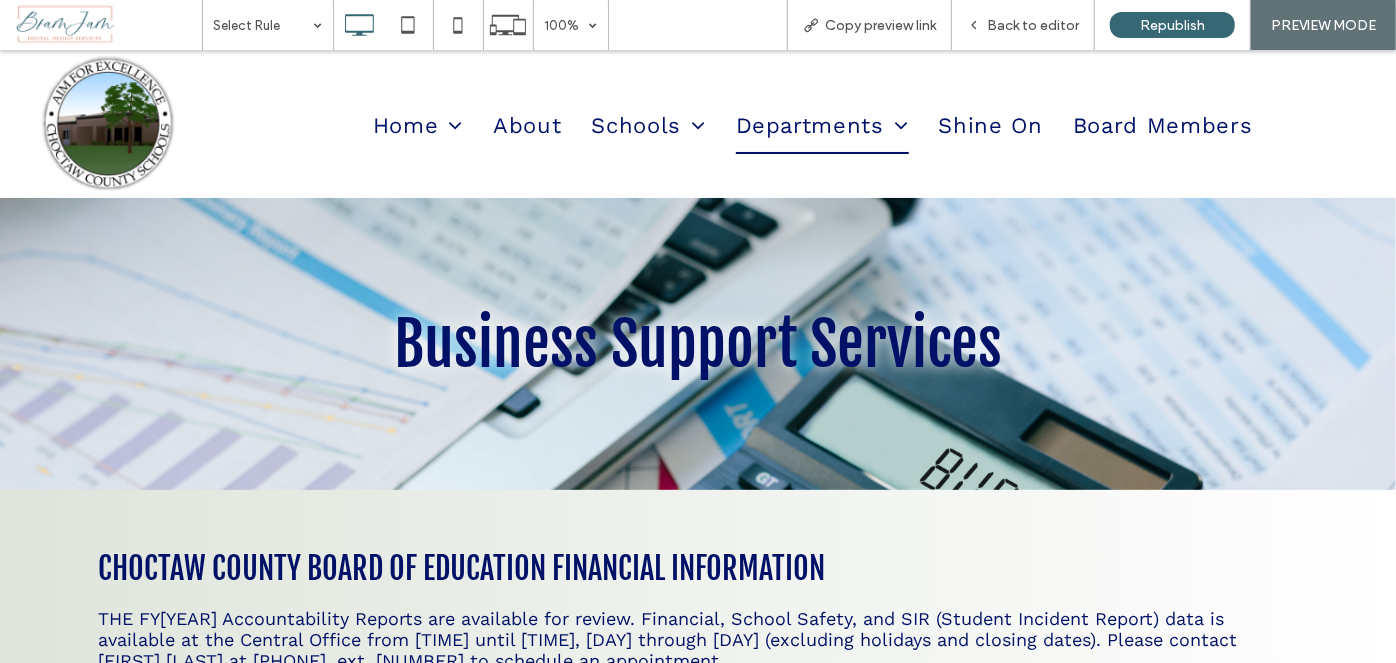 scroll, scrollTop: 545, scrollLeft: 0, axis: vertical 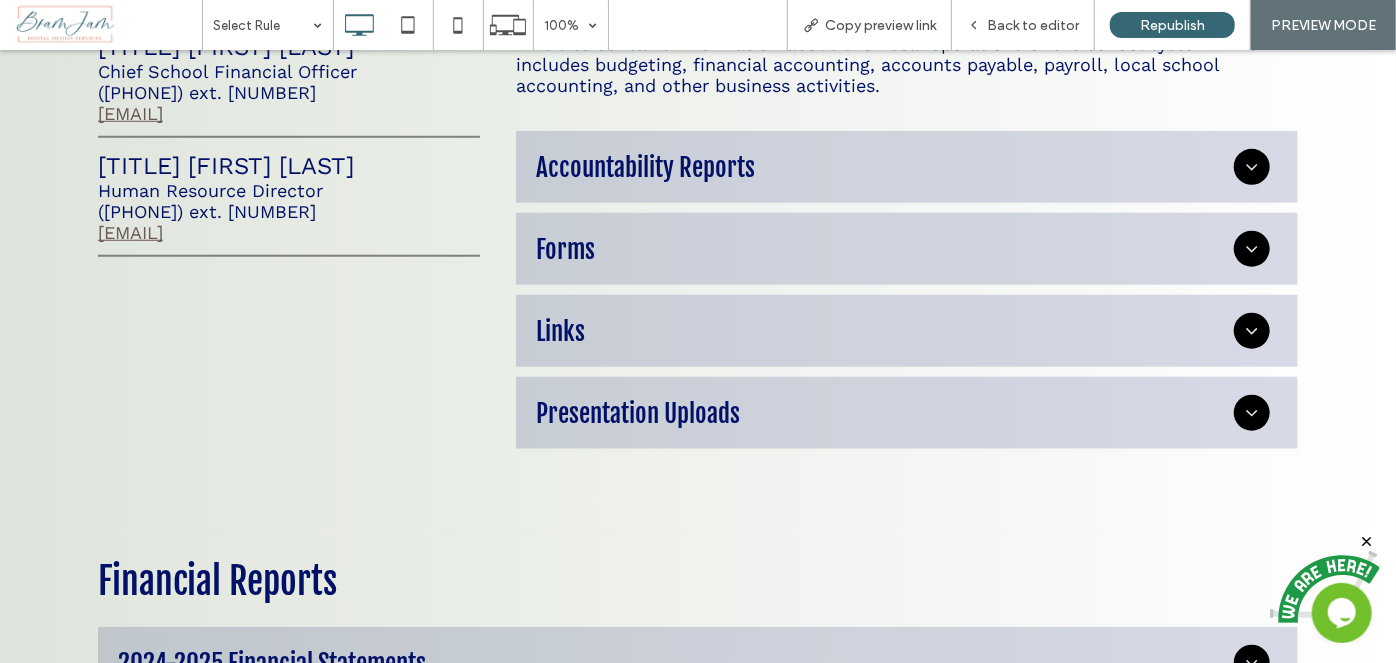 click on "Accountability Reports" at bounding box center (885, 166) 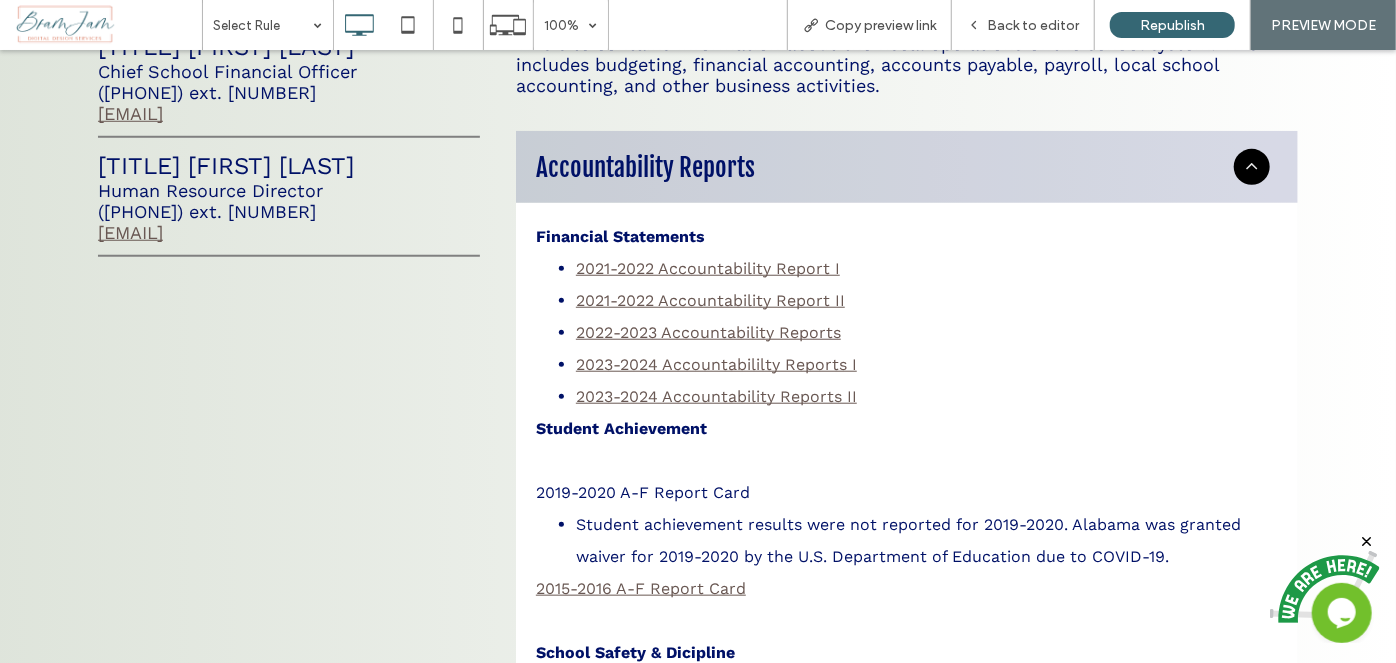 click on "Accountability Reports" at bounding box center (885, 166) 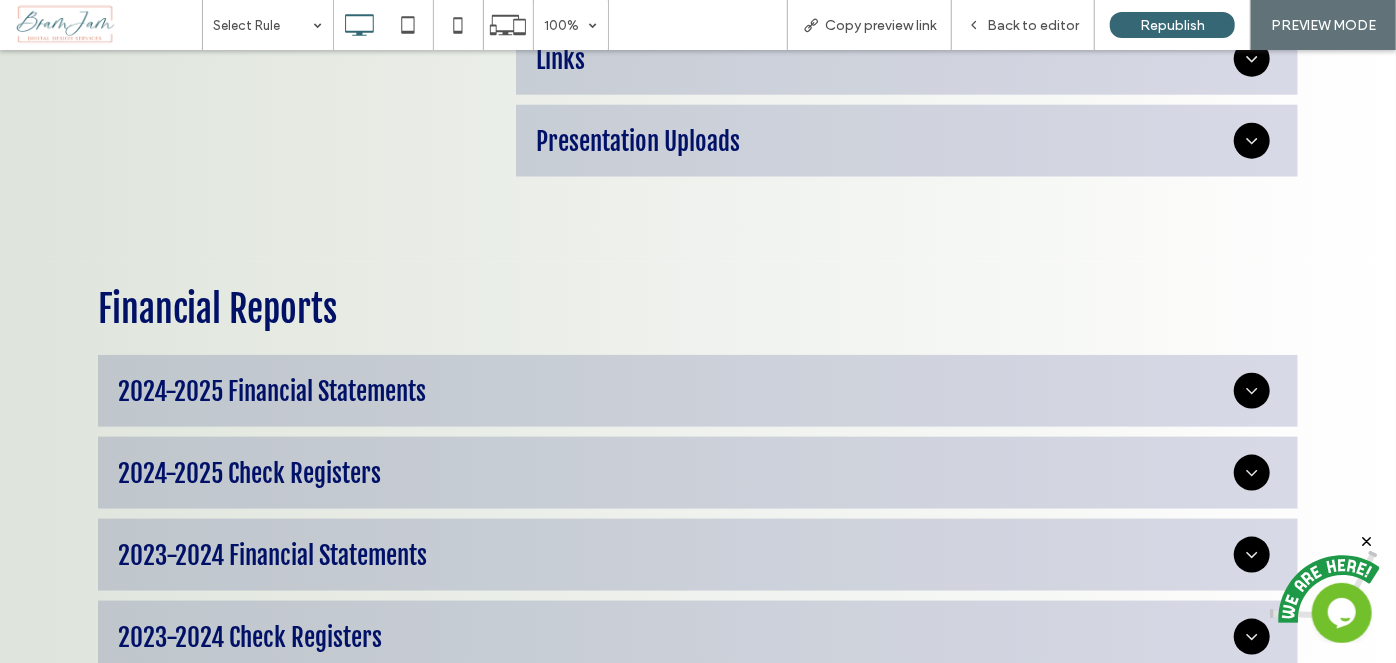 scroll, scrollTop: 1272, scrollLeft: 0, axis: vertical 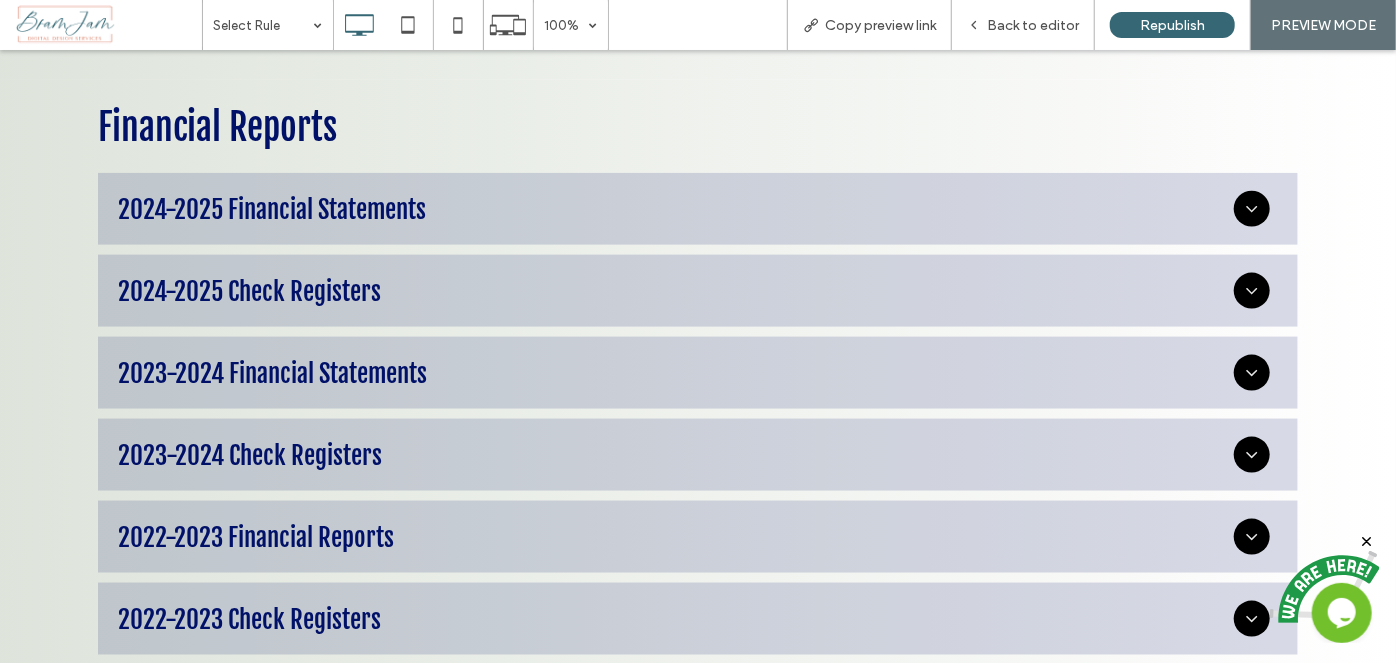 click on "2024-2025 Financial Statements" at bounding box center [676, 208] 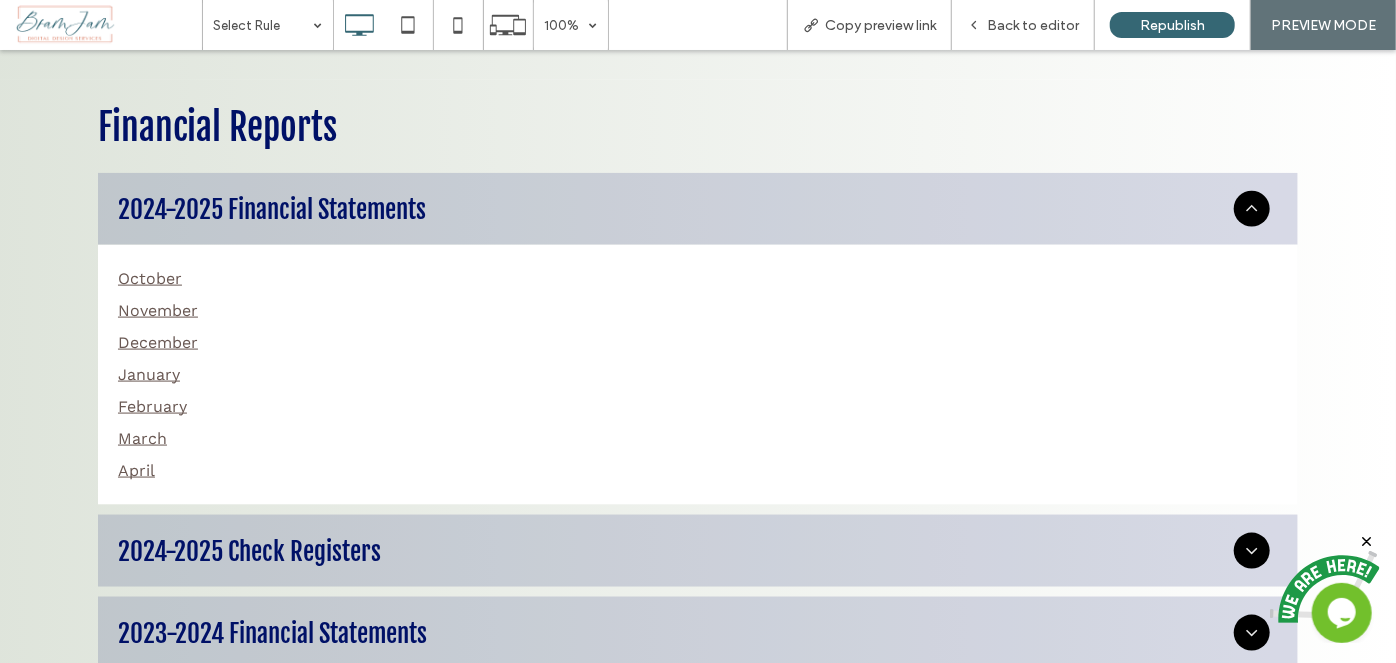 click on "2024-2025 Check Registers" at bounding box center (698, 550) 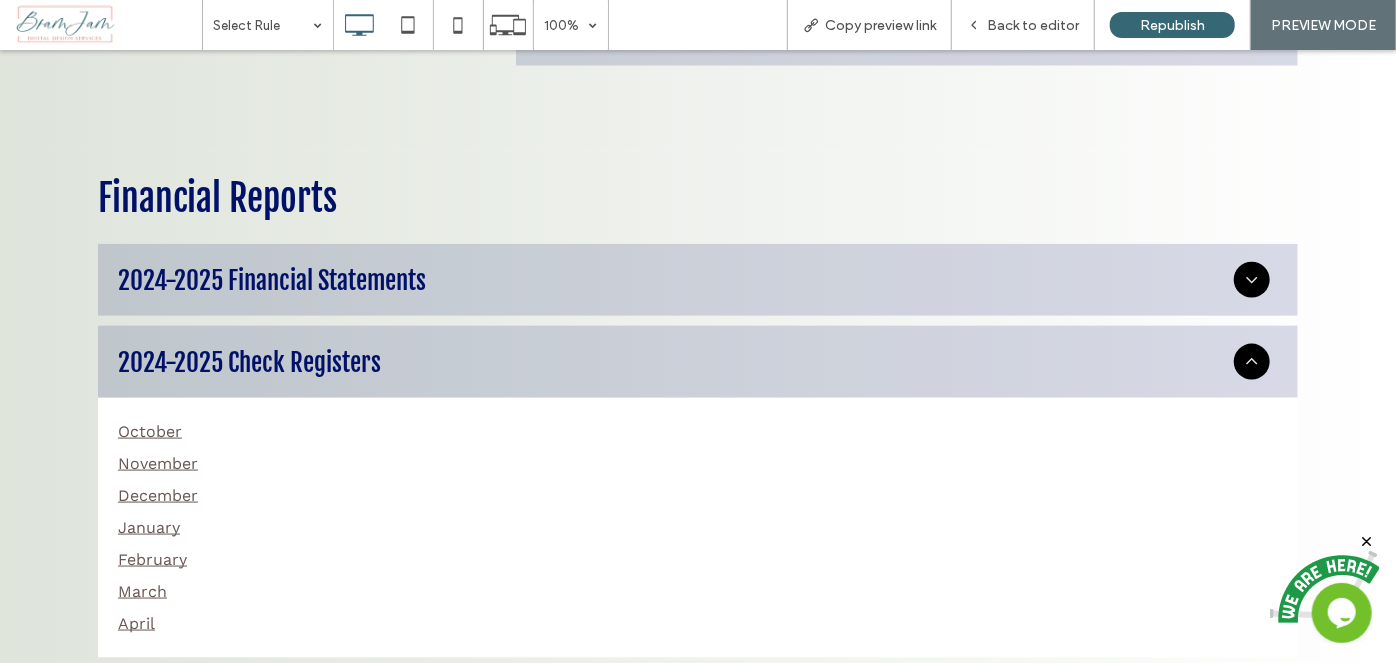 scroll, scrollTop: 1090, scrollLeft: 0, axis: vertical 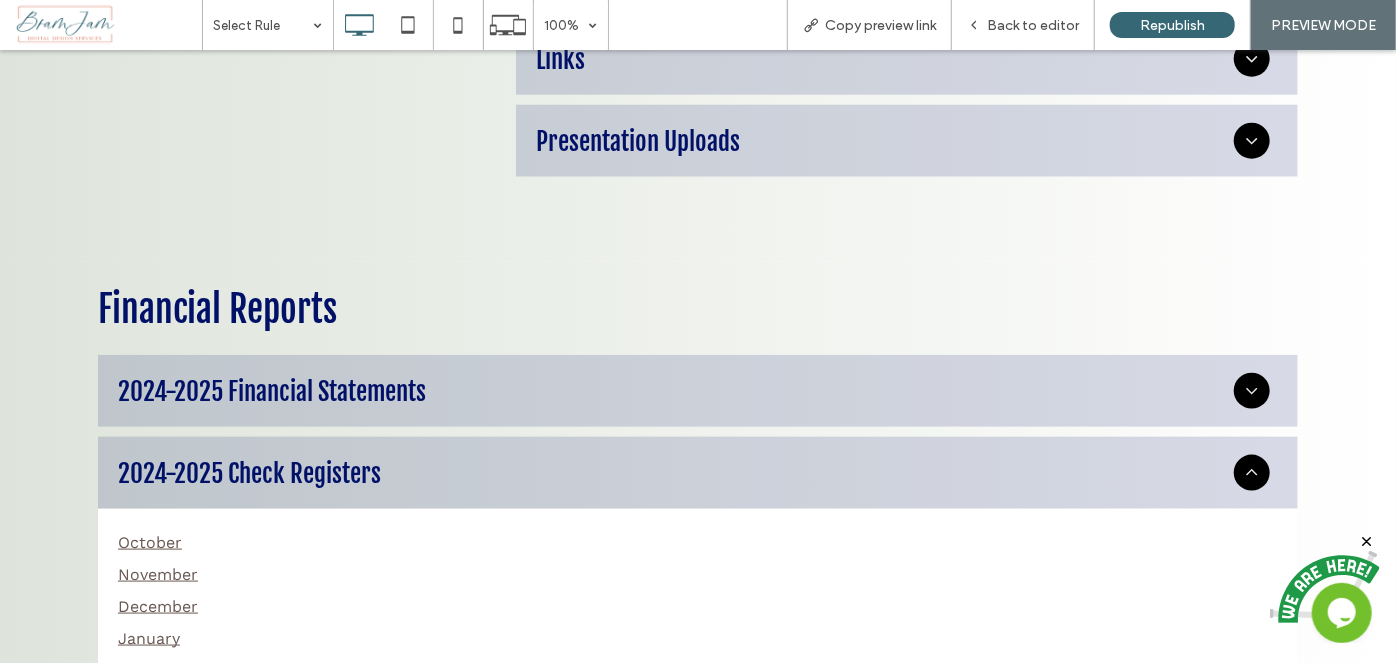 click on "2024-2025 Financial Statements" at bounding box center [676, 390] 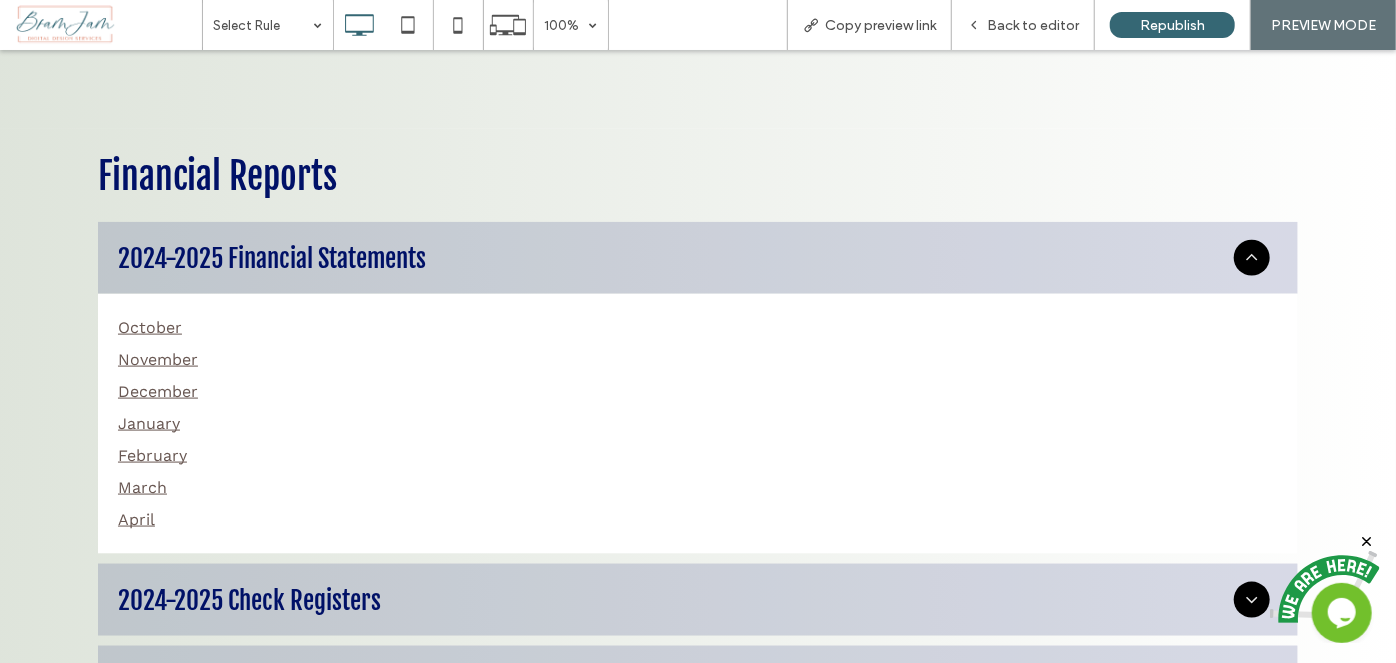 scroll, scrollTop: 1363, scrollLeft: 0, axis: vertical 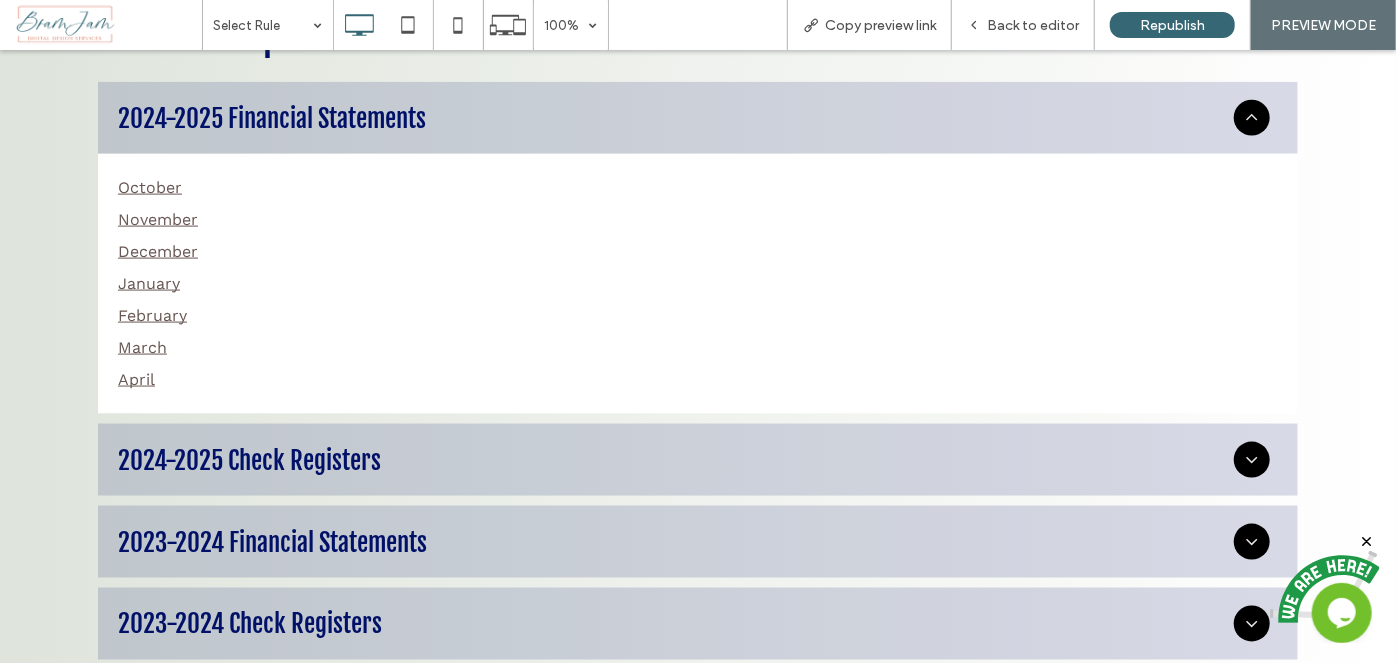 click on "2024-2025 Check Registers" at bounding box center (676, 459) 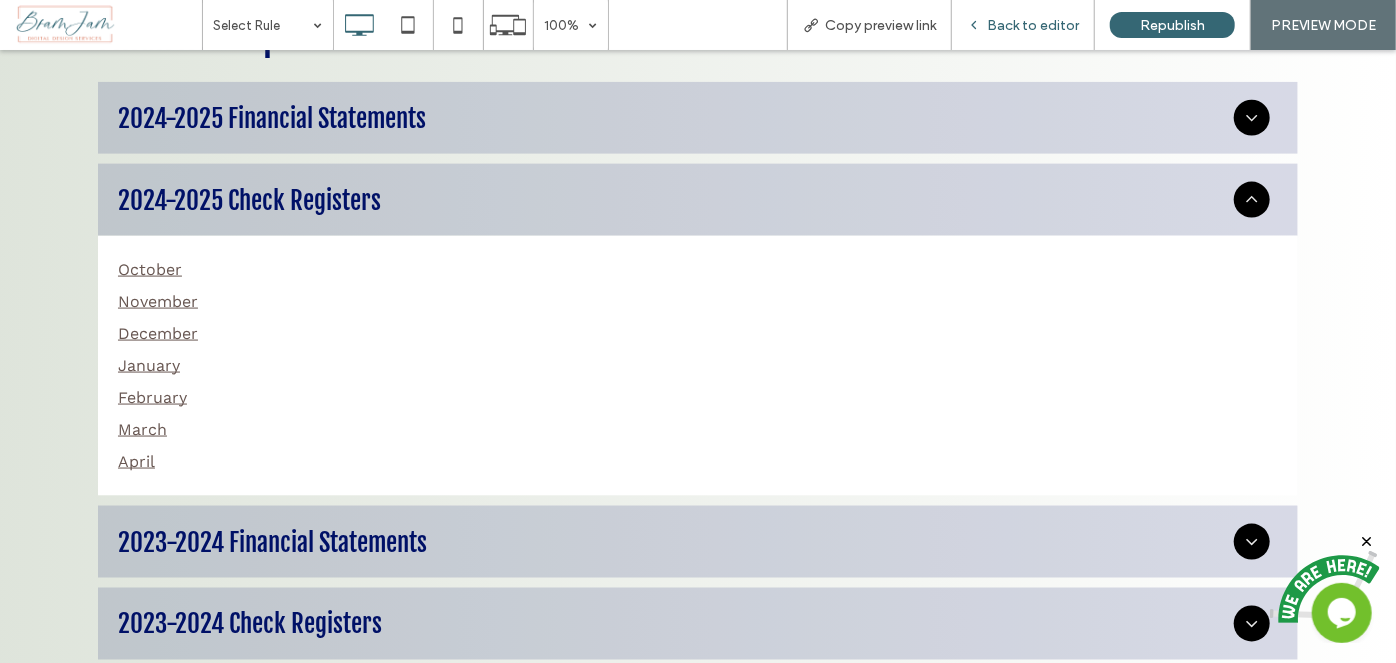 click on "Back to editor" at bounding box center (1033, 25) 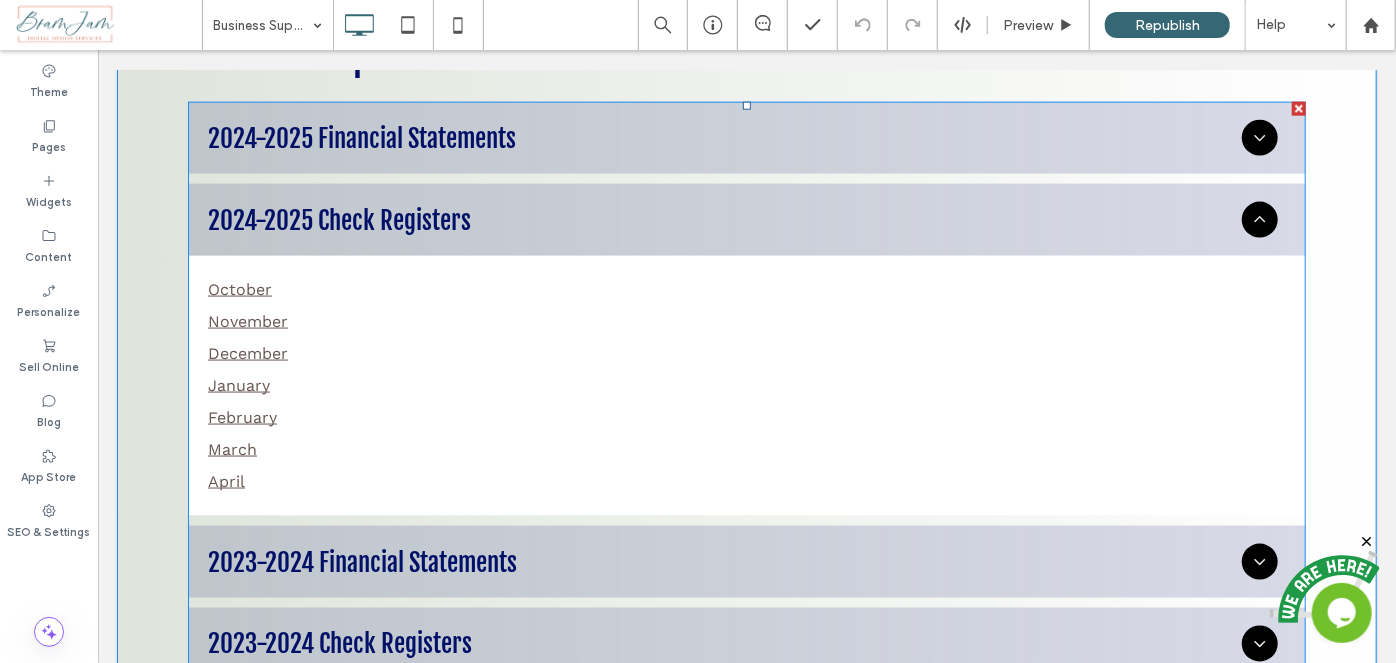 click at bounding box center (746, 636) 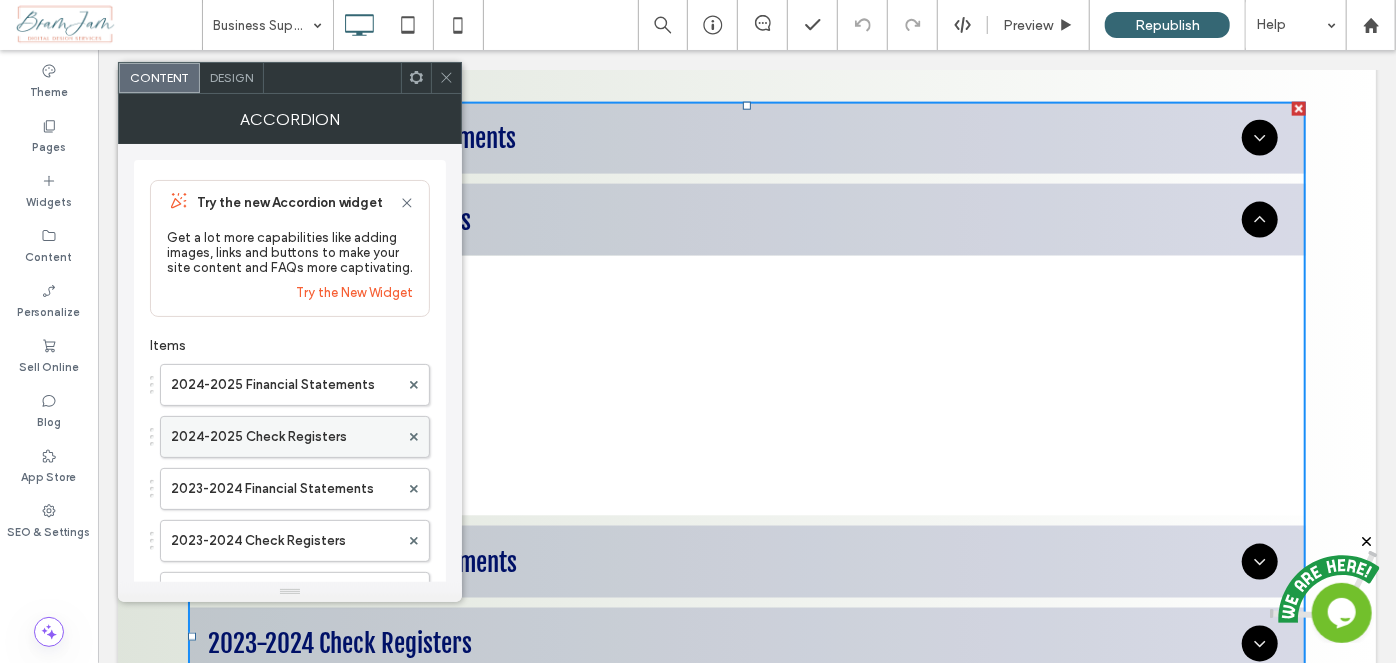 click on "2024-2025 Check Registers" at bounding box center [285, 437] 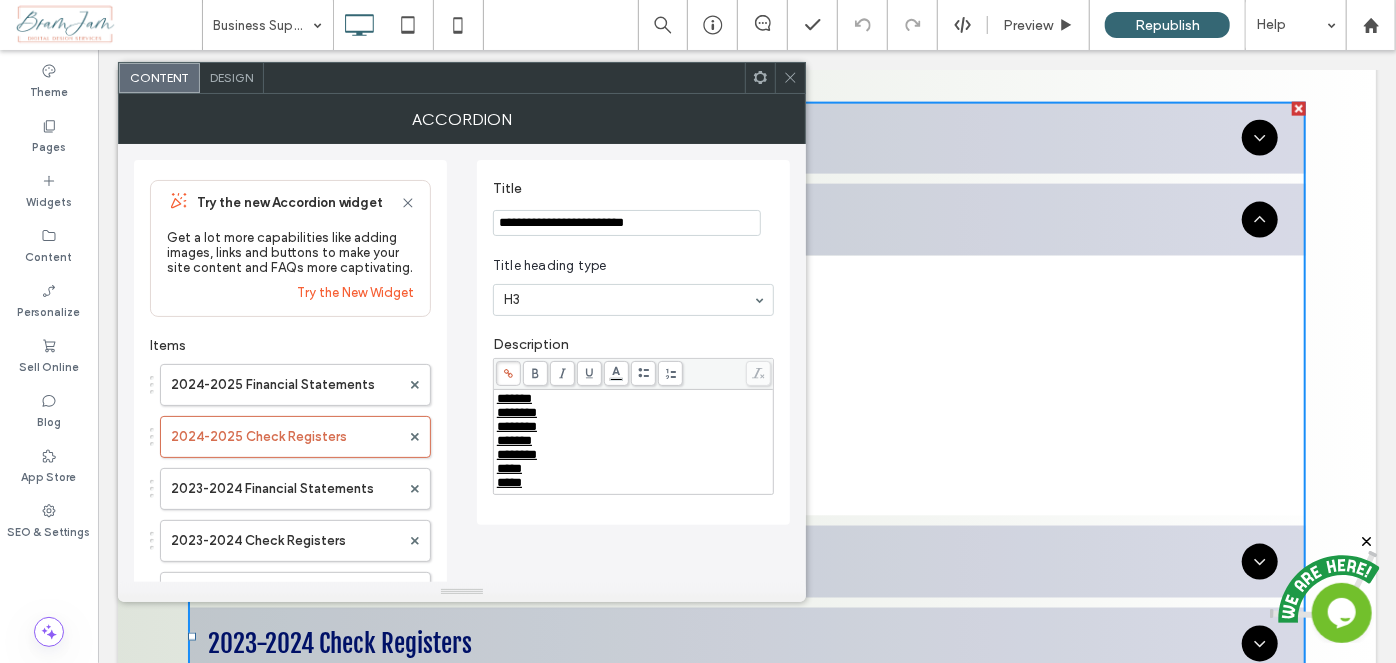 click on "*****" at bounding box center (634, 483) 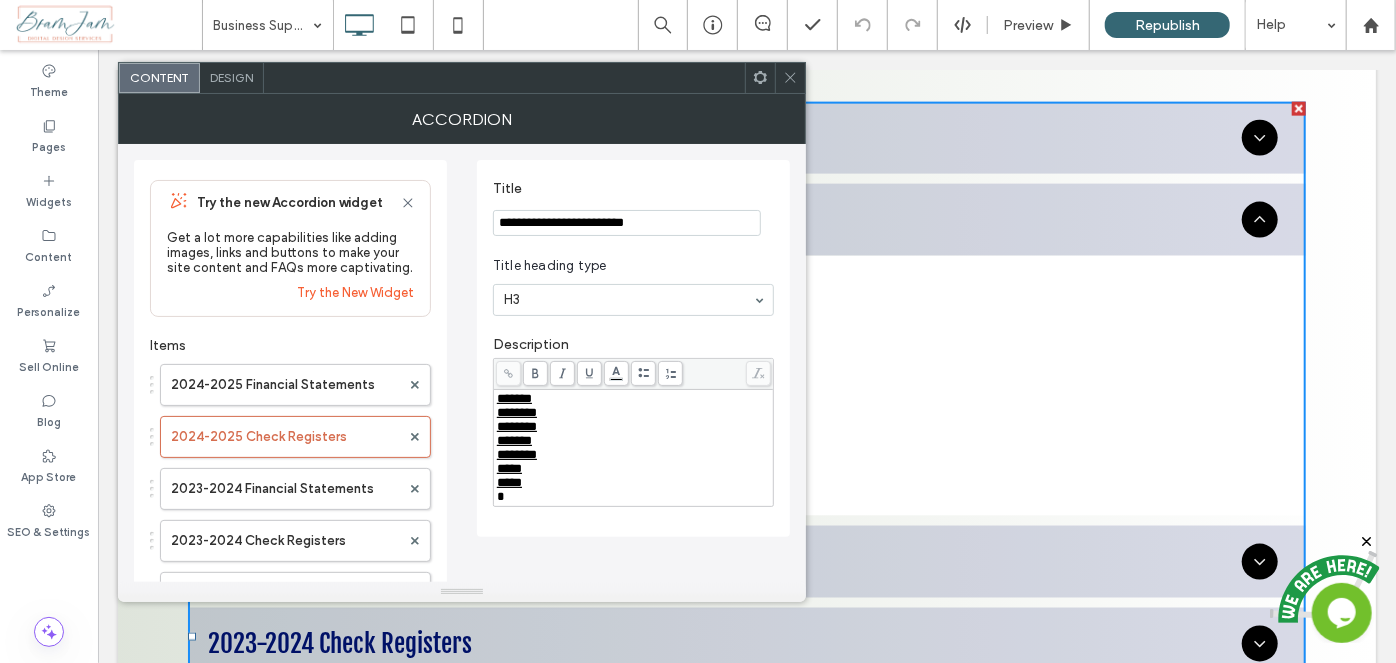 type 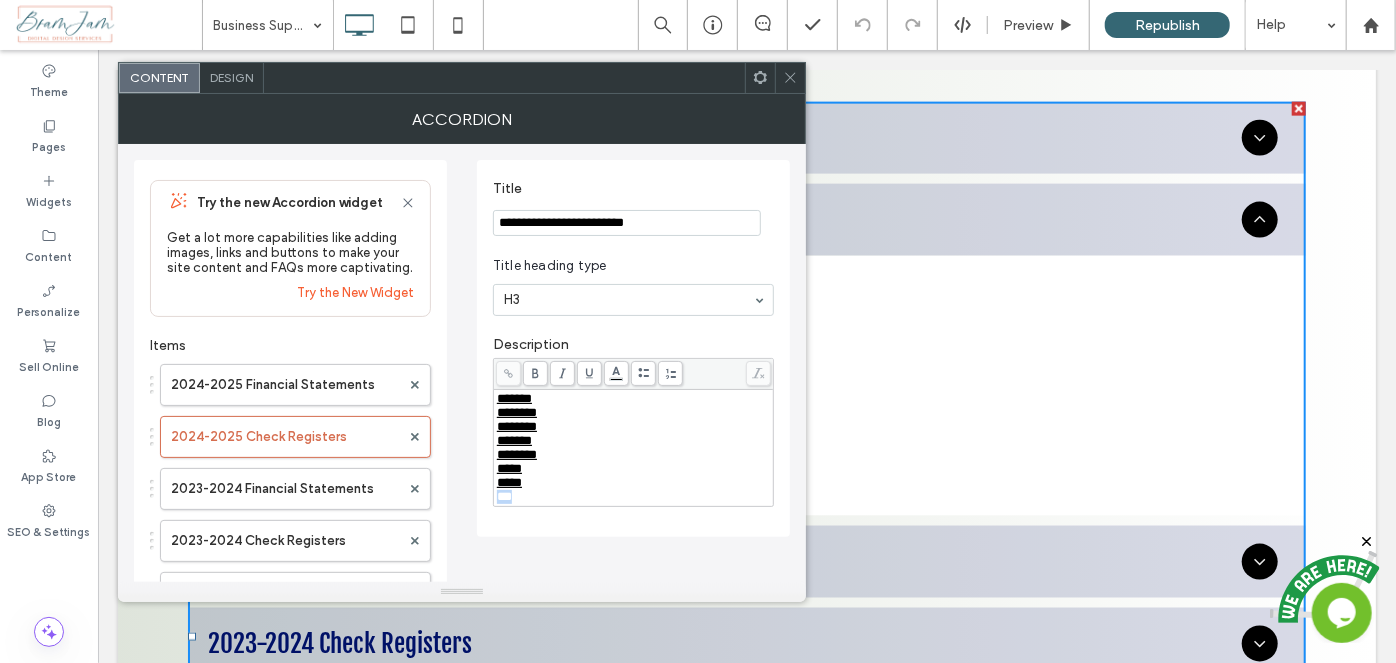 drag, startPoint x: 507, startPoint y: 512, endPoint x: 460, endPoint y: 512, distance: 47 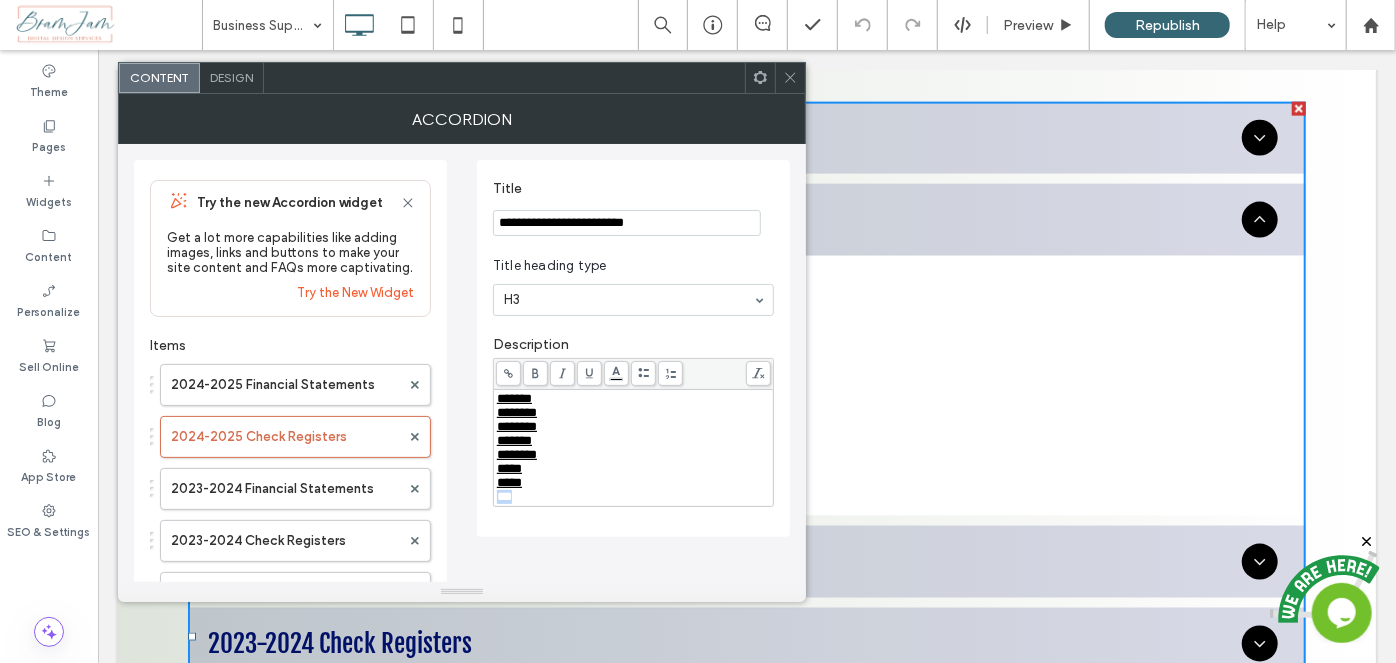 click at bounding box center [508, 373] 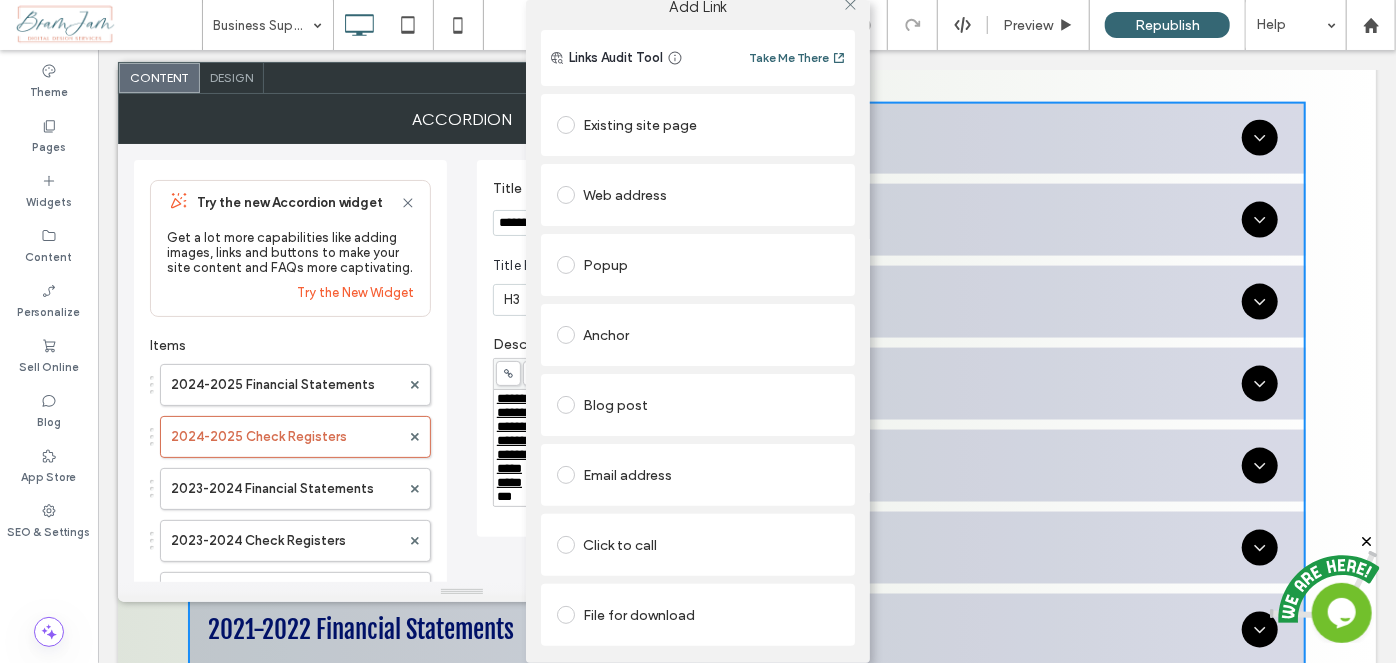 scroll, scrollTop: 32, scrollLeft: 0, axis: vertical 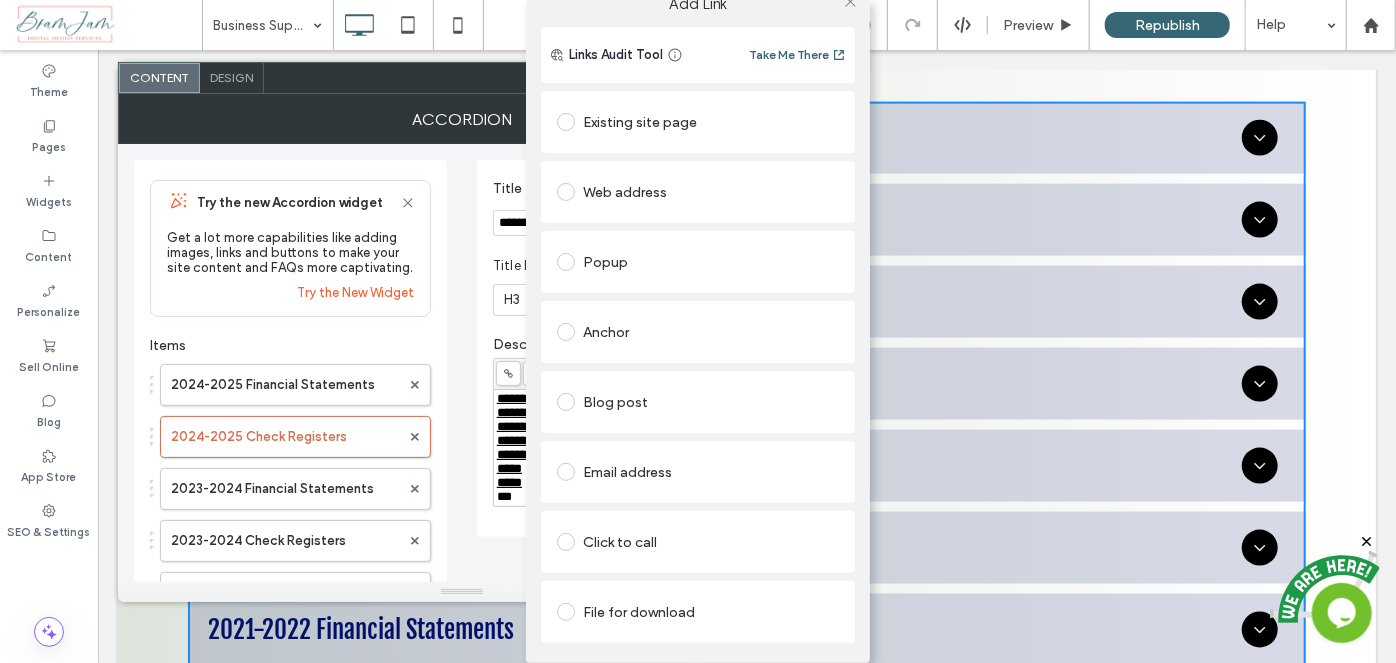 click on "File for download" at bounding box center (698, 612) 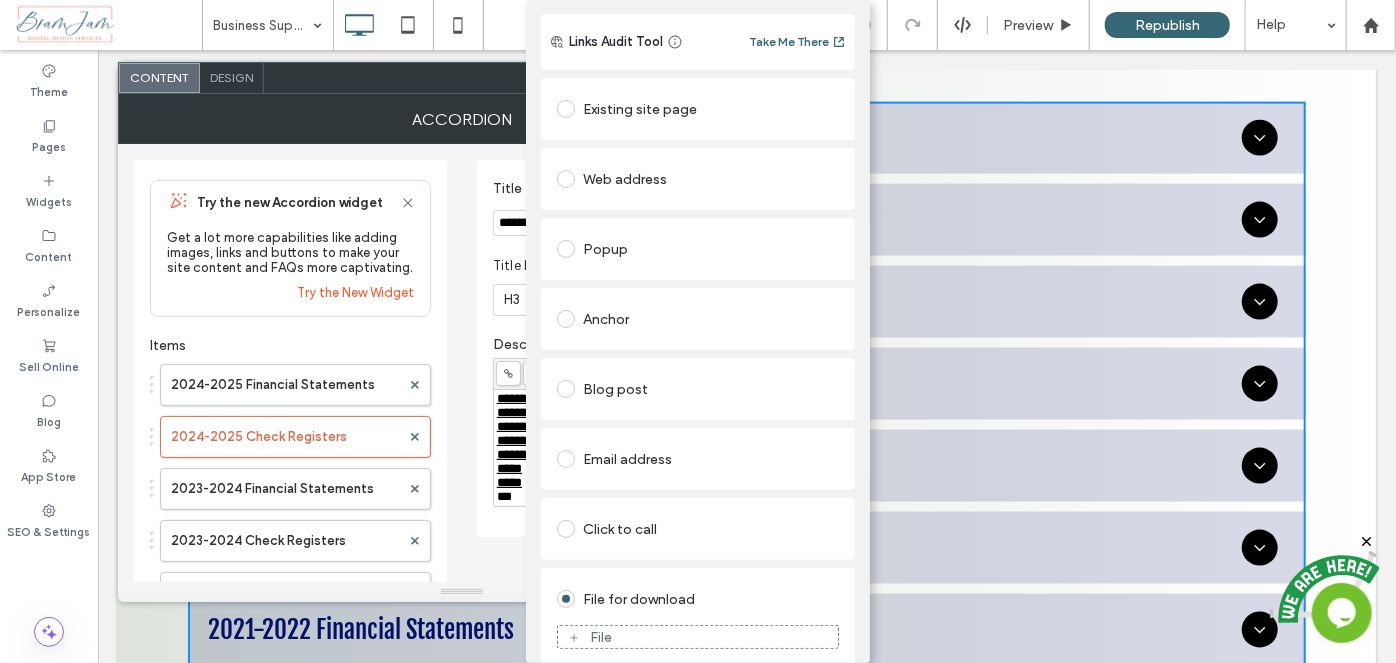 click on "File" at bounding box center (698, 637) 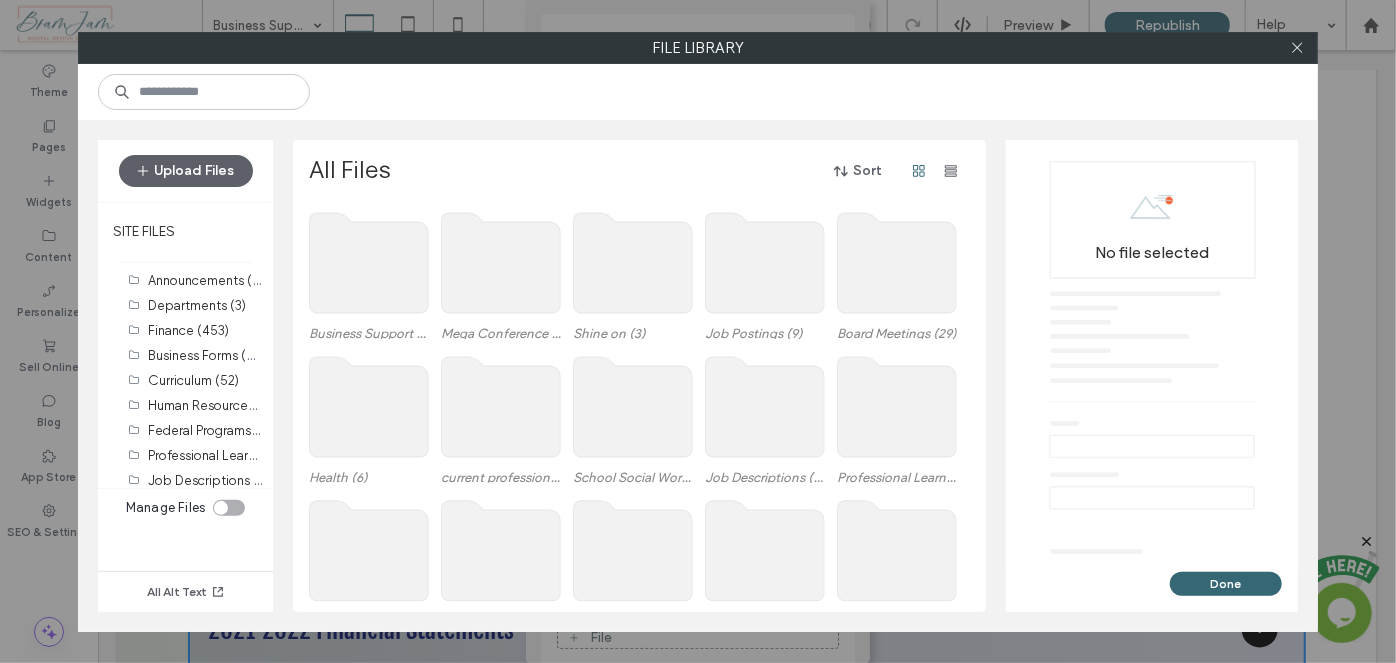 click 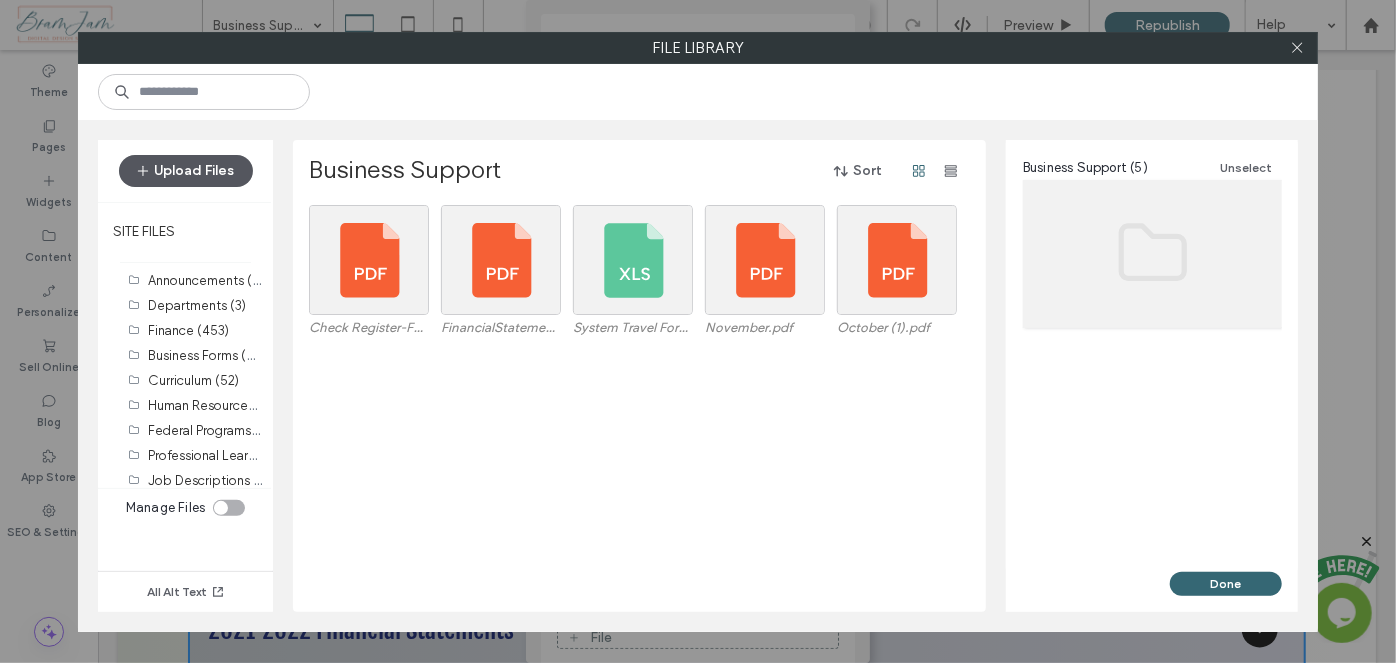 click on "Upload Files" at bounding box center [186, 171] 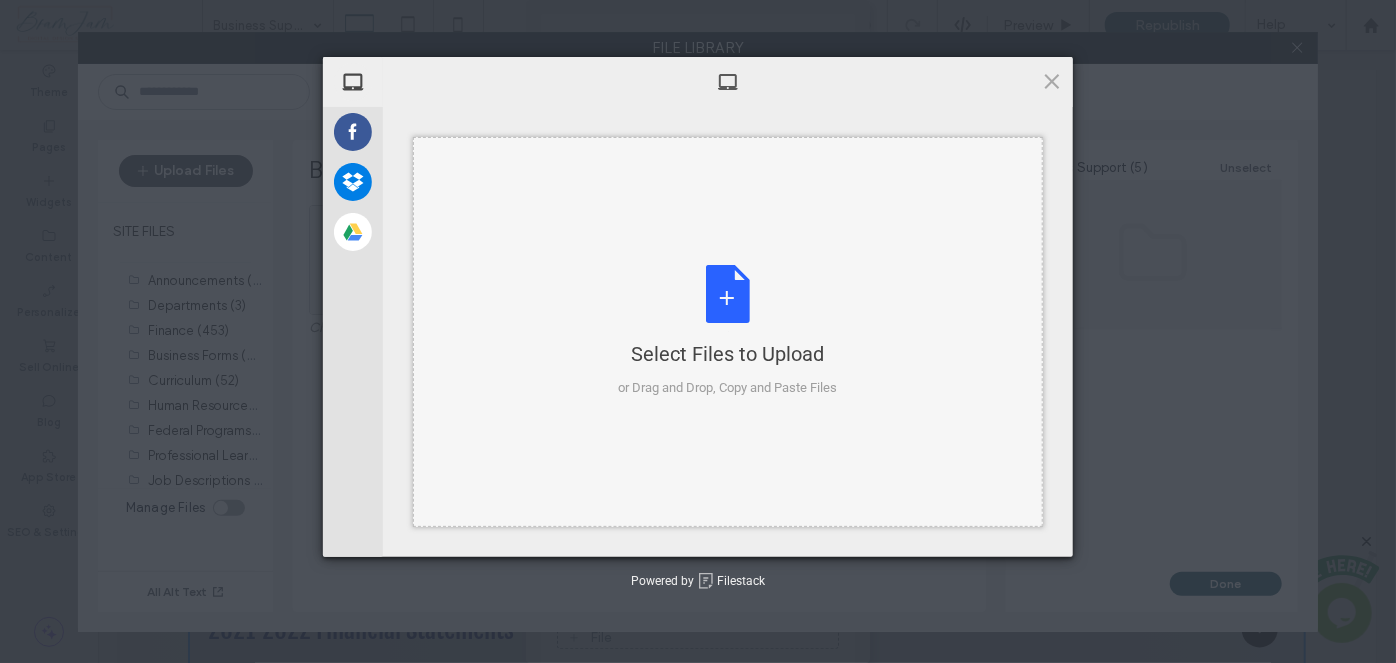 click on "Select Files to Upload
or Drag and Drop, Copy and Paste Files" at bounding box center [728, 332] 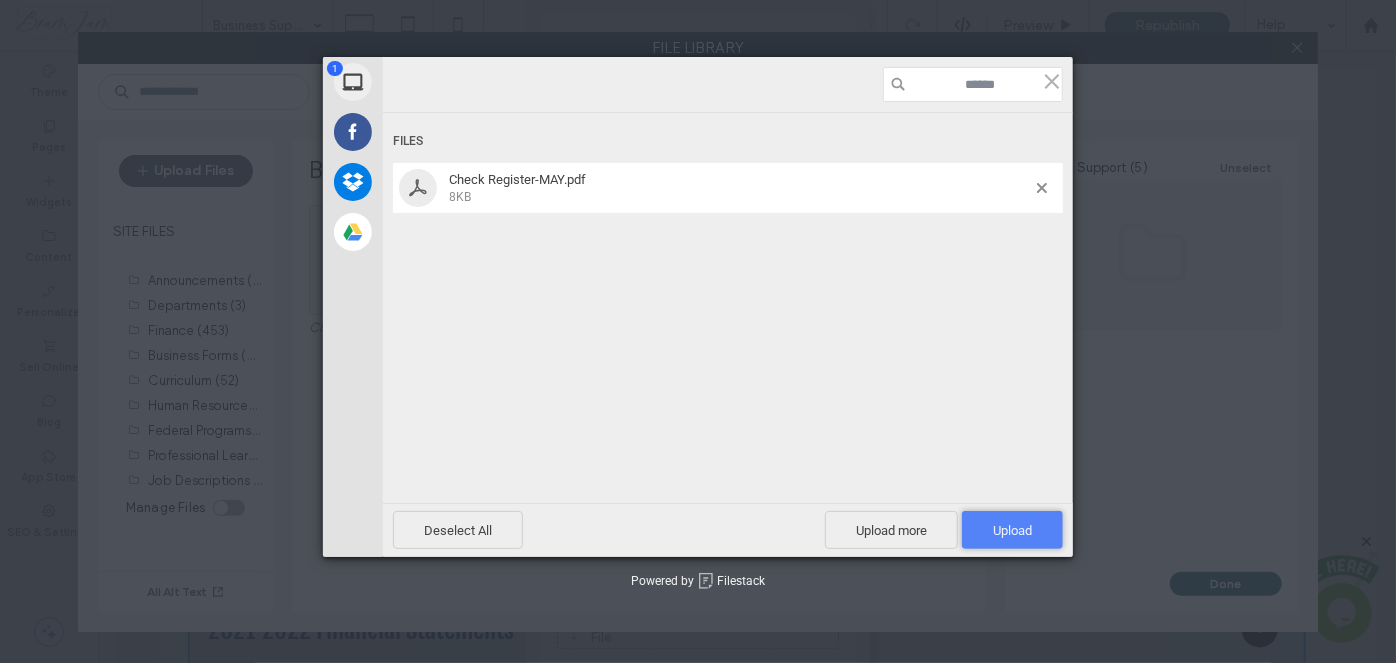 click on "Upload
1" at bounding box center [1012, 530] 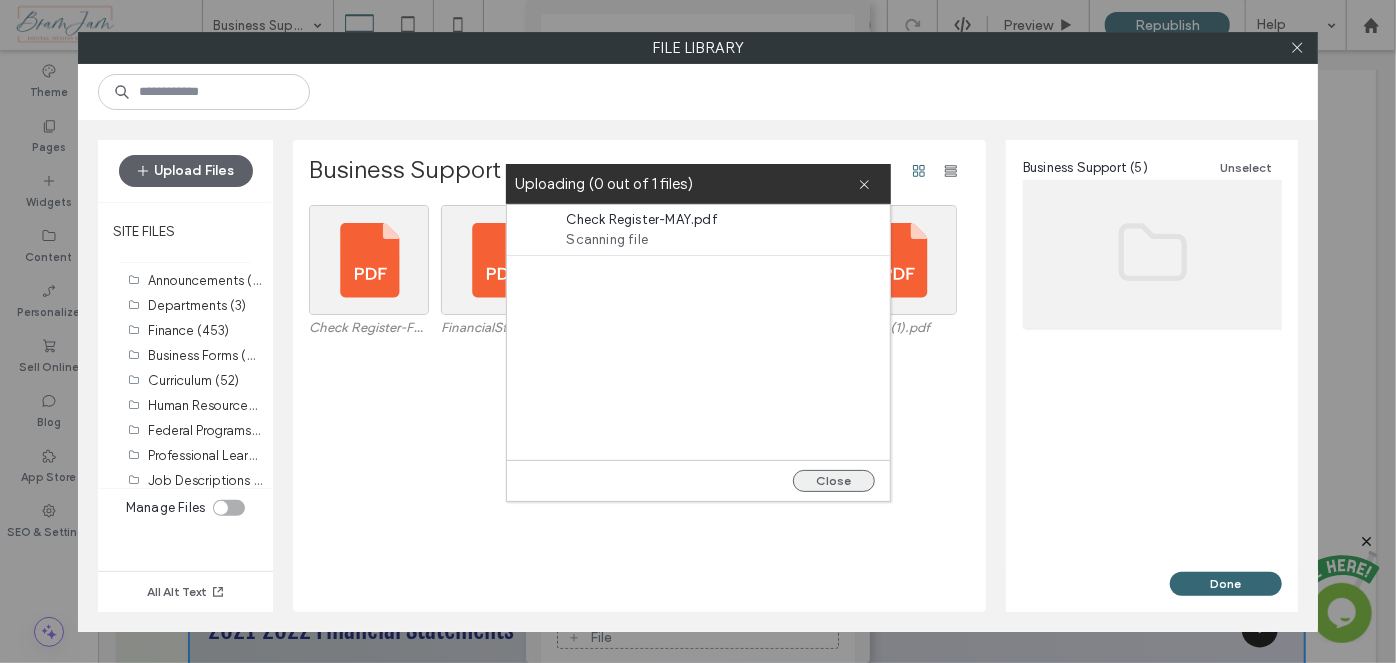 click on "Close" at bounding box center (834, 481) 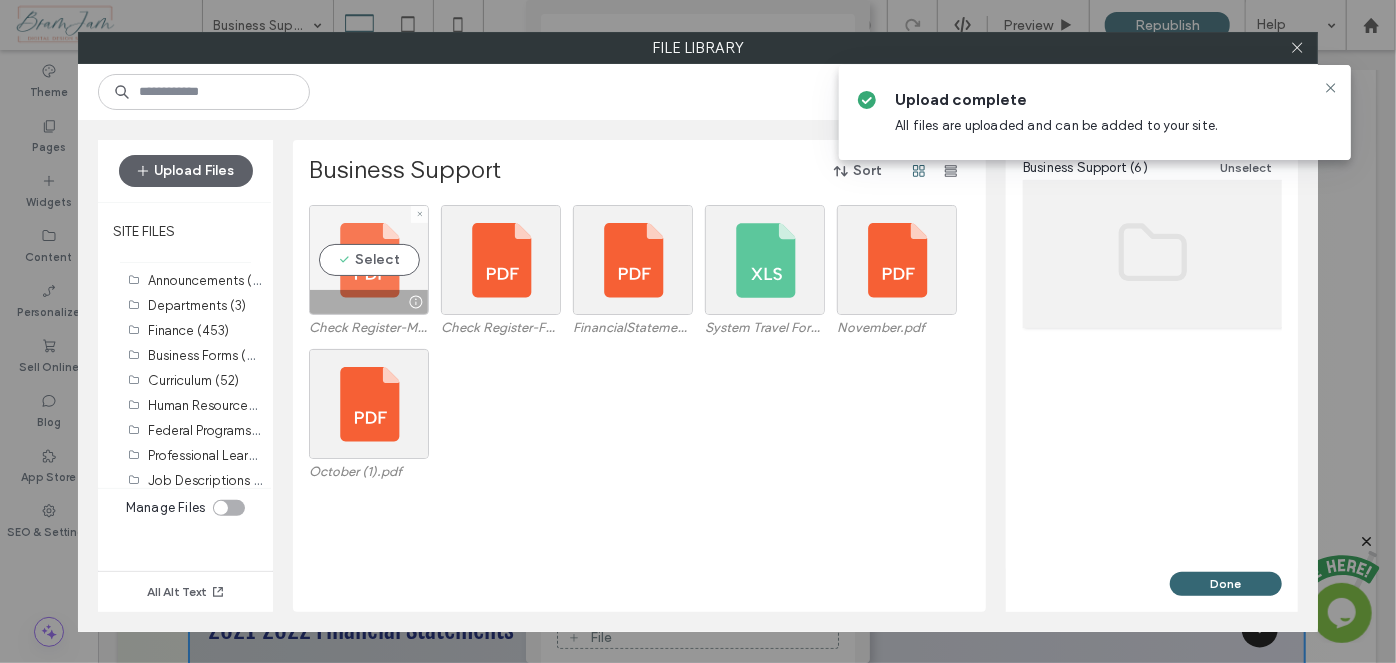 click at bounding box center [369, 302] 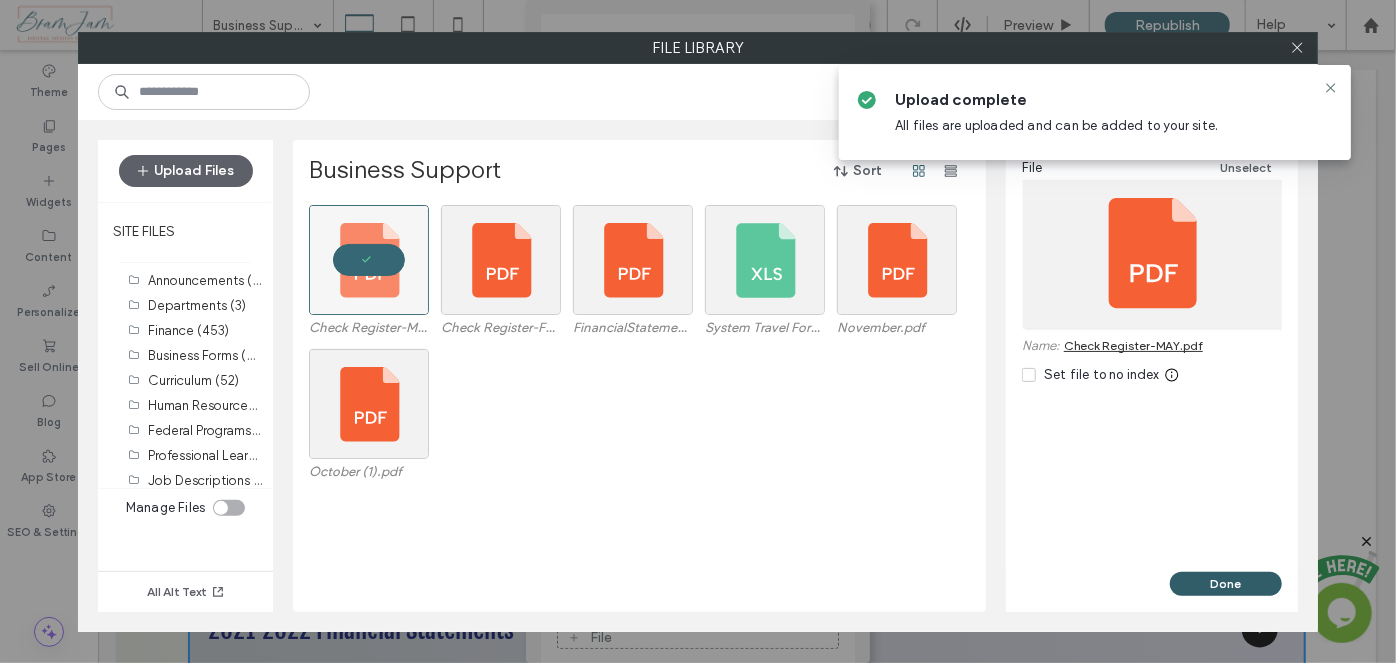 click on "Done" at bounding box center [1226, 584] 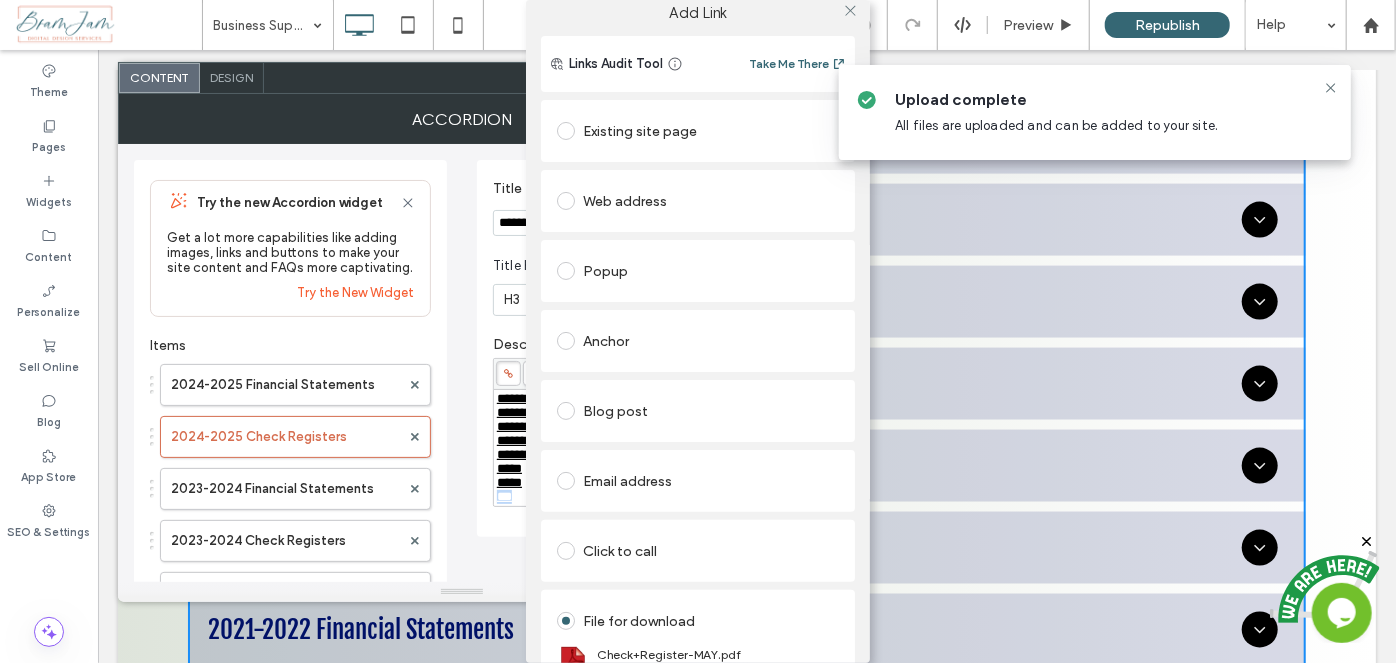 scroll, scrollTop: 0, scrollLeft: 0, axis: both 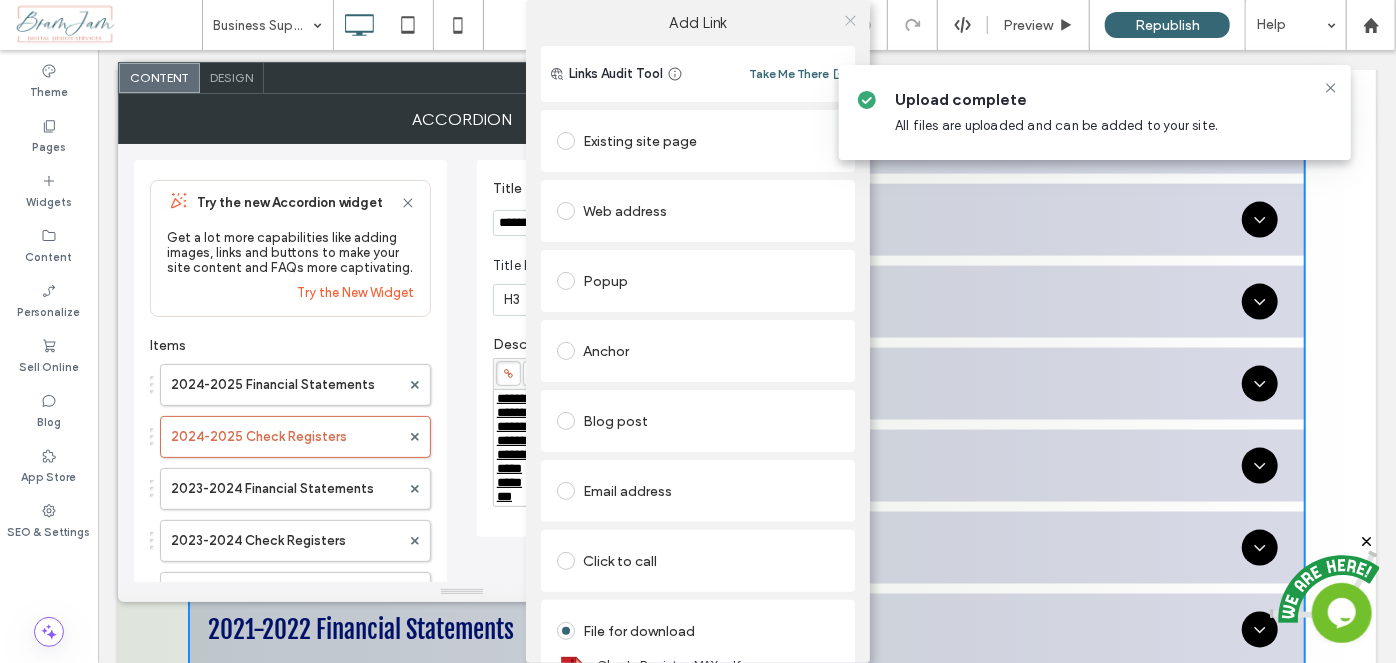 click 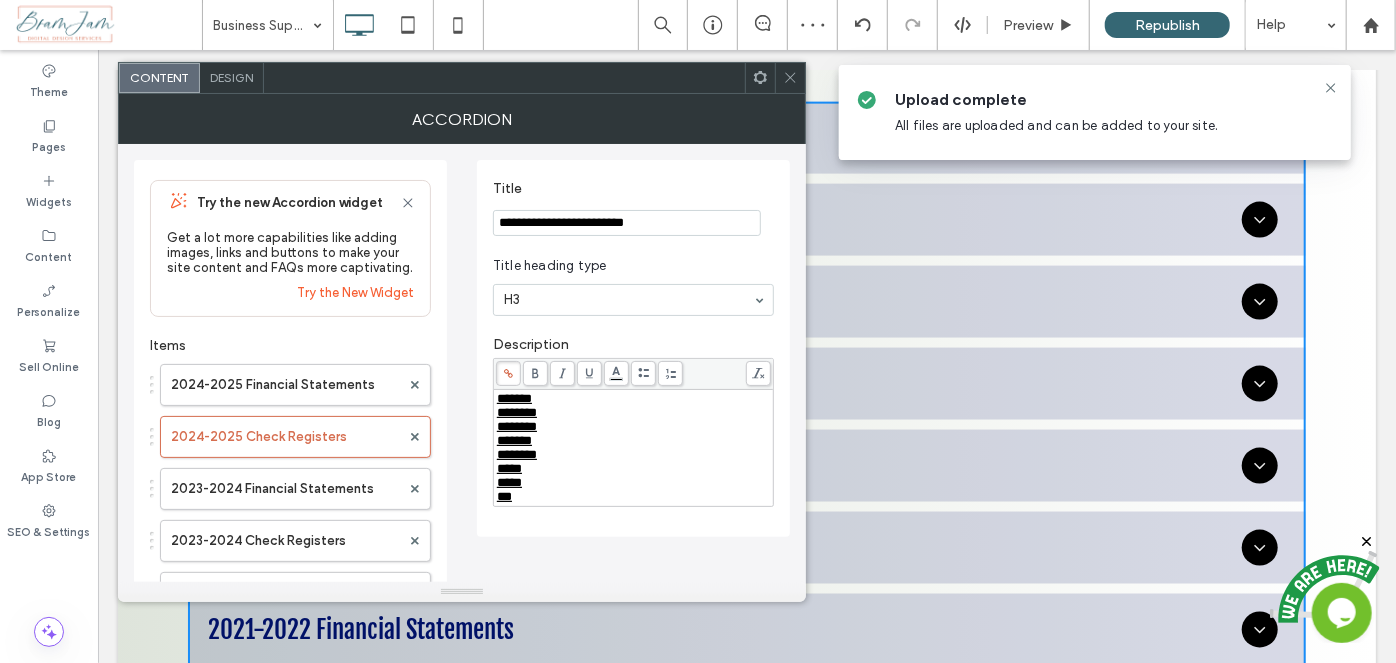 click on "*******" at bounding box center [634, 441] 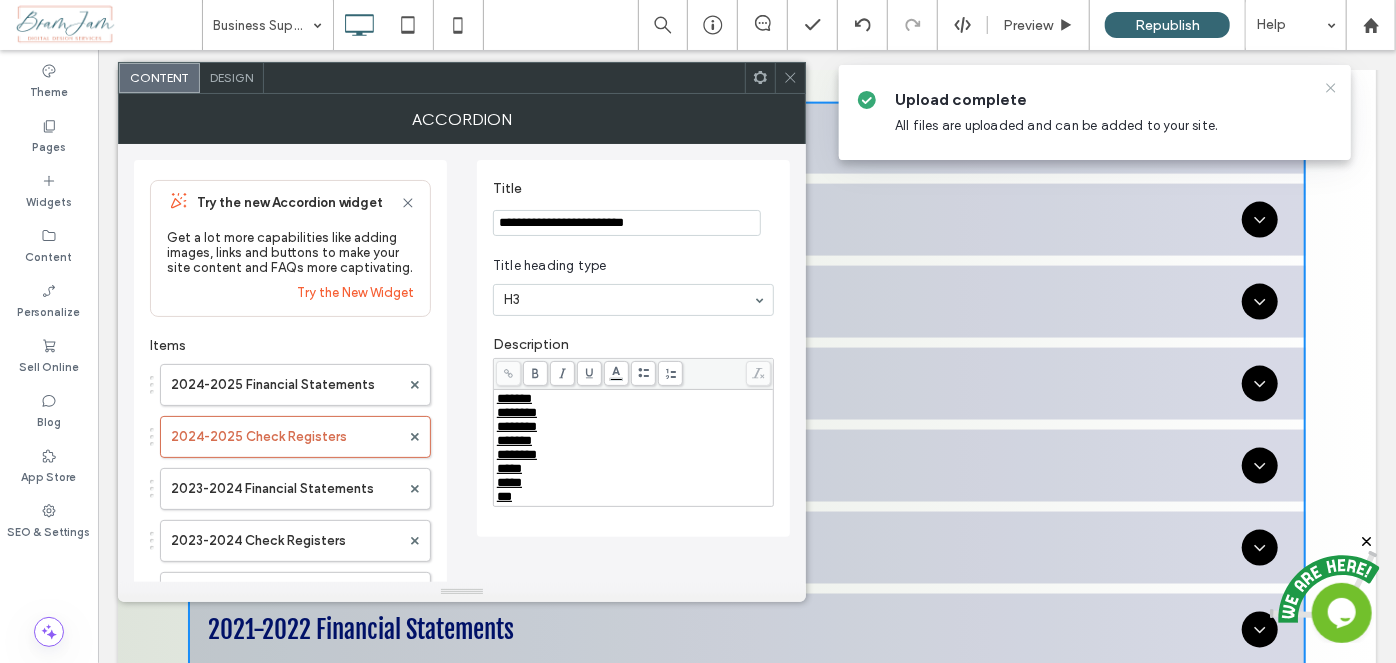 click 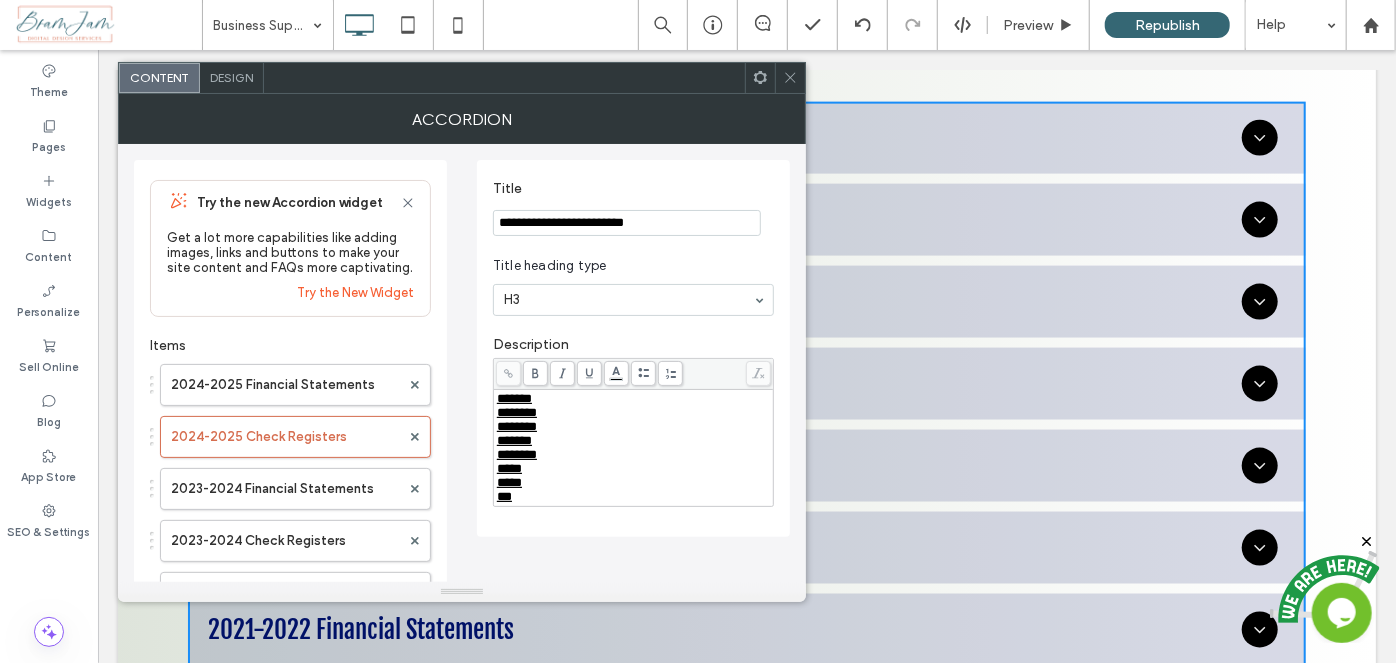 click at bounding box center [790, 78] 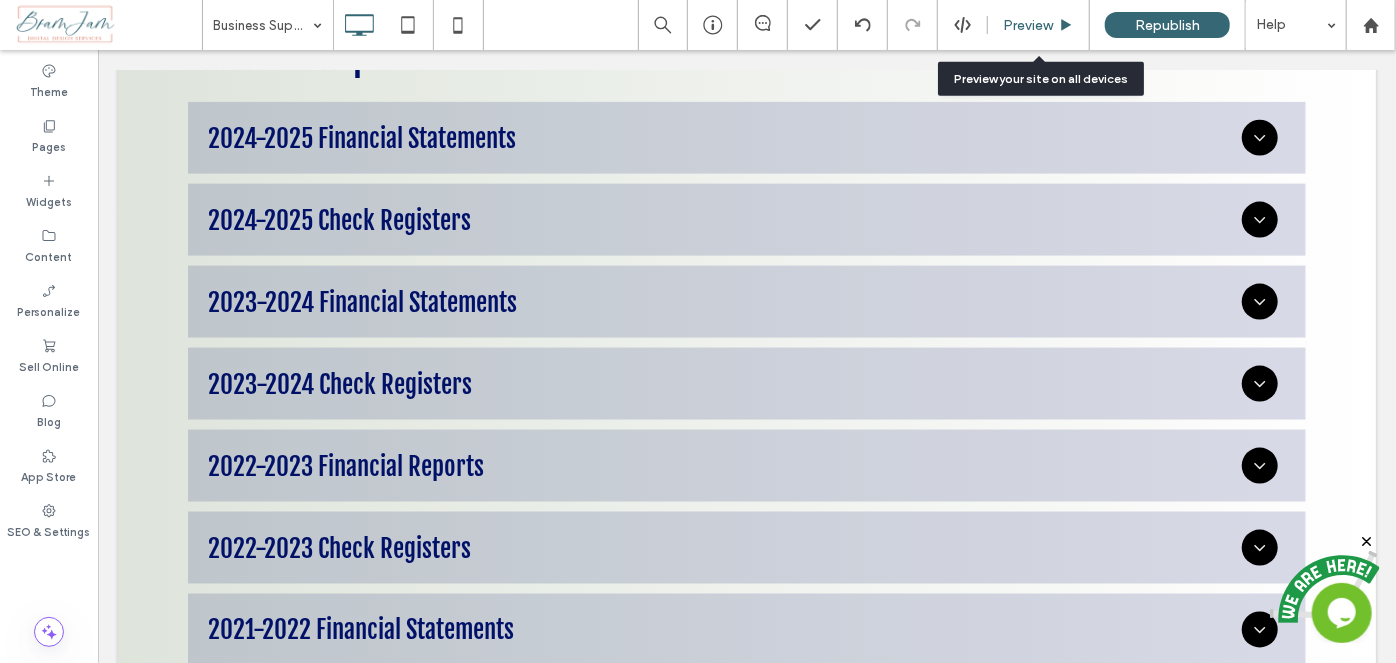 click on "Preview" at bounding box center (1028, 25) 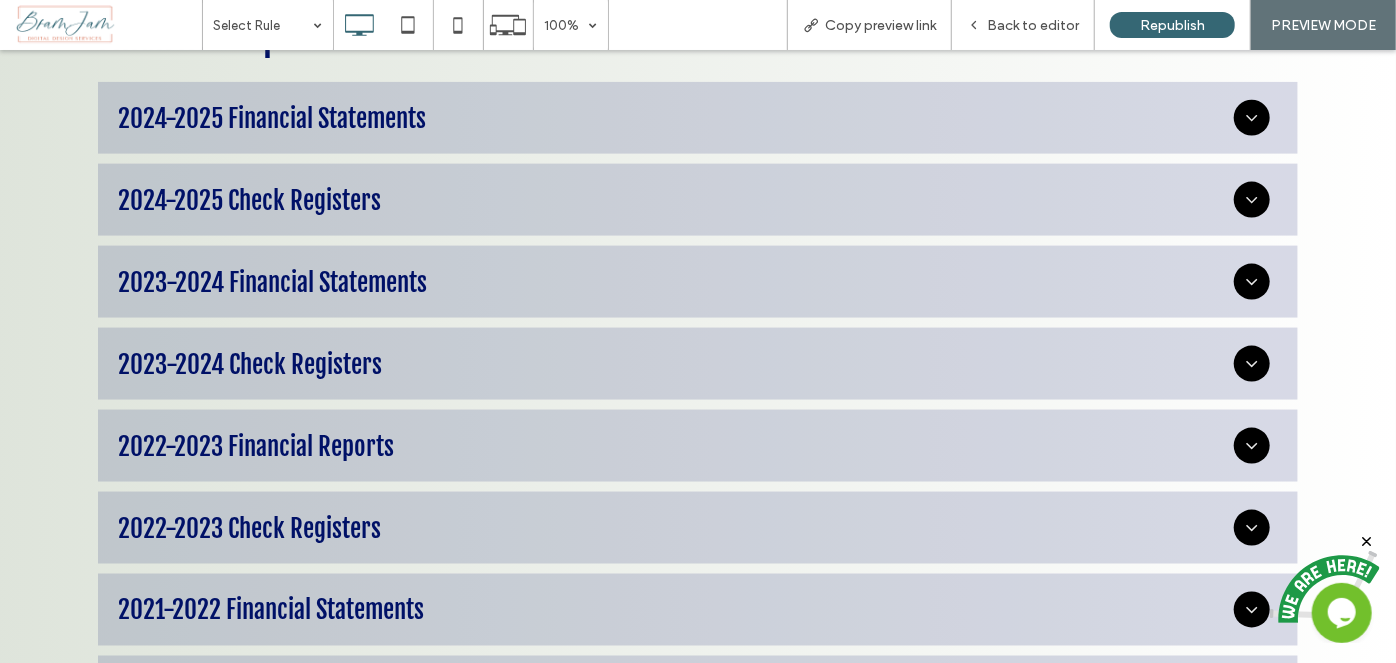 click on "2024-2025 Check Registers" at bounding box center [676, 199] 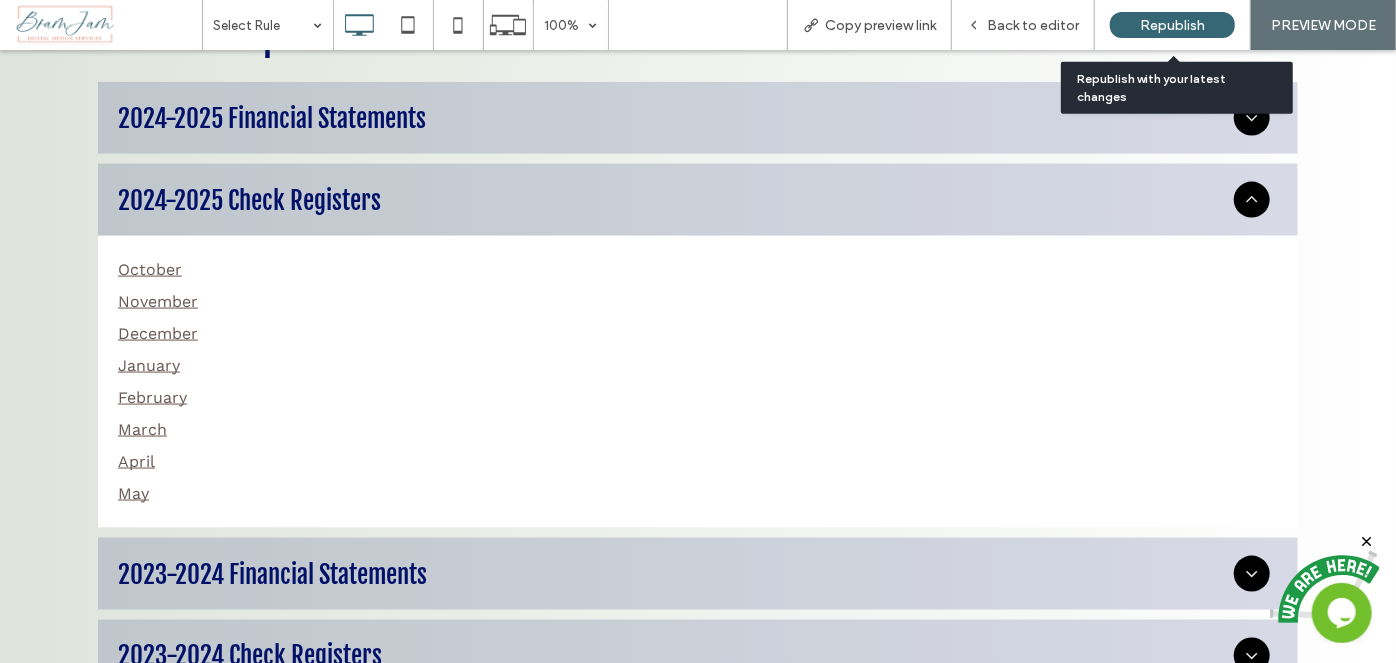 click on "Republish" at bounding box center (1172, 25) 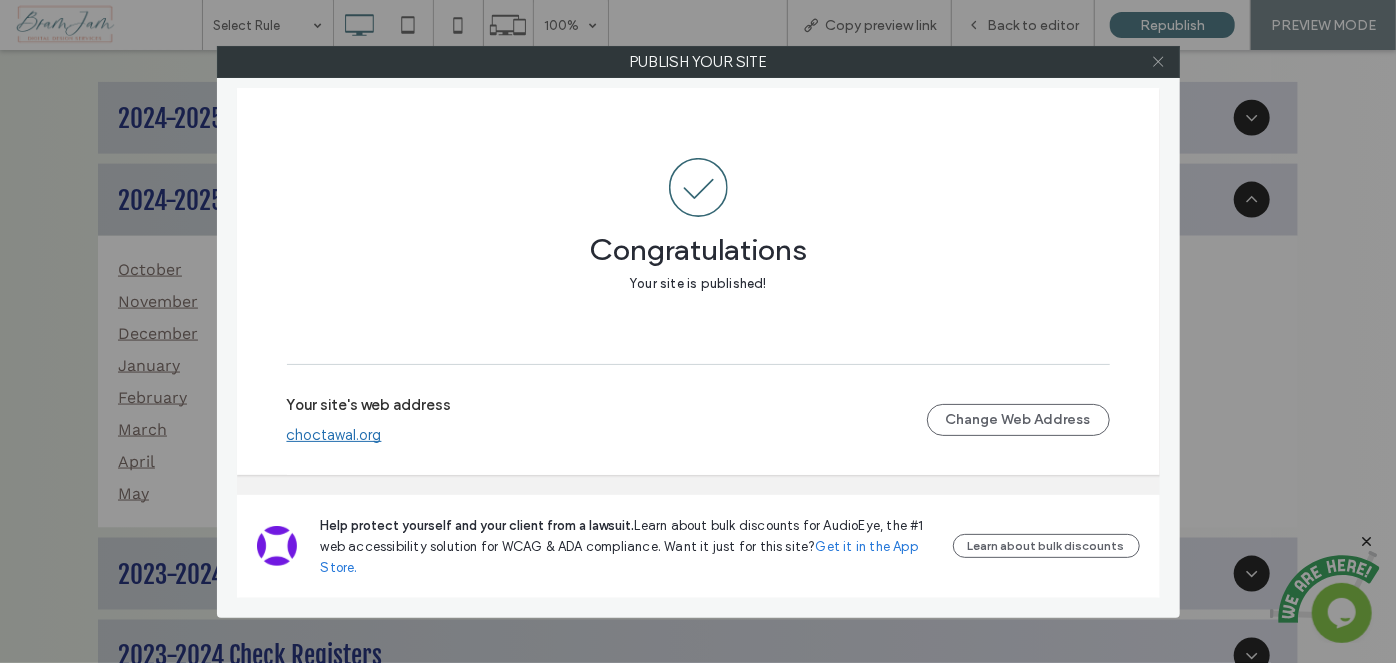 click 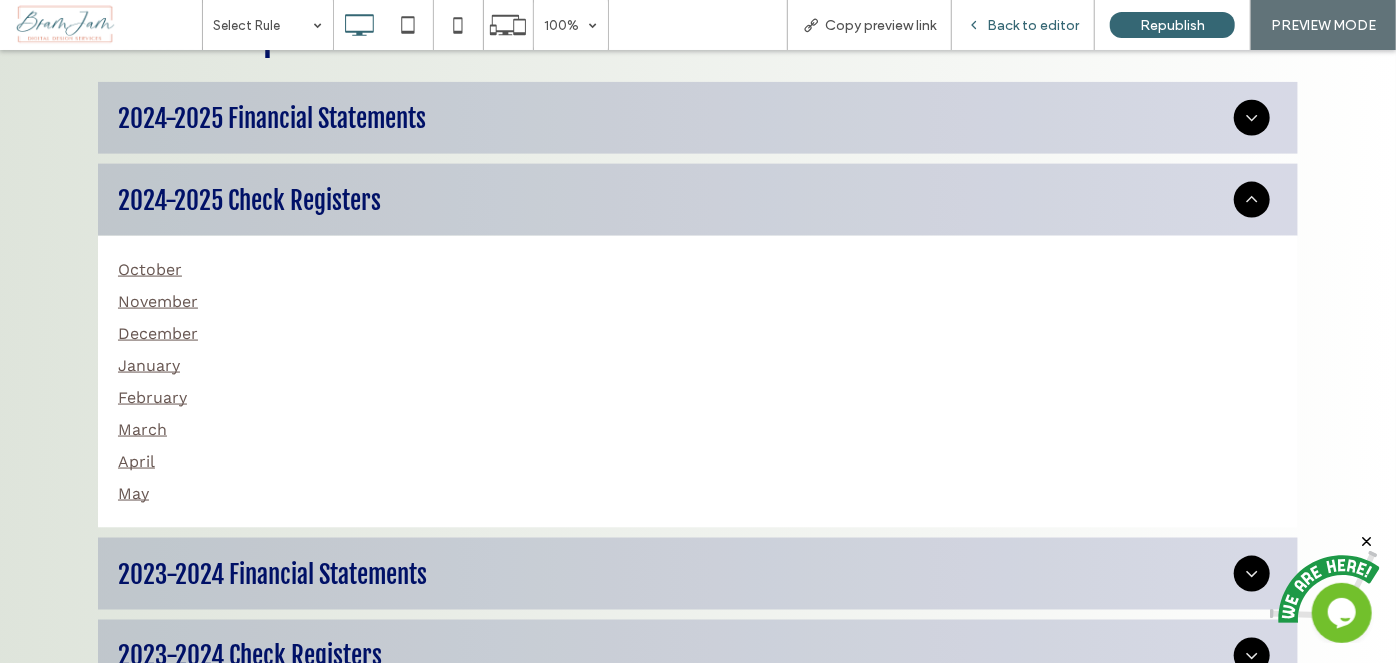 click on "Back to editor" at bounding box center [1033, 25] 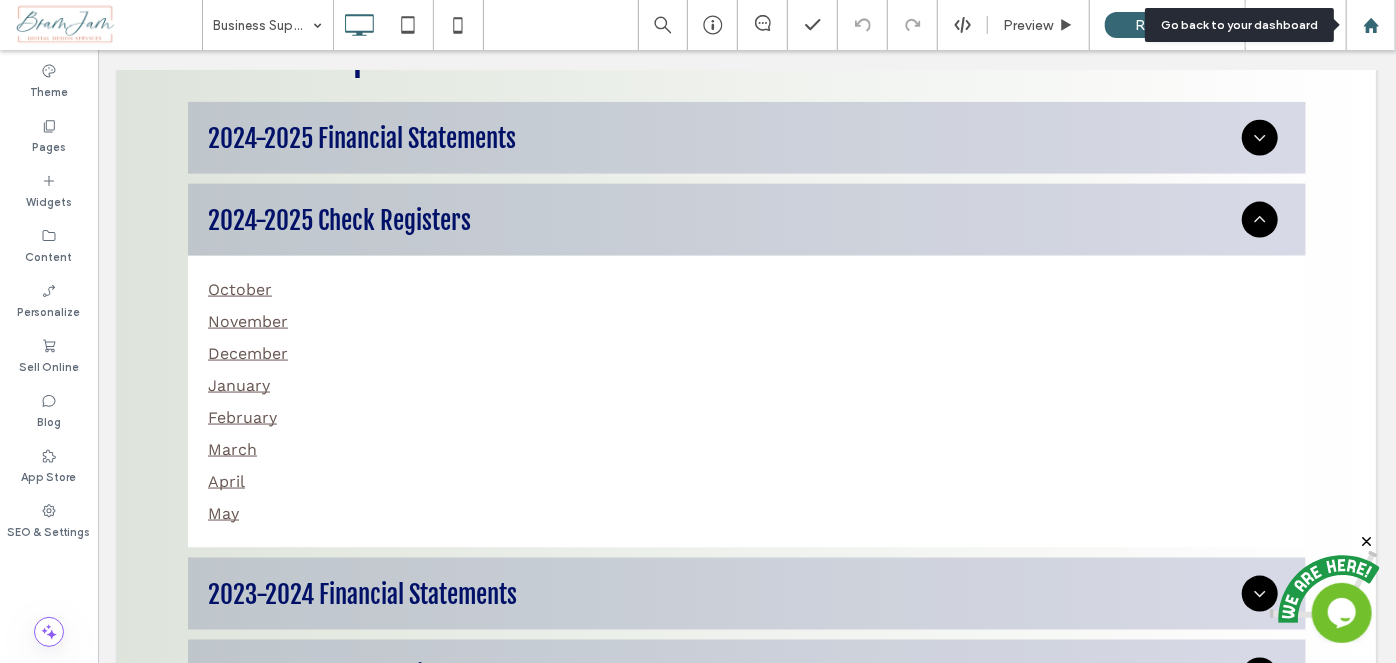 click 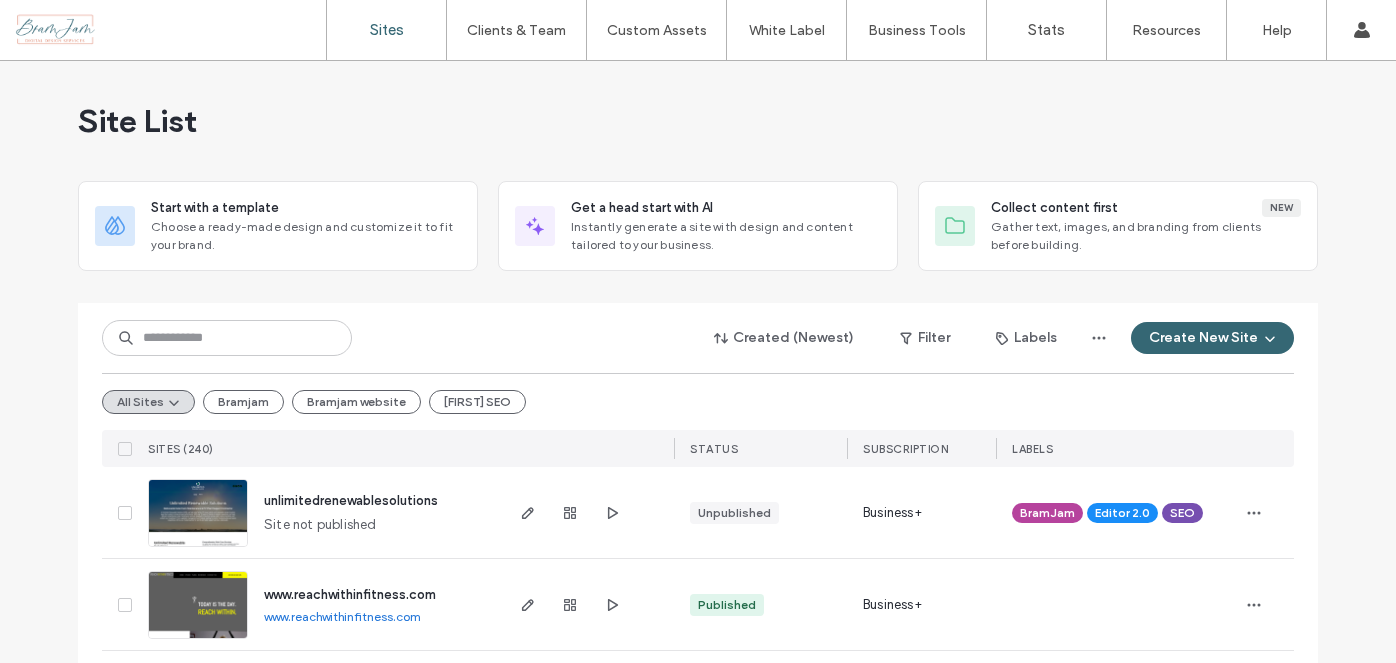 scroll, scrollTop: 0, scrollLeft: 0, axis: both 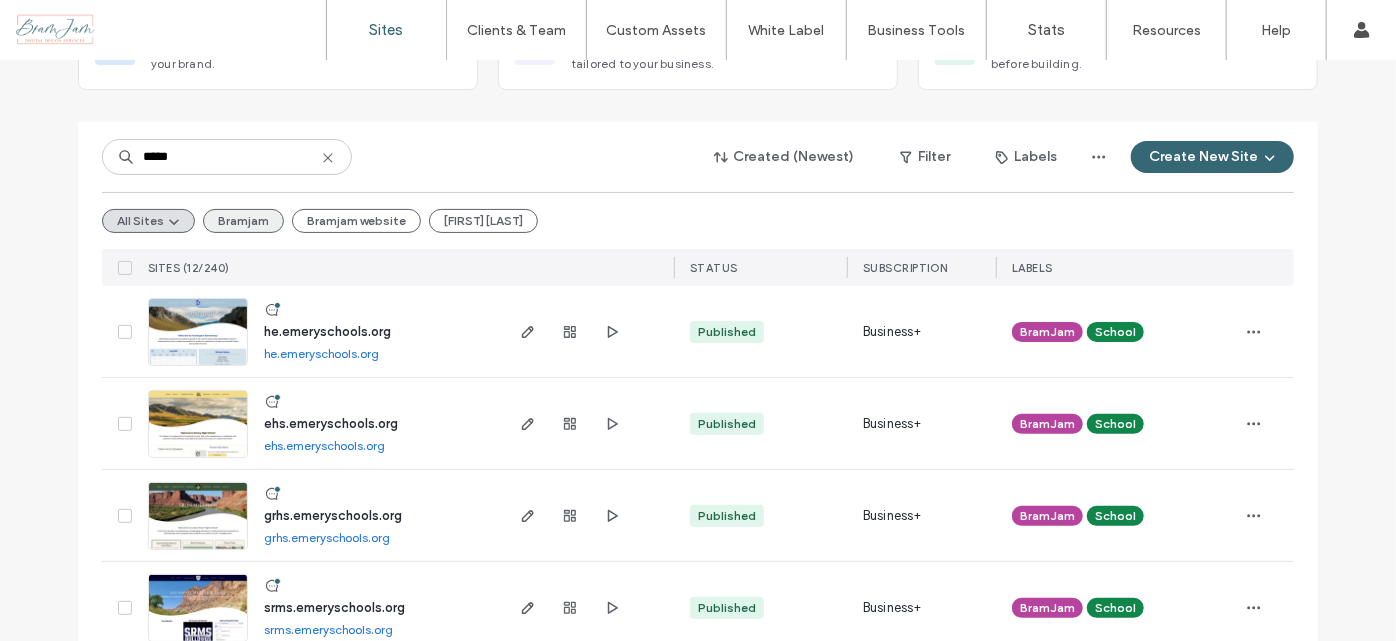 type on "*****" 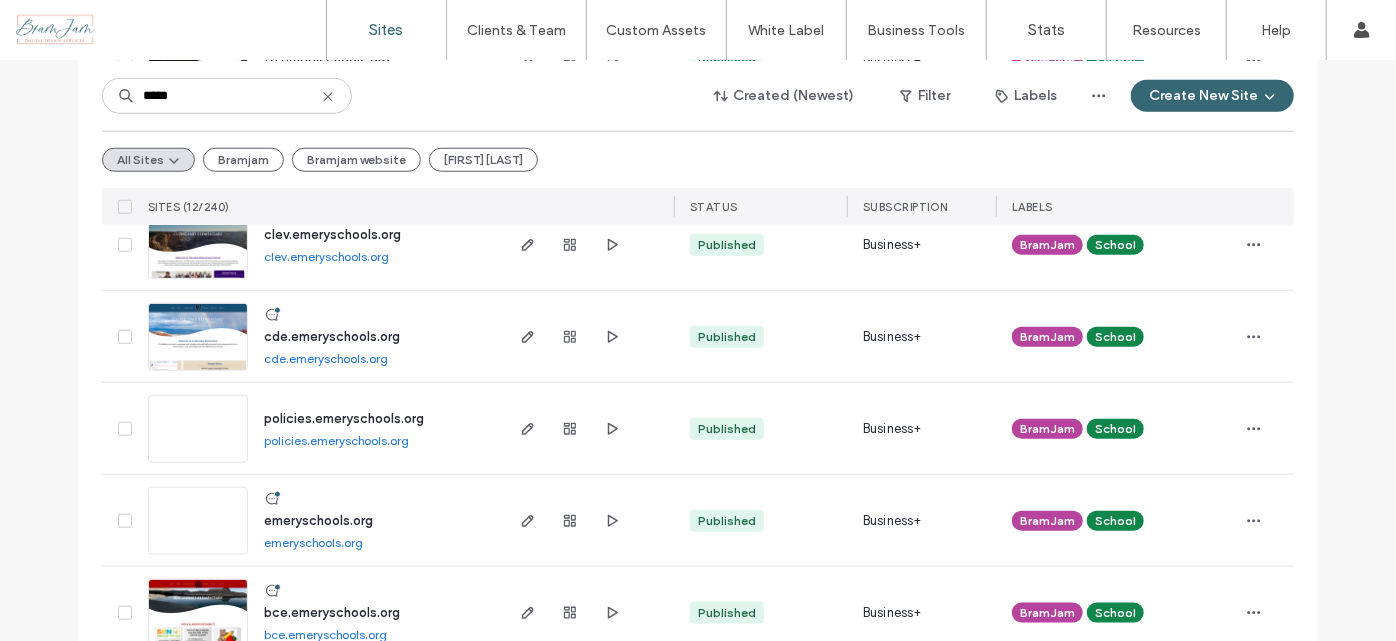 scroll, scrollTop: 952, scrollLeft: 0, axis: vertical 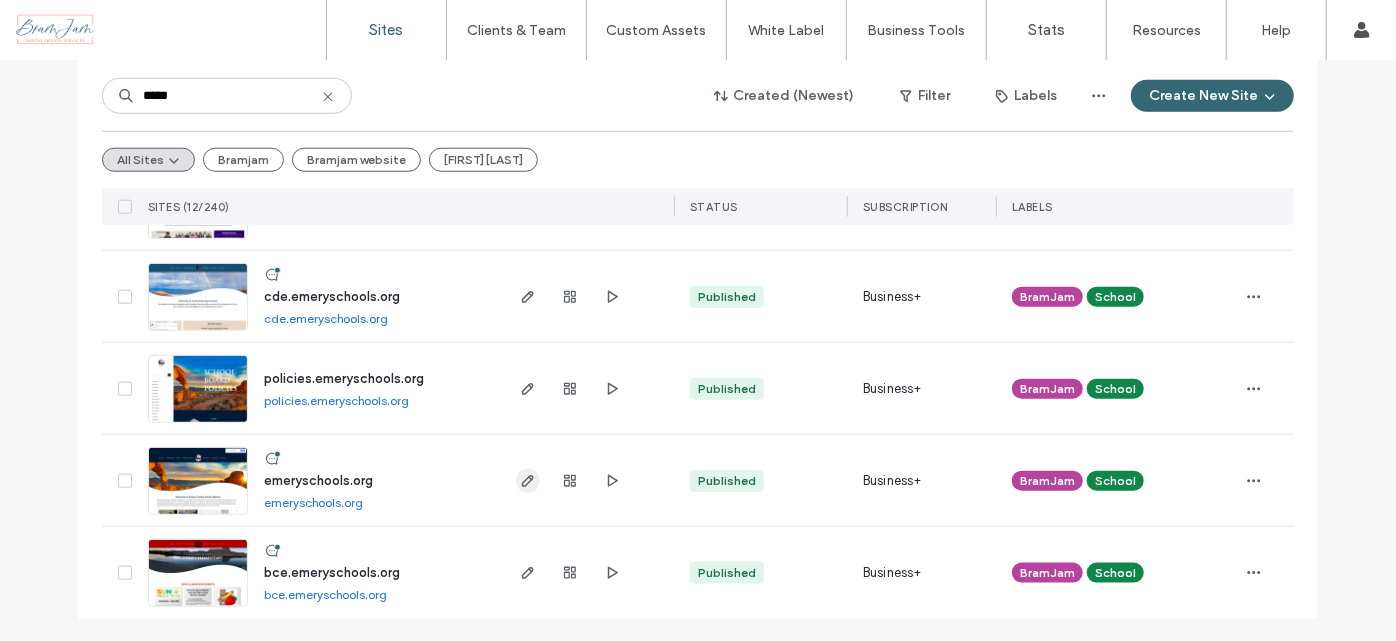 click at bounding box center (528, 481) 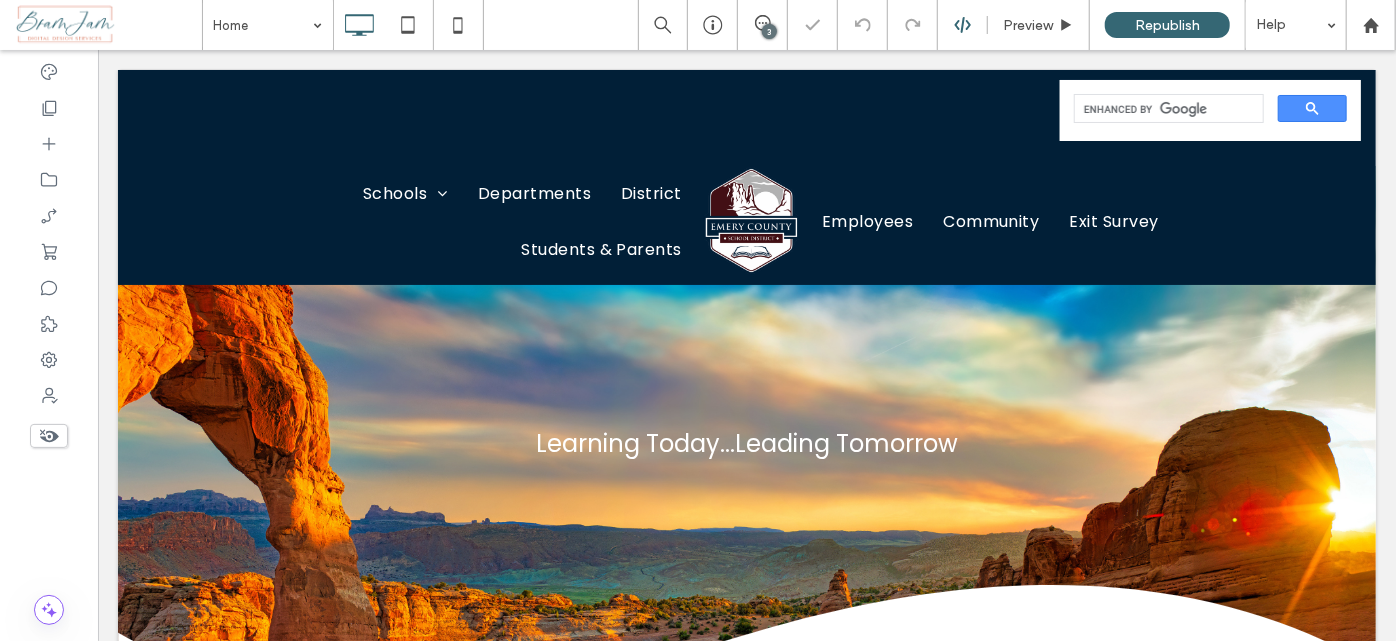 scroll, scrollTop: 0, scrollLeft: 0, axis: both 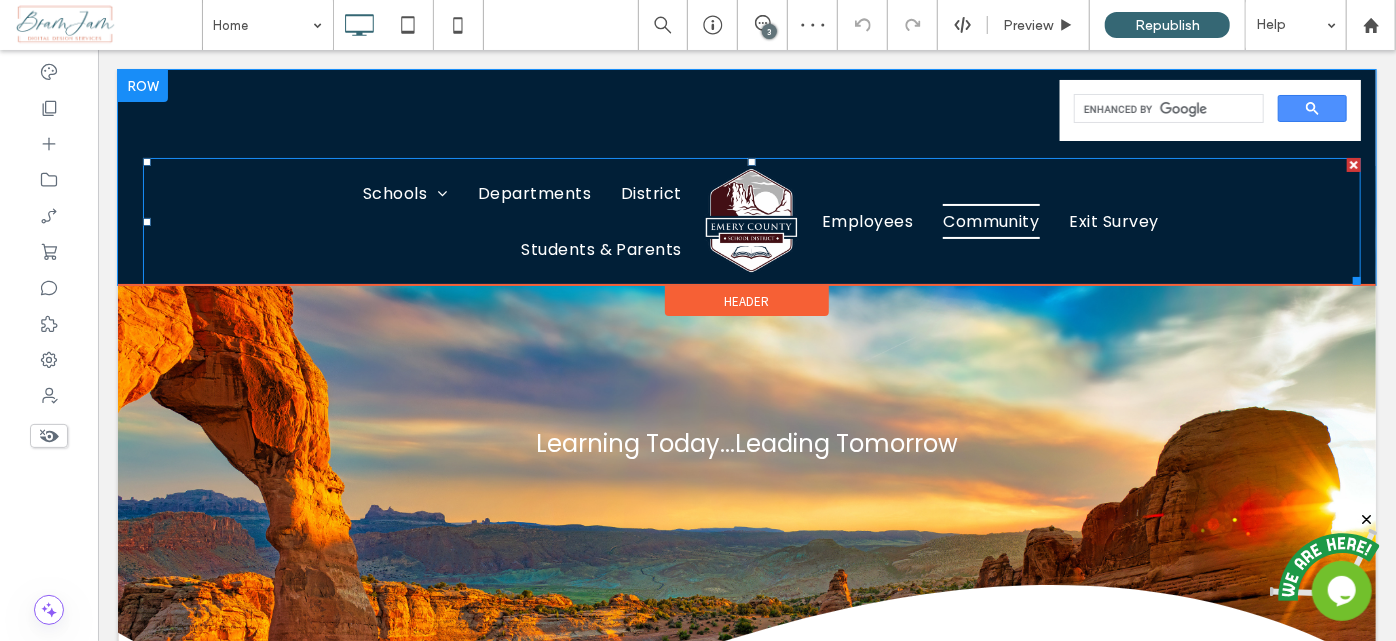 click on "Community" at bounding box center [990, 220] 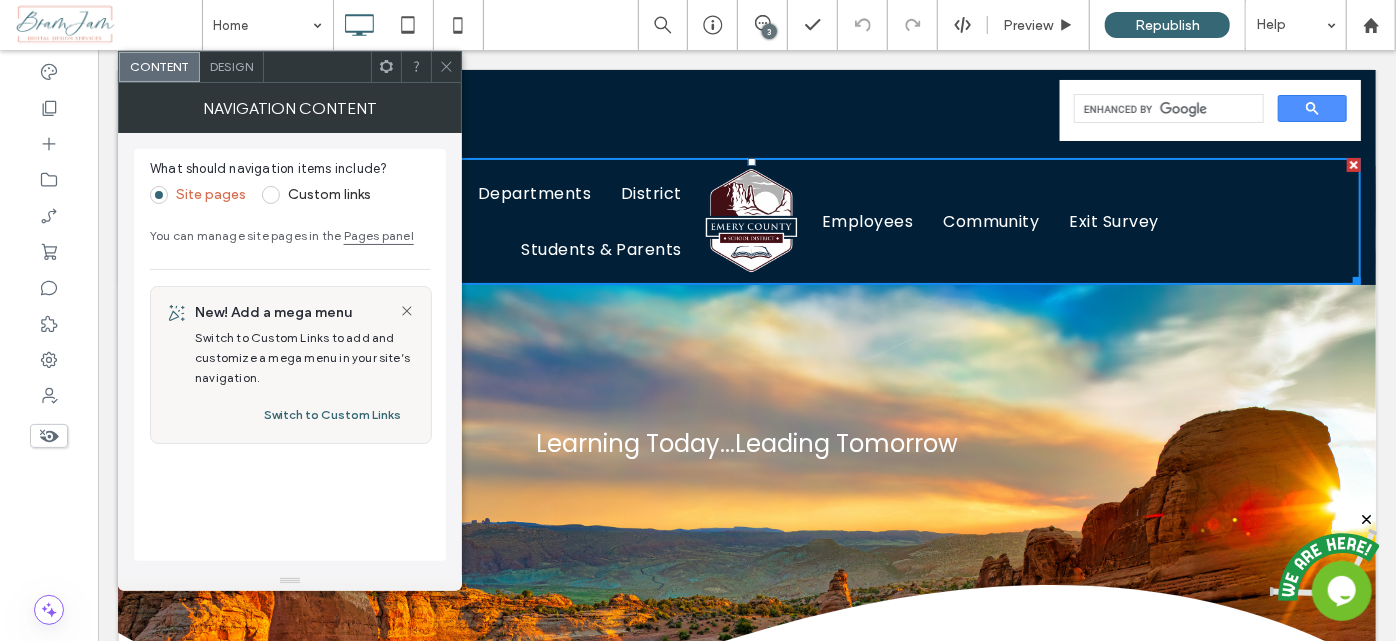 drag, startPoint x: 443, startPoint y: 66, endPoint x: 382, endPoint y: 3, distance: 87.69264 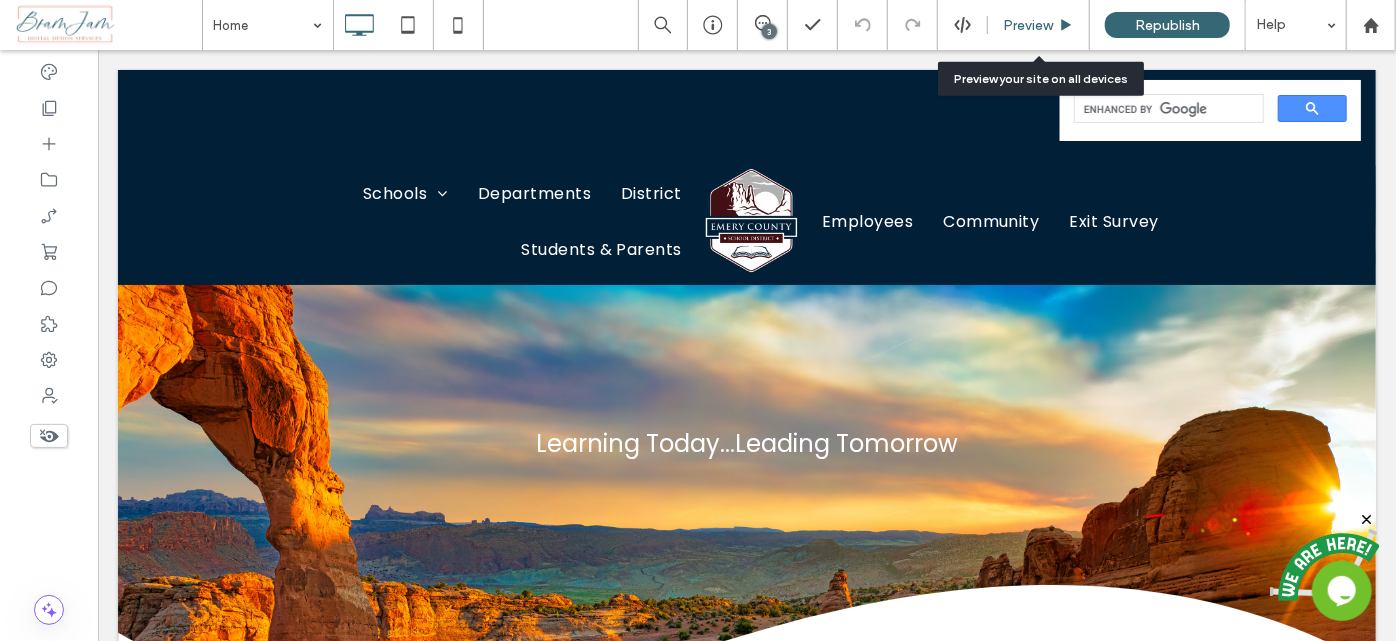 click on "Preview" at bounding box center (1028, 25) 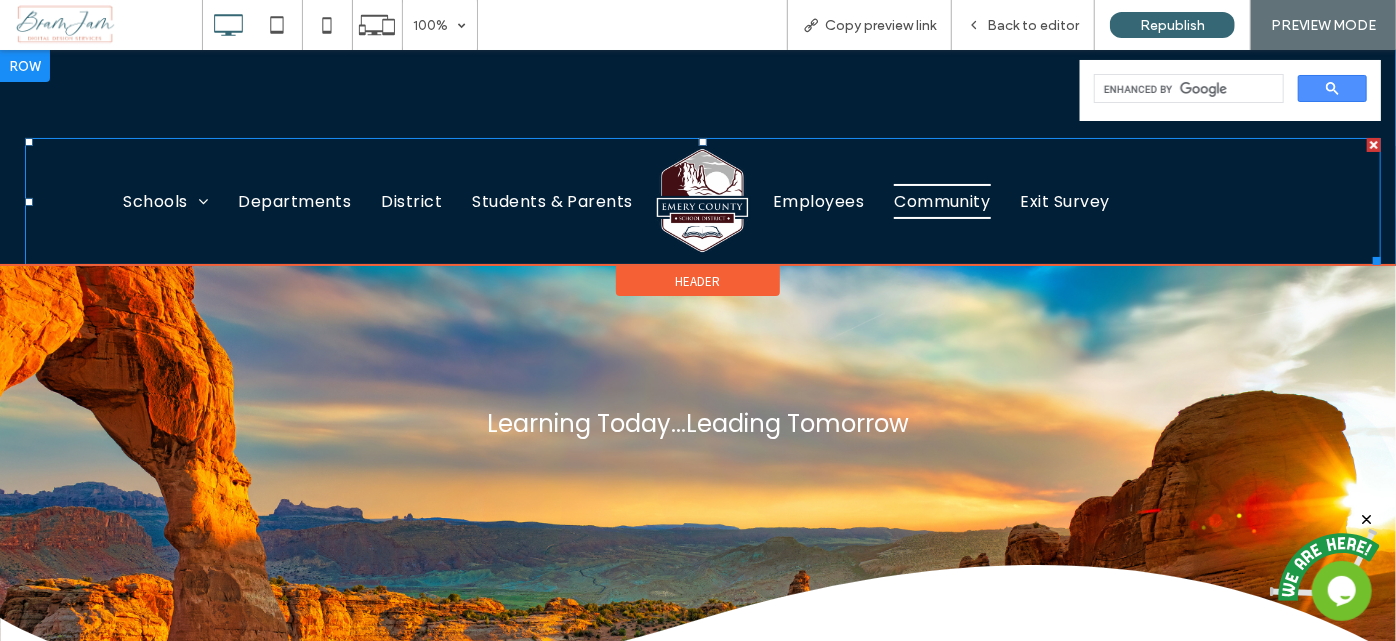 click on "Community" at bounding box center [942, 200] 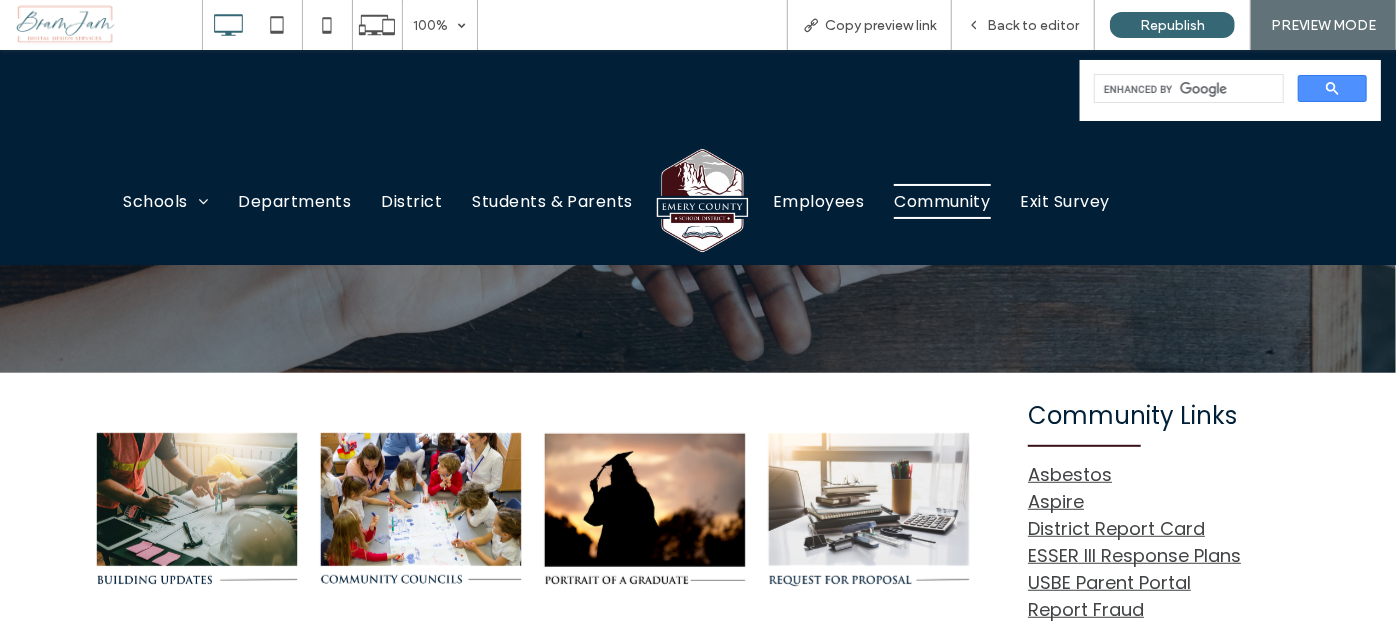 scroll, scrollTop: 454, scrollLeft: 0, axis: vertical 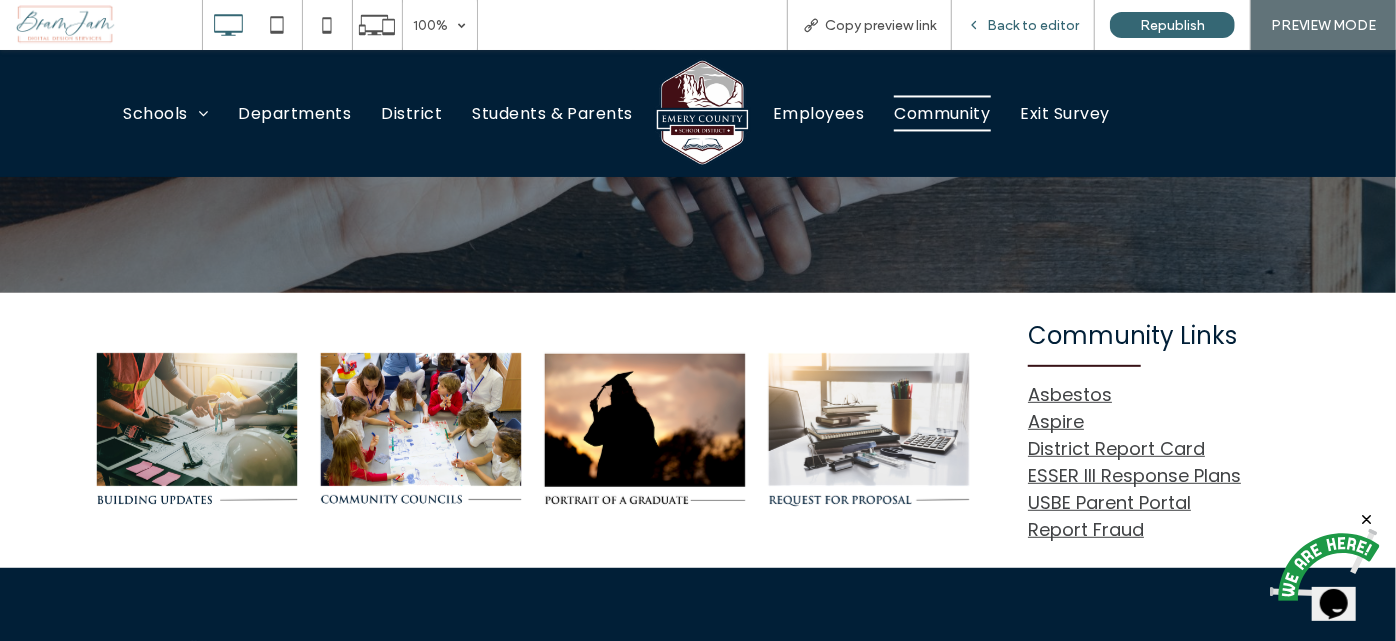 click on "Back to editor" at bounding box center (1033, 25) 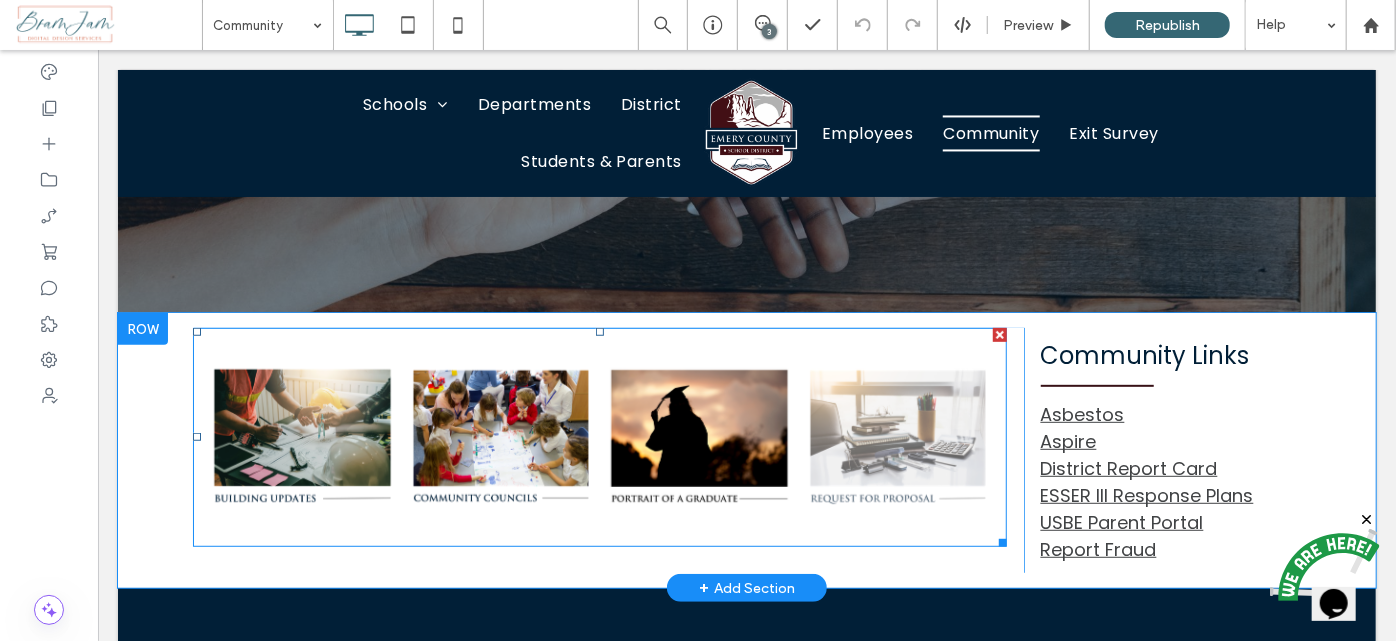 click on "Button" at bounding box center (897, 436) 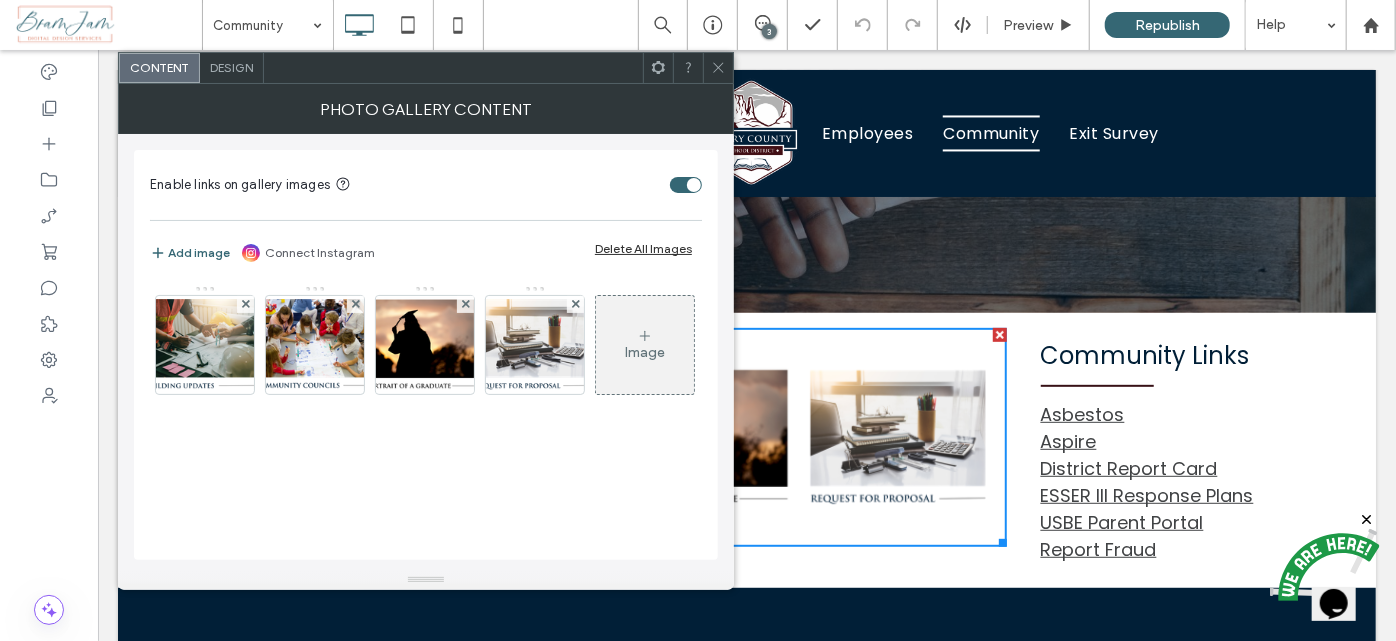 click on "Image" at bounding box center [645, 352] 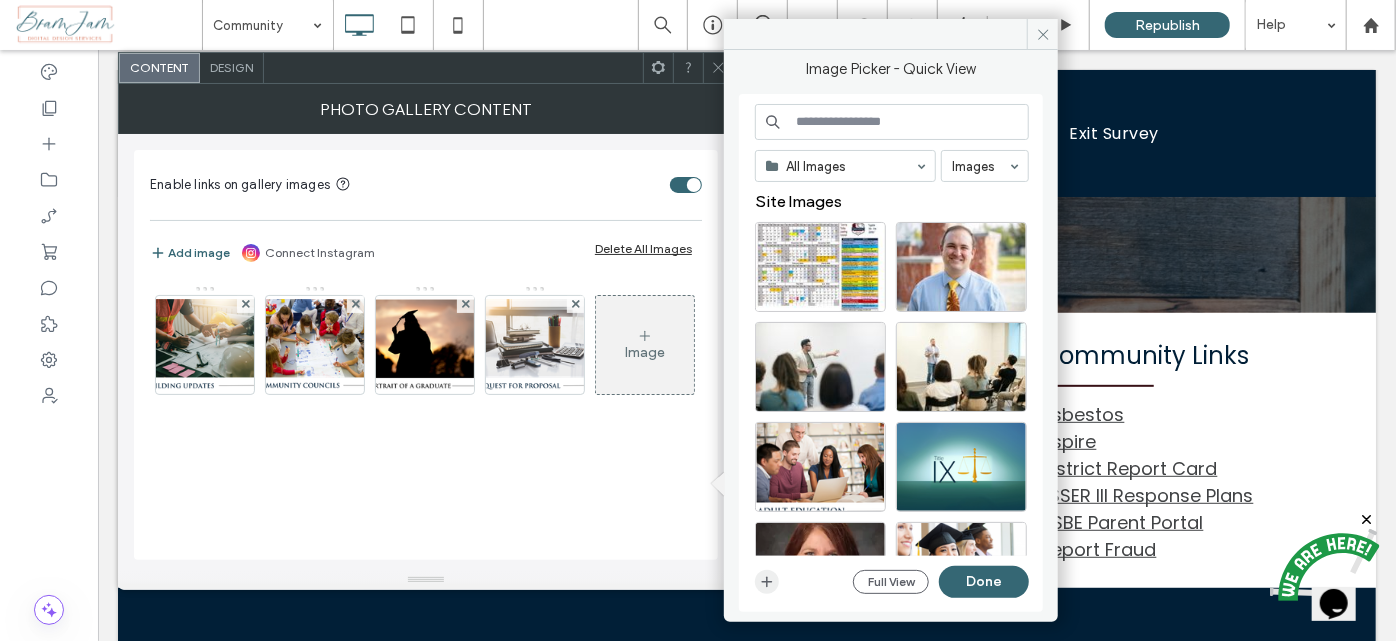 click 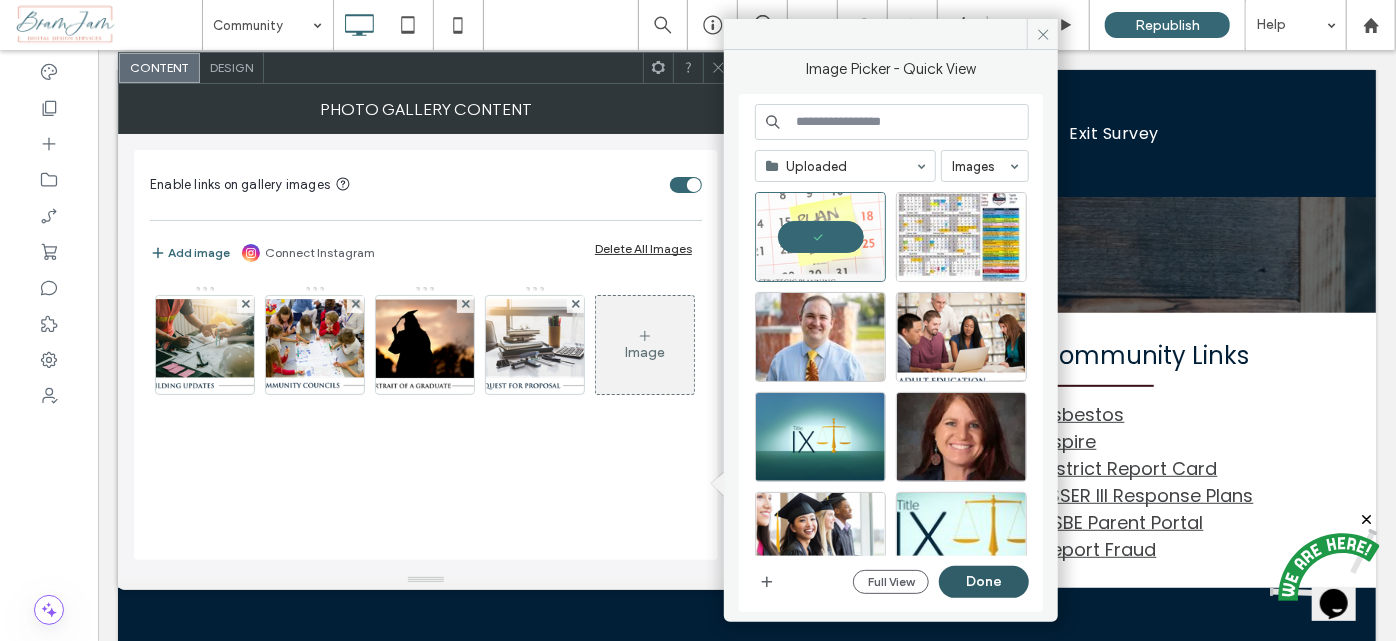 click on "Done" at bounding box center (984, 582) 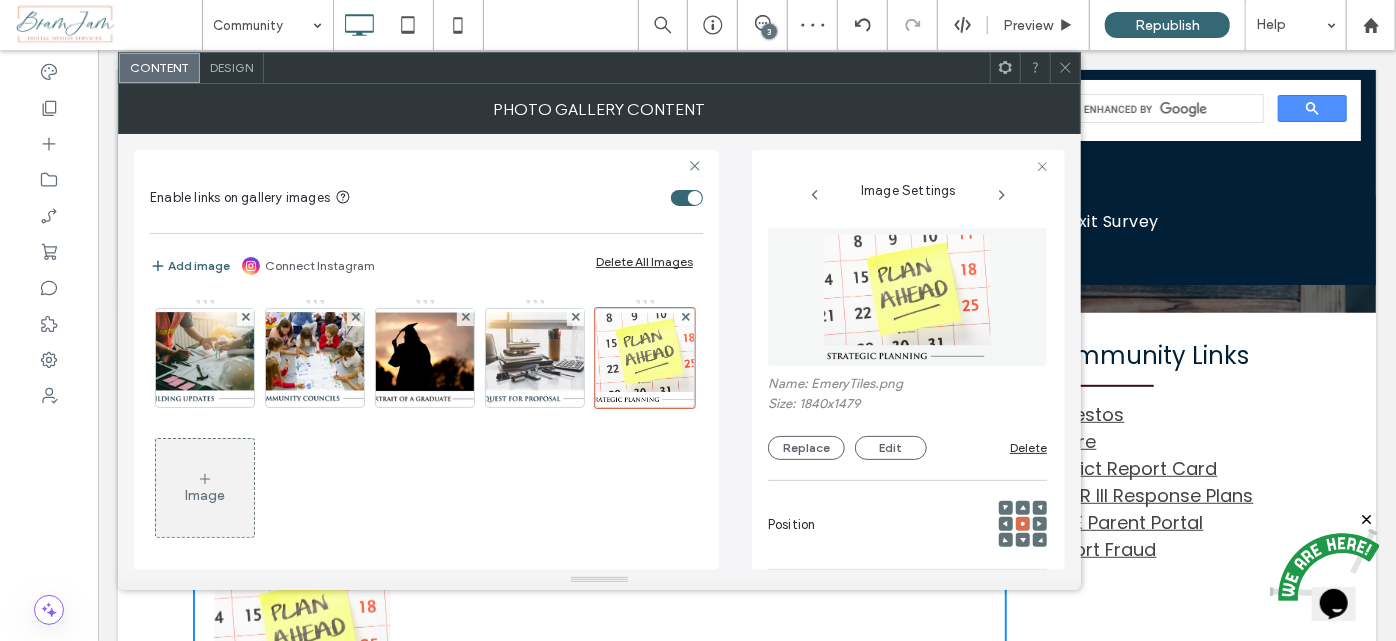 click at bounding box center [1065, 68] 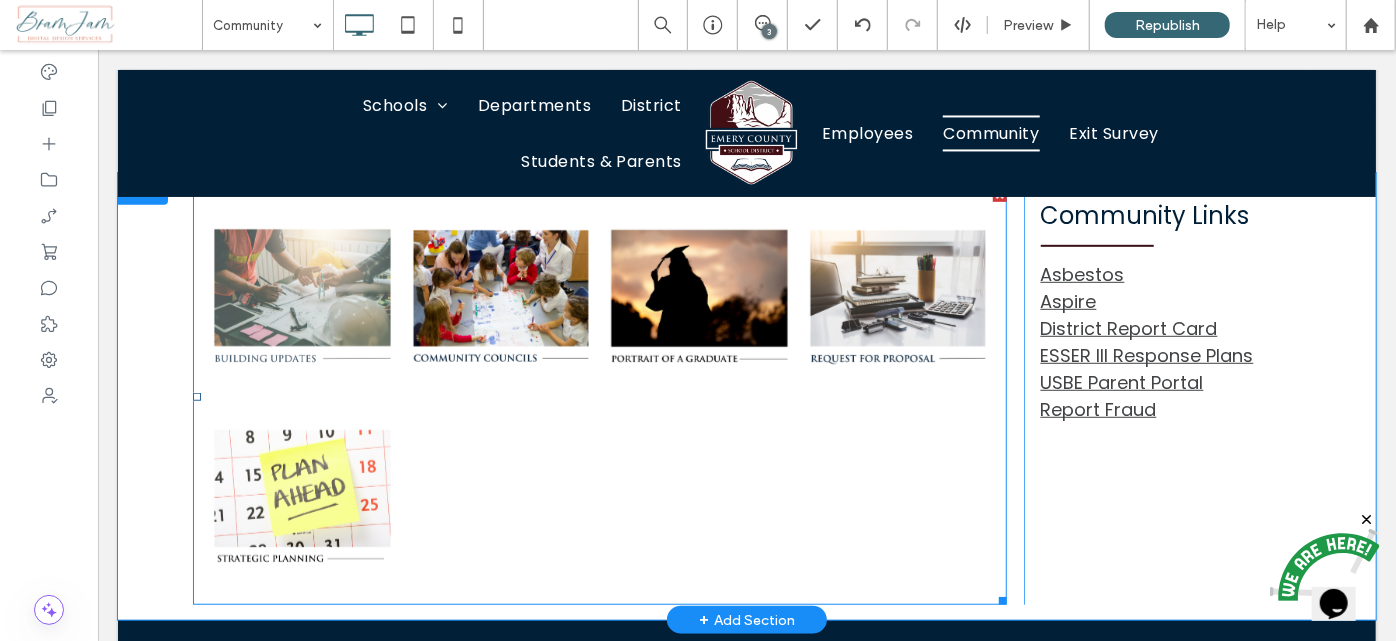 scroll, scrollTop: 366, scrollLeft: 0, axis: vertical 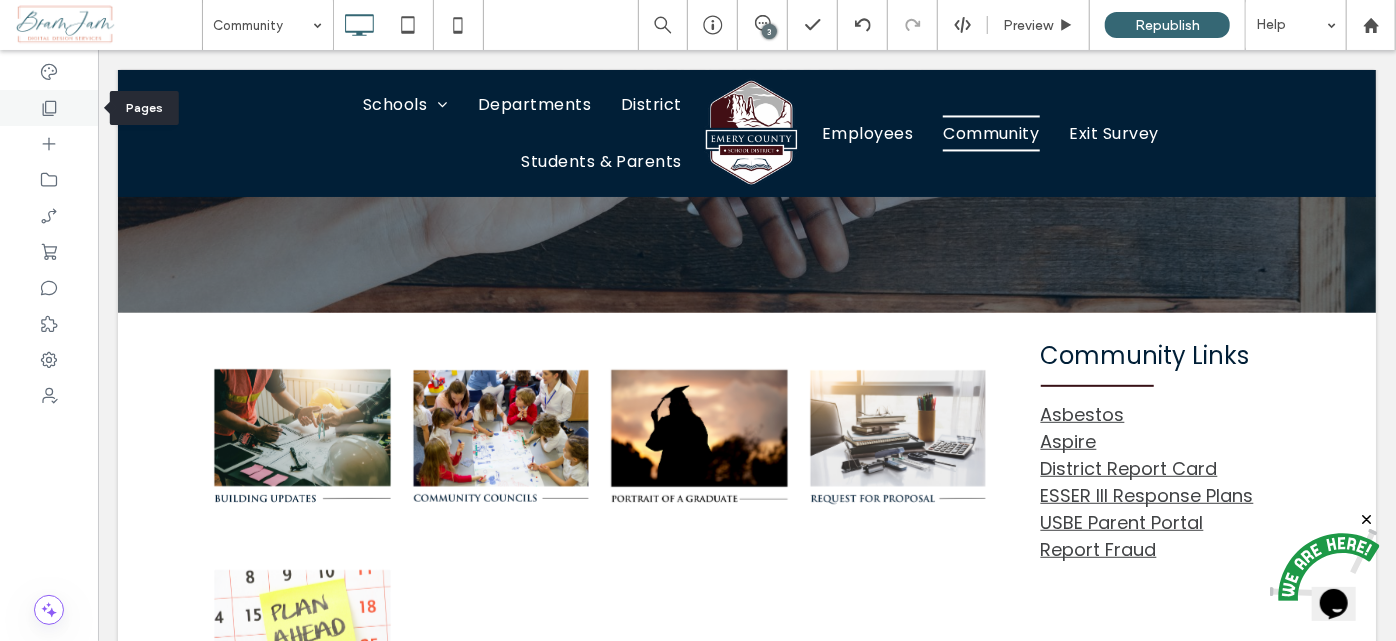 click 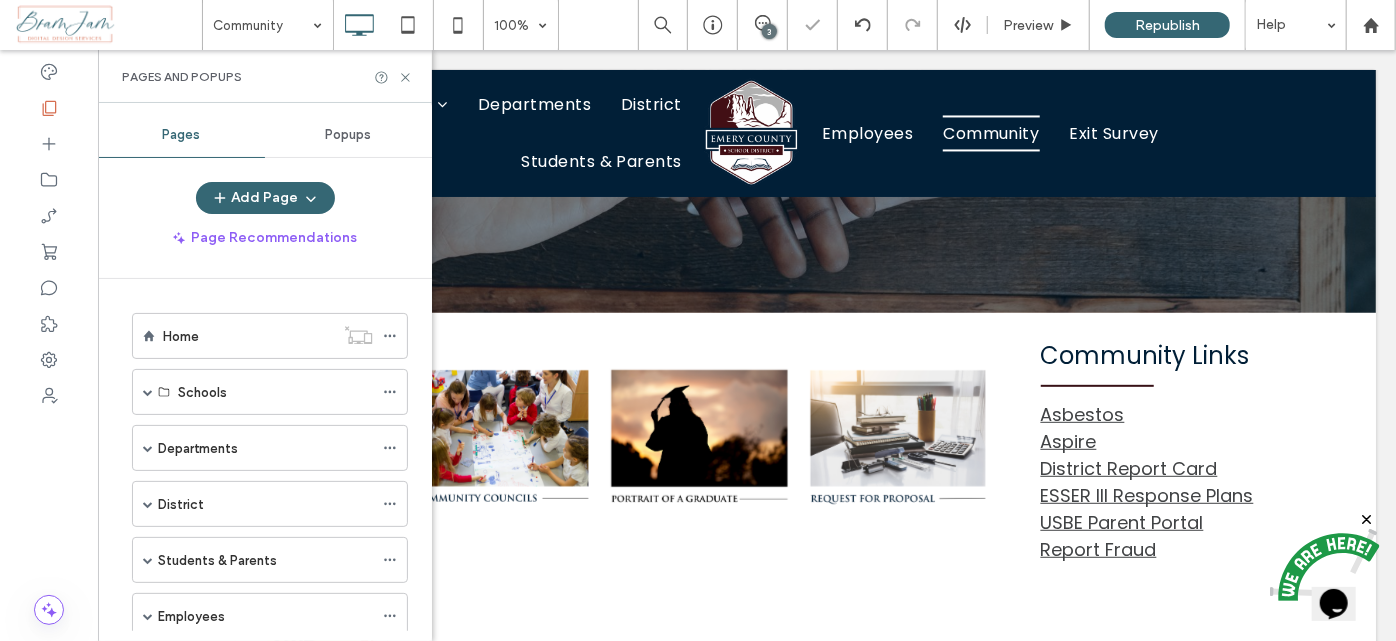 click on "Popups" at bounding box center (348, 135) 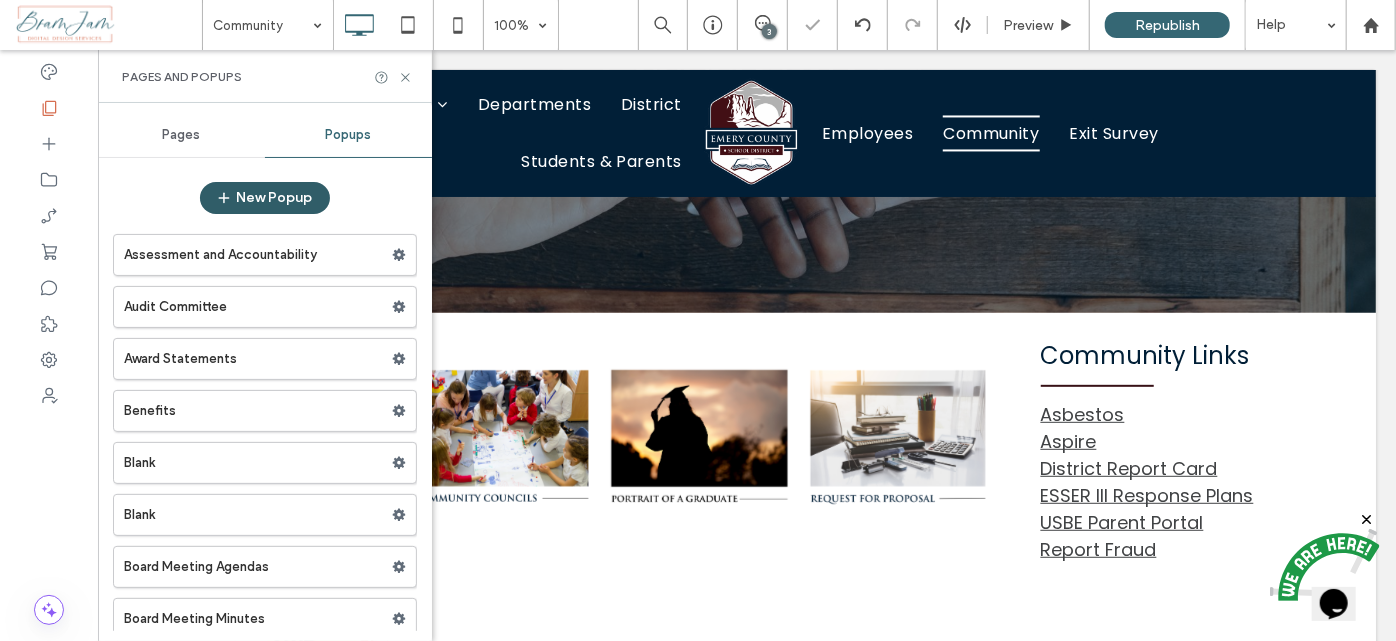 click on "New Popup" at bounding box center [265, 198] 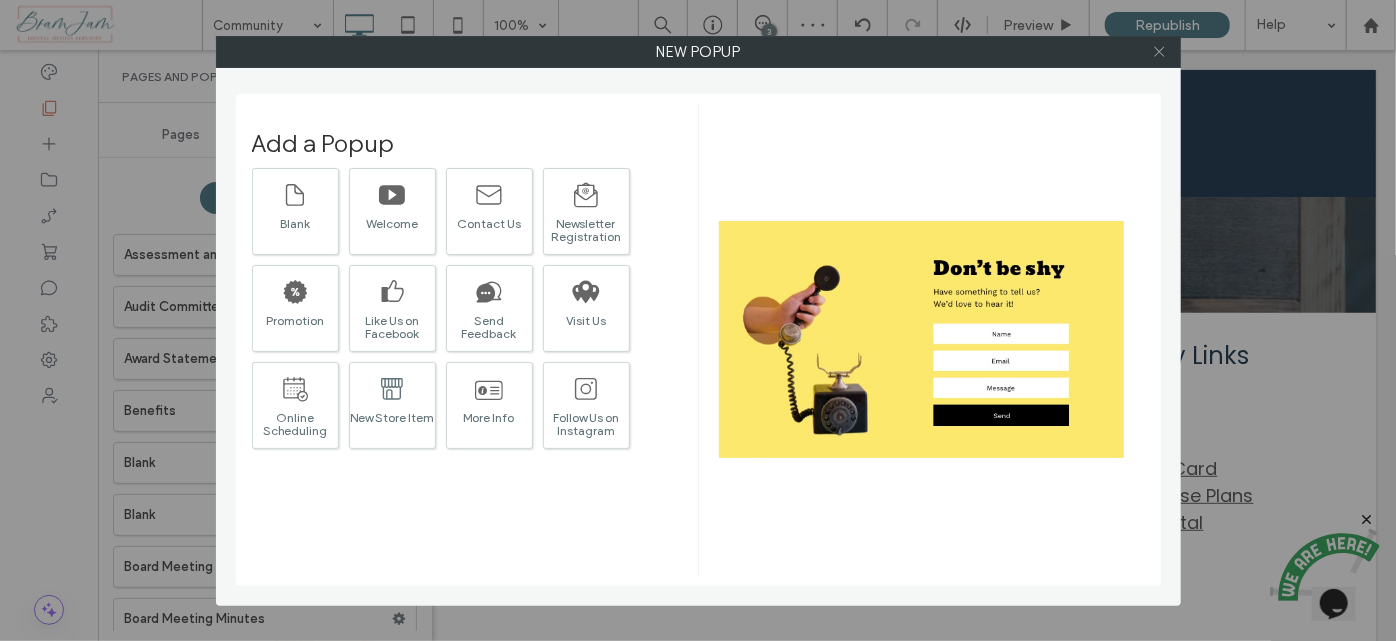 click 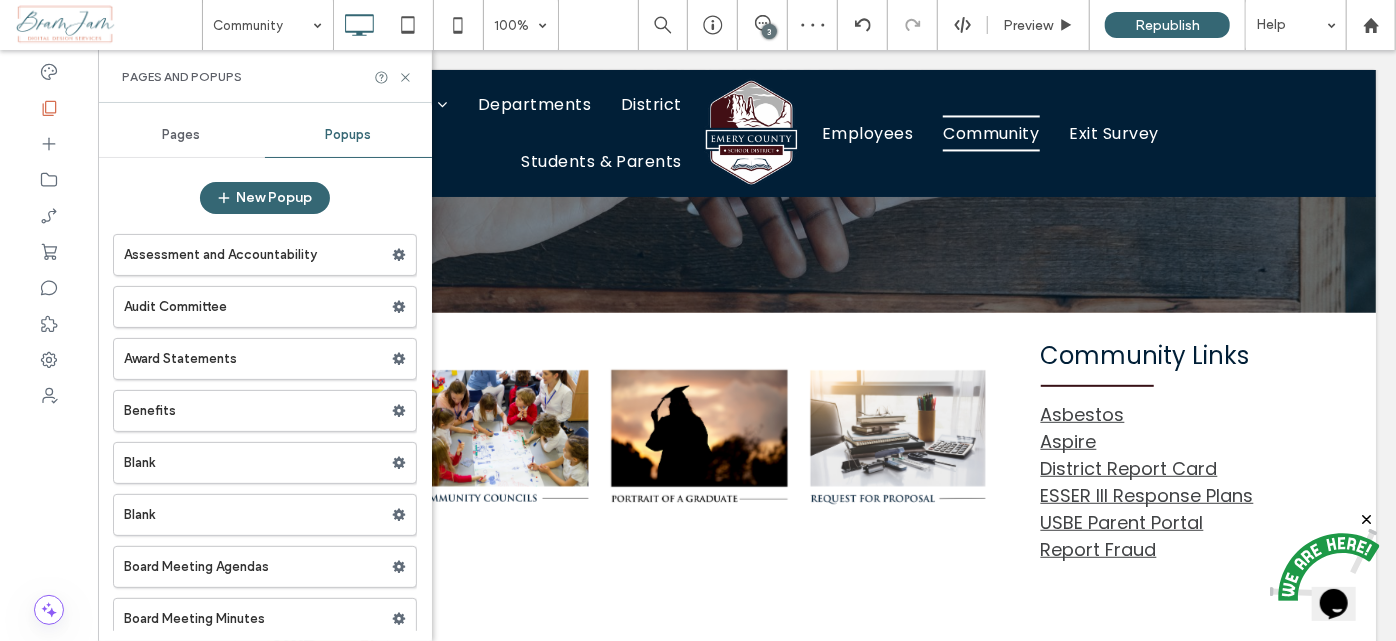 scroll, scrollTop: 363, scrollLeft: 0, axis: vertical 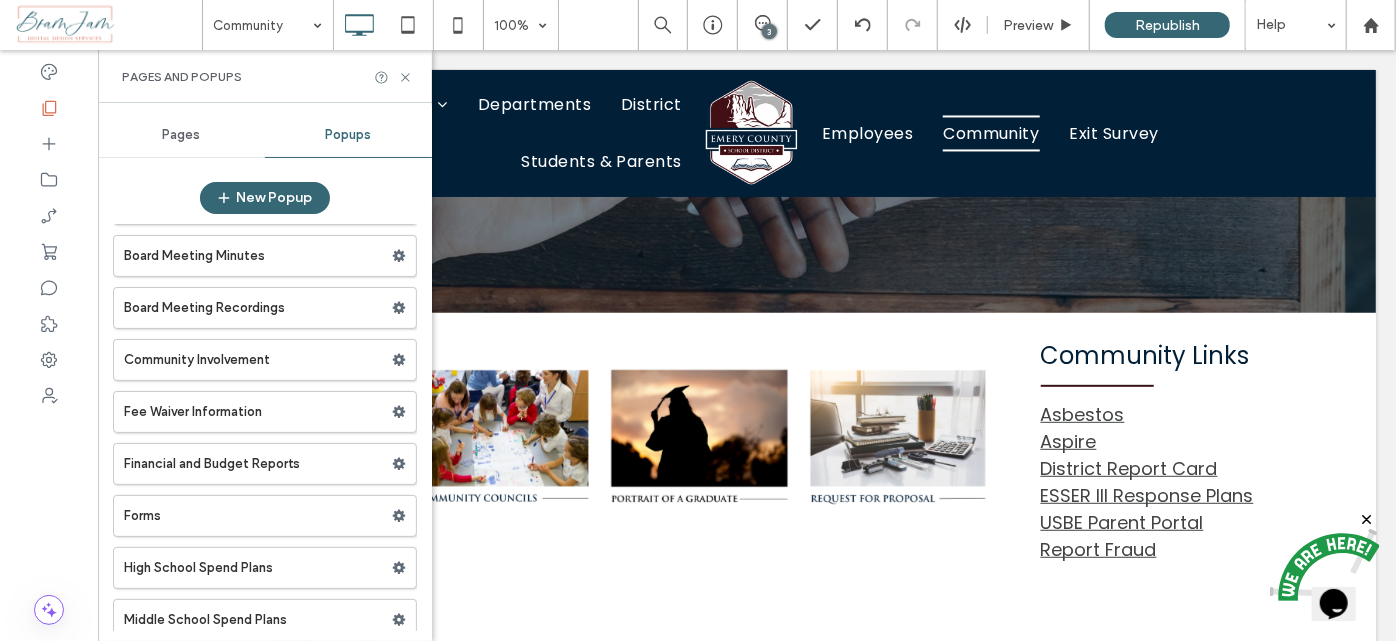 click on "Financial and Budget Reports" at bounding box center [258, 464] 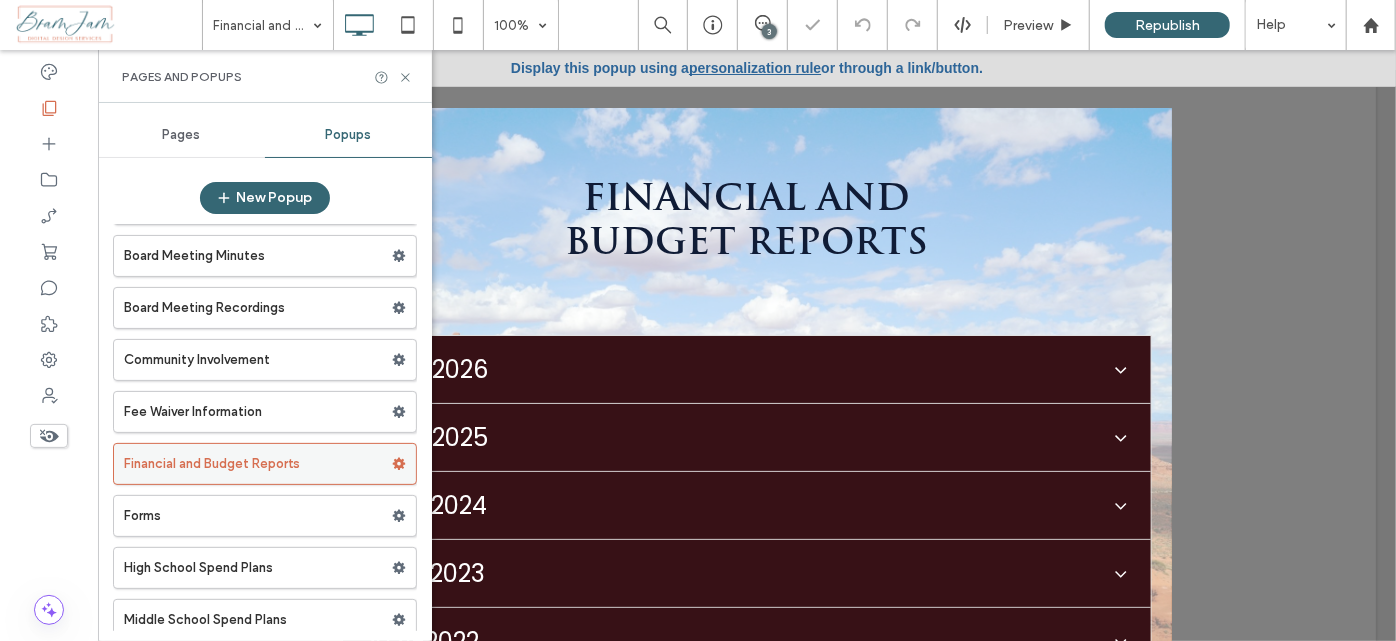 scroll, scrollTop: 0, scrollLeft: 0, axis: both 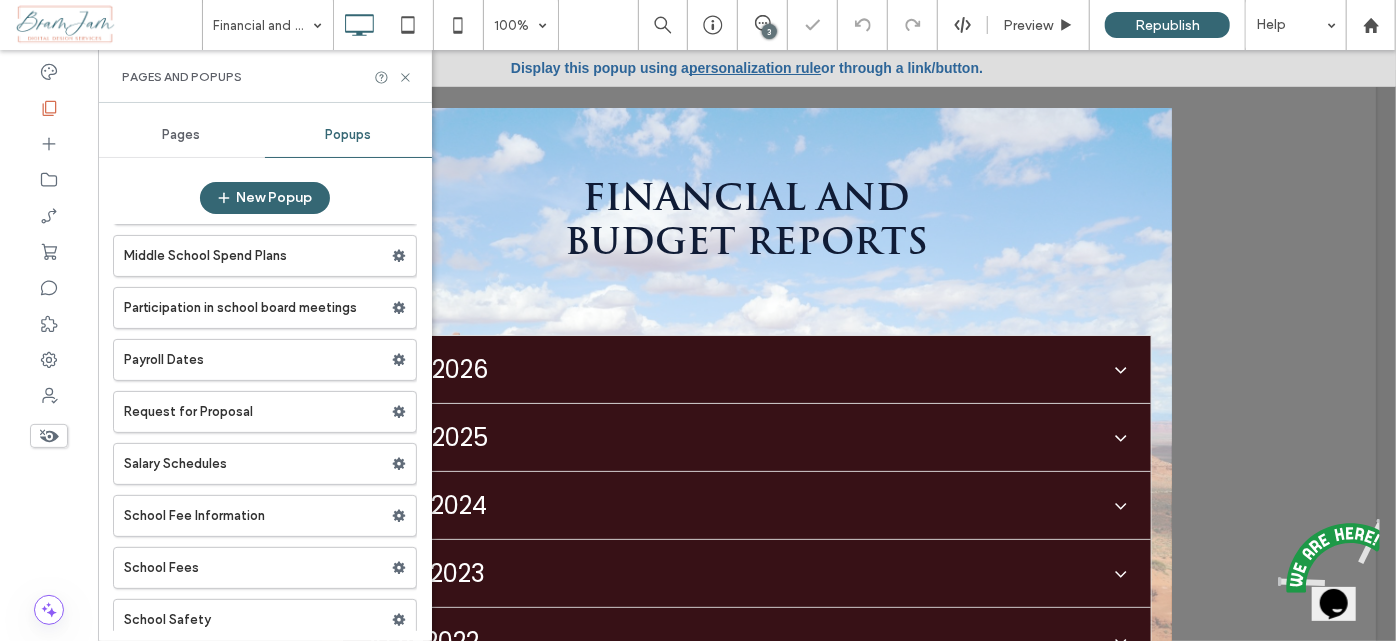 click on "Payroll Dates" at bounding box center (258, 360) 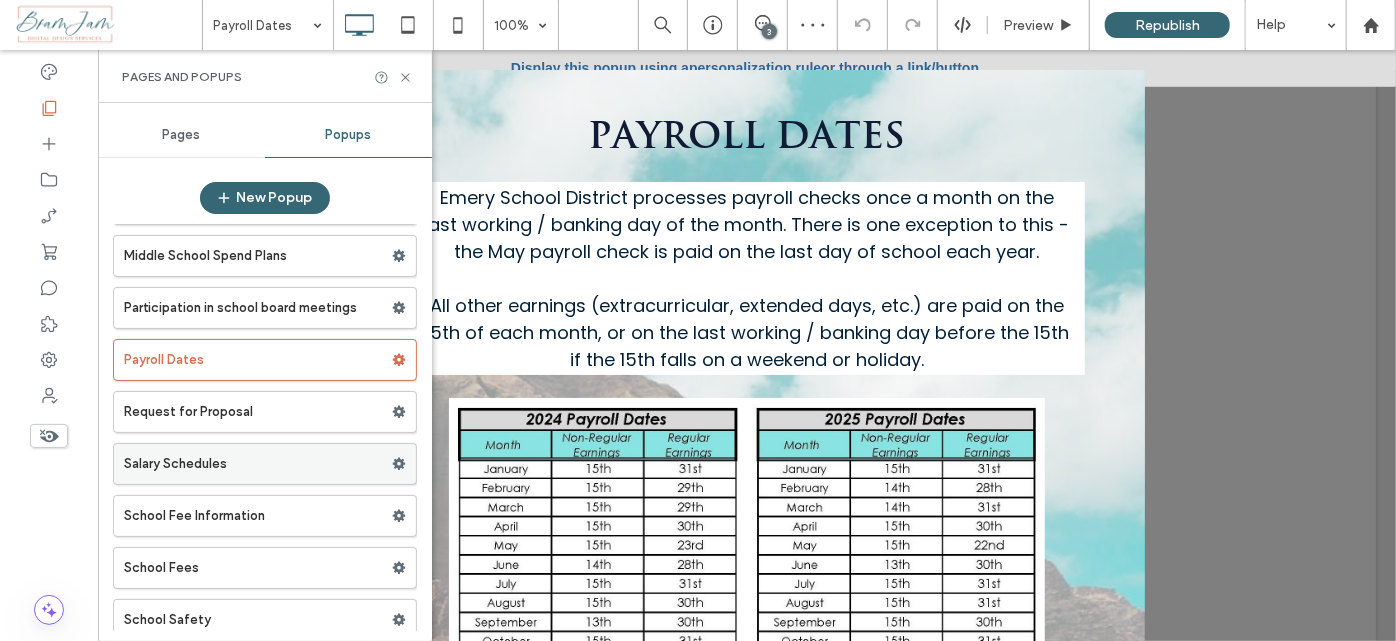 scroll, scrollTop: 0, scrollLeft: 0, axis: both 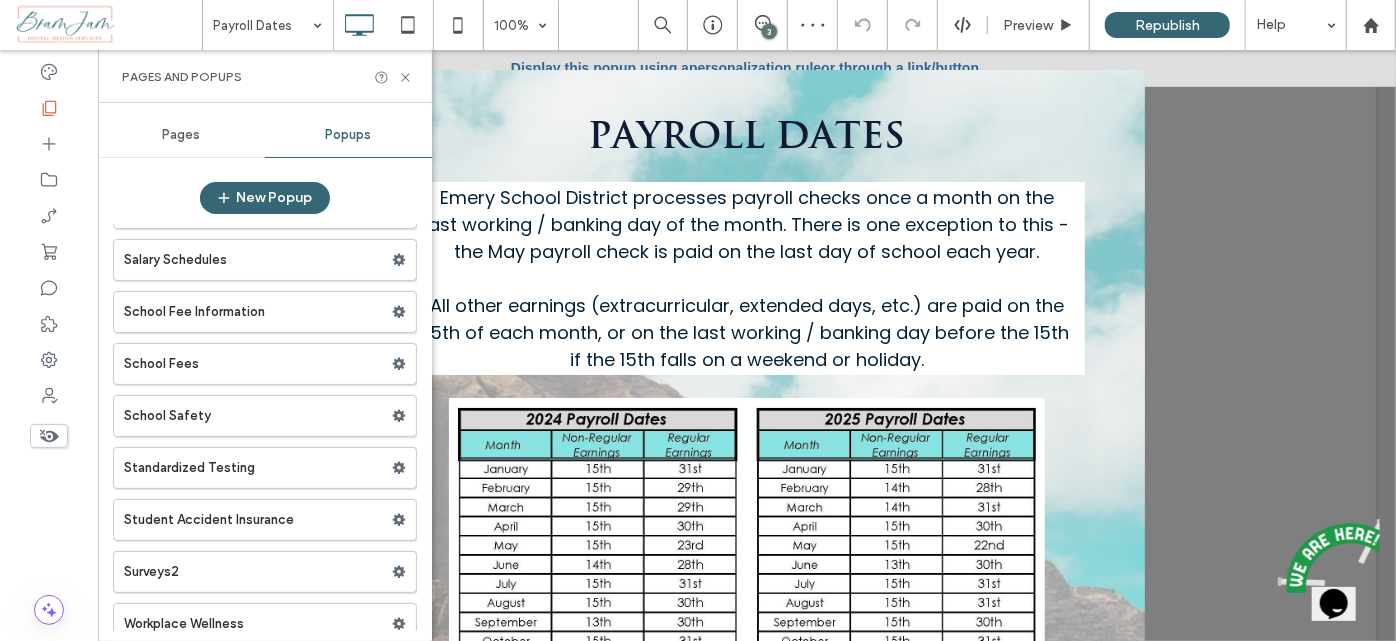 click on "Standardized Testing" at bounding box center (258, 468) 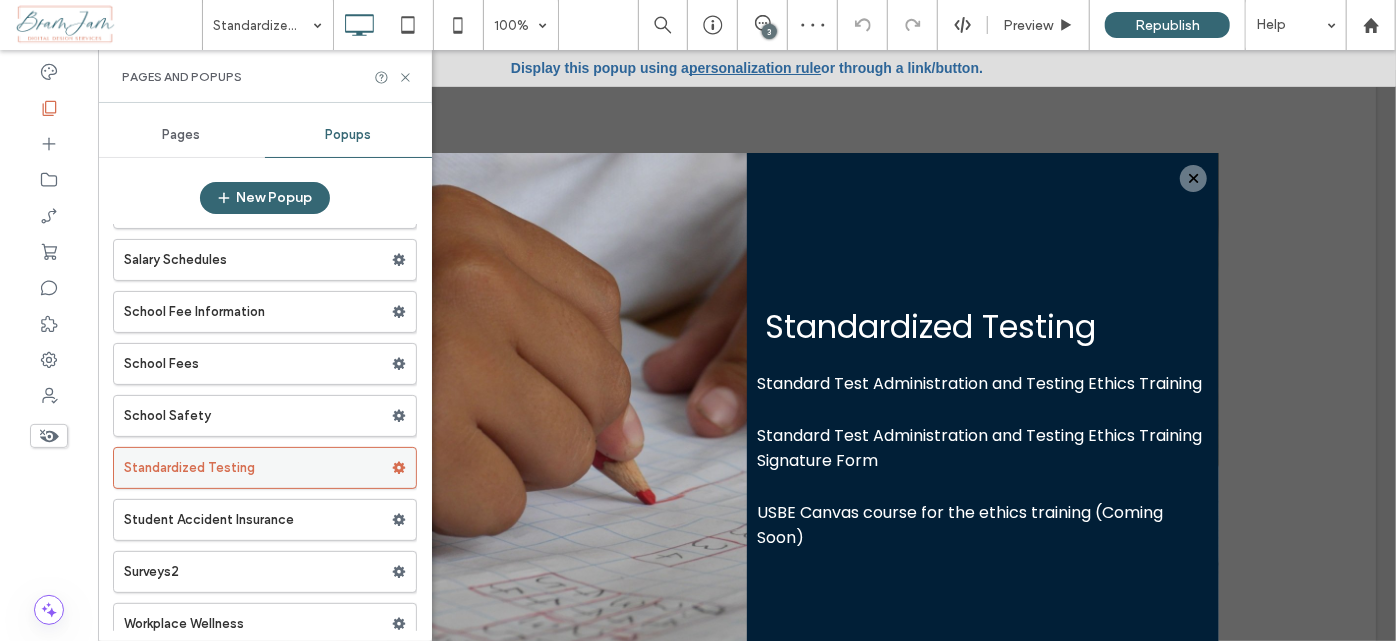 scroll, scrollTop: 0, scrollLeft: 0, axis: both 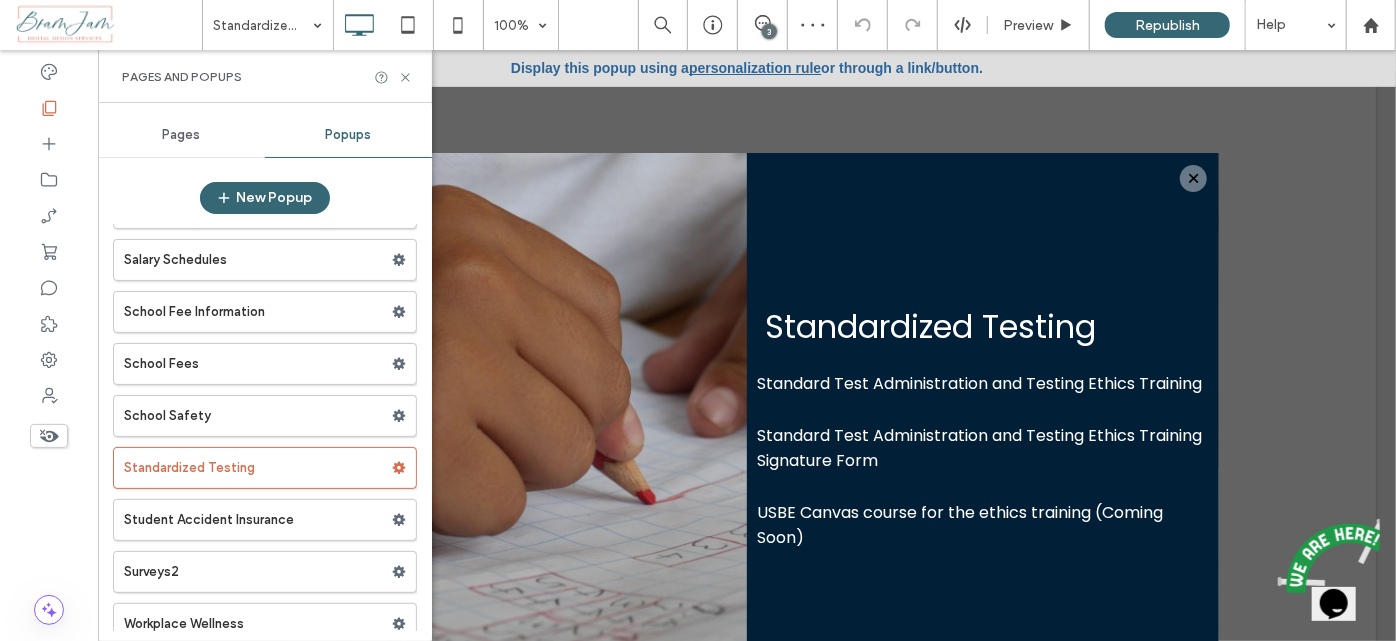 click on "Workplace Wellness" at bounding box center (258, 624) 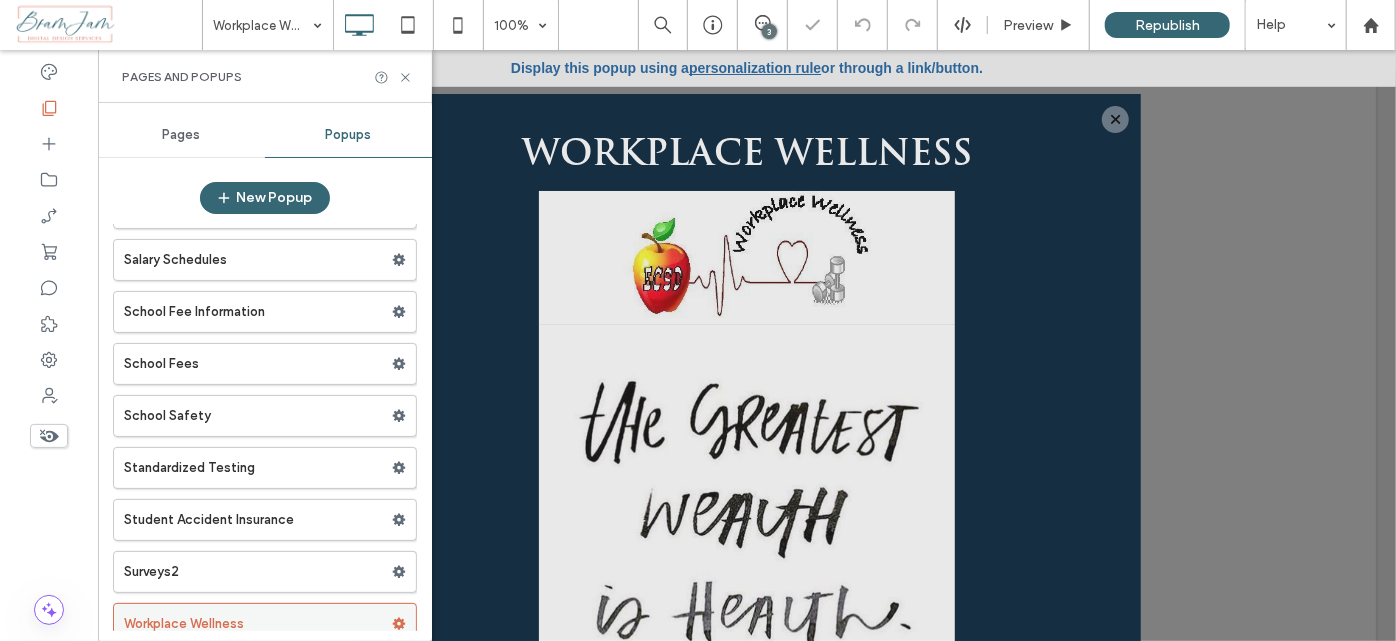 scroll, scrollTop: 0, scrollLeft: 0, axis: both 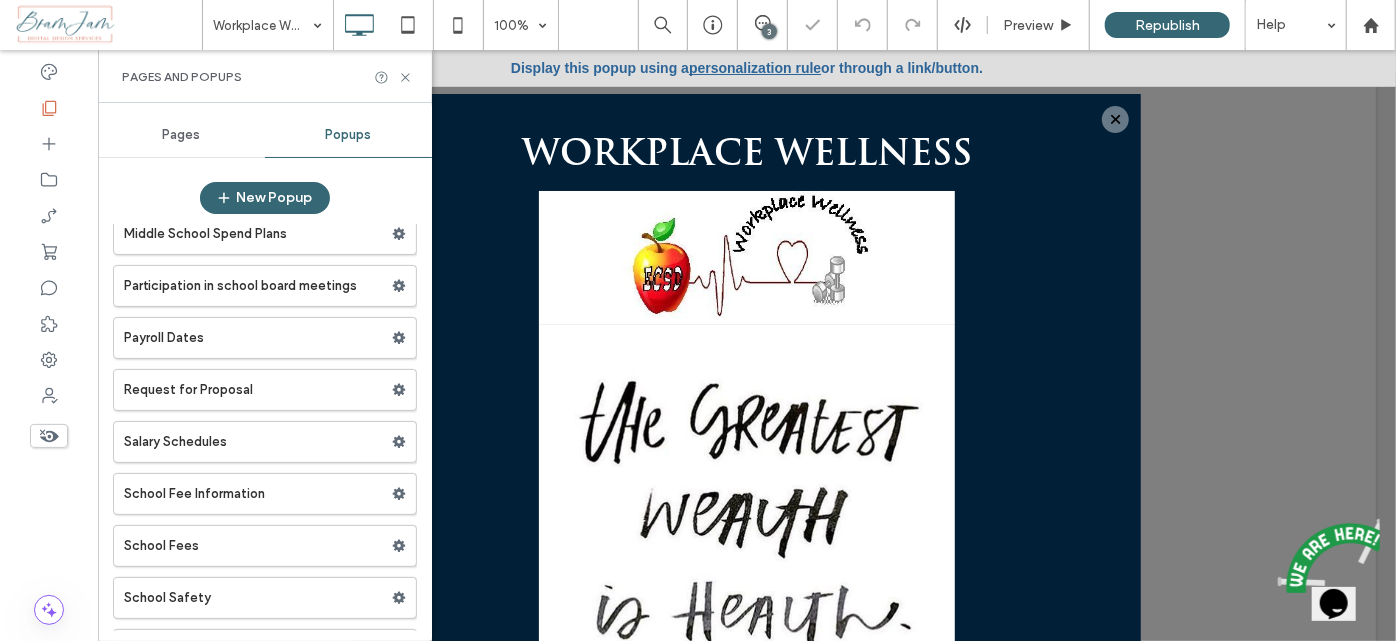 click on "Salary Schedules" at bounding box center (258, 442) 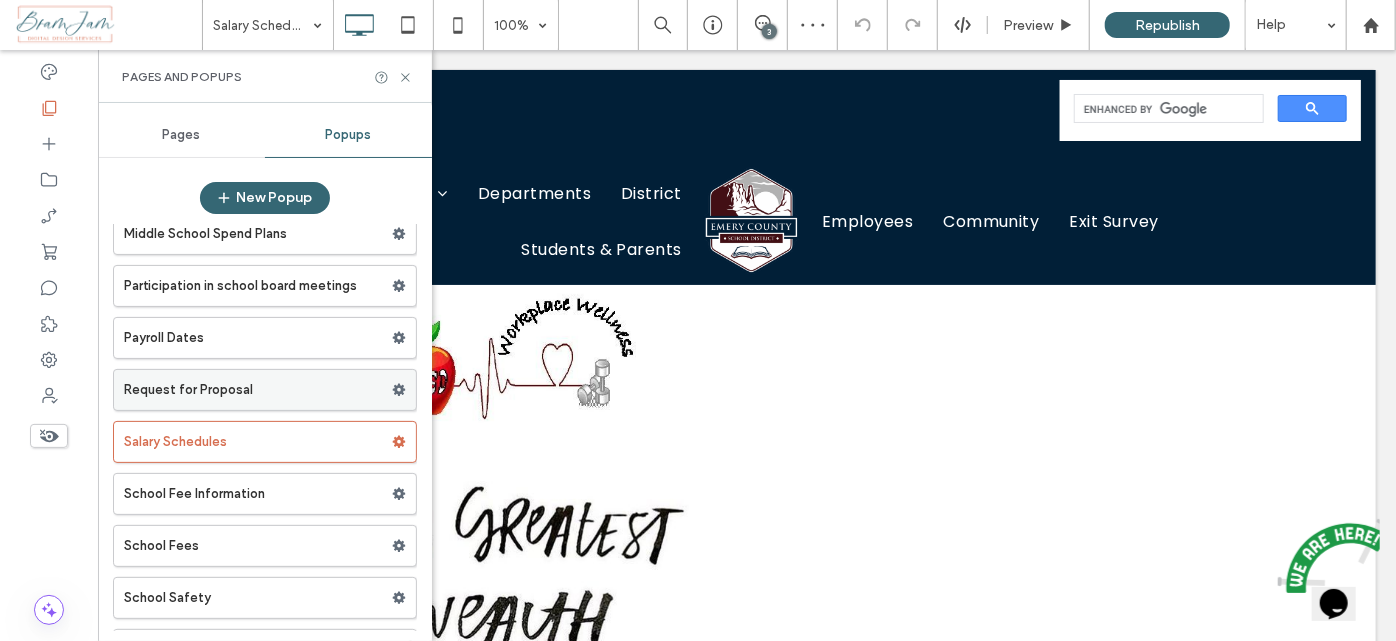 click on "Salary Schedules 100% 3 Preview Republish Help
Site Comments Team & Clients Automate new comments Instantly notify your team when someone adds or updates a comment on a site. See Zap Examples 3
Pages and Popups Pages Popups New Popup Assessment and Accountability Audit Committee Award Statements Benefits Blank Blank Board Meeting Agendas Board Meeting Minutes Board Meeting Recordings Community Involvement Fee Waiver Information Financial and Budget Reports Forms High School Spend Plans Middle School Spend Plans Participation in school board meetings Payroll Dates Request for Proposal Salary Schedules School Fee Information School Fees School Safety Standardized Testing Student Accident Insurance Surveys2 Workplace Wellness" at bounding box center (698, 320) 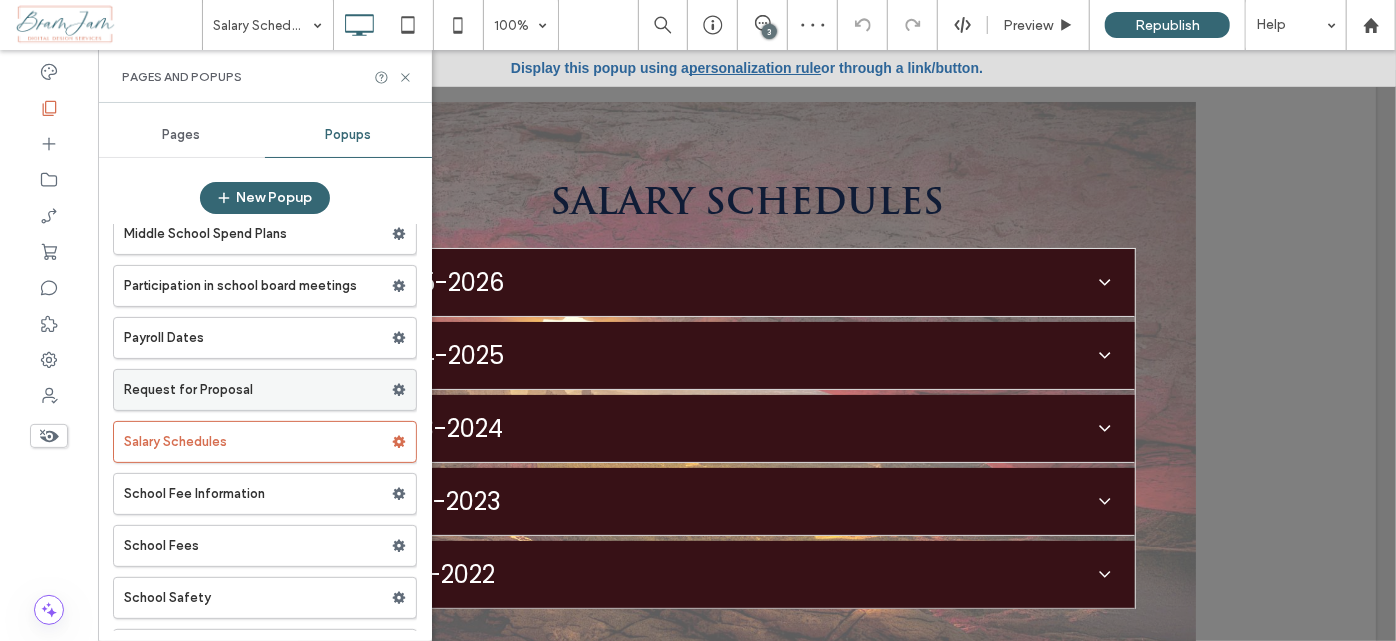 scroll, scrollTop: 0, scrollLeft: 0, axis: both 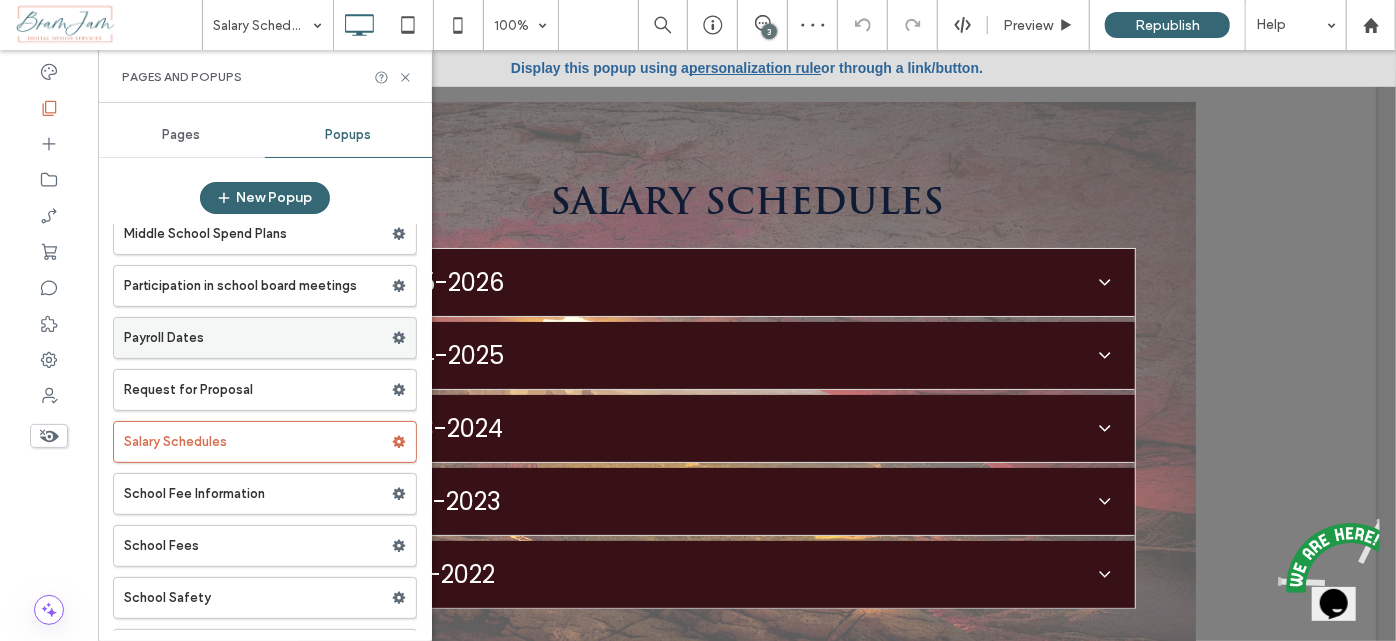 click on "Payroll Dates" at bounding box center [258, 338] 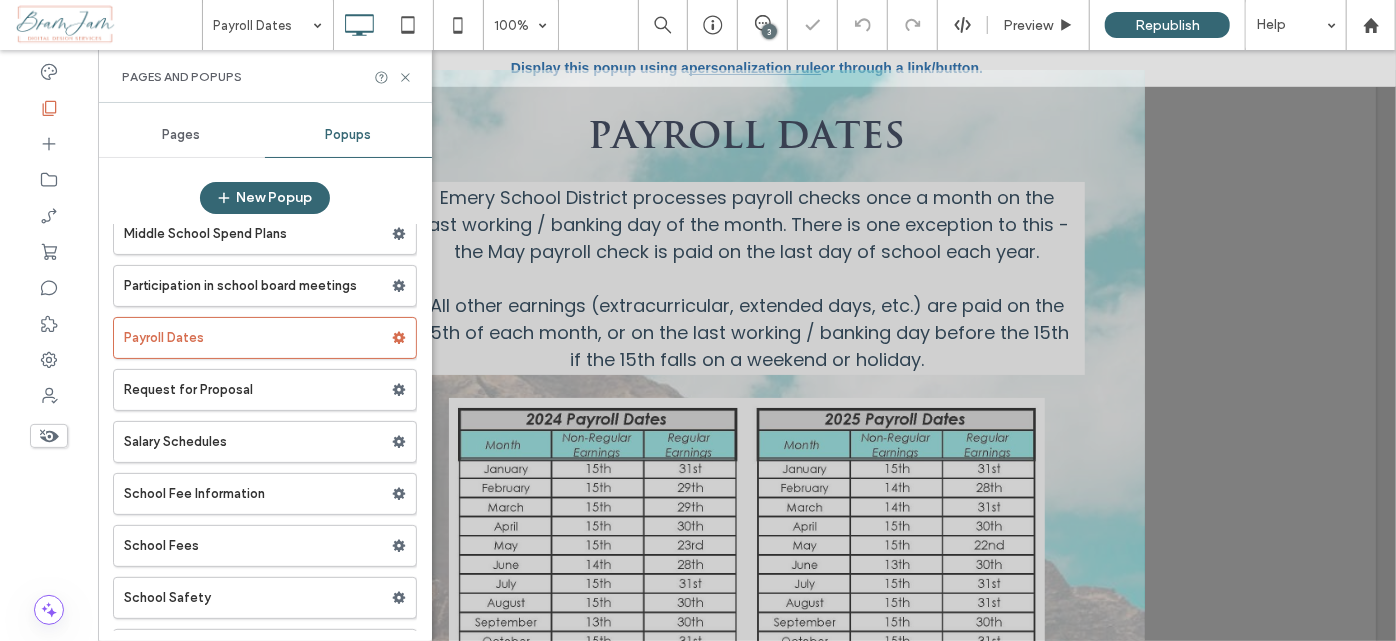 scroll, scrollTop: 0, scrollLeft: 0, axis: both 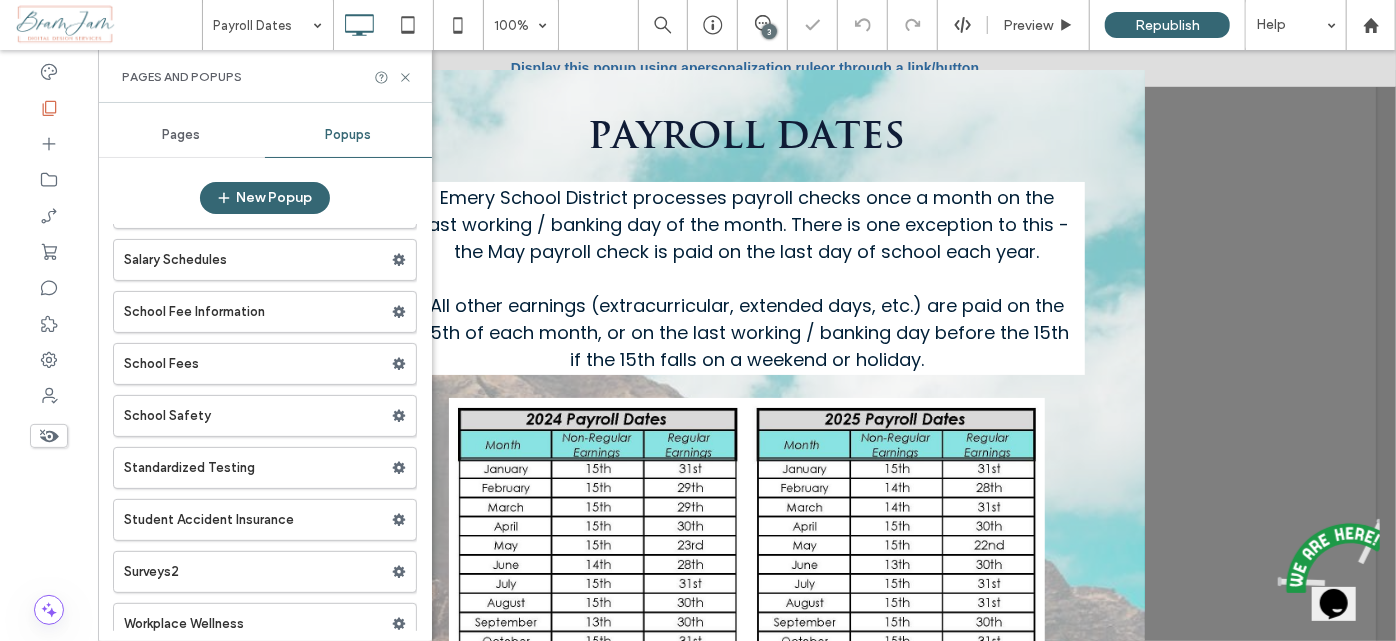 click on "Standardized Testing" at bounding box center (258, 468) 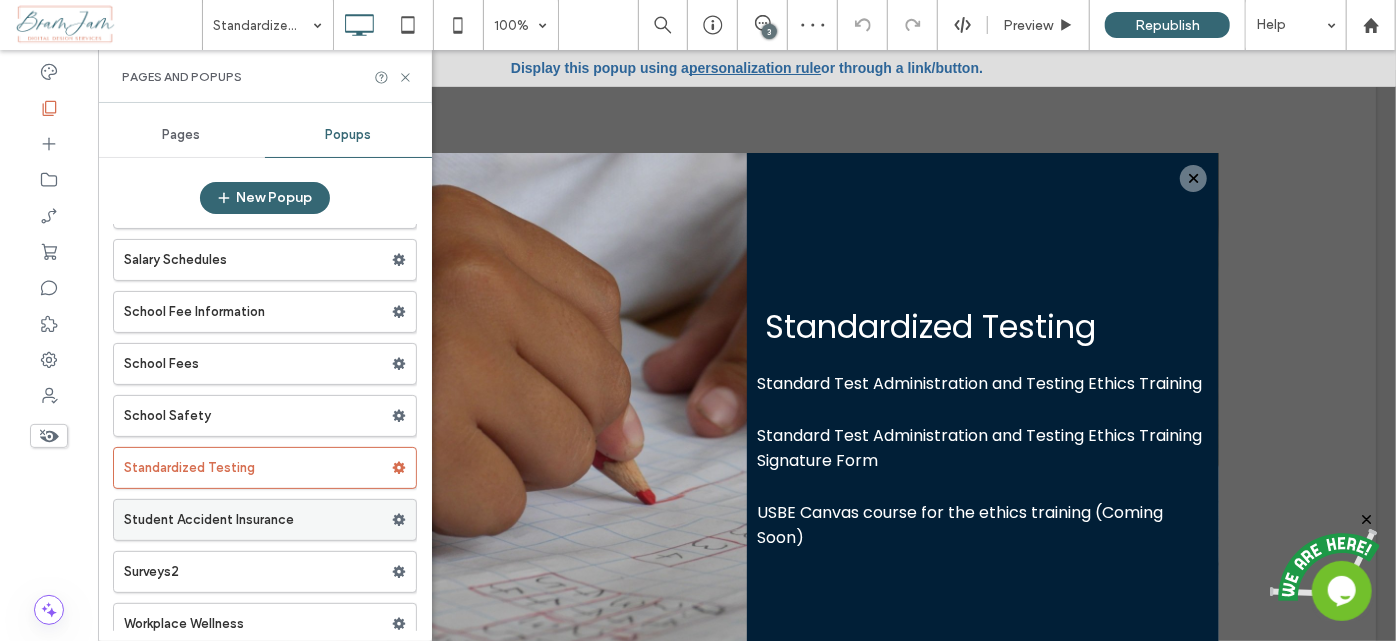 click on "Student Accident Insurance" at bounding box center (258, 520) 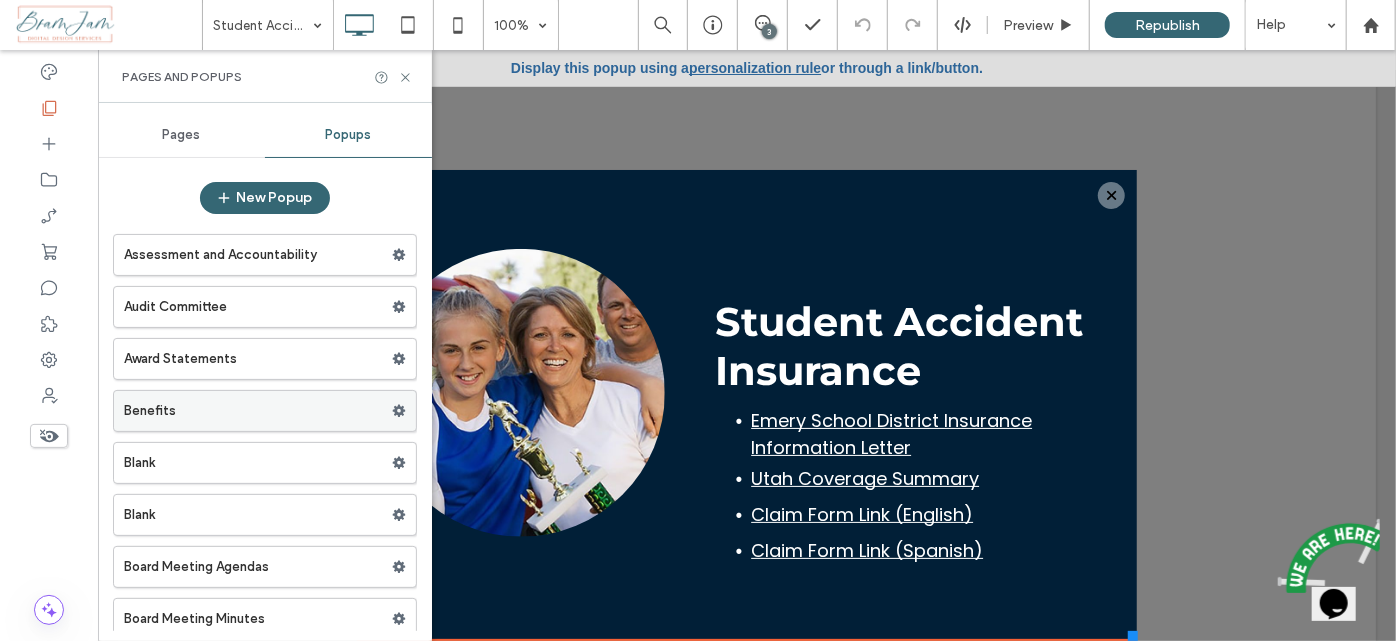 click on "Benefits" at bounding box center (258, 411) 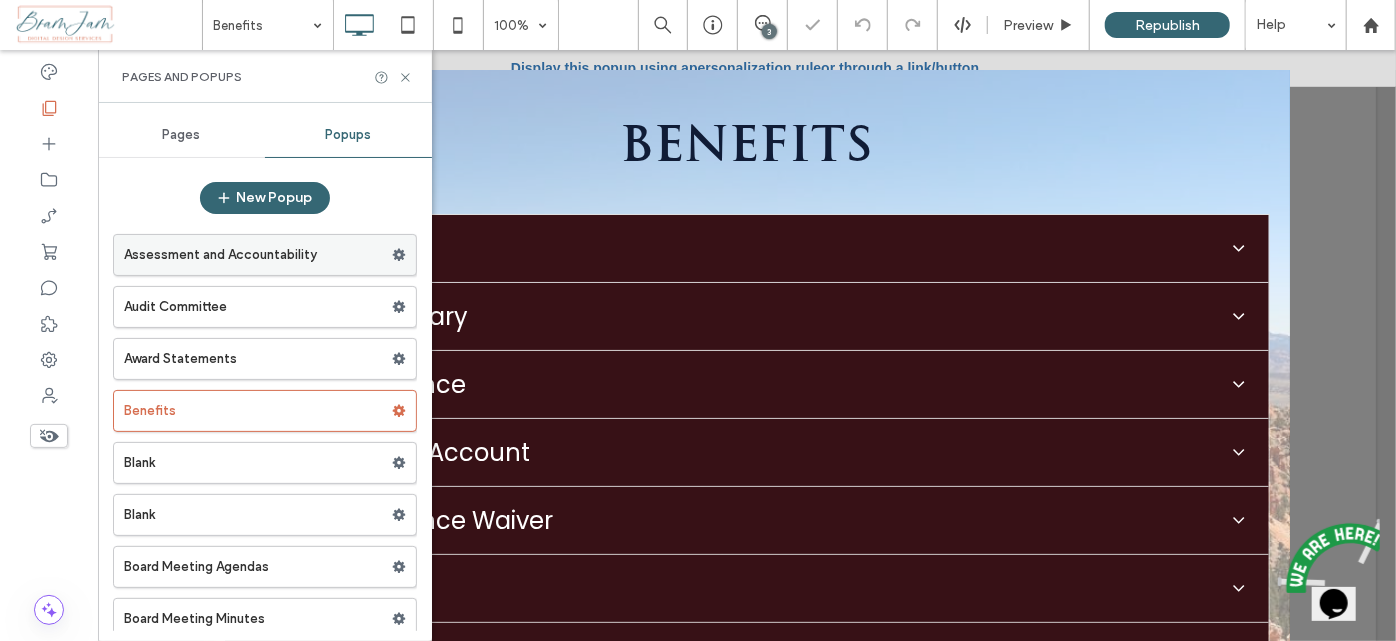 click on "Assessment and Accountability" at bounding box center (258, 255) 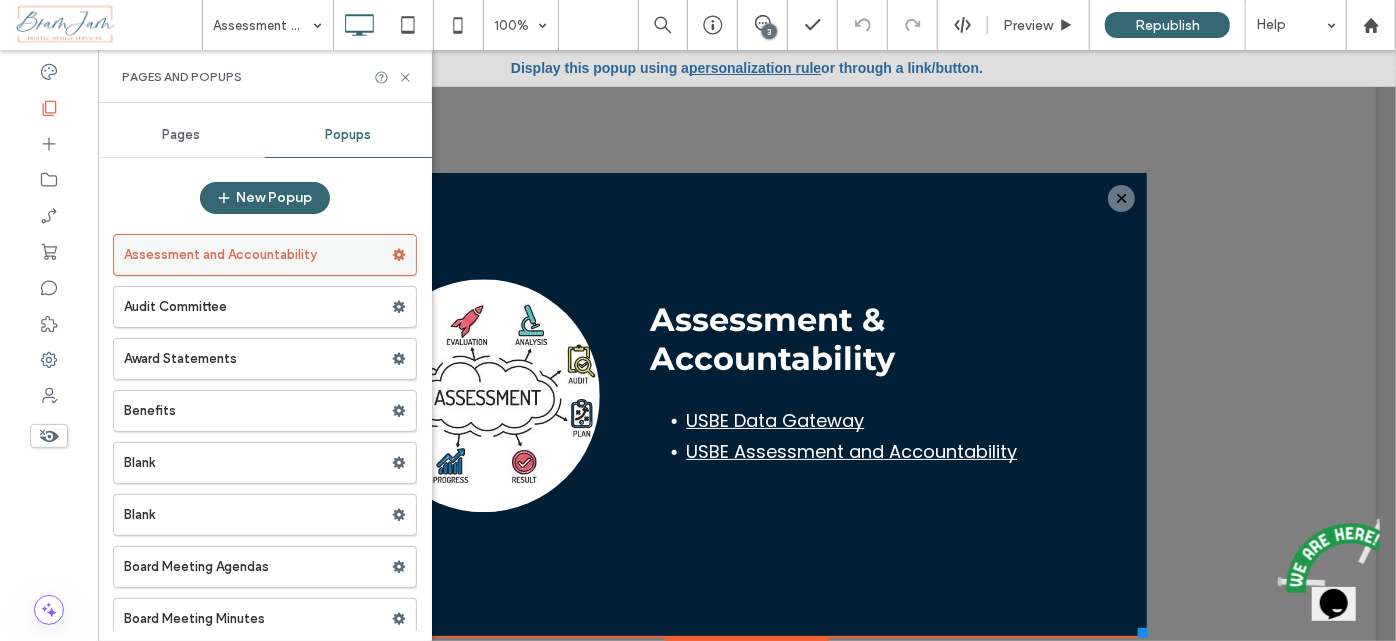 click 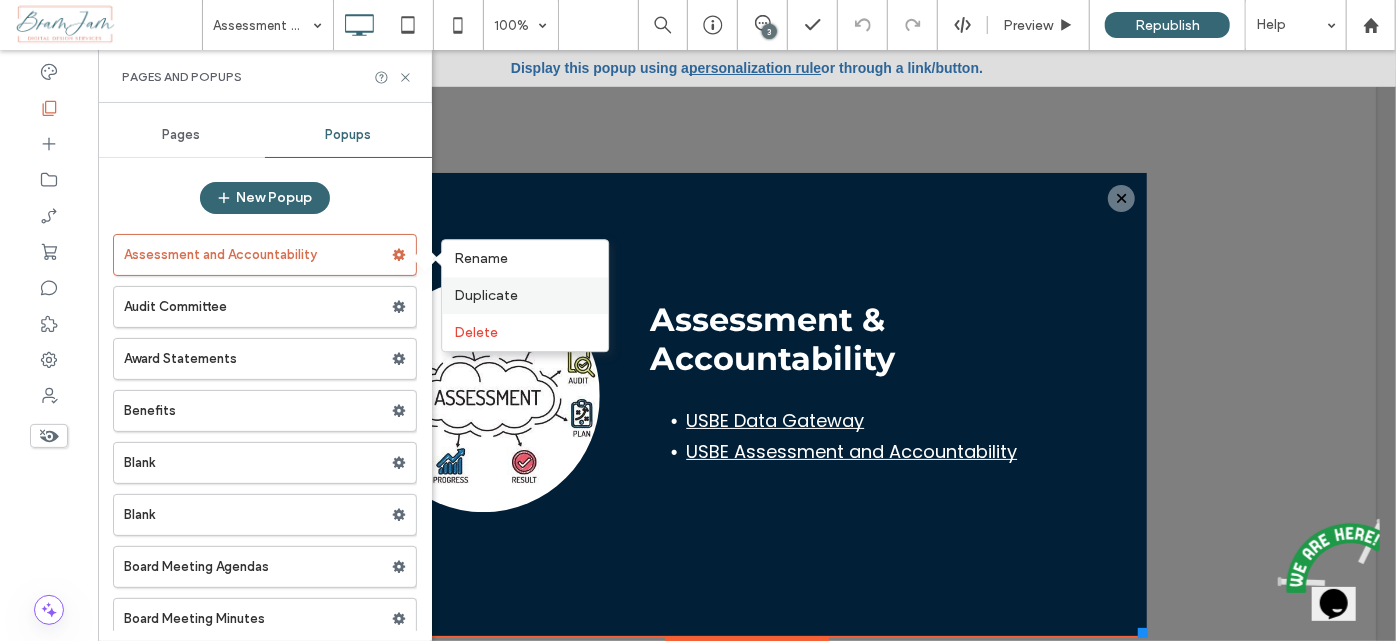 click on "Duplicate" at bounding box center (486, 295) 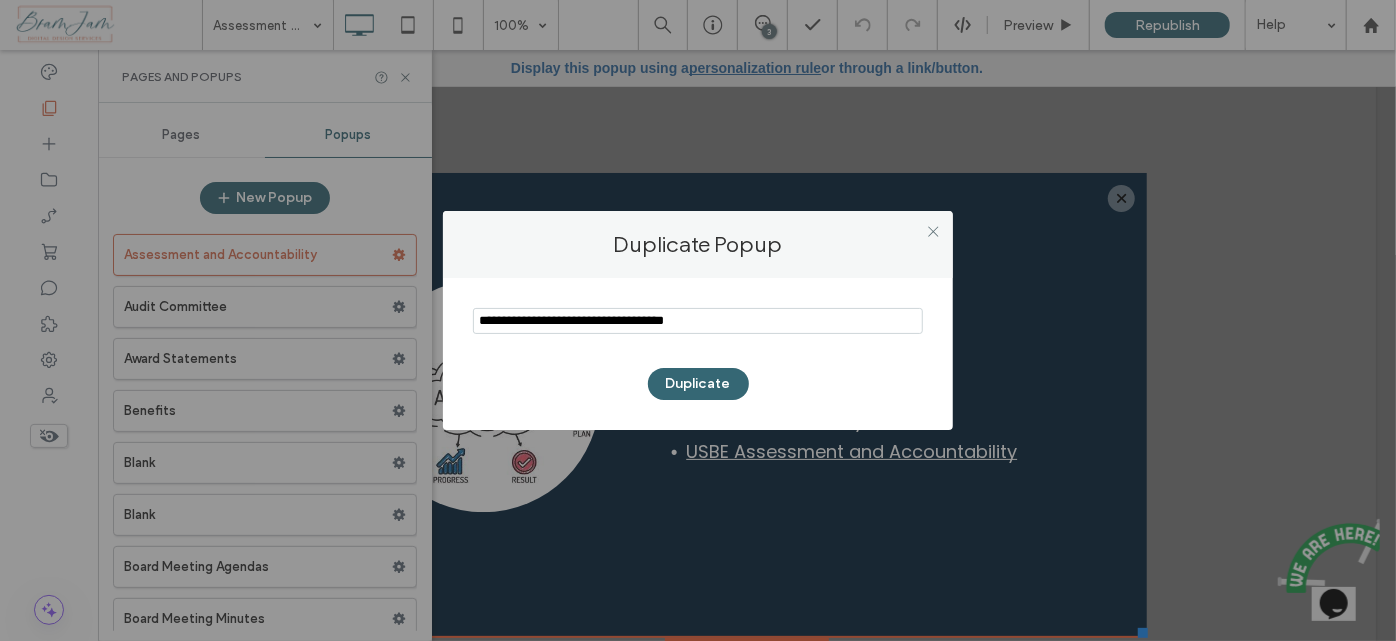 drag, startPoint x: 760, startPoint y: 317, endPoint x: 141, endPoint y: 415, distance: 626.70966 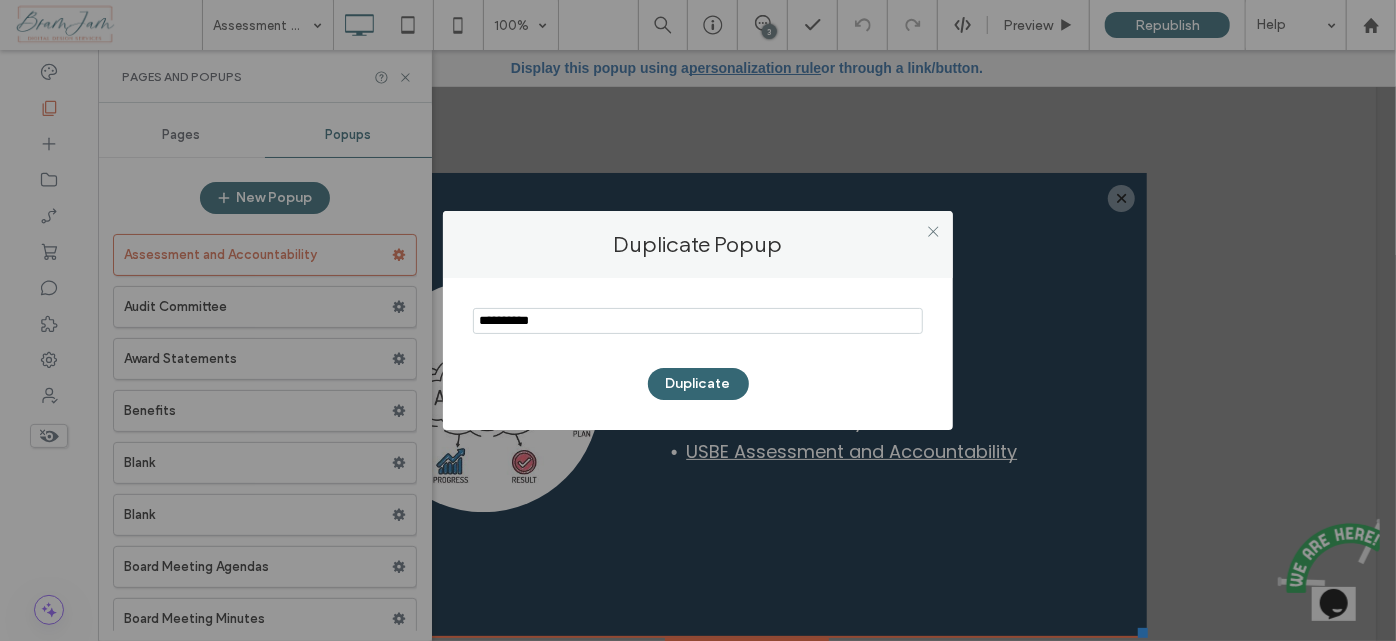 click at bounding box center (698, 321) 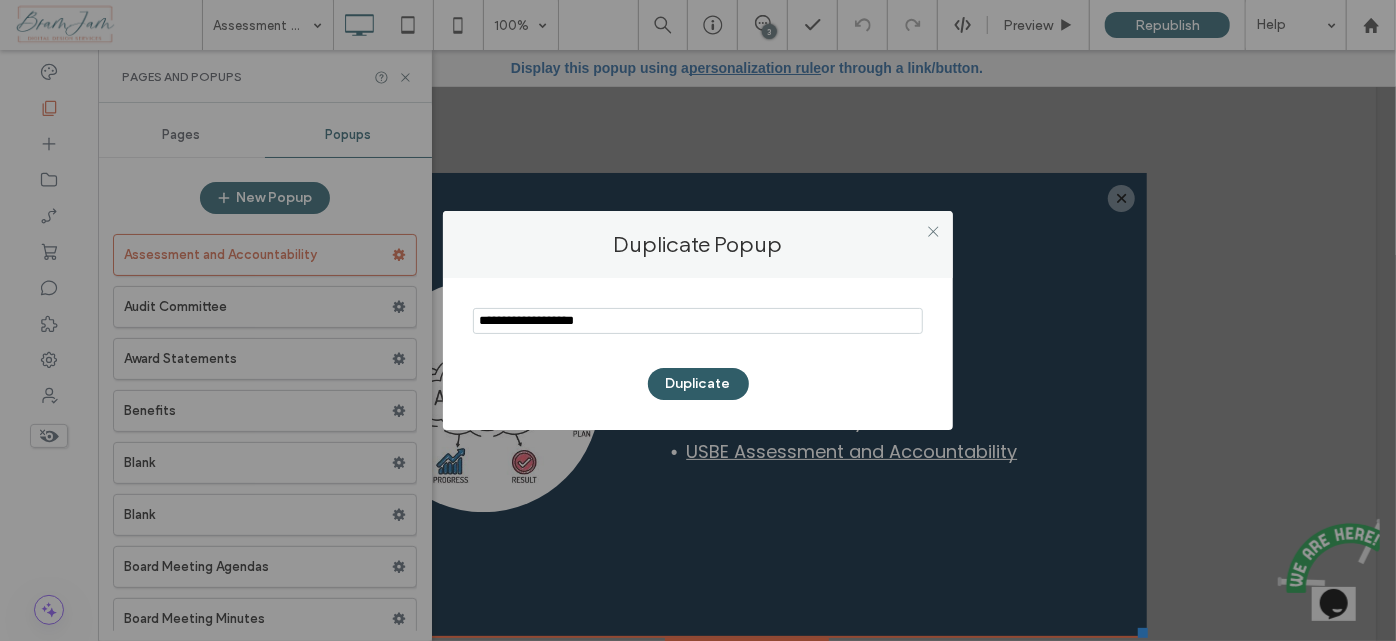 type on "**********" 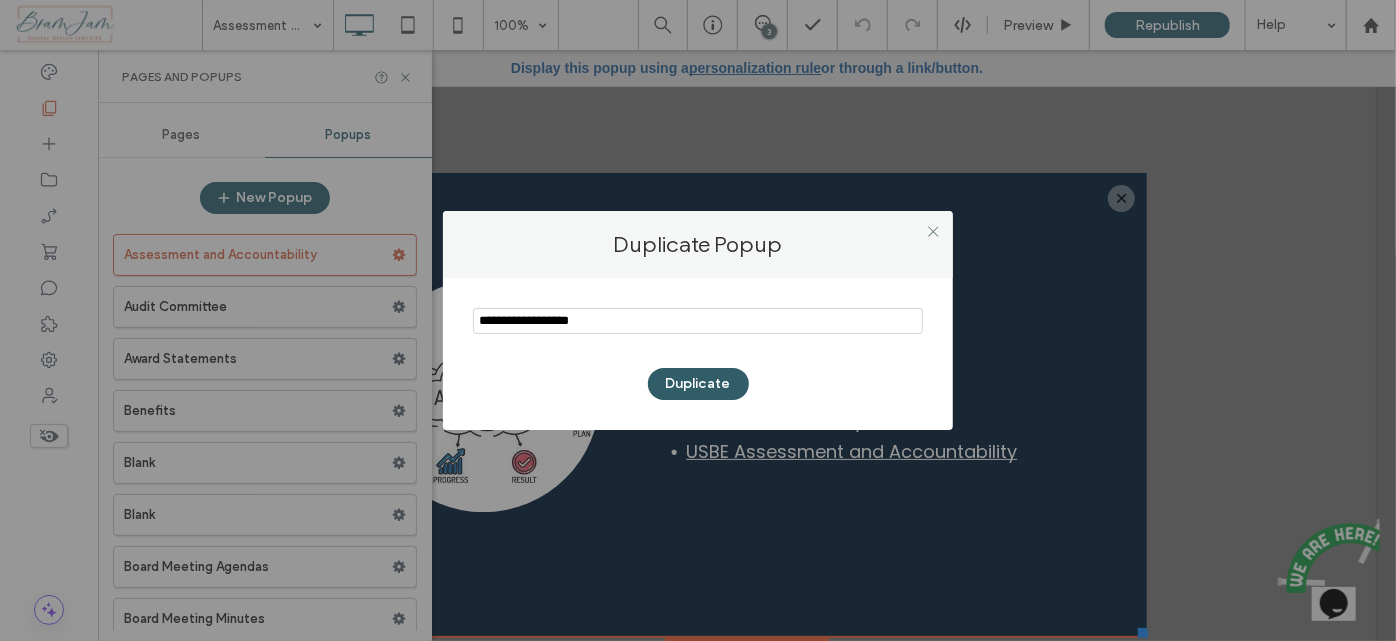 click on "Duplicate" at bounding box center (698, 384) 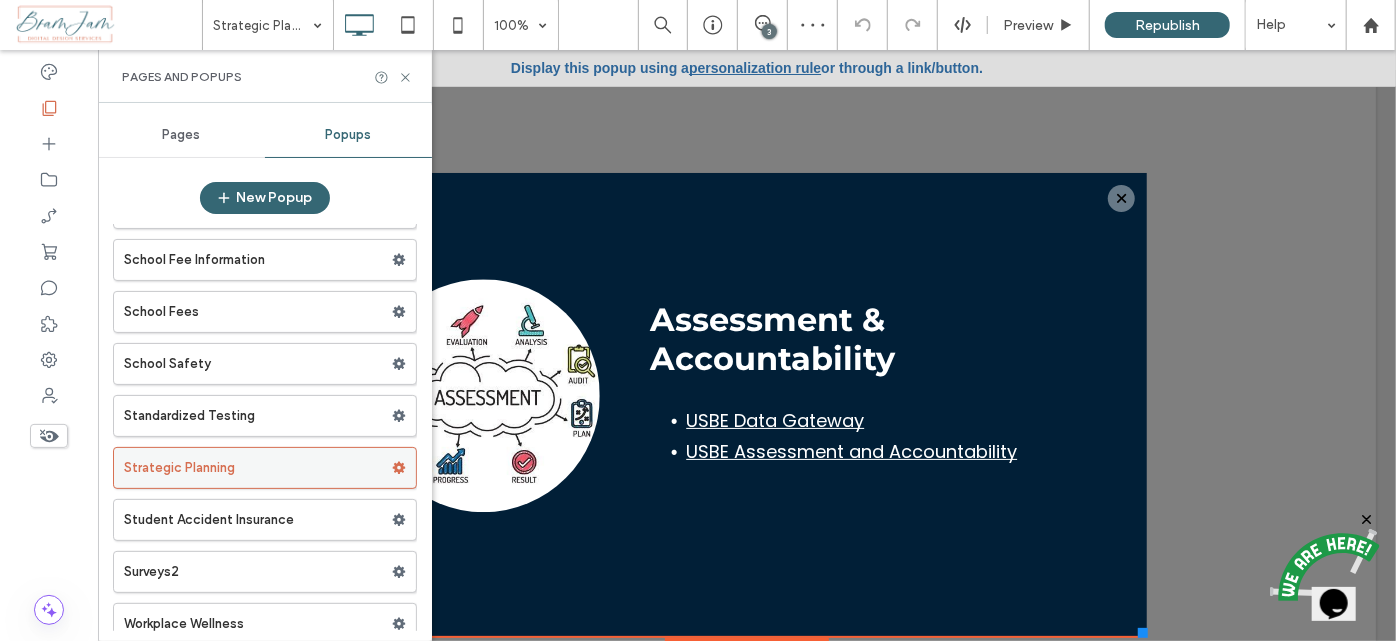 drag, startPoint x: 295, startPoint y: 460, endPoint x: 309, endPoint y: 438, distance: 26.076809 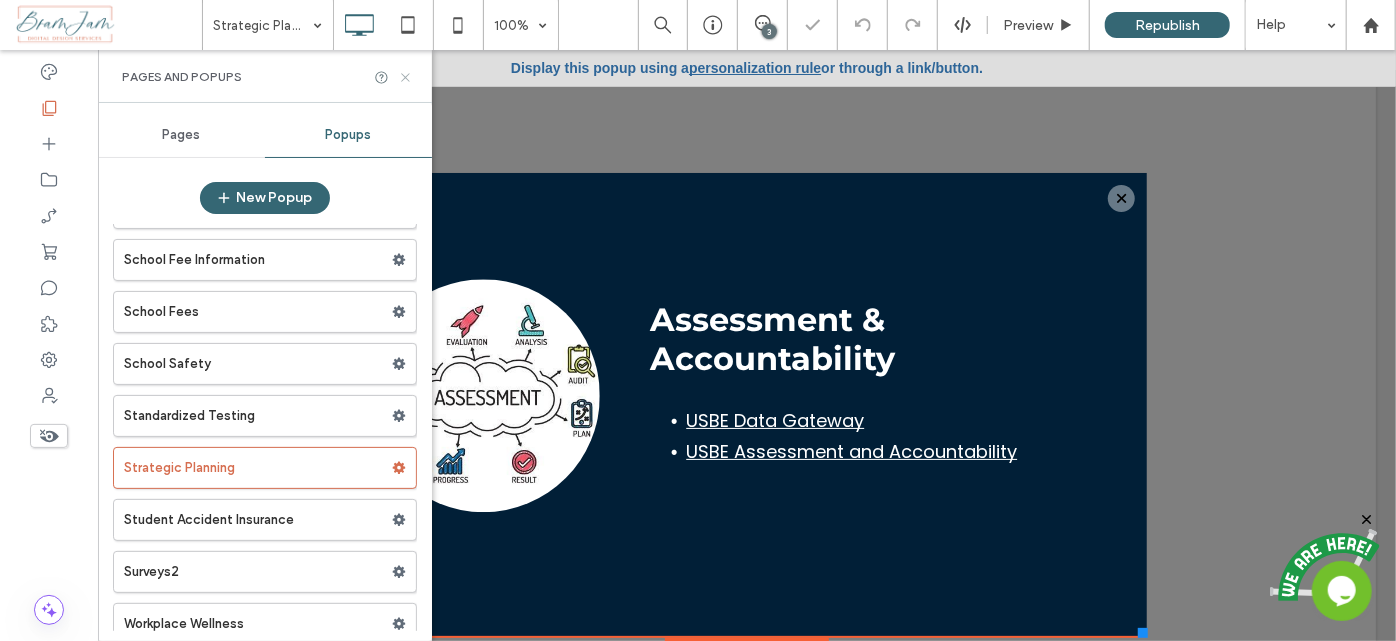click 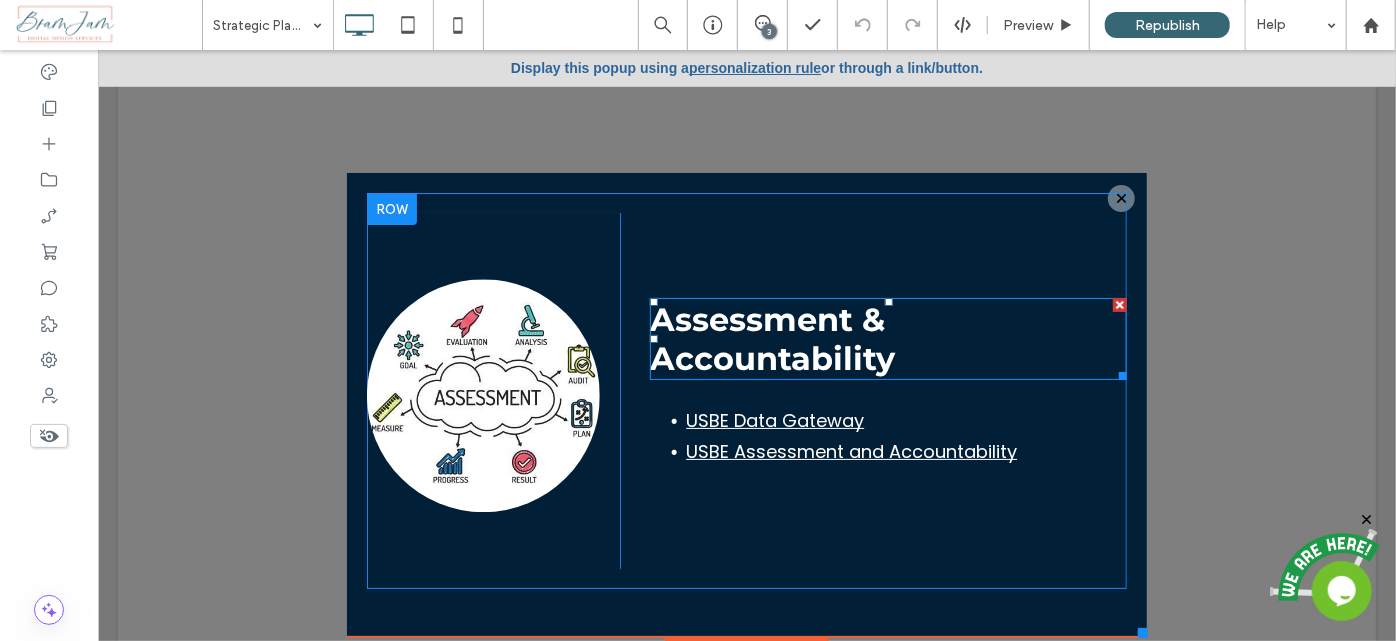 click on "Assessment & Accountability" at bounding box center (771, 338) 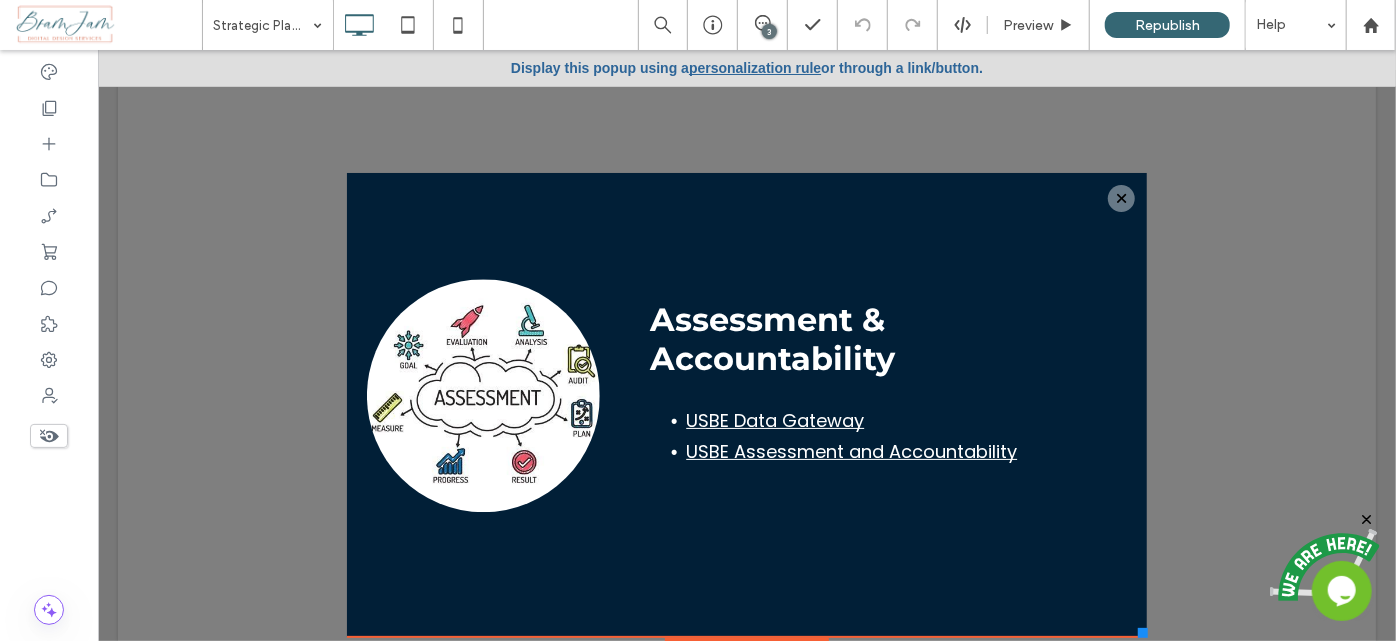 click on "Assessment & Accountability" at bounding box center (771, 338) 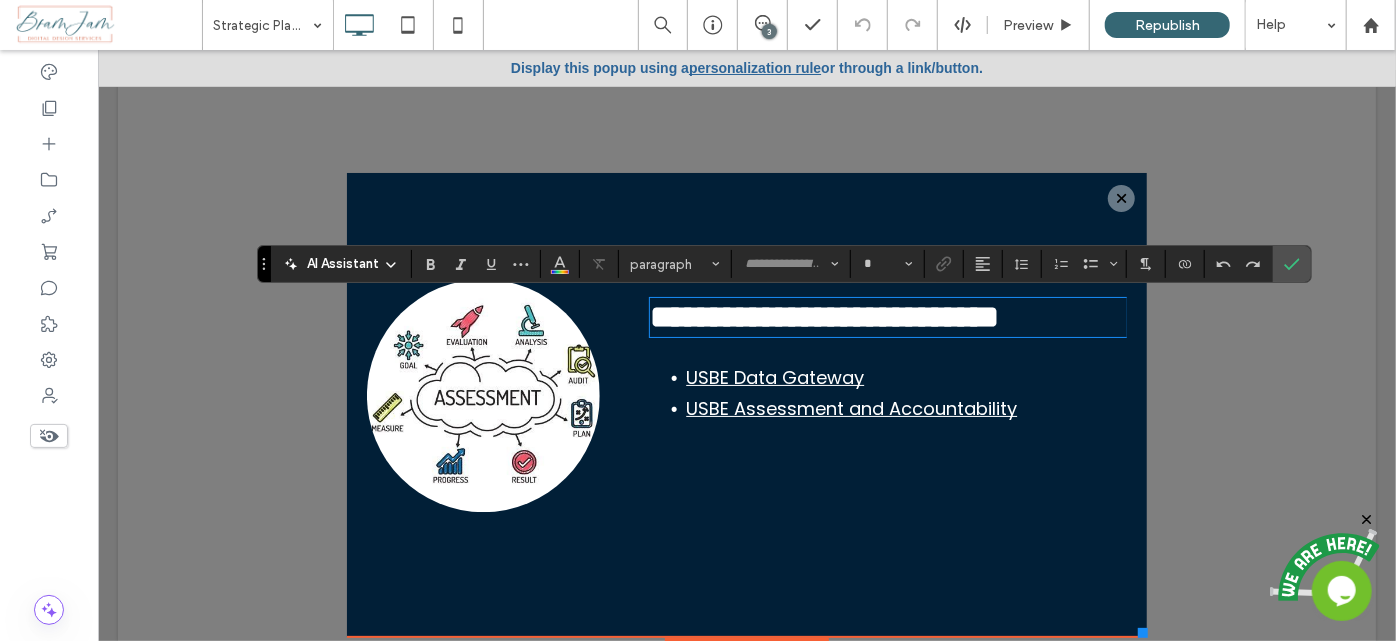 type on "**********" 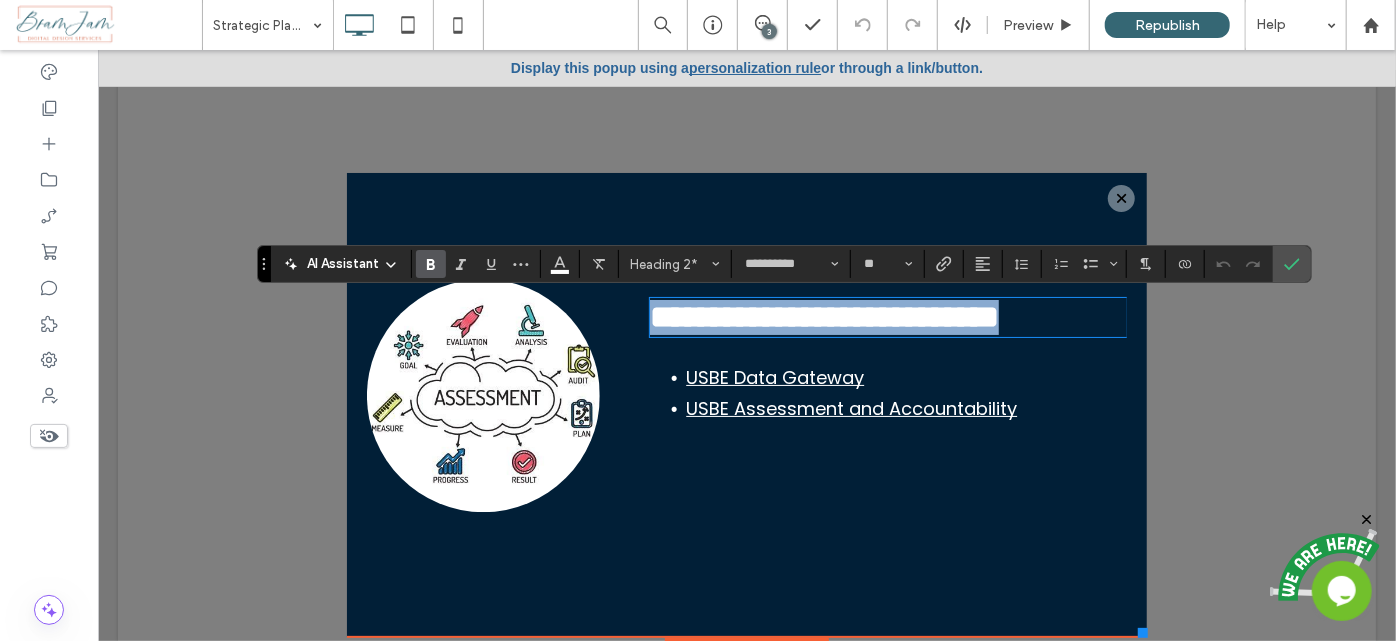 type on "*******" 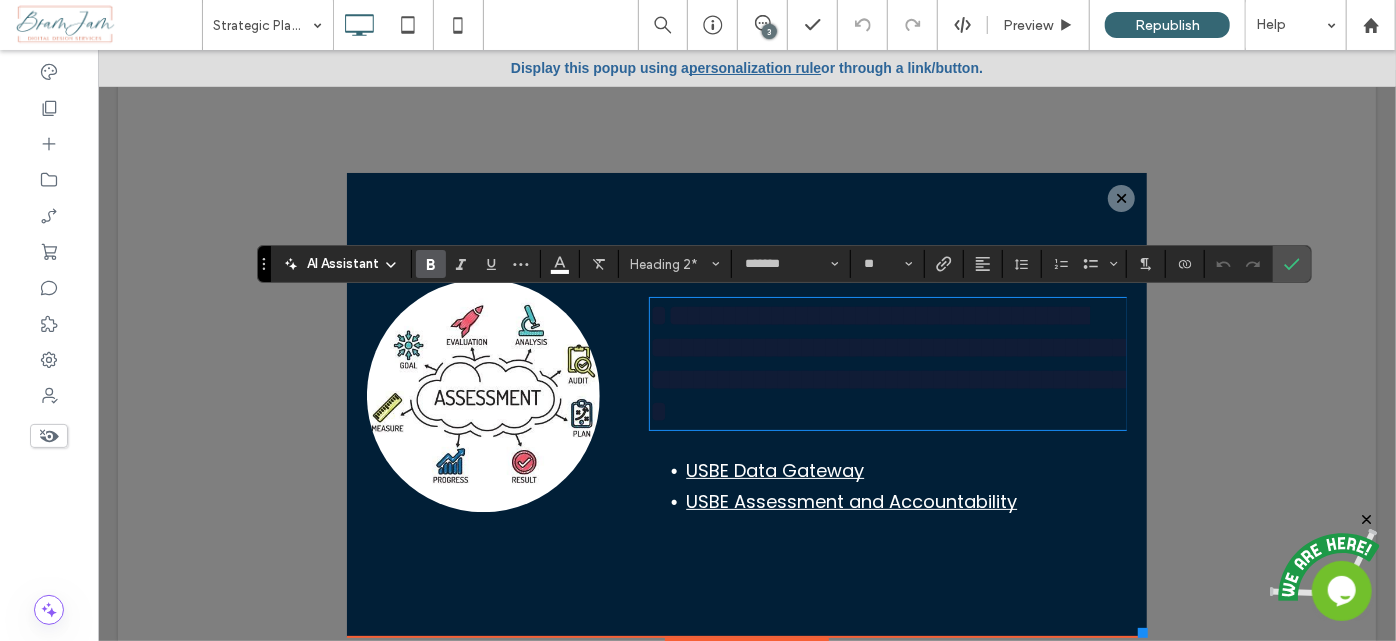 scroll, scrollTop: 0, scrollLeft: 0, axis: both 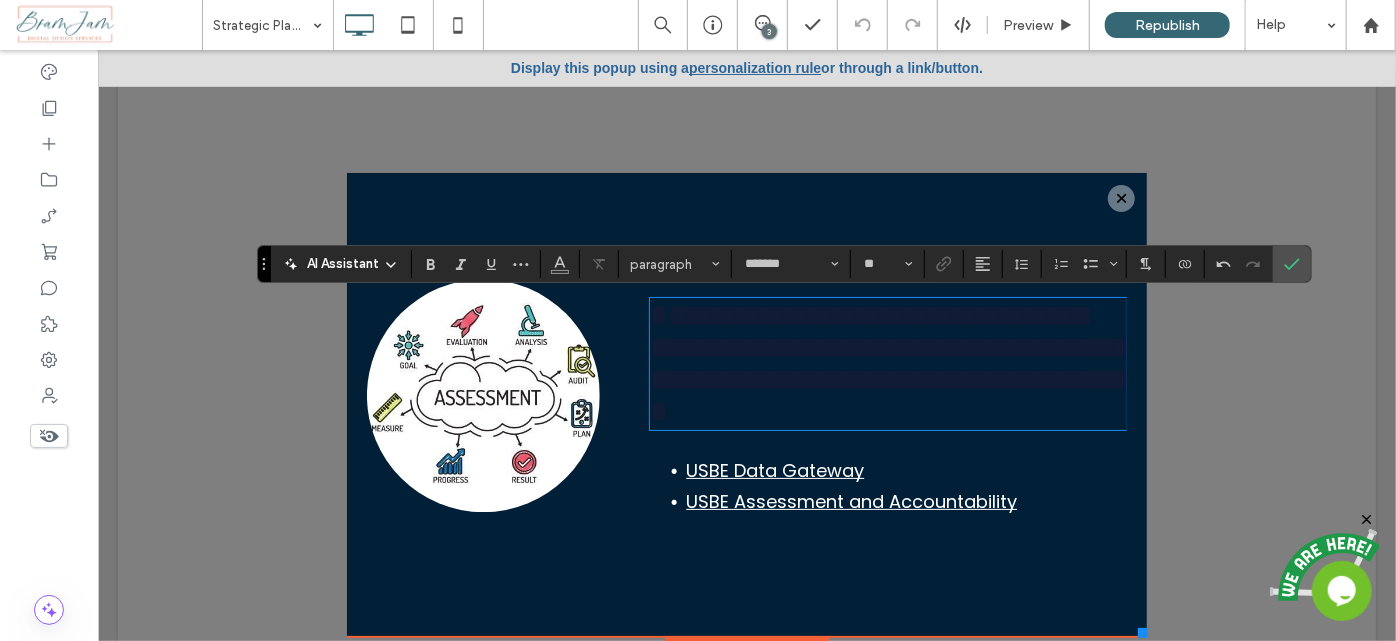 type on "**********" 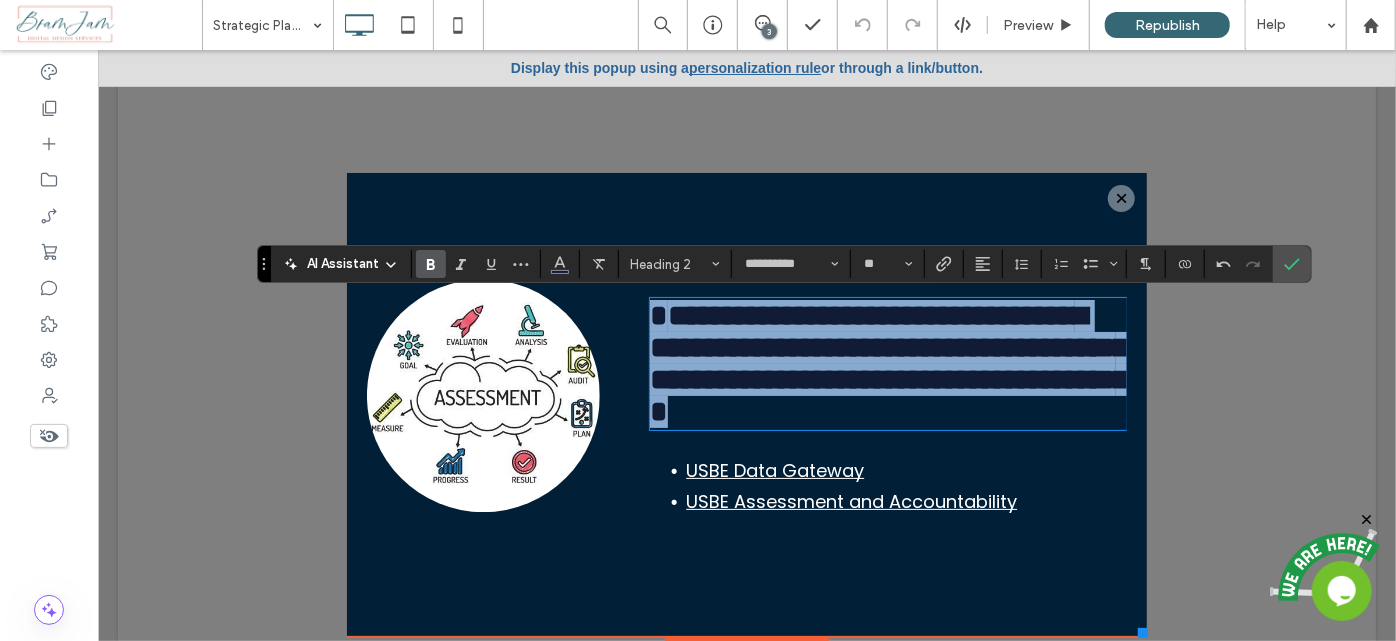 drag, startPoint x: 1108, startPoint y: 461, endPoint x: 629, endPoint y: 321, distance: 499.04007 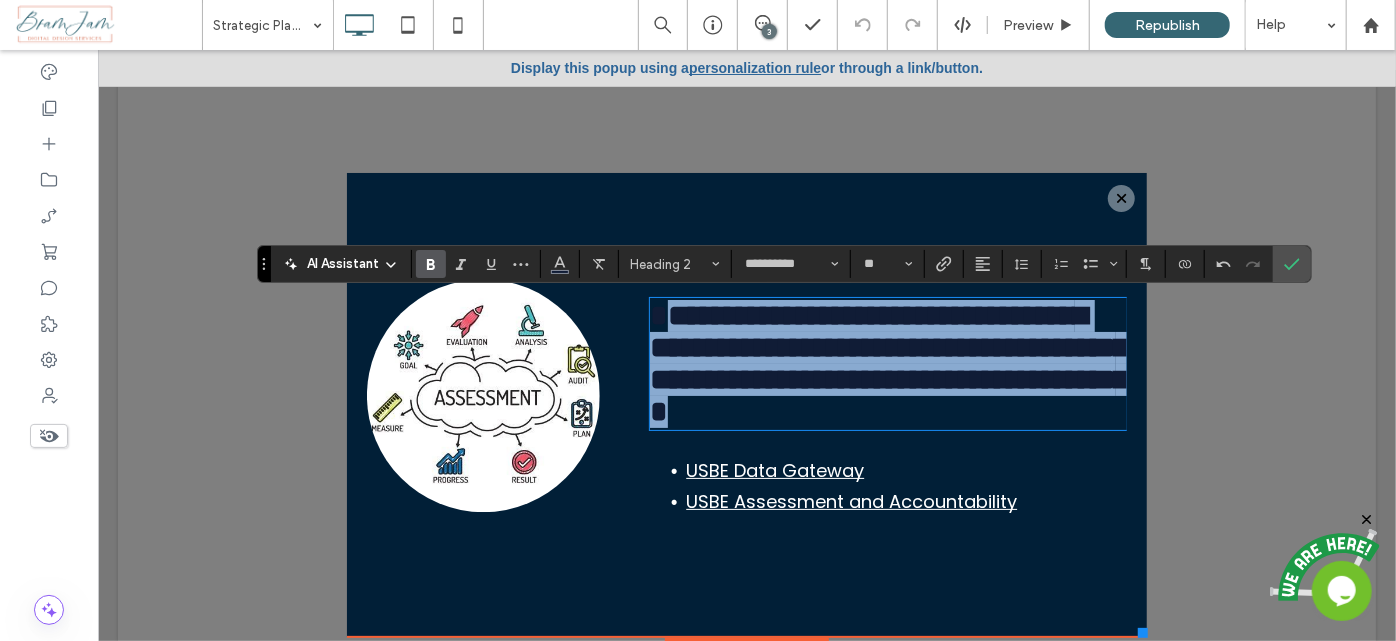 drag, startPoint x: 643, startPoint y: 317, endPoint x: 911, endPoint y: 462, distance: 304.71133 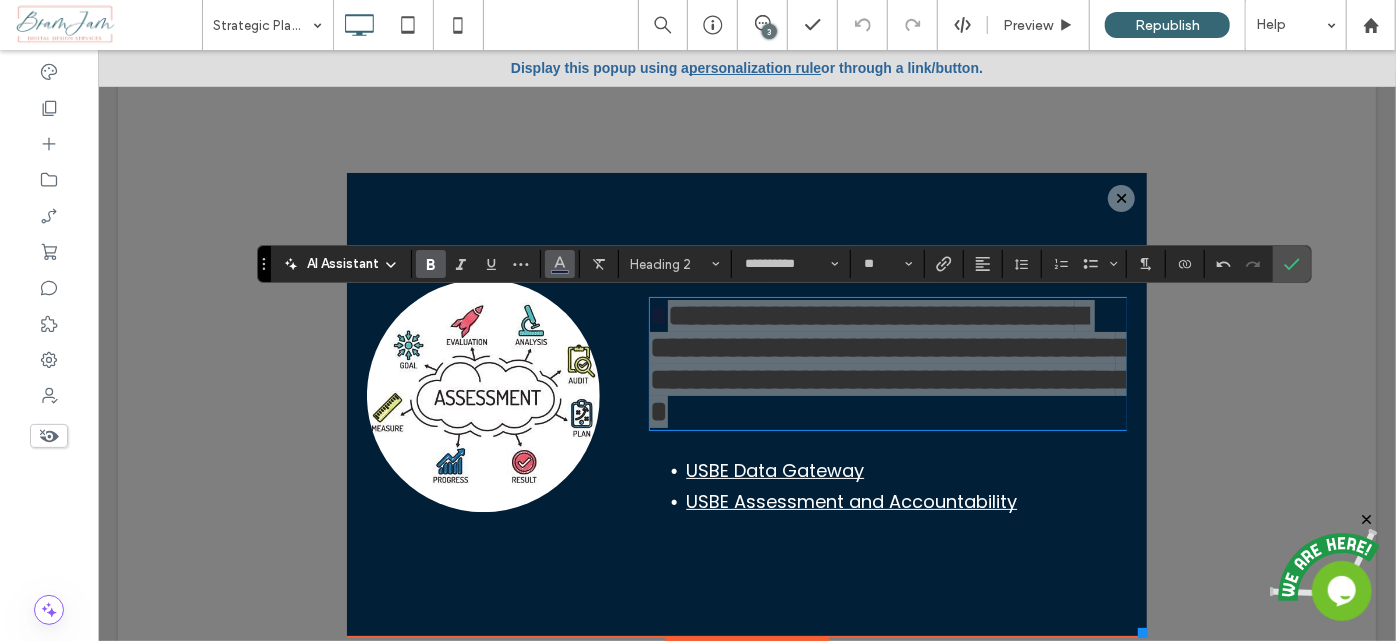 click 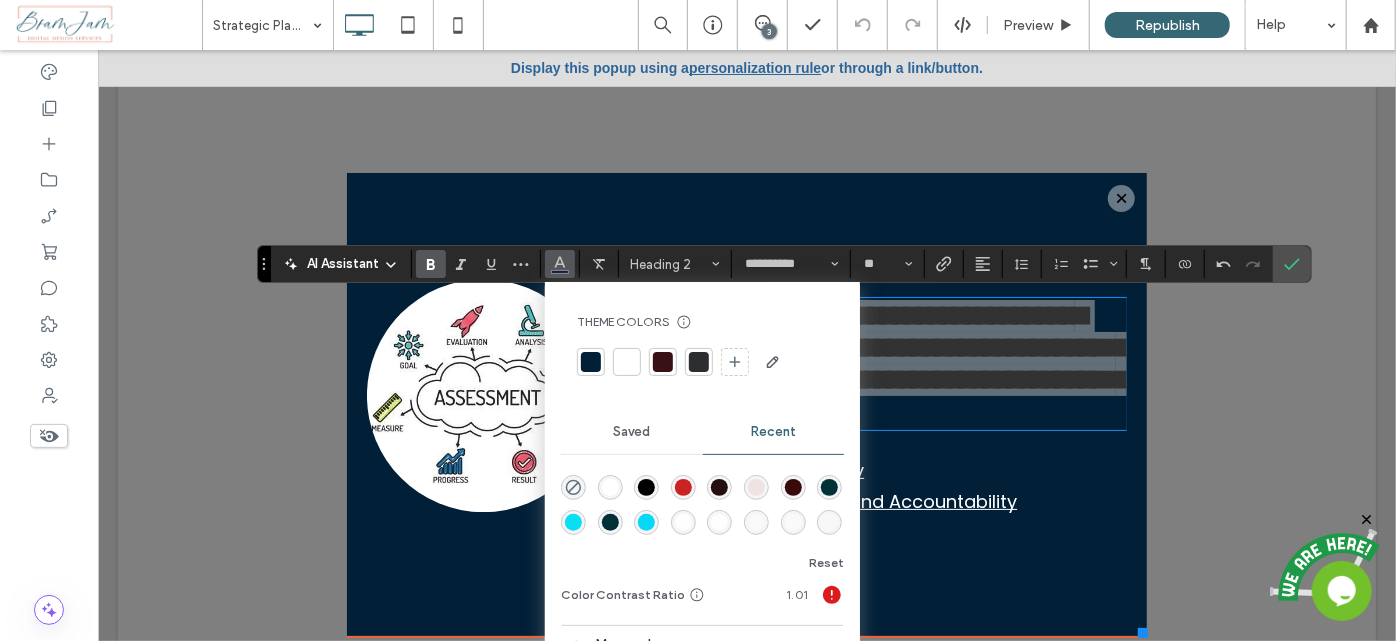 click on "Theme Colors Save time with Theme Colors Create a color palette to instantly add or change colors of connected site elements.    Learn more" at bounding box center [702, 346] 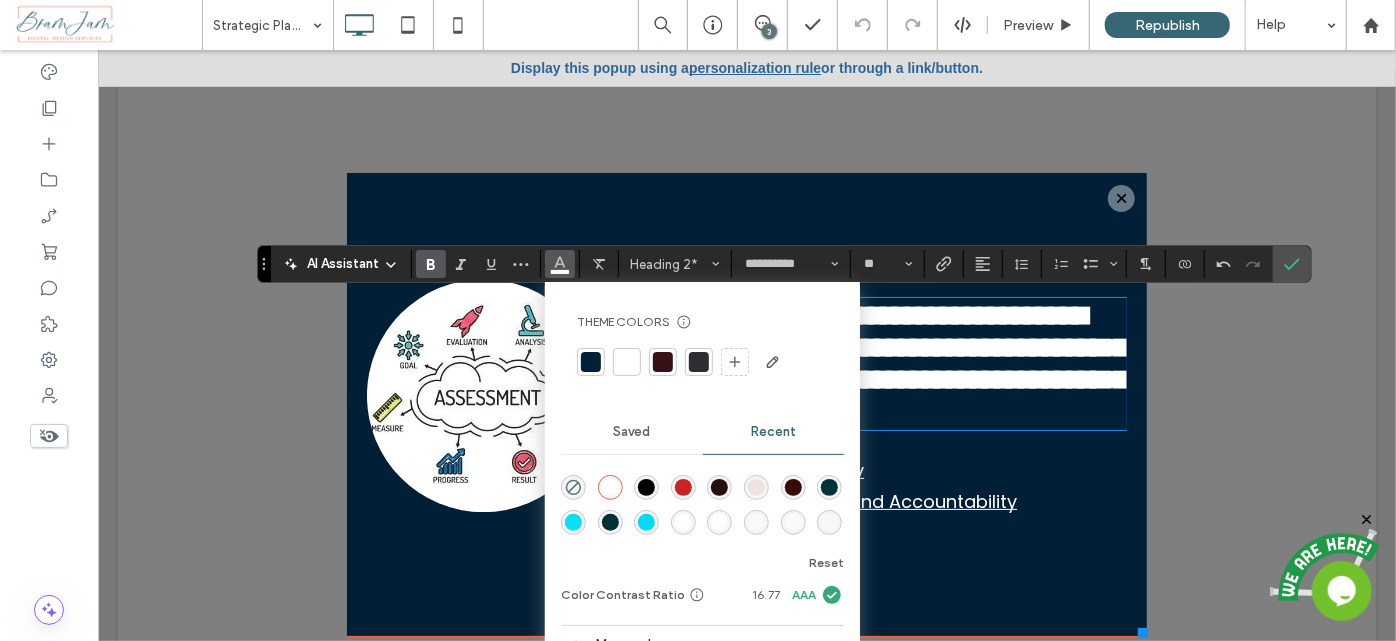 click on "**********" at bounding box center [893, 362] 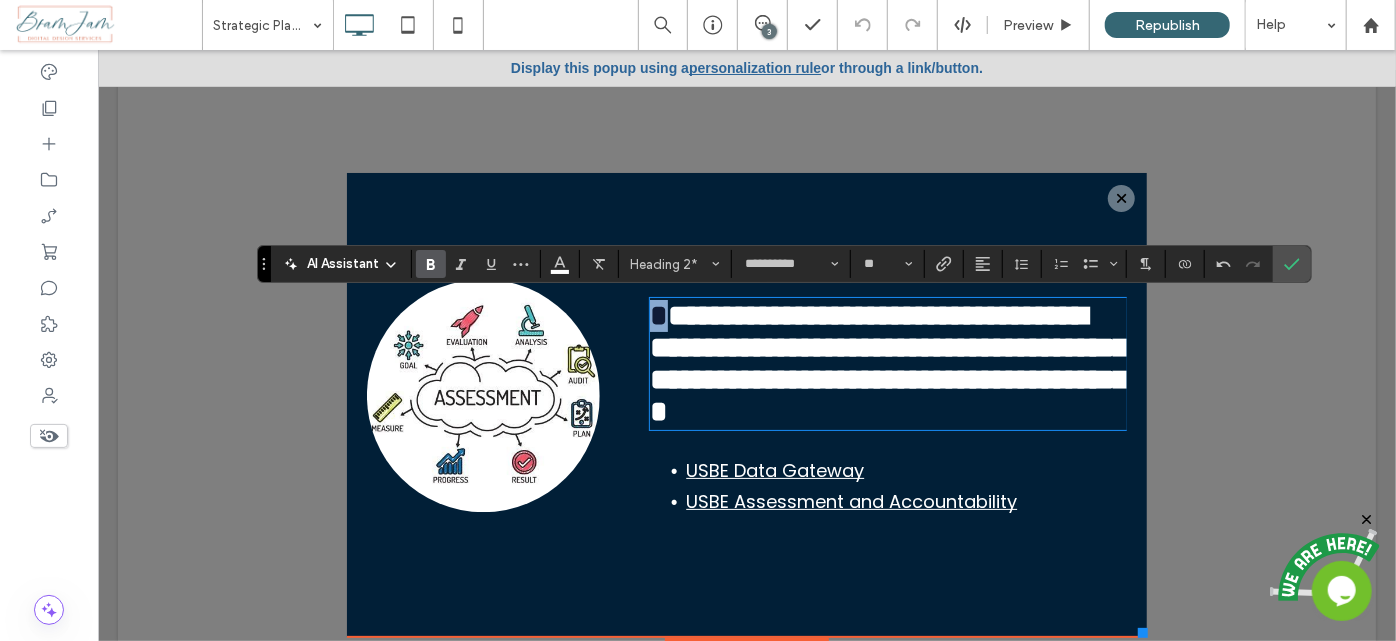 drag, startPoint x: 722, startPoint y: 322, endPoint x: 700, endPoint y: 321, distance: 22.022715 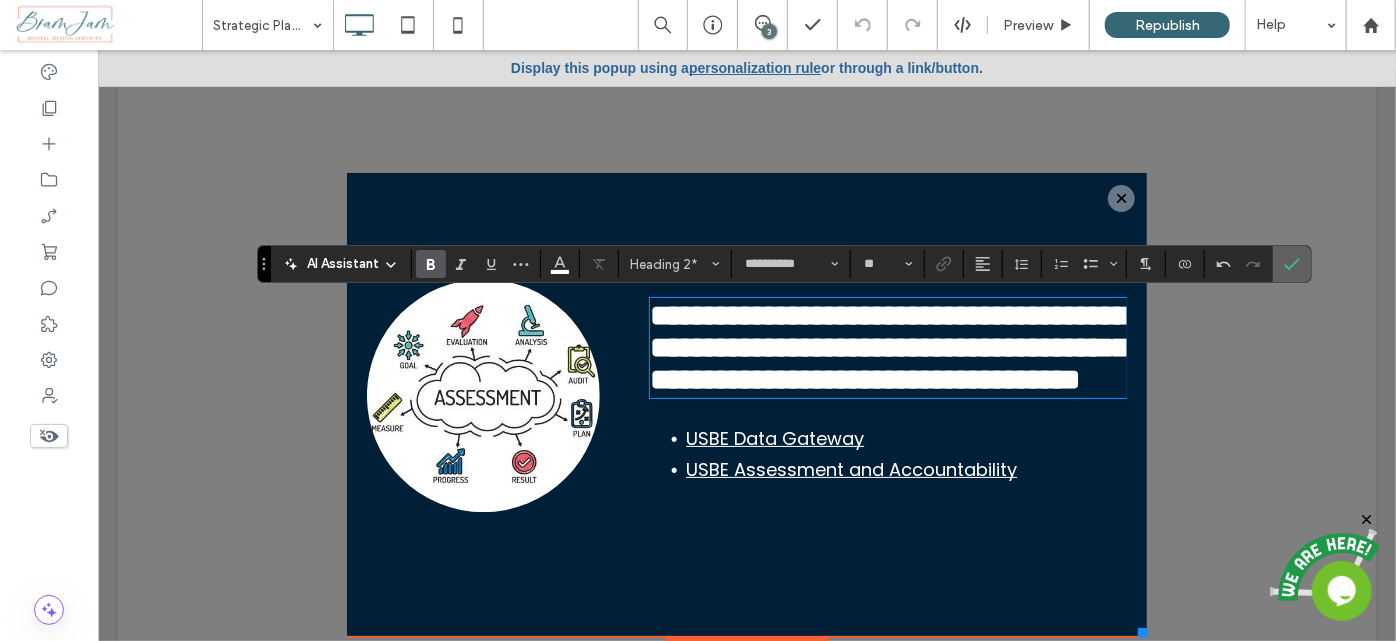 click 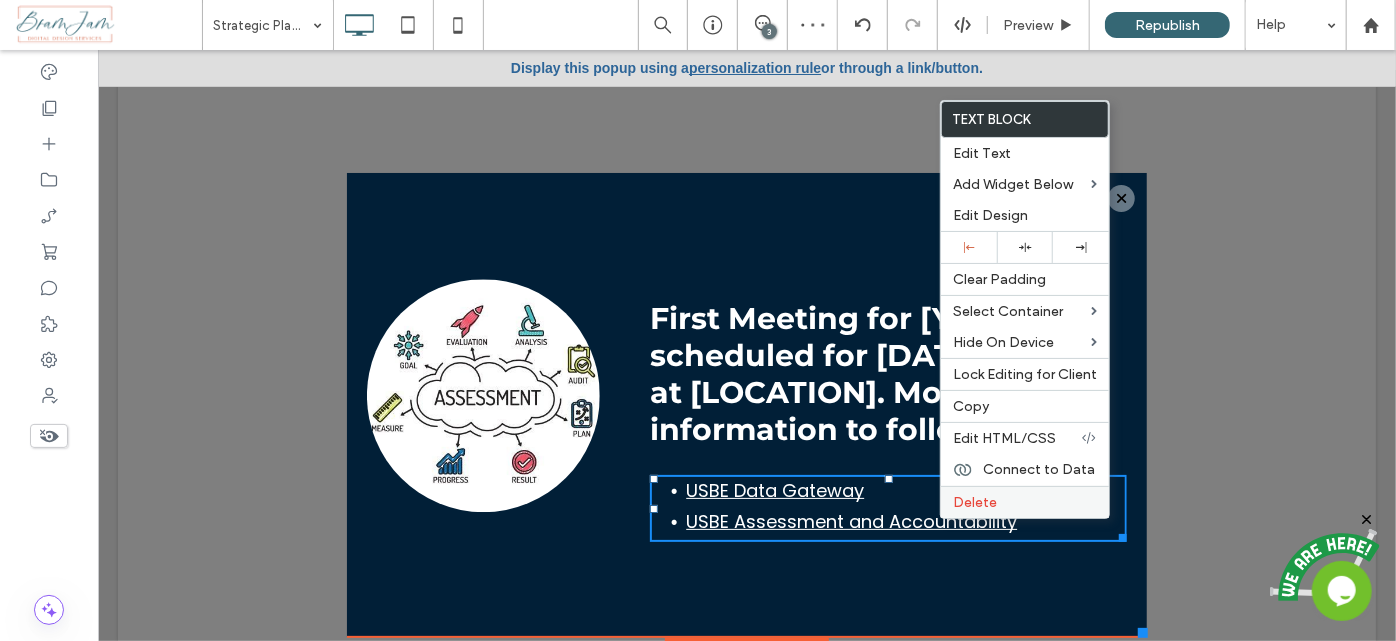 click on "Delete" at bounding box center (1025, 502) 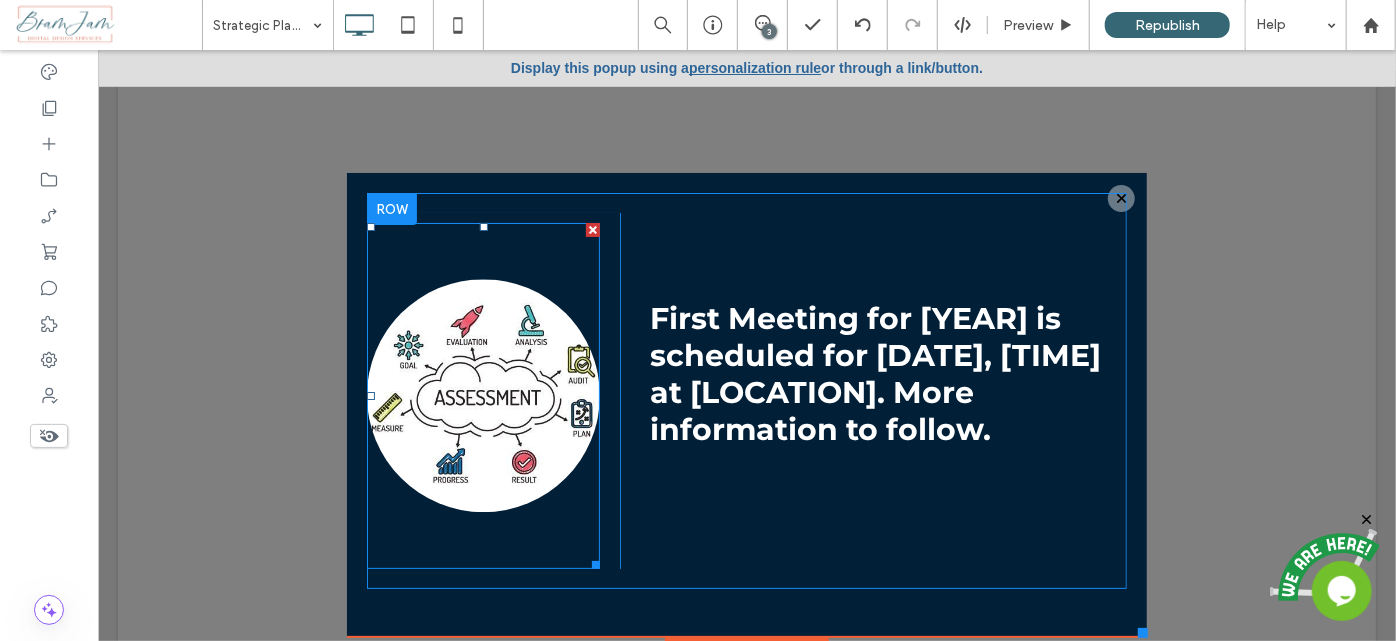 click at bounding box center [482, 395] 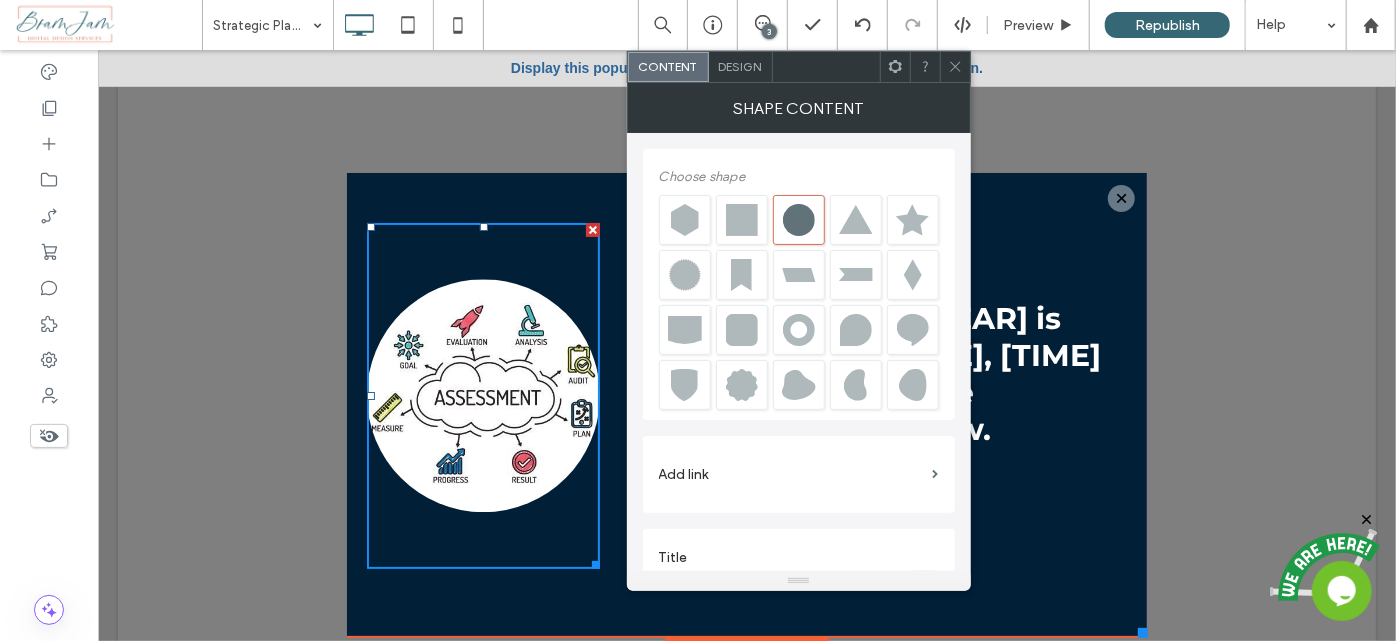 click at bounding box center [955, 67] 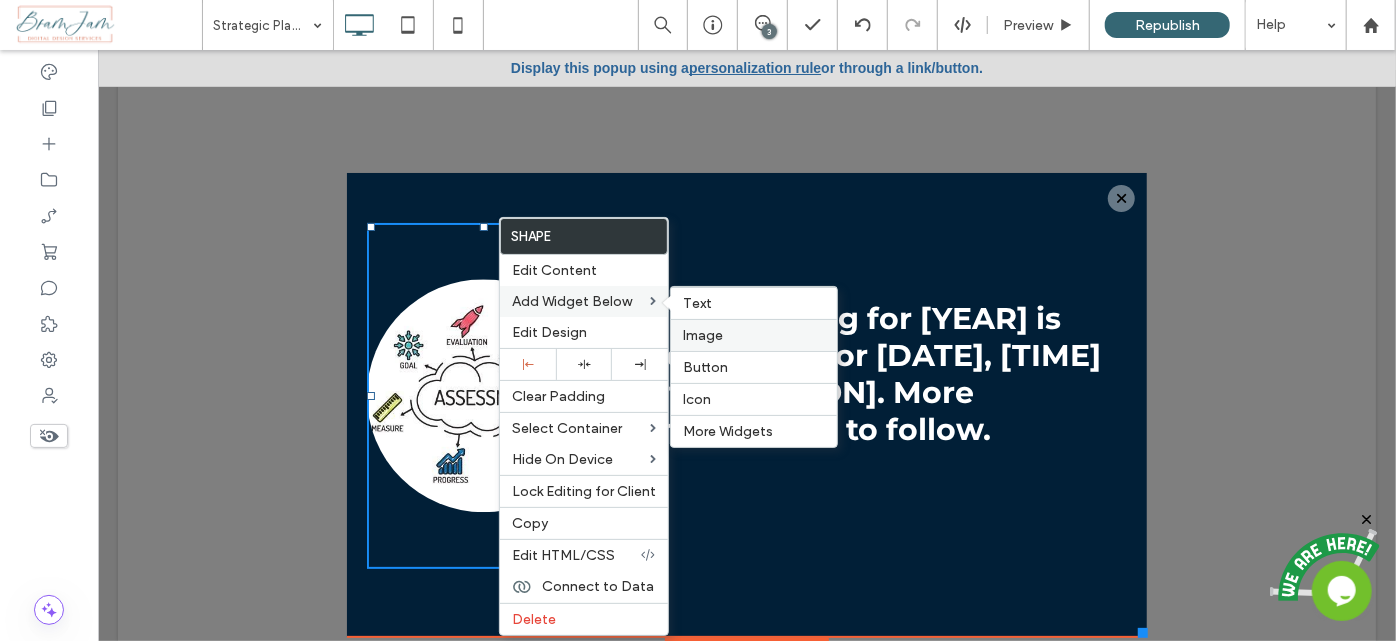 click on "Image" at bounding box center [754, 335] 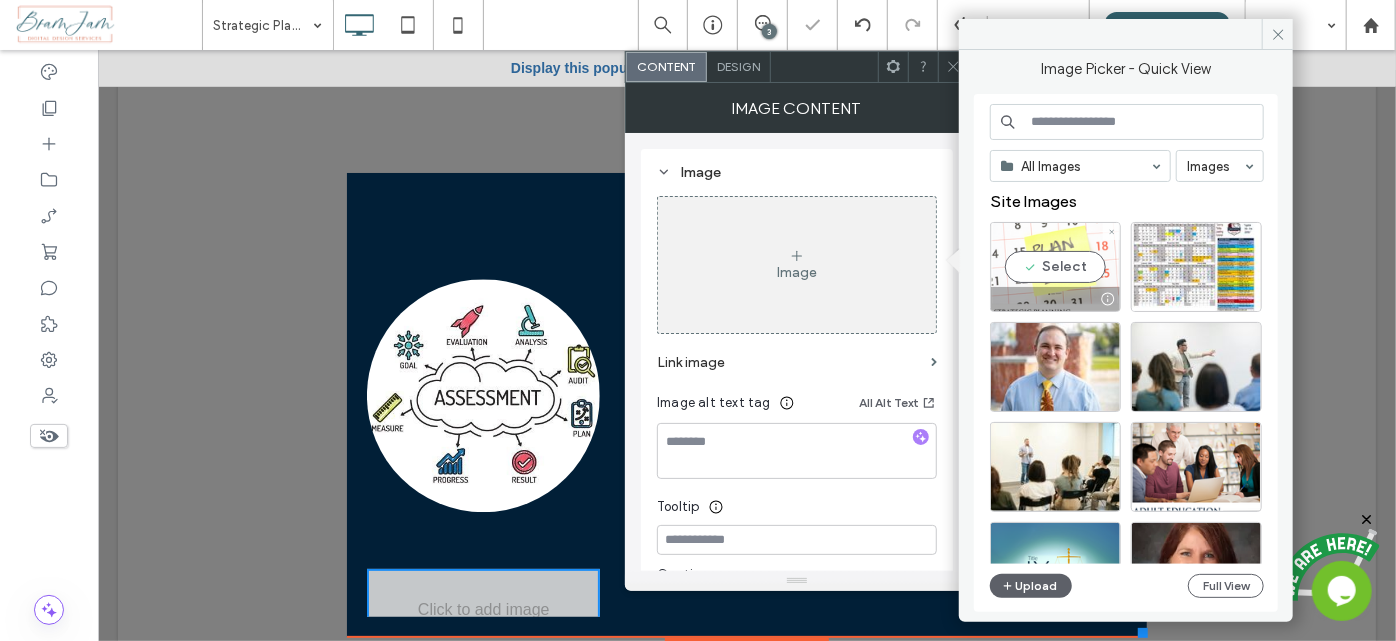 click on "Select" at bounding box center [1055, 267] 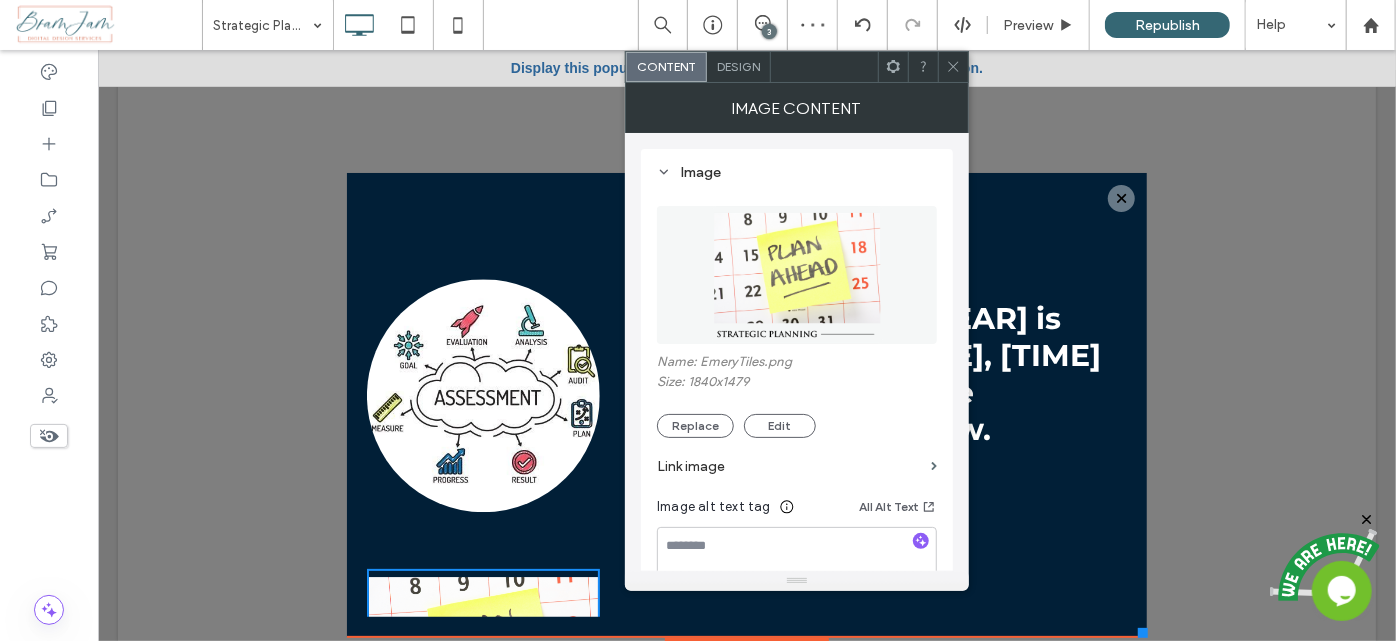 click 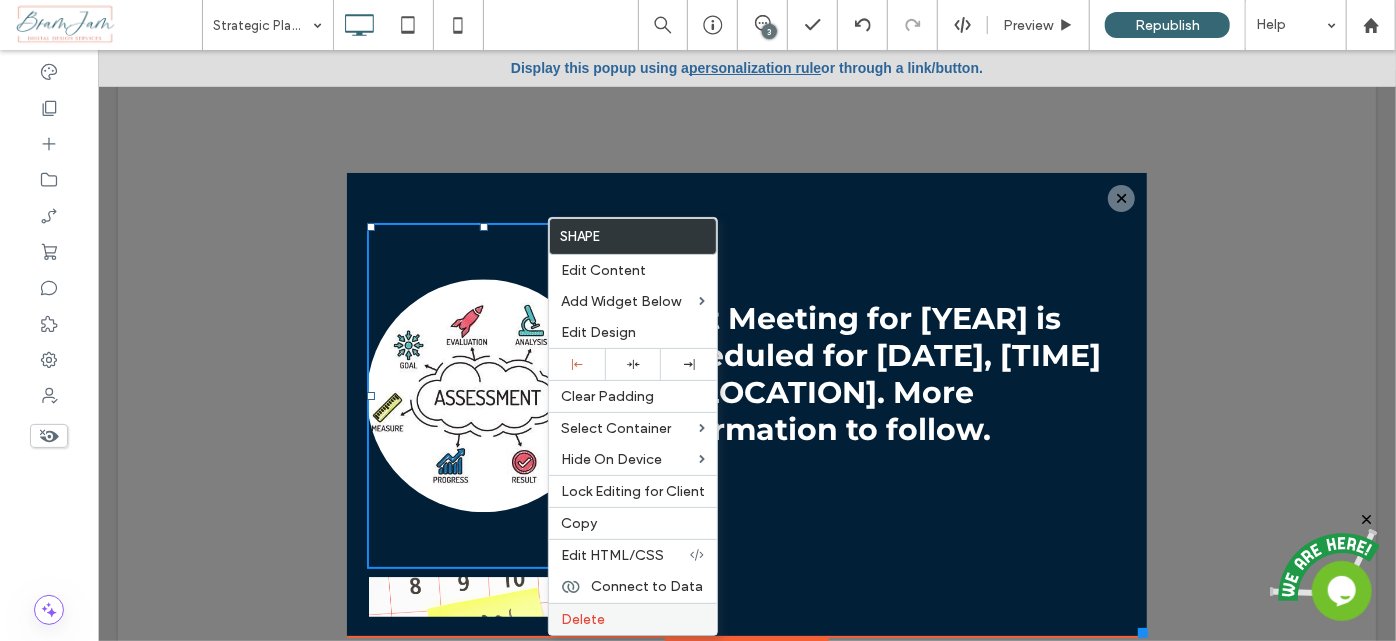 click on "Delete" at bounding box center (633, 619) 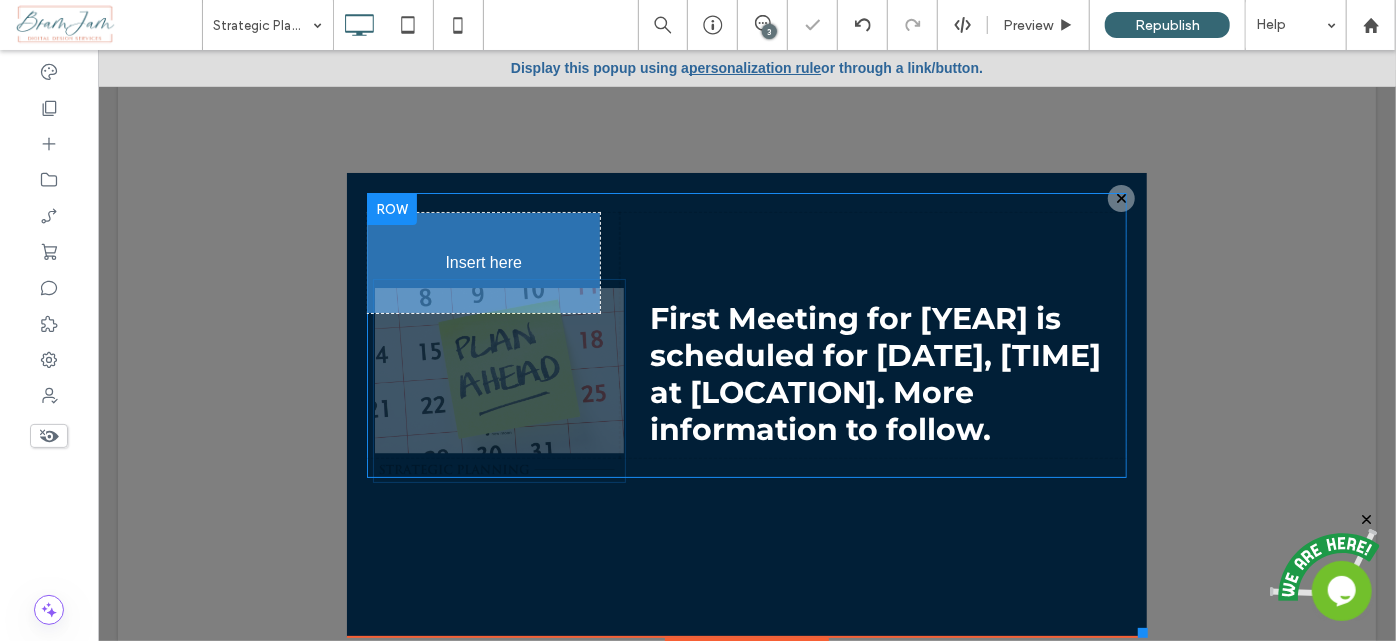 drag, startPoint x: 528, startPoint y: 326, endPoint x: 535, endPoint y: 389, distance: 63.387695 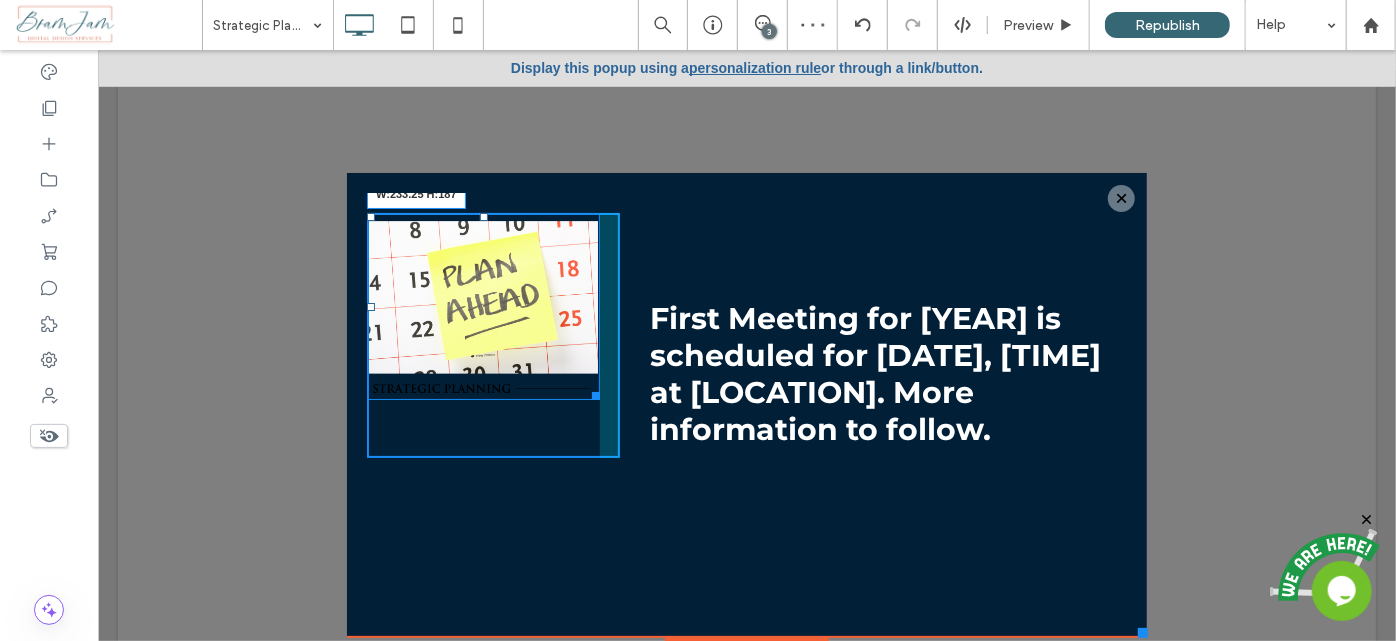 drag, startPoint x: 582, startPoint y: 394, endPoint x: 581, endPoint y: 414, distance: 20.024984 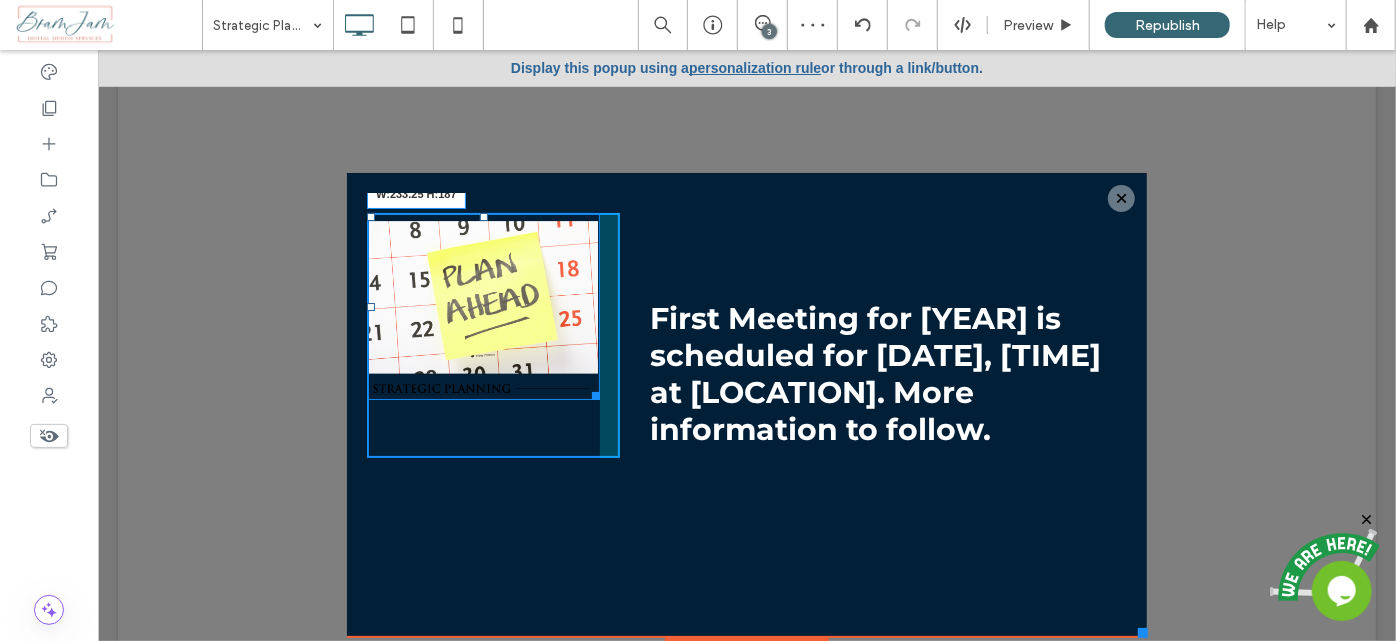 click on "Click To Paste     W:233.25 H:187" at bounding box center [492, 334] 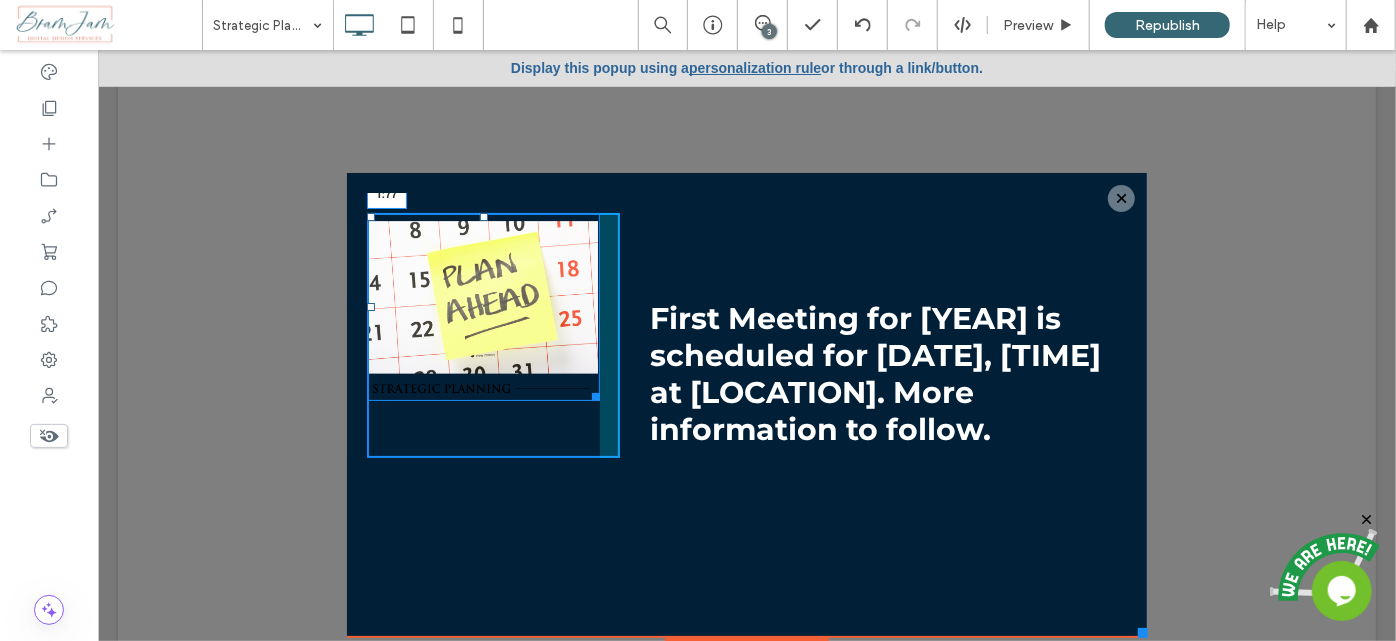 drag, startPoint x: 471, startPoint y: 216, endPoint x: 568, endPoint y: 345, distance: 161.40013 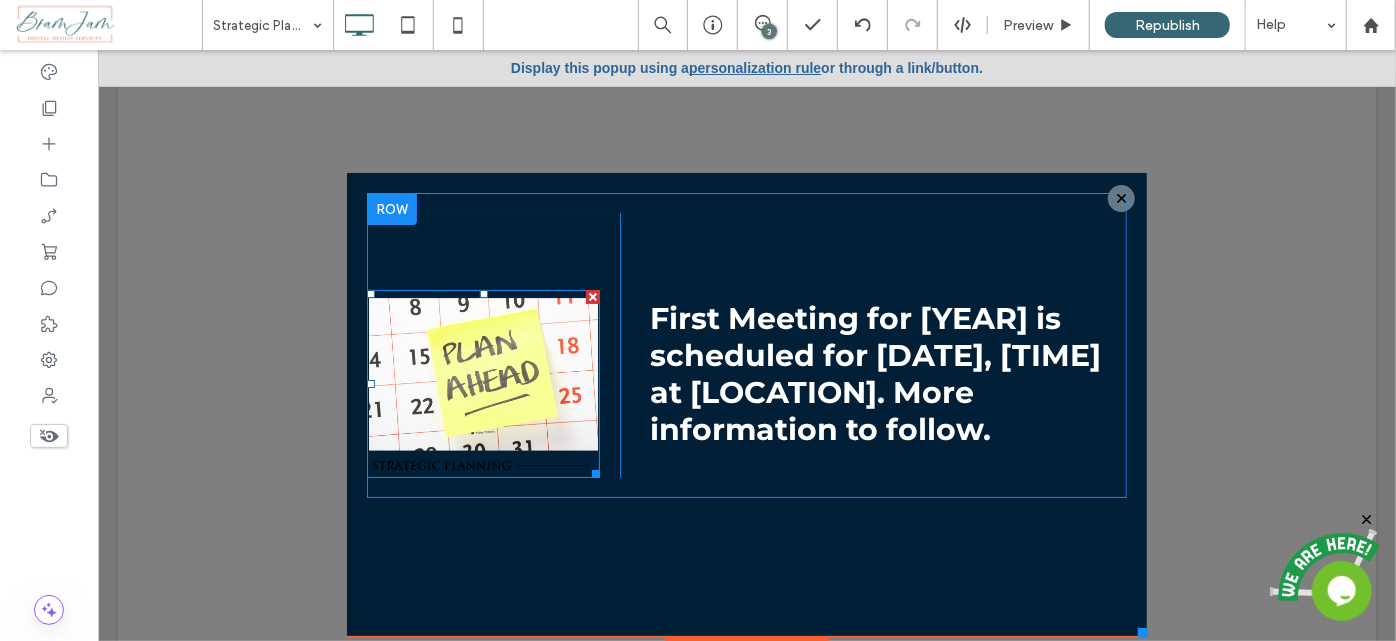 click at bounding box center (482, 382) 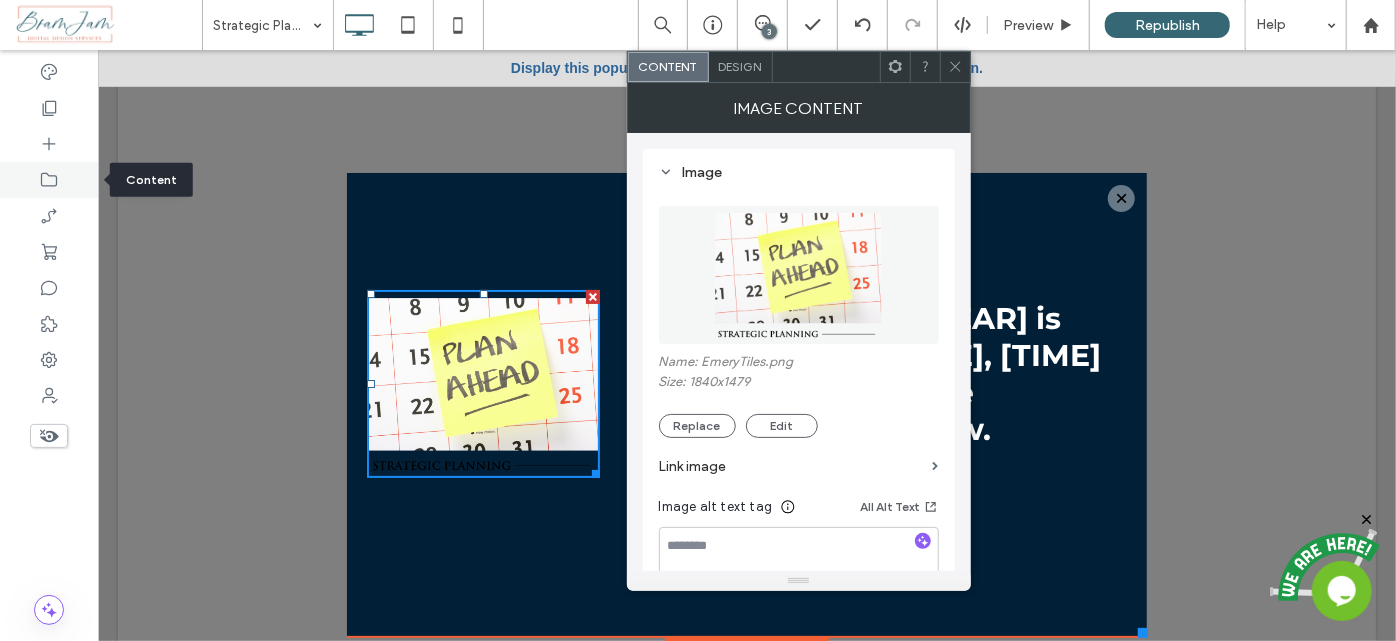 click at bounding box center [49, 180] 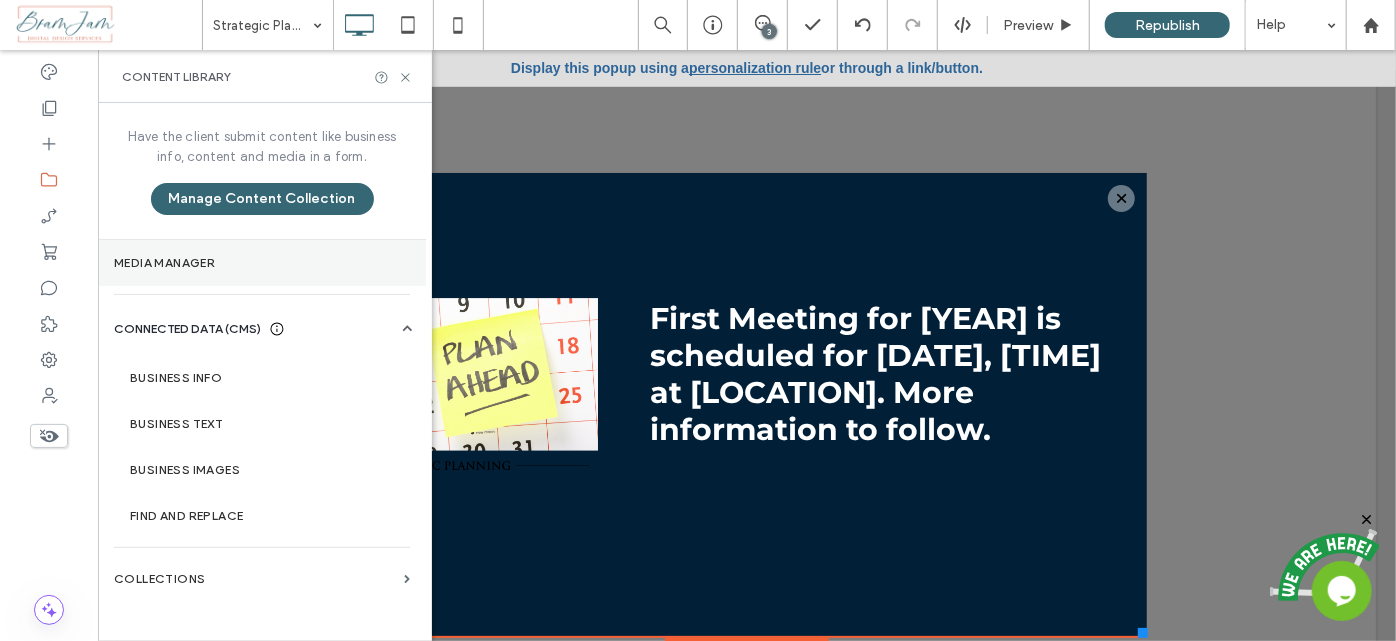 click on "Media Manager" at bounding box center (262, 263) 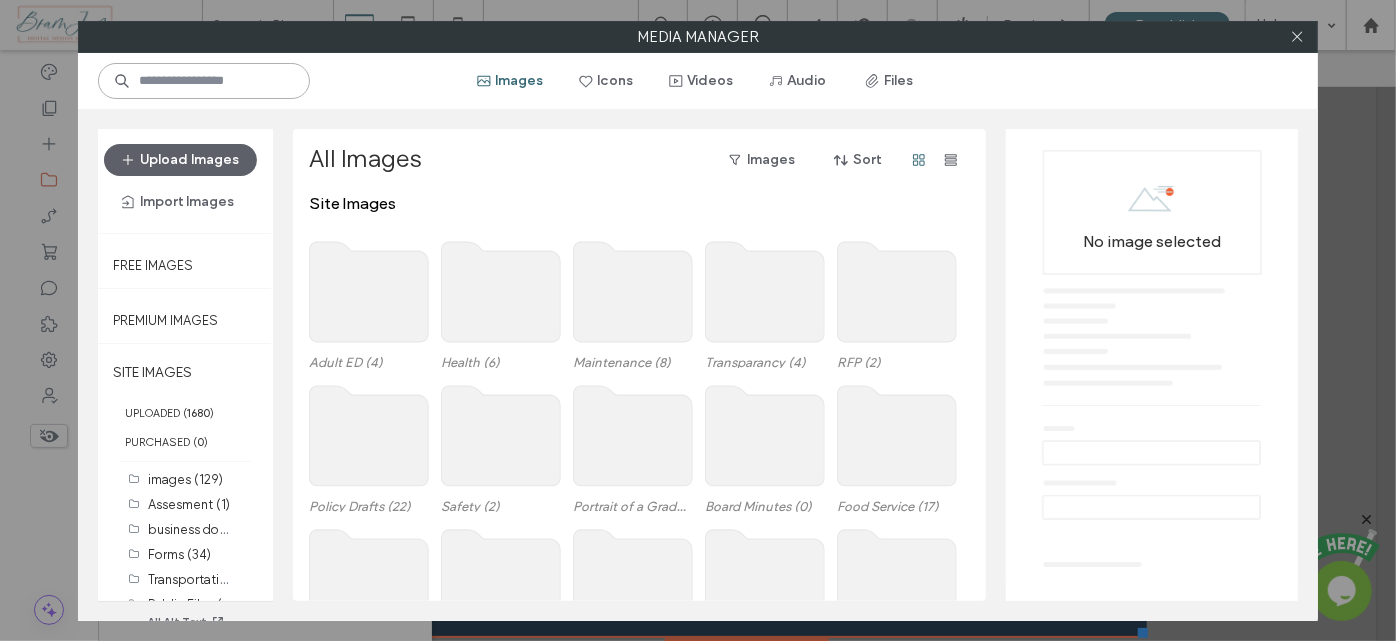 drag, startPoint x: 203, startPoint y: 76, endPoint x: 215, endPoint y: 52, distance: 26.832815 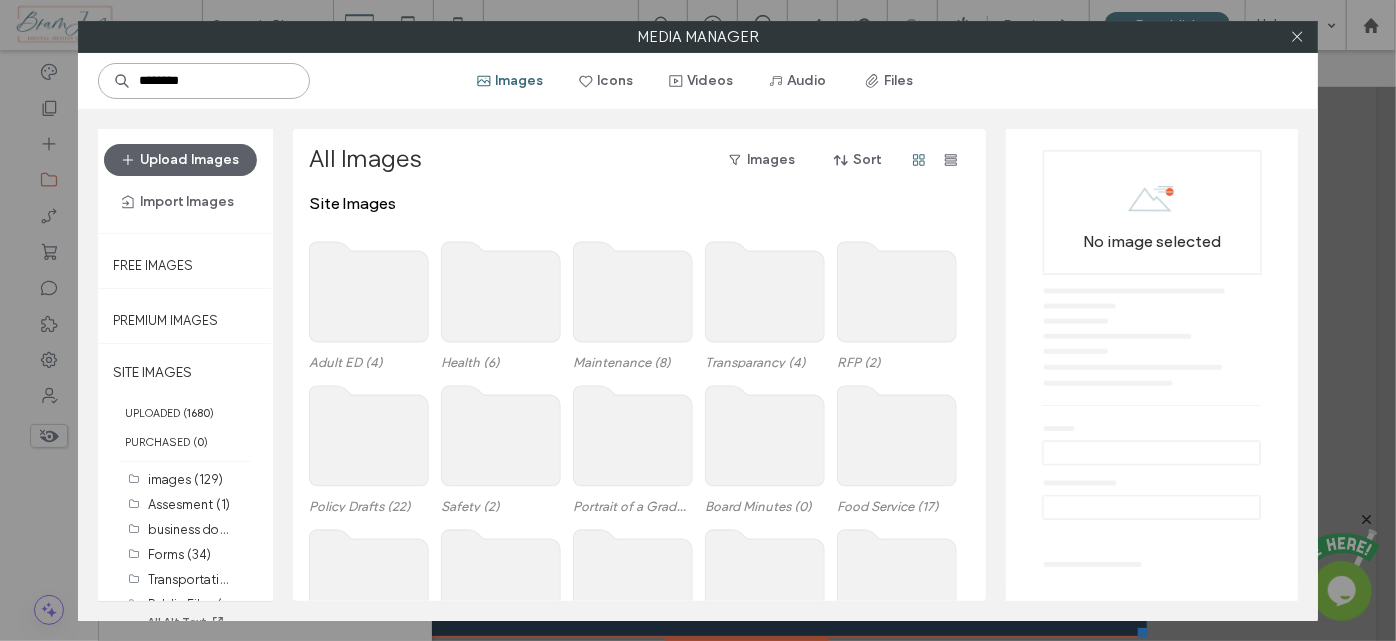 type on "********" 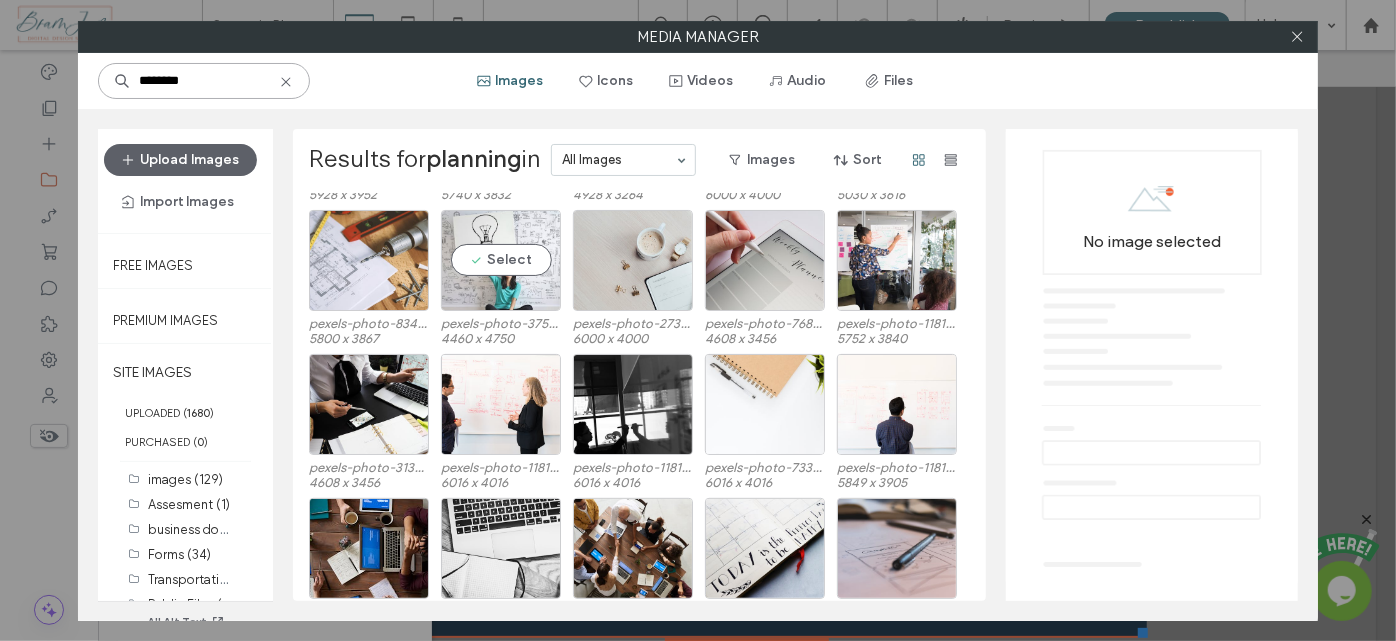 scroll, scrollTop: 0, scrollLeft: 0, axis: both 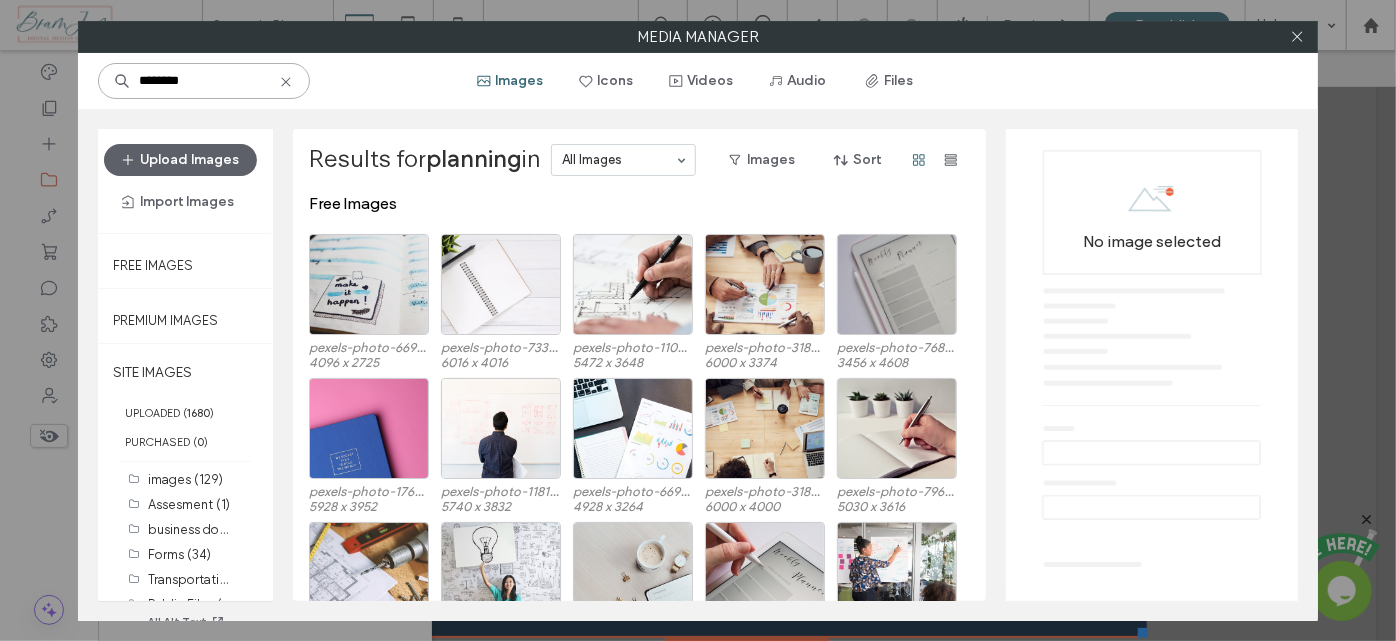 drag, startPoint x: 291, startPoint y: 75, endPoint x: 293, endPoint y: 88, distance: 13.152946 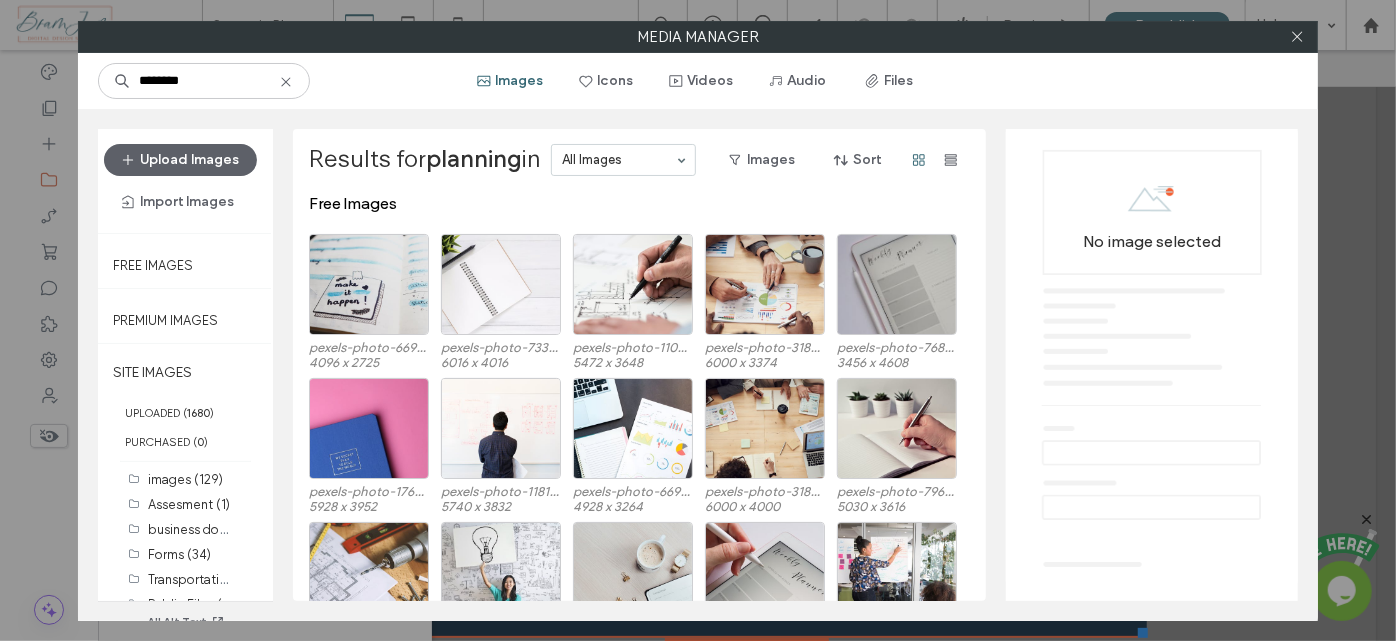 click 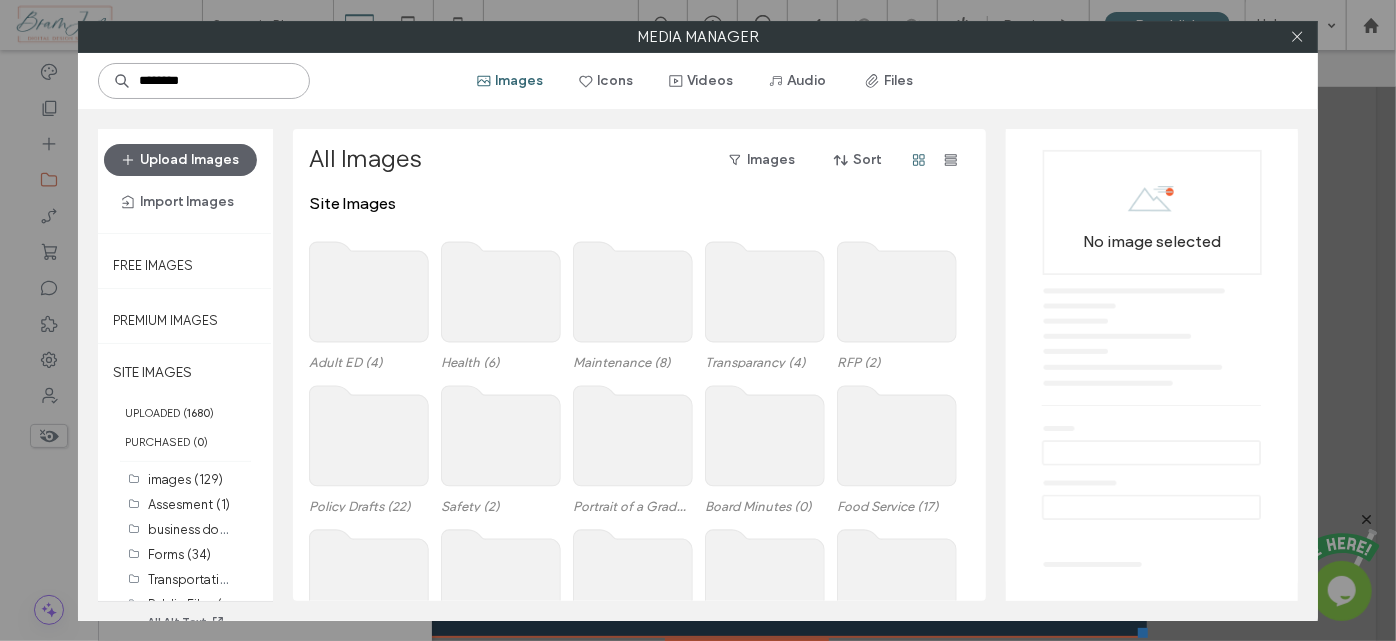 type on "********" 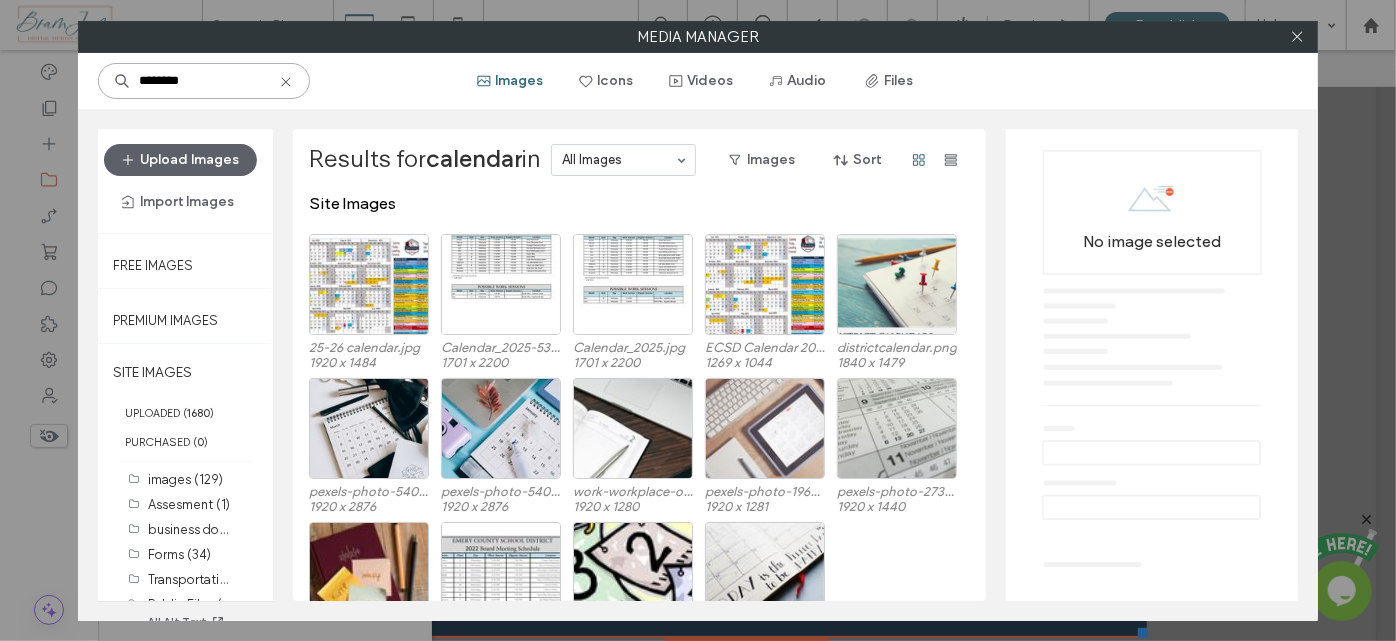 scroll, scrollTop: 422, scrollLeft: 0, axis: vertical 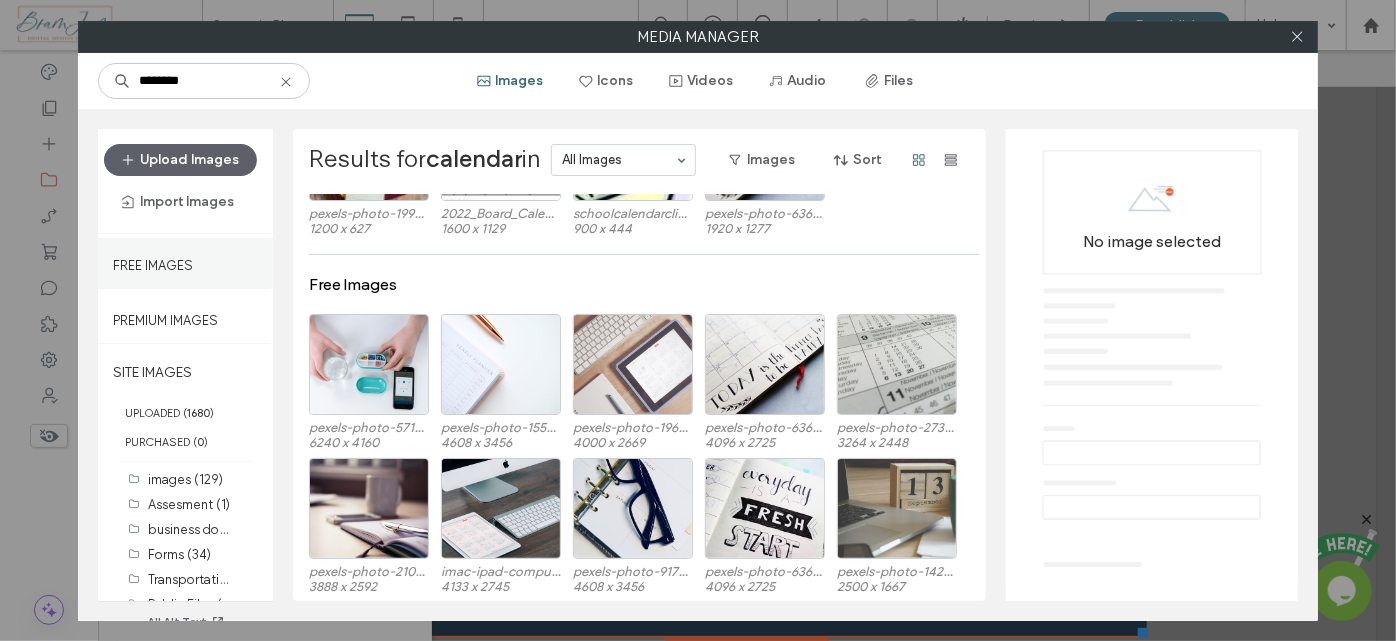 click on "Free Images" at bounding box center (153, 260) 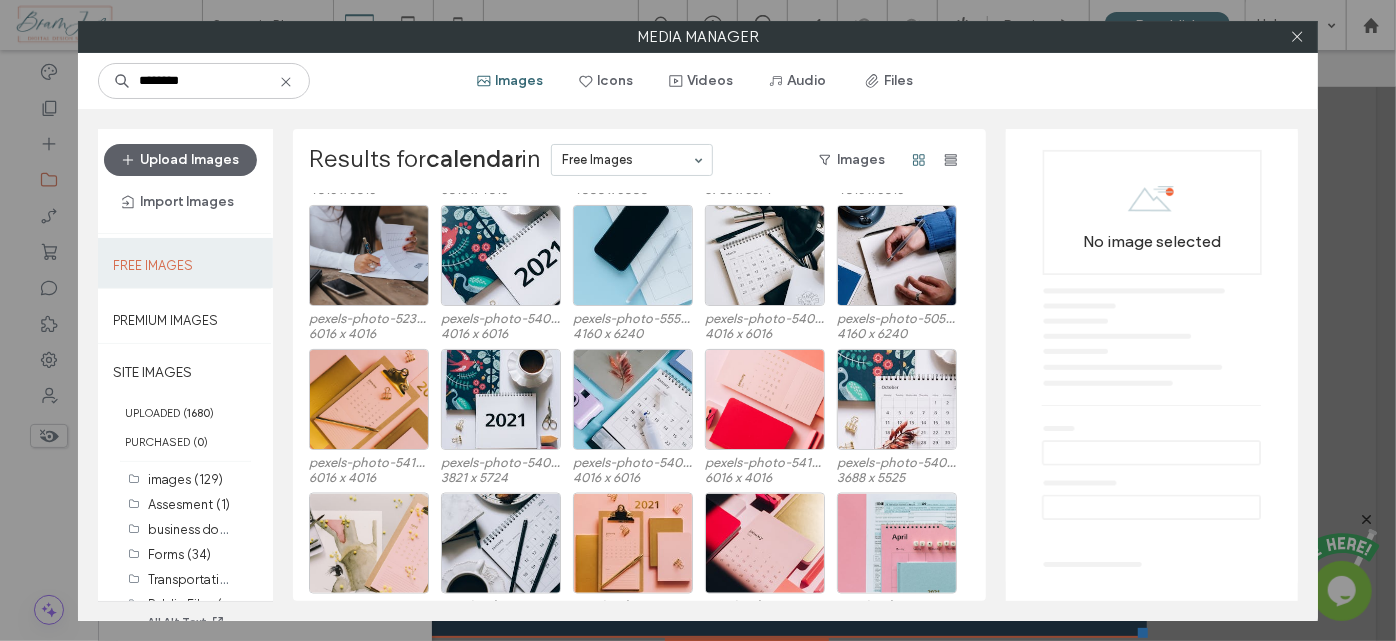 scroll, scrollTop: 1609, scrollLeft: 0, axis: vertical 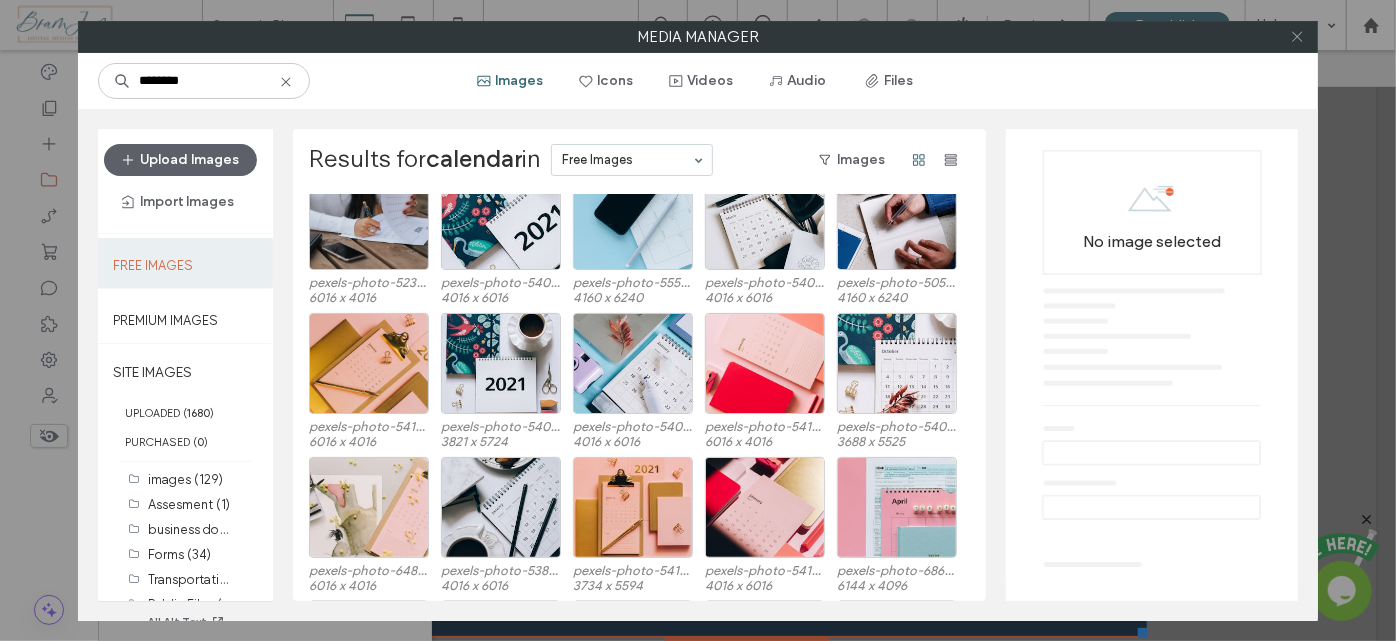 click 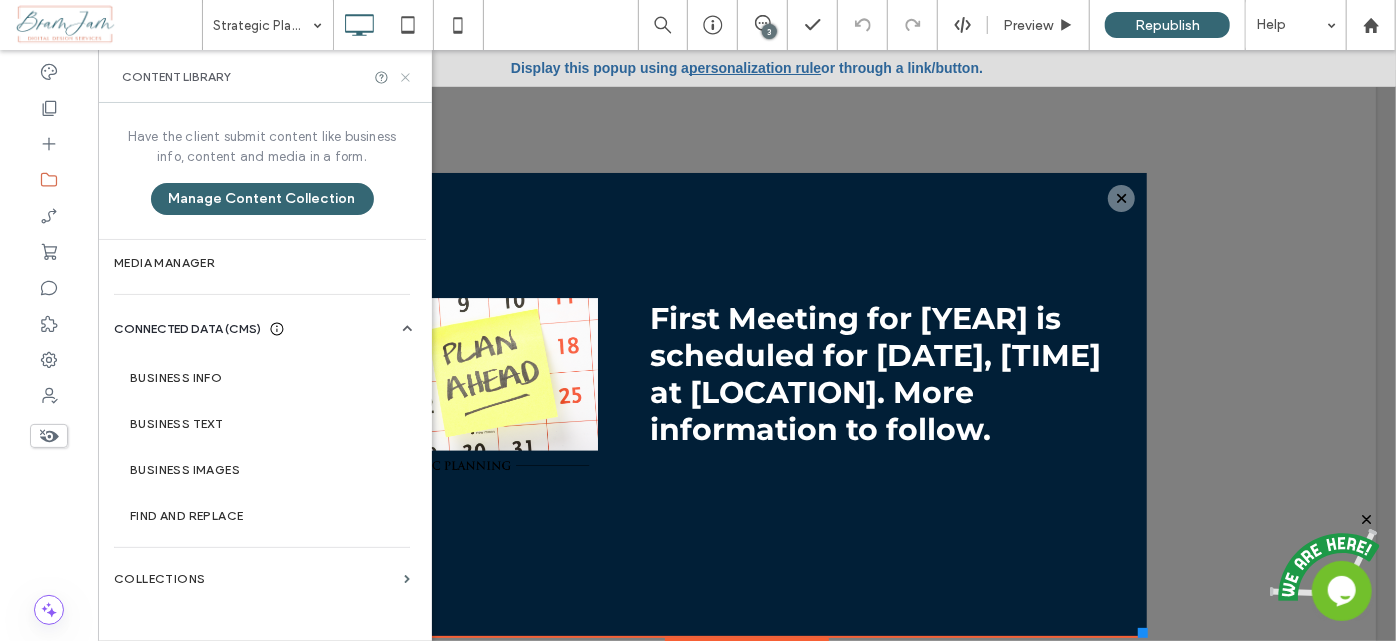 click 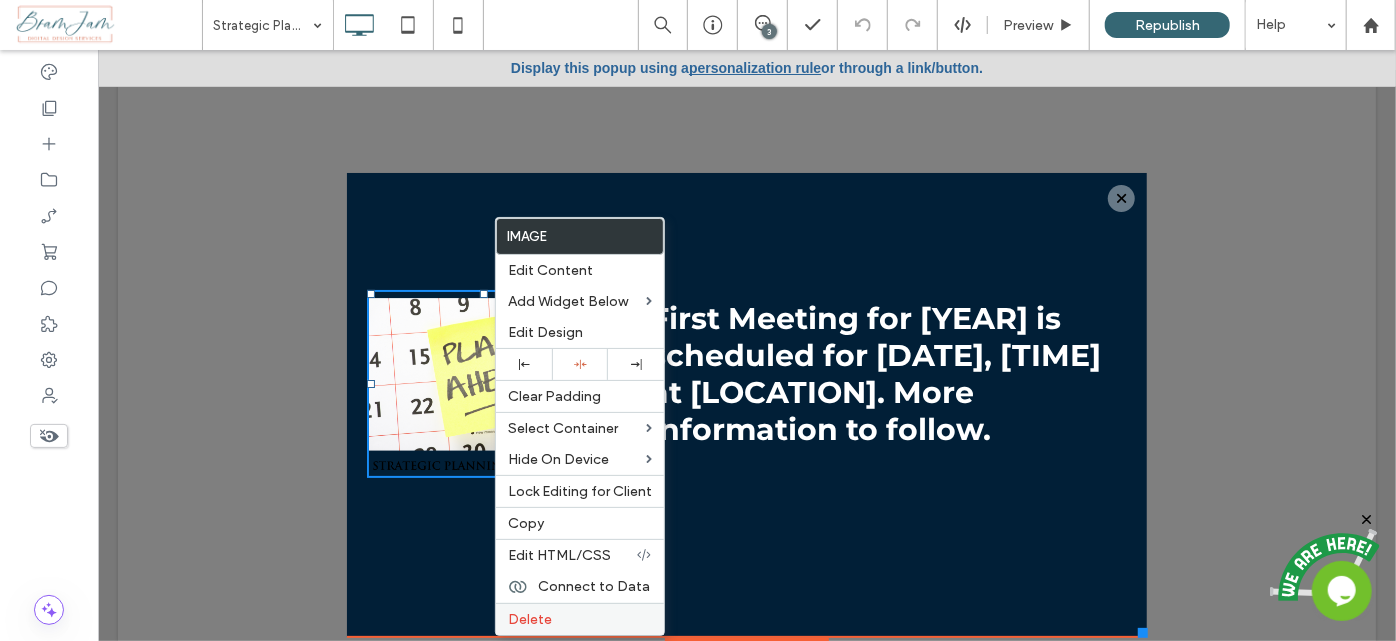 drag, startPoint x: 612, startPoint y: 614, endPoint x: 599, endPoint y: 594, distance: 23.853722 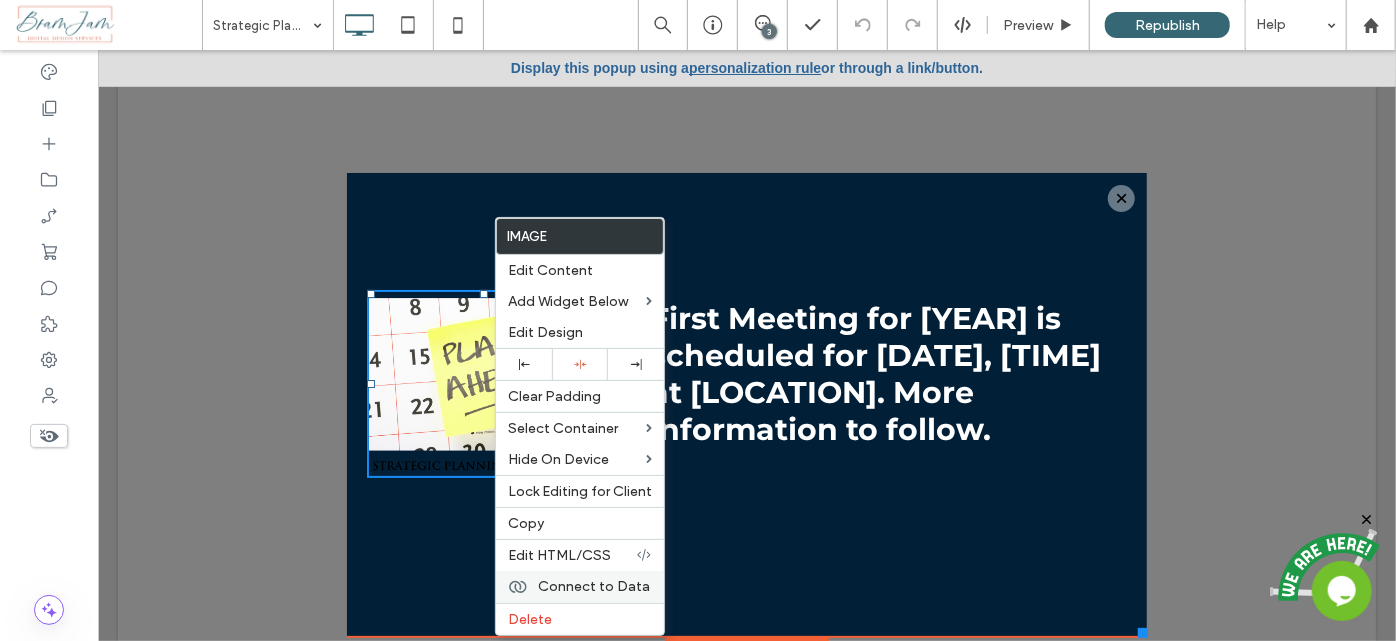 click on "Delete" at bounding box center (580, 619) 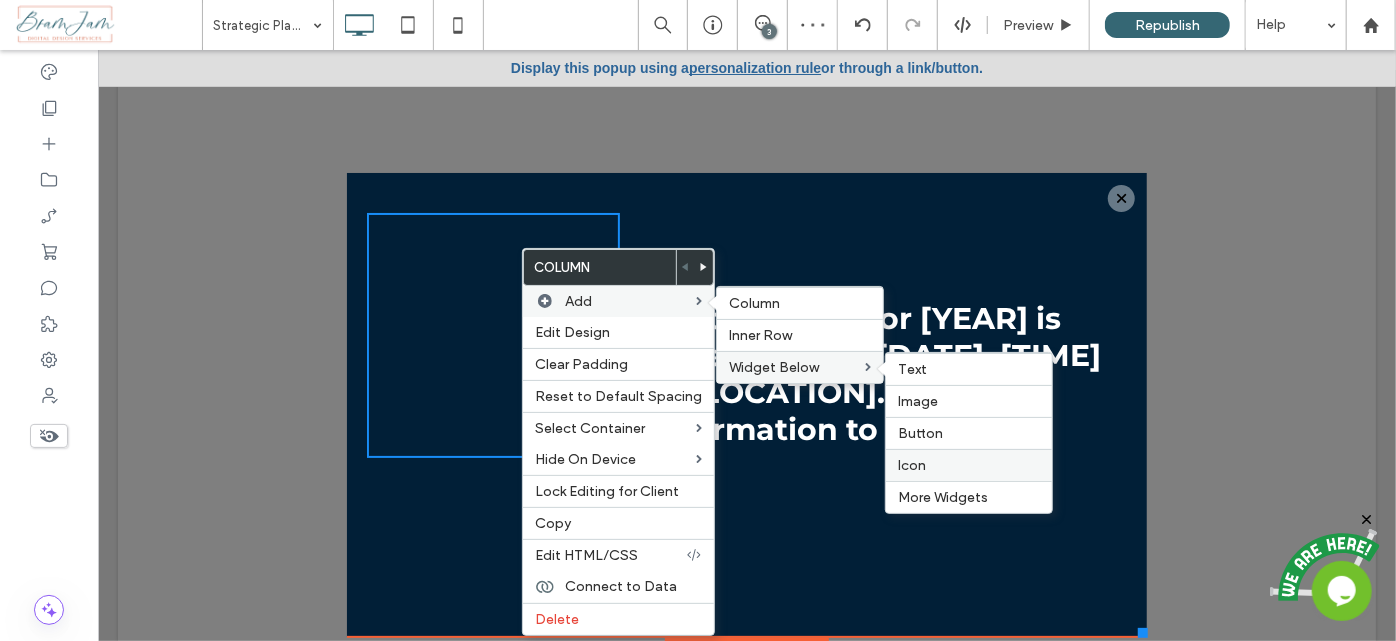 click on "Icon" at bounding box center (969, 465) 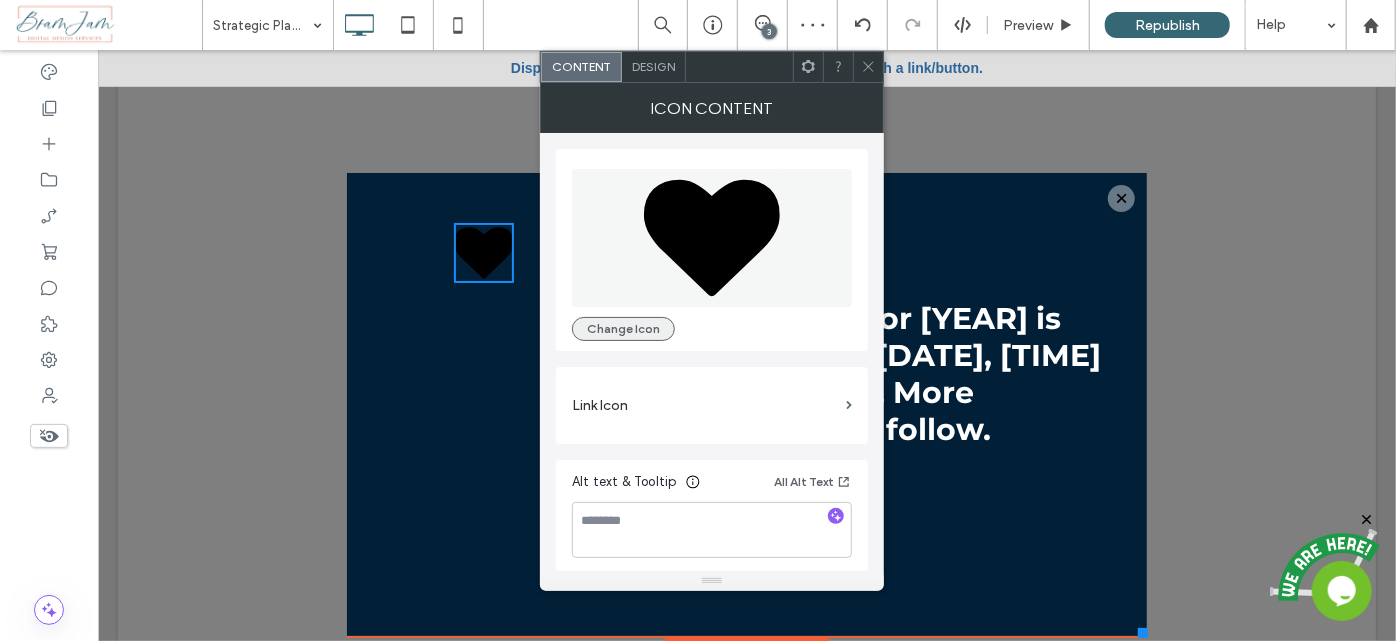 click on "Change Icon" at bounding box center (623, 329) 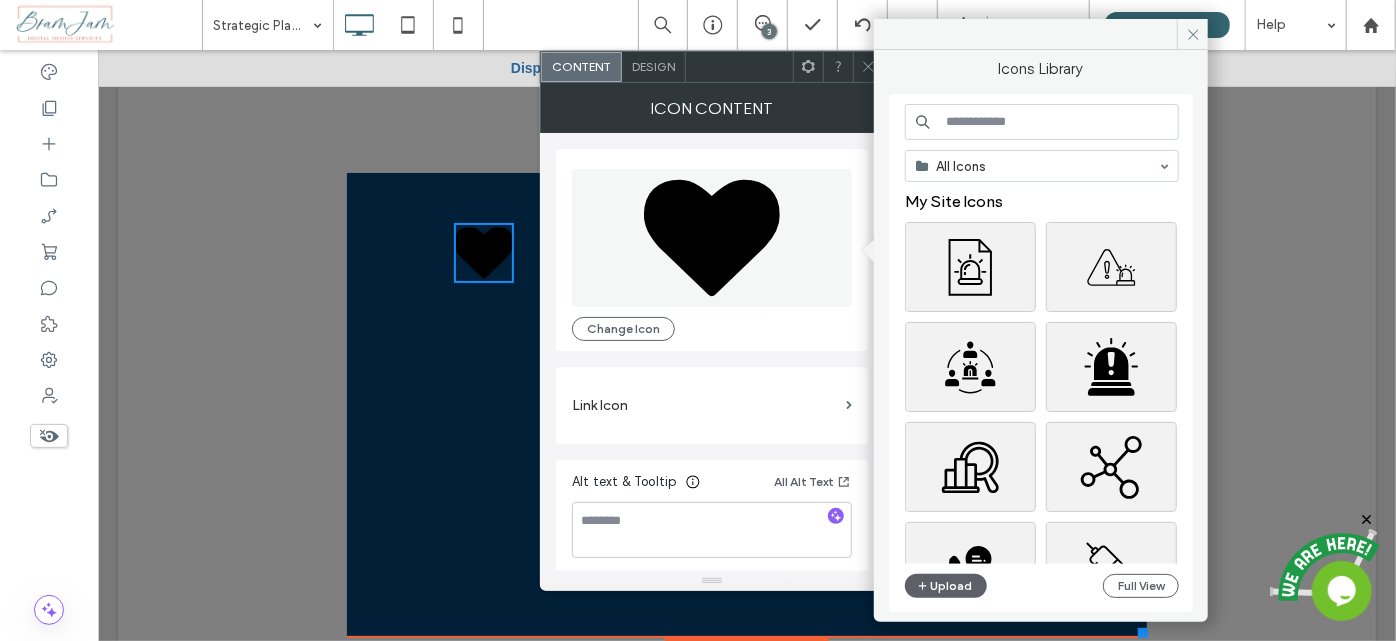 click at bounding box center [1042, 122] 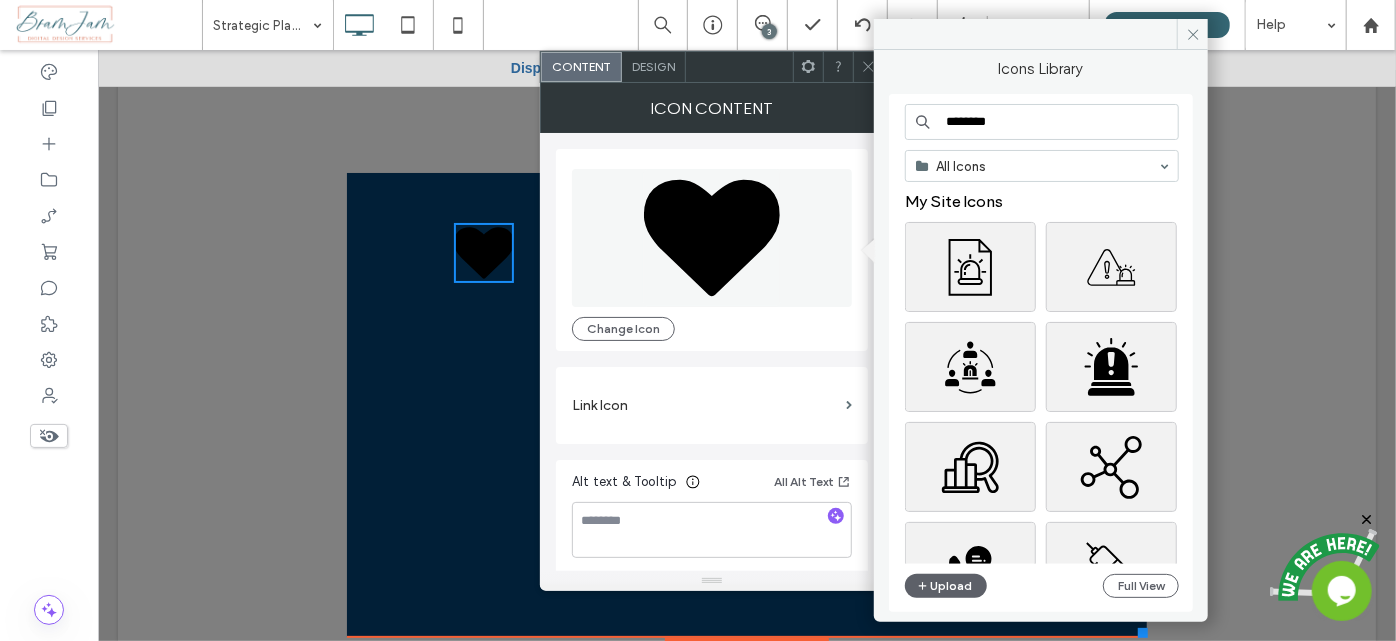type on "********" 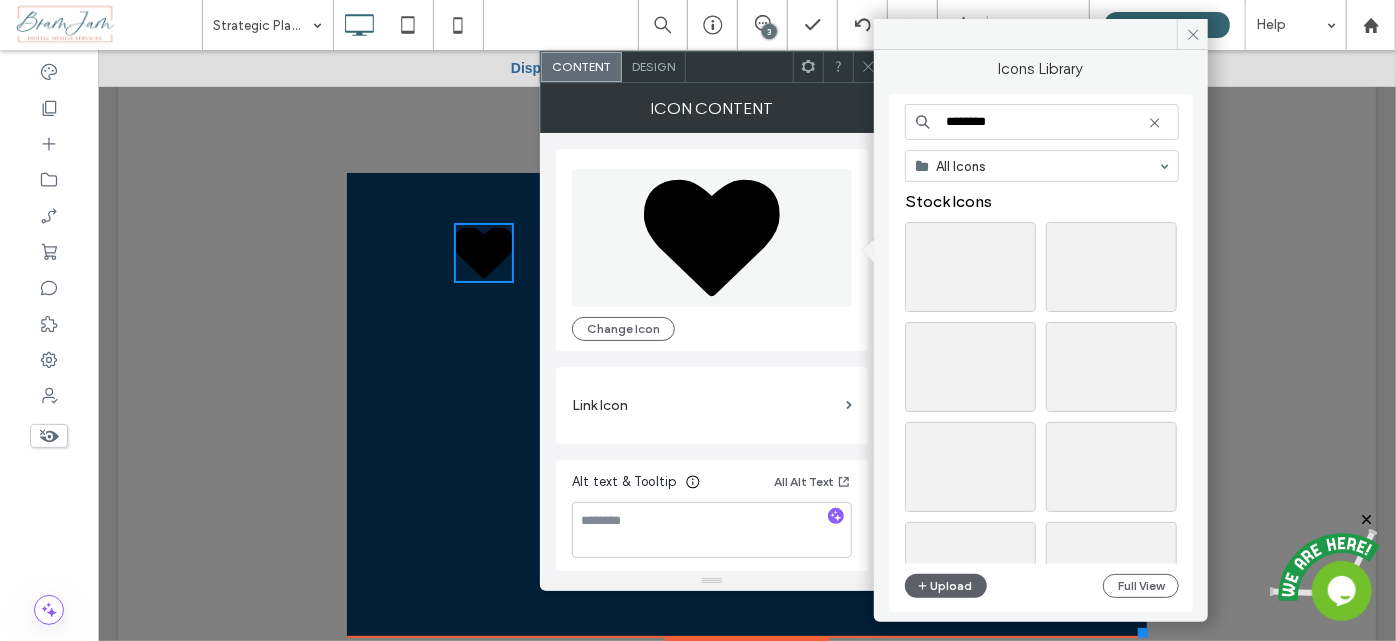 scroll, scrollTop: 272, scrollLeft: 0, axis: vertical 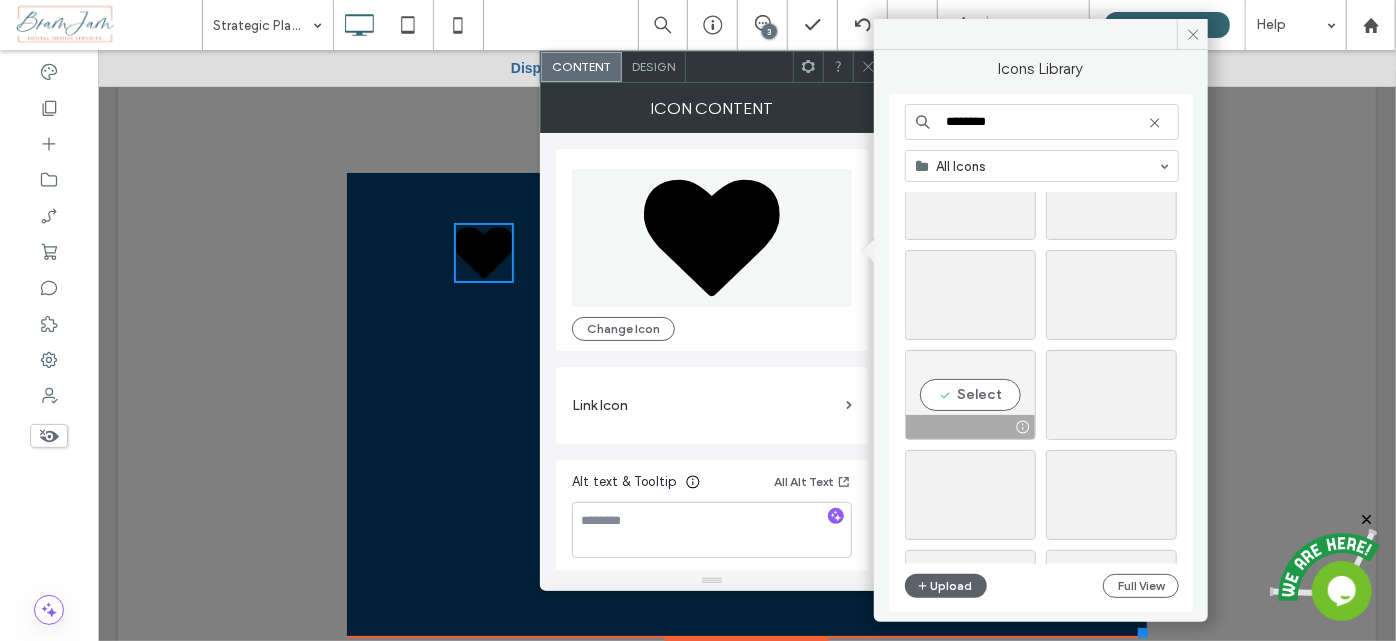 click on "Select" at bounding box center [970, 395] 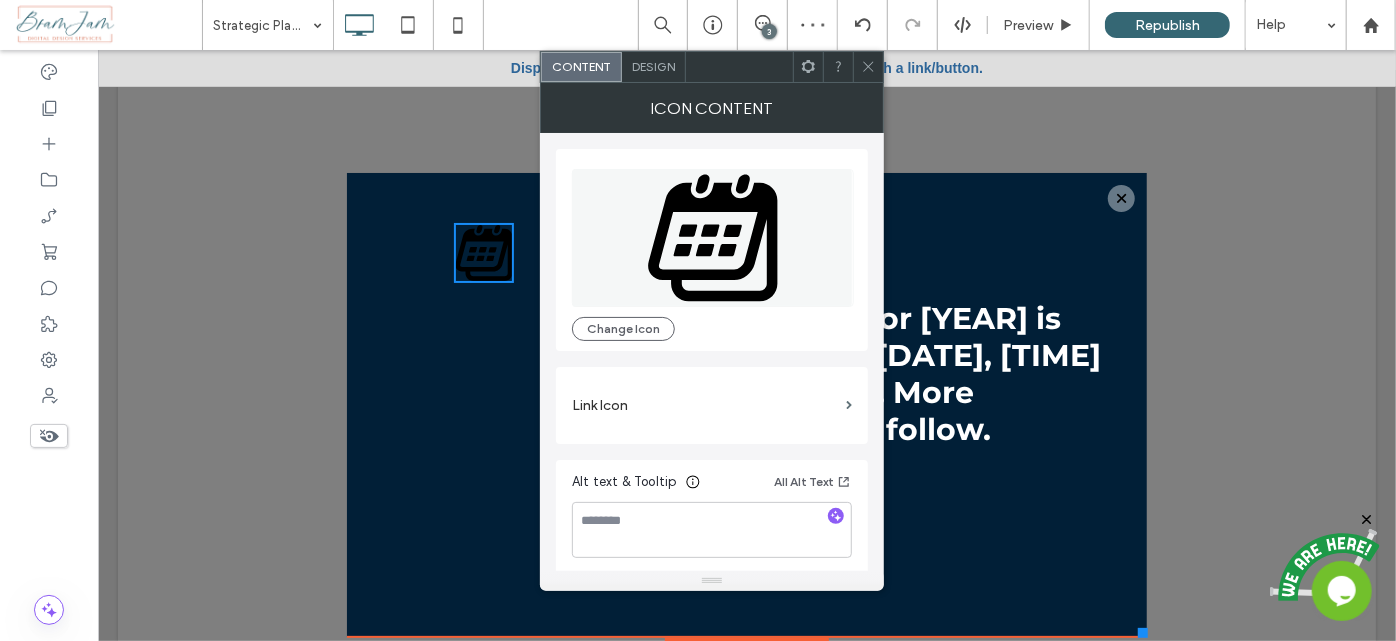 click at bounding box center [868, 67] 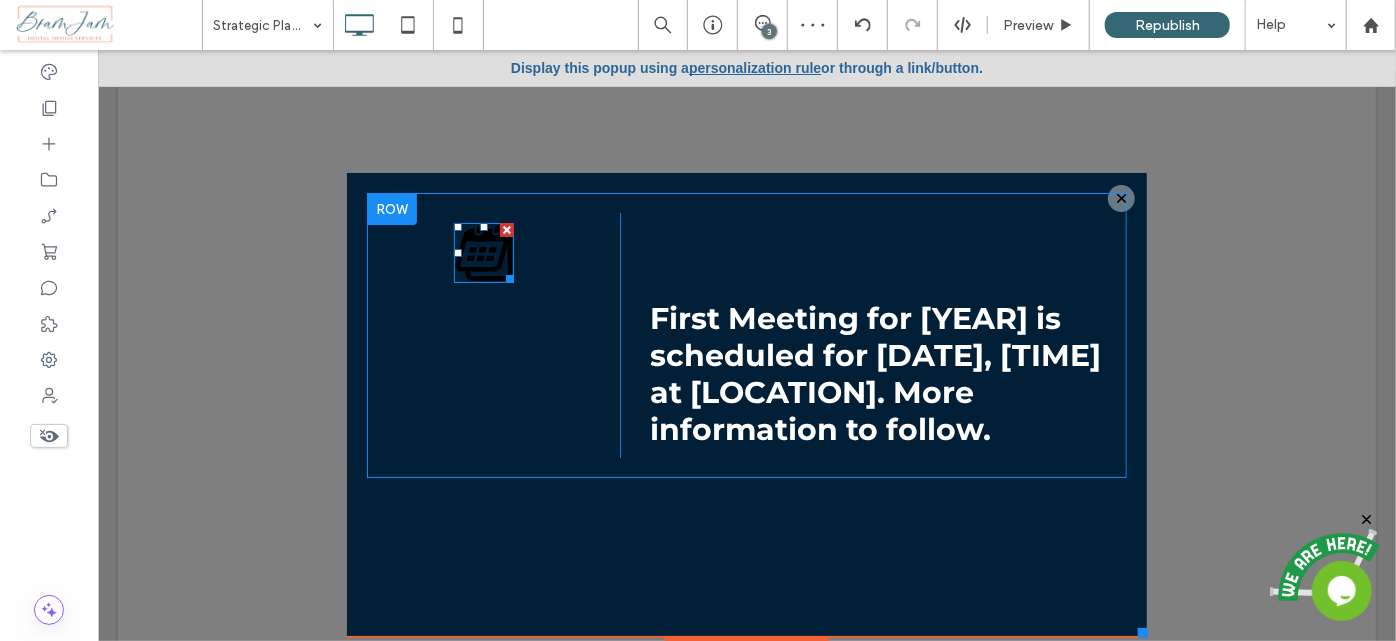 click 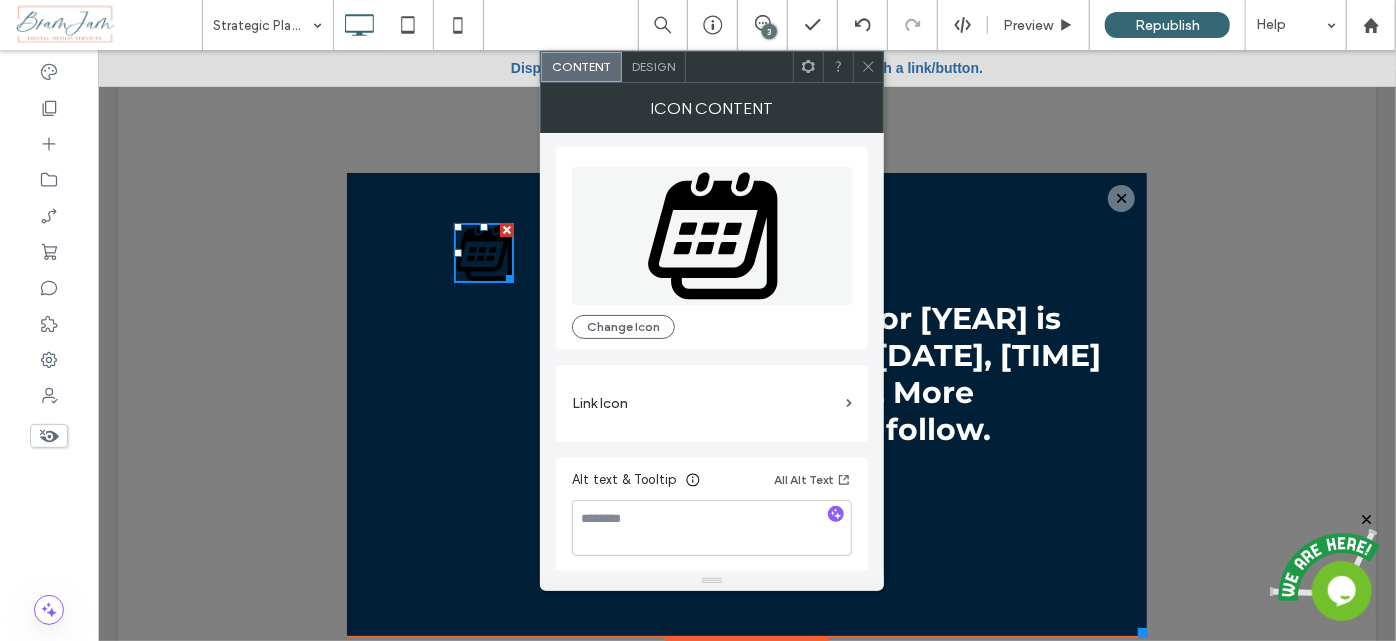 scroll, scrollTop: 3, scrollLeft: 0, axis: vertical 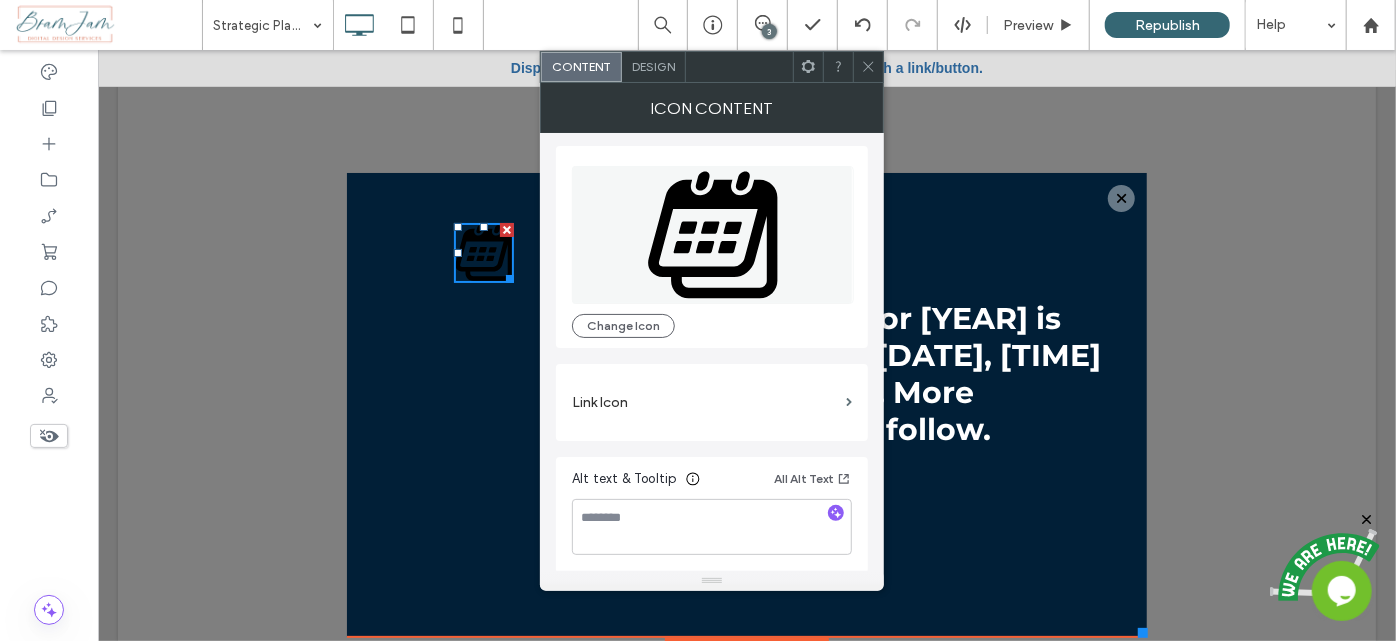 click on "Design" at bounding box center (653, 66) 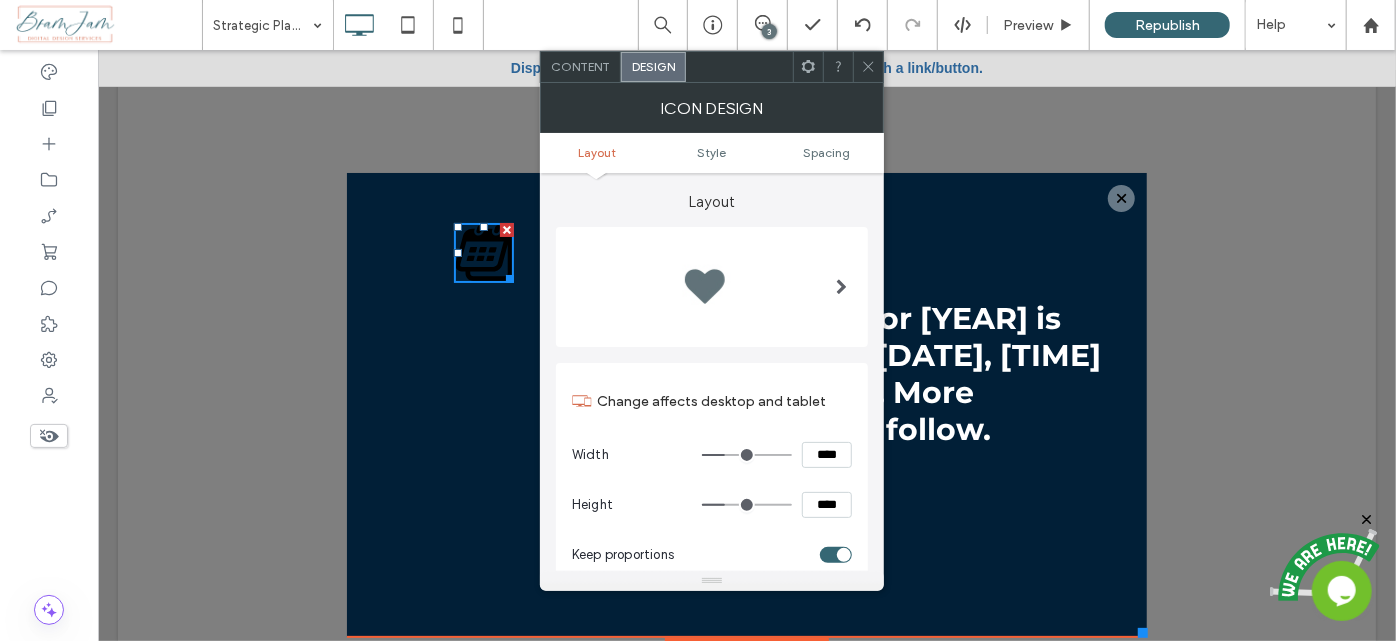 scroll, scrollTop: 181, scrollLeft: 0, axis: vertical 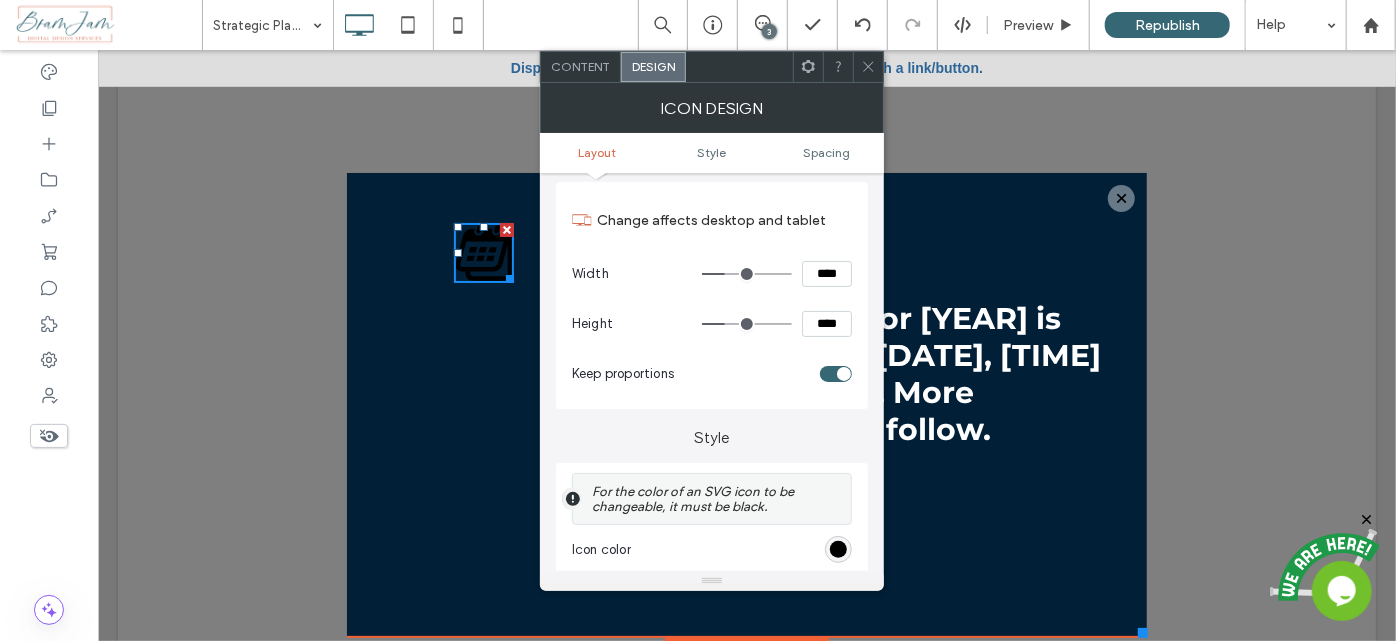 type on "**" 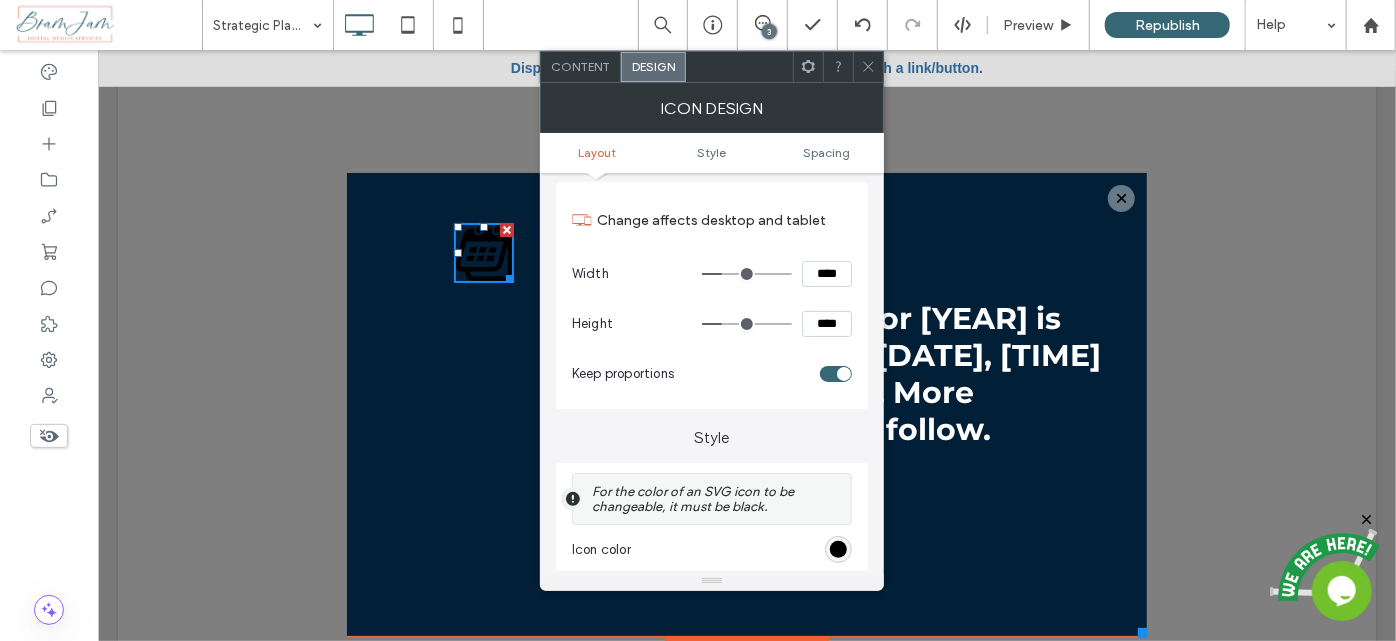 type on "**" 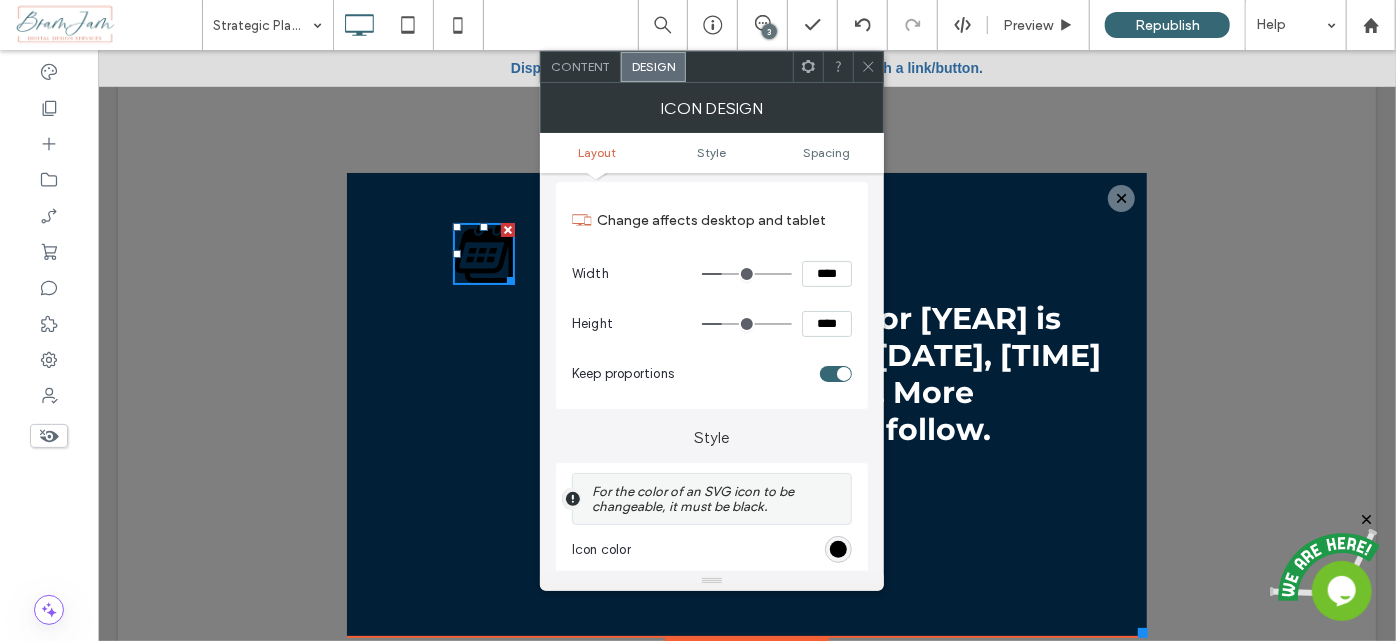 type on "**" 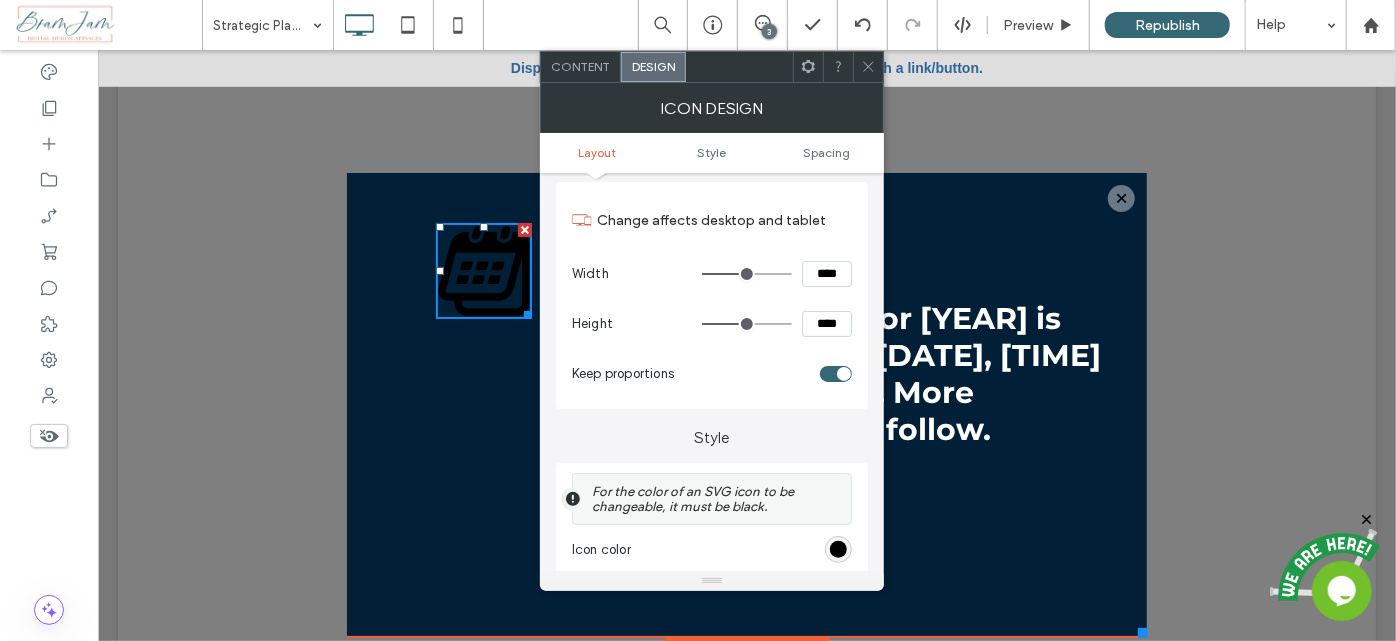 type on "**" 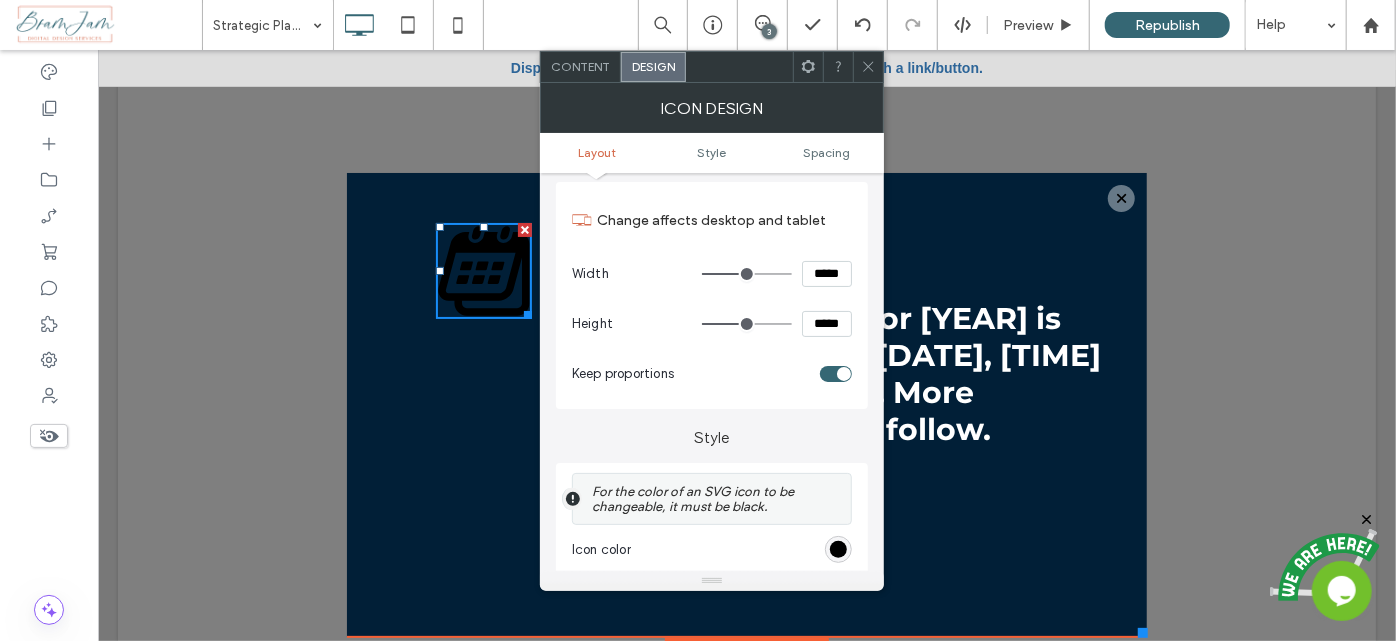 type on "***" 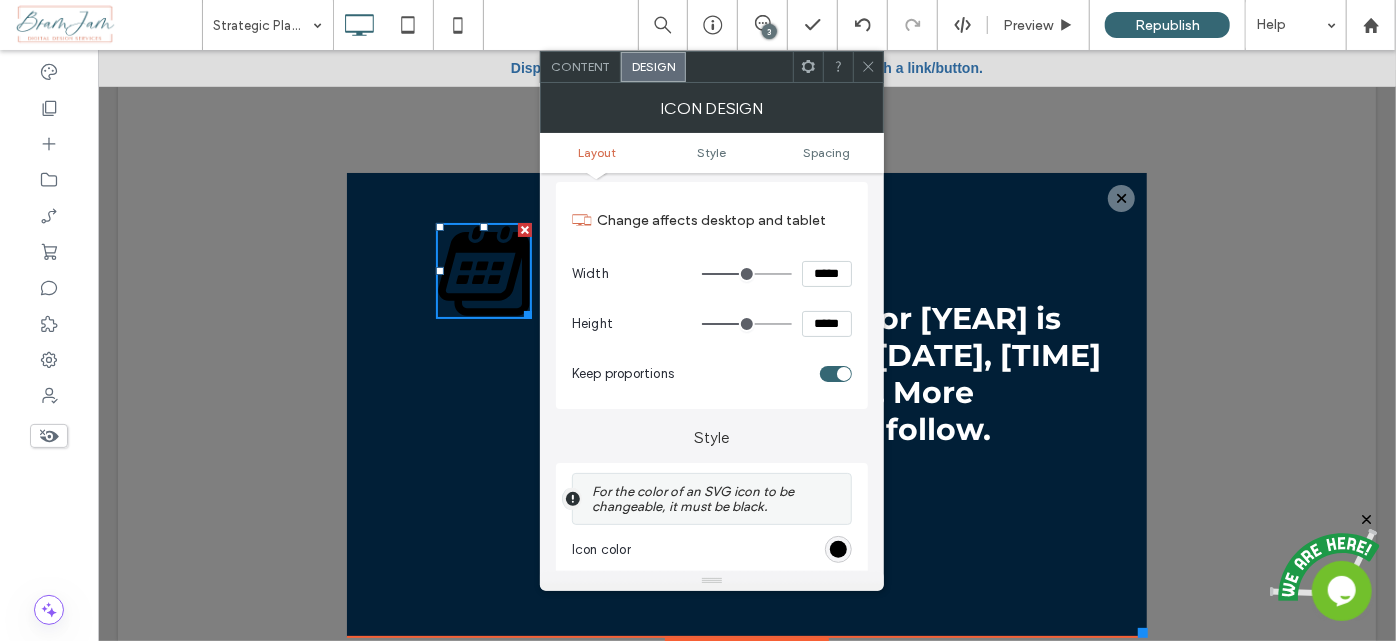 type on "***" 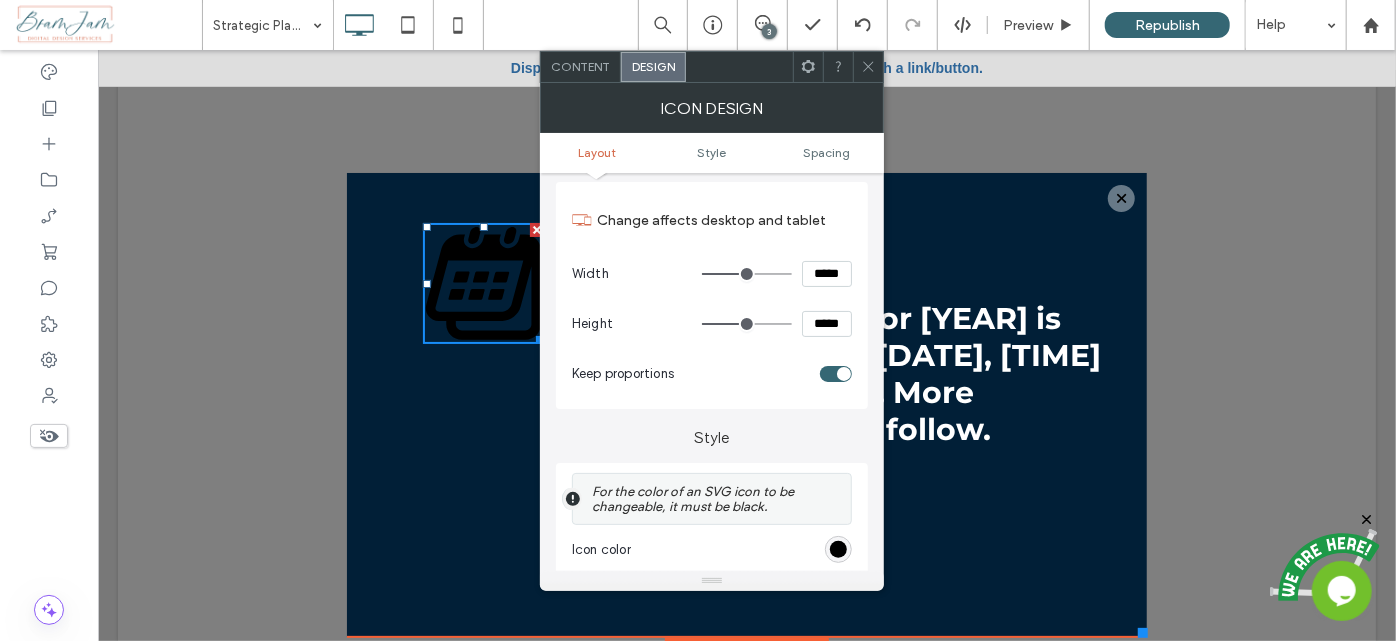 type on "***" 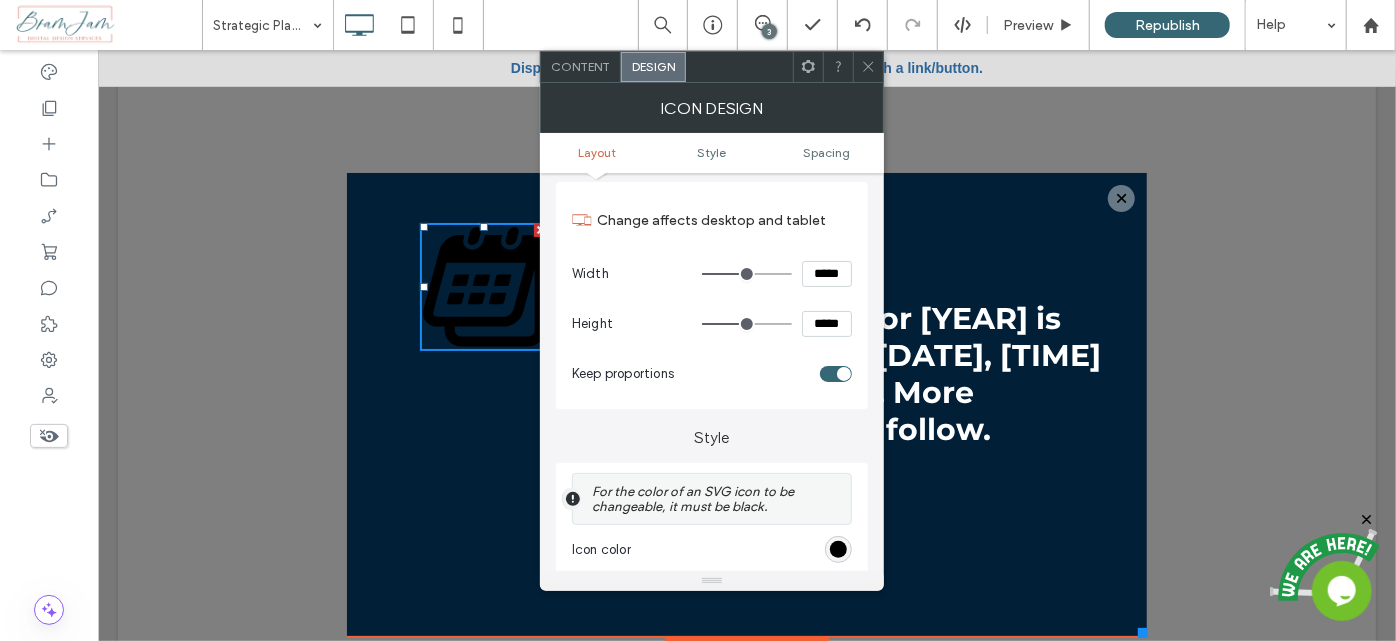 type on "***" 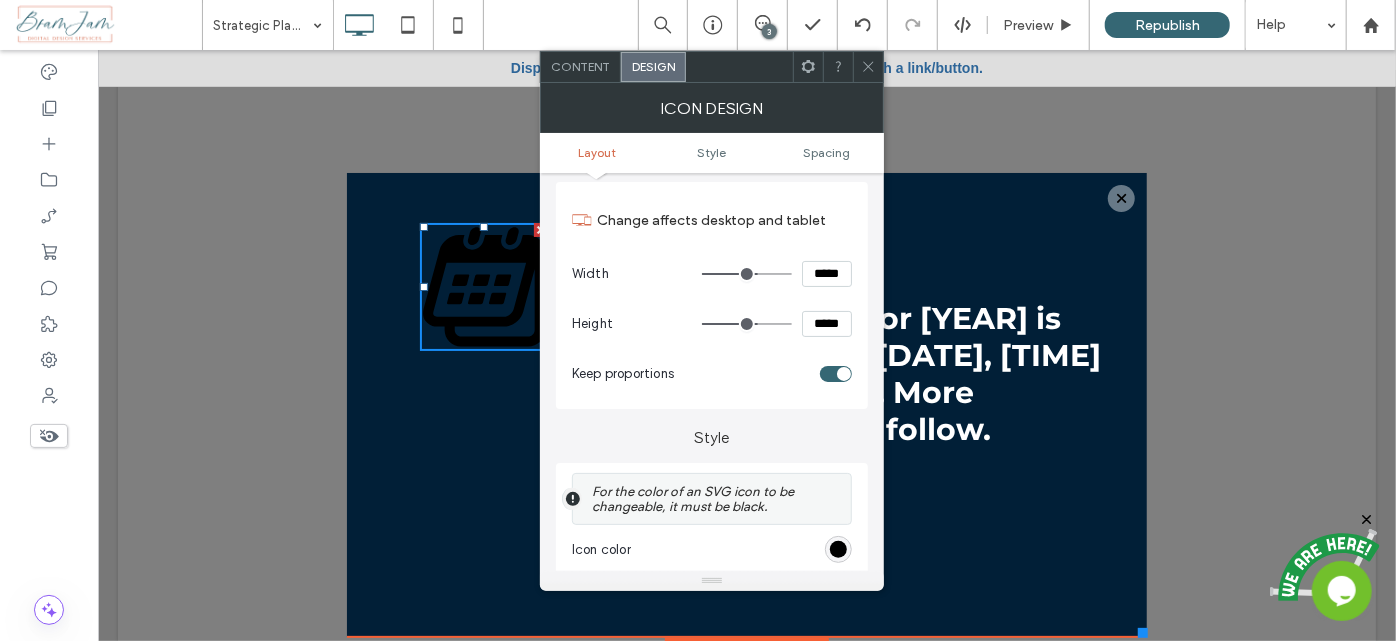 type on "***" 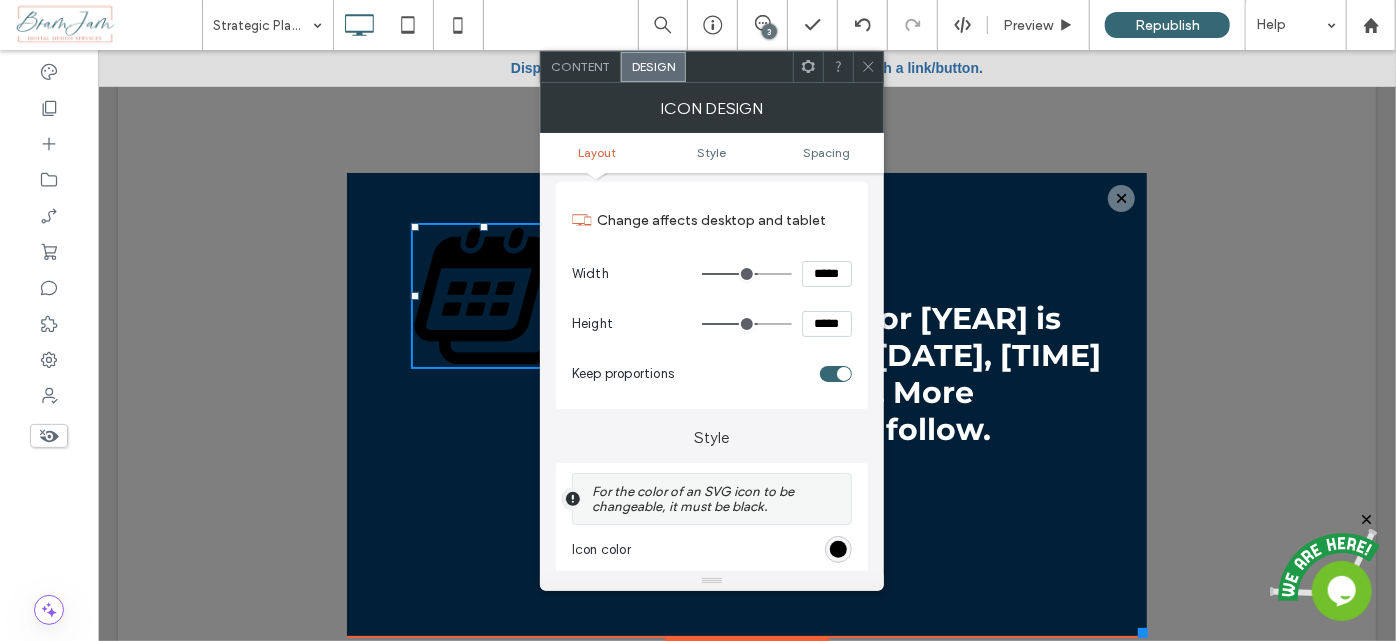 drag, startPoint x: 725, startPoint y: 318, endPoint x: 756, endPoint y: 327, distance: 32.280025 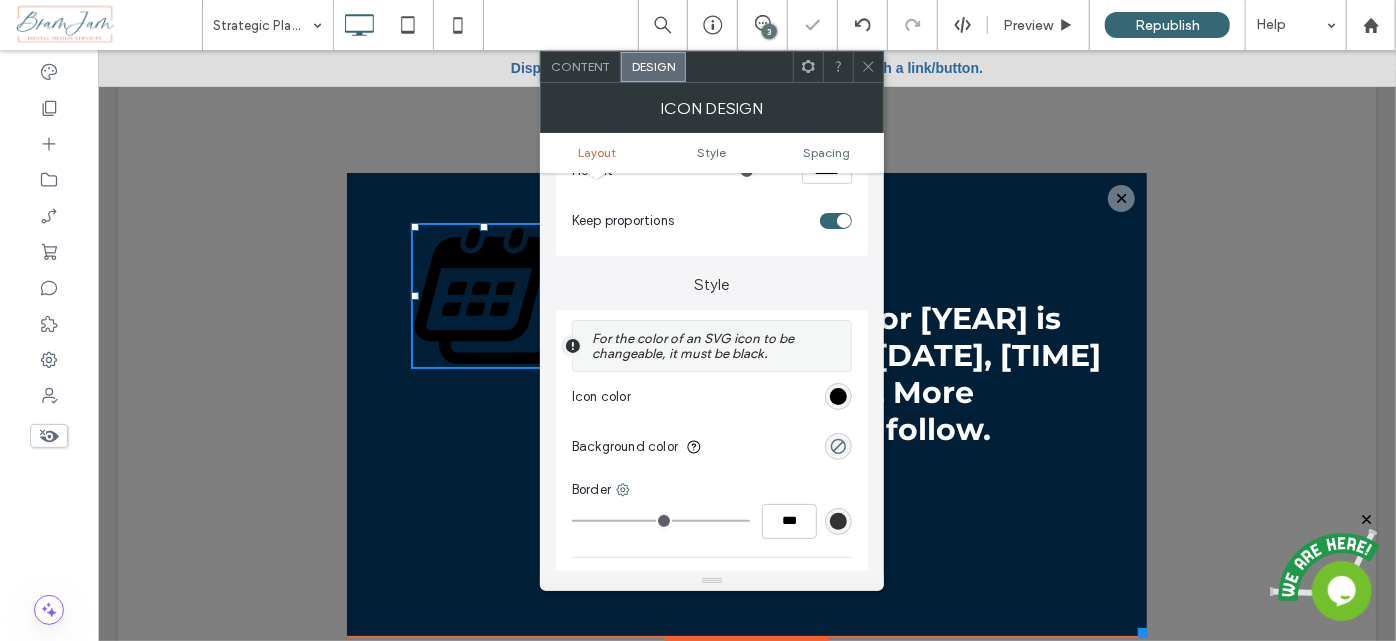 scroll, scrollTop: 363, scrollLeft: 0, axis: vertical 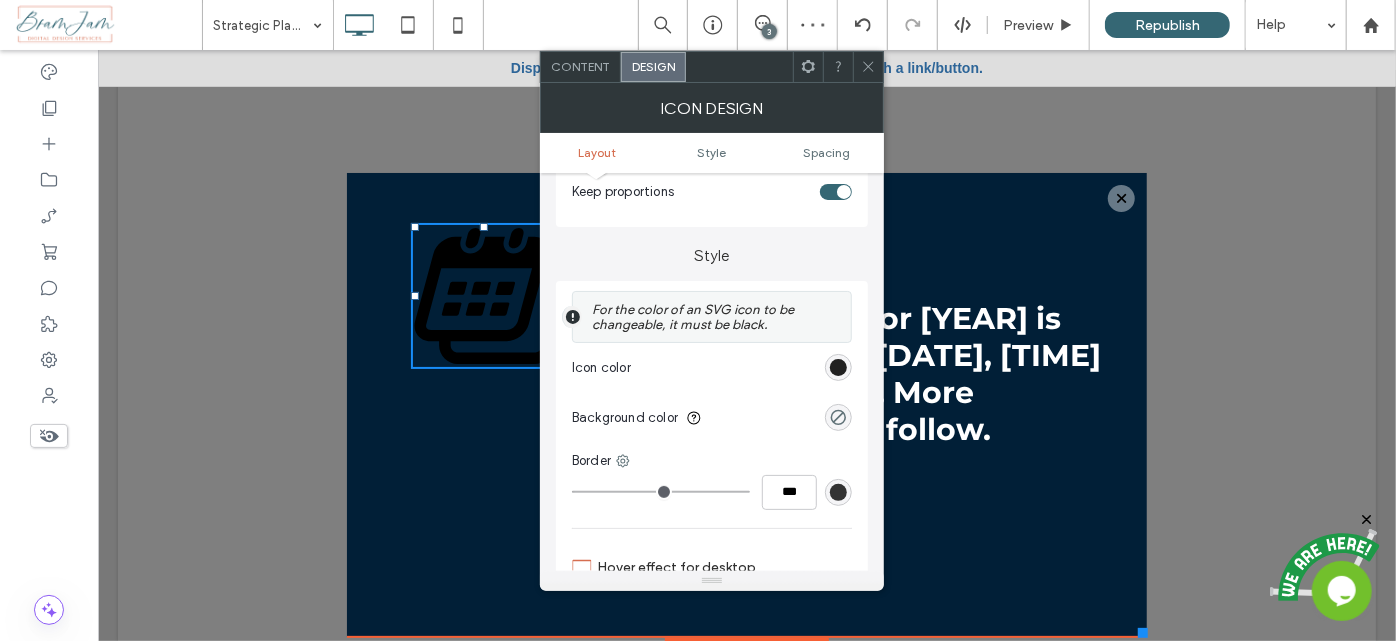 click at bounding box center (838, 367) 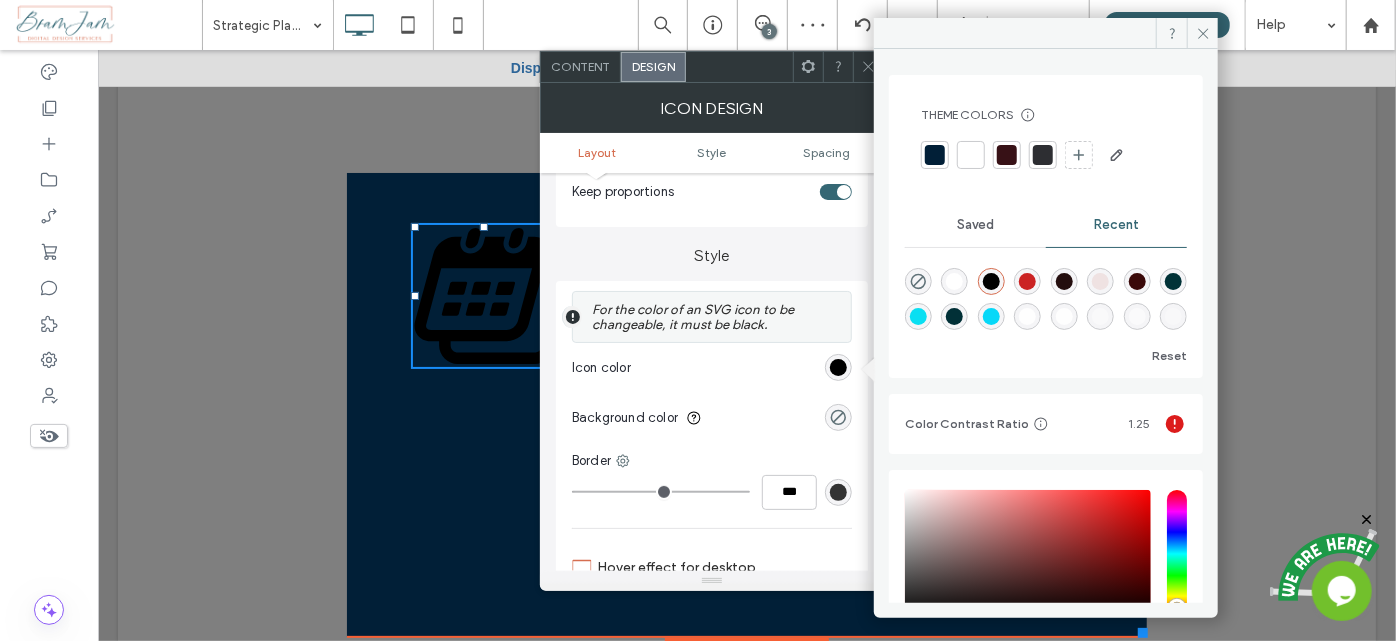 click at bounding box center (971, 155) 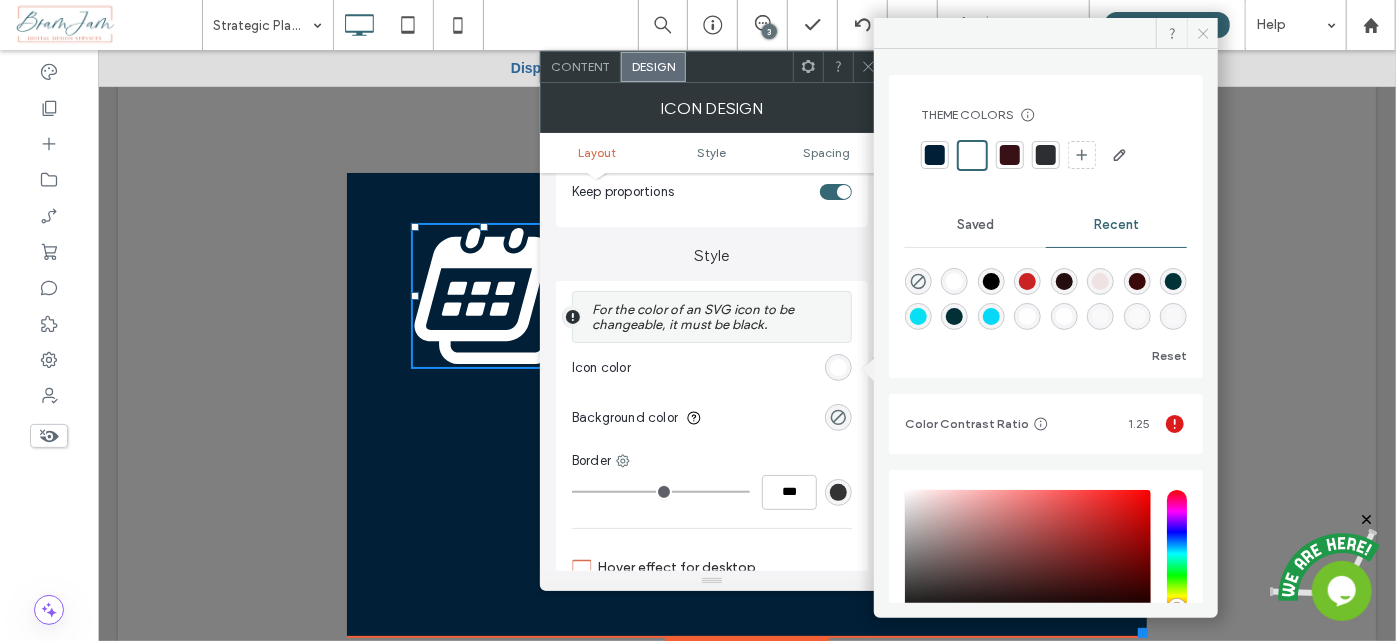 click 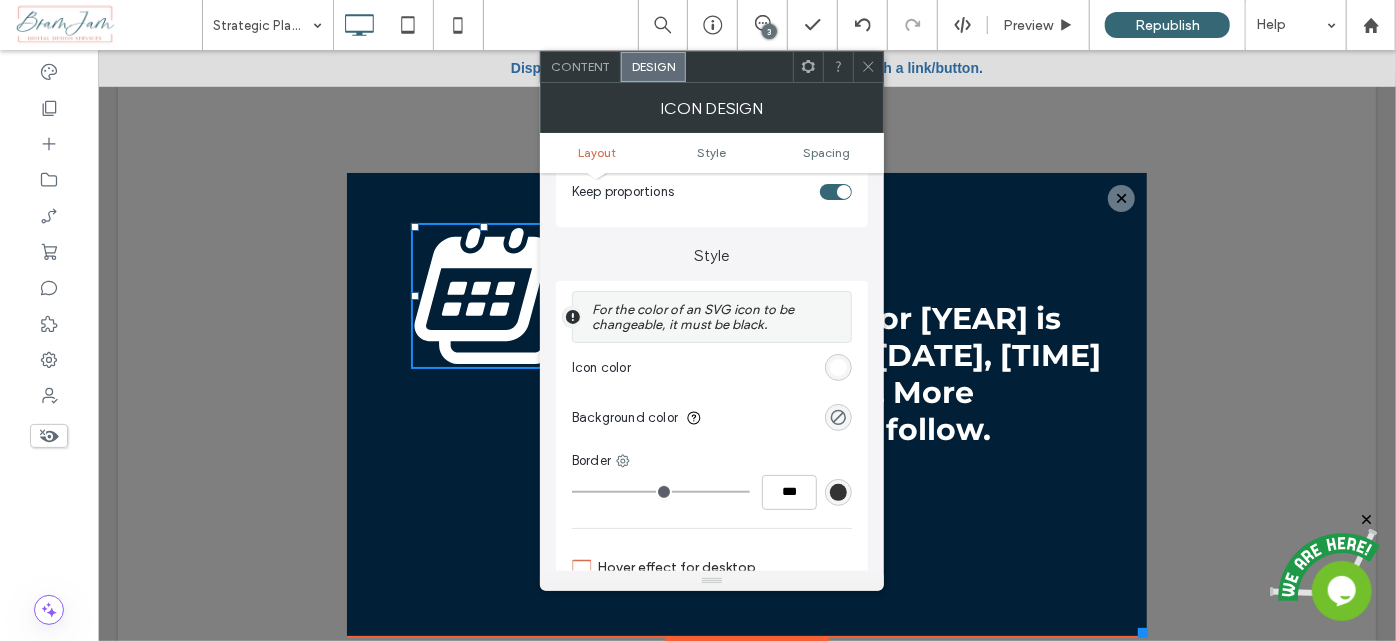 click 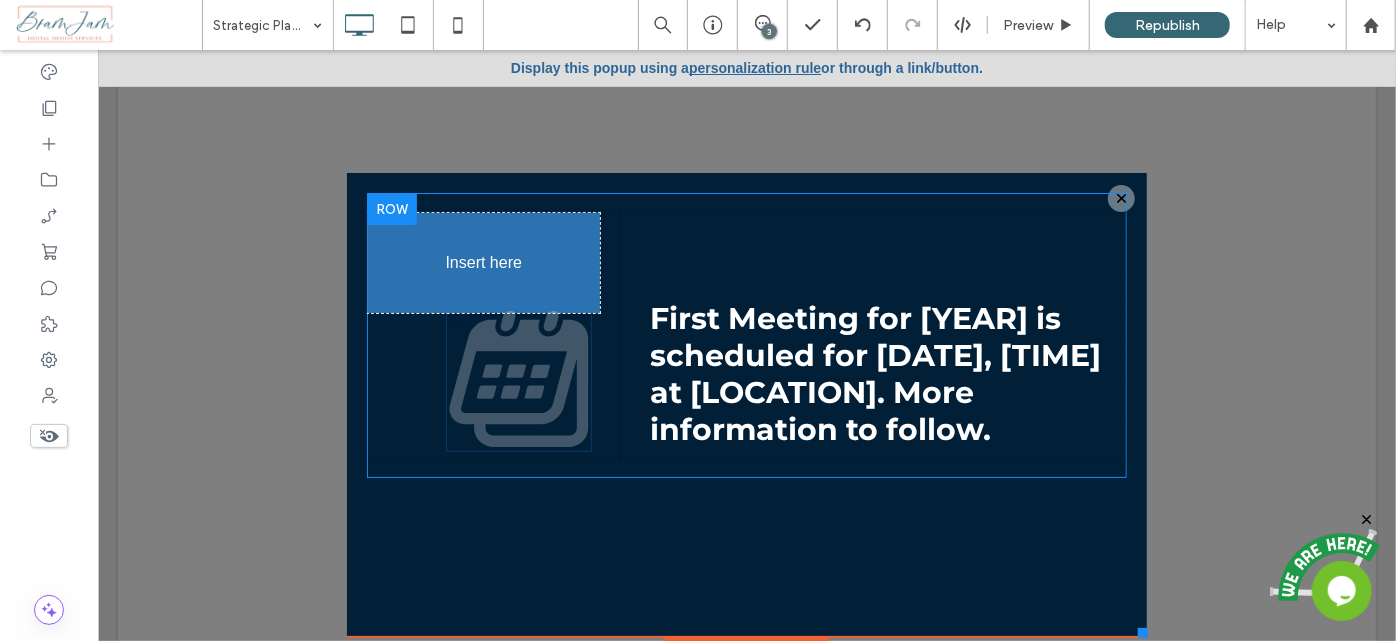 drag, startPoint x: 484, startPoint y: 287, endPoint x: 497, endPoint y: 371, distance: 85 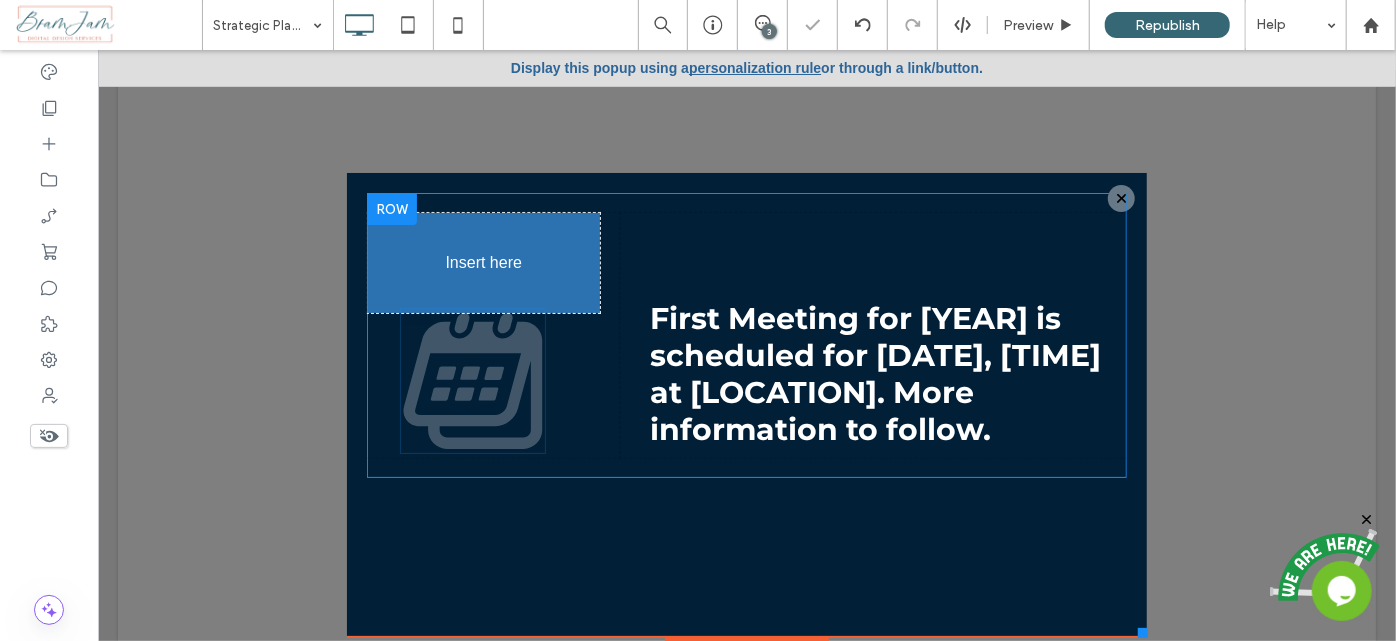 drag, startPoint x: 460, startPoint y: 298, endPoint x: 451, endPoint y: 401, distance: 103.392456 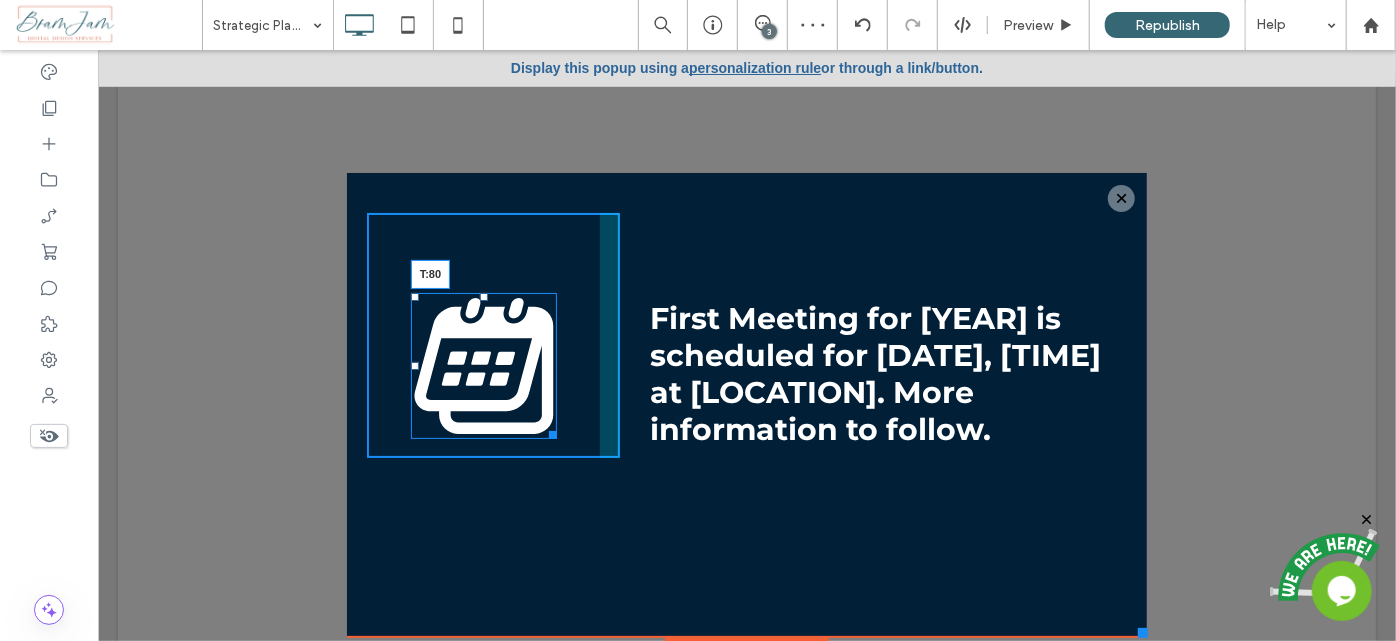 drag, startPoint x: 470, startPoint y: 226, endPoint x: 470, endPoint y: 298, distance: 72 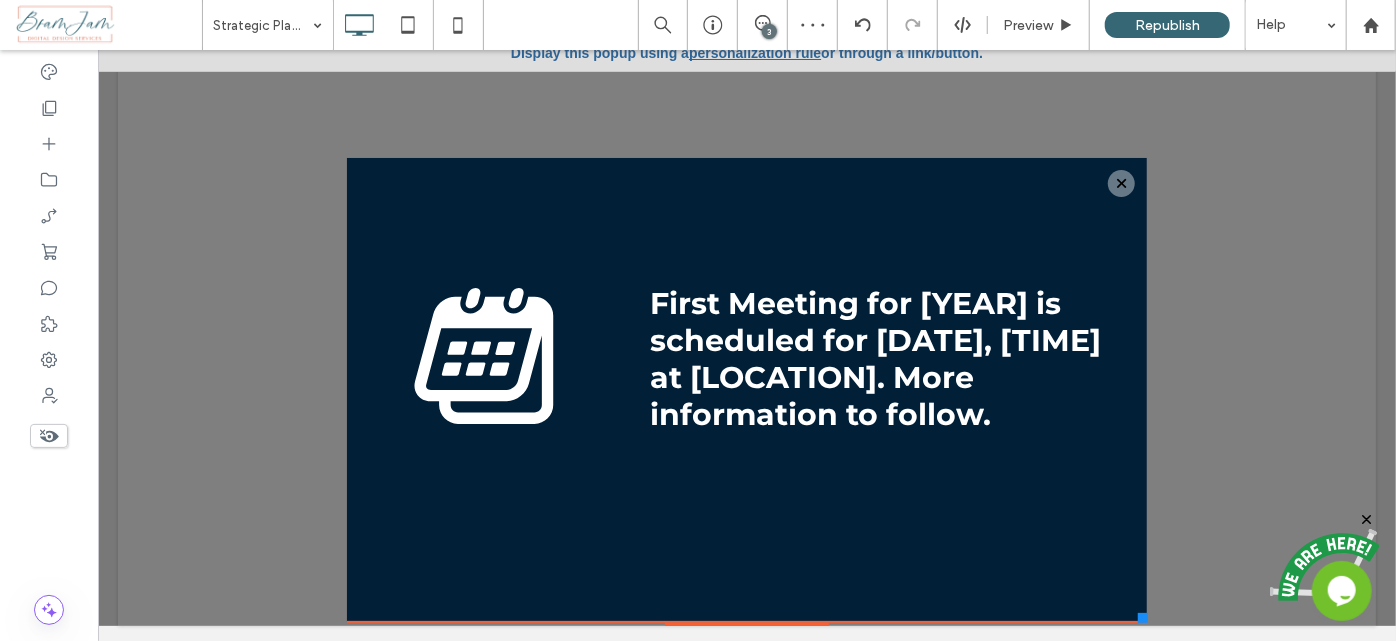 scroll, scrollTop: 19, scrollLeft: 0, axis: vertical 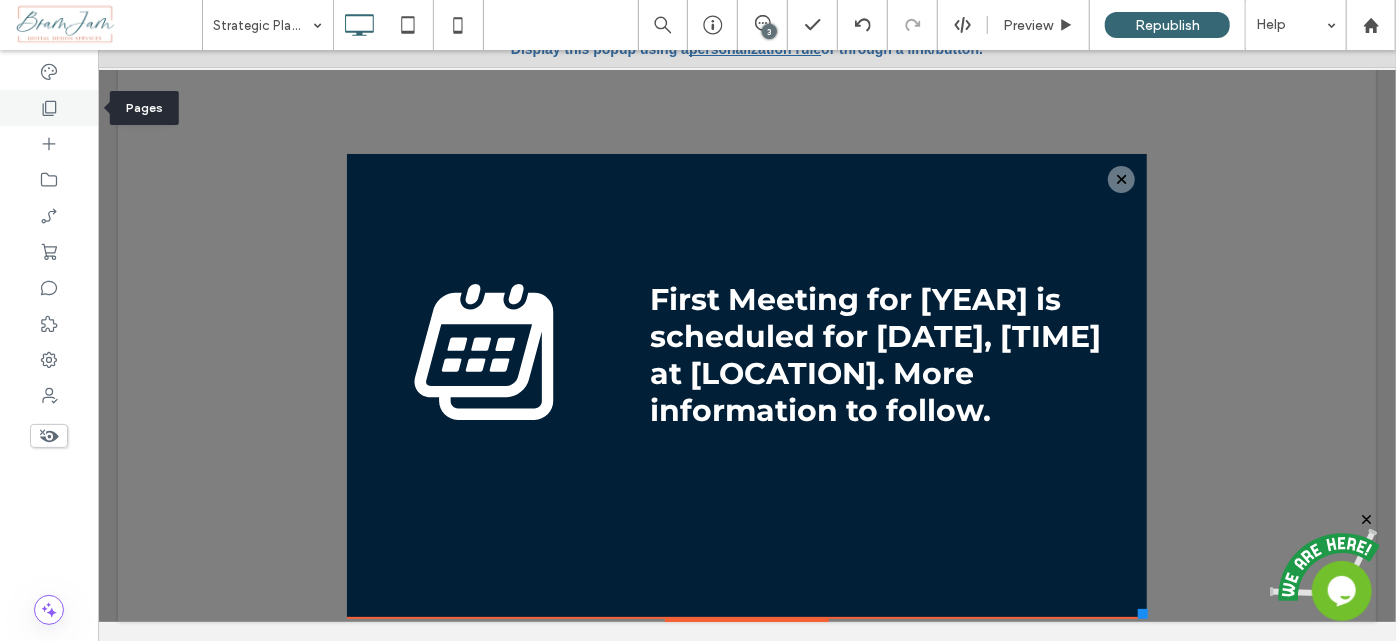 click 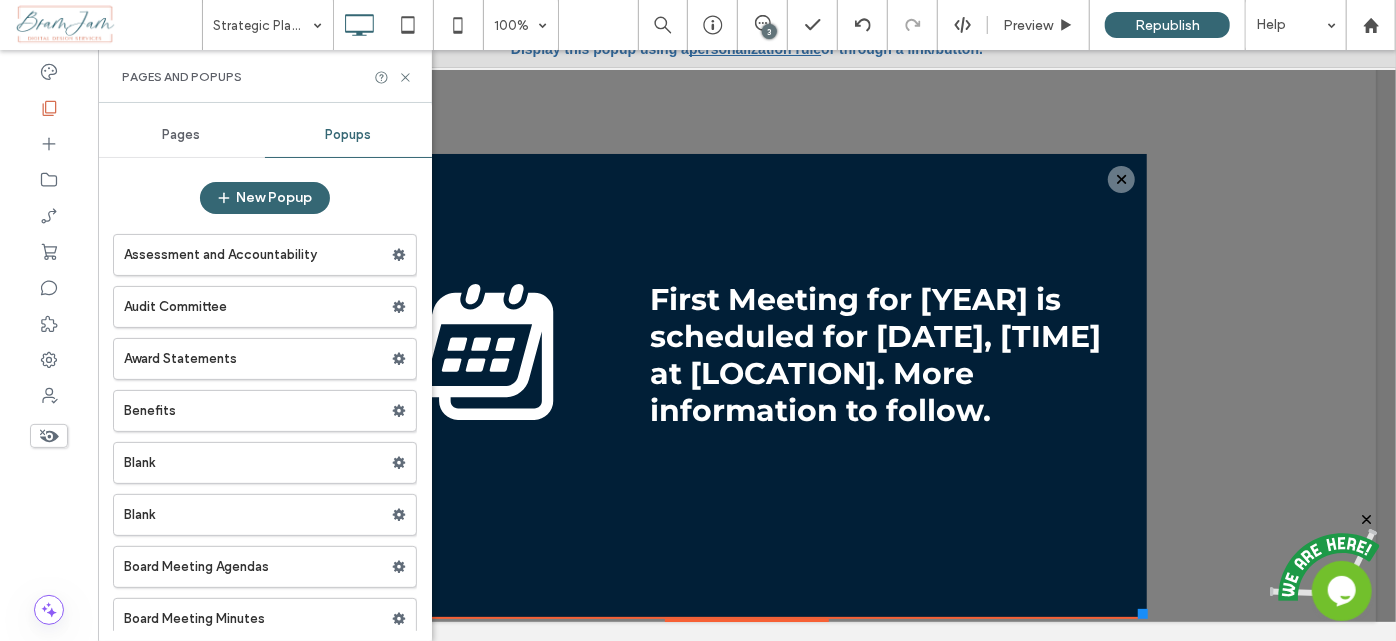click on "Pages" at bounding box center [182, 135] 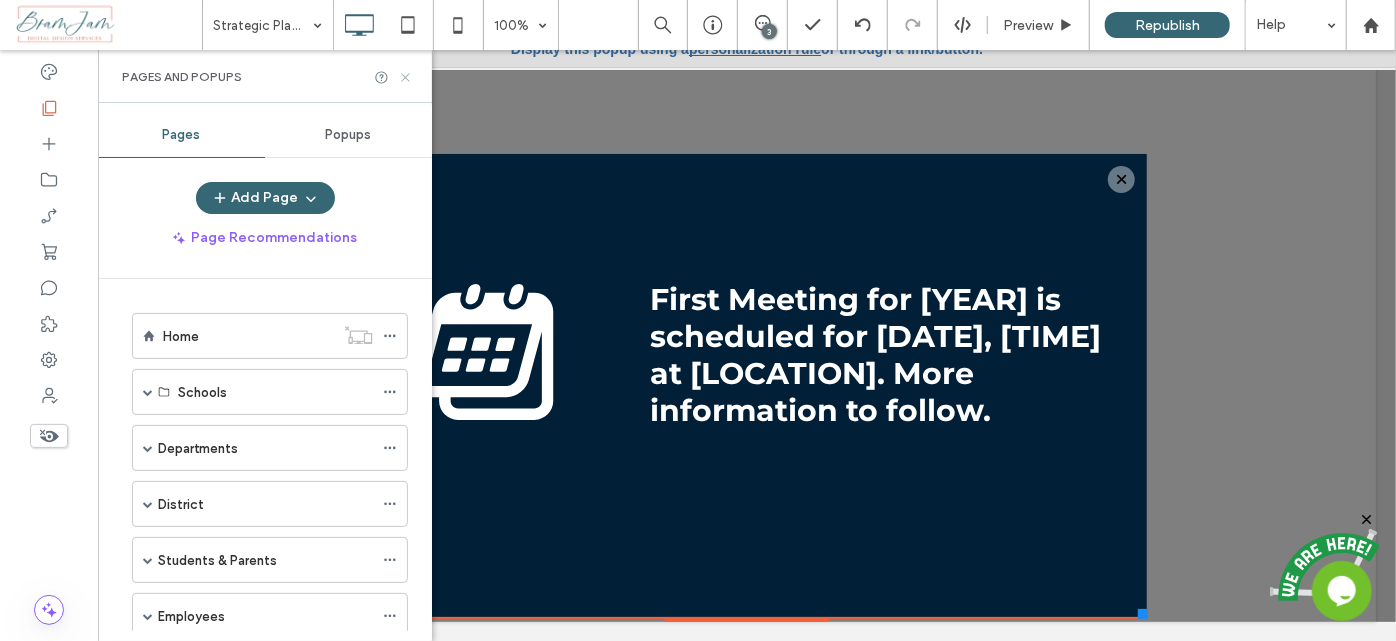 click 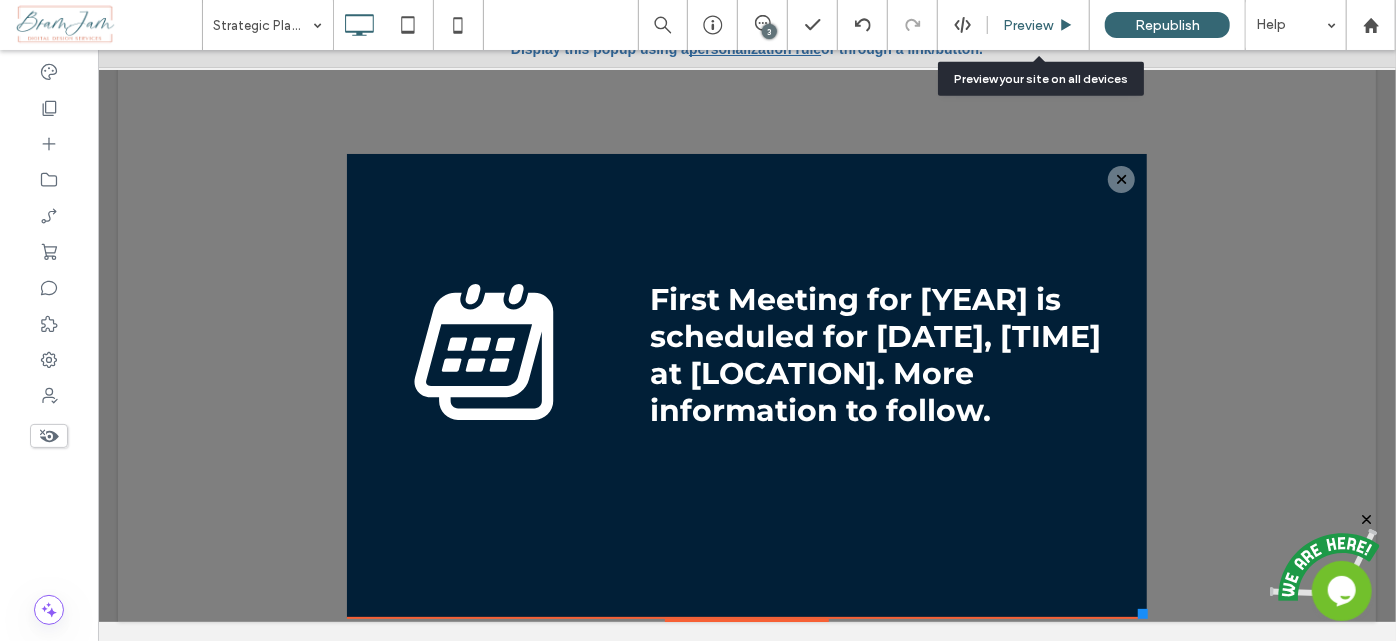 click on "Preview" at bounding box center (1039, 25) 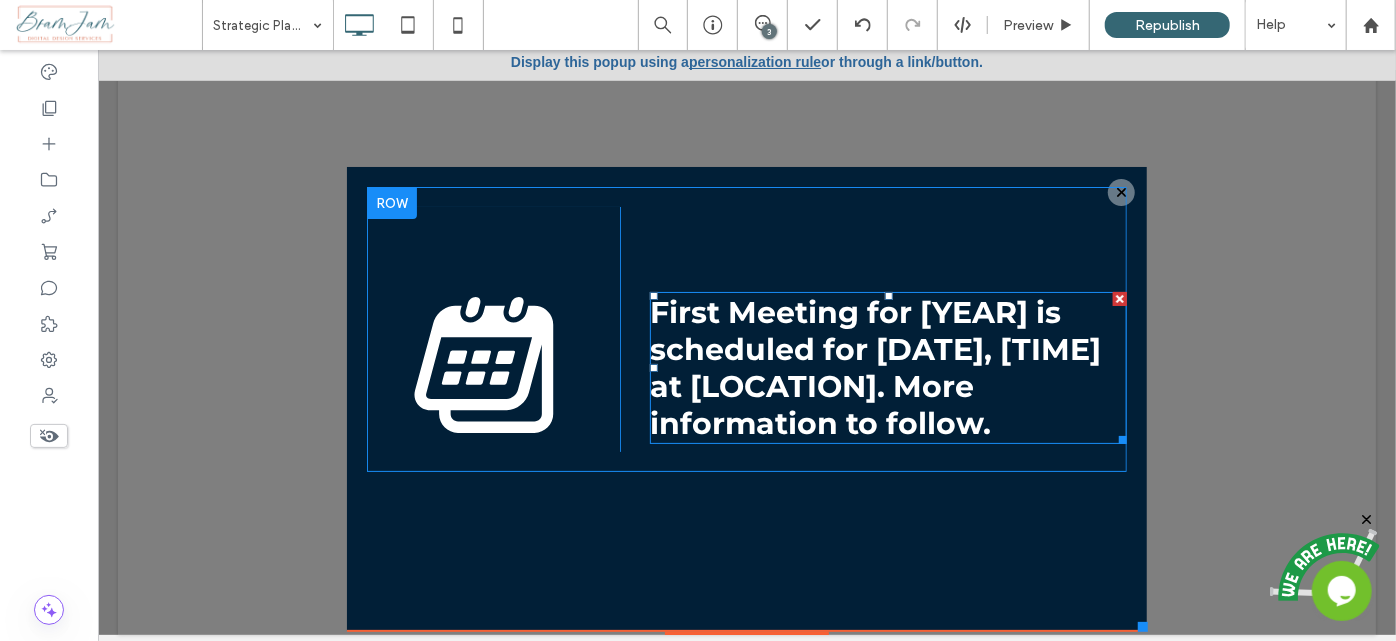 scroll, scrollTop: 0, scrollLeft: 0, axis: both 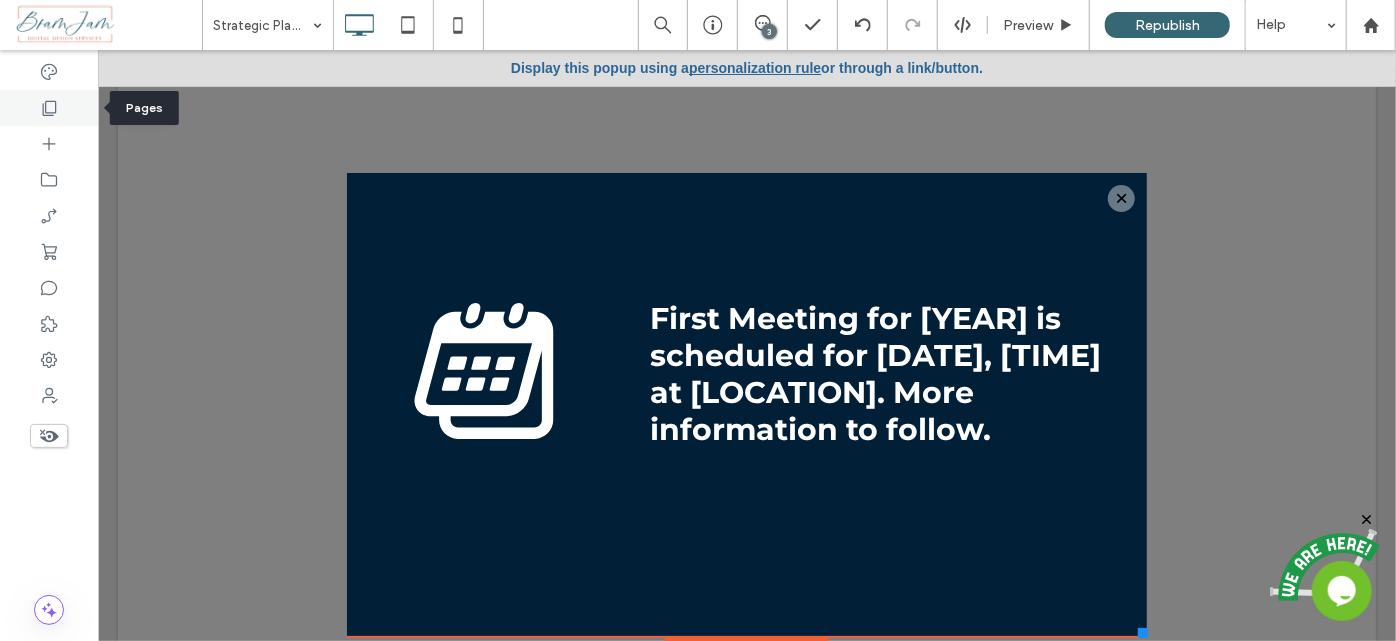 click 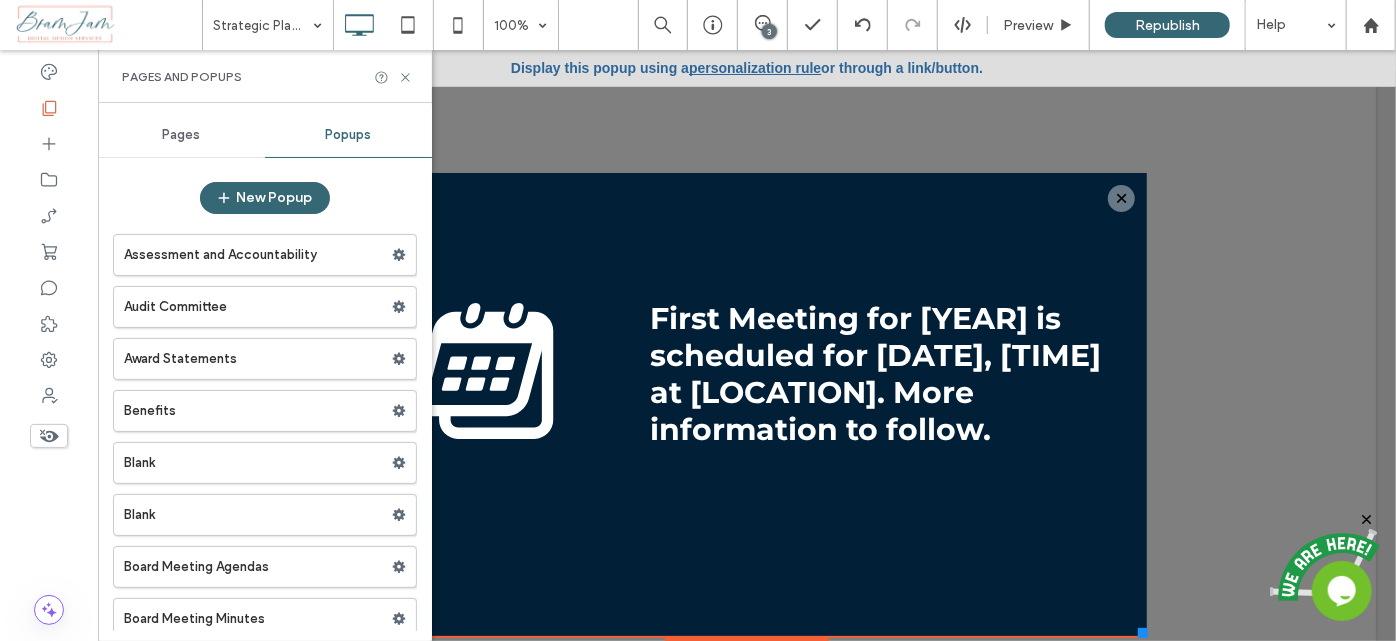 click on "Pages" at bounding box center (182, 135) 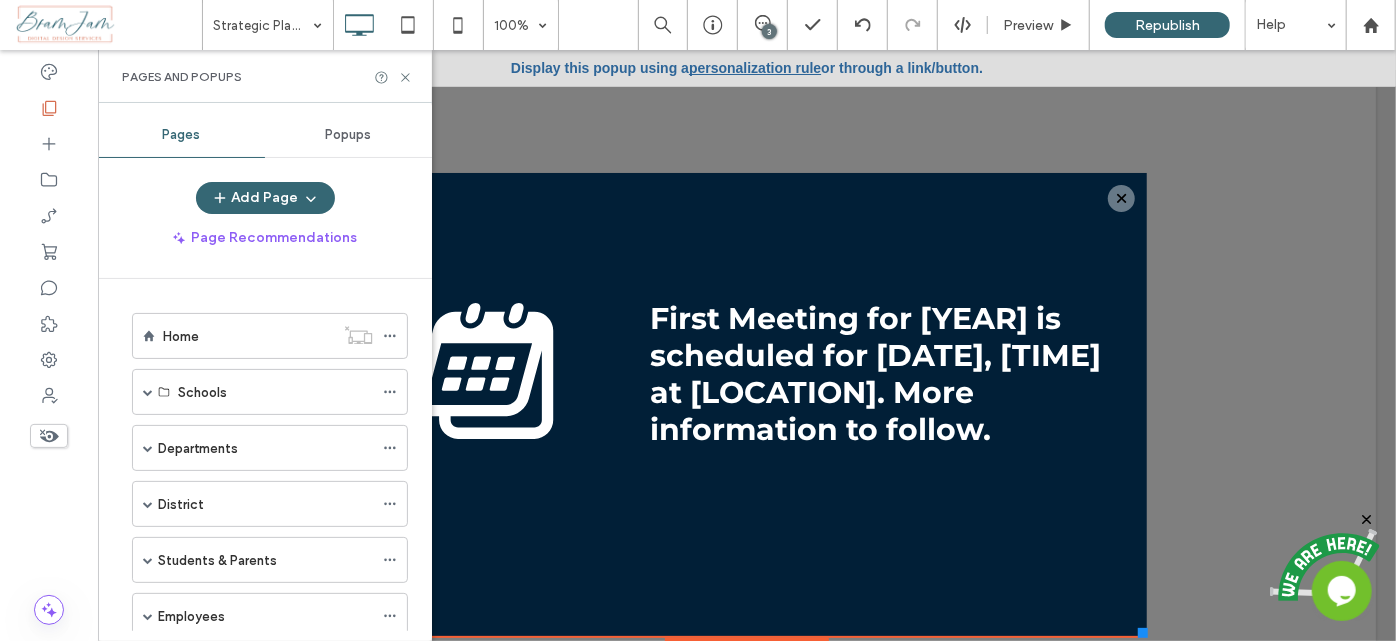 click on "Pages" at bounding box center [181, 135] 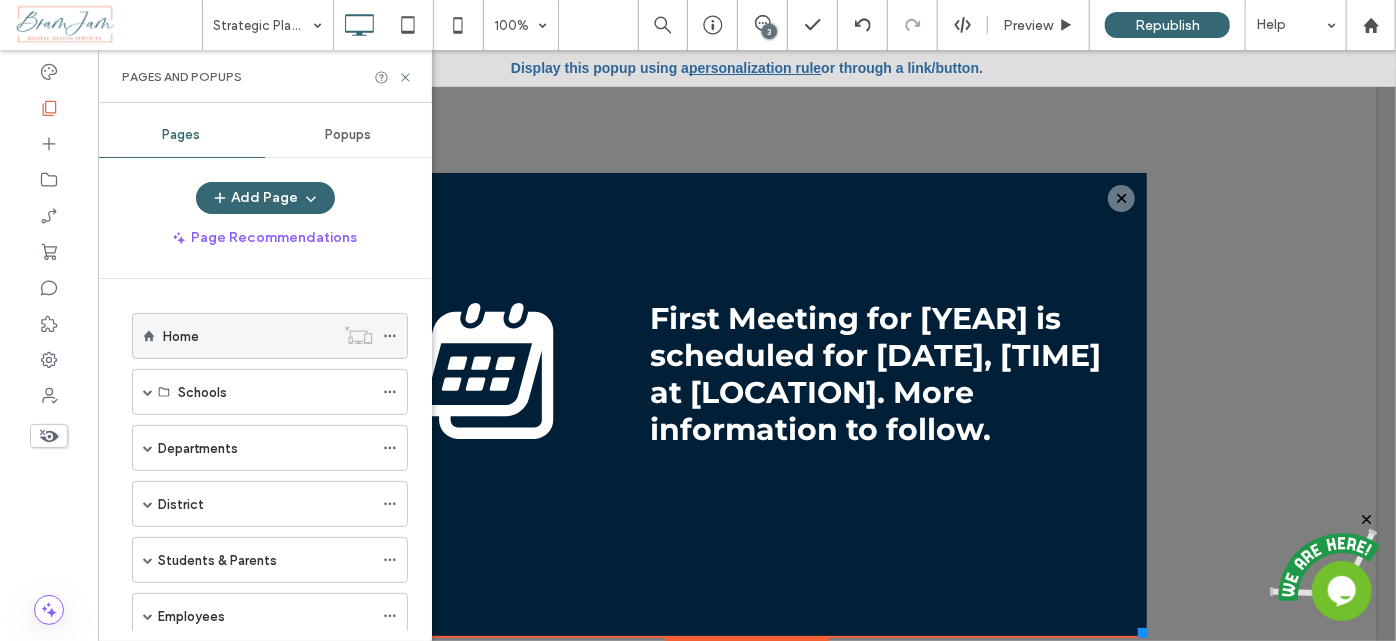 click on "Home" at bounding box center (248, 336) 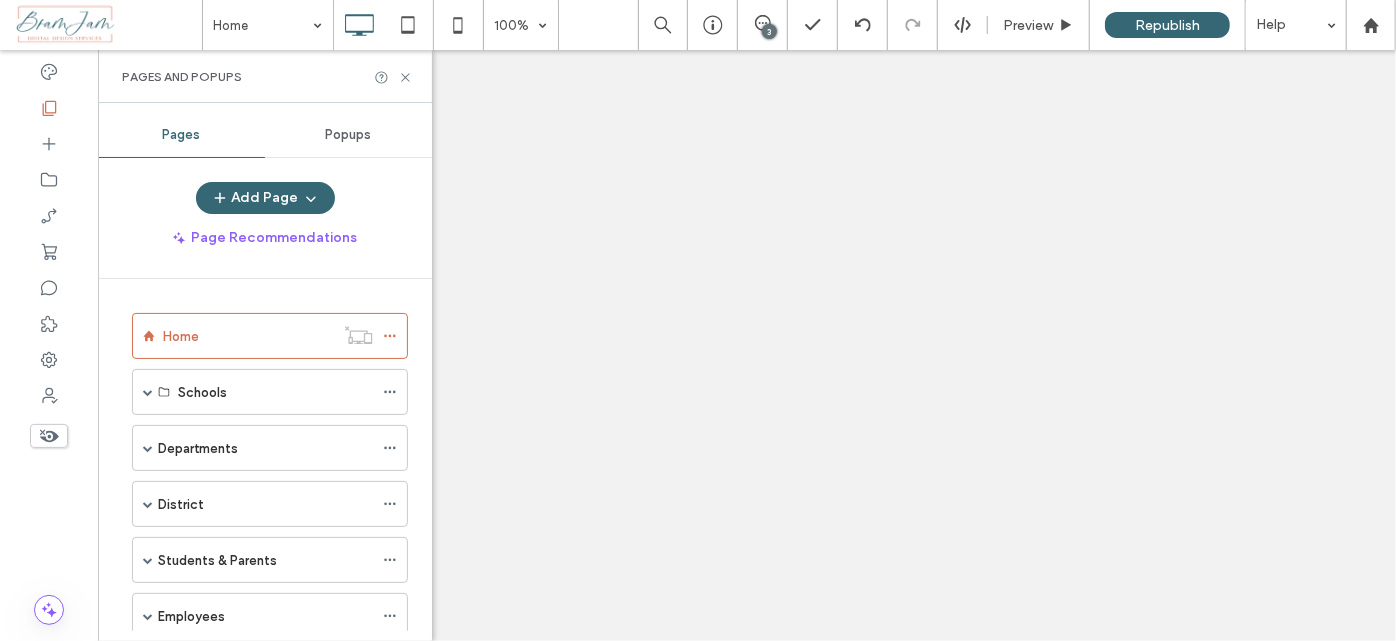click 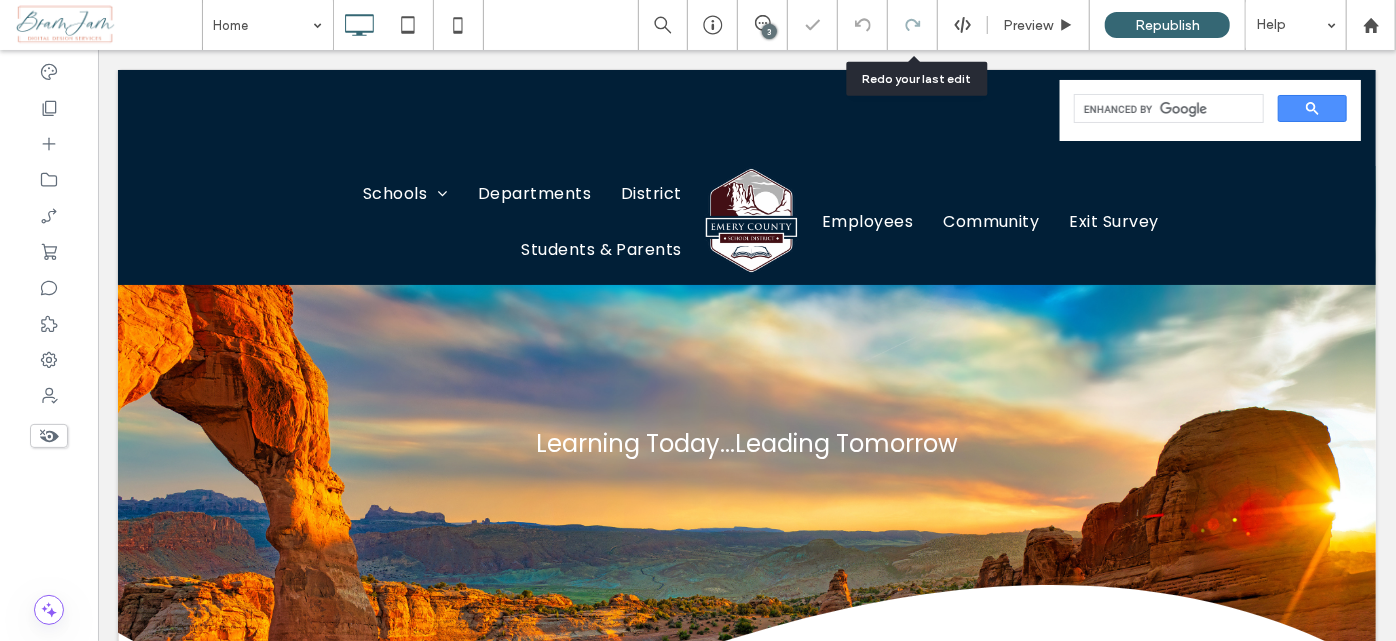 scroll, scrollTop: 0, scrollLeft: 0, axis: both 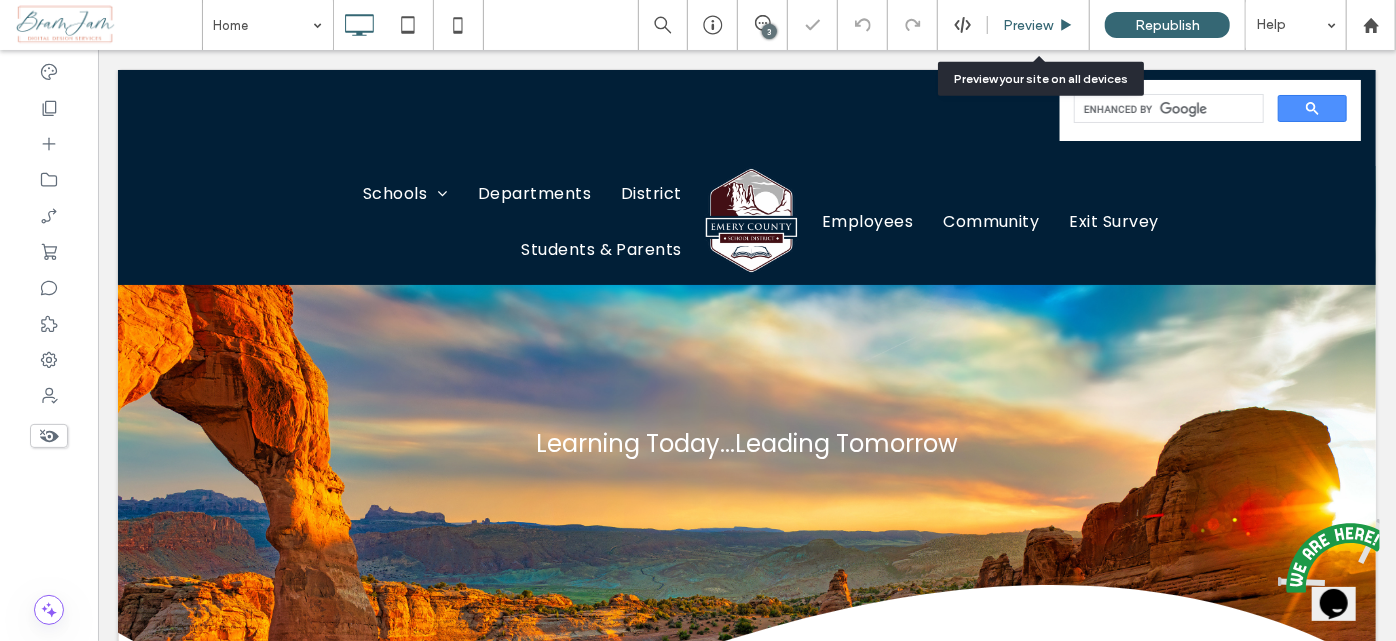 click on "Preview" at bounding box center [1039, 25] 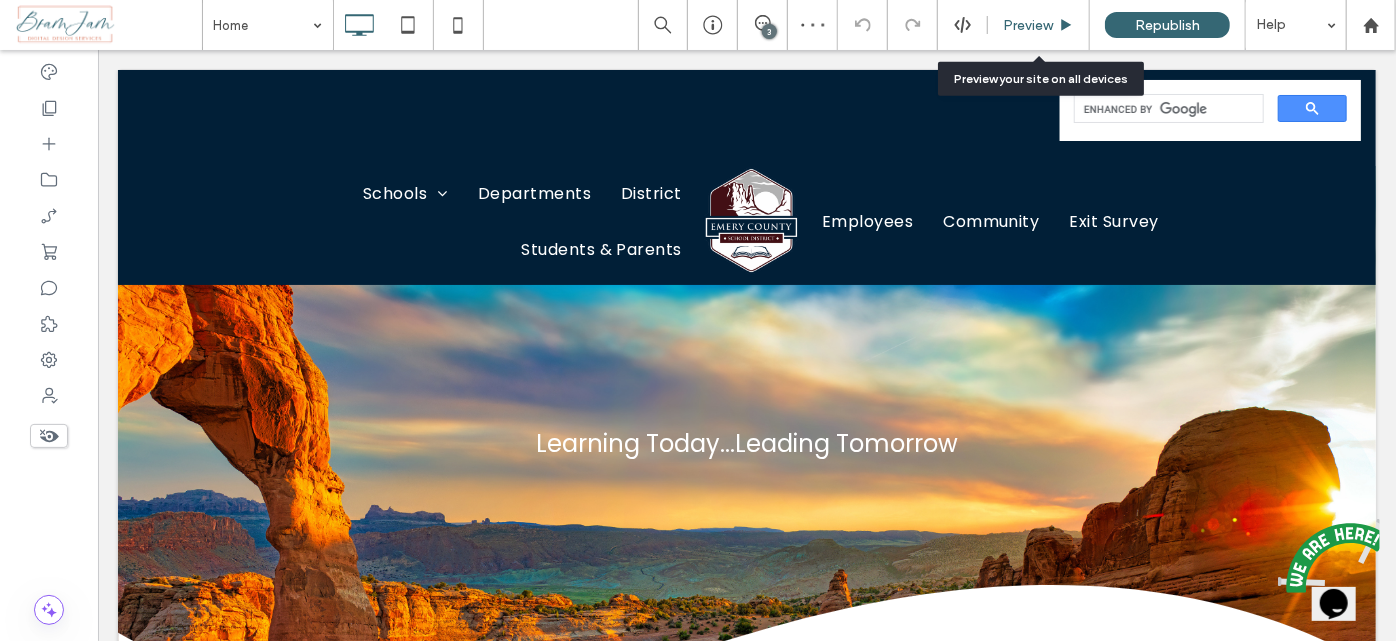 click on "Preview" at bounding box center [1028, 25] 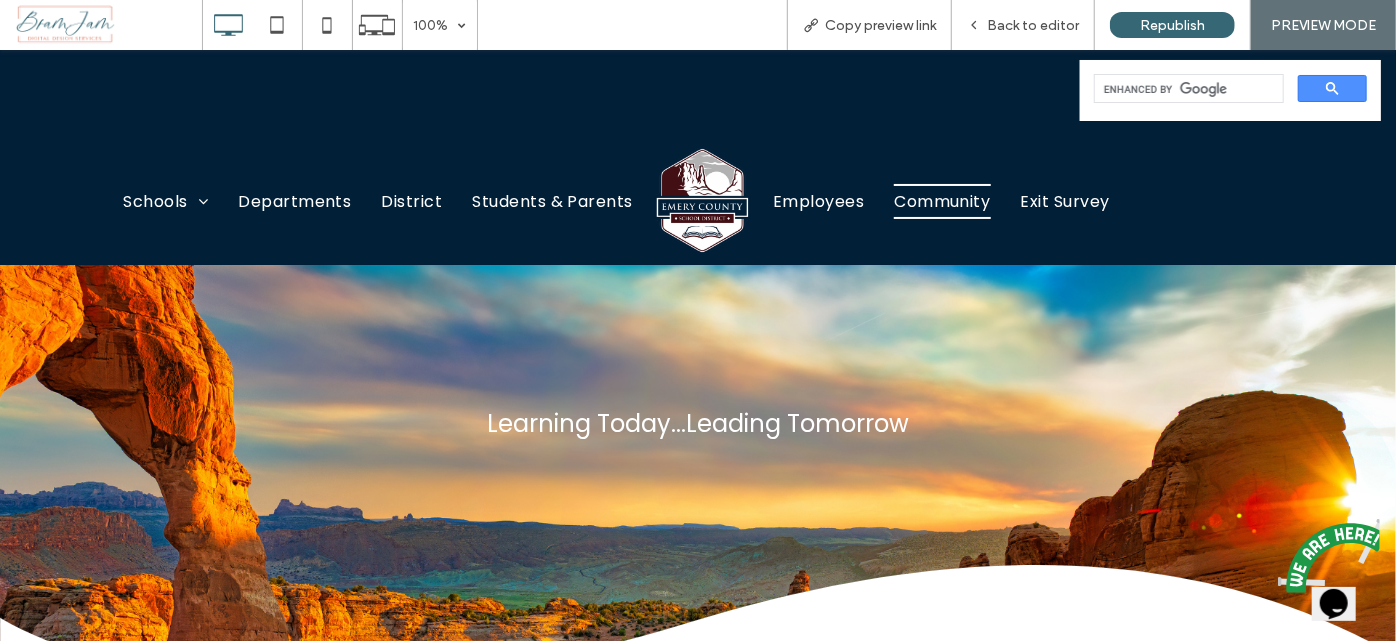 click on "Community" at bounding box center [942, 200] 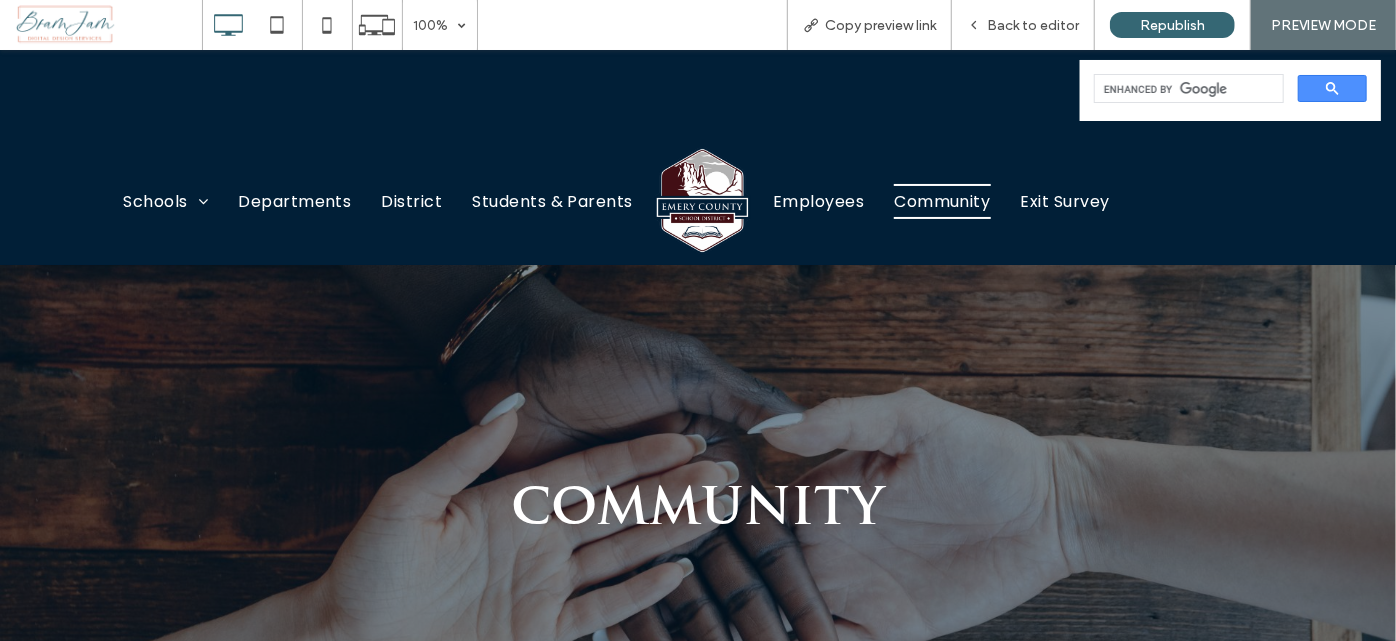 scroll, scrollTop: 0, scrollLeft: 0, axis: both 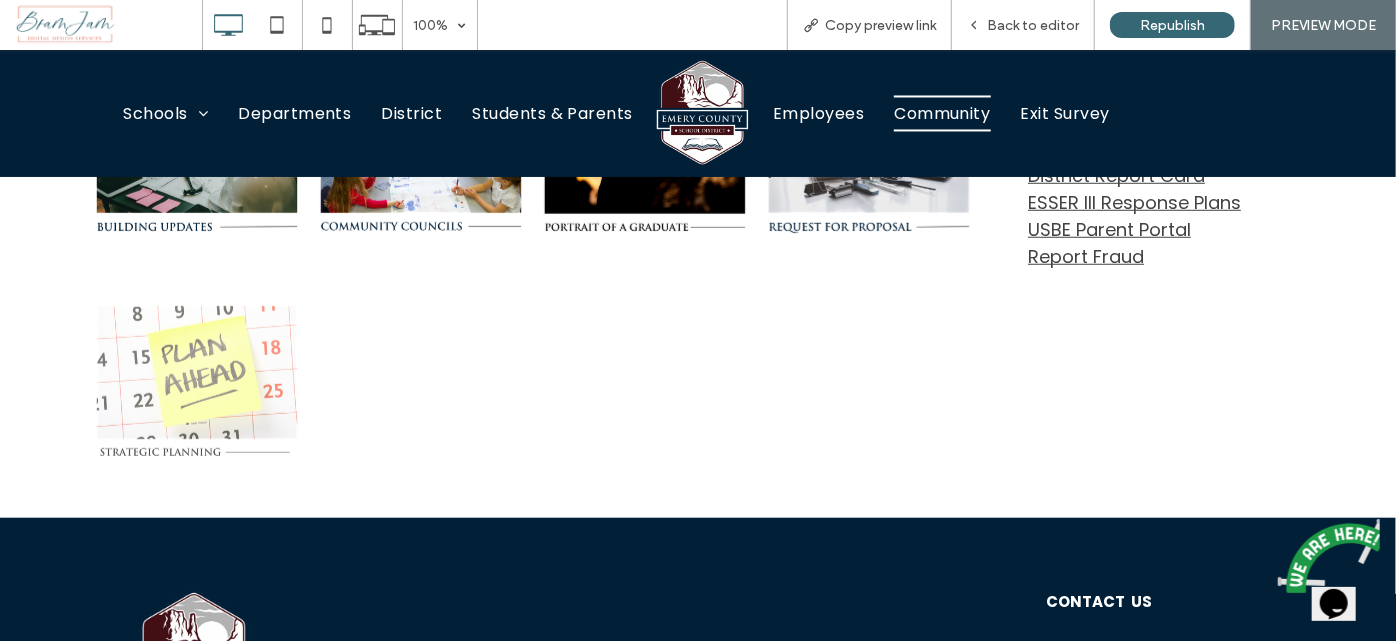 click at bounding box center [197, 380] 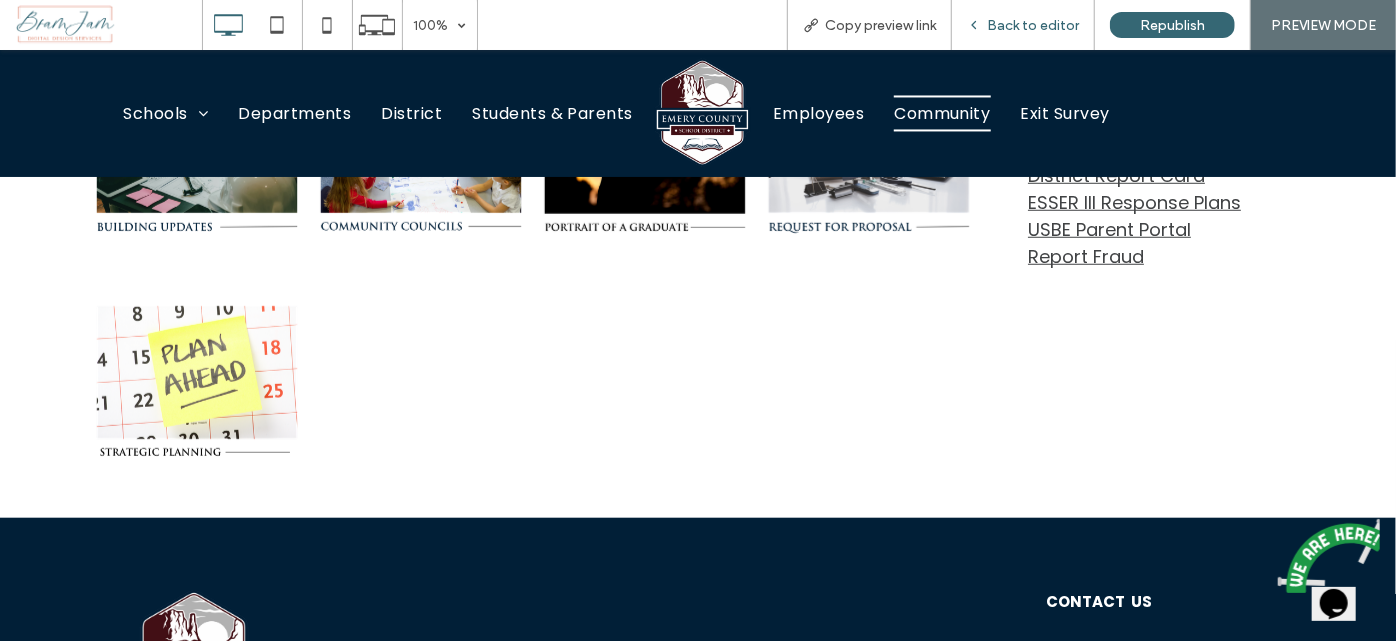 click on "Back to editor" at bounding box center (1023, 25) 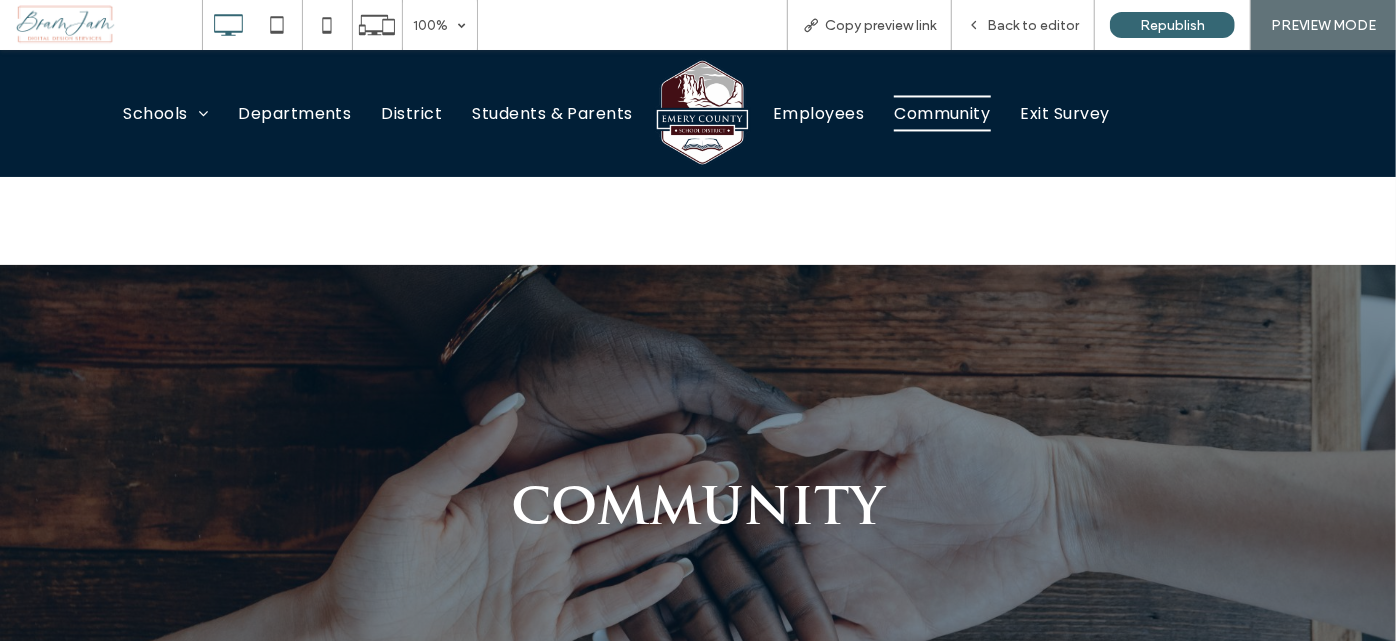 scroll, scrollTop: 727, scrollLeft: 0, axis: vertical 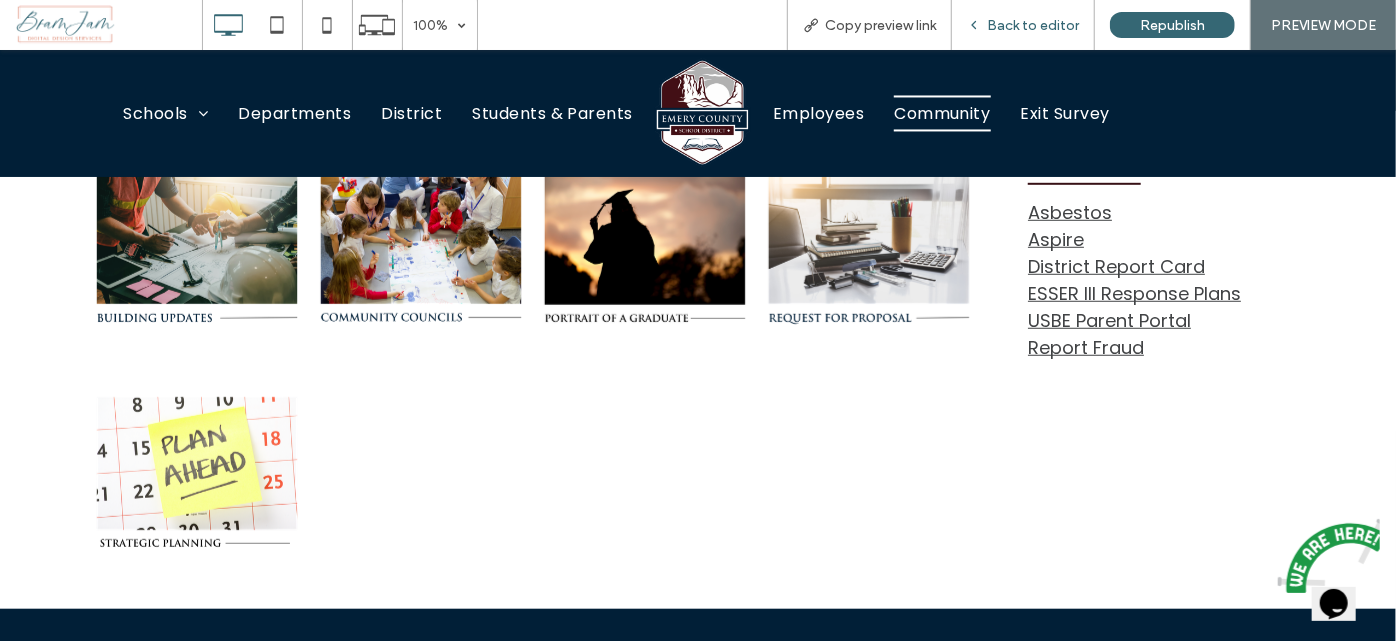 click on "Back to editor" at bounding box center (1033, 25) 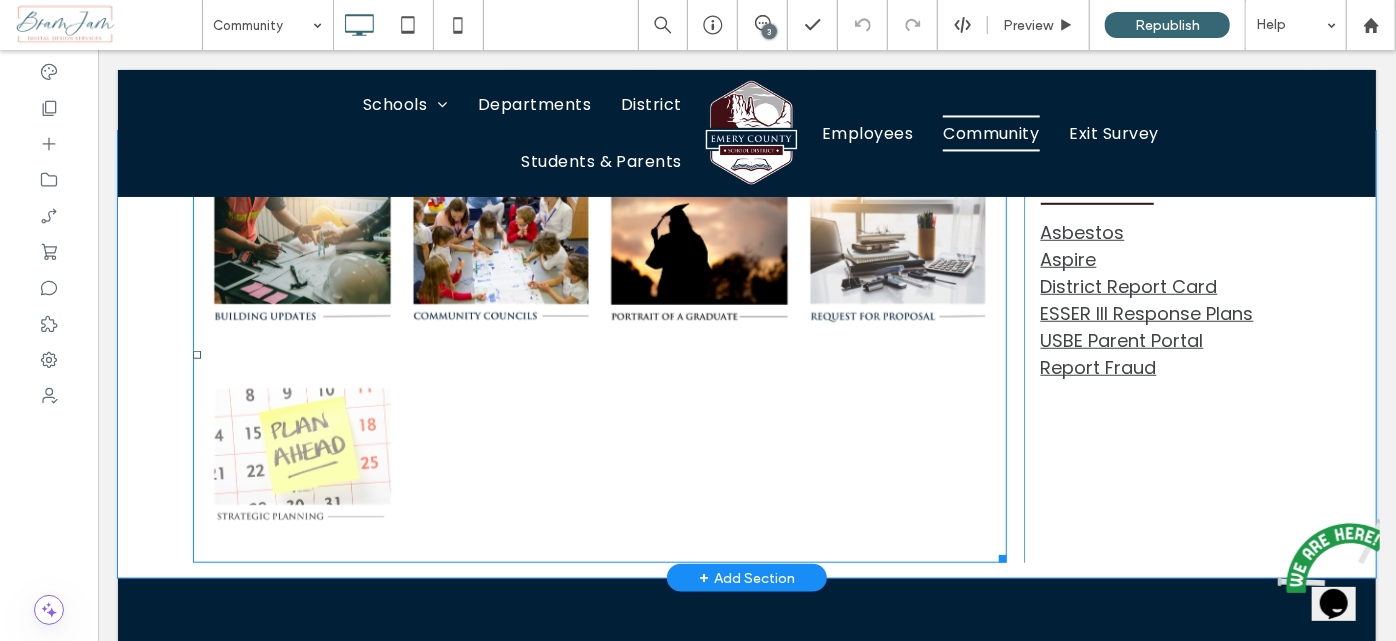 click at bounding box center [301, 453] 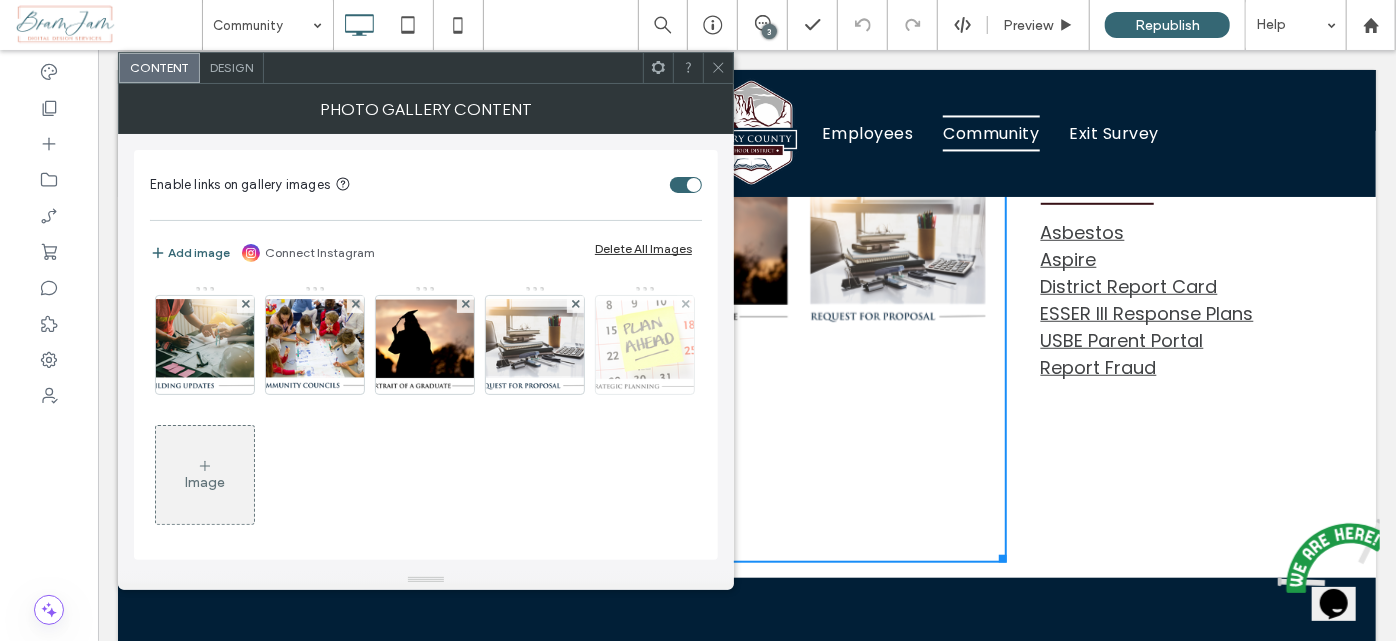 click at bounding box center (645, 345) 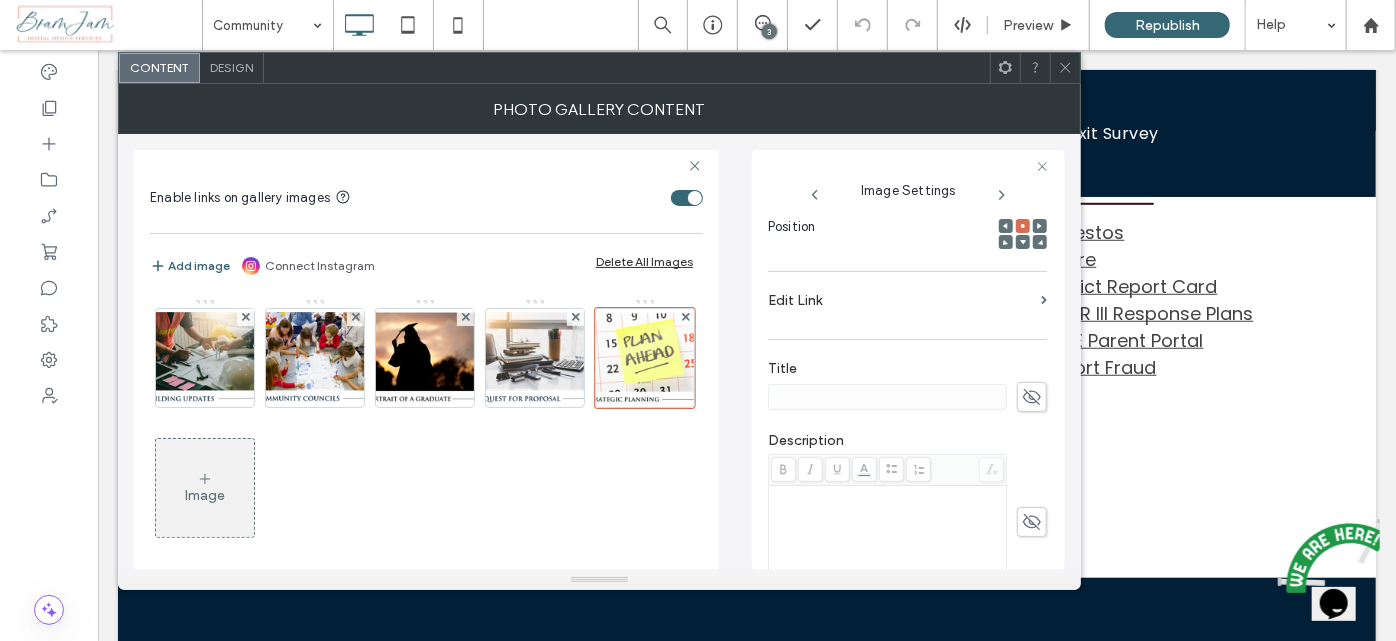 scroll, scrollTop: 116, scrollLeft: 0, axis: vertical 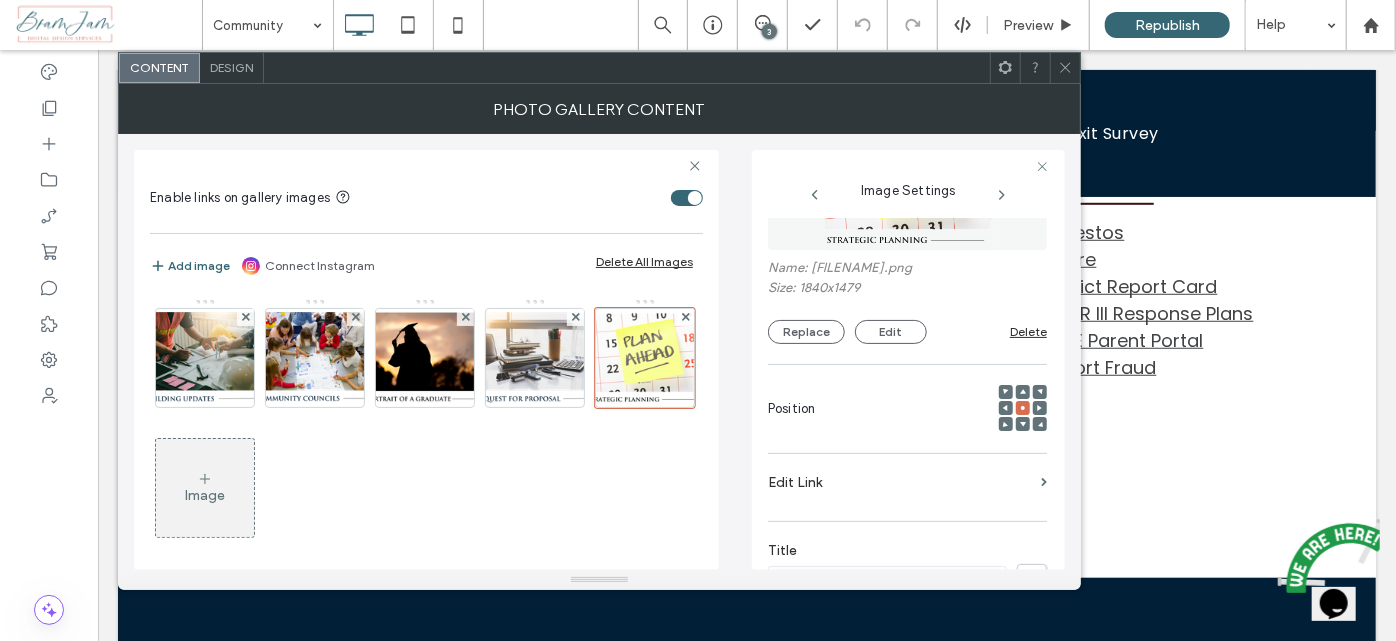 click on "Edit Link" at bounding box center [900, 482] 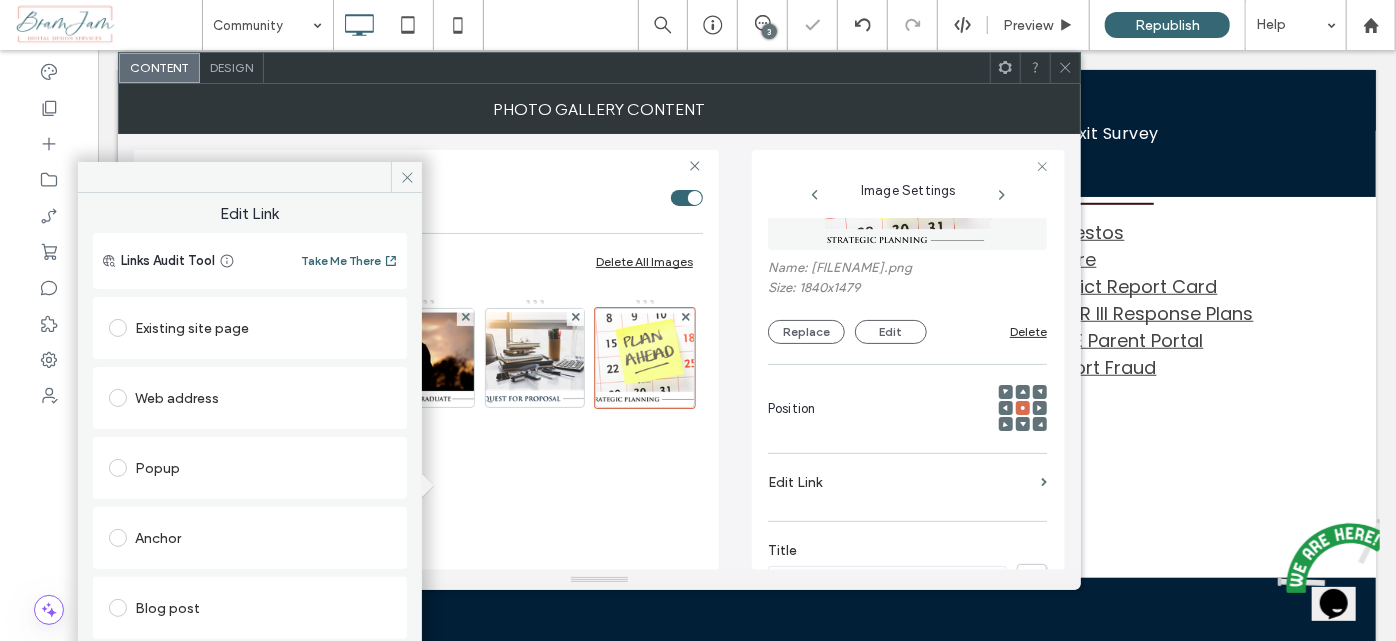 click on "Popup" at bounding box center [250, 468] 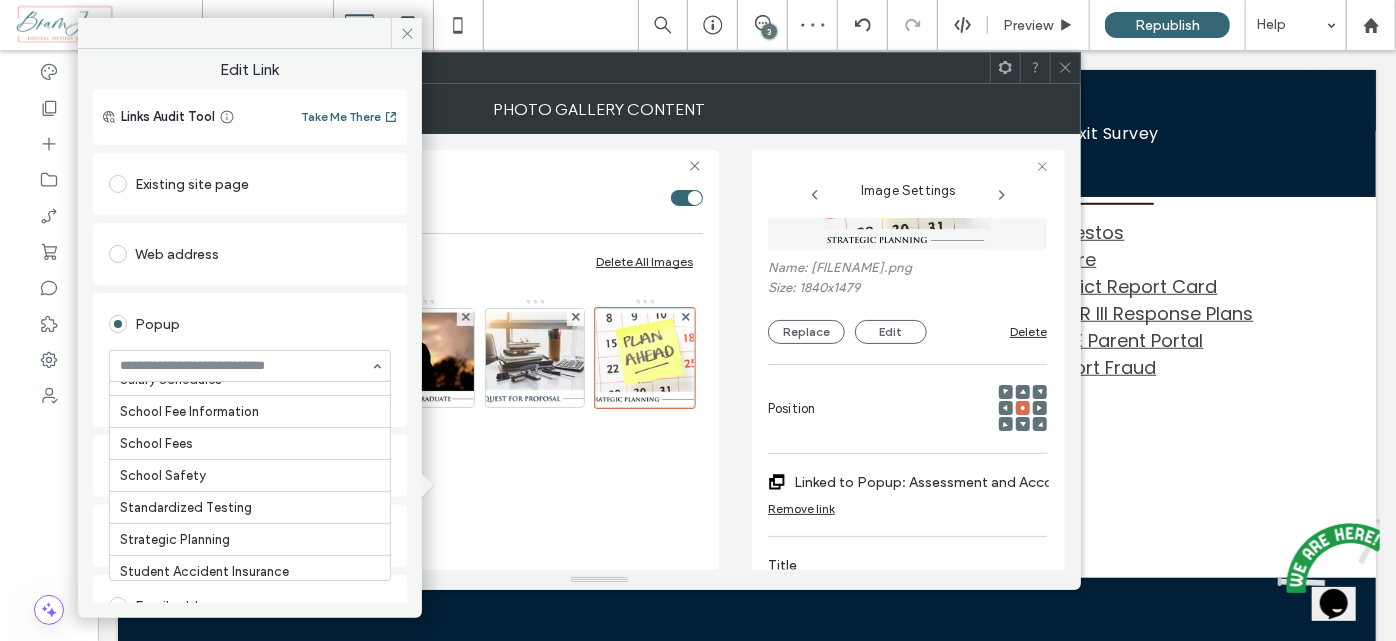 scroll, scrollTop: 684, scrollLeft: 0, axis: vertical 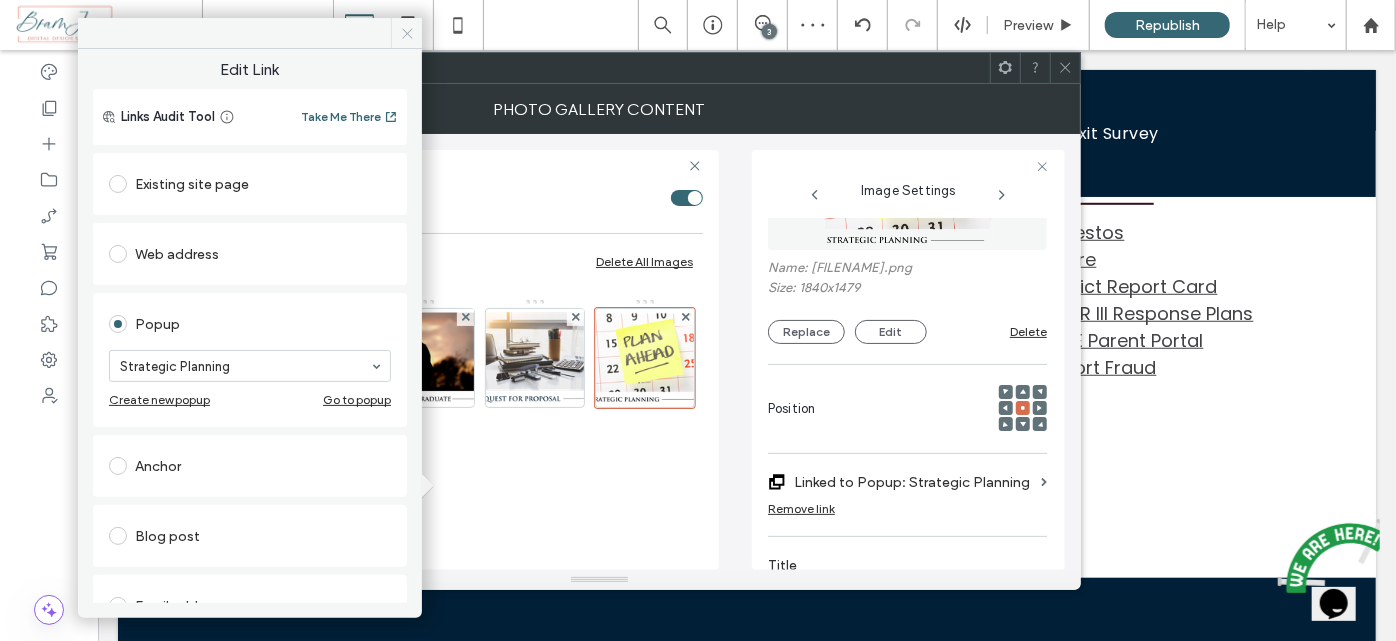 click at bounding box center (406, 33) 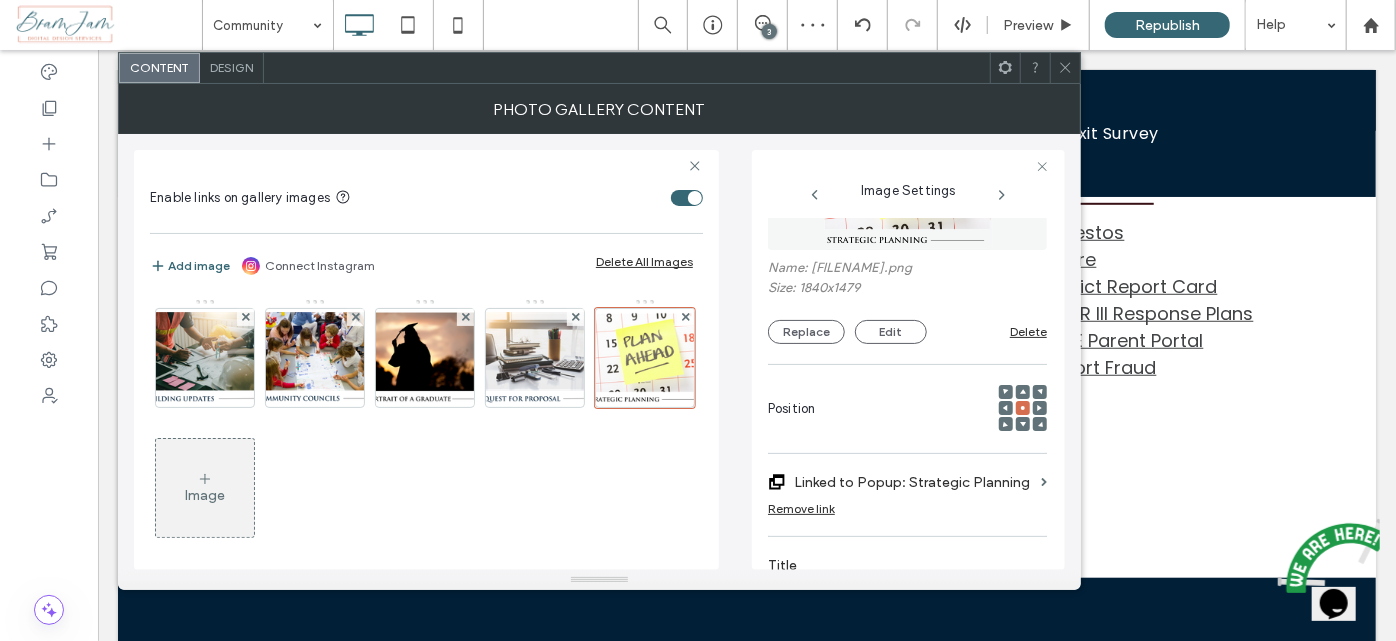 click 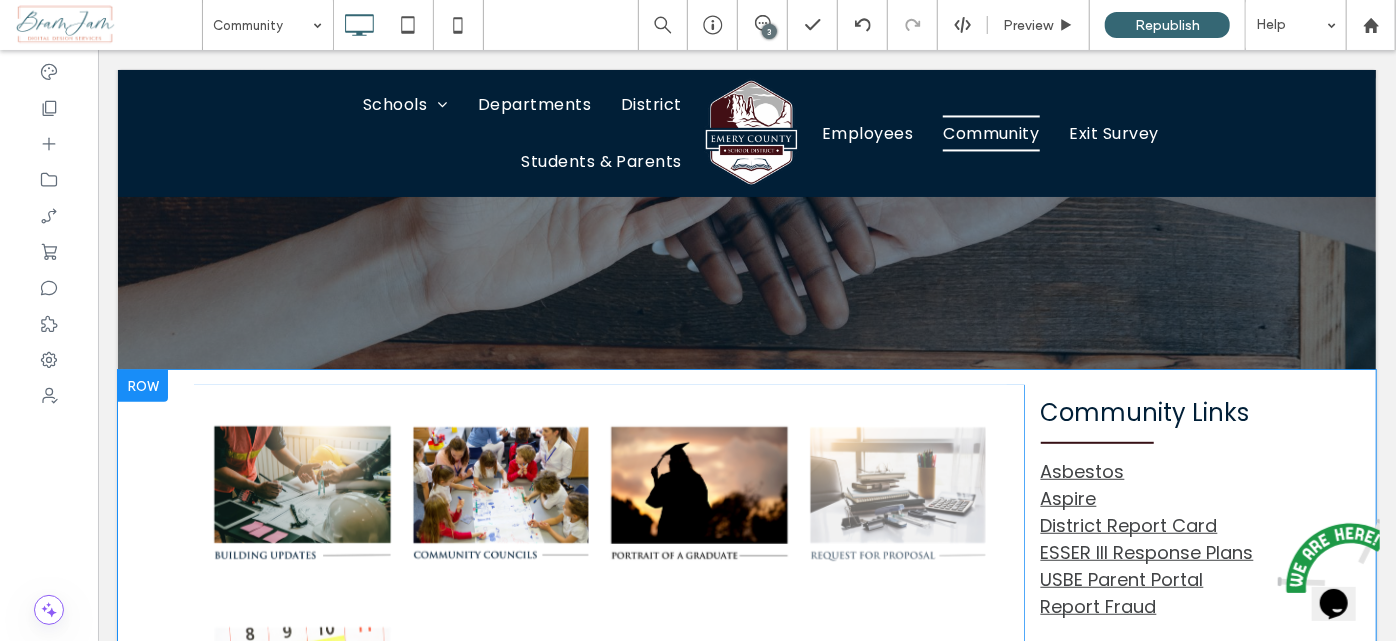 scroll, scrollTop: 545, scrollLeft: 0, axis: vertical 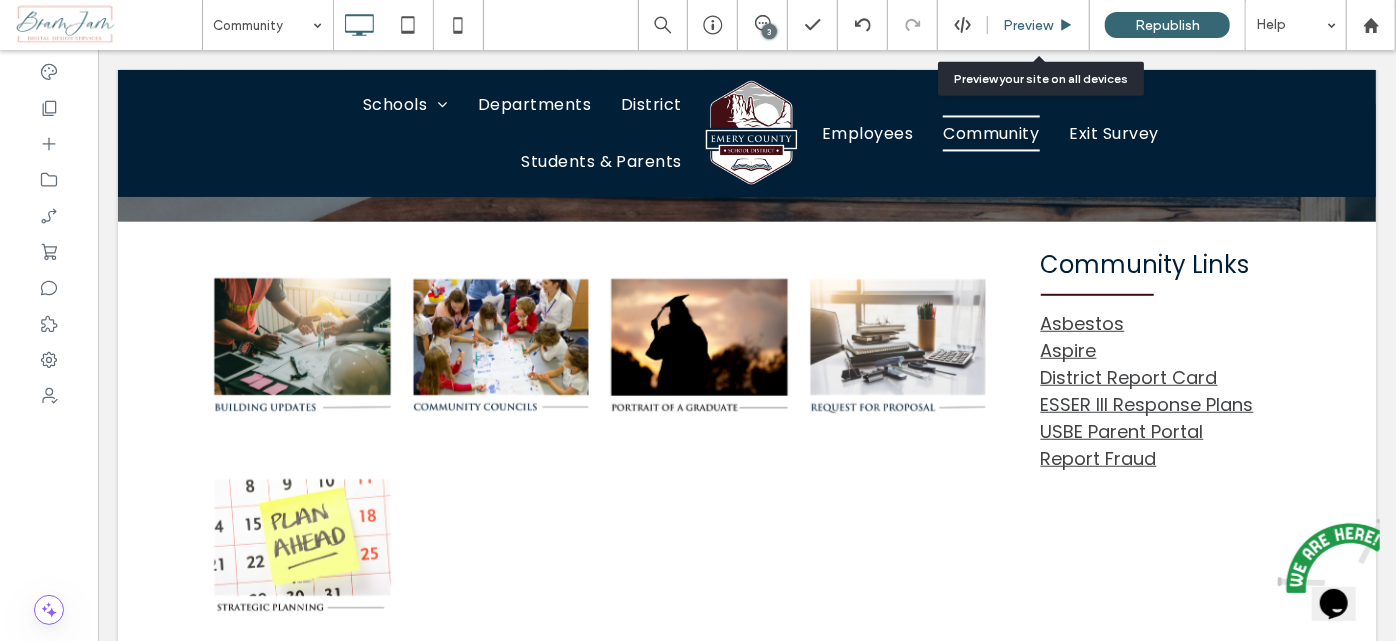 click on "Preview" at bounding box center [1028, 25] 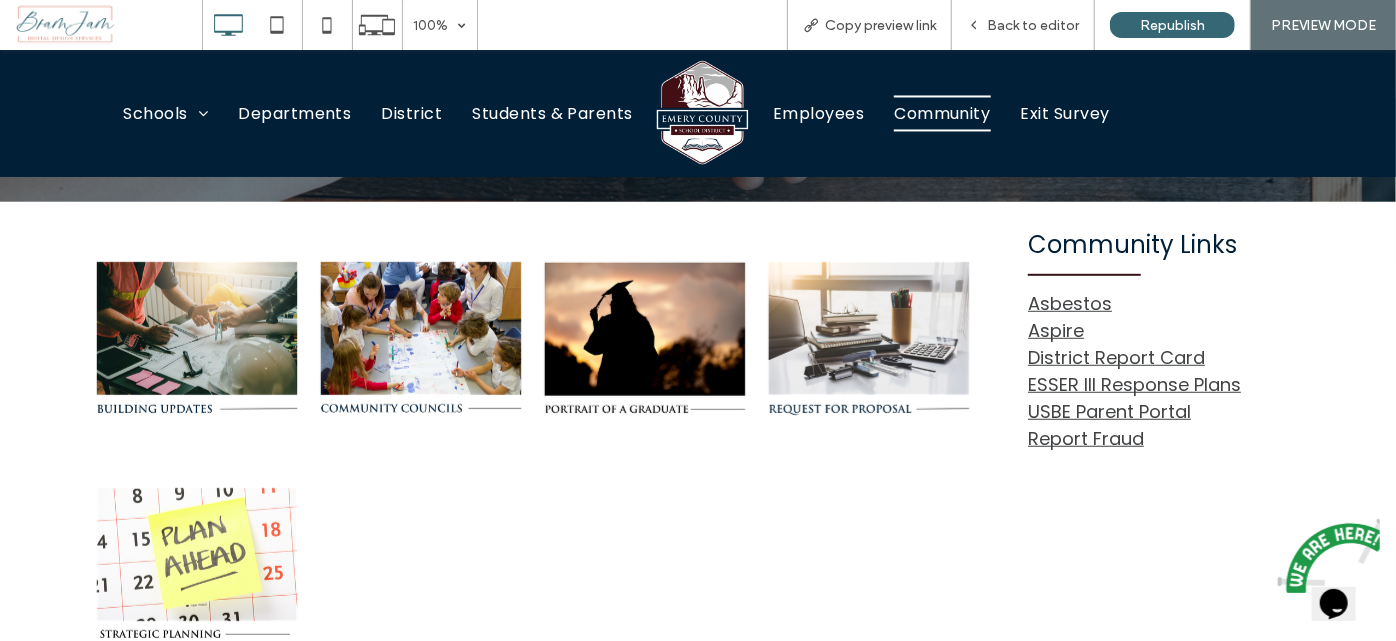 scroll, scrollTop: 636, scrollLeft: 0, axis: vertical 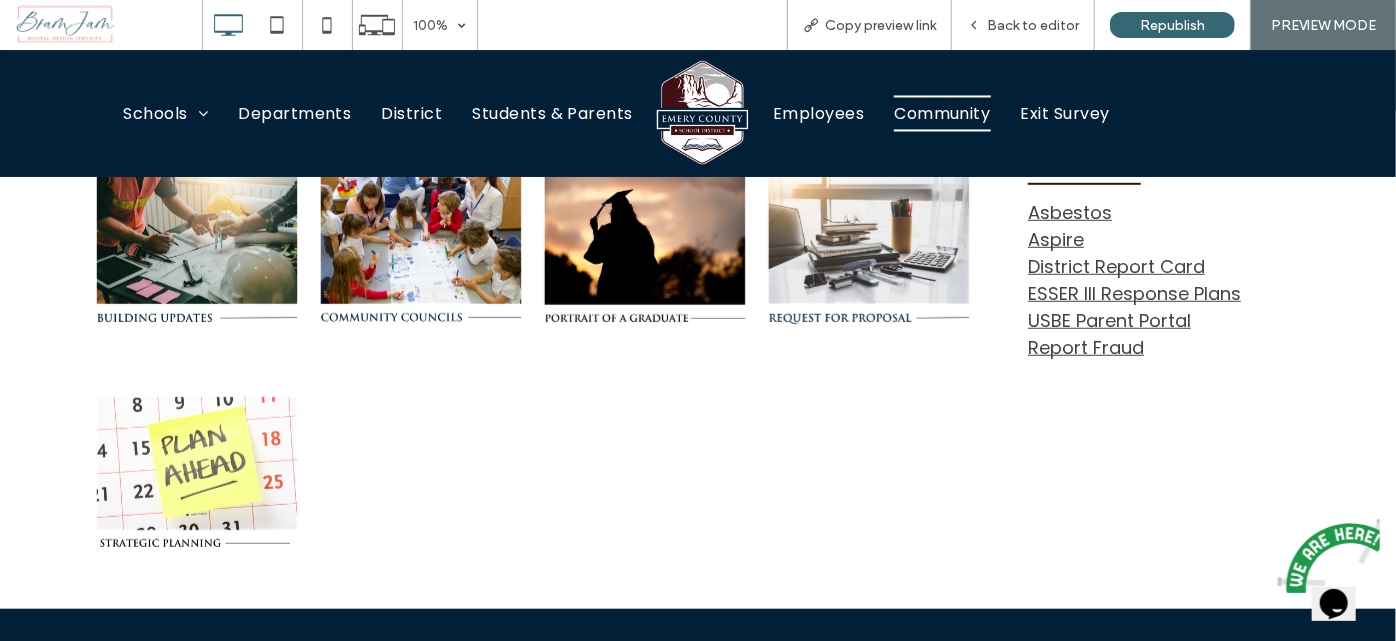 click at bounding box center [197, 471] 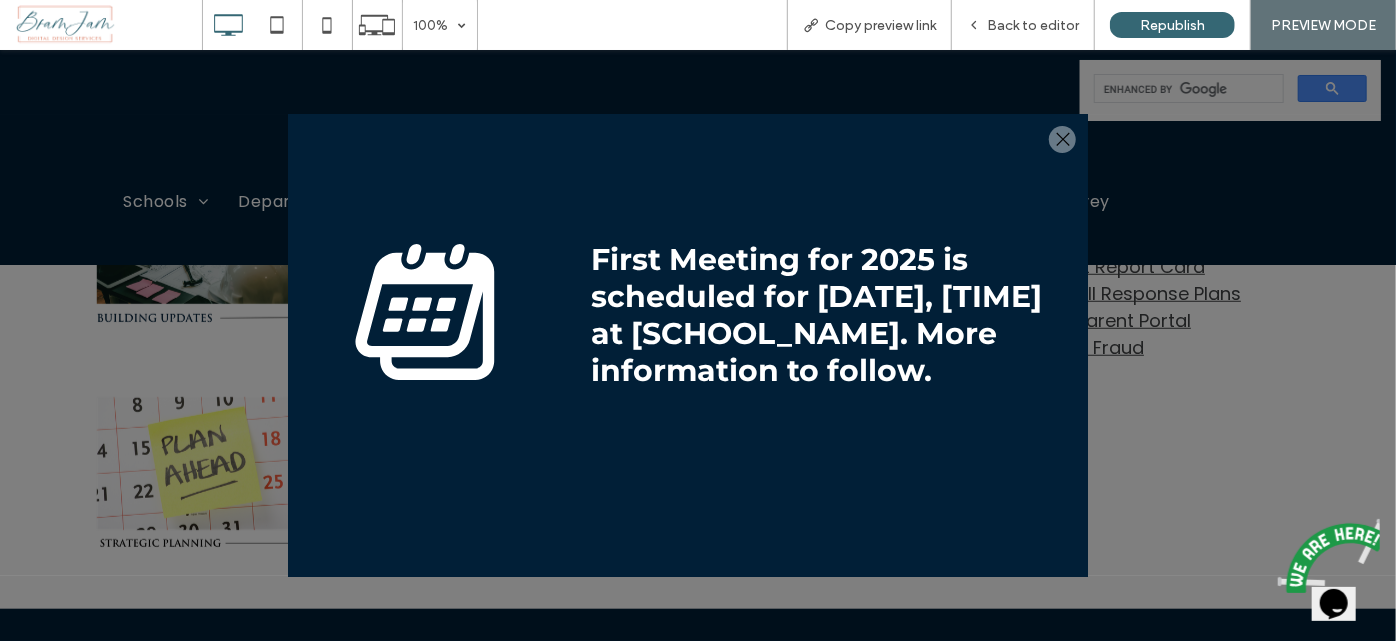 click at bounding box center (1062, 138) 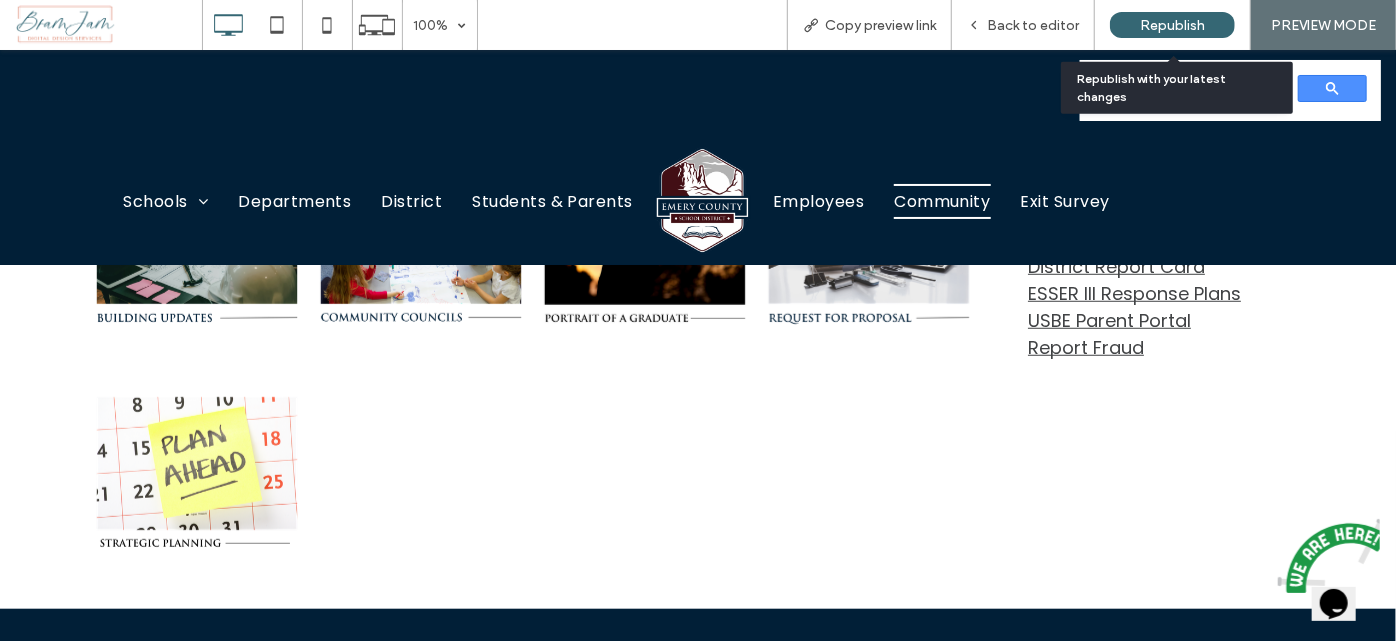 click on "Republish" at bounding box center (1172, 25) 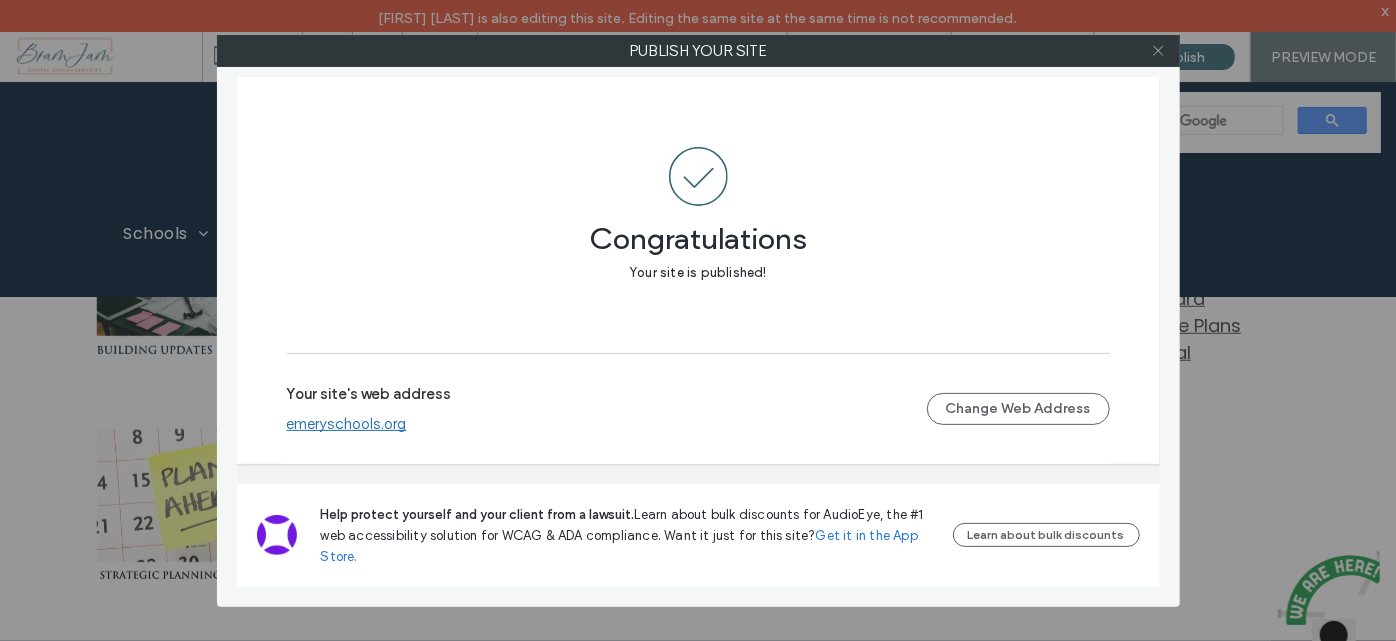 click 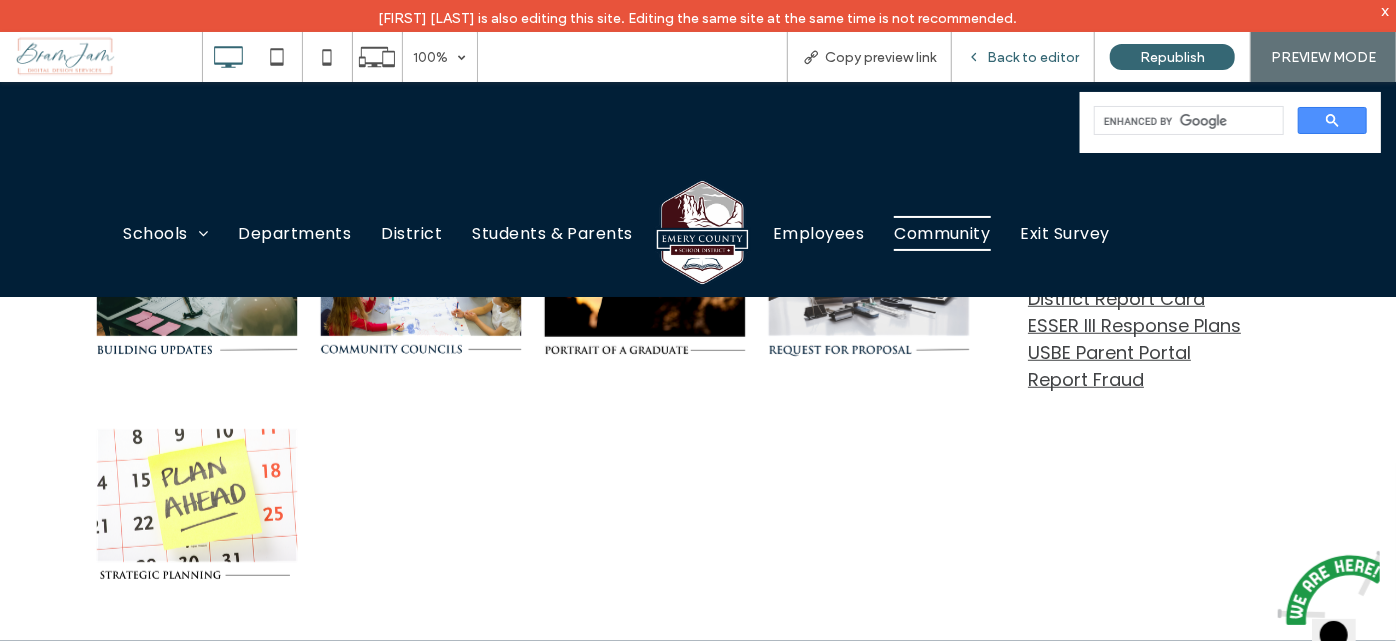 click on "Back to editor" at bounding box center [1033, 57] 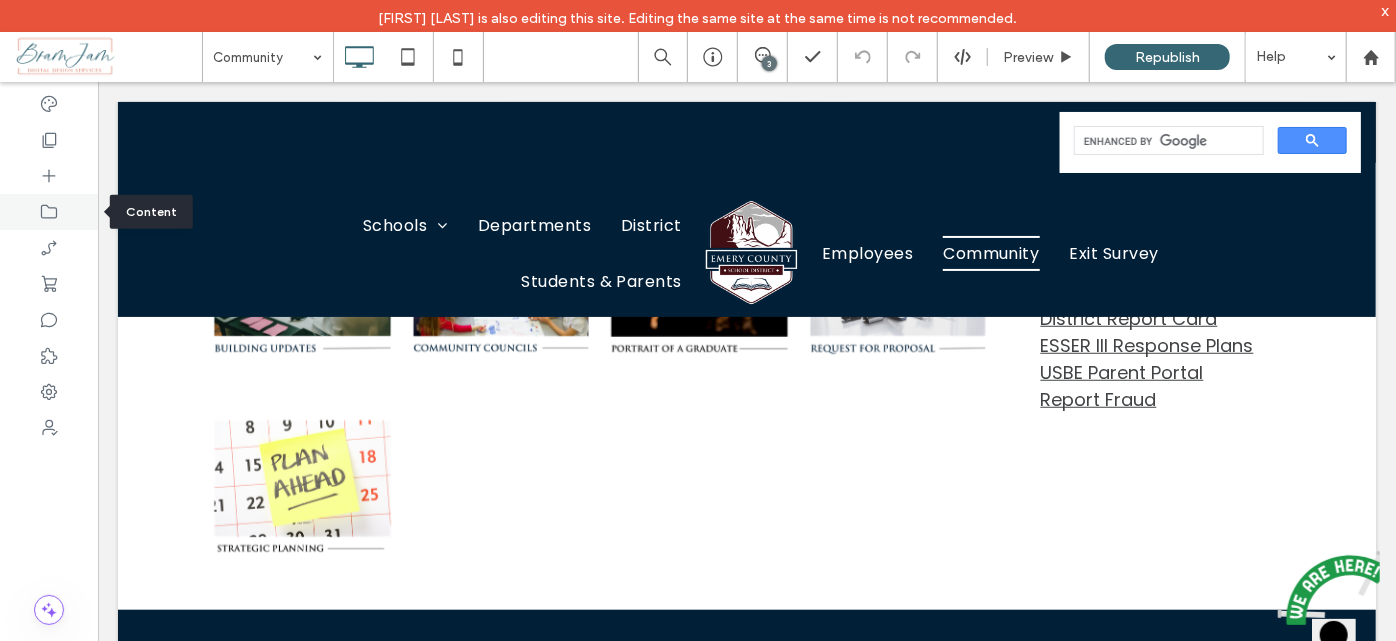 click 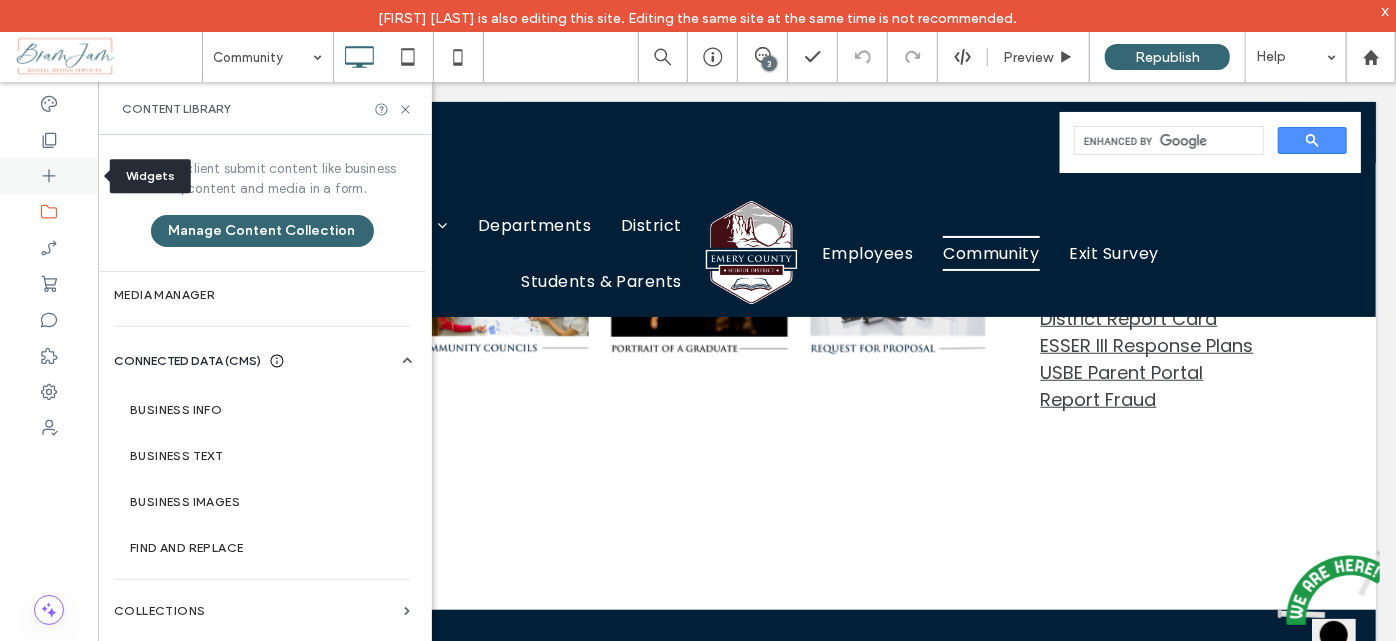 click at bounding box center [49, 176] 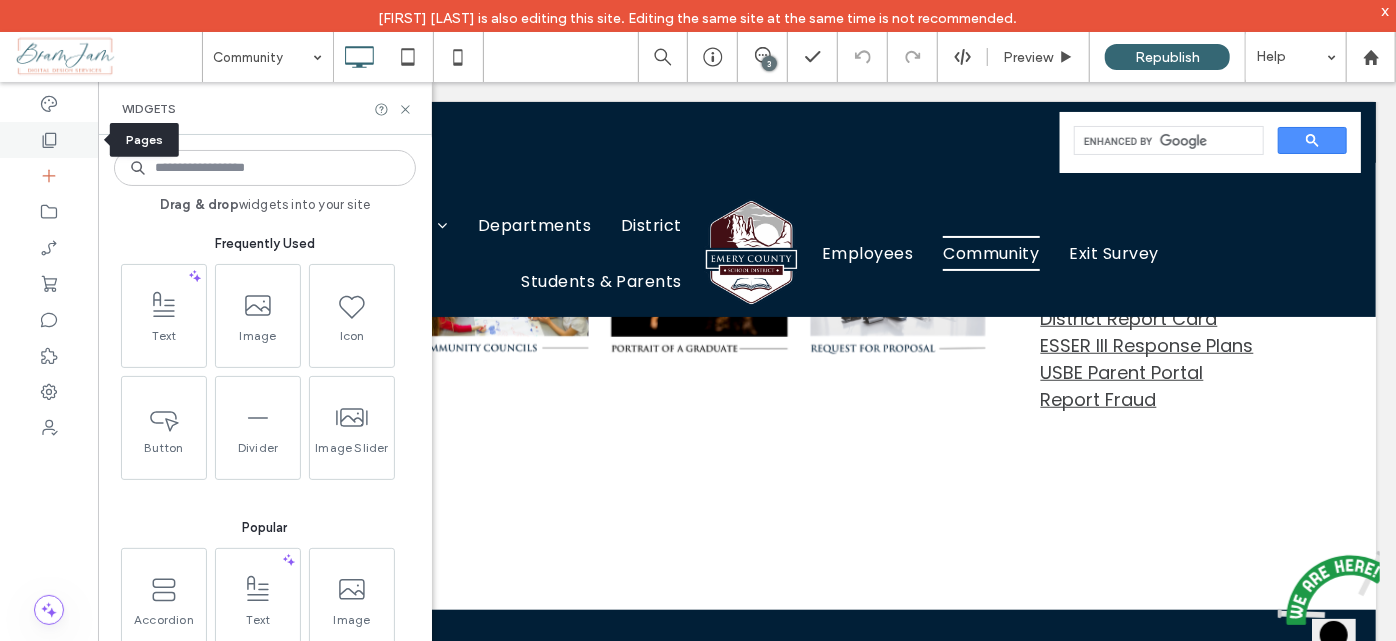 click 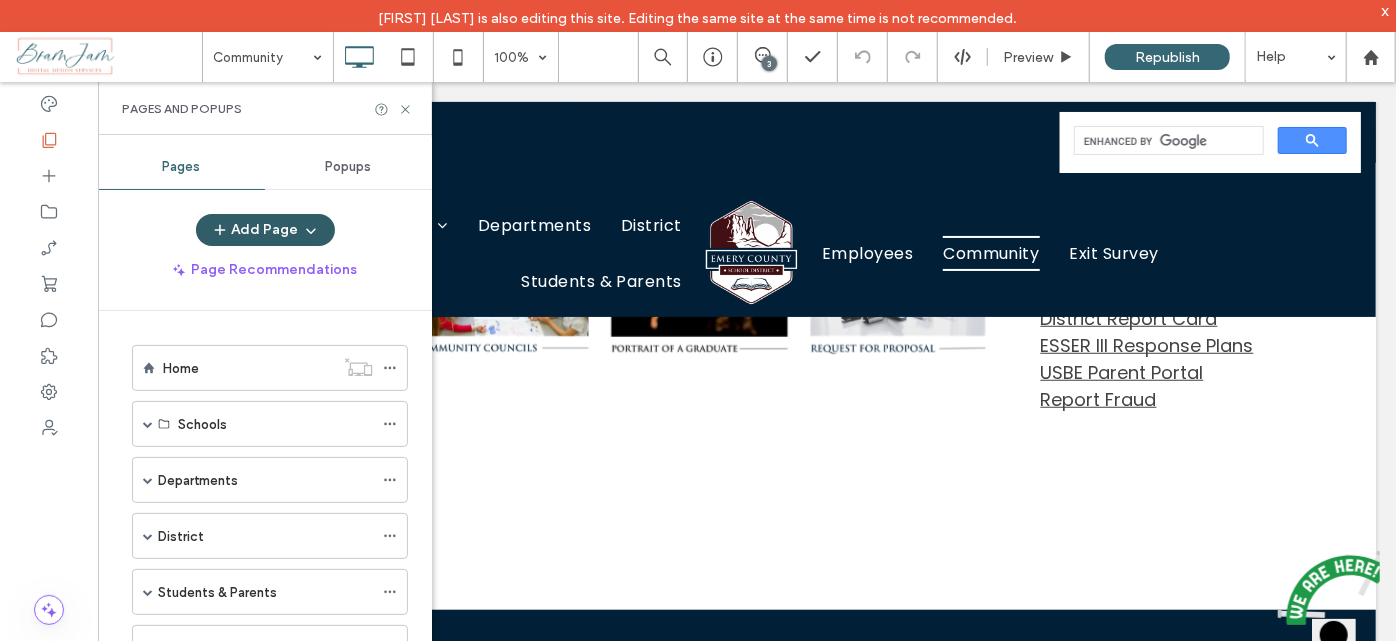 click on "Add Page" at bounding box center (265, 230) 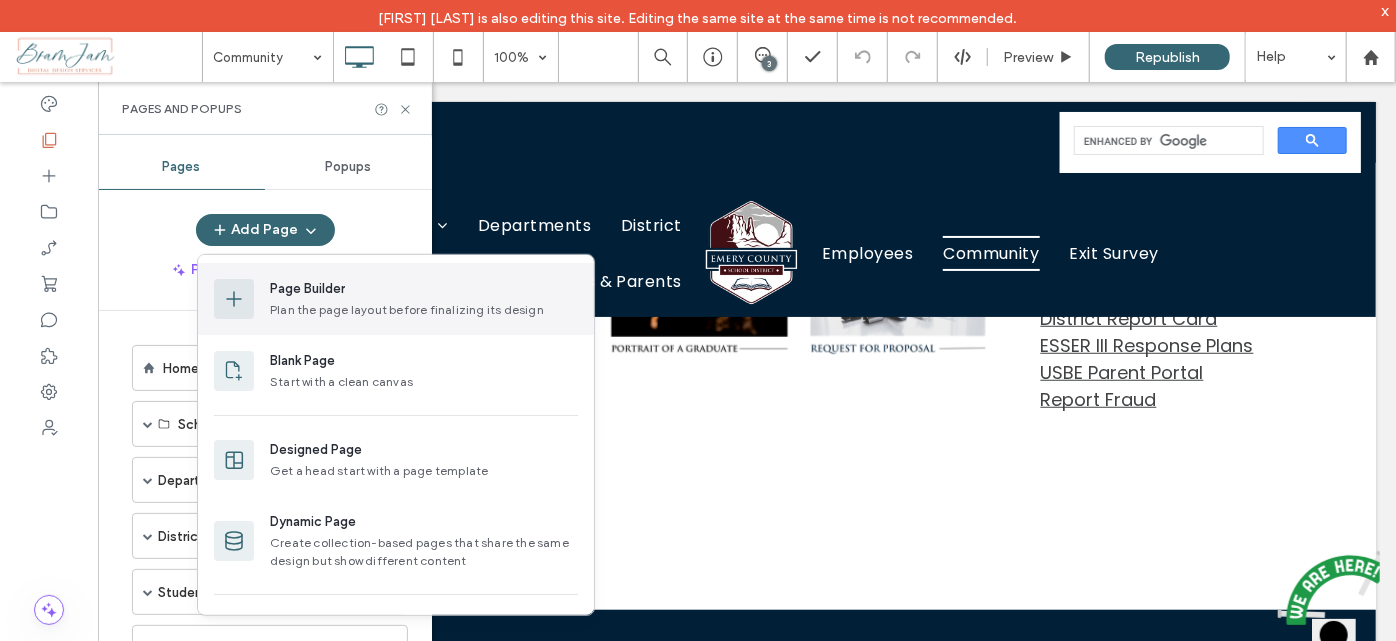 click on "Page Builder" at bounding box center [307, 289] 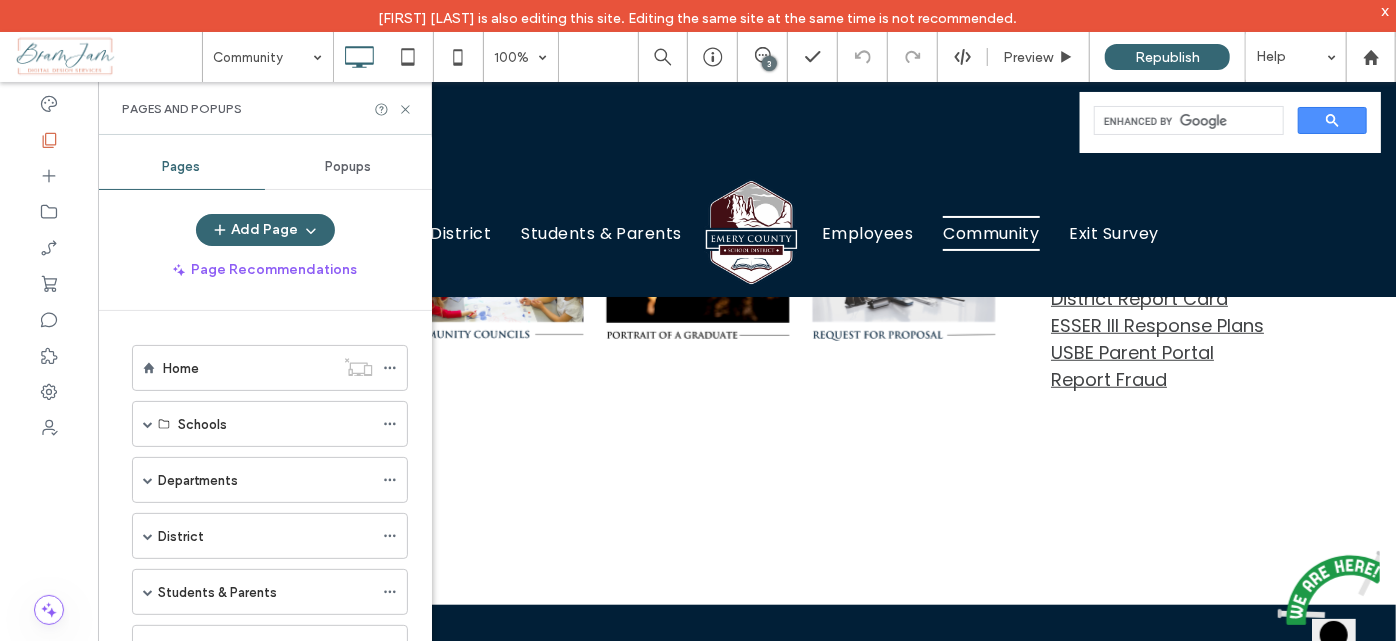 scroll, scrollTop: 0, scrollLeft: 0, axis: both 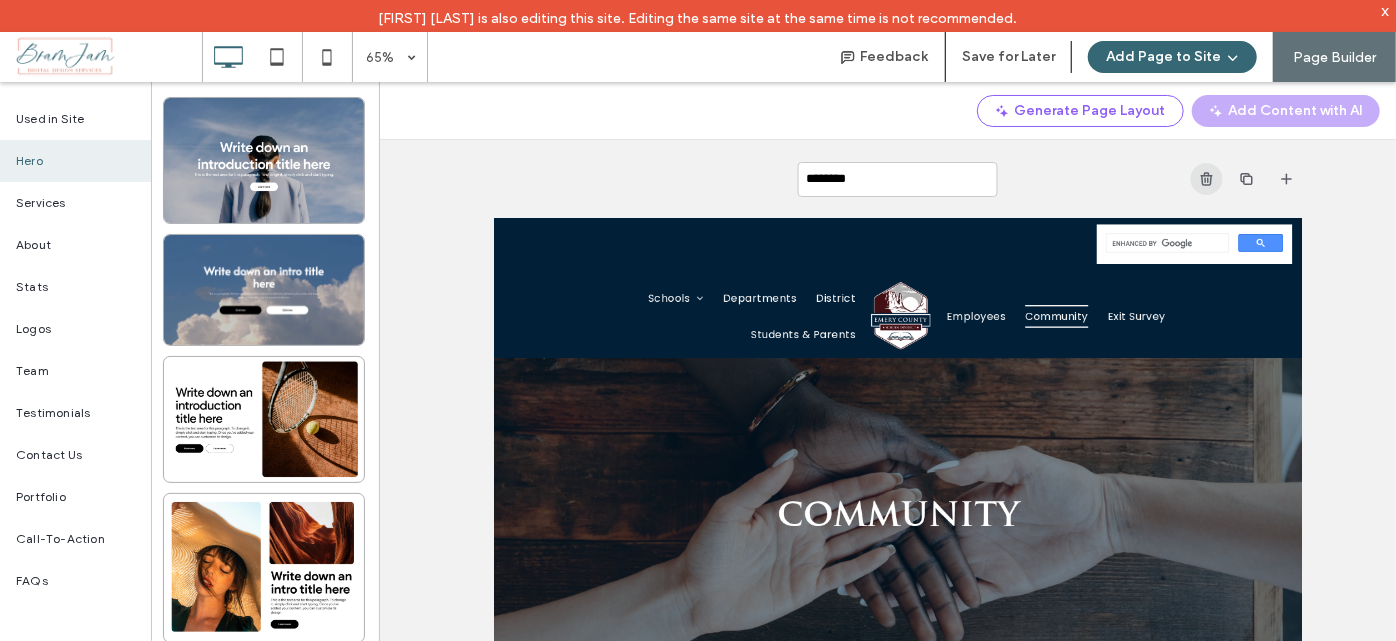 click at bounding box center (1207, 179) 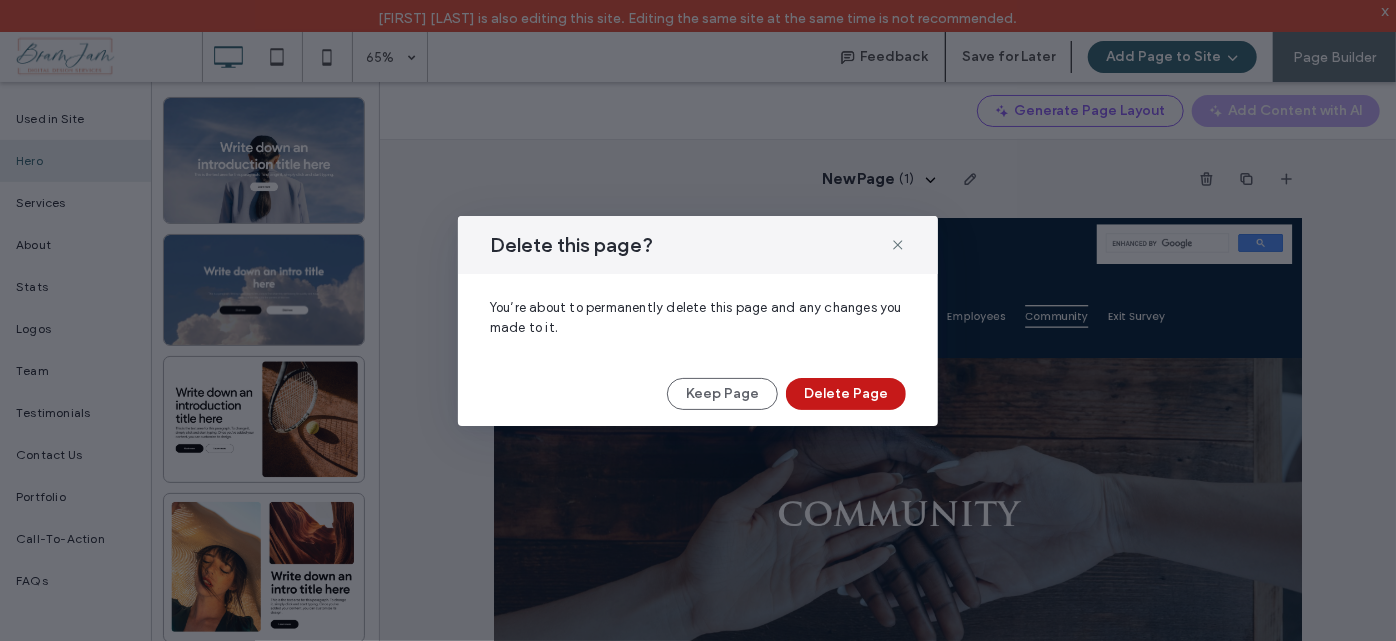 click on "Delete Page" at bounding box center (846, 394) 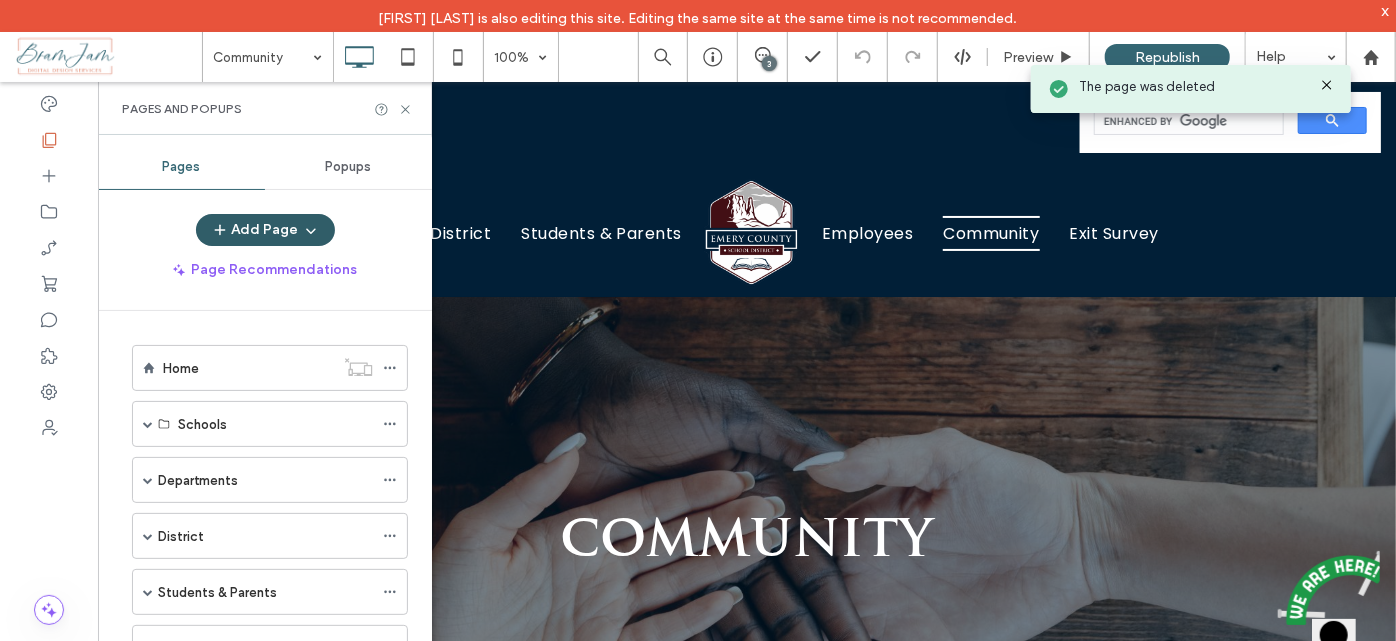 click on "Add Page" at bounding box center [265, 230] 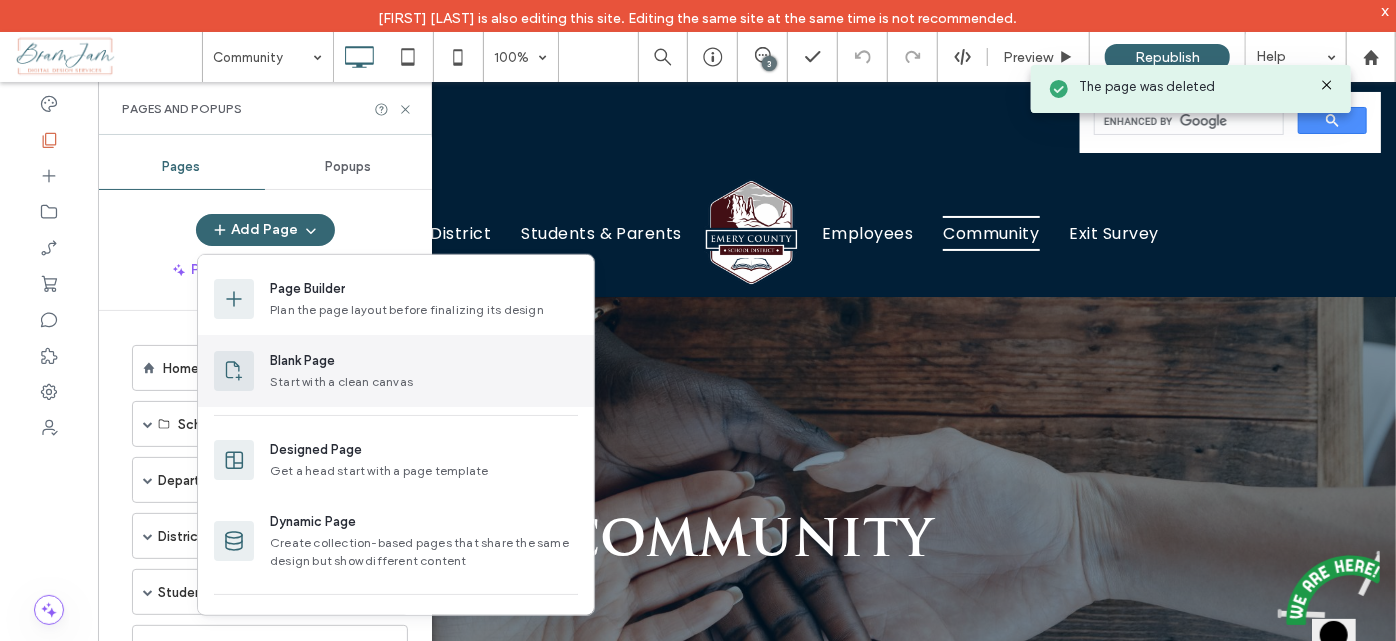 click on "Start with a clean canvas" at bounding box center [424, 382] 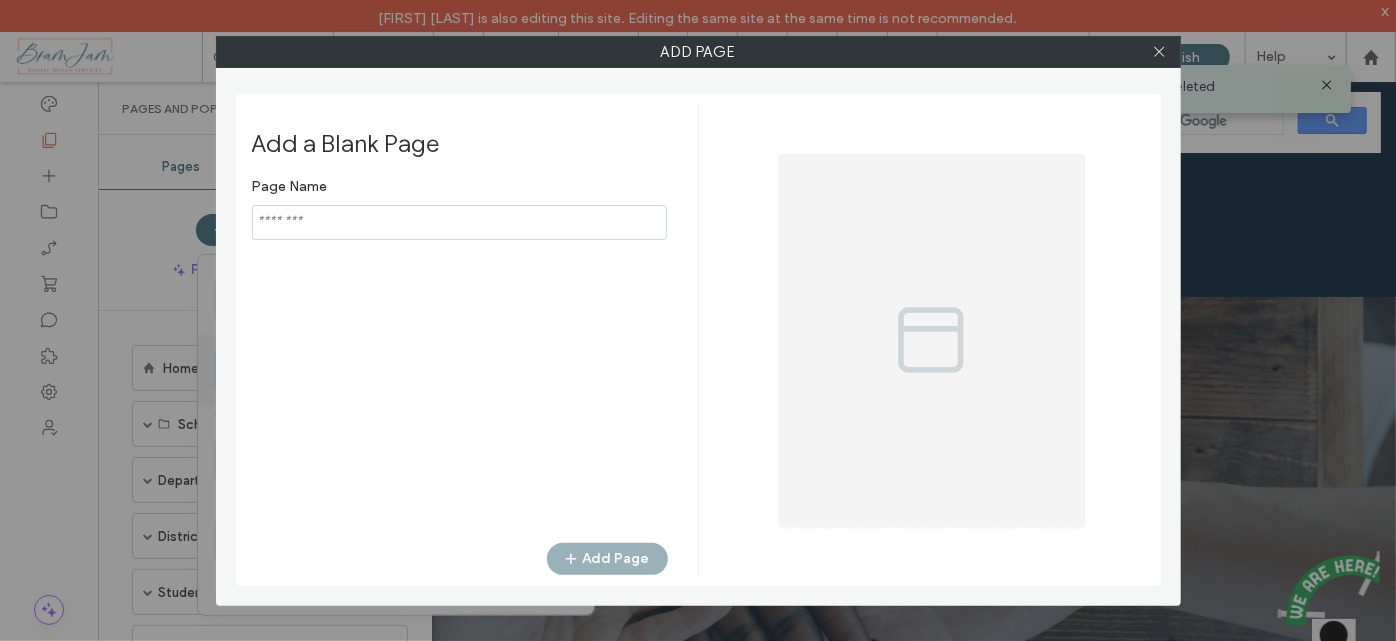 type on "**********" 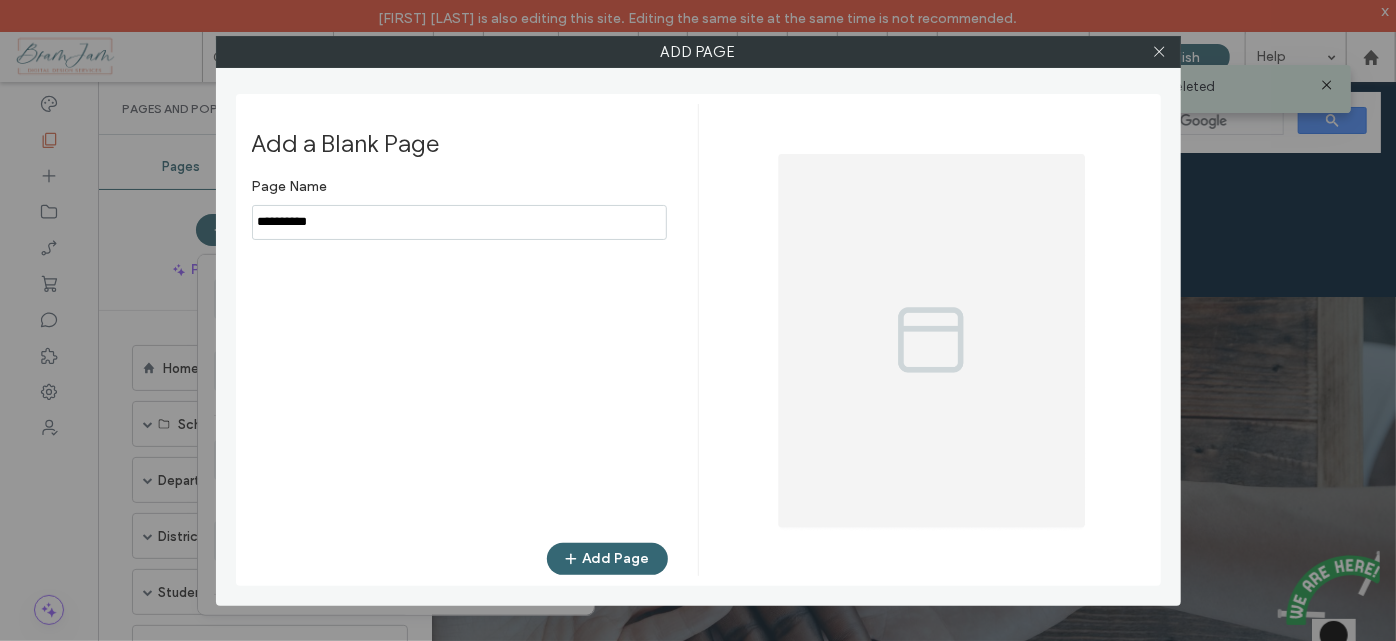 drag, startPoint x: 500, startPoint y: 217, endPoint x: 0, endPoint y: 298, distance: 506.51852 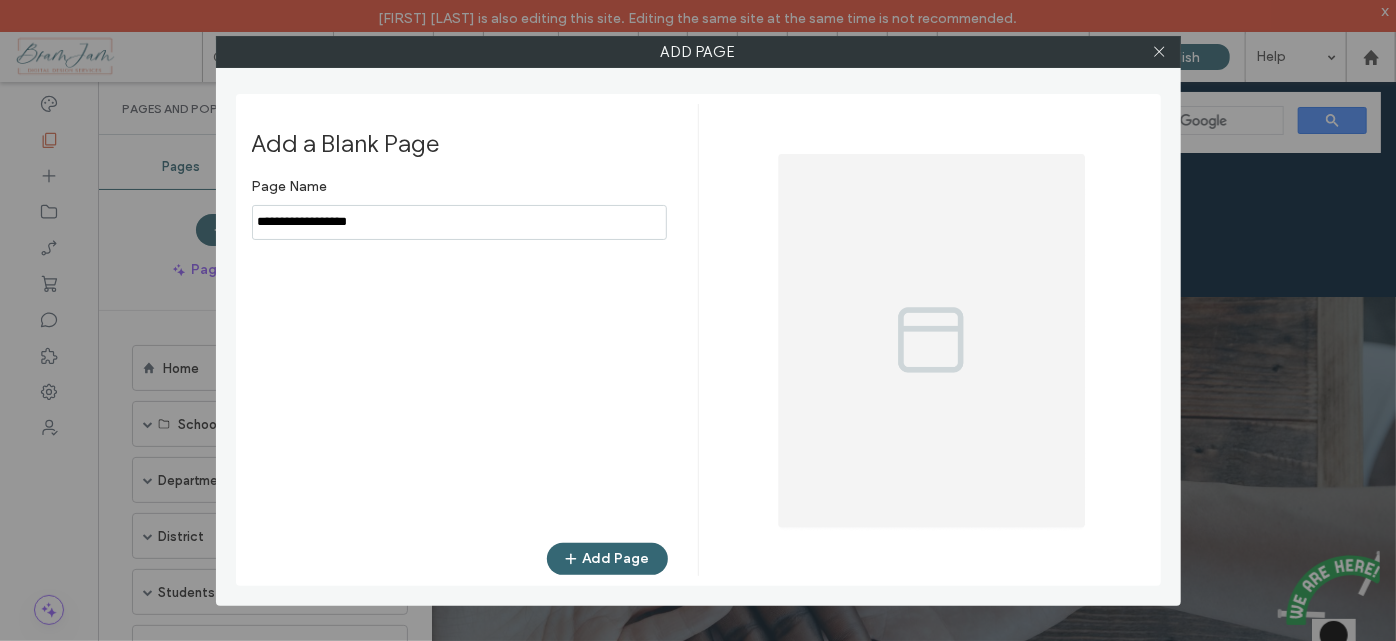 click at bounding box center (459, 222) 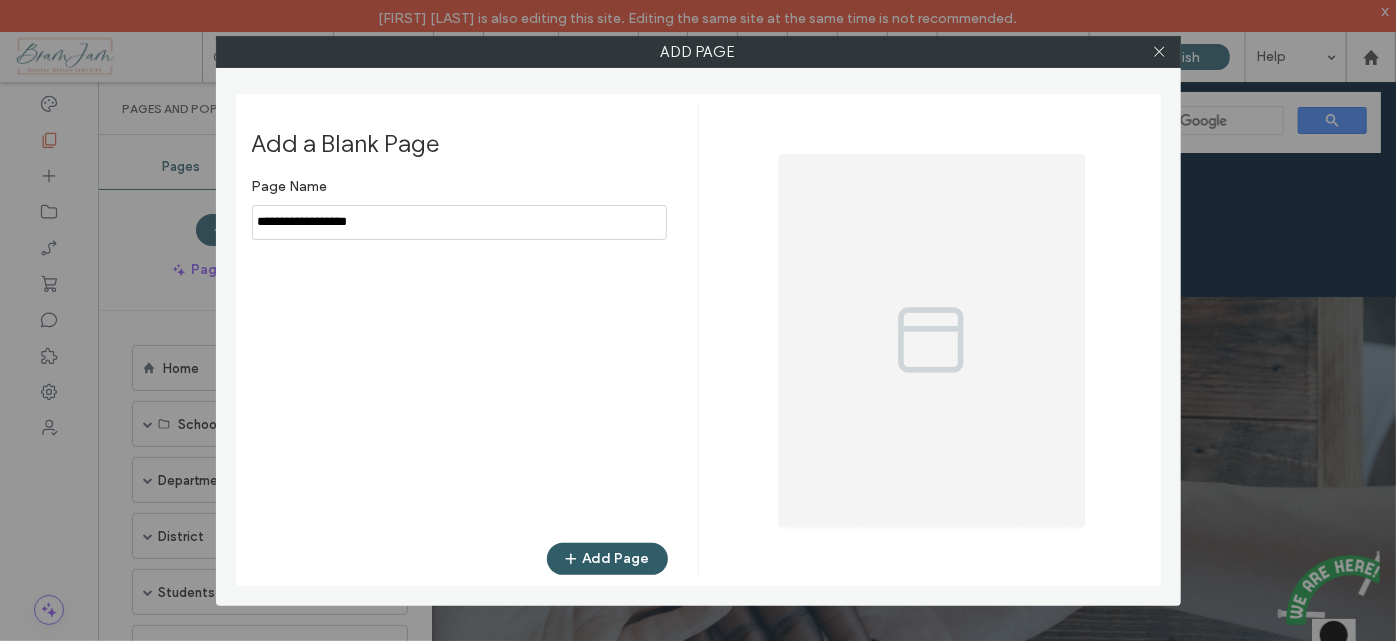 type on "**********" 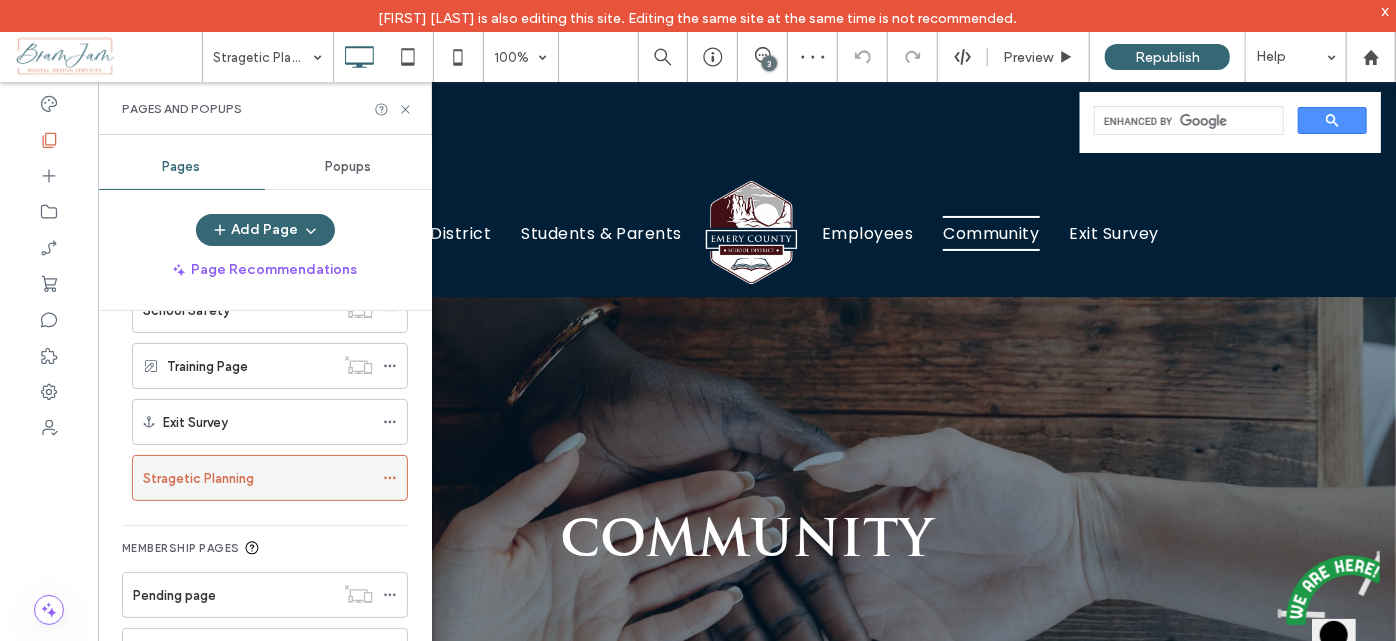 scroll, scrollTop: 650, scrollLeft: 0, axis: vertical 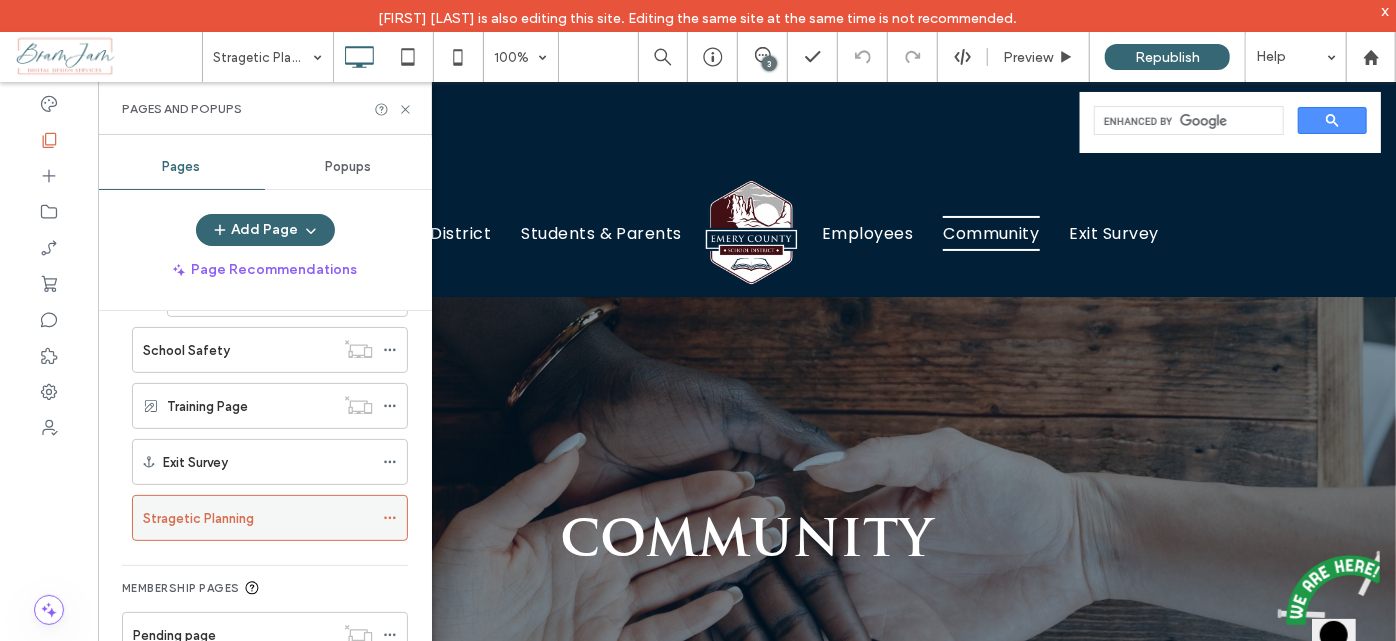 click 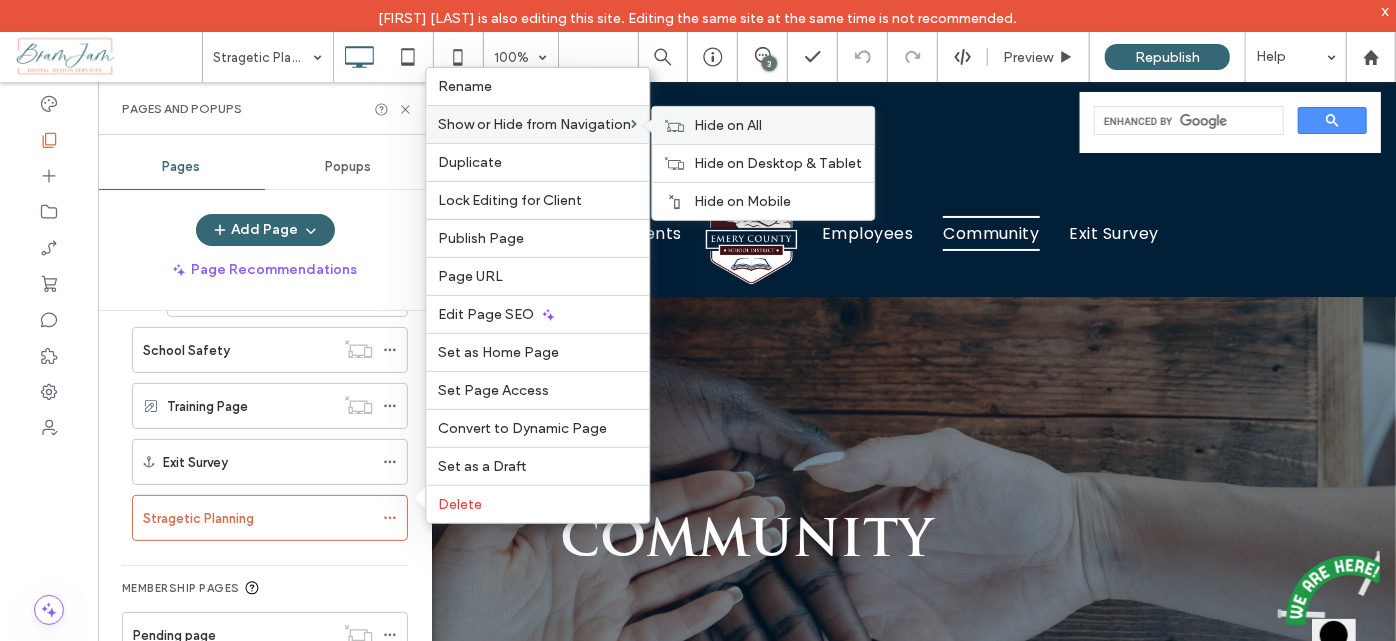 click on "Hide on All" at bounding box center [763, 125] 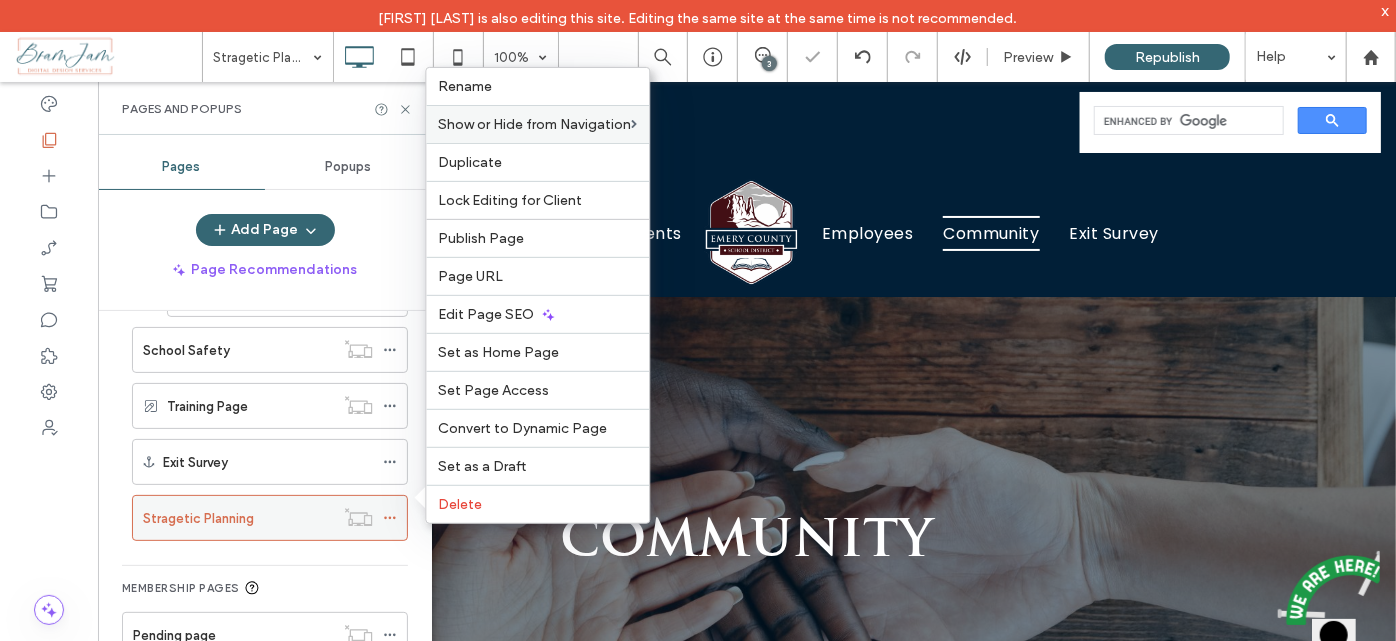 click on "Stragetic Planning" at bounding box center [238, 518] 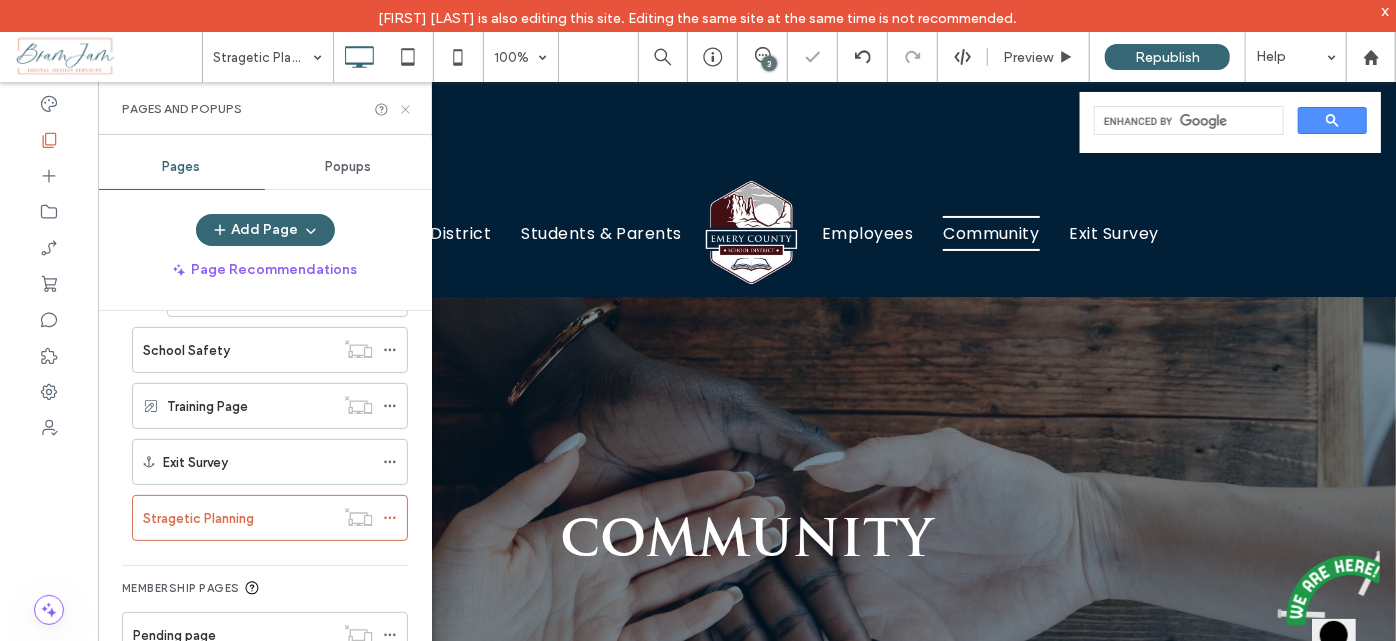 click 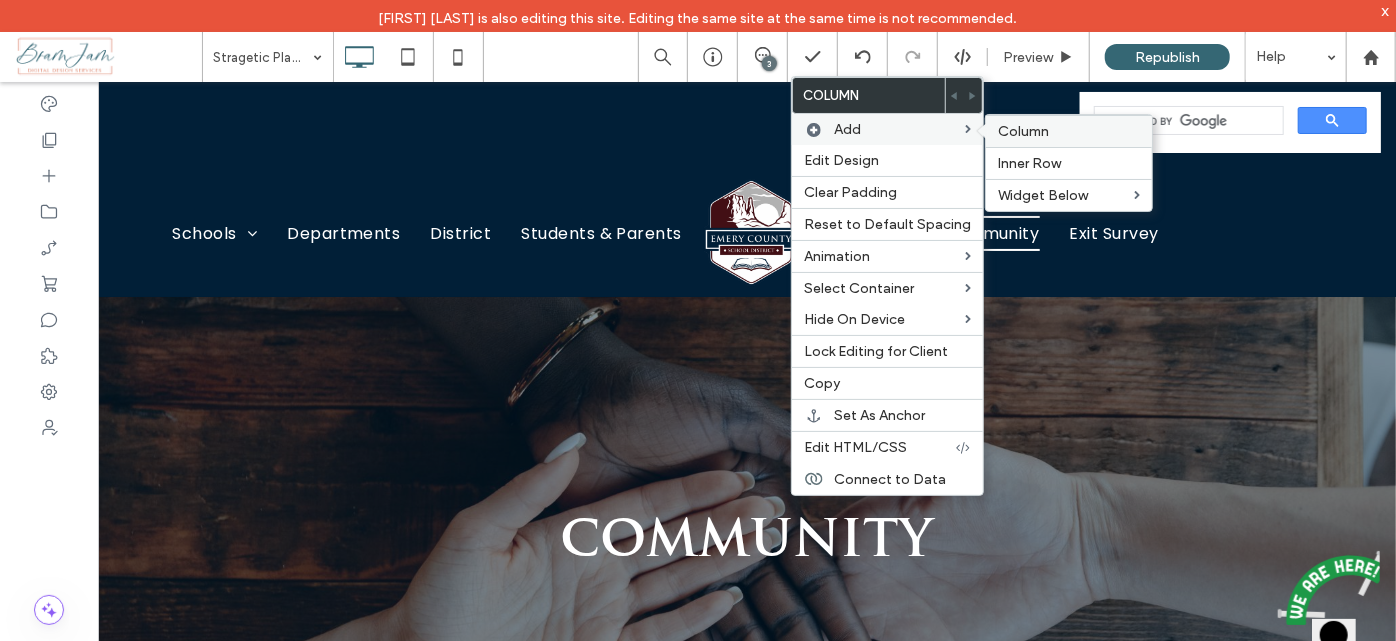 click on "Column" at bounding box center [1023, 131] 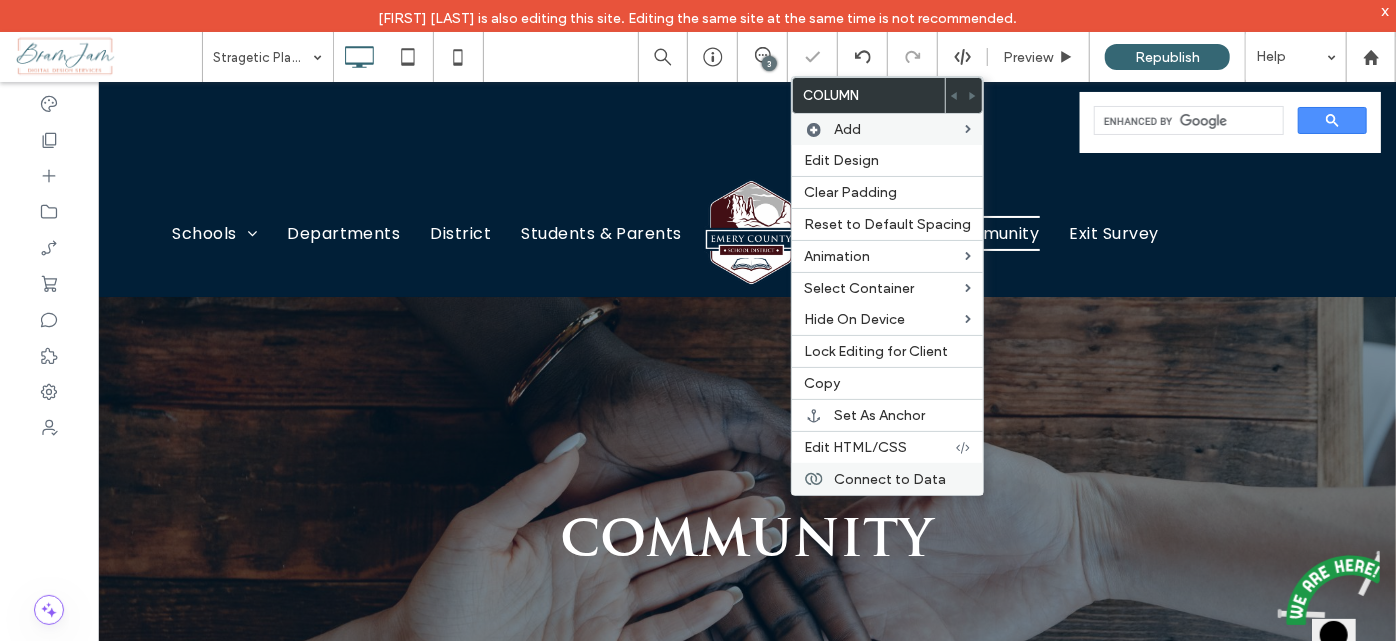 click on "Connect to Data" at bounding box center [887, 479] 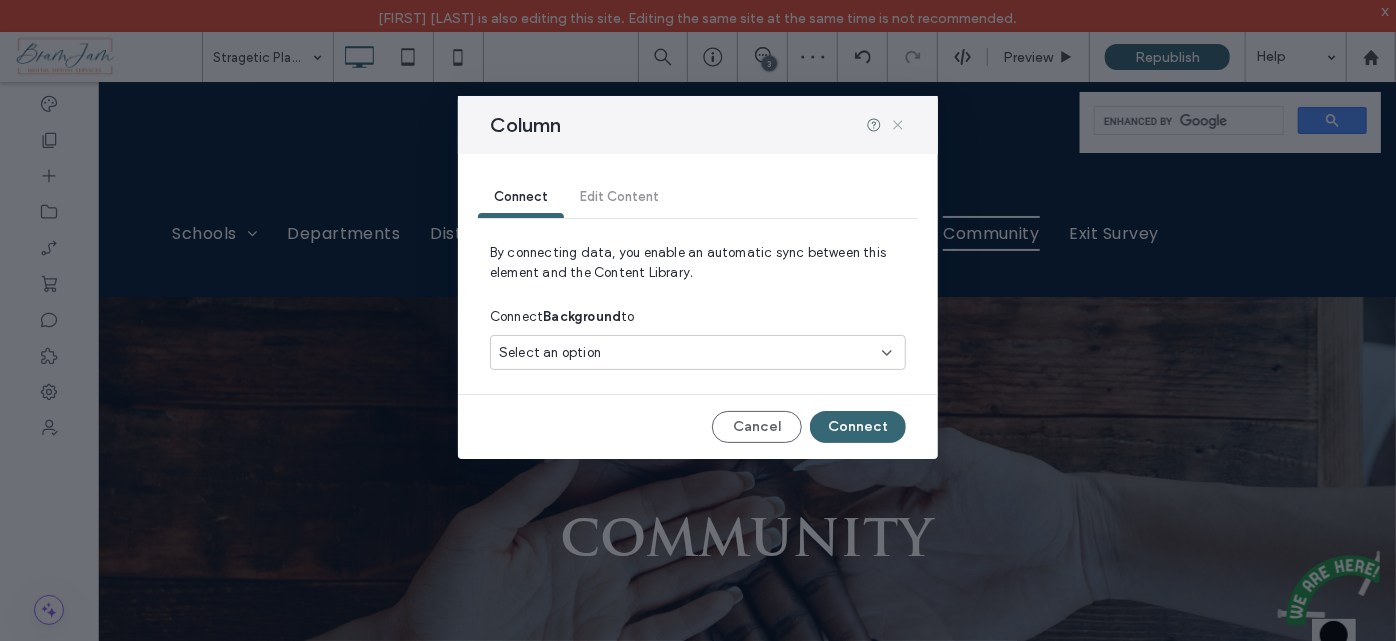 click 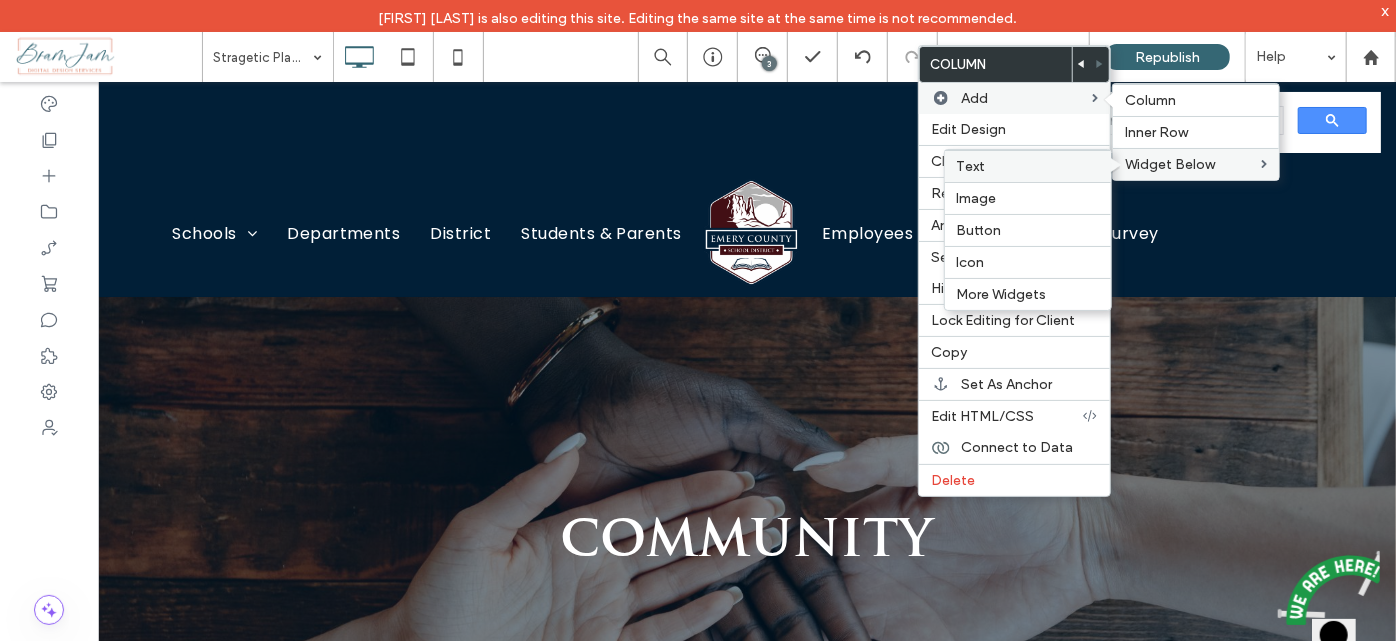 click on "Text" at bounding box center [1028, 166] 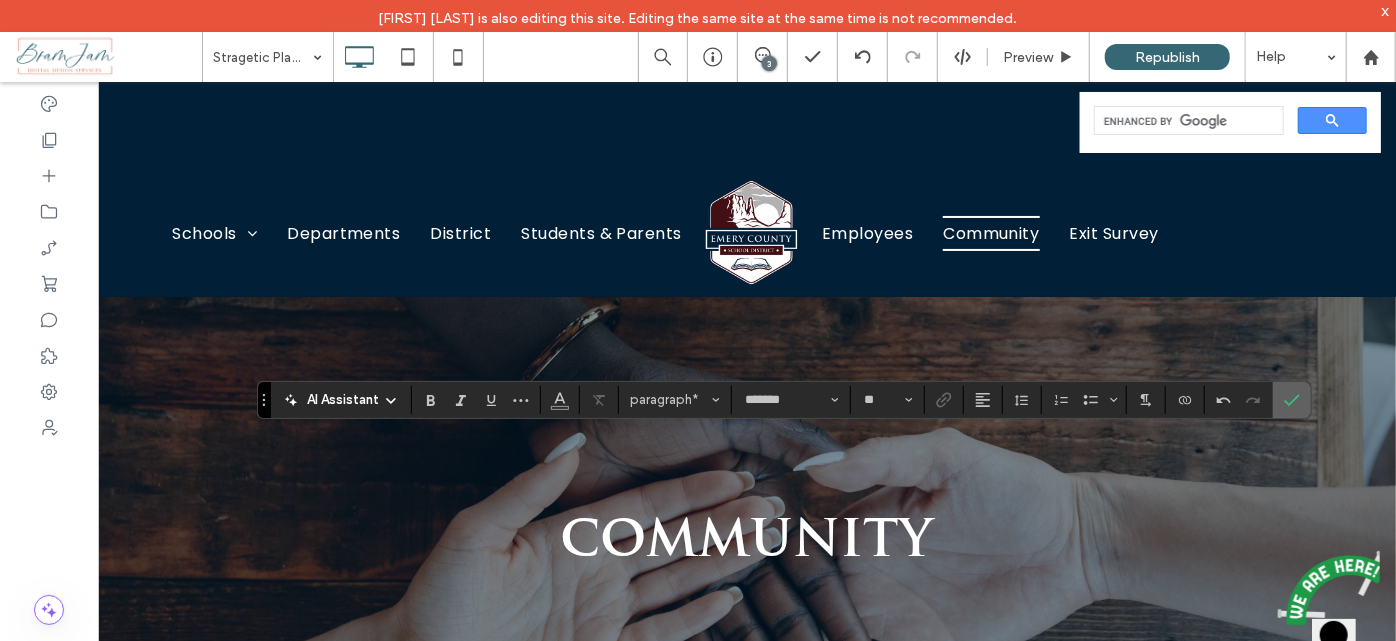 click at bounding box center (1292, 400) 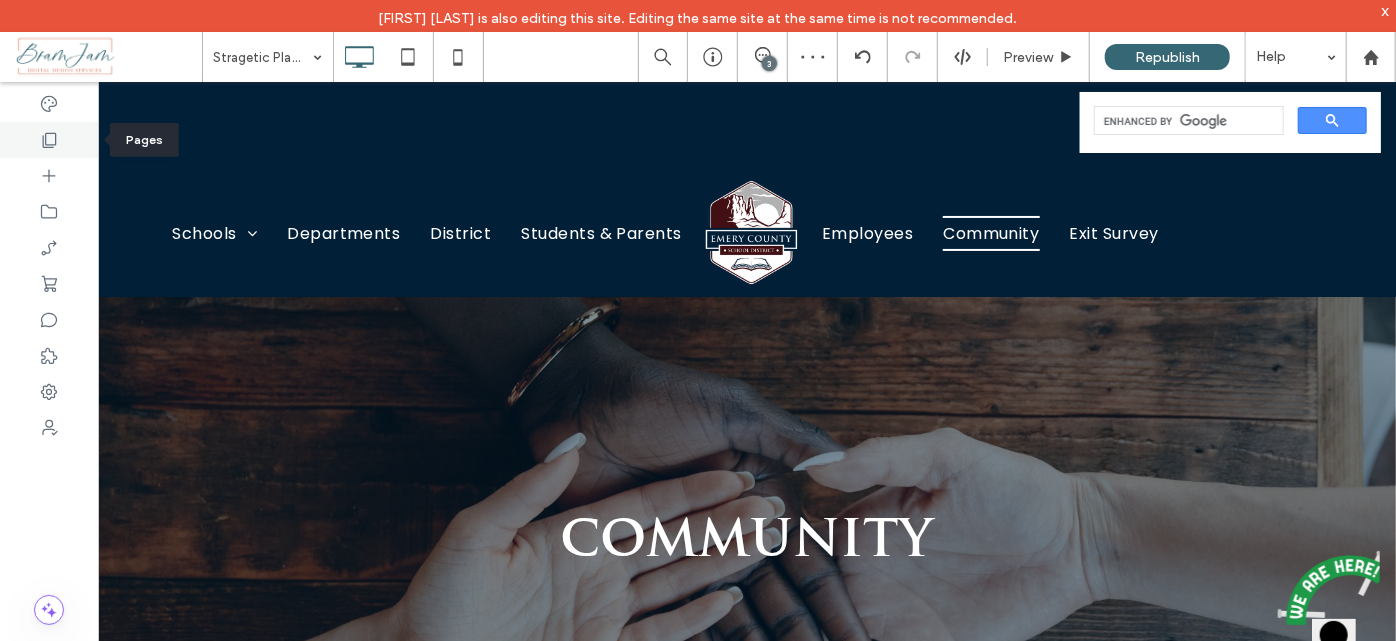 click 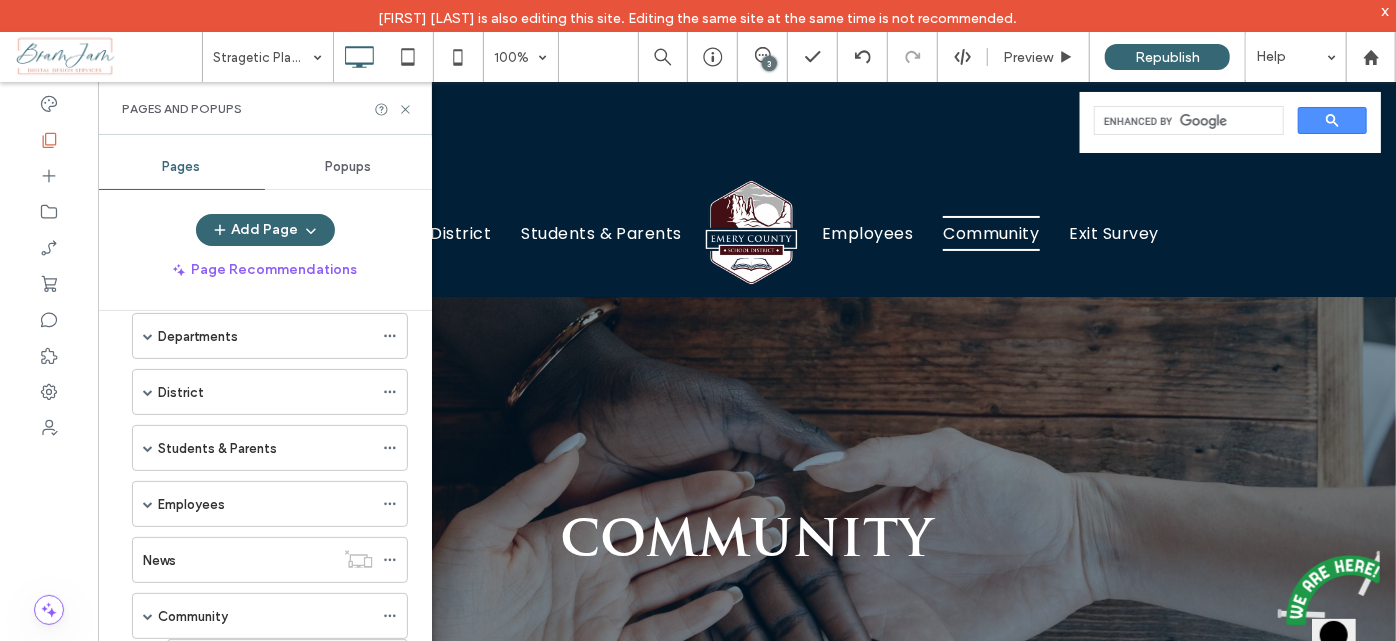 scroll, scrollTop: 272, scrollLeft: 0, axis: vertical 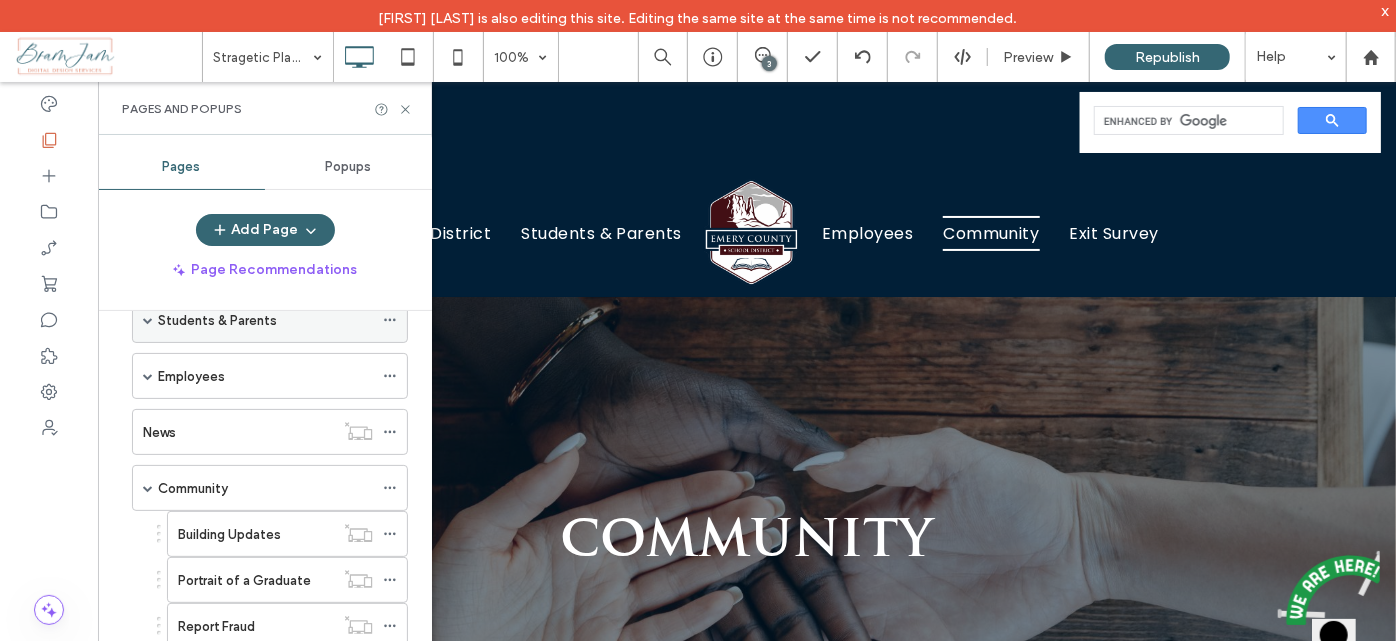 click at bounding box center [148, 320] 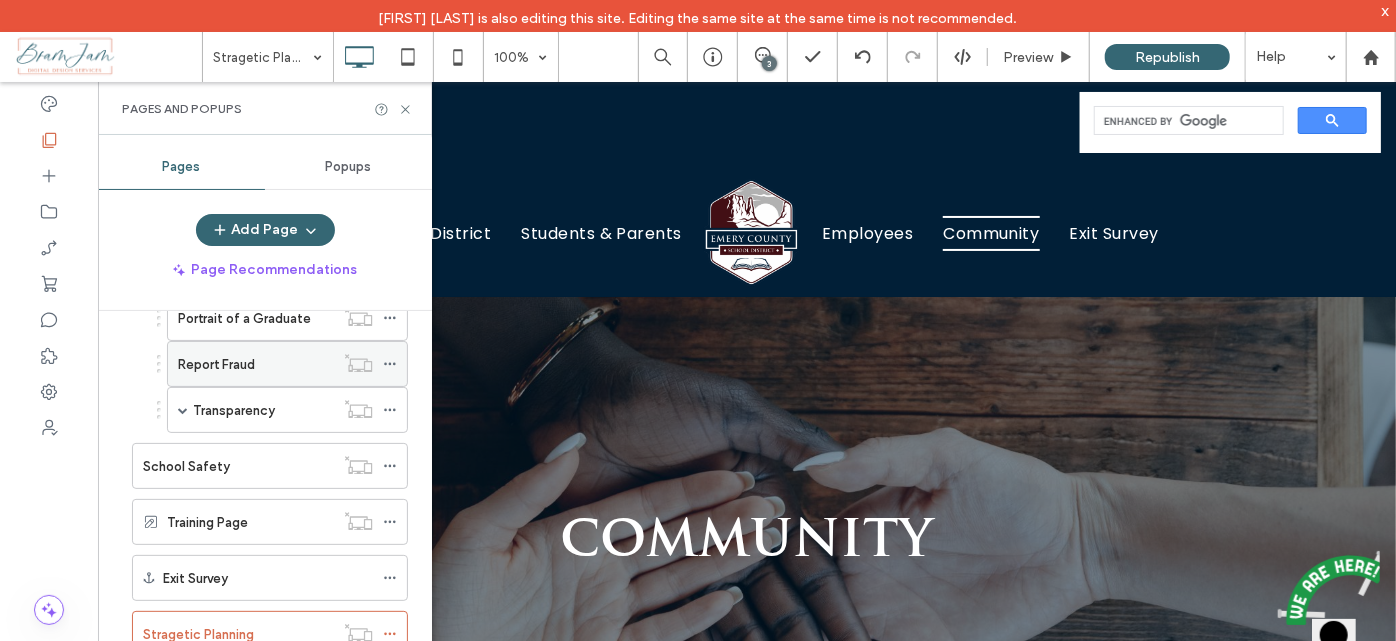 scroll, scrollTop: 1000, scrollLeft: 0, axis: vertical 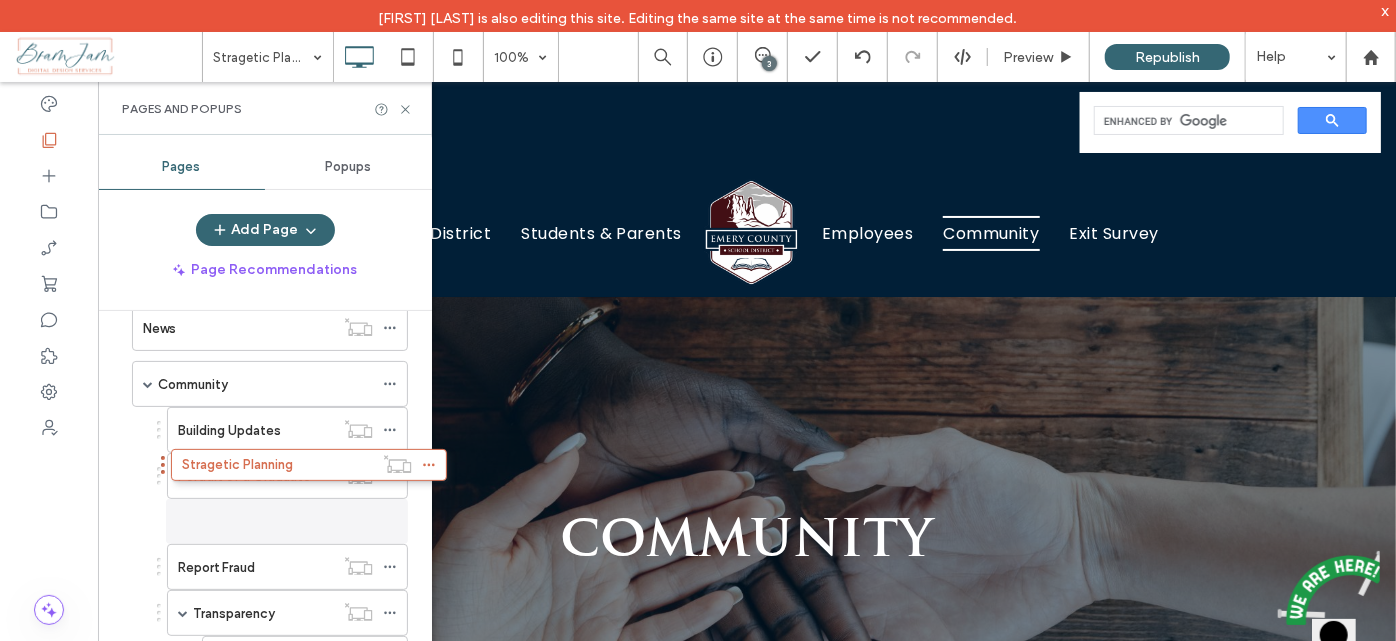 drag, startPoint x: 286, startPoint y: 398, endPoint x: 316, endPoint y: 494, distance: 100.57833 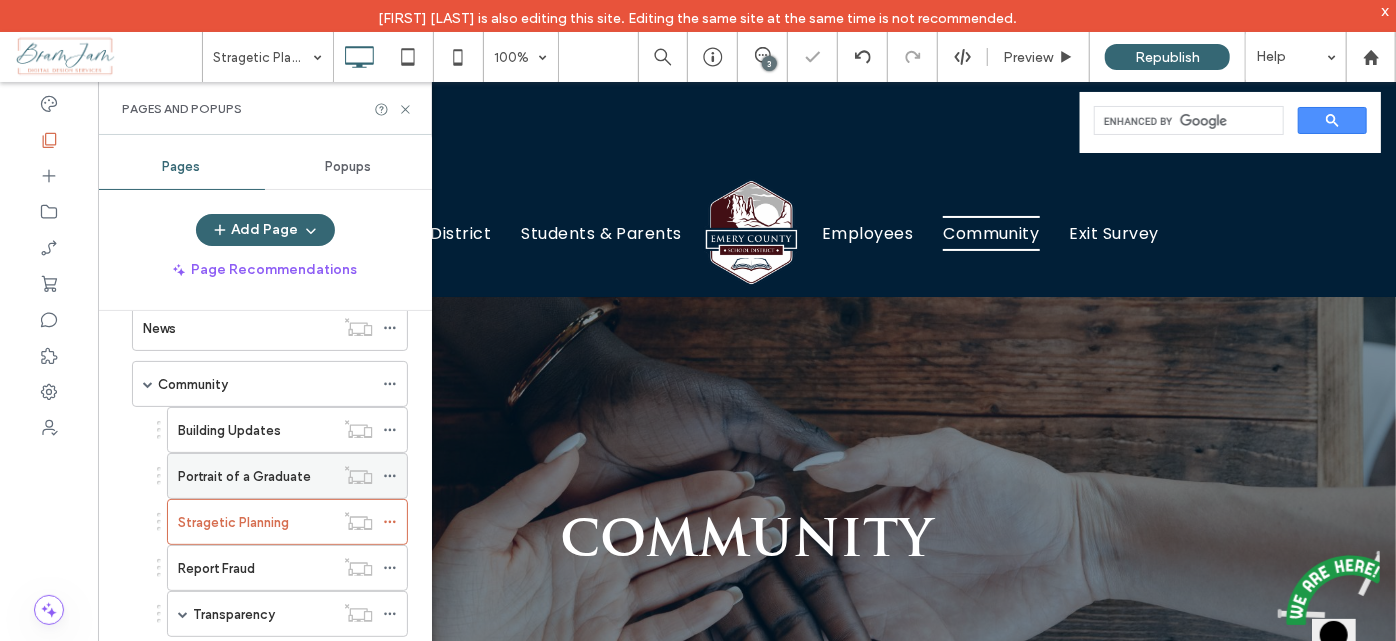 click on "Portrait of a Graduate" at bounding box center [244, 476] 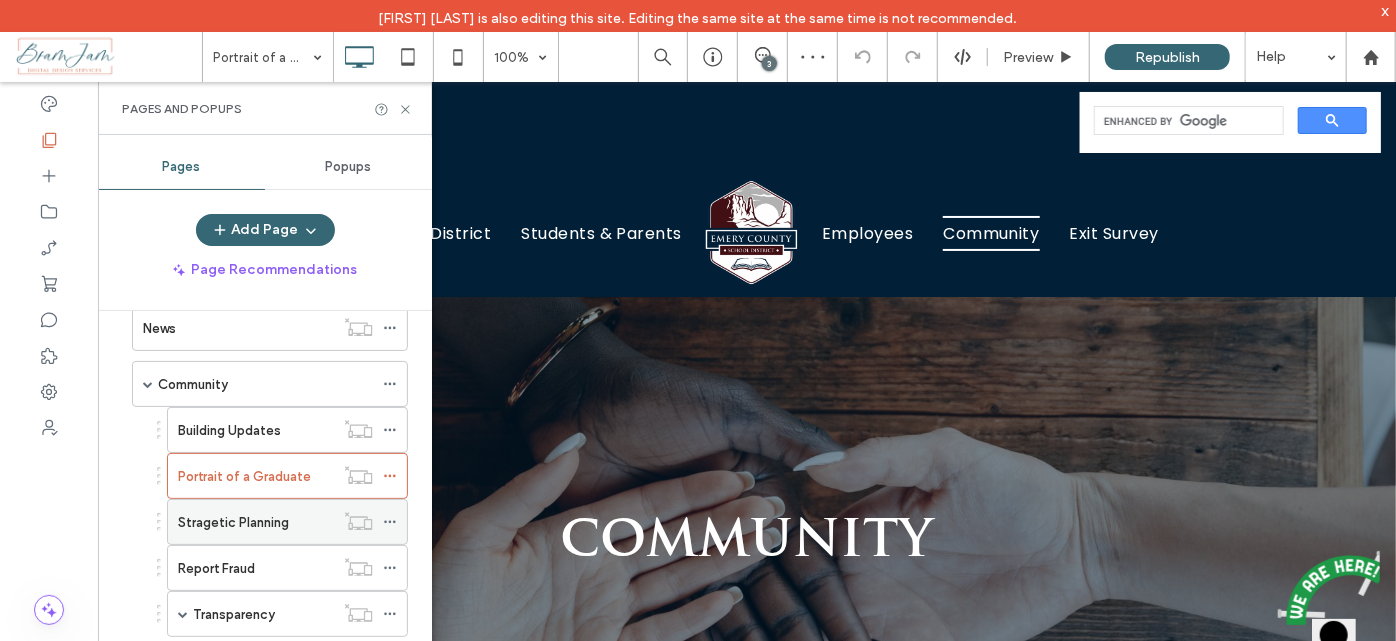 click on "Stragetic Planning" at bounding box center (256, 522) 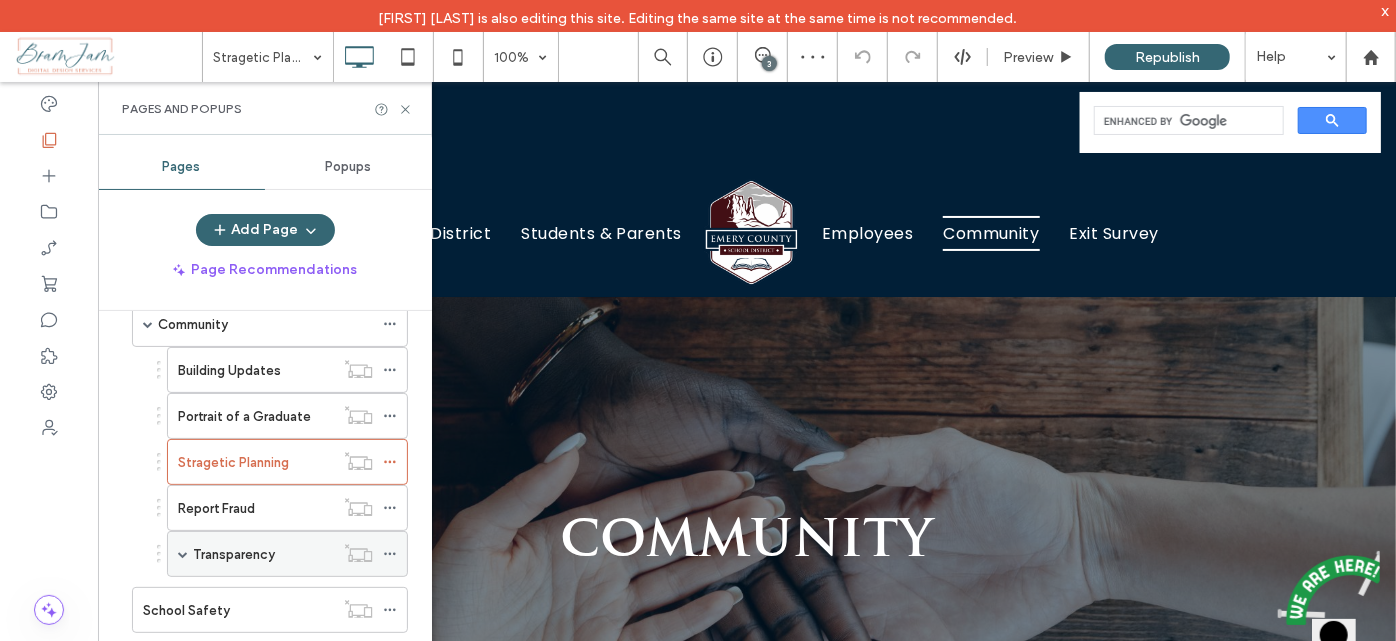 scroll, scrollTop: 835, scrollLeft: 0, axis: vertical 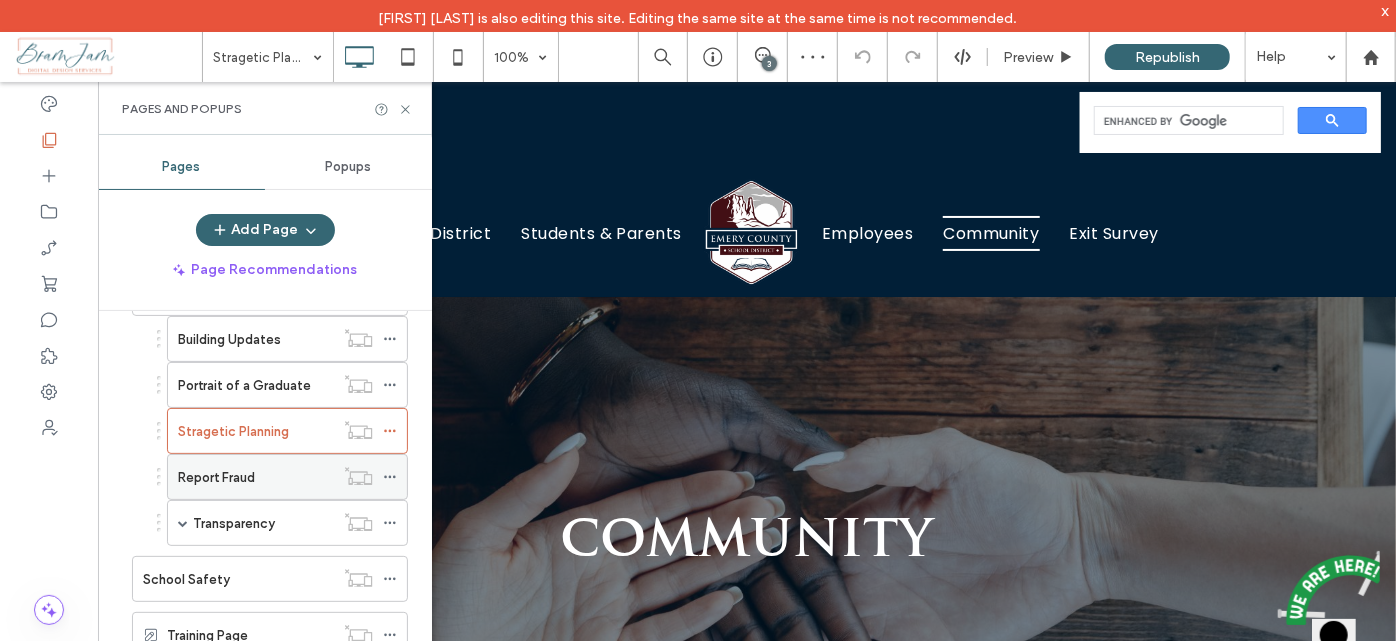 click on "Report Fraud" at bounding box center [256, 477] 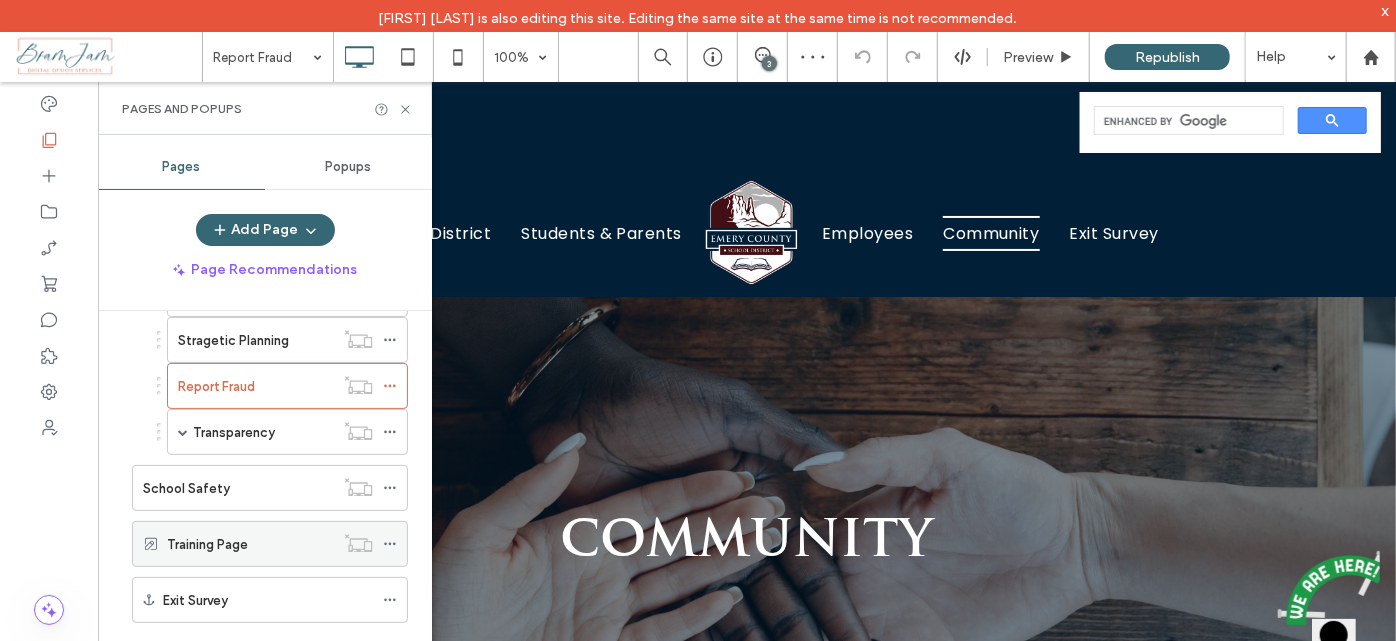 scroll, scrollTop: 744, scrollLeft: 0, axis: vertical 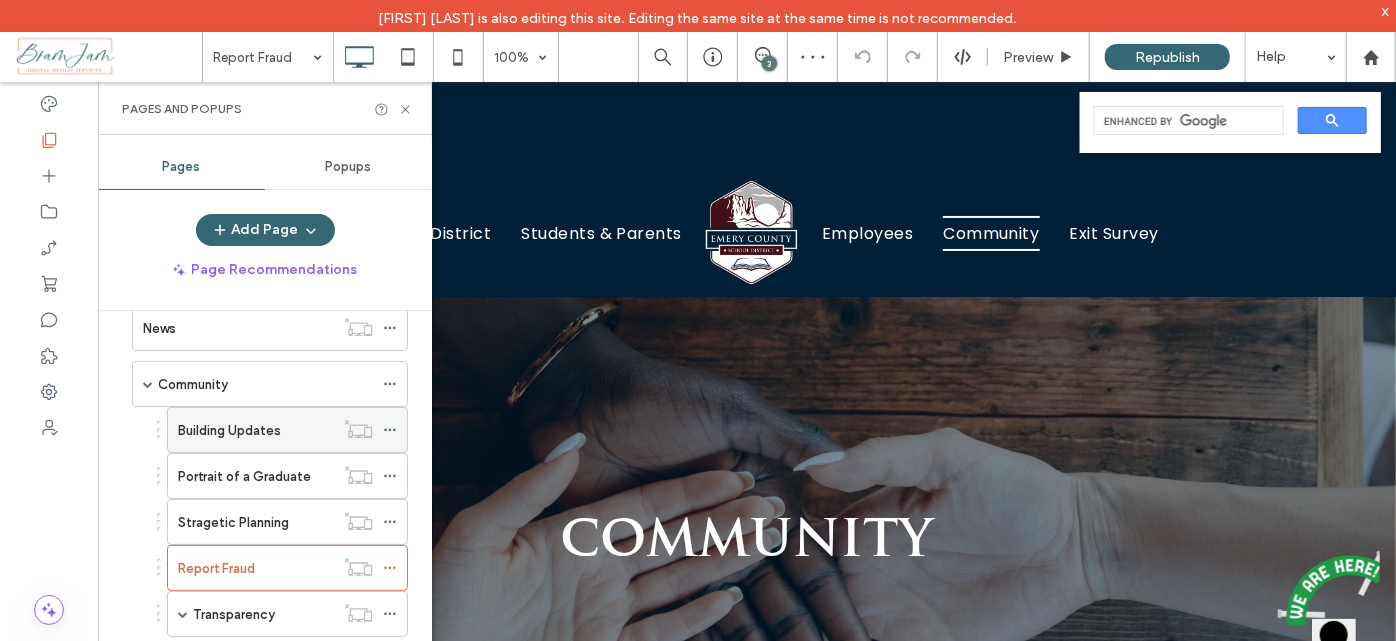 click on "Building Updates" at bounding box center (256, 430) 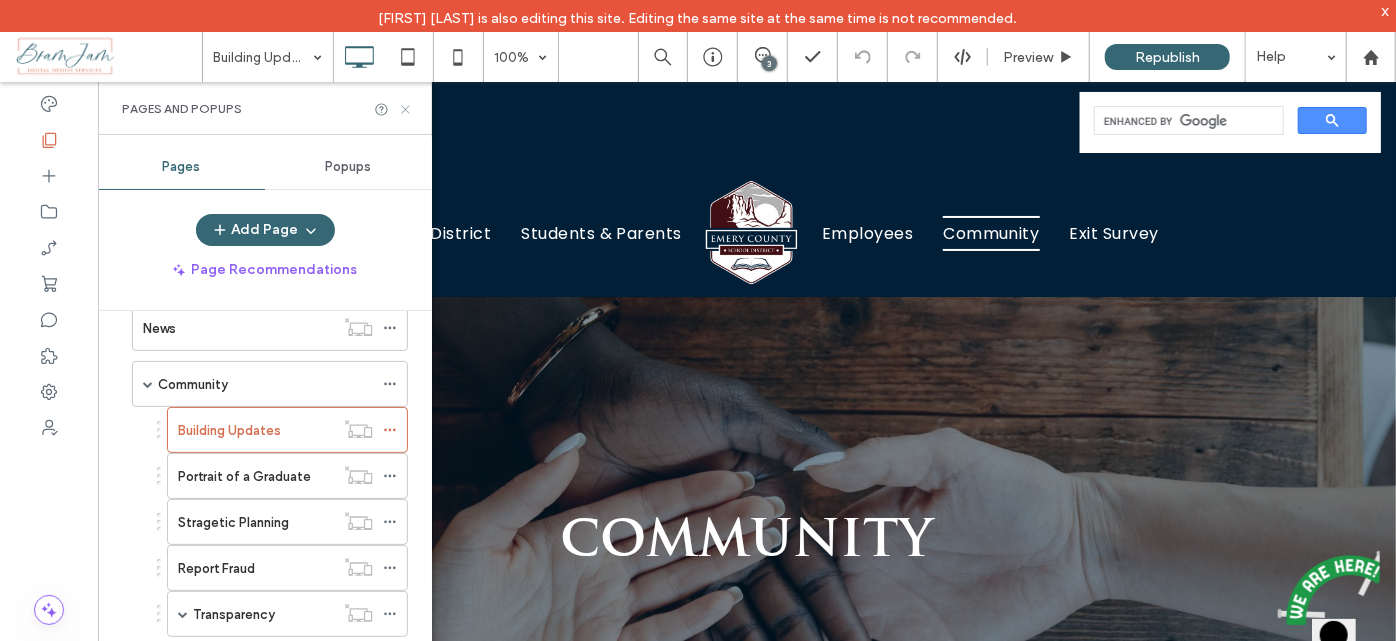 click 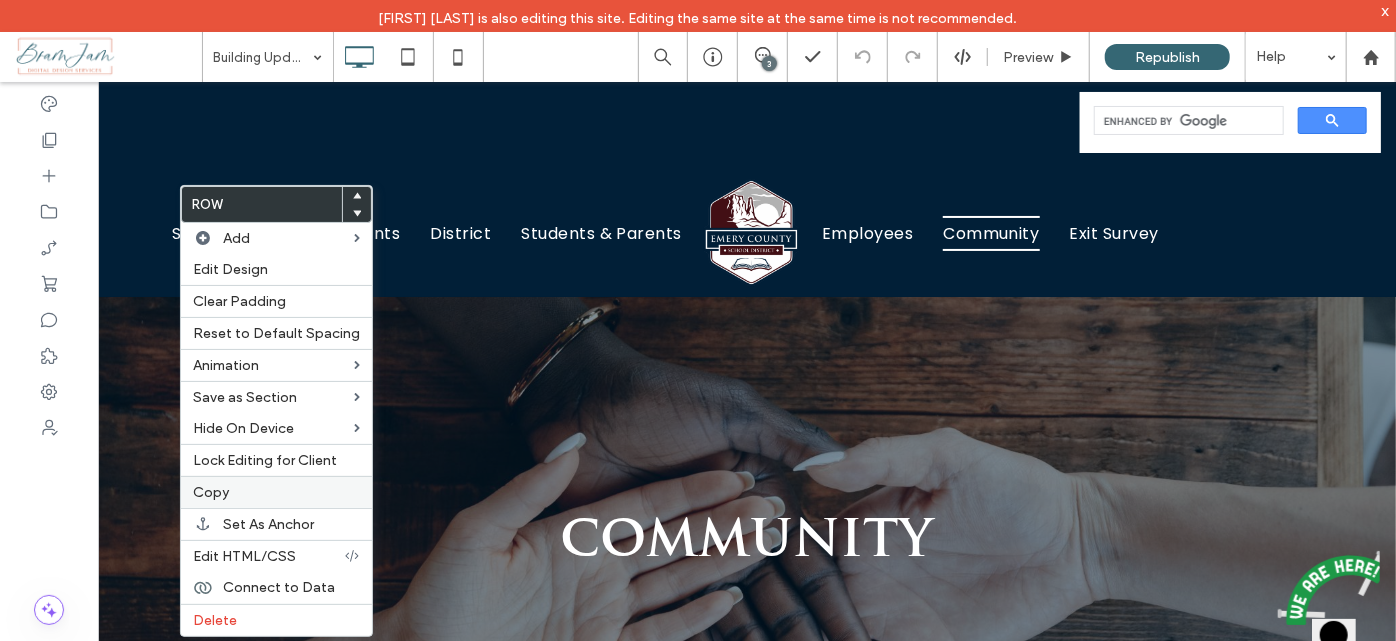 click on "Copy" at bounding box center (276, 492) 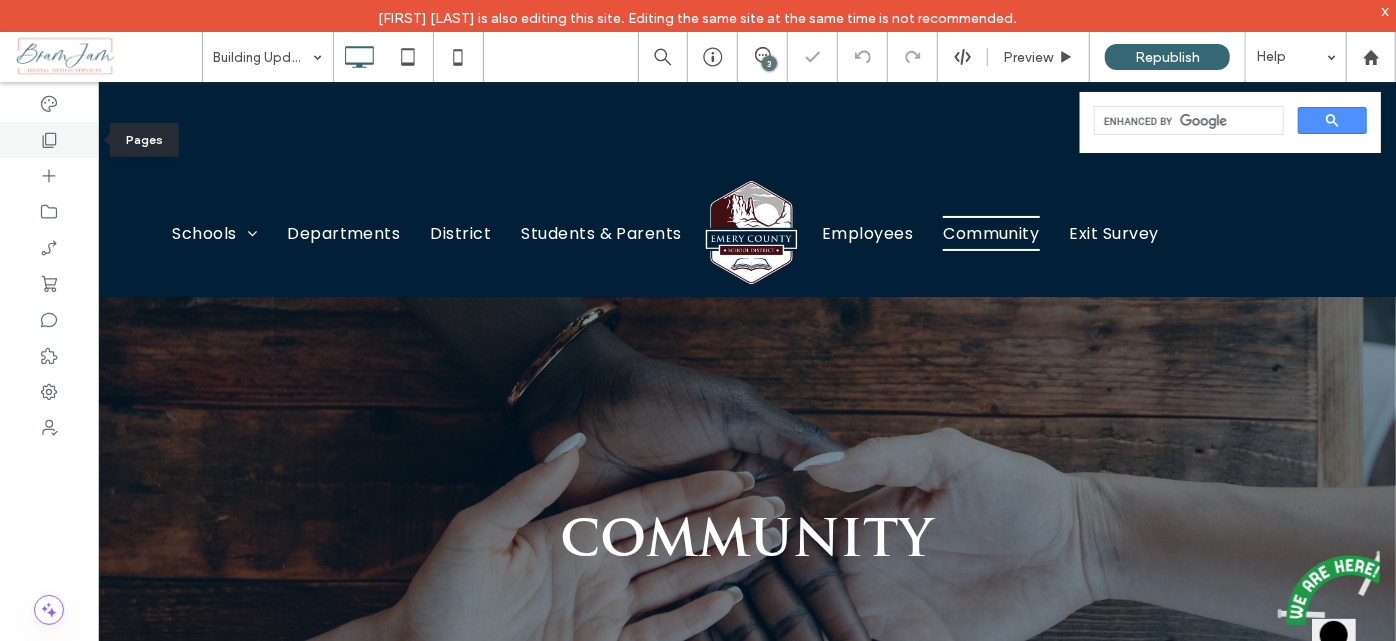 click 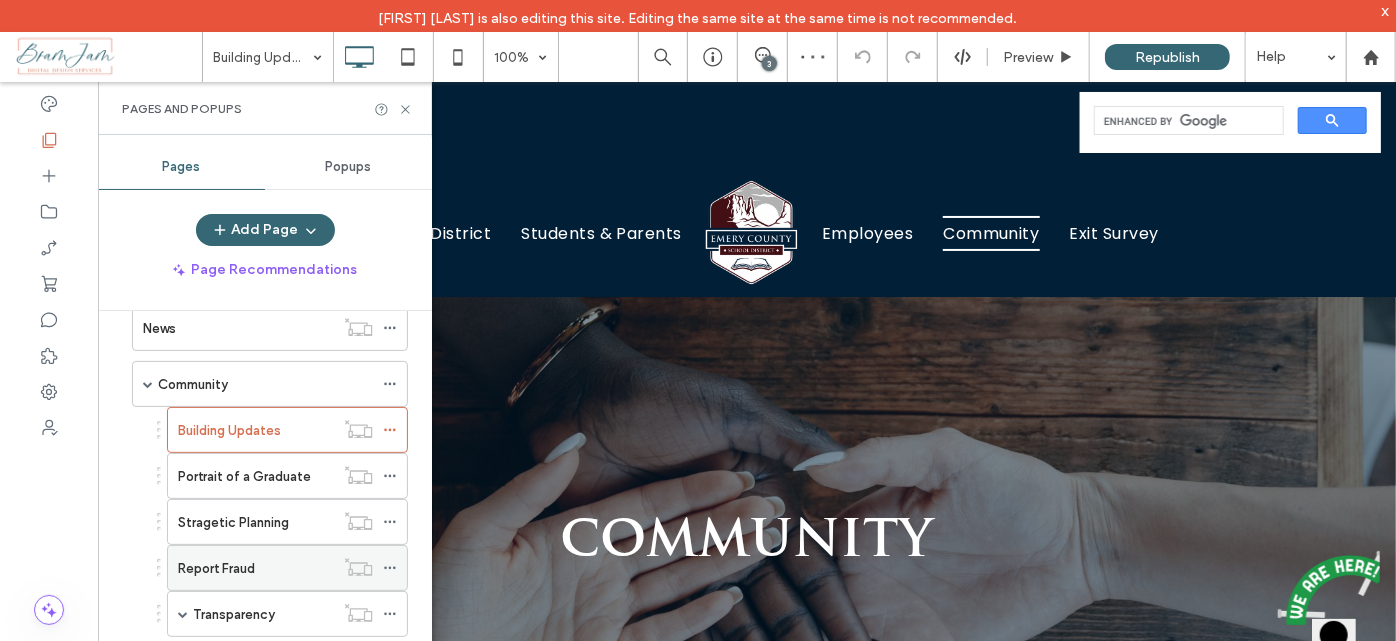 scroll, scrollTop: 818, scrollLeft: 0, axis: vertical 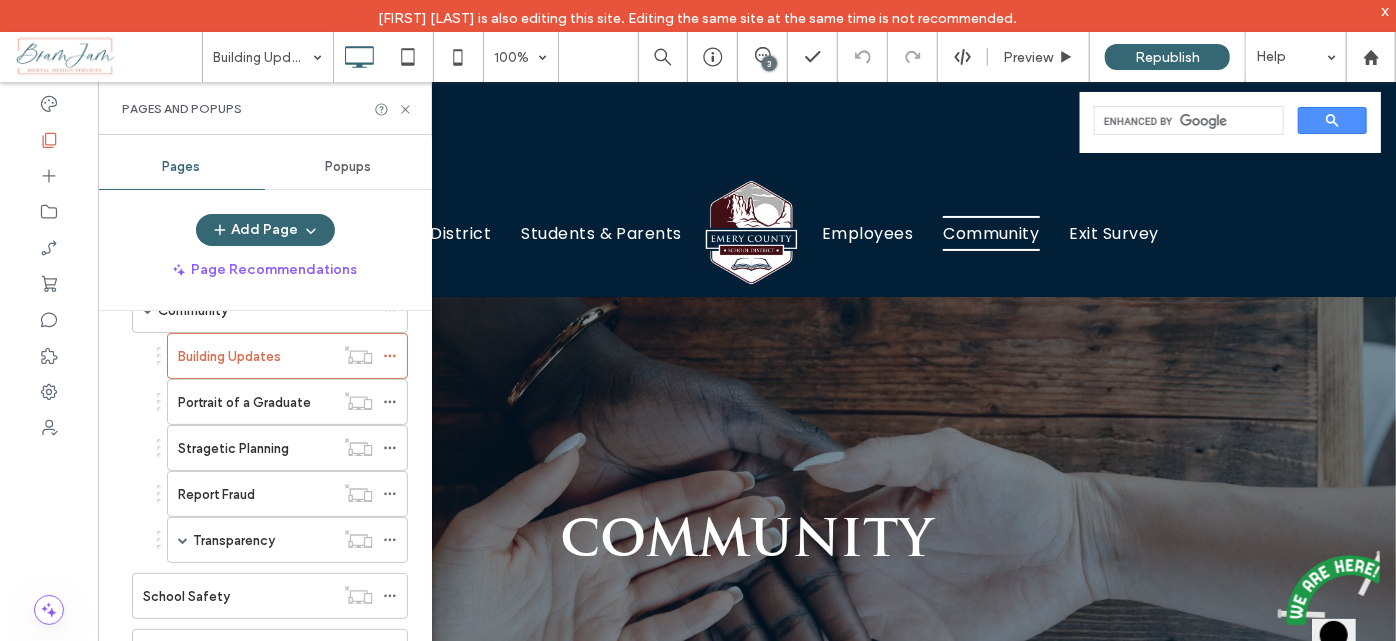 click on "Stragetic Planning" at bounding box center (256, 448) 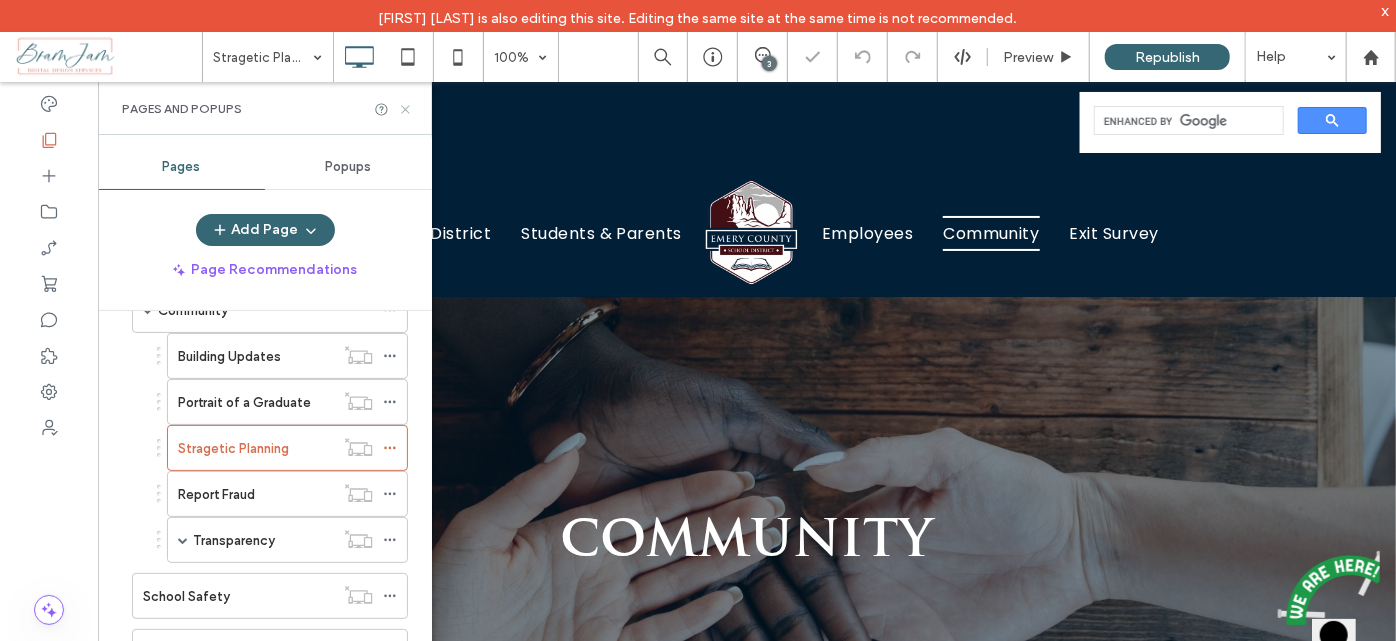click 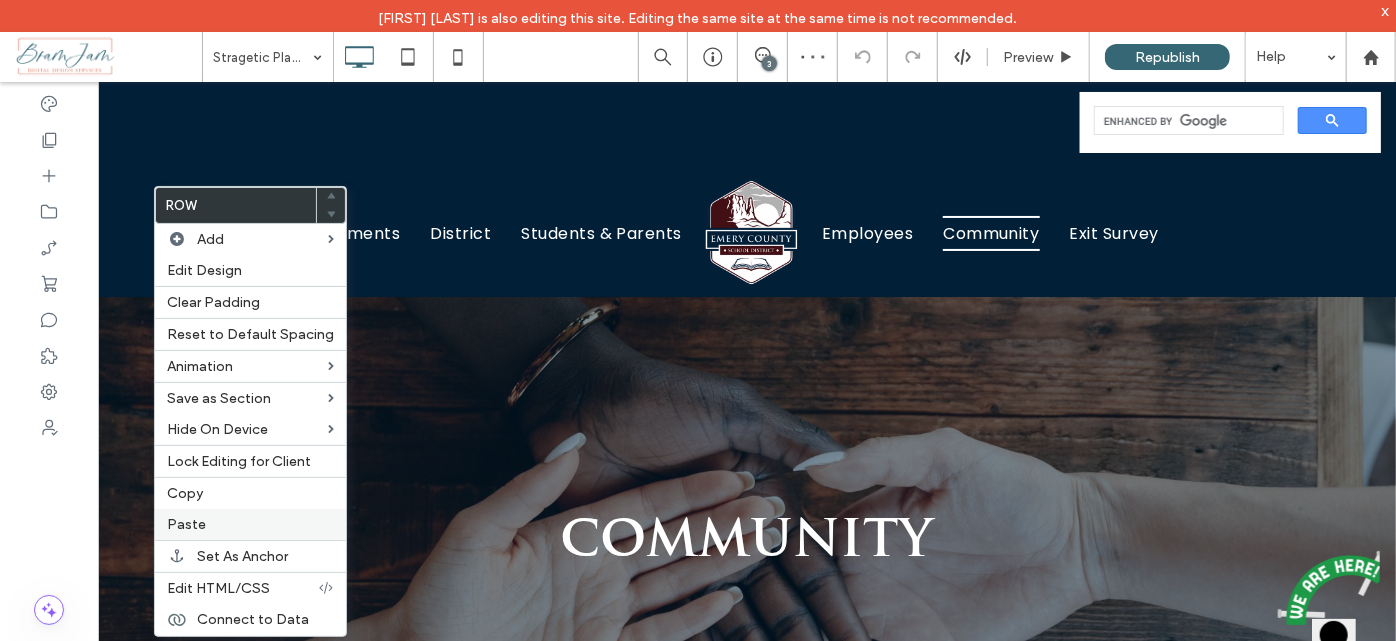 click on "Paste" at bounding box center (250, 524) 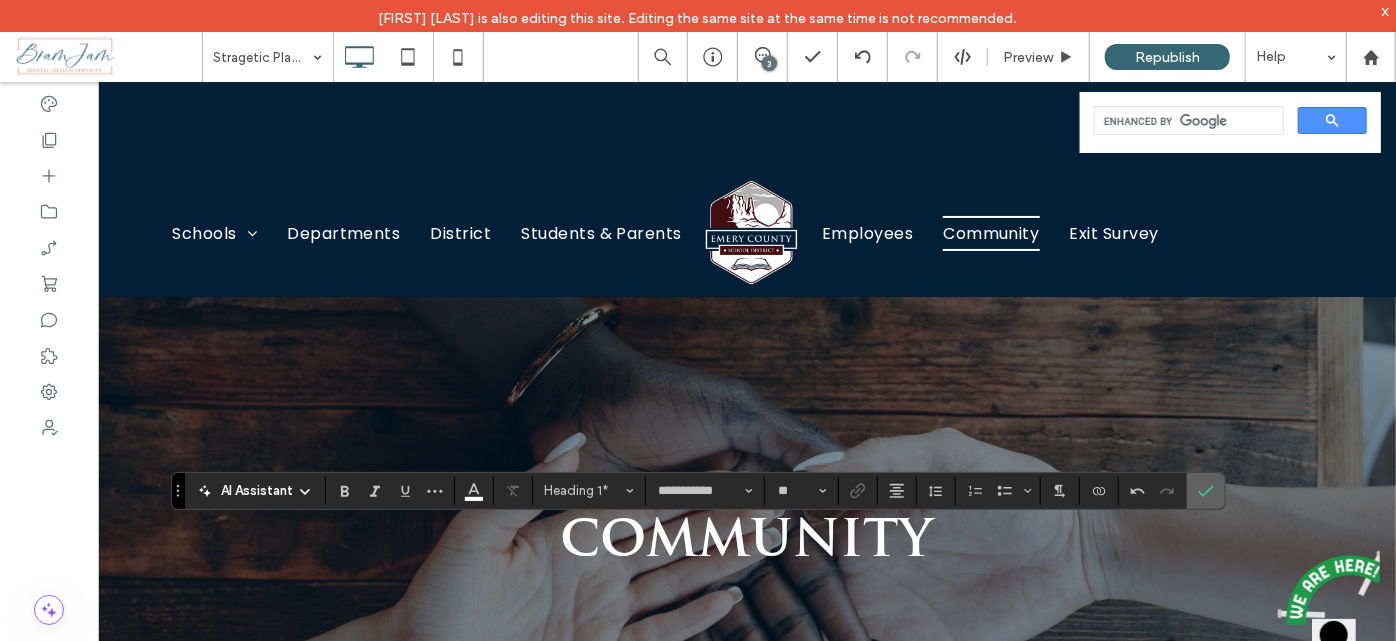 click at bounding box center (1206, 491) 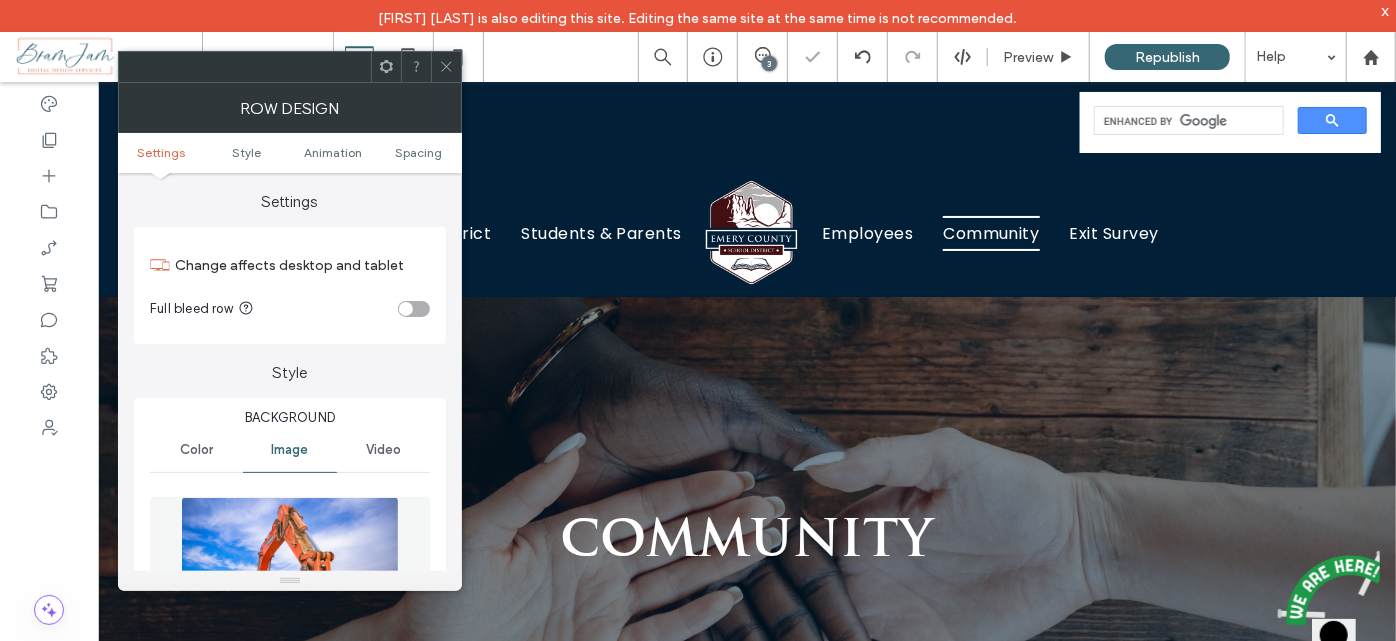 click at bounding box center (446, 67) 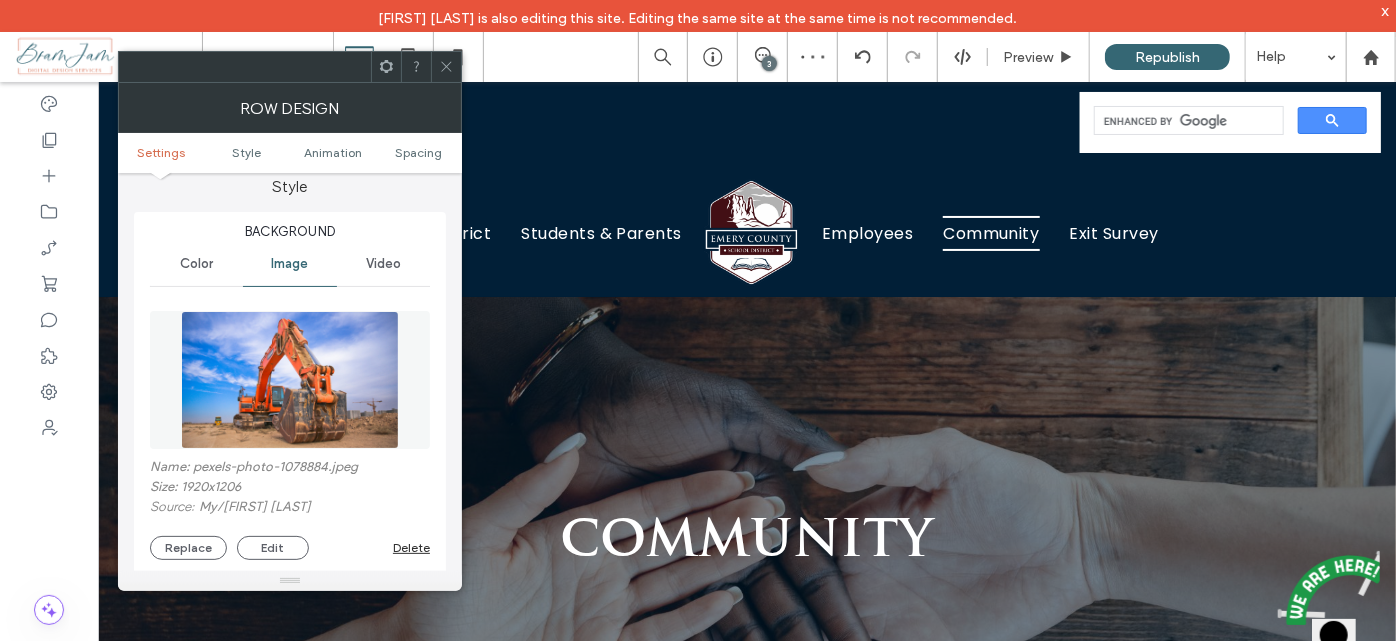scroll, scrollTop: 272, scrollLeft: 0, axis: vertical 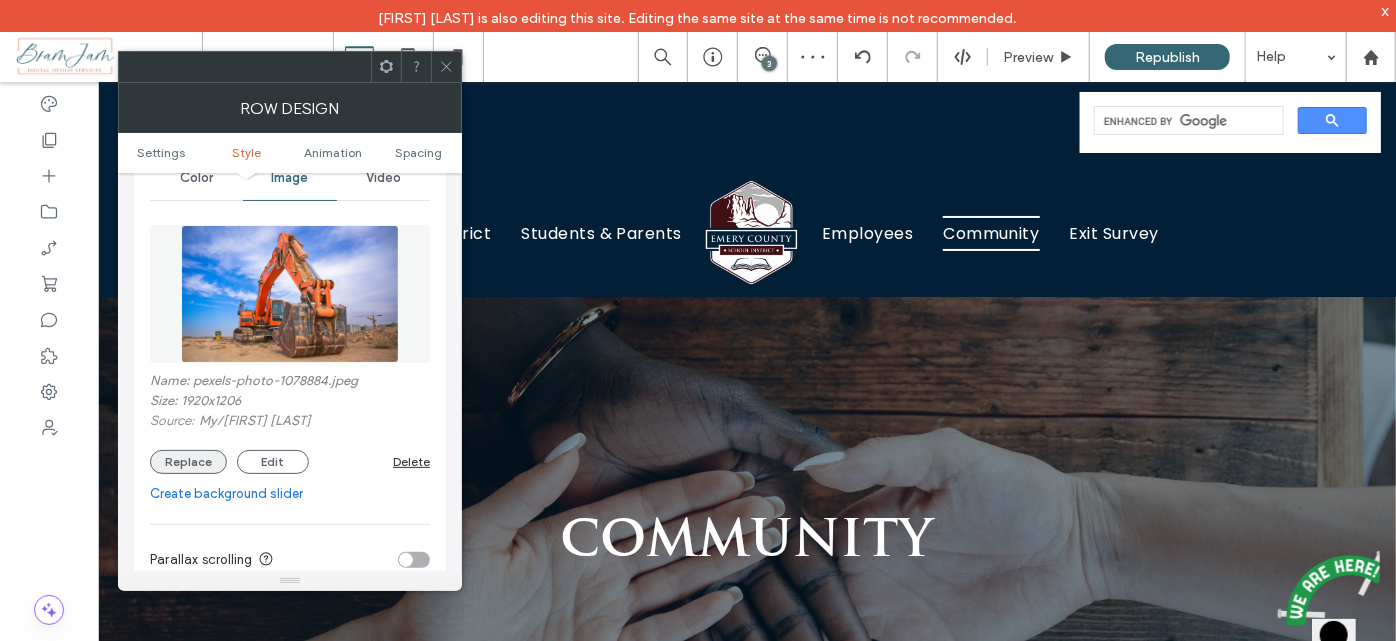 click on "Replace" at bounding box center (188, 462) 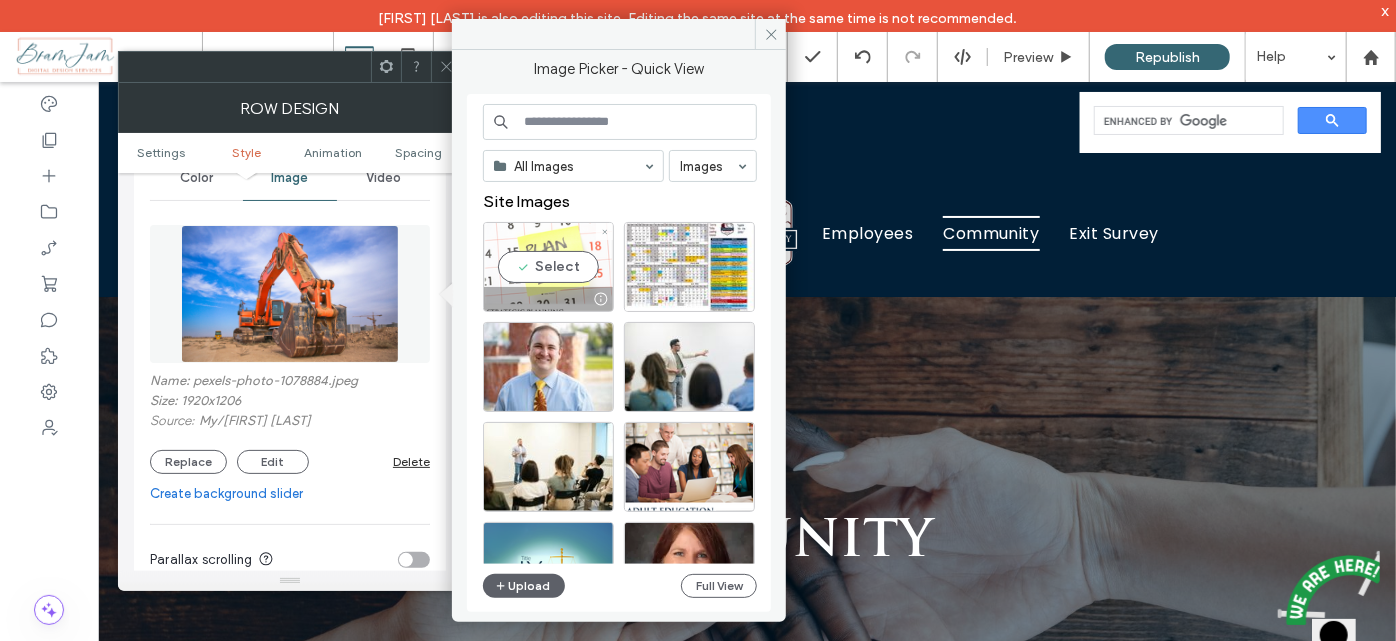 click on "Select" at bounding box center [548, 267] 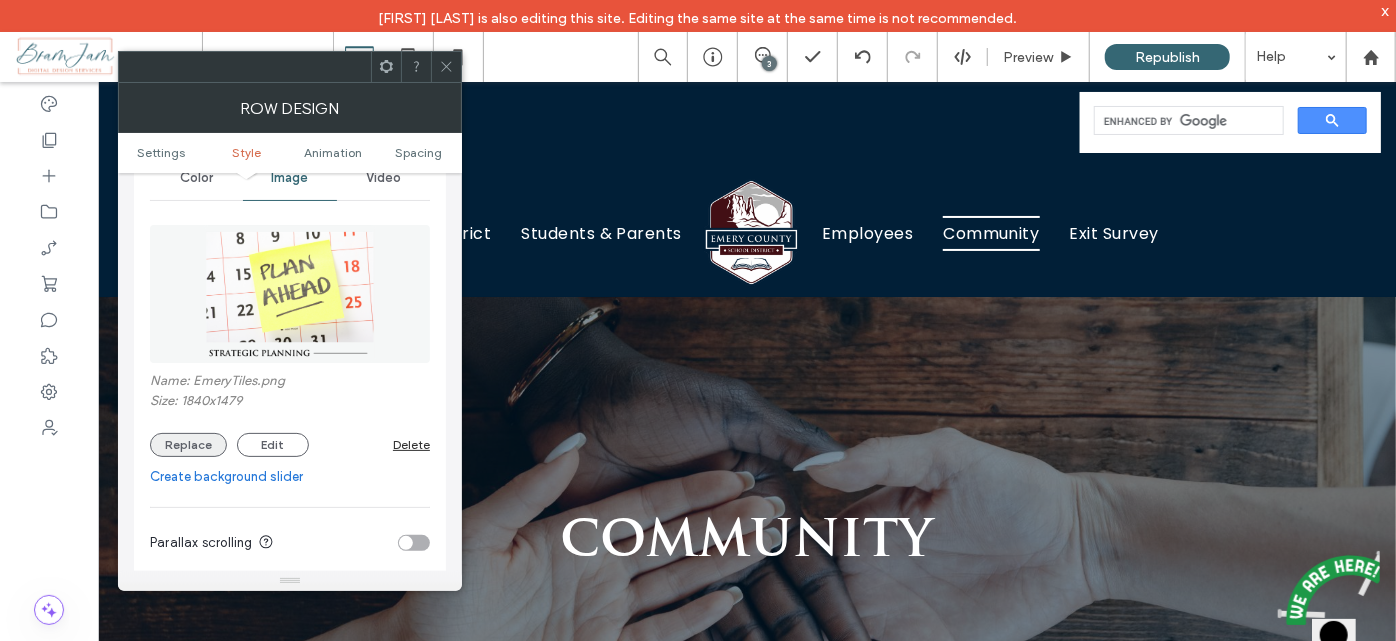click on "Replace" at bounding box center [188, 445] 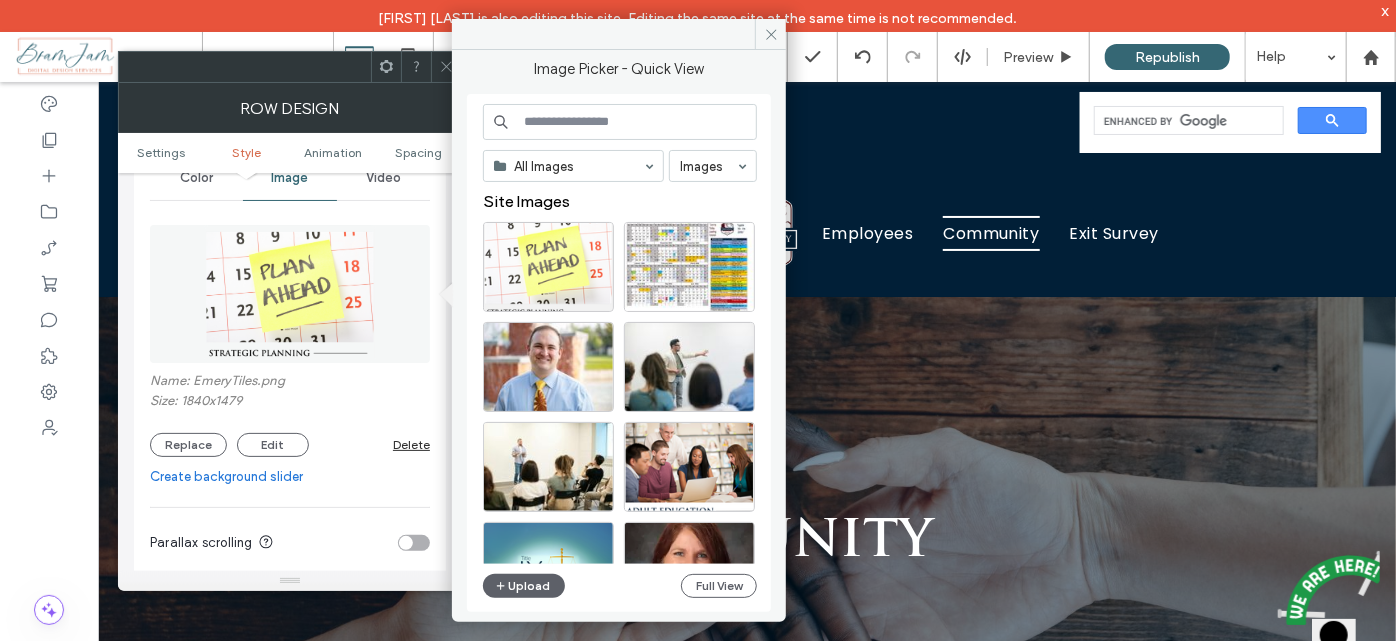 click at bounding box center [620, 122] 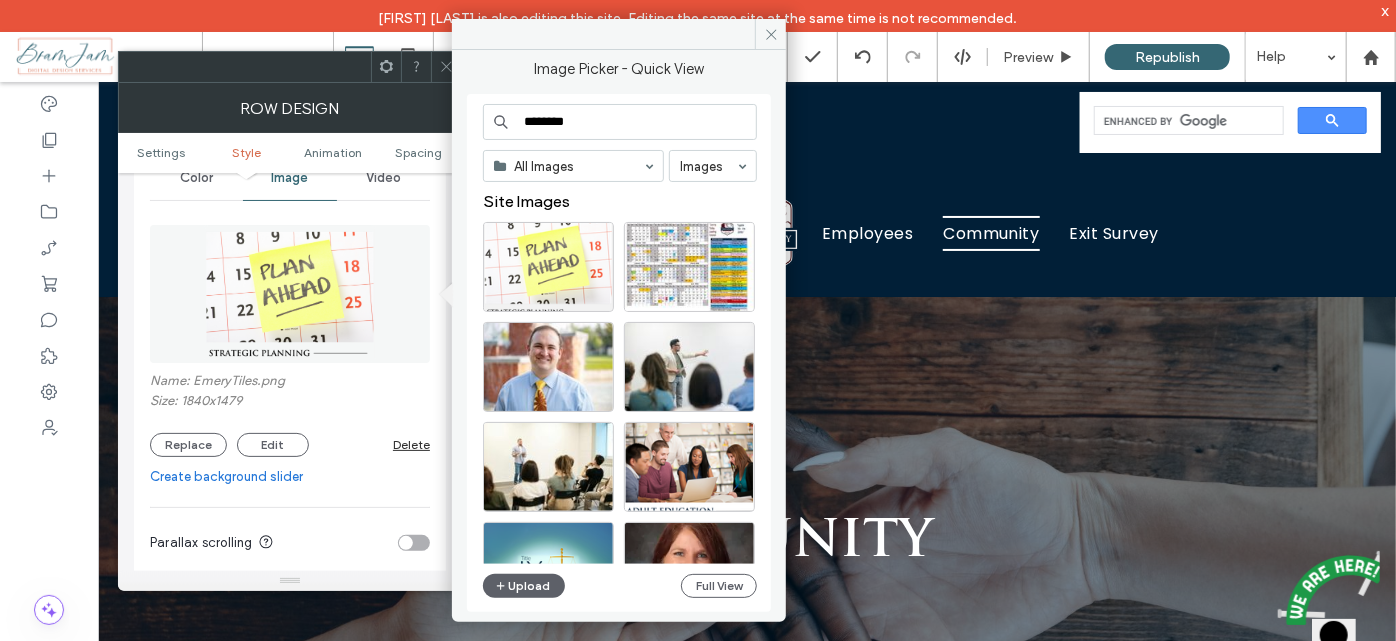 type on "********" 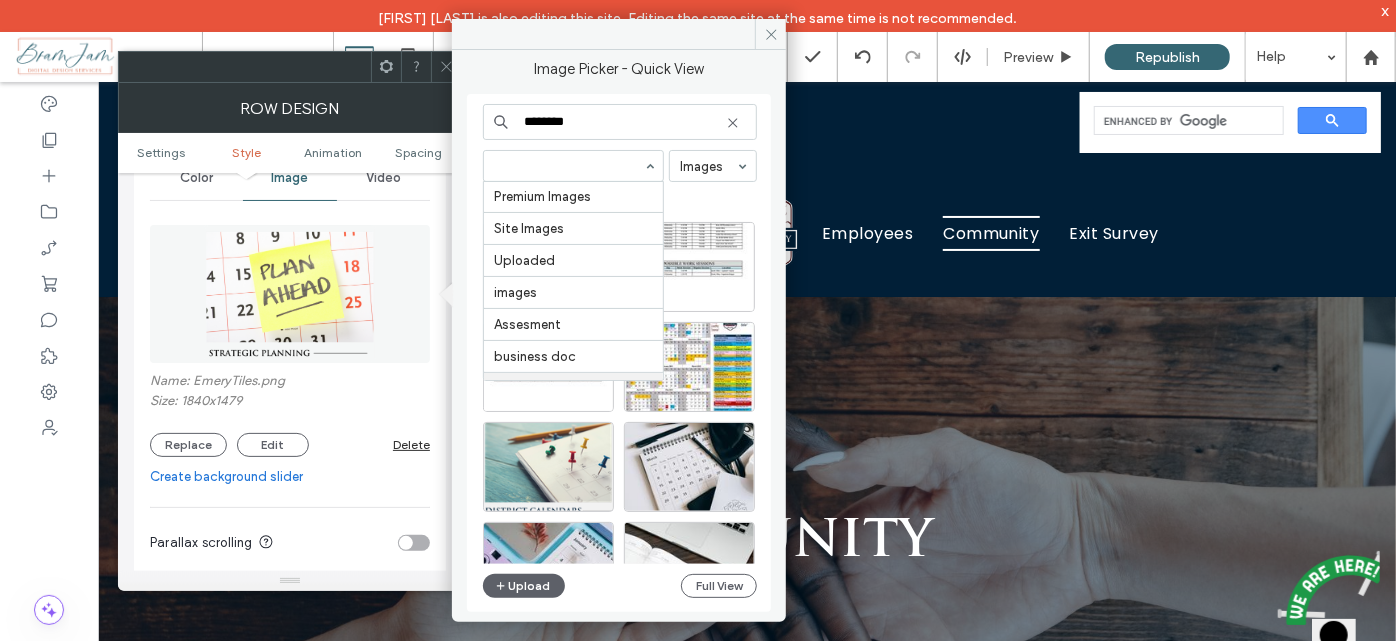 scroll, scrollTop: 0, scrollLeft: 0, axis: both 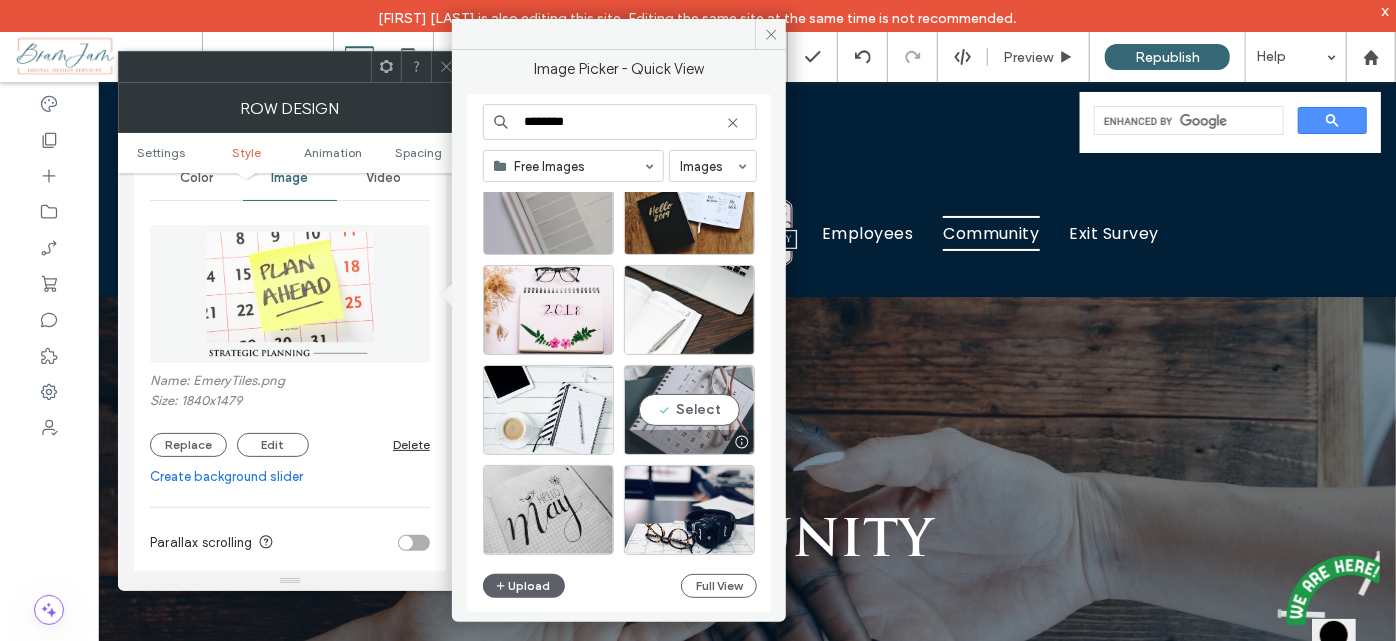click on "Select" at bounding box center (689, 410) 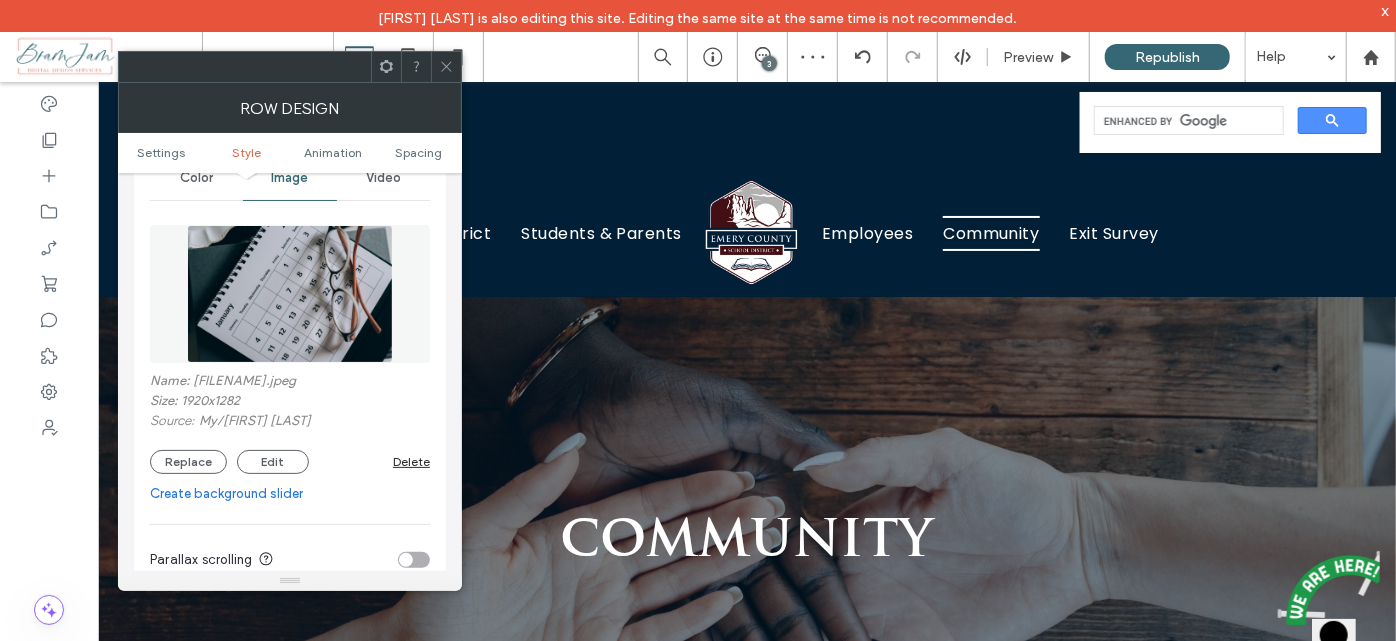 click 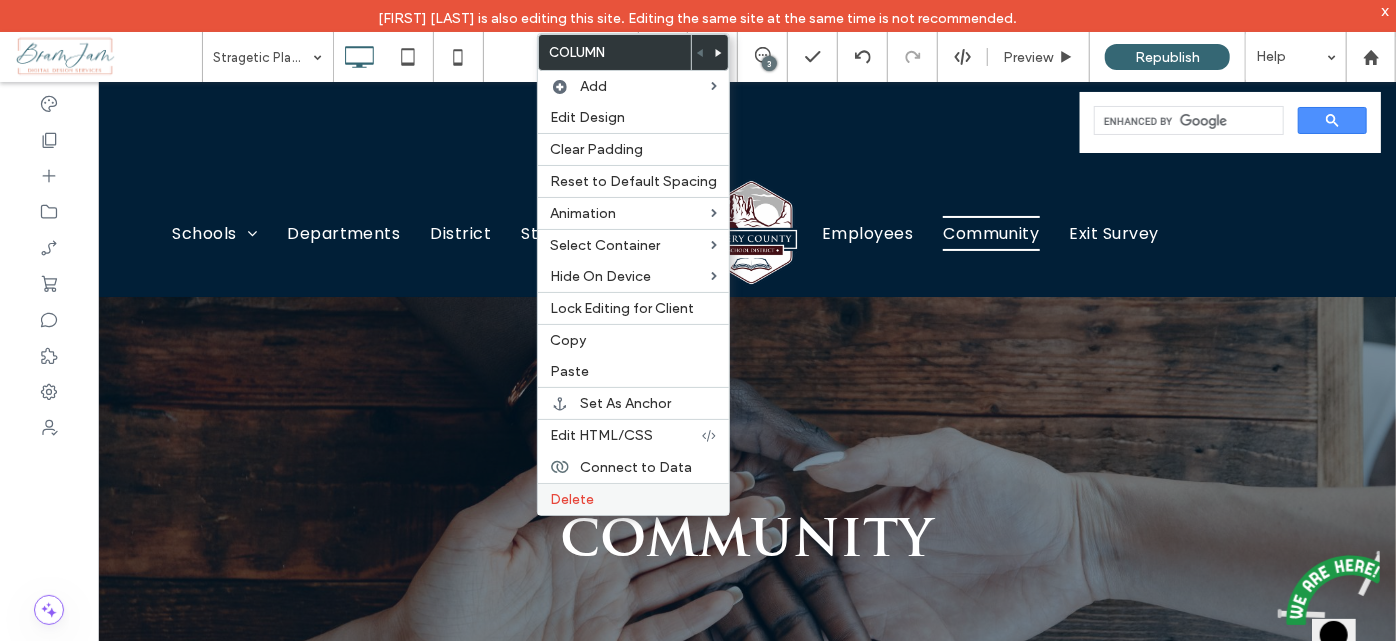 click on "Delete" at bounding box center (572, 499) 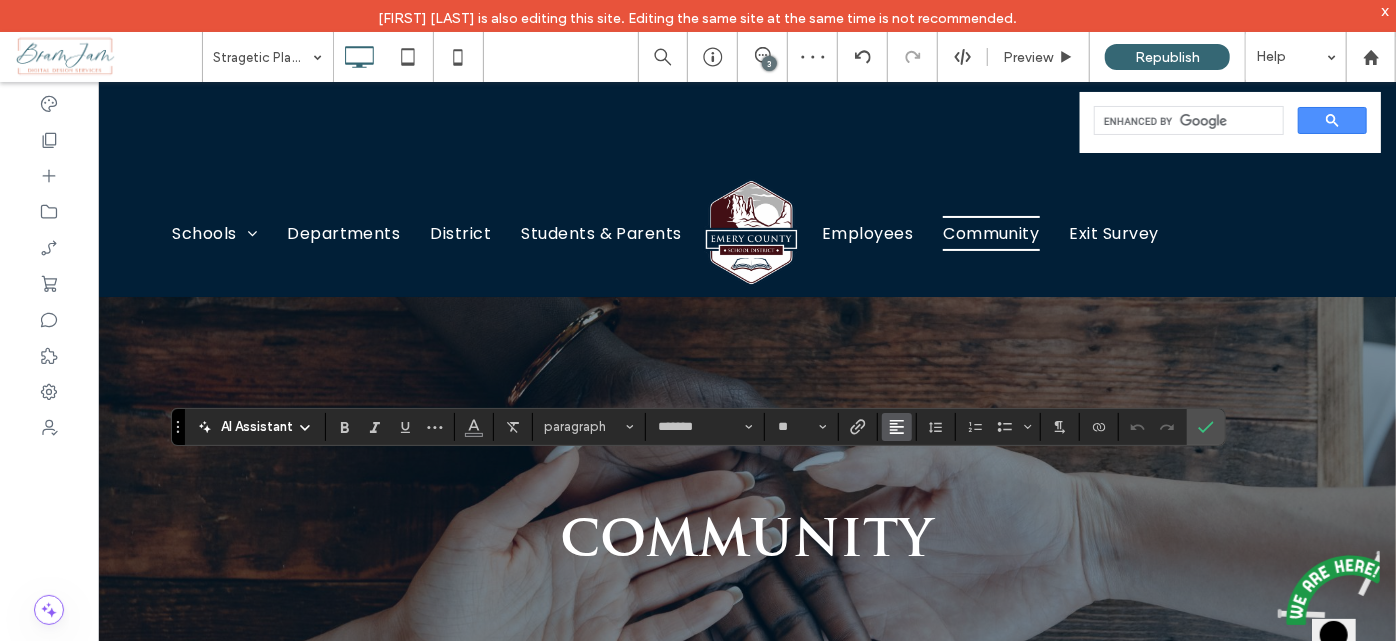 click 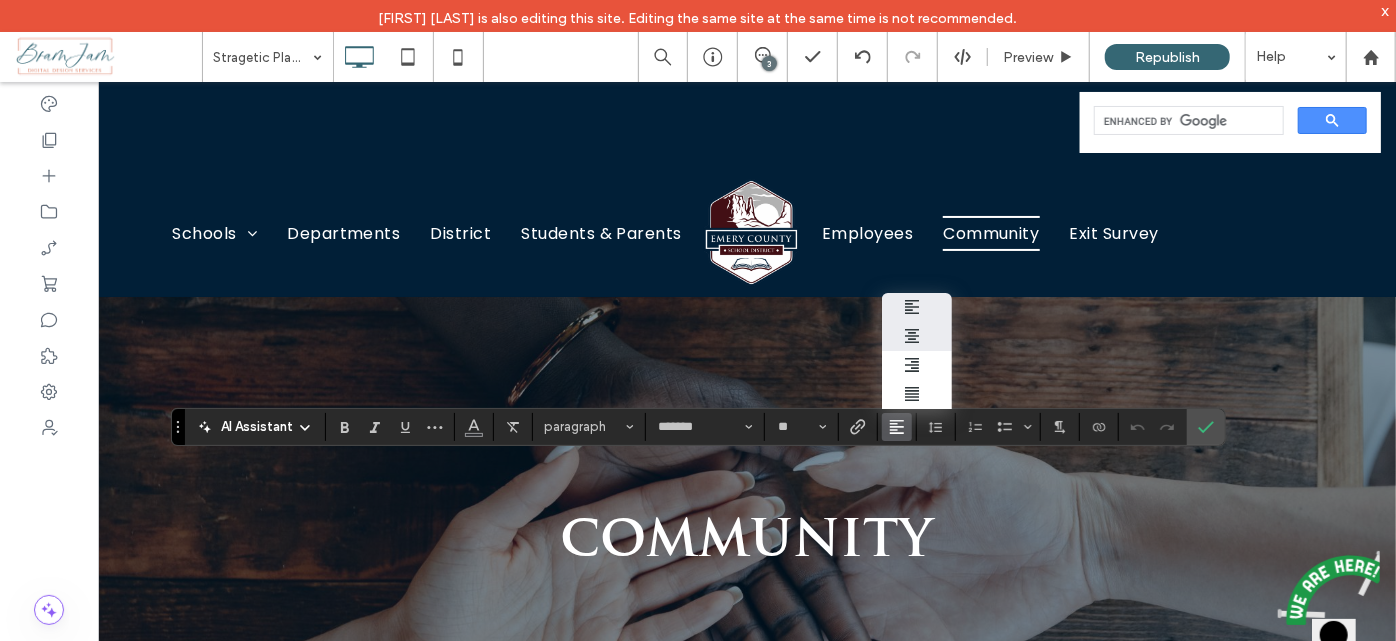 click 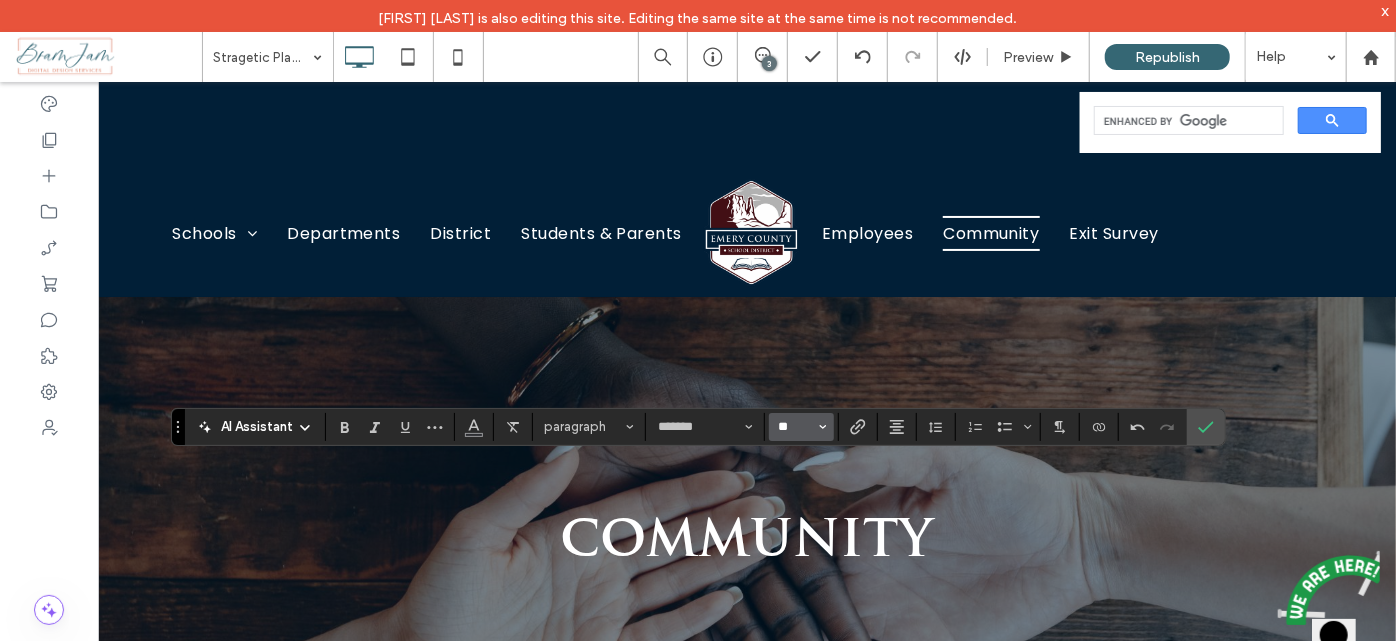 click on "**" at bounding box center (795, 427) 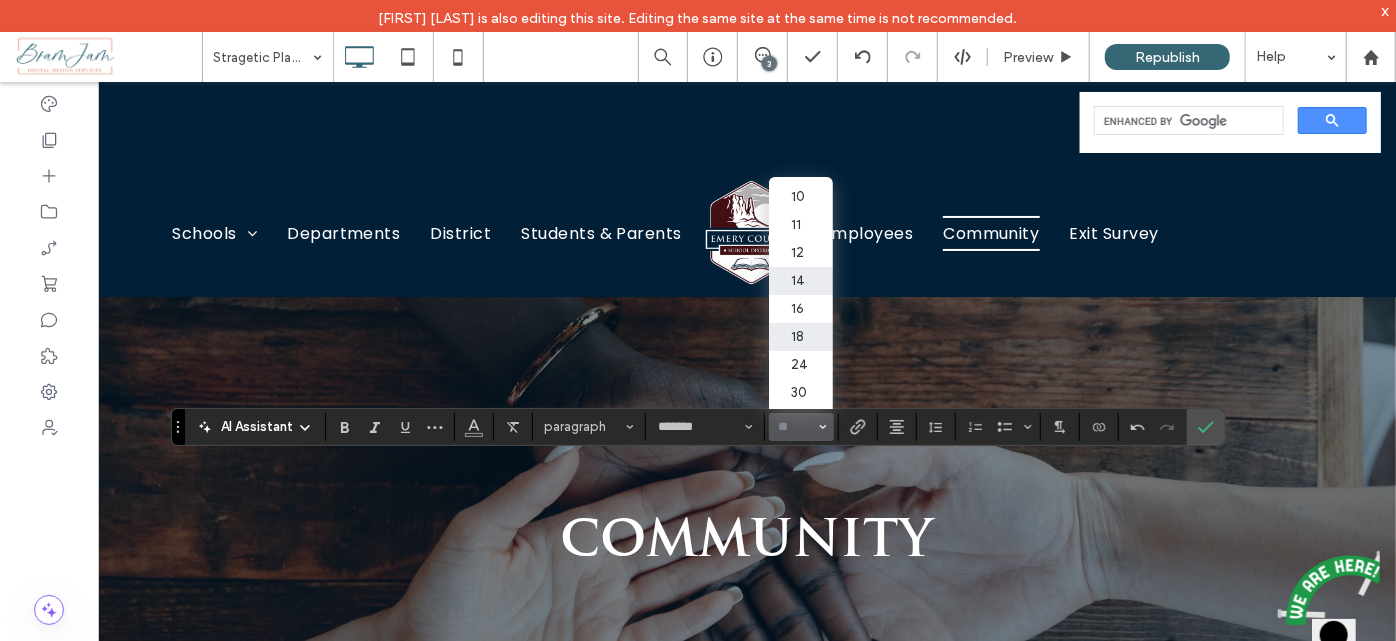 scroll, scrollTop: 90, scrollLeft: 0, axis: vertical 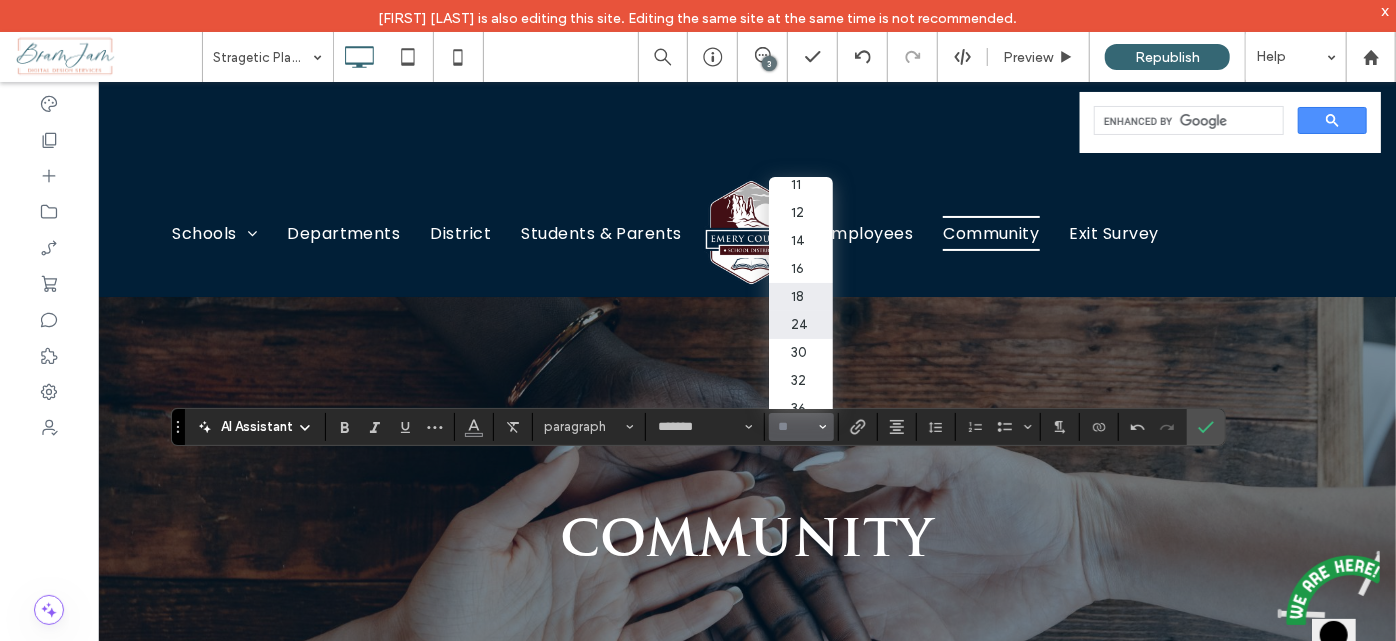 click on "24" at bounding box center [801, 325] 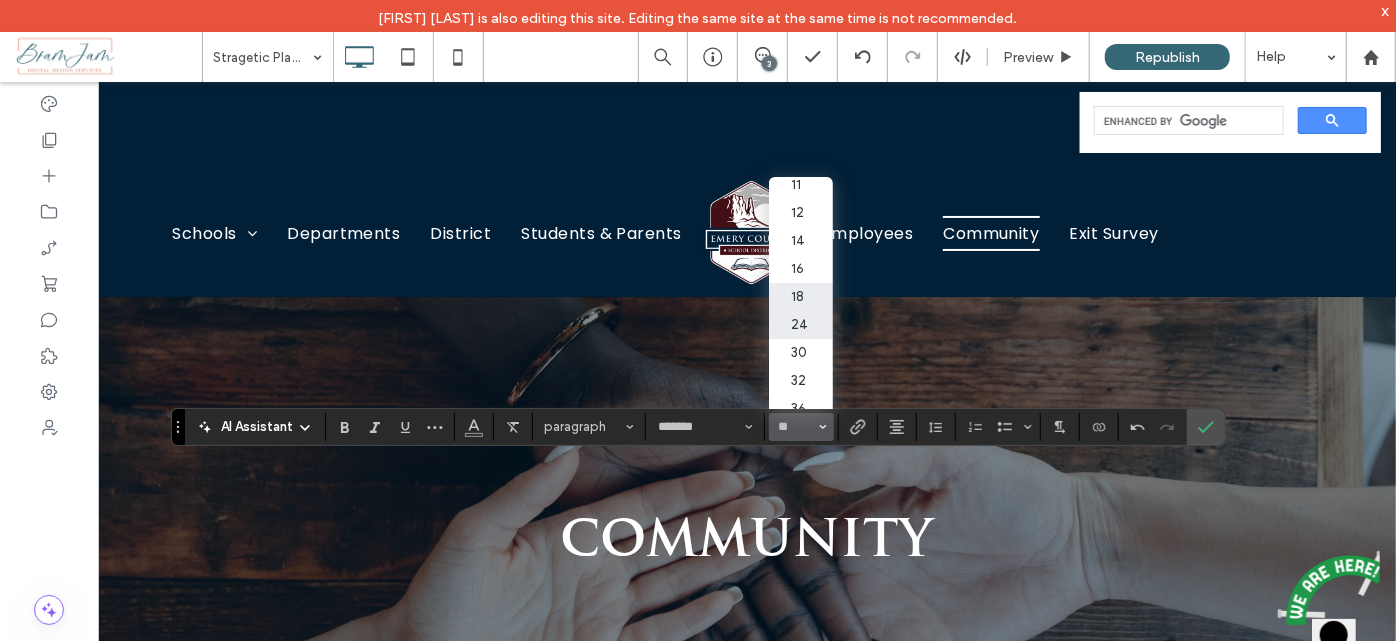 type on "**" 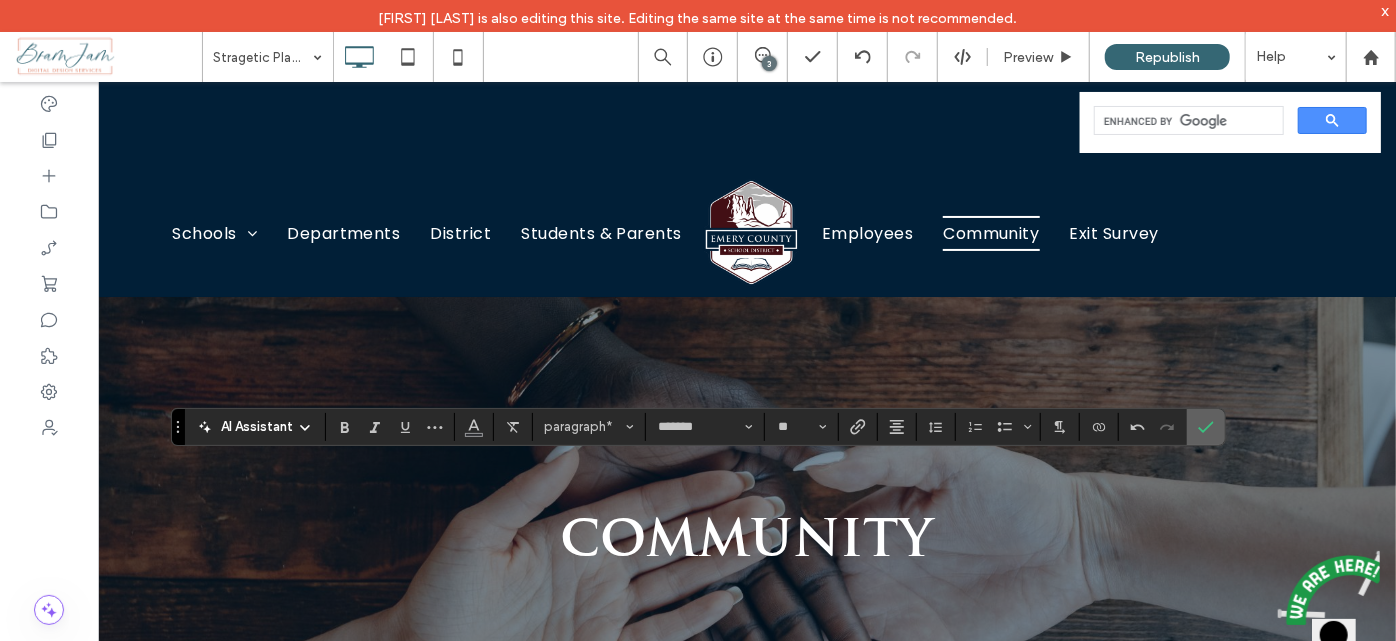 click 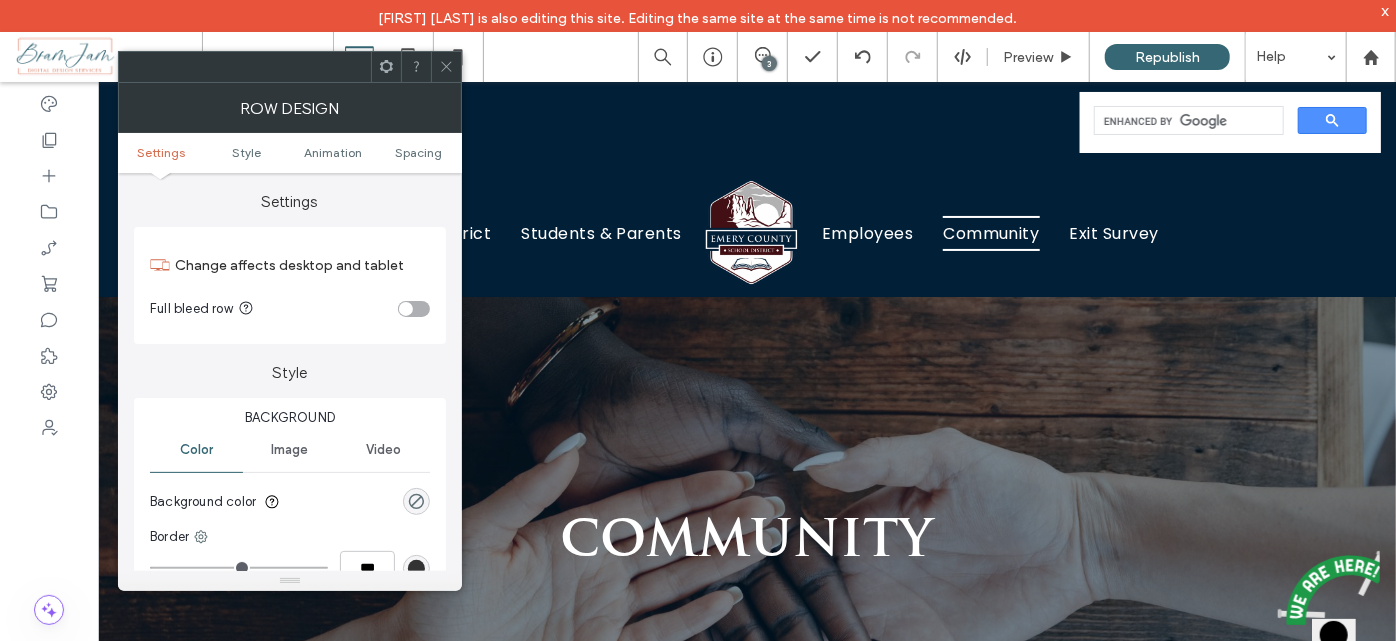 click 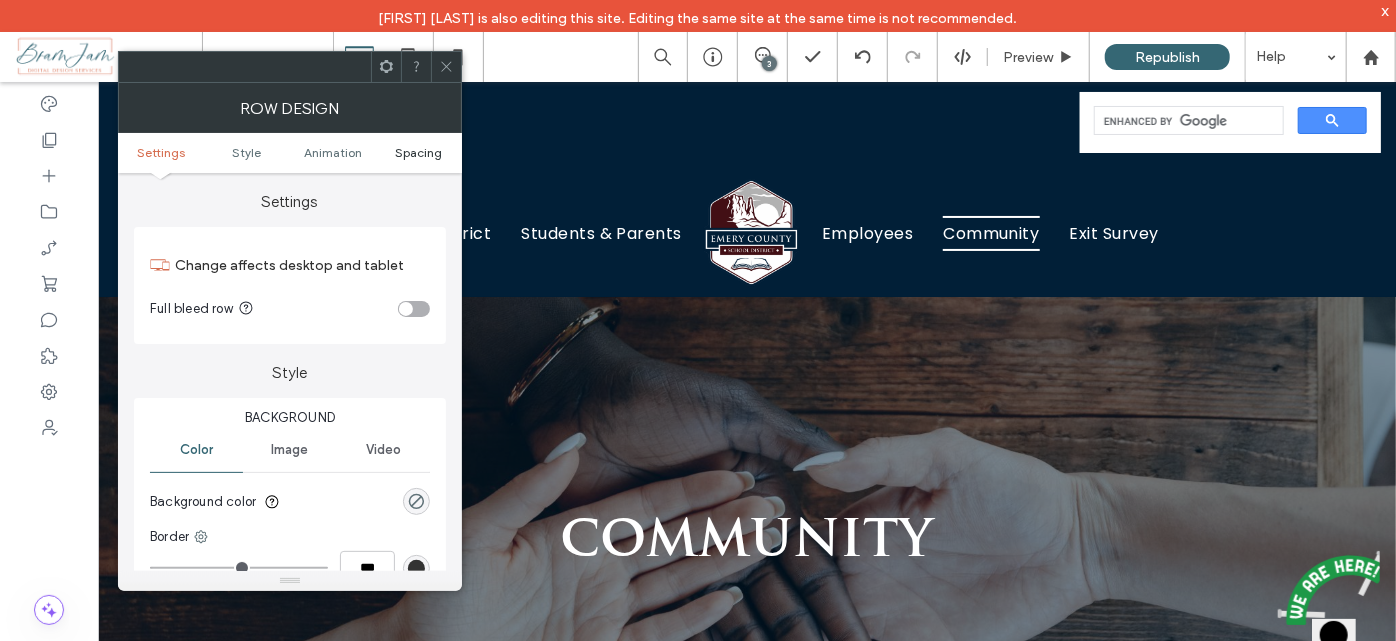 click on "Spacing" at bounding box center [419, 152] 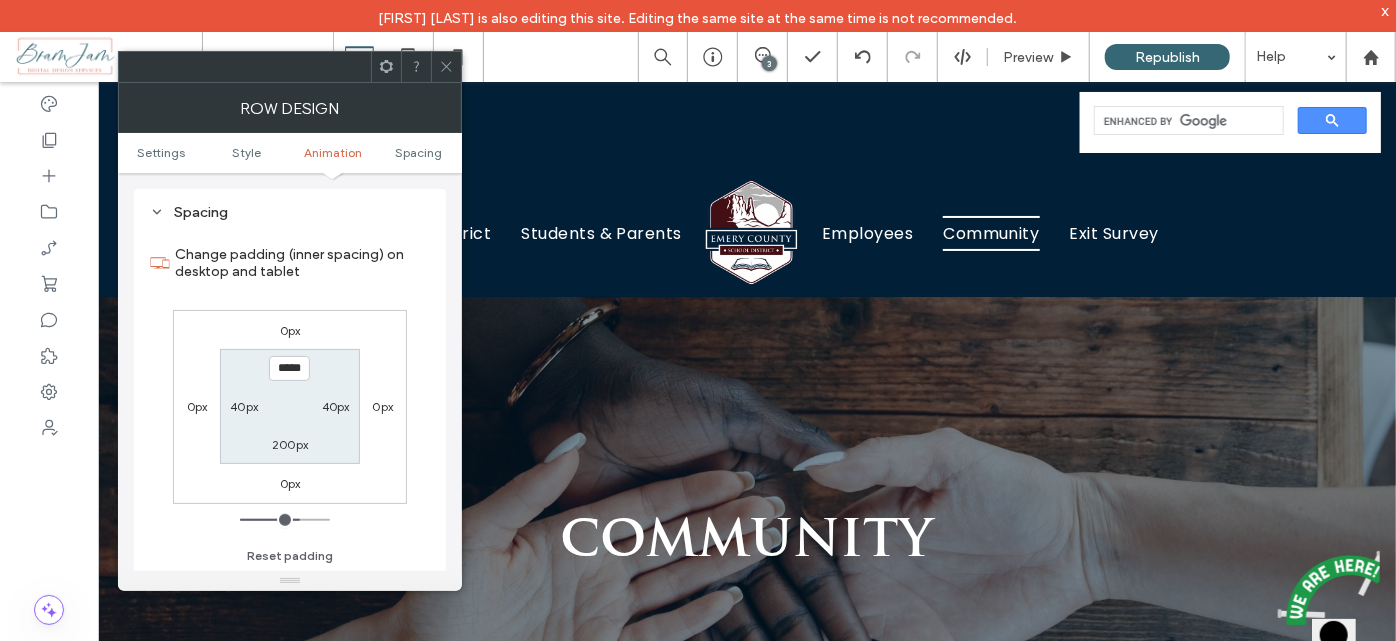 scroll, scrollTop: 565, scrollLeft: 0, axis: vertical 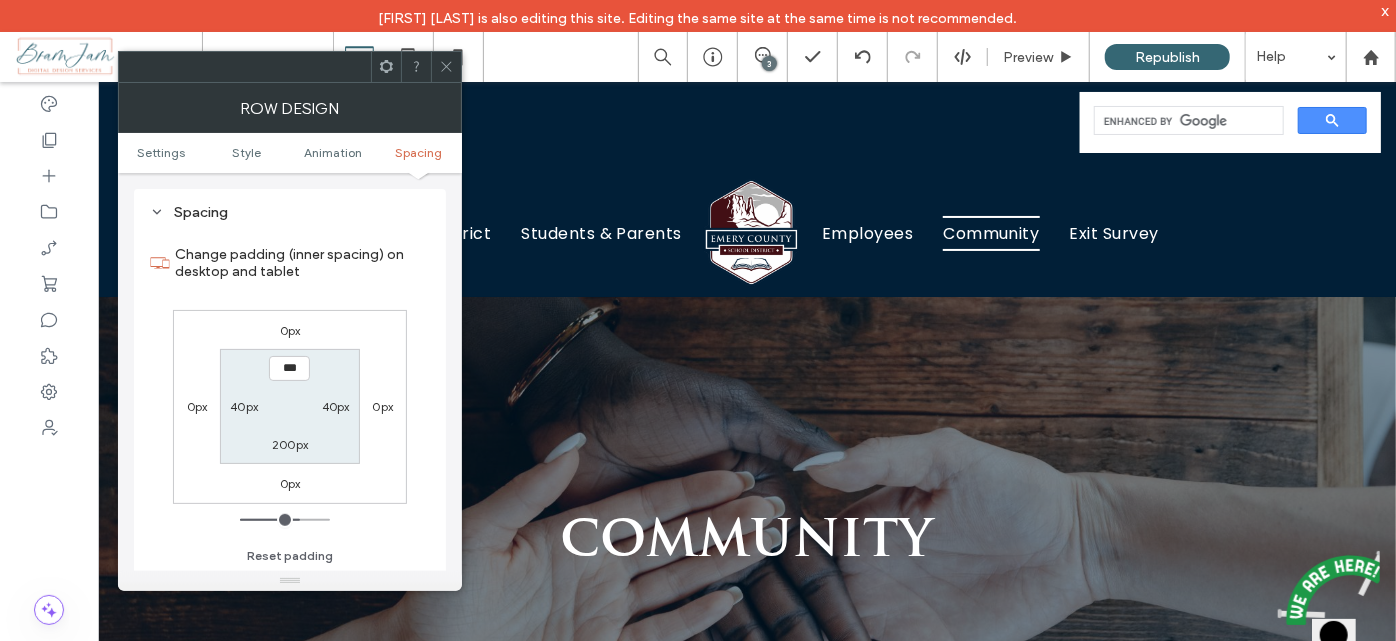 type on "*****" 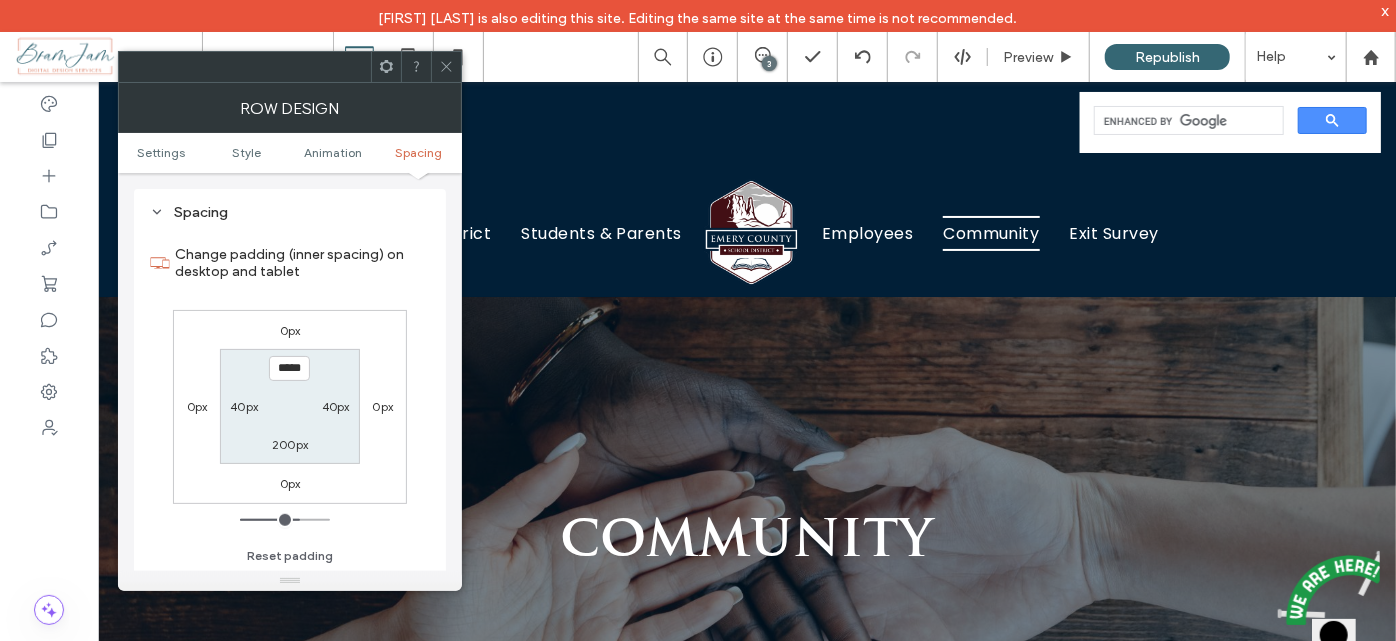 click on "Change padding (inner spacing) on desktop and tablet" at bounding box center (302, 263) 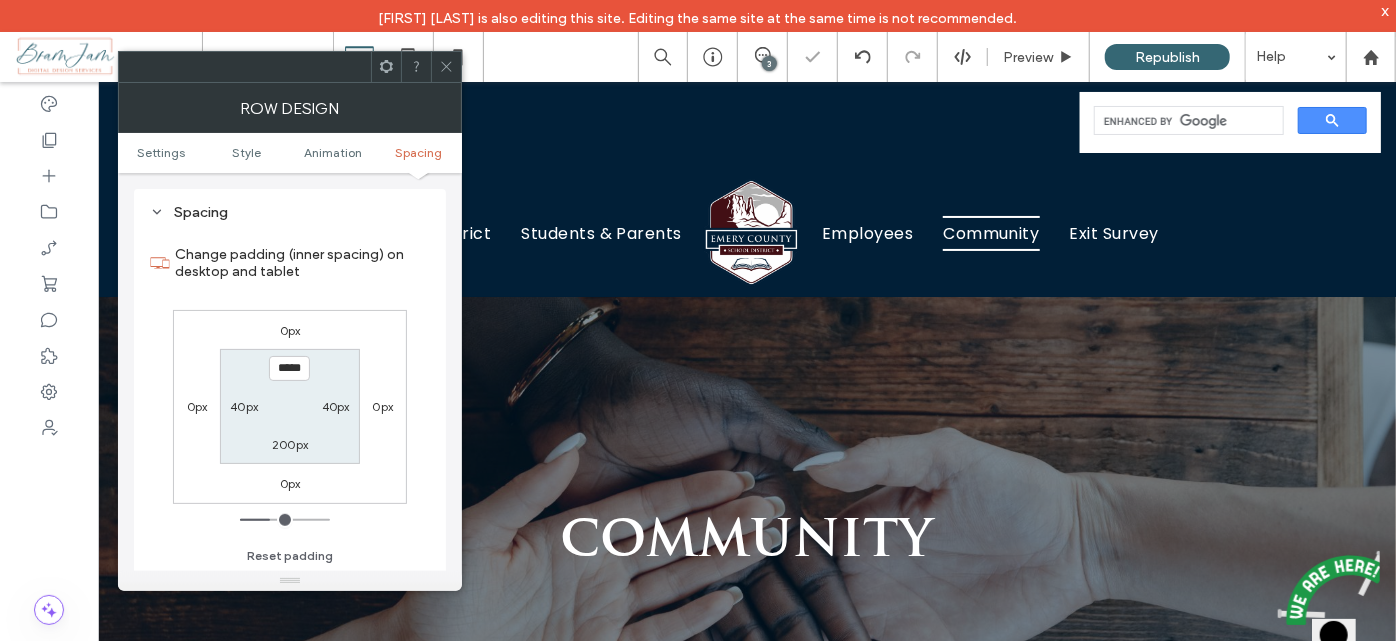 click on "200px" at bounding box center (290, 444) 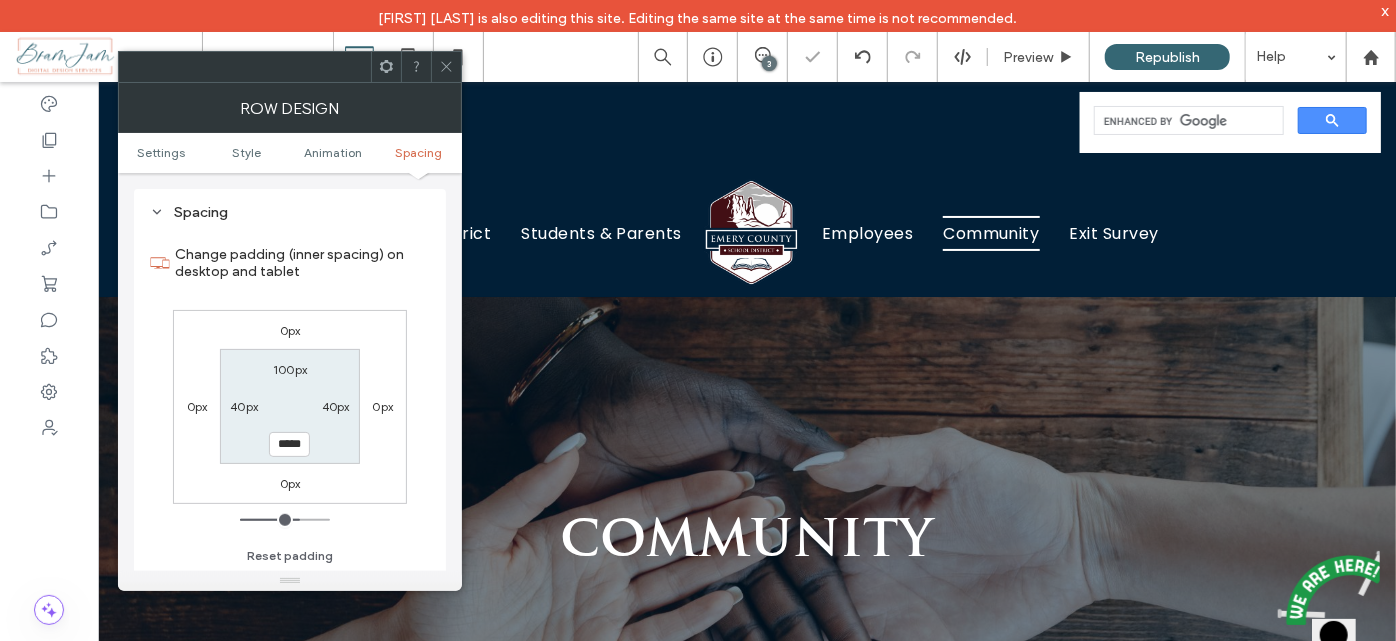 type on "***" 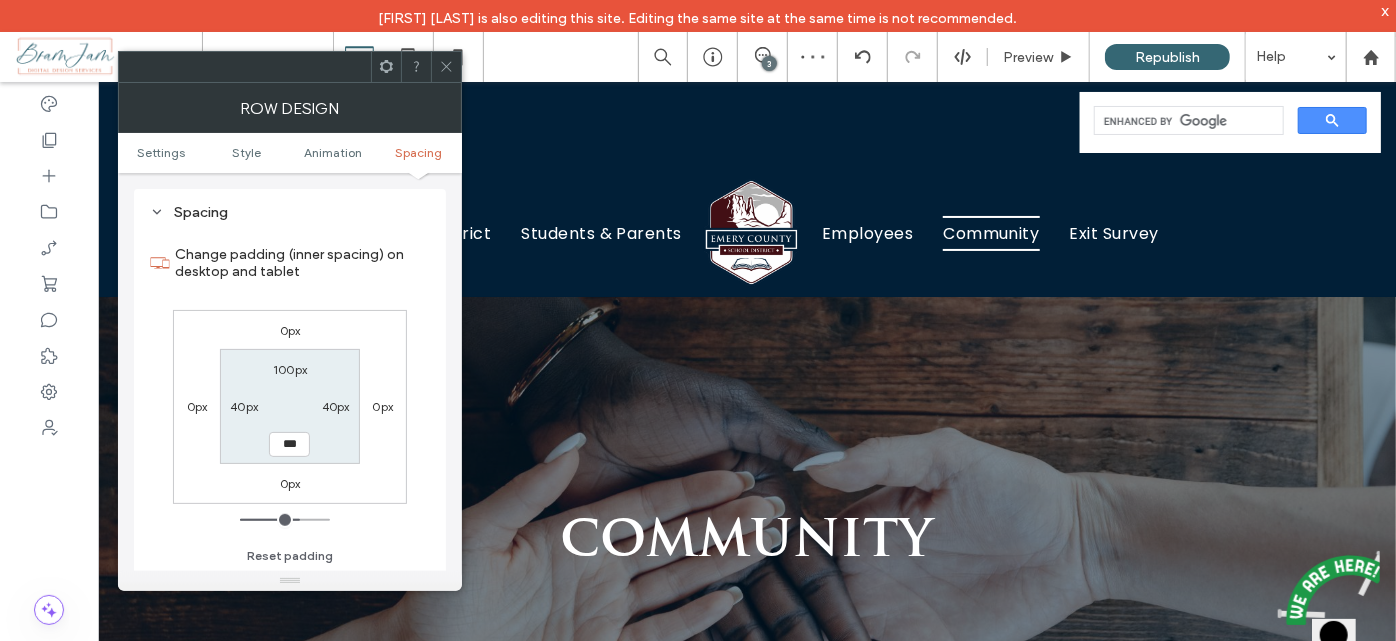 type on "***" 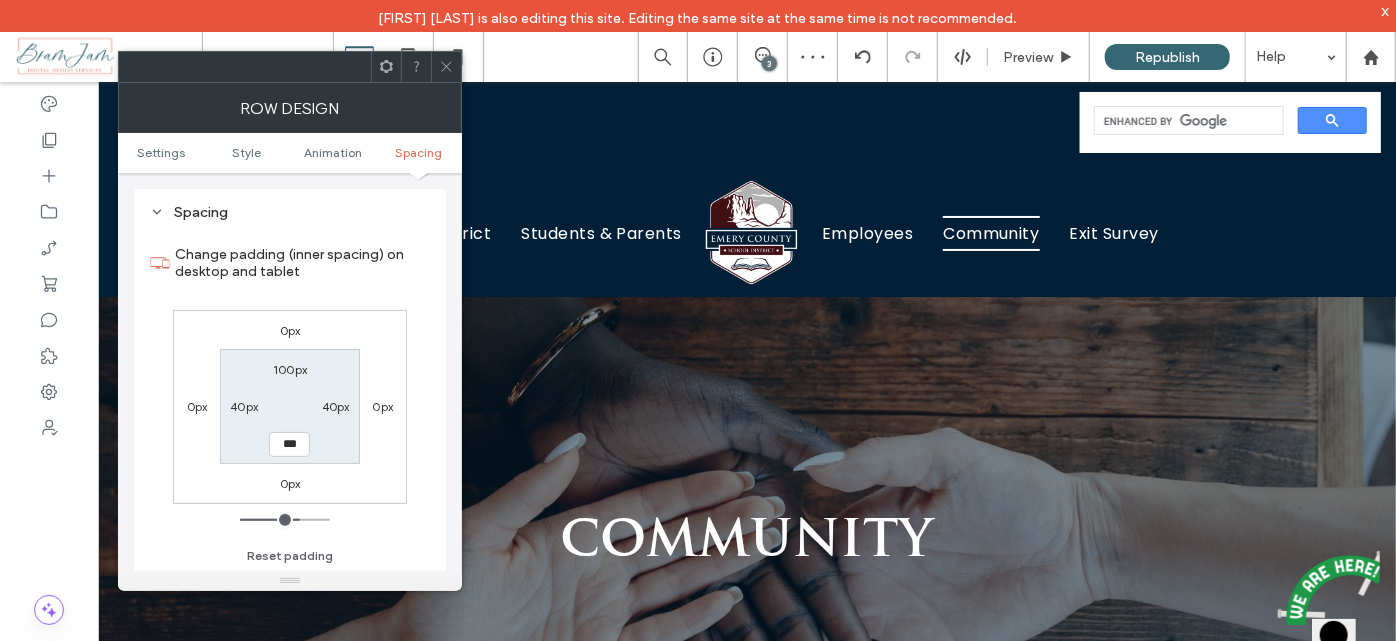 type on "***" 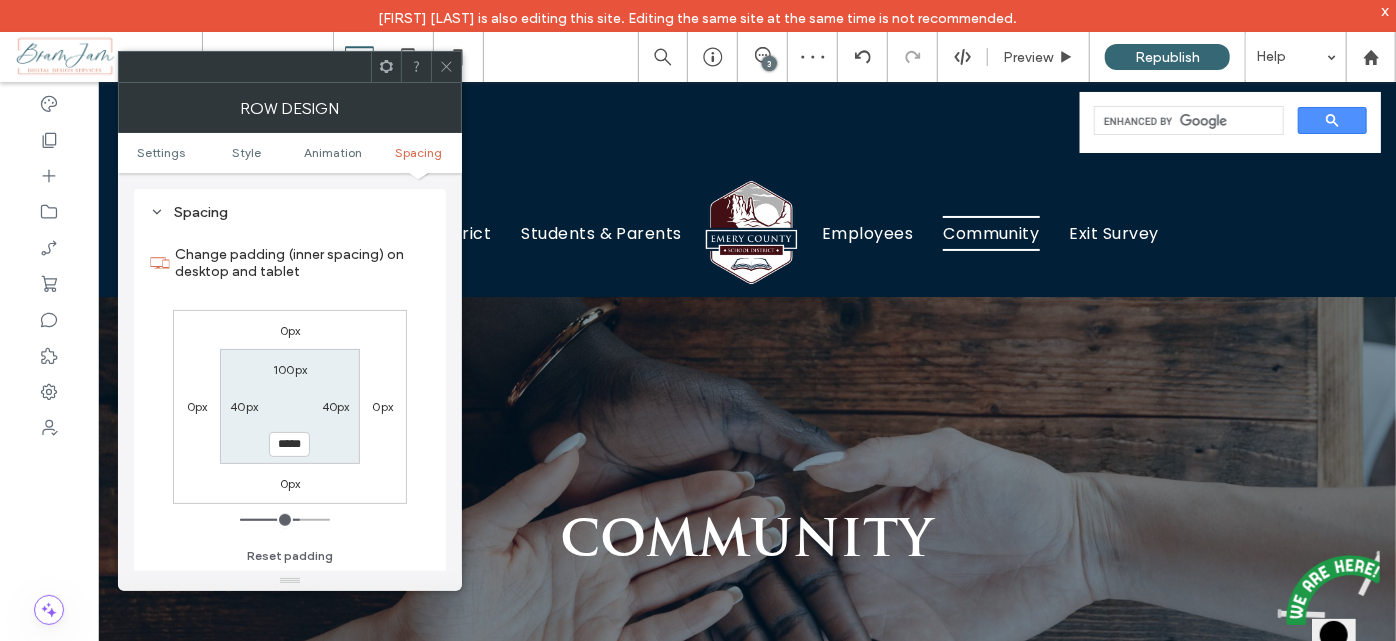 click on "100px 40px ***** 40px" at bounding box center (289, 406) 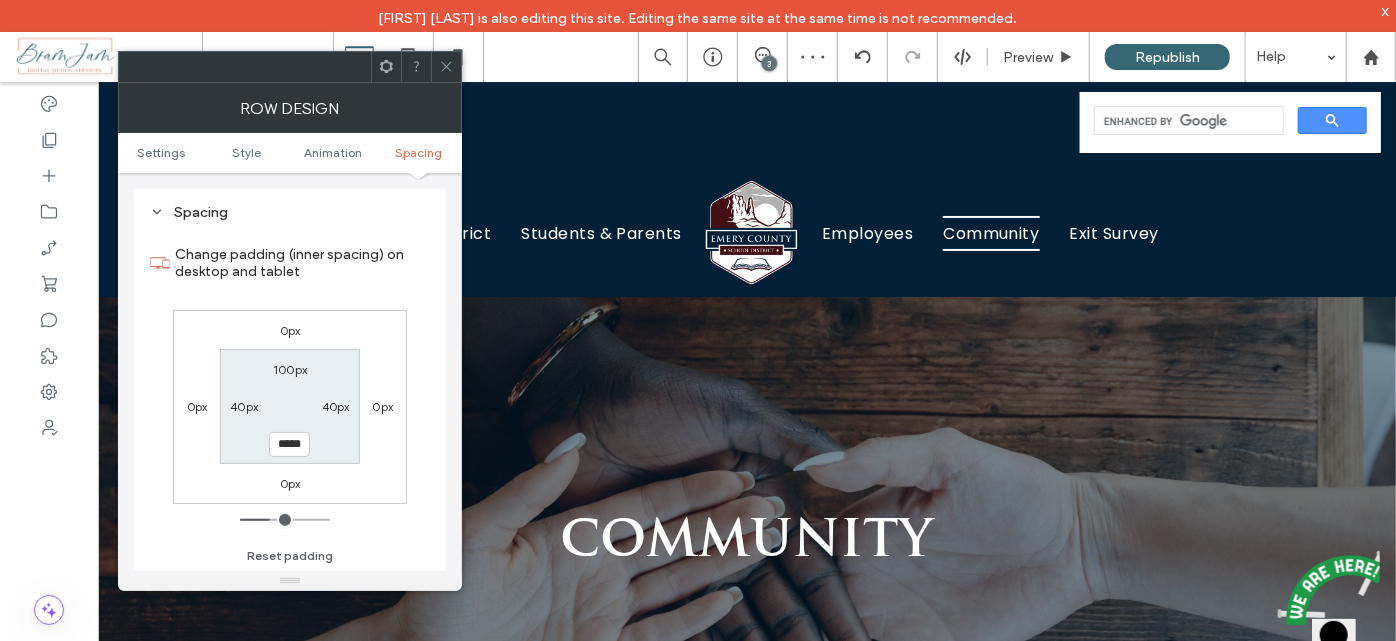 click 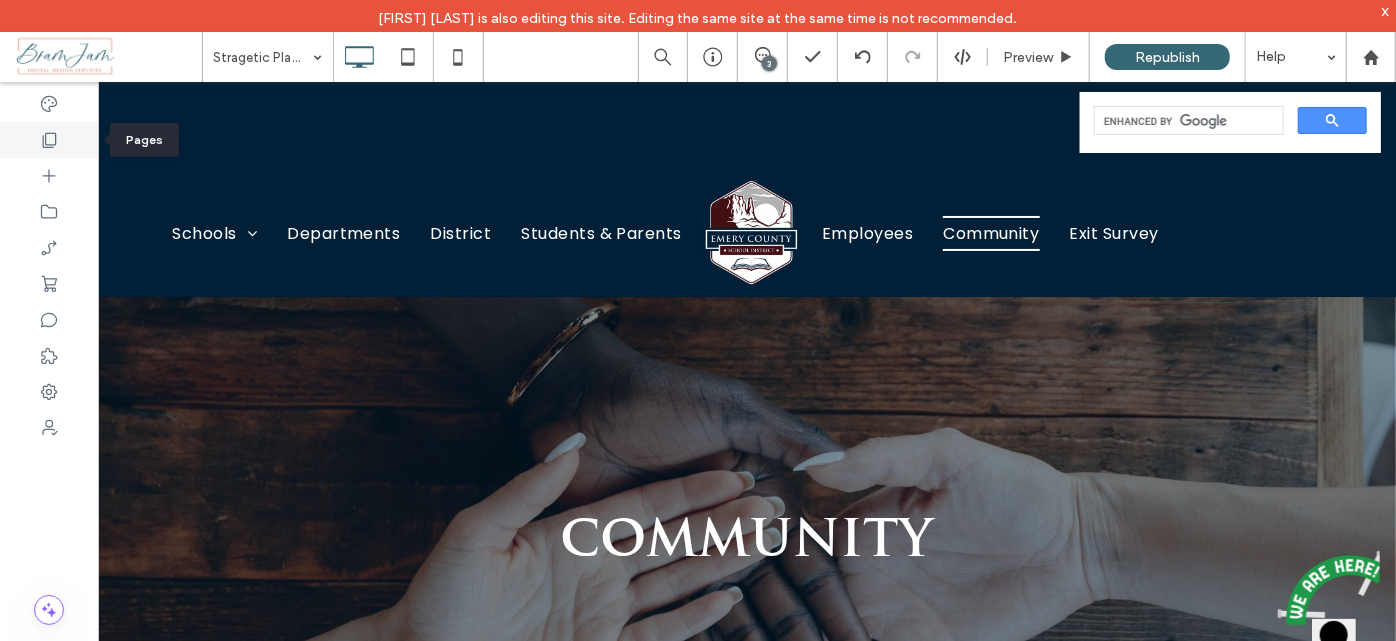 click at bounding box center (49, 140) 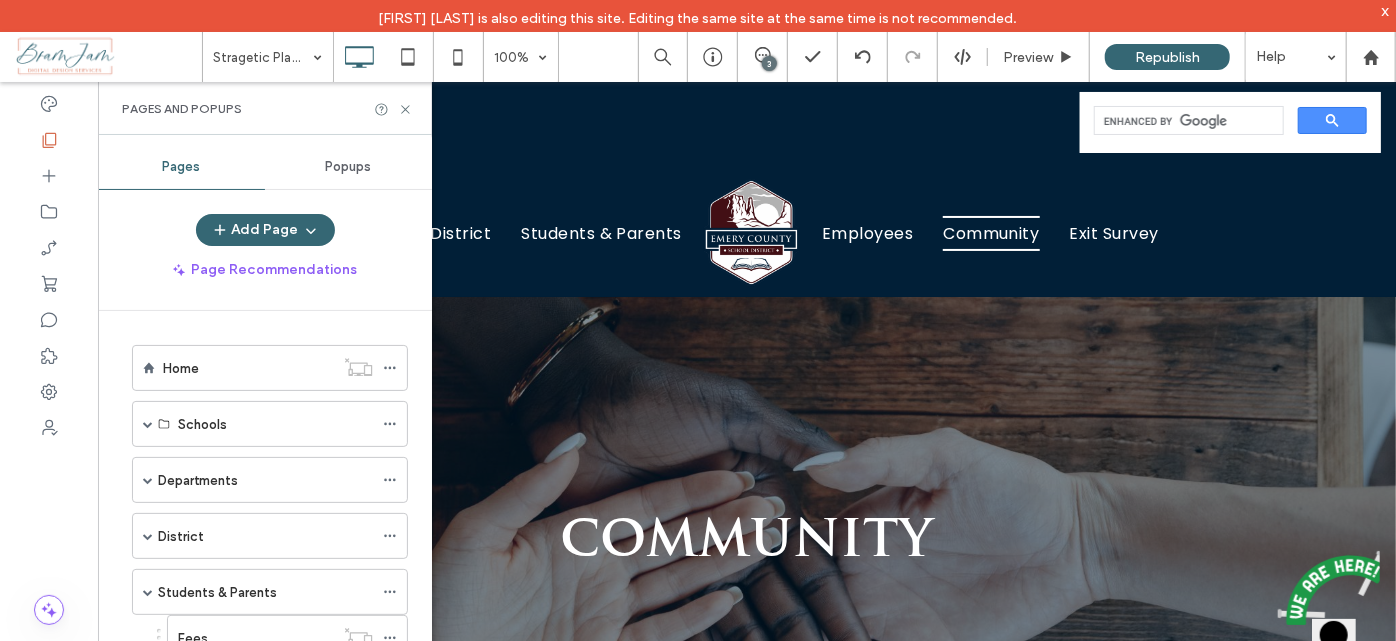 click on "Popups" at bounding box center (349, 167) 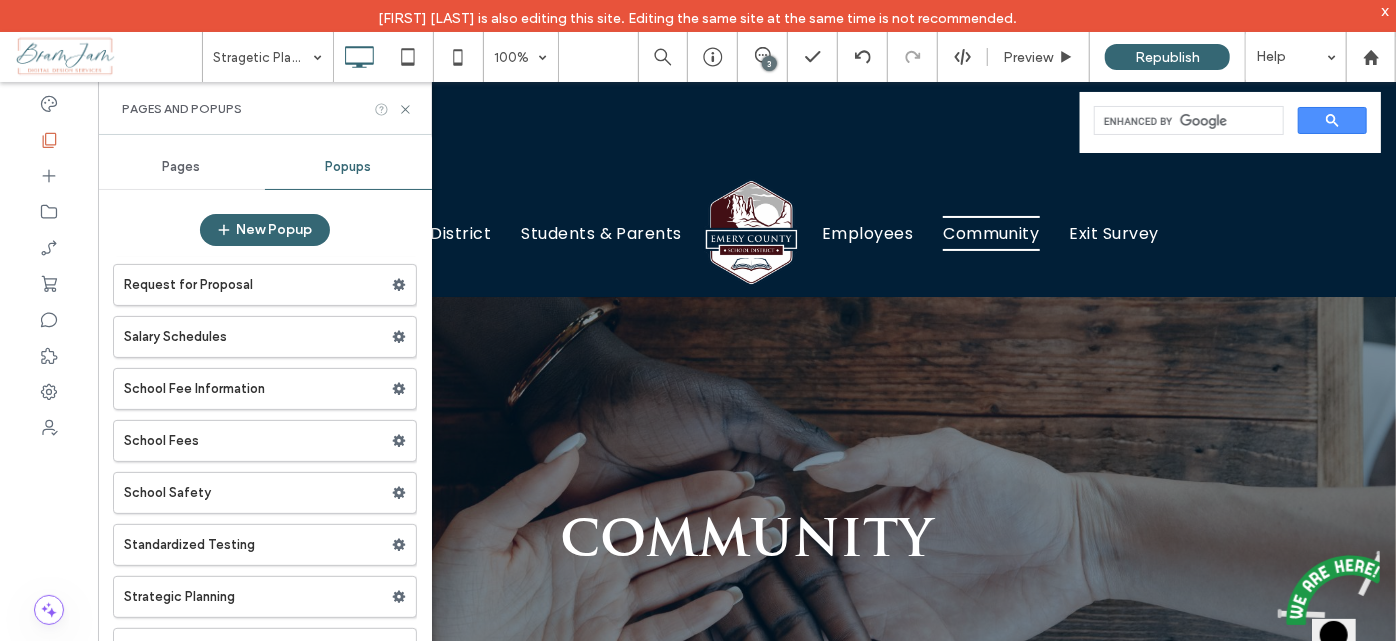 scroll, scrollTop: 801, scrollLeft: 0, axis: vertical 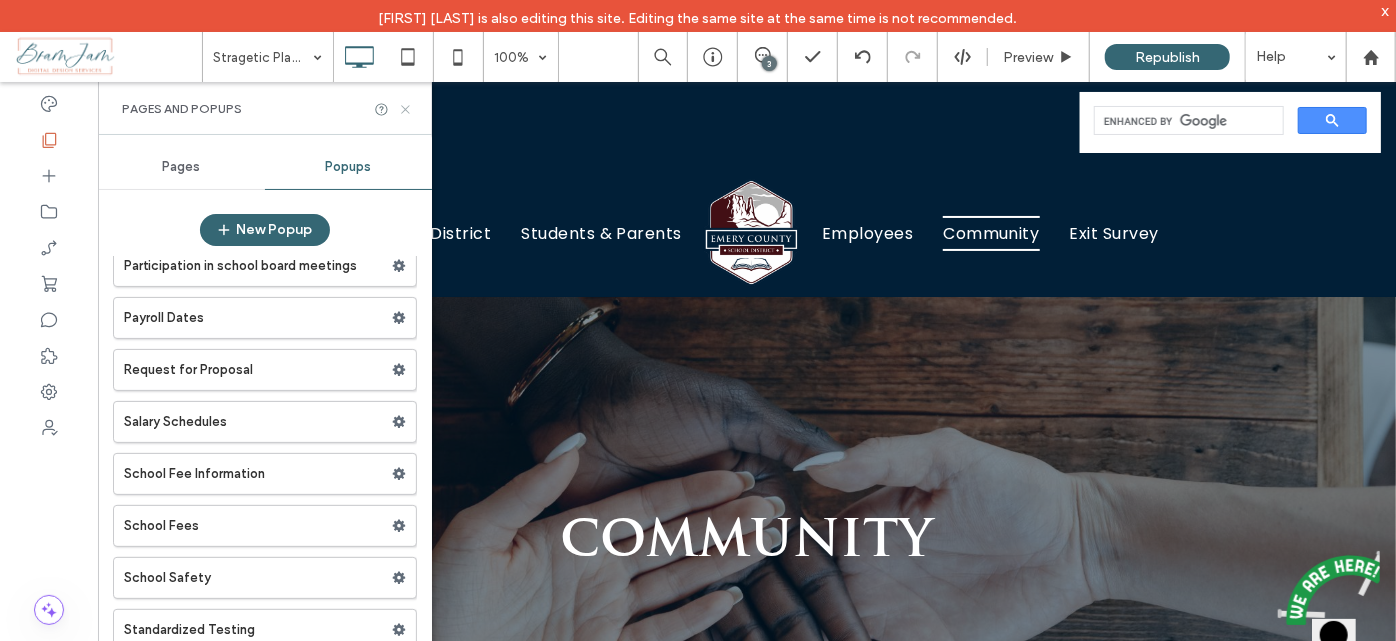 click 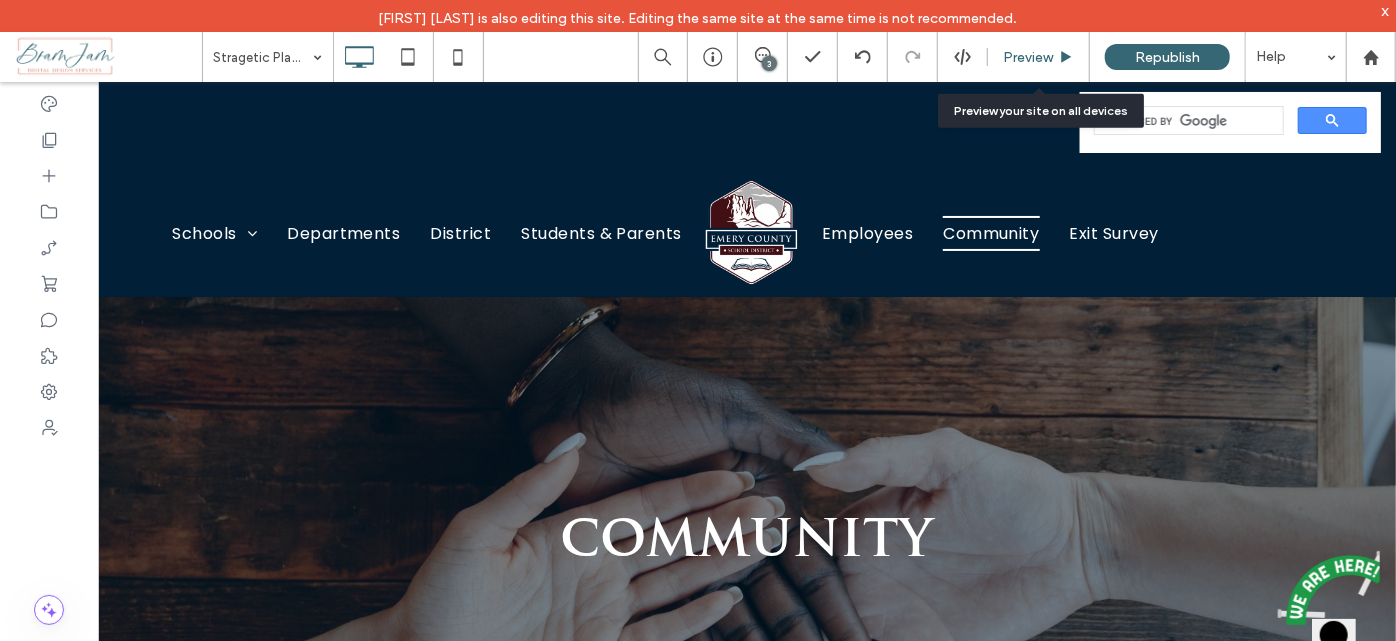 click on "Preview" at bounding box center (1028, 57) 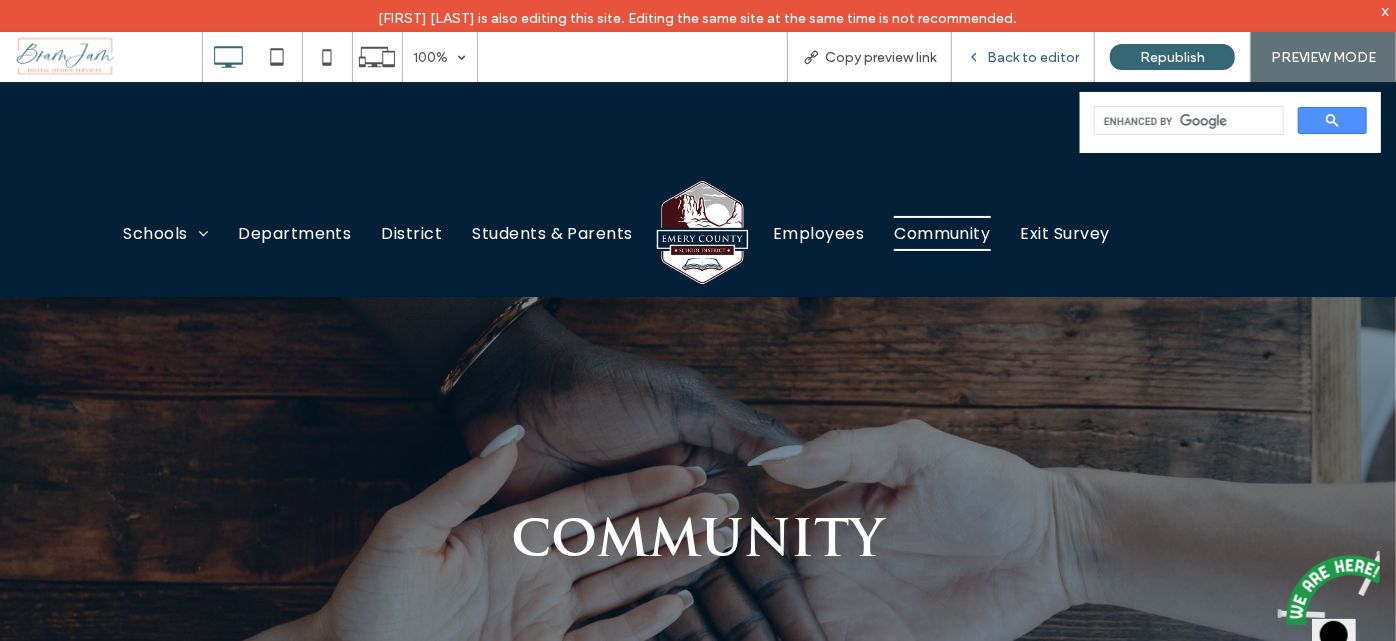 click on "Back to editor" at bounding box center (1033, 57) 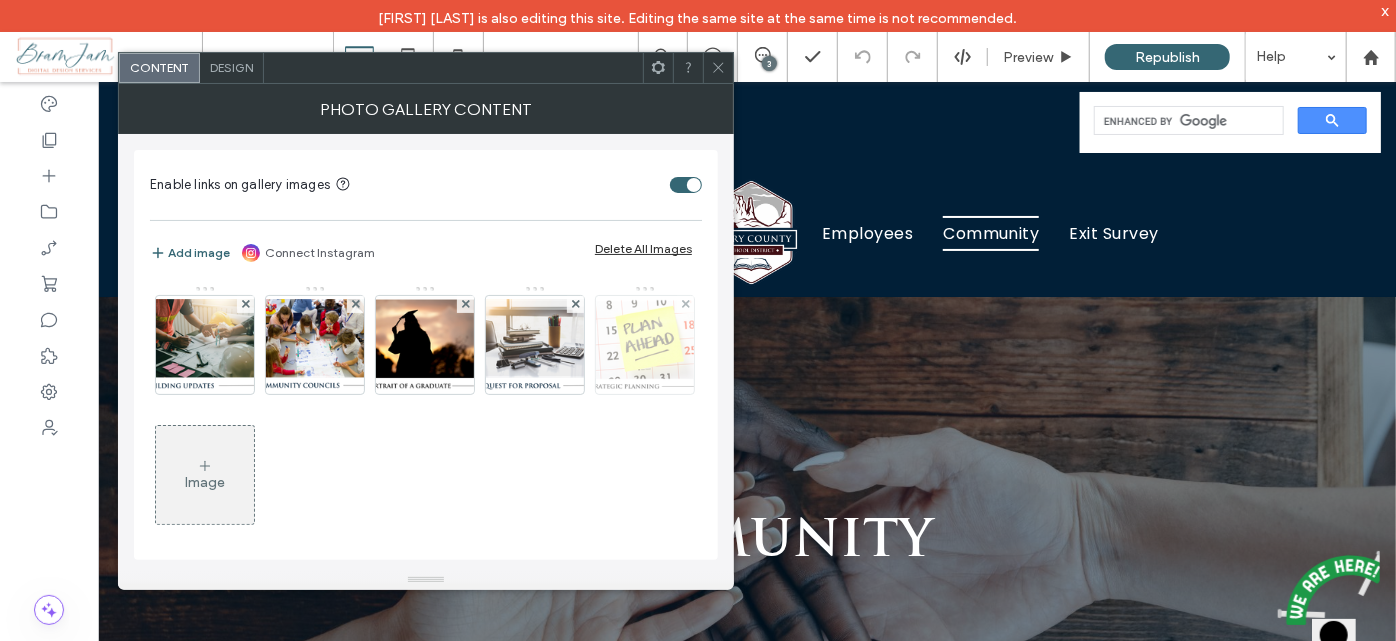 click at bounding box center [645, 345] 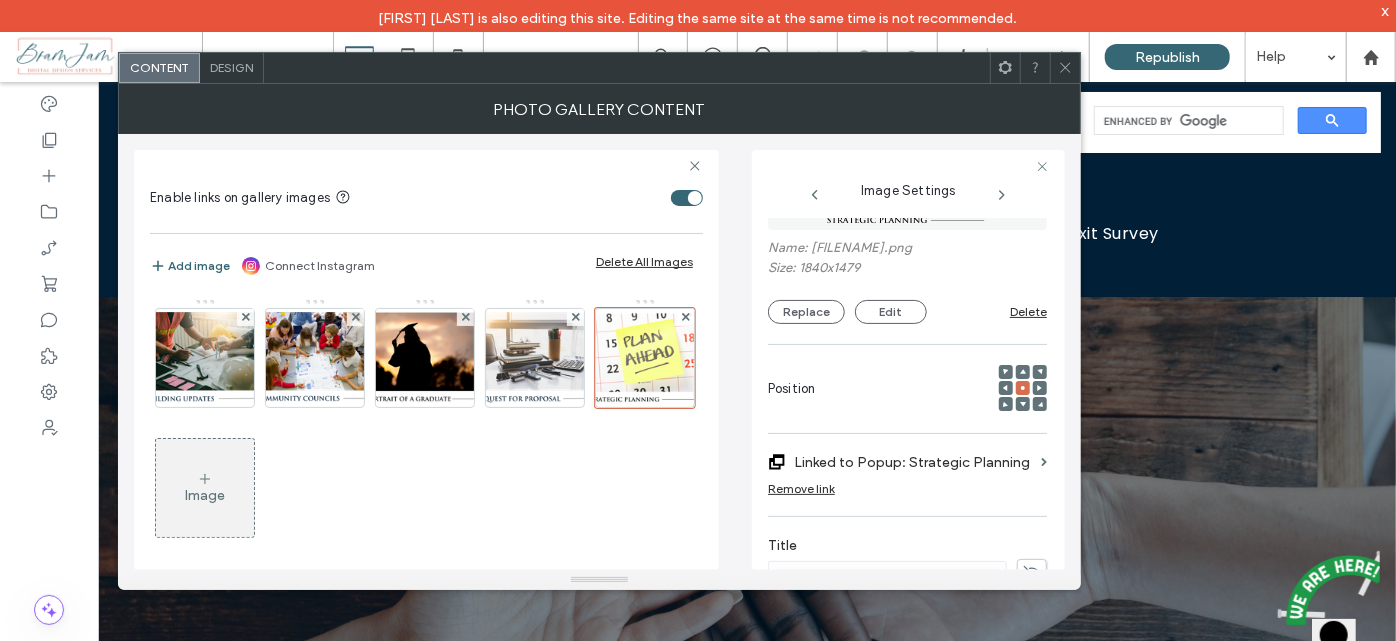 scroll, scrollTop: 272, scrollLeft: 0, axis: vertical 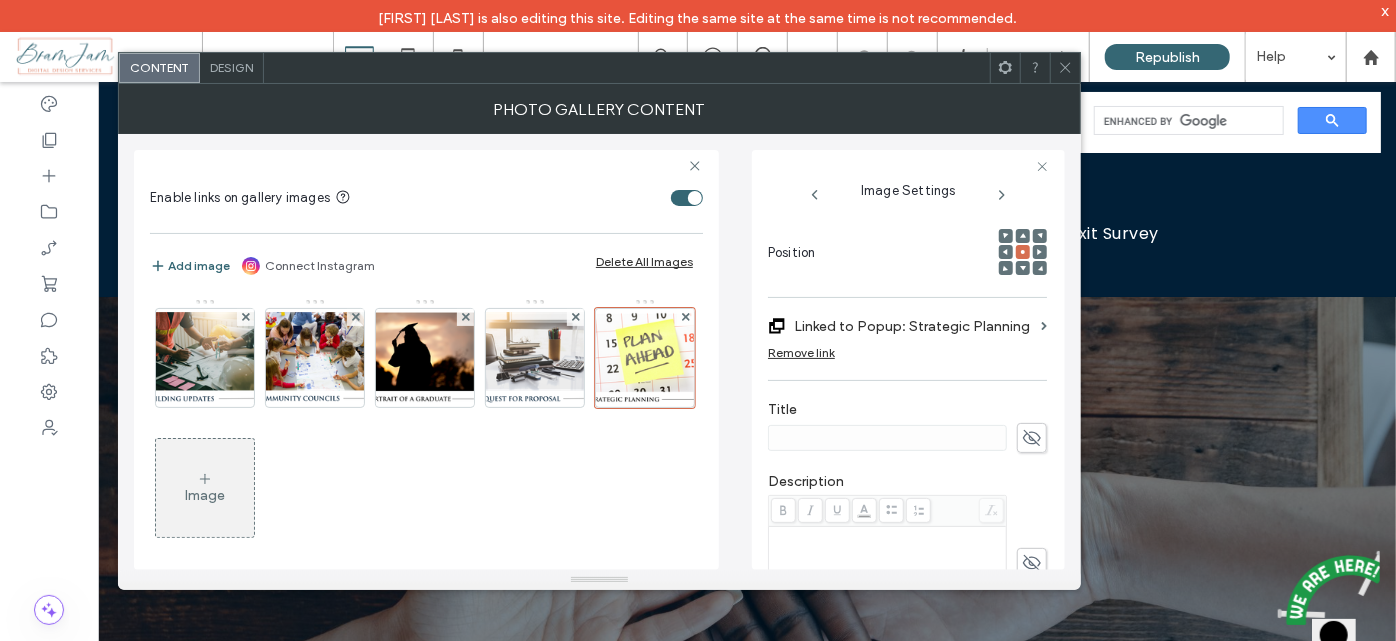 click on "Remove link" at bounding box center [907, 357] 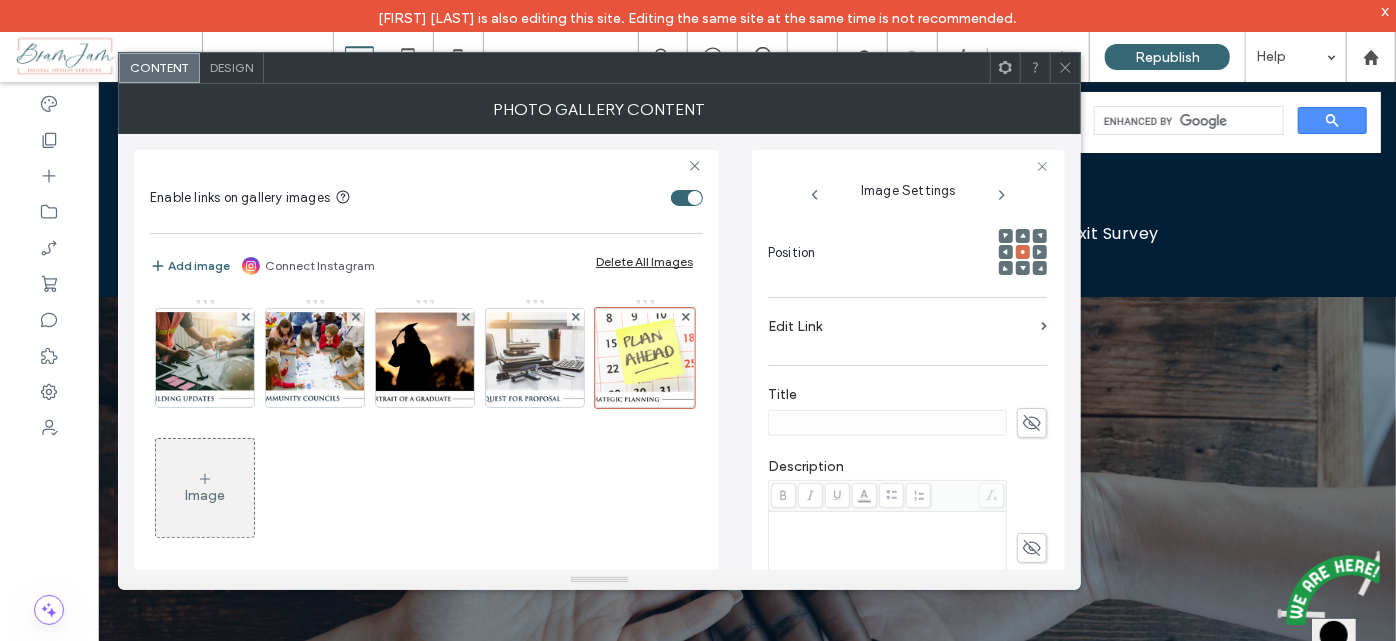 click on "Edit Link" at bounding box center (900, 326) 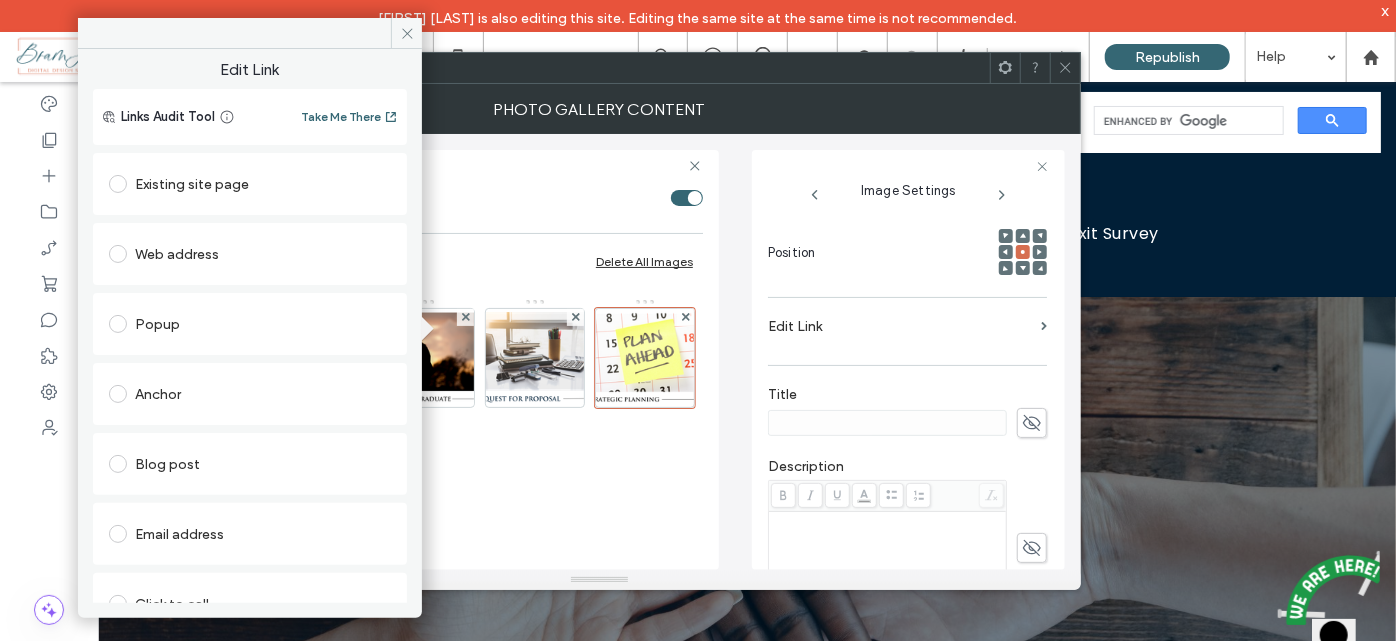 click on "Existing site page" at bounding box center (250, 184) 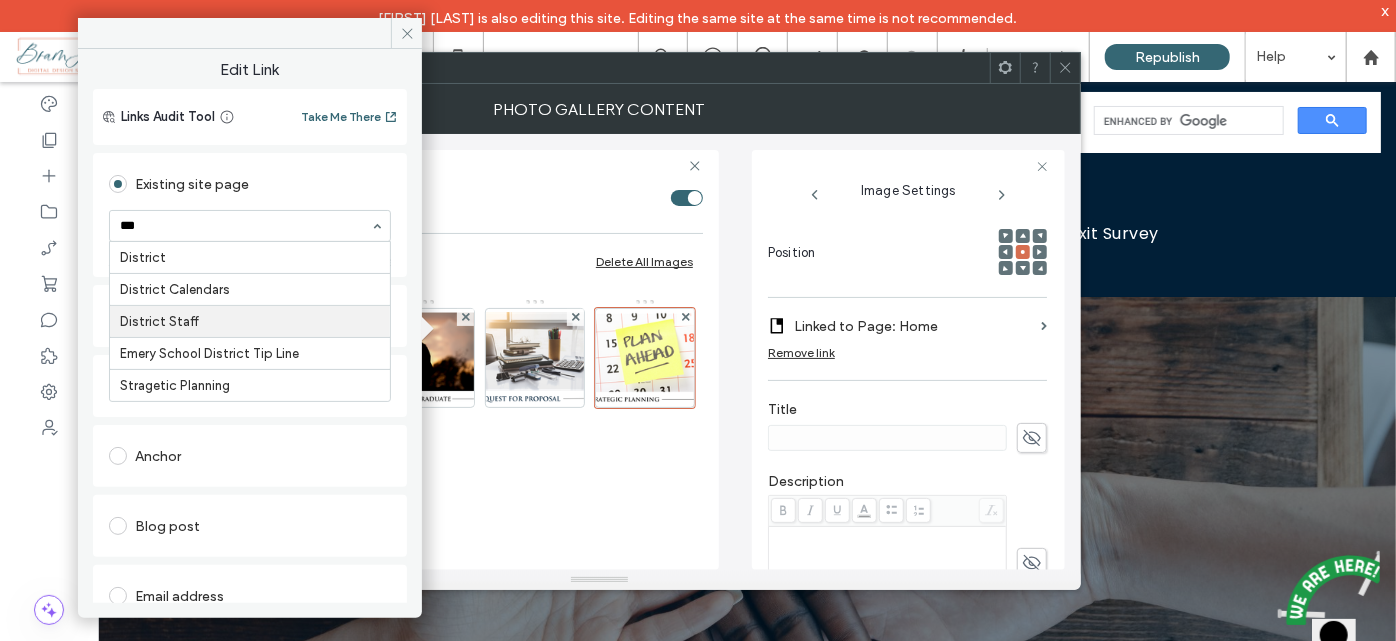 type on "****" 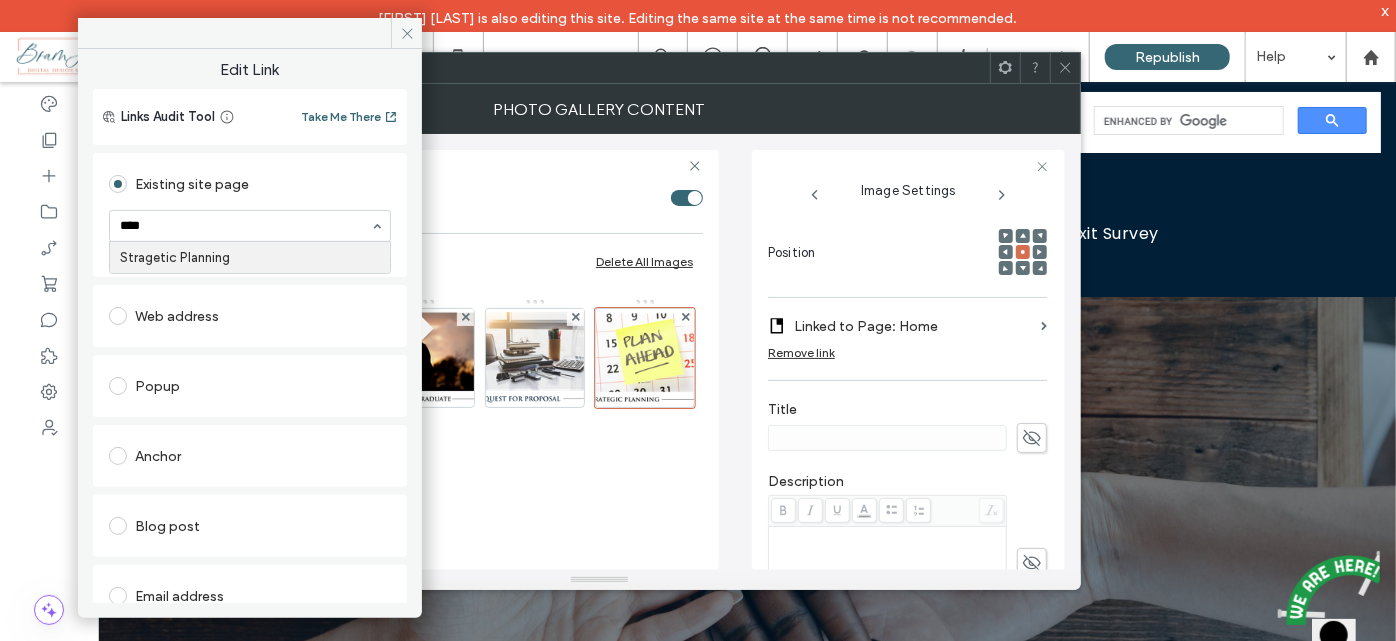 type 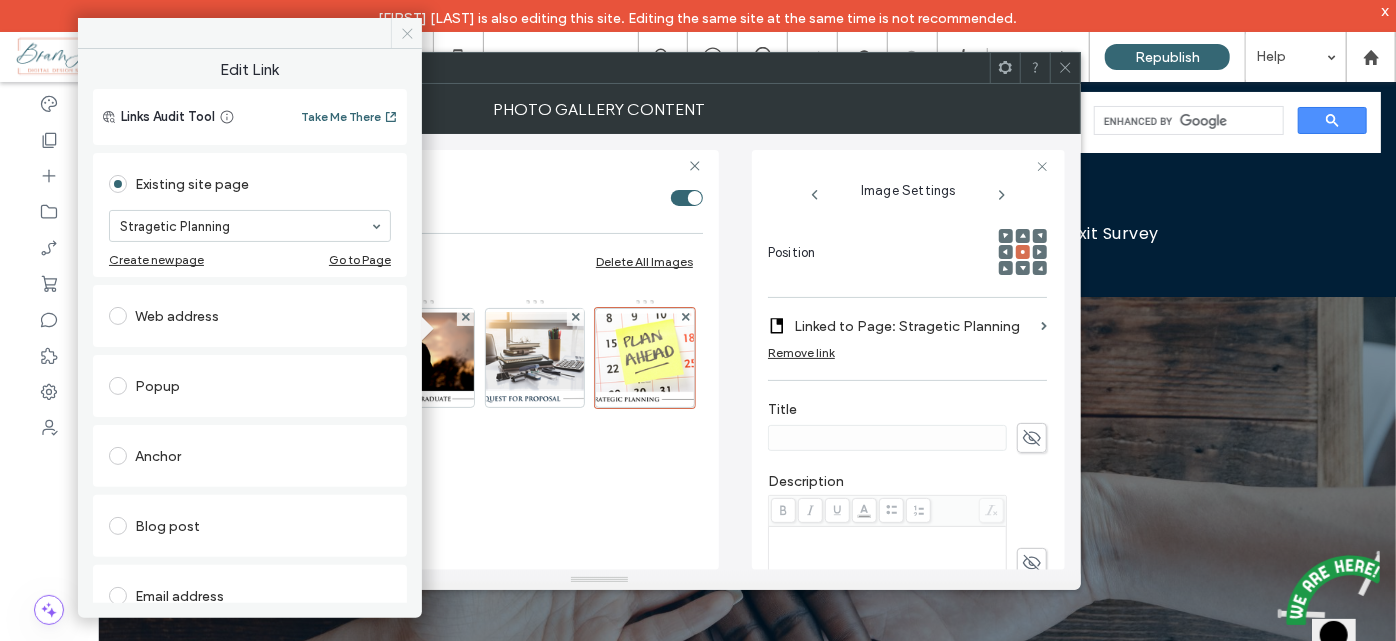 click 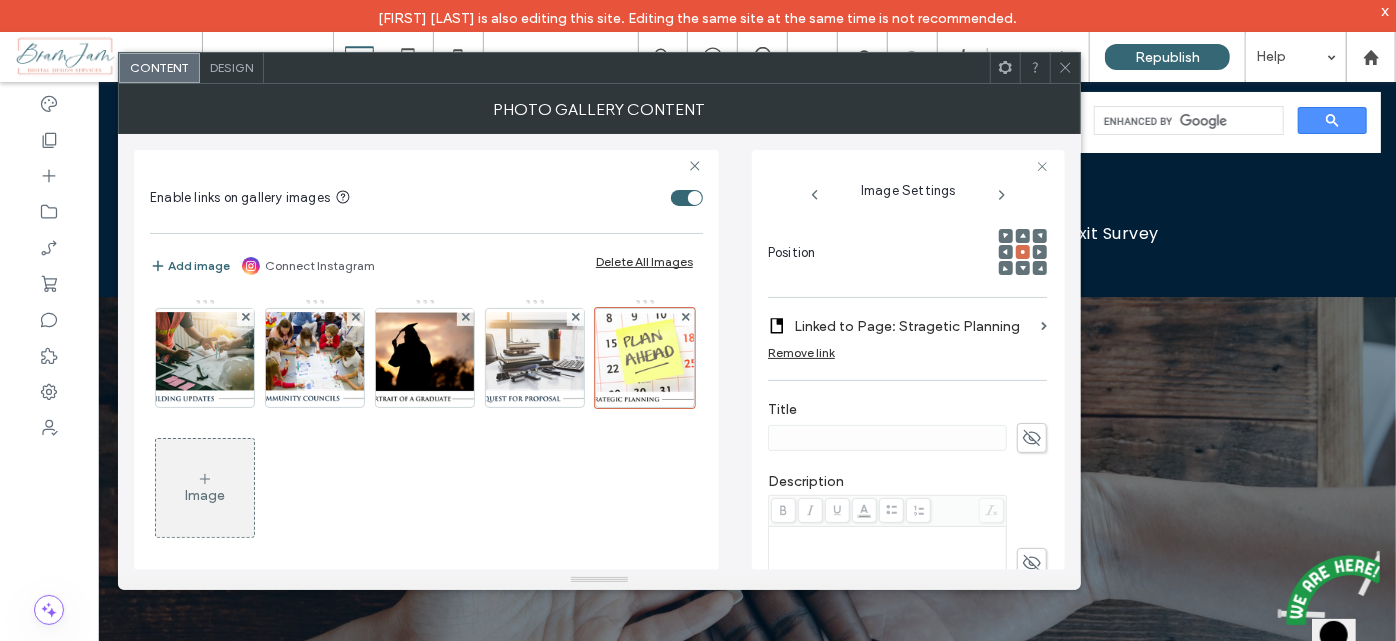 click at bounding box center [1065, 68] 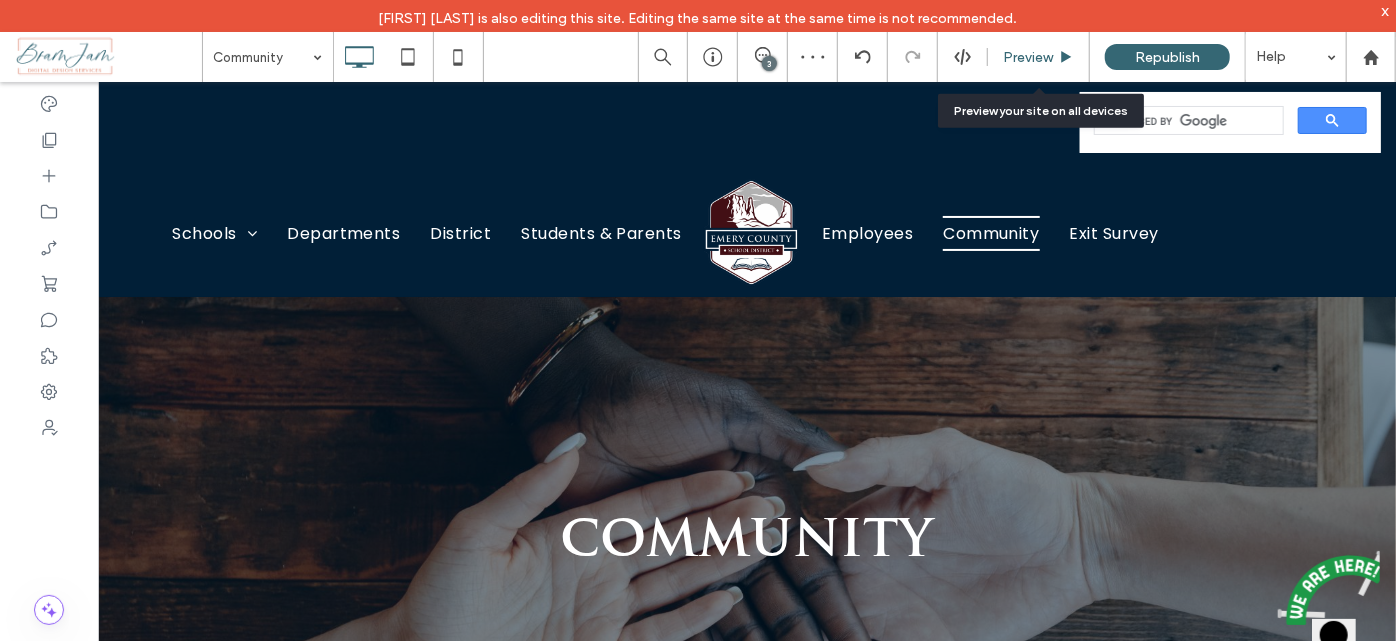 click on "Preview" at bounding box center (1028, 57) 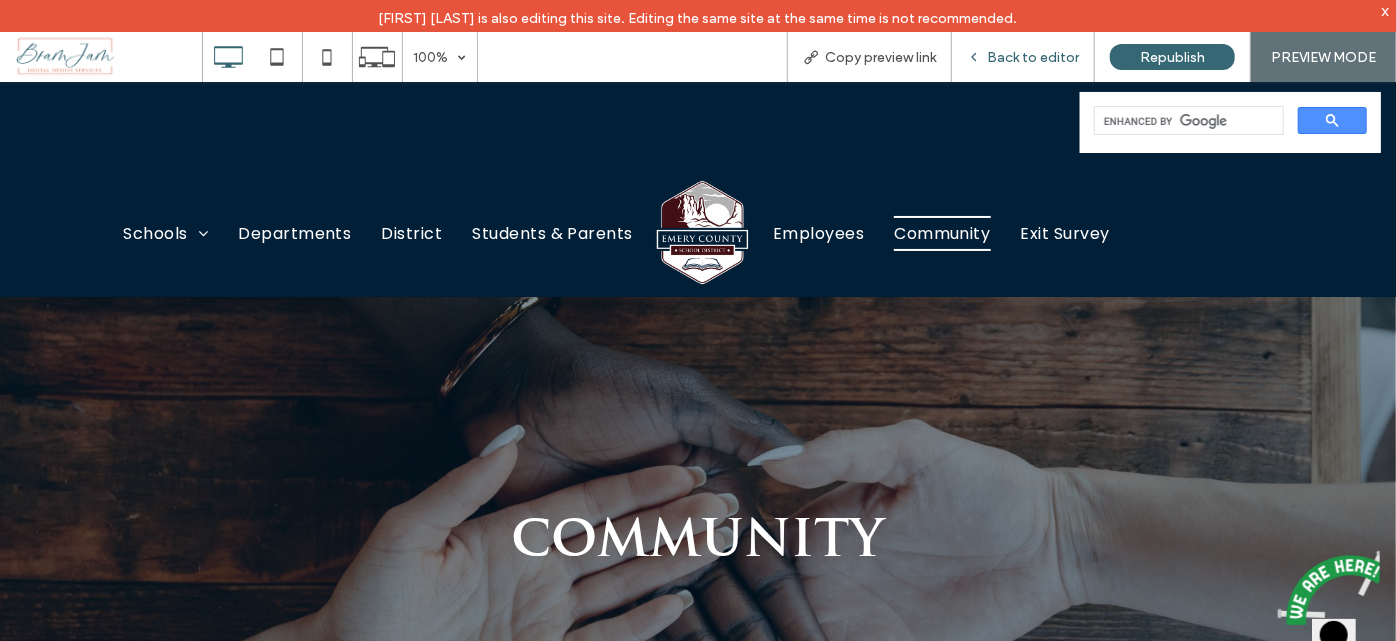 click on "Back to editor" at bounding box center [1033, 57] 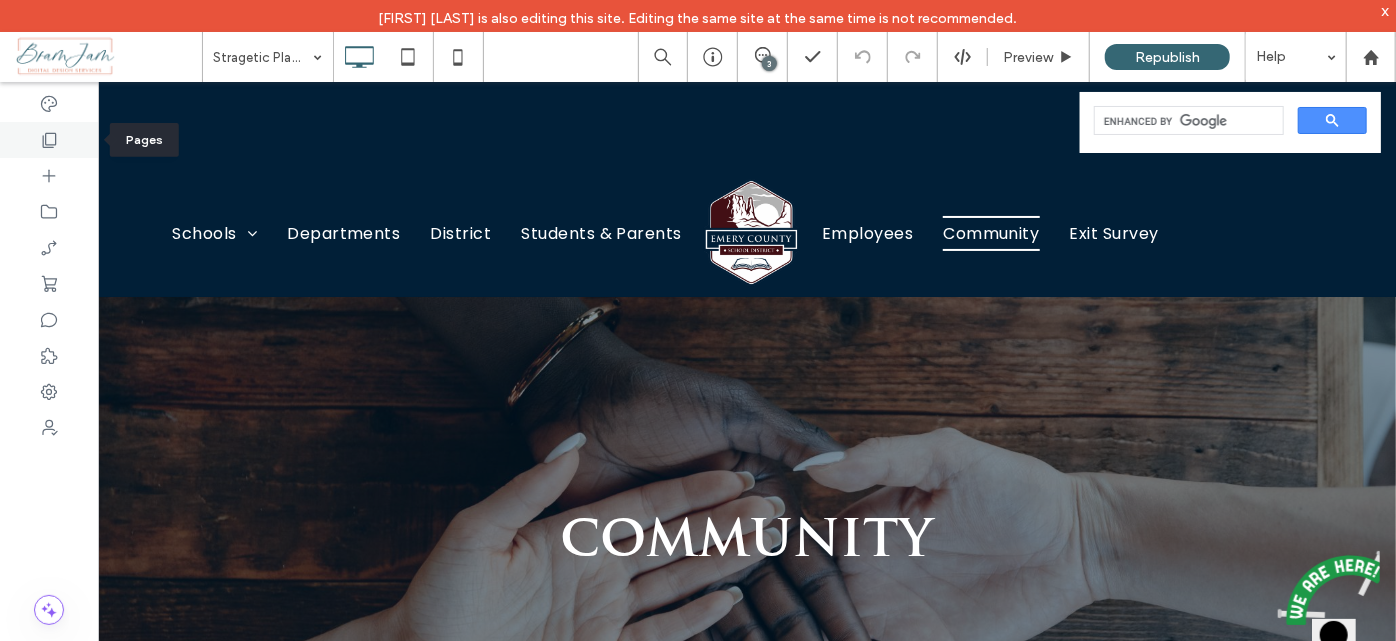 click 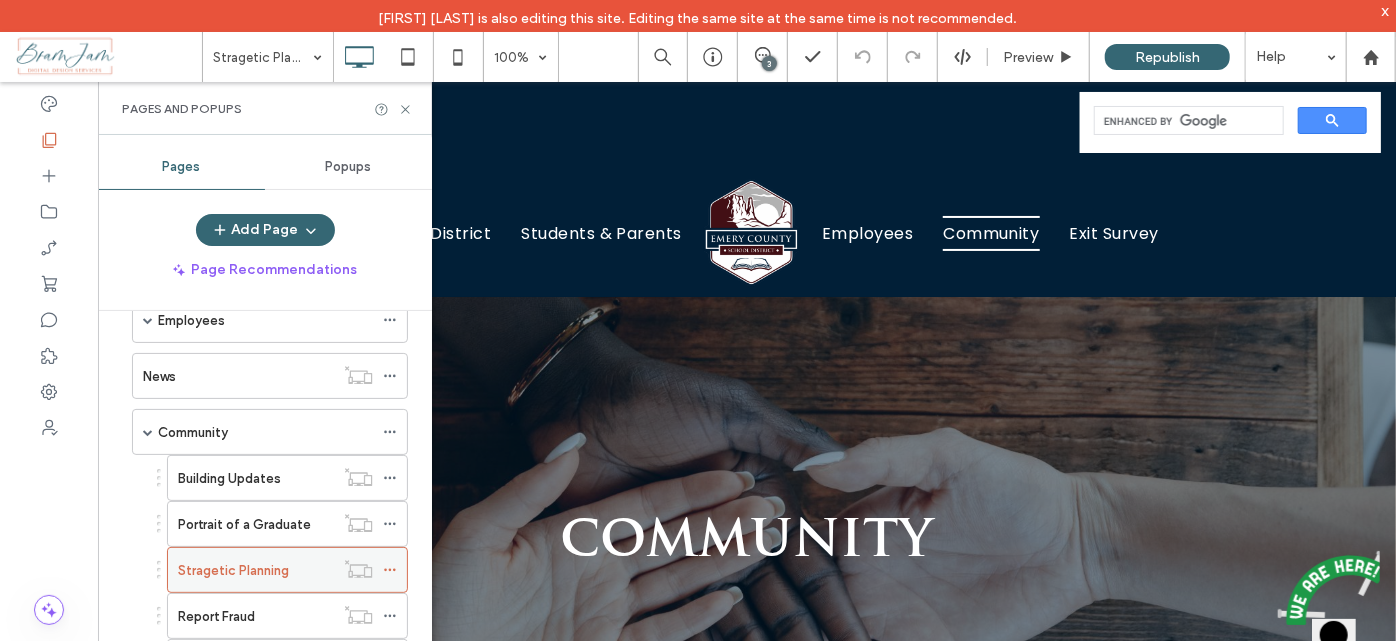 scroll, scrollTop: 727, scrollLeft: 0, axis: vertical 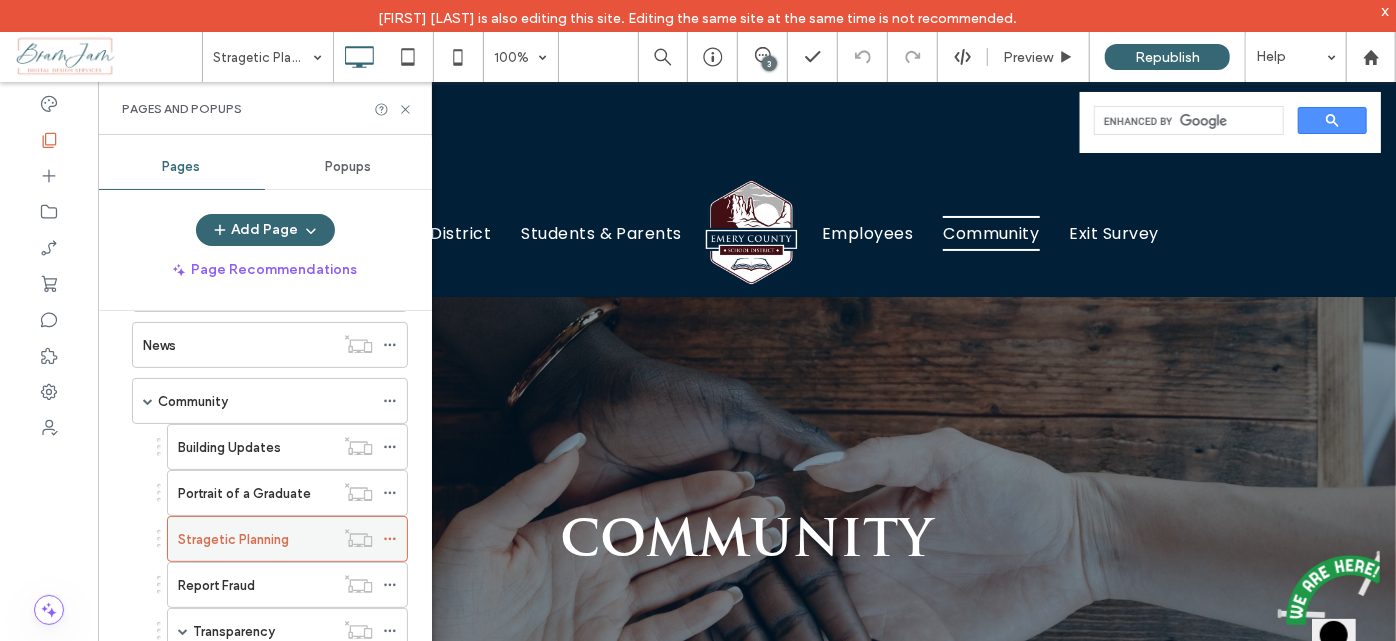 click at bounding box center (395, 539) 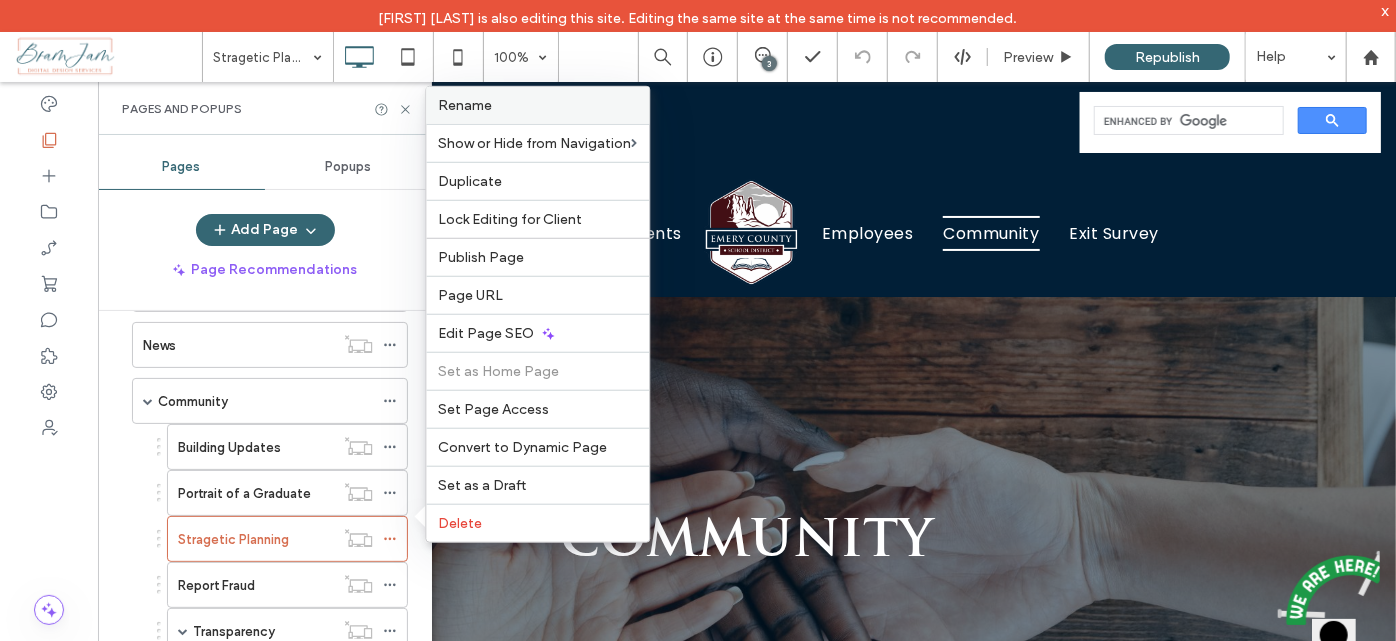 click on "Rename" at bounding box center [537, 105] 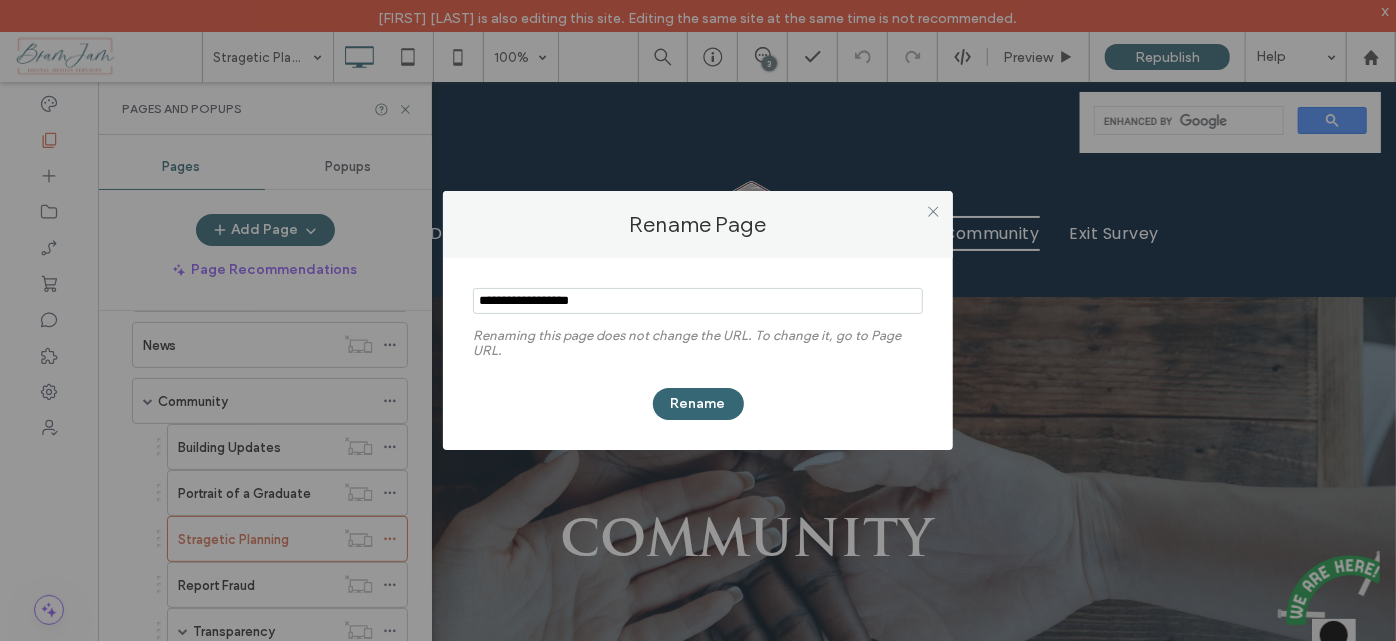 click at bounding box center [698, 301] 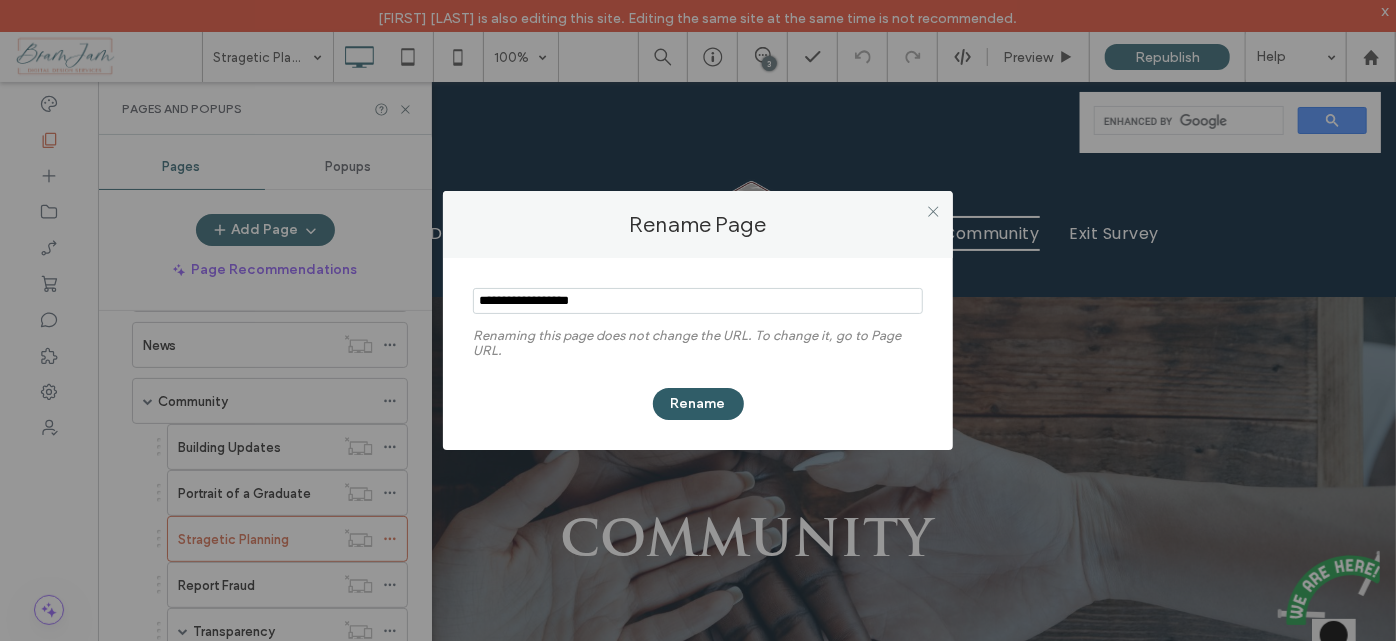 type on "**********" 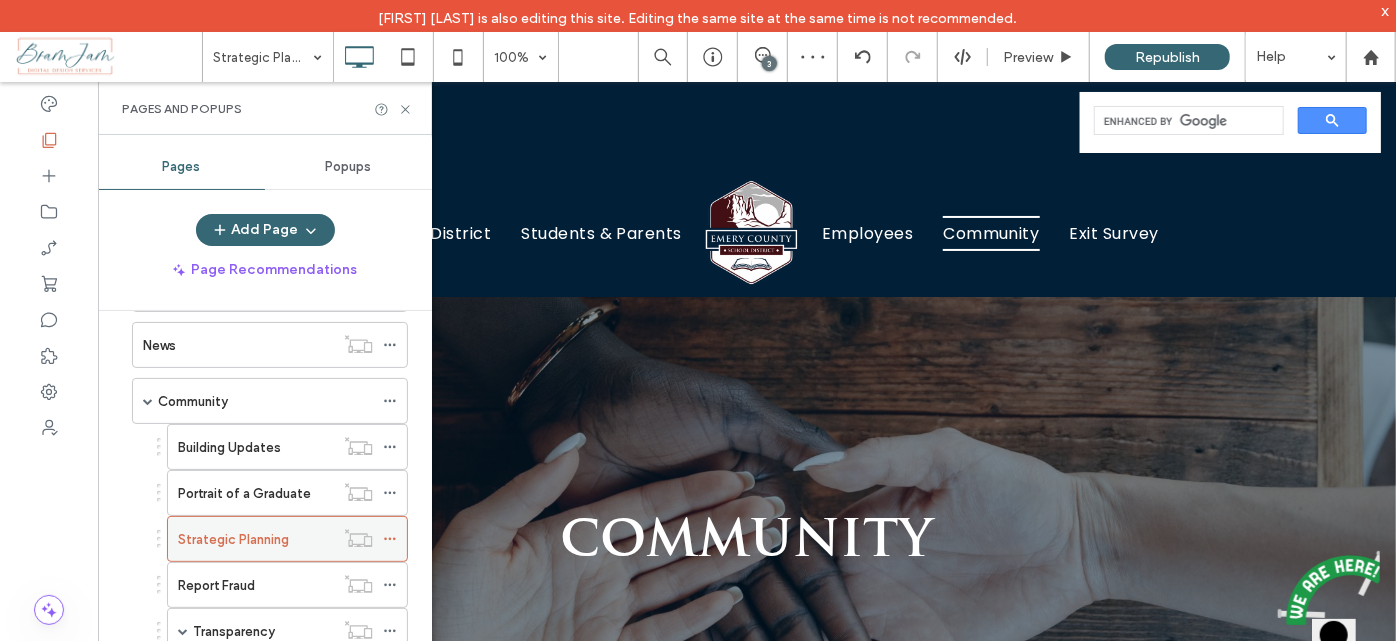 click at bounding box center [395, 539] 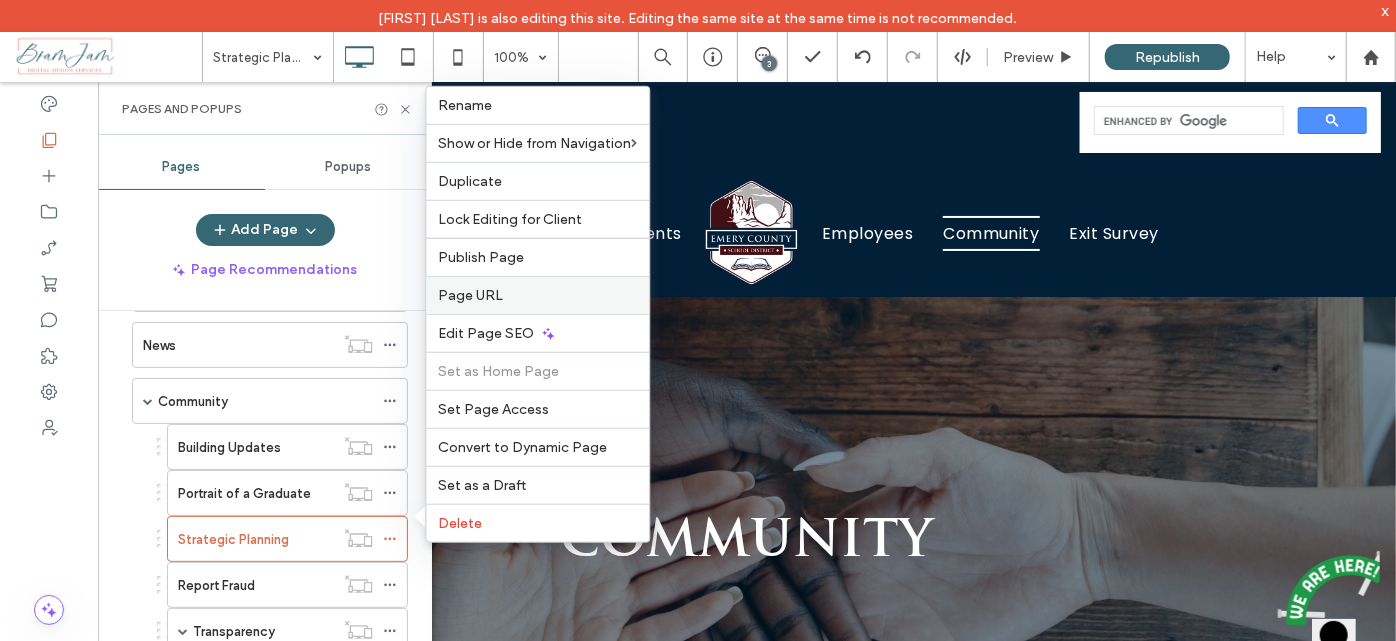 click on "Page URL" at bounding box center [470, 295] 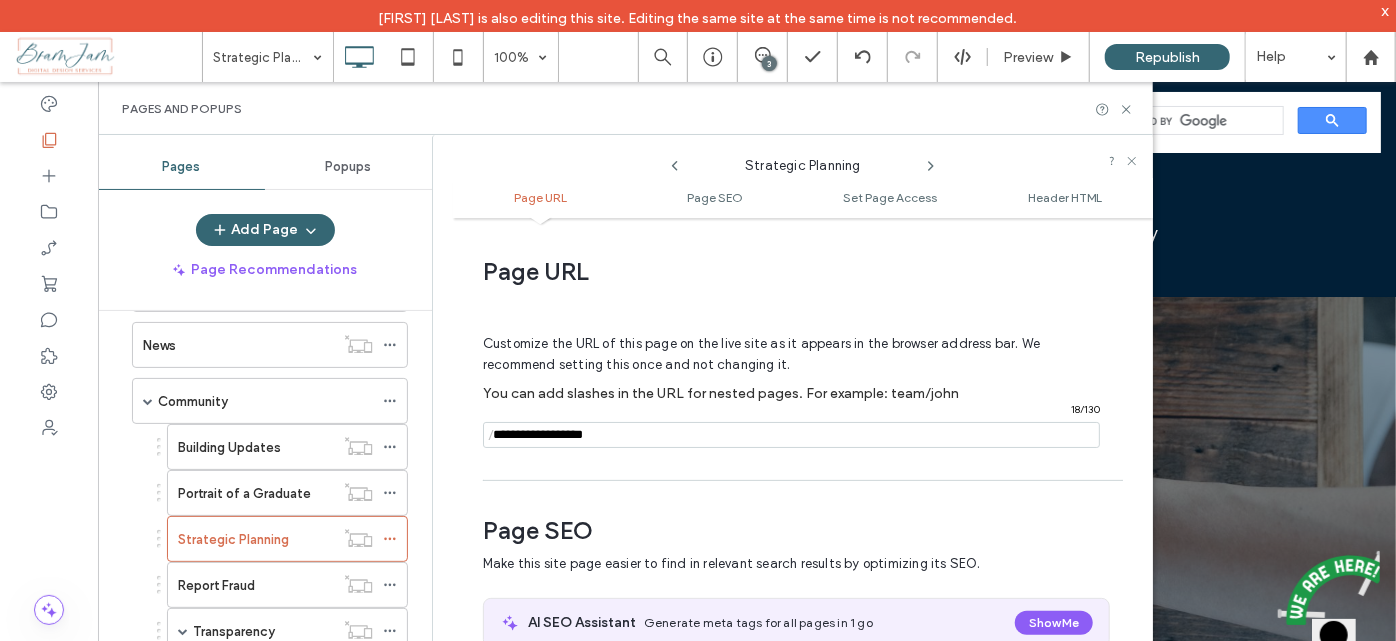 scroll, scrollTop: 10, scrollLeft: 0, axis: vertical 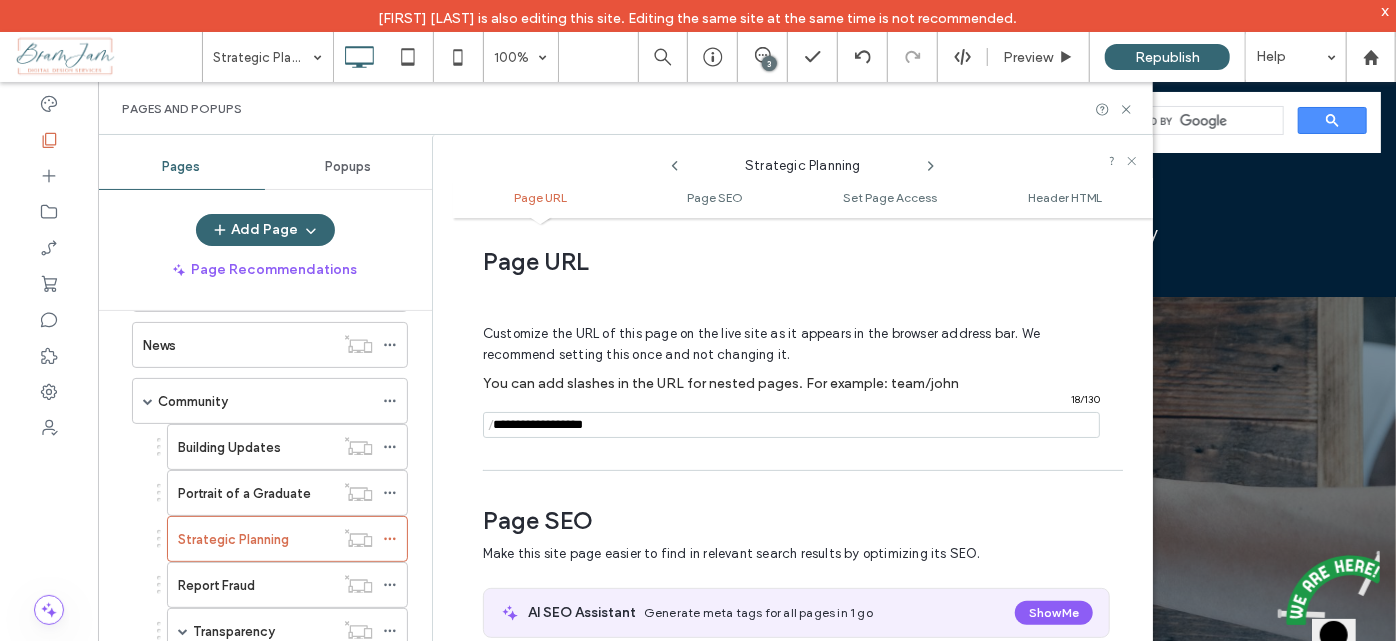 click at bounding box center [791, 425] 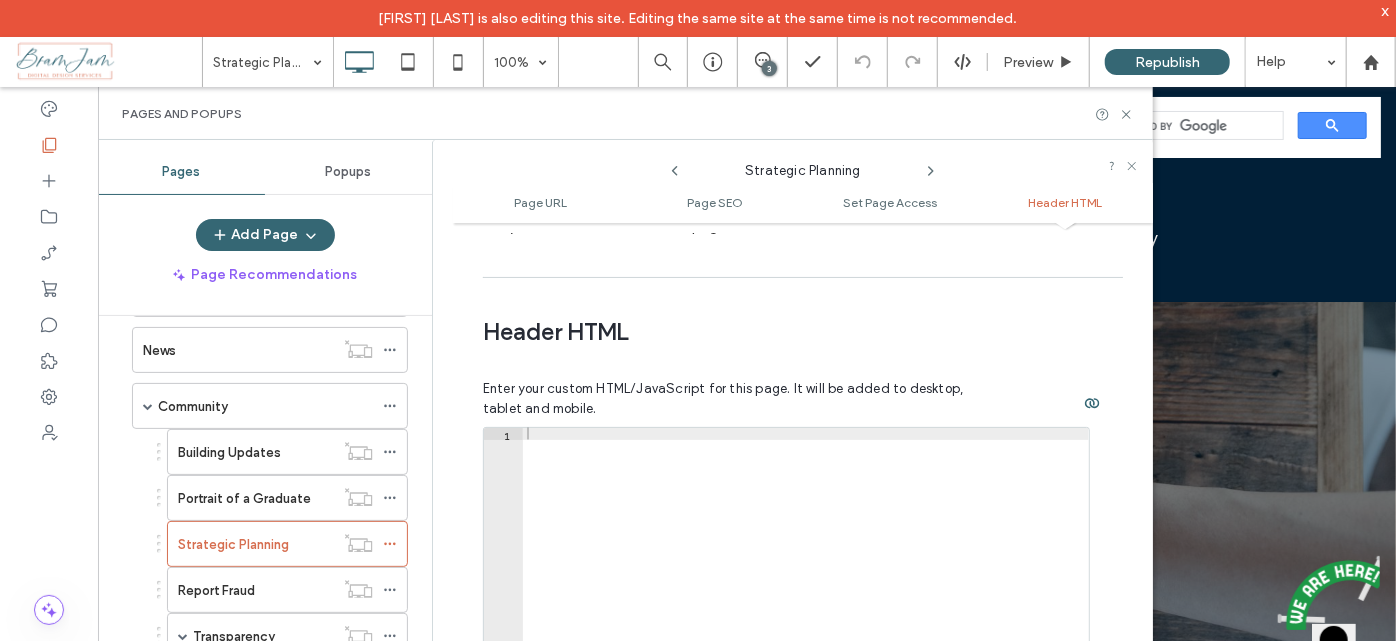 scroll, scrollTop: 2231, scrollLeft: 0, axis: vertical 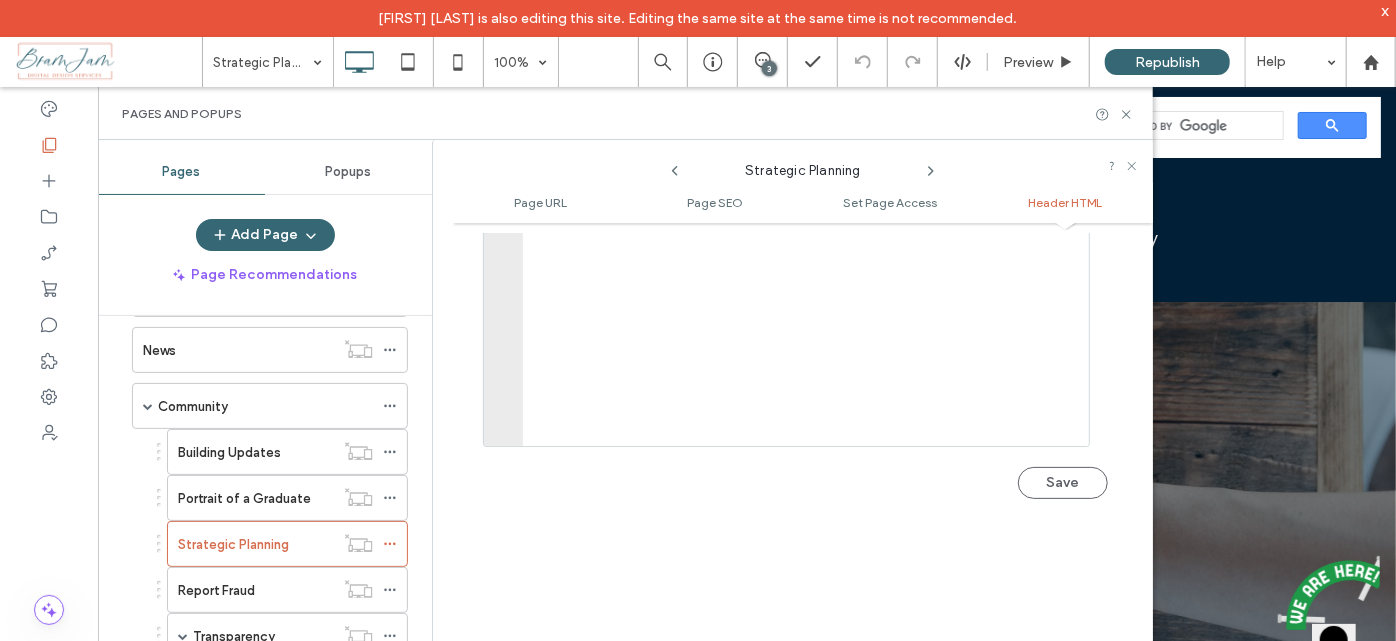 click on "Save" at bounding box center [1063, 483] 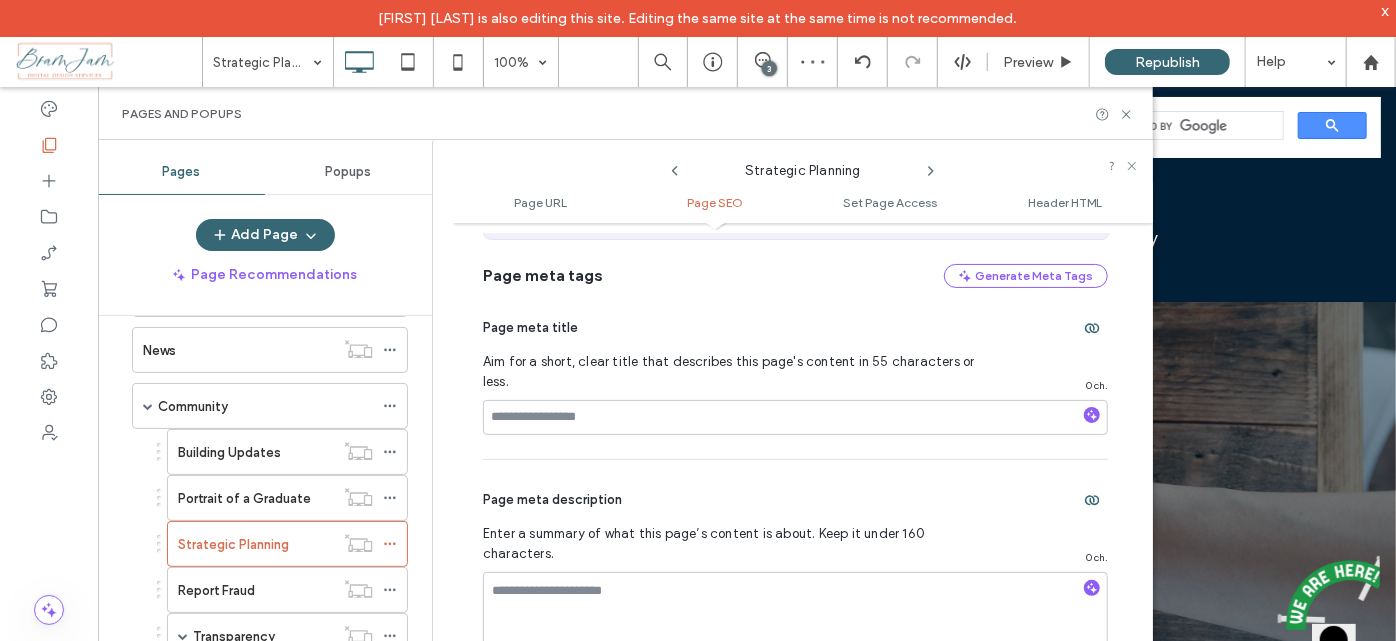 scroll, scrollTop: 0, scrollLeft: 0, axis: both 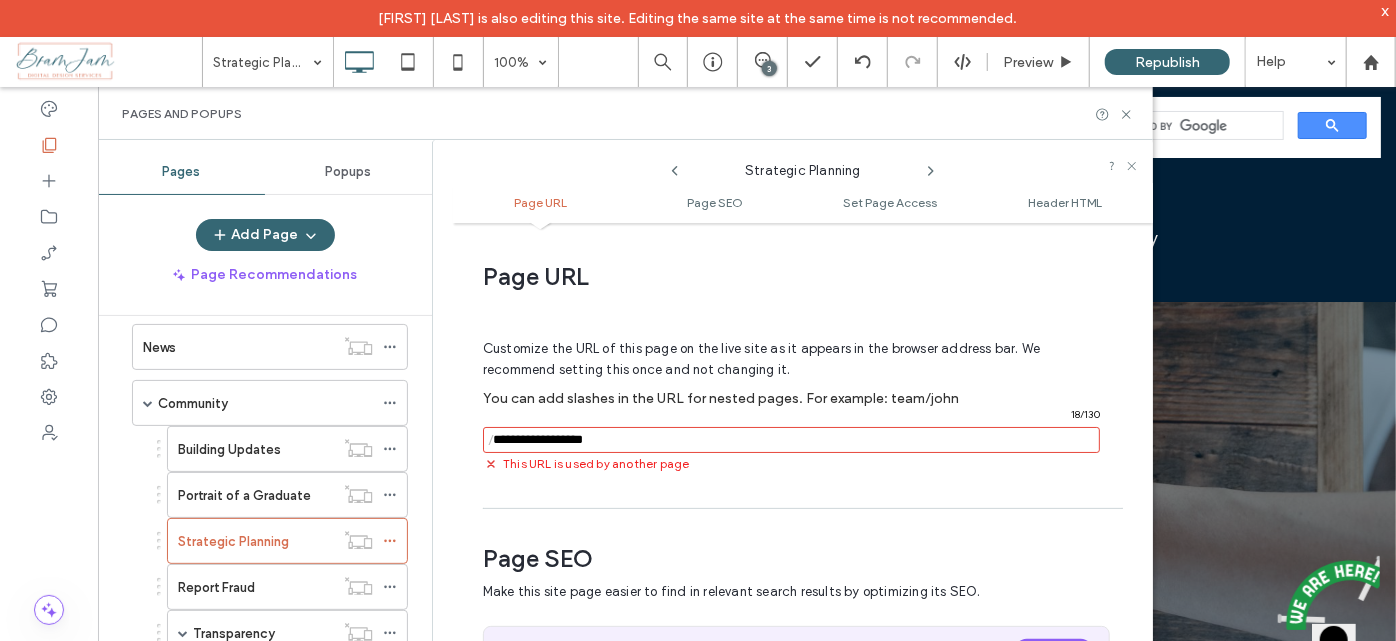 click at bounding box center (791, 440) 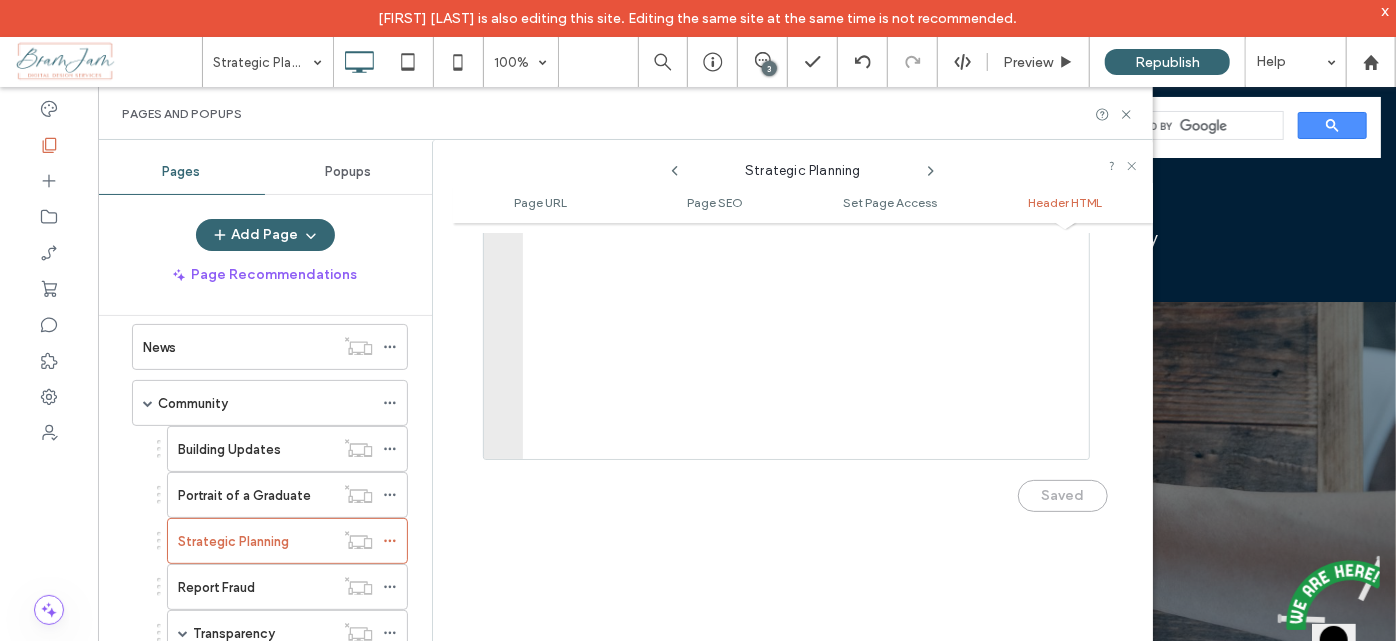 scroll, scrollTop: 2231, scrollLeft: 0, axis: vertical 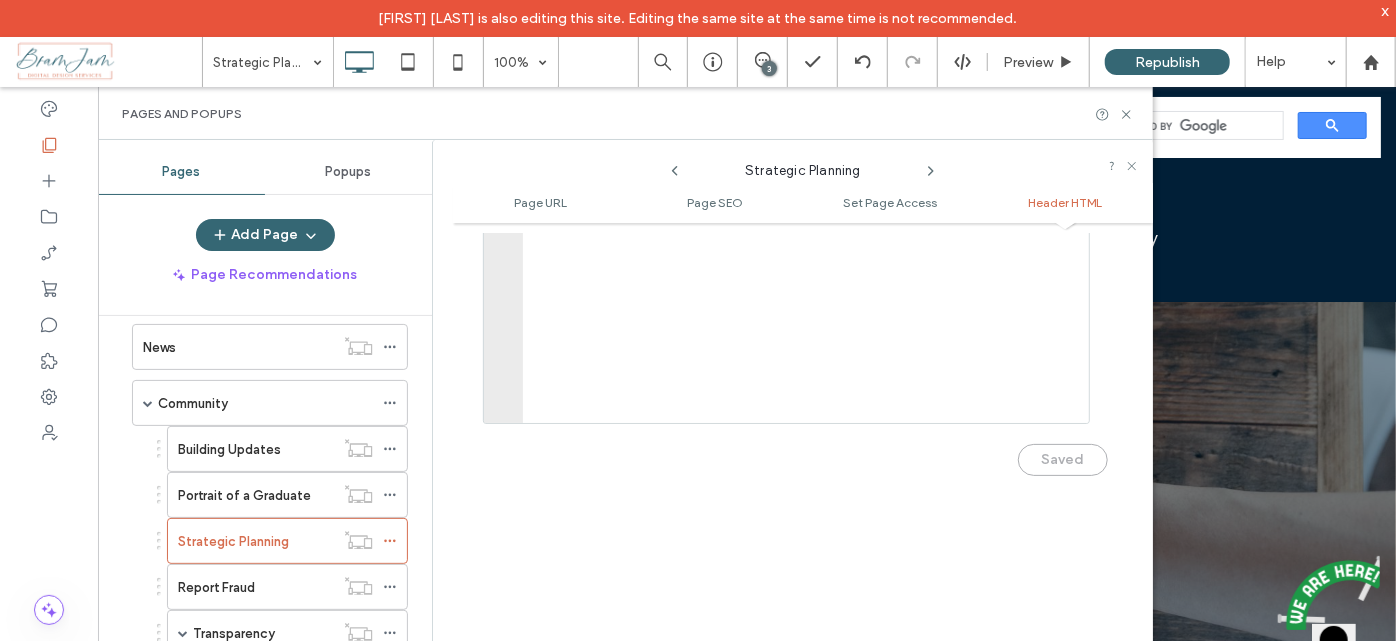 type on "**********" 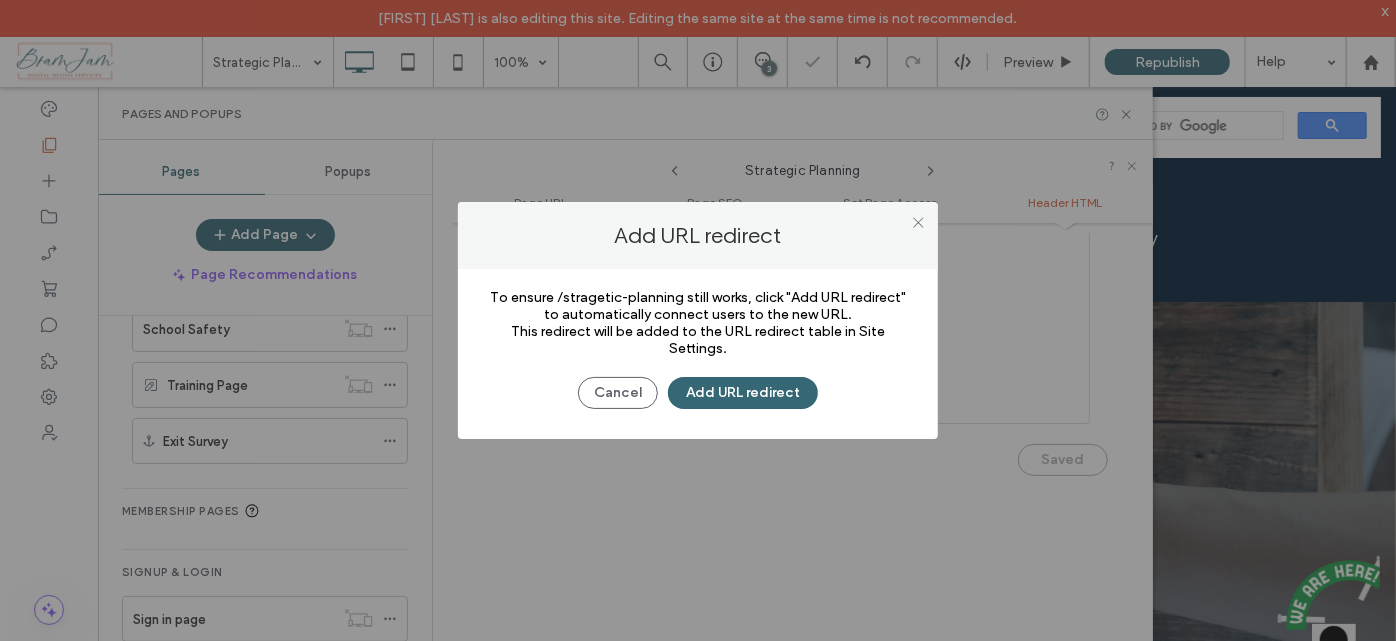 scroll, scrollTop: 367, scrollLeft: 0, axis: vertical 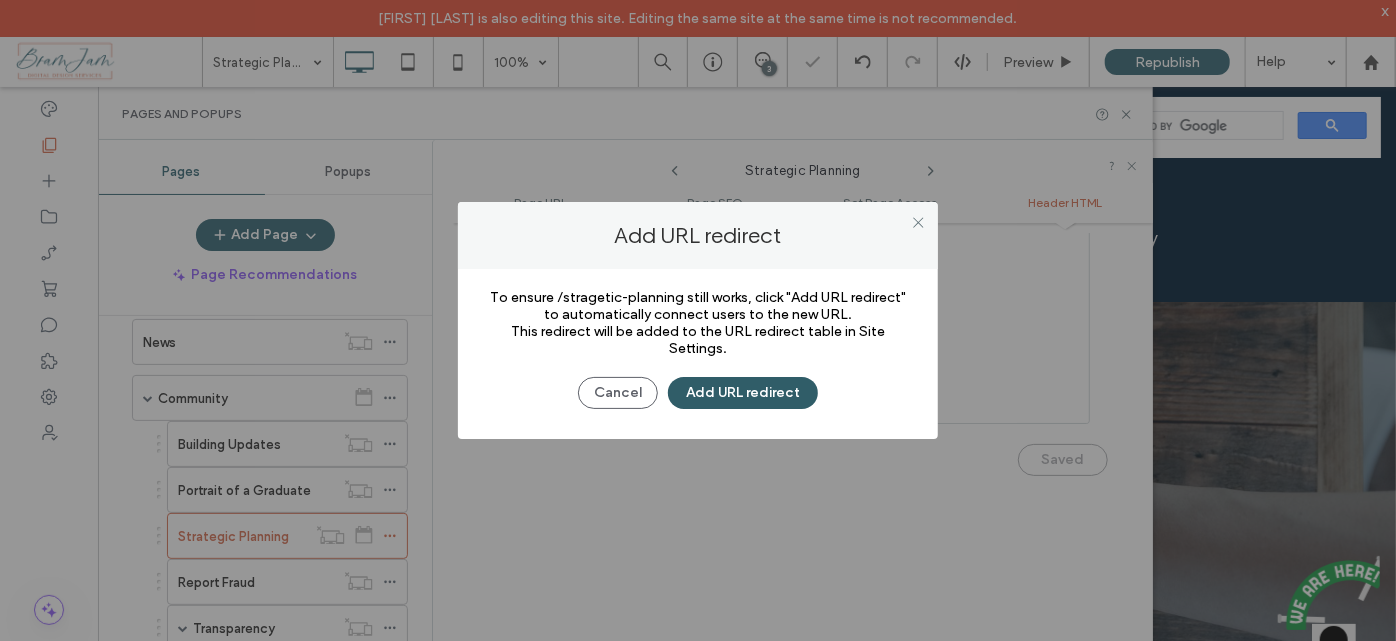 click on "Add URL redirect" at bounding box center (743, 393) 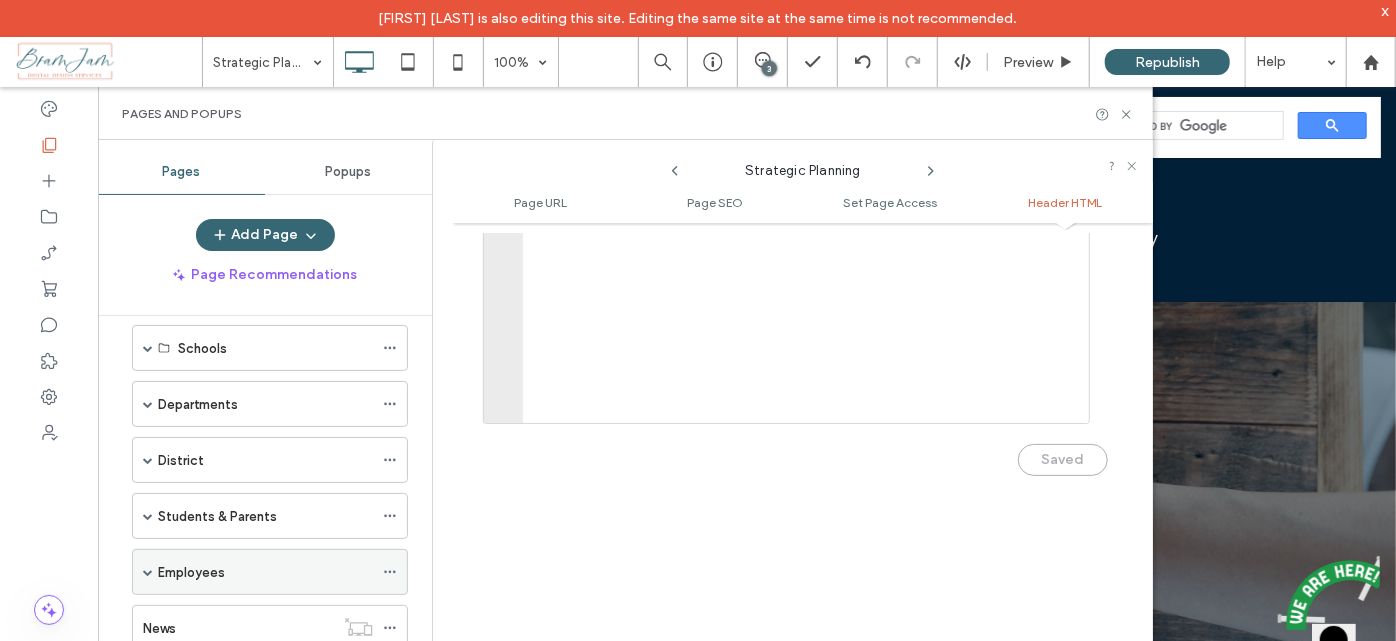 scroll, scrollTop: 0, scrollLeft: 0, axis: both 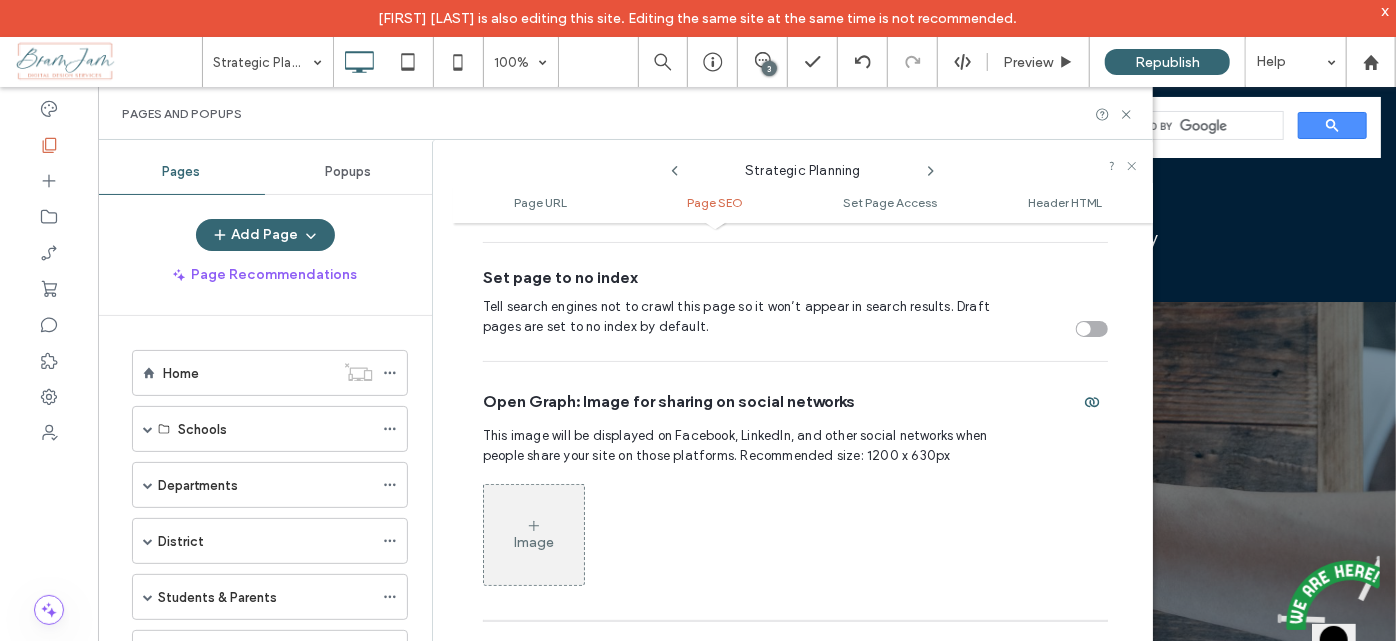 click on "Popups" at bounding box center (349, 172) 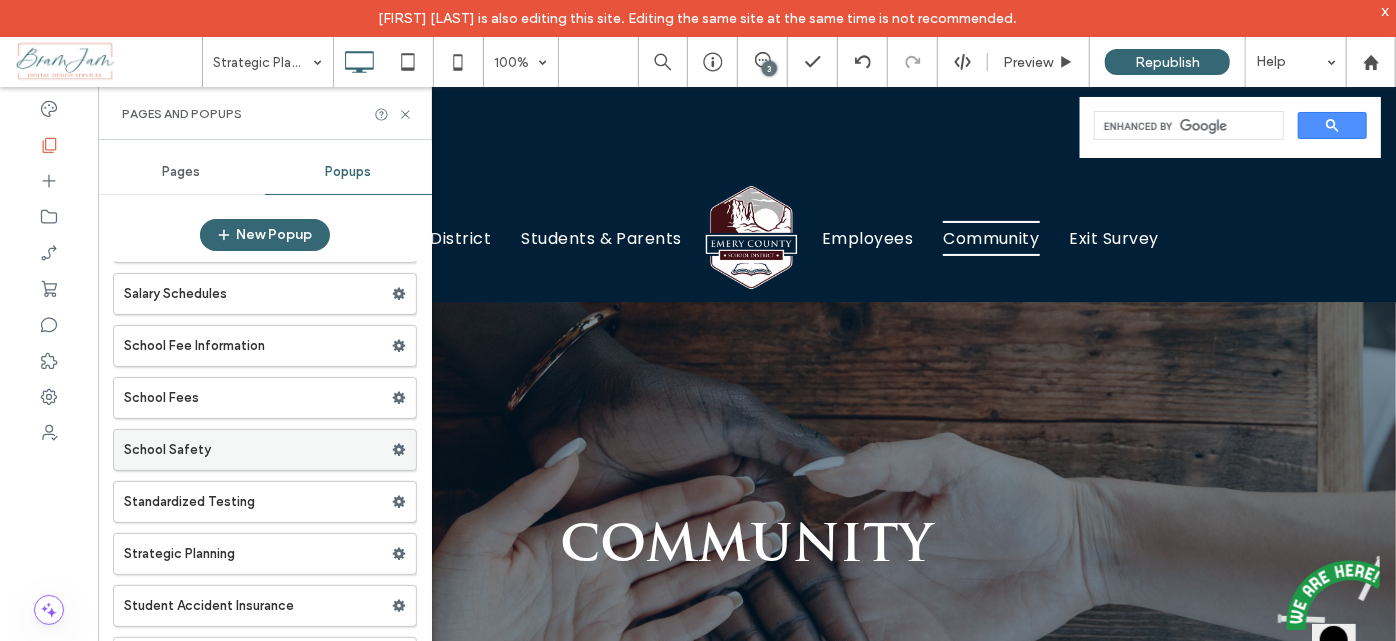 scroll, scrollTop: 983, scrollLeft: 0, axis: vertical 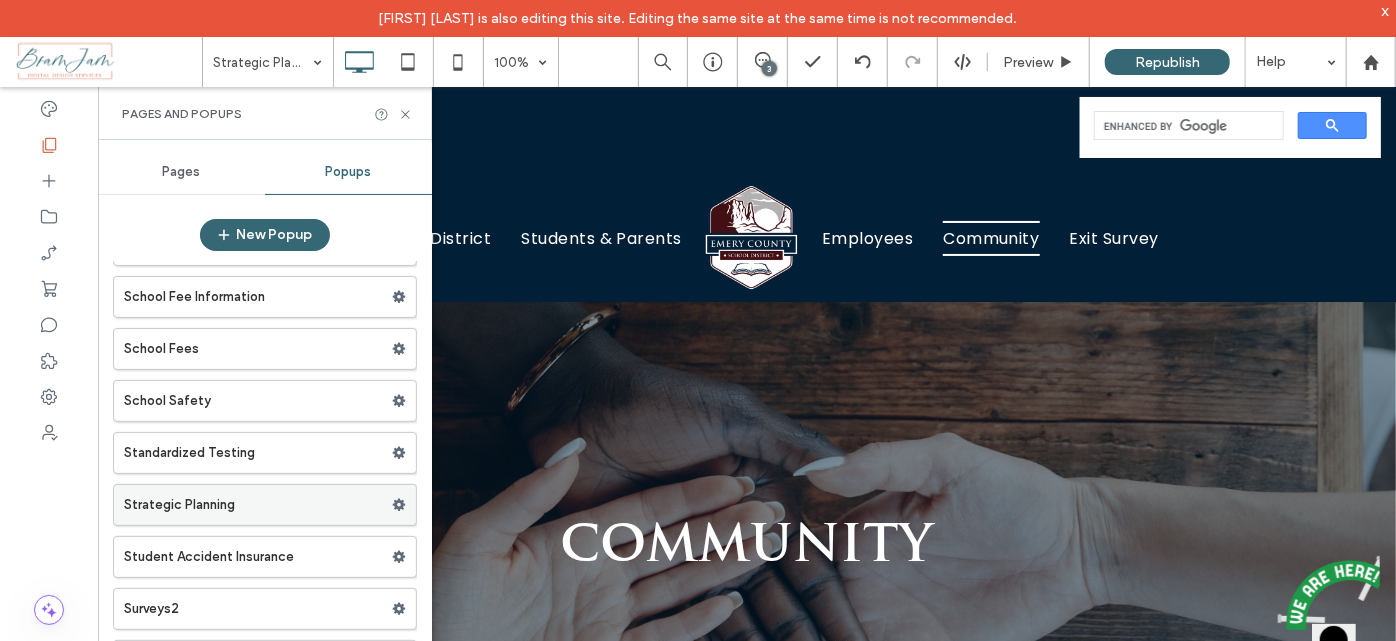 click 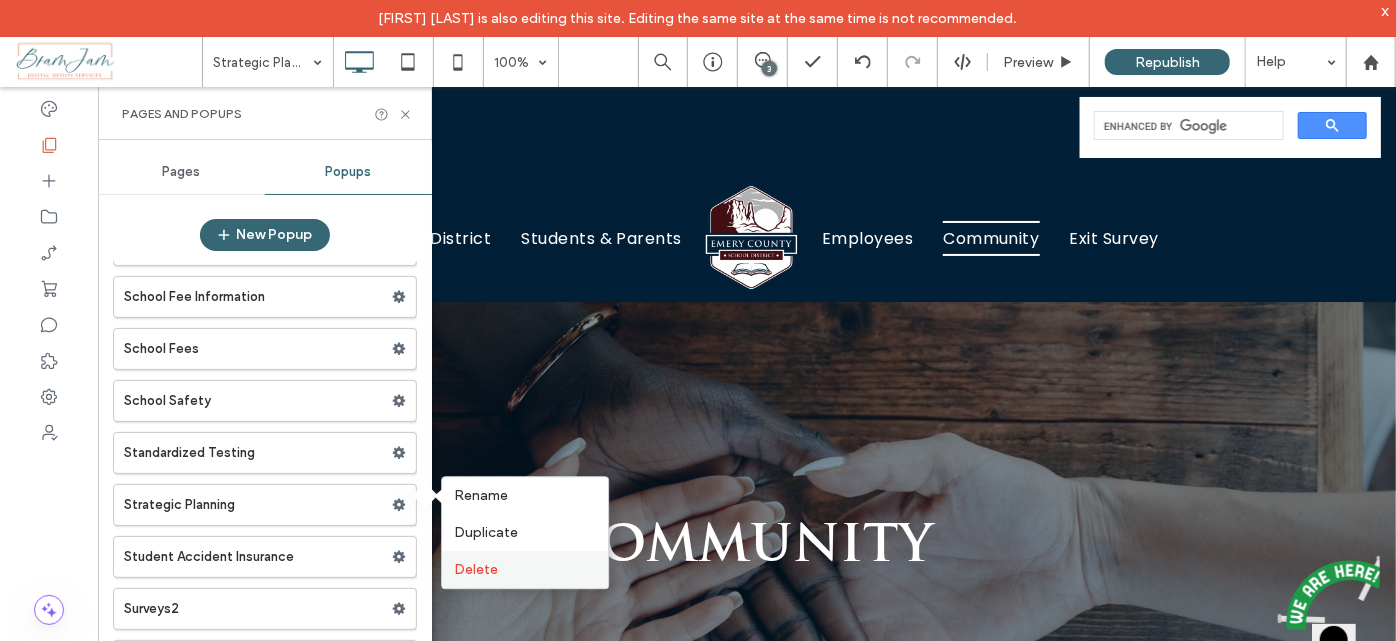 click on "Delete" at bounding box center [476, 569] 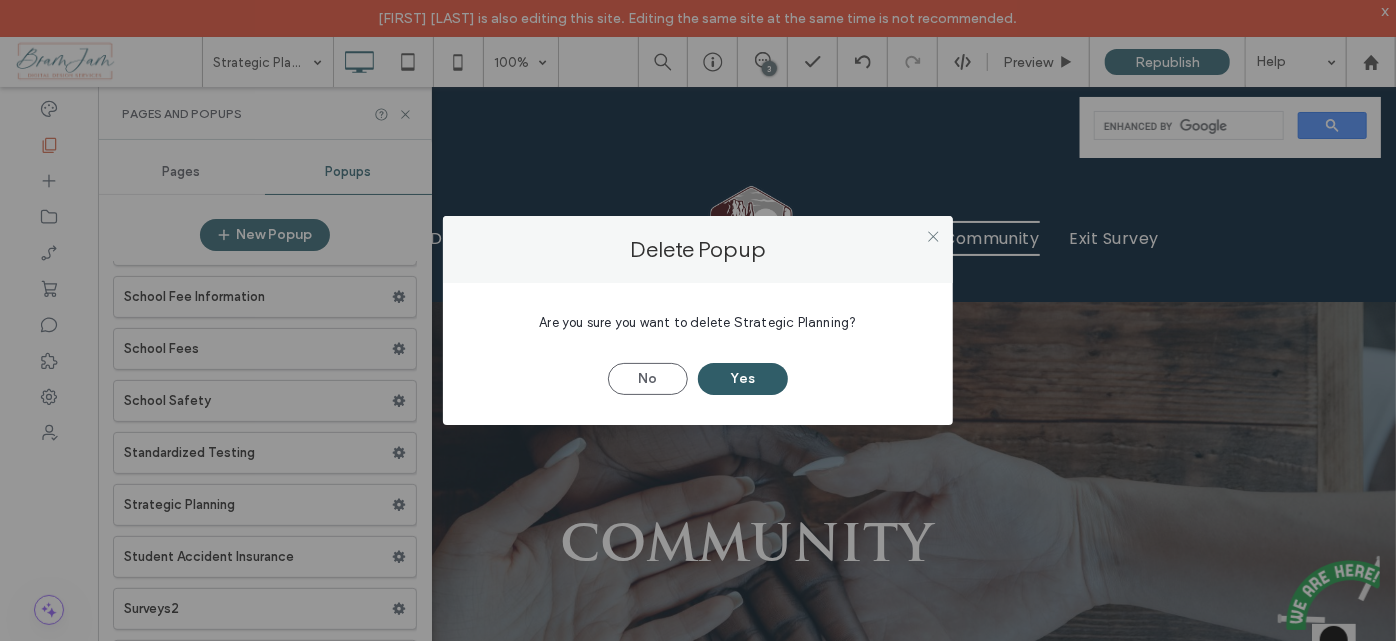 click on "Yes" at bounding box center (743, 379) 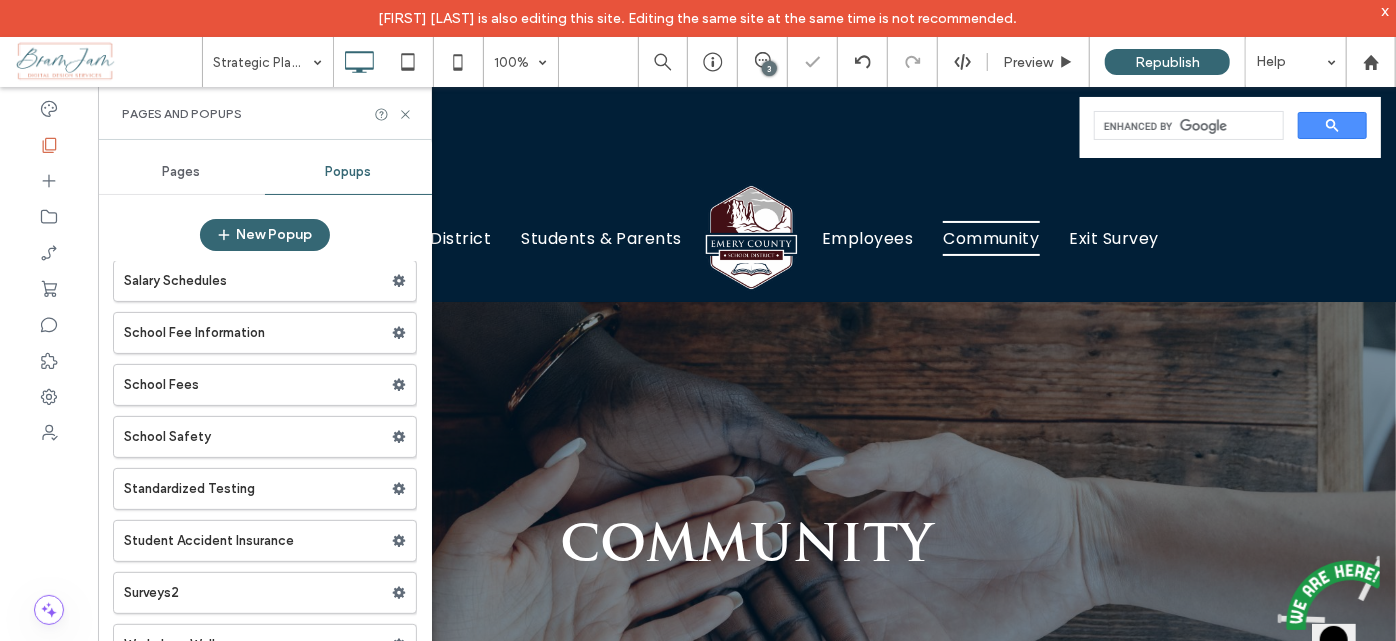 scroll, scrollTop: 931, scrollLeft: 0, axis: vertical 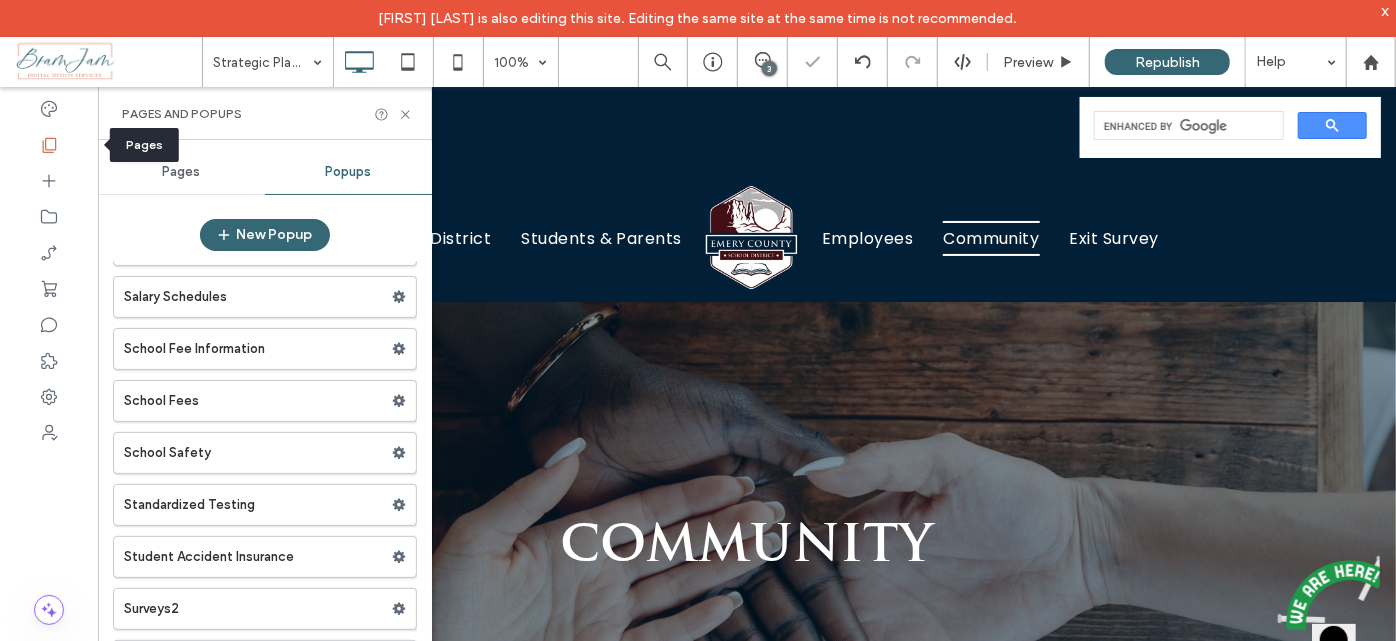 click 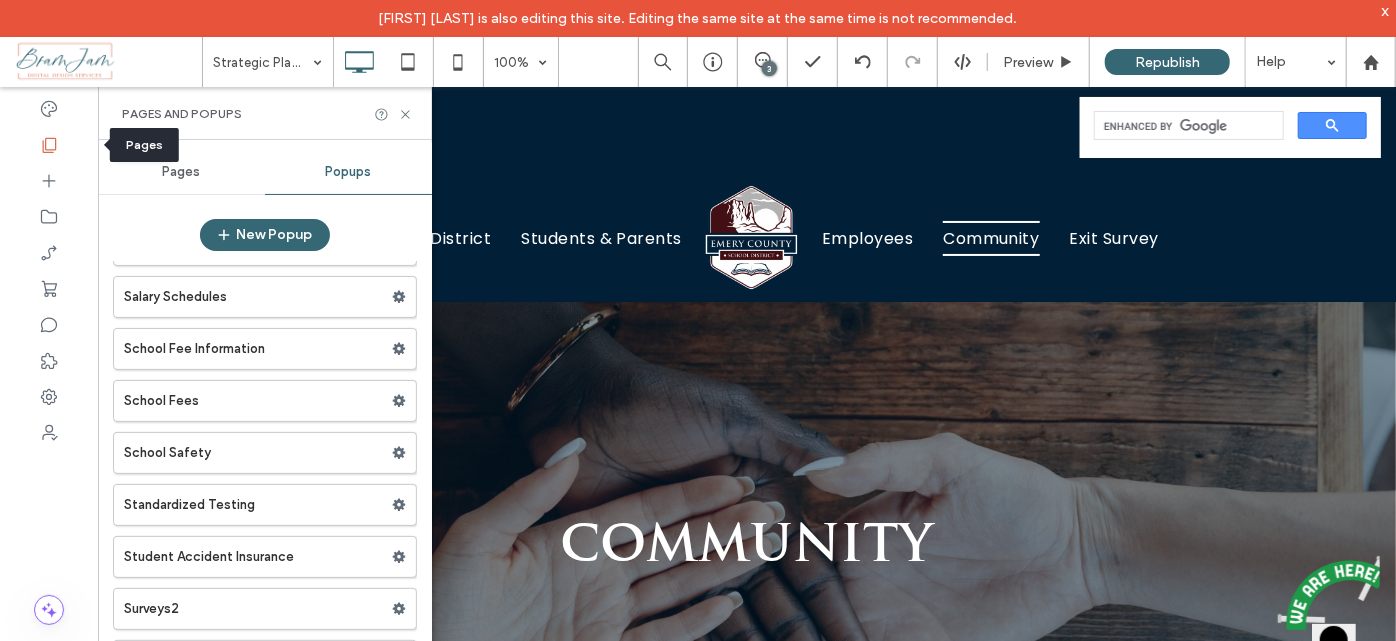 click 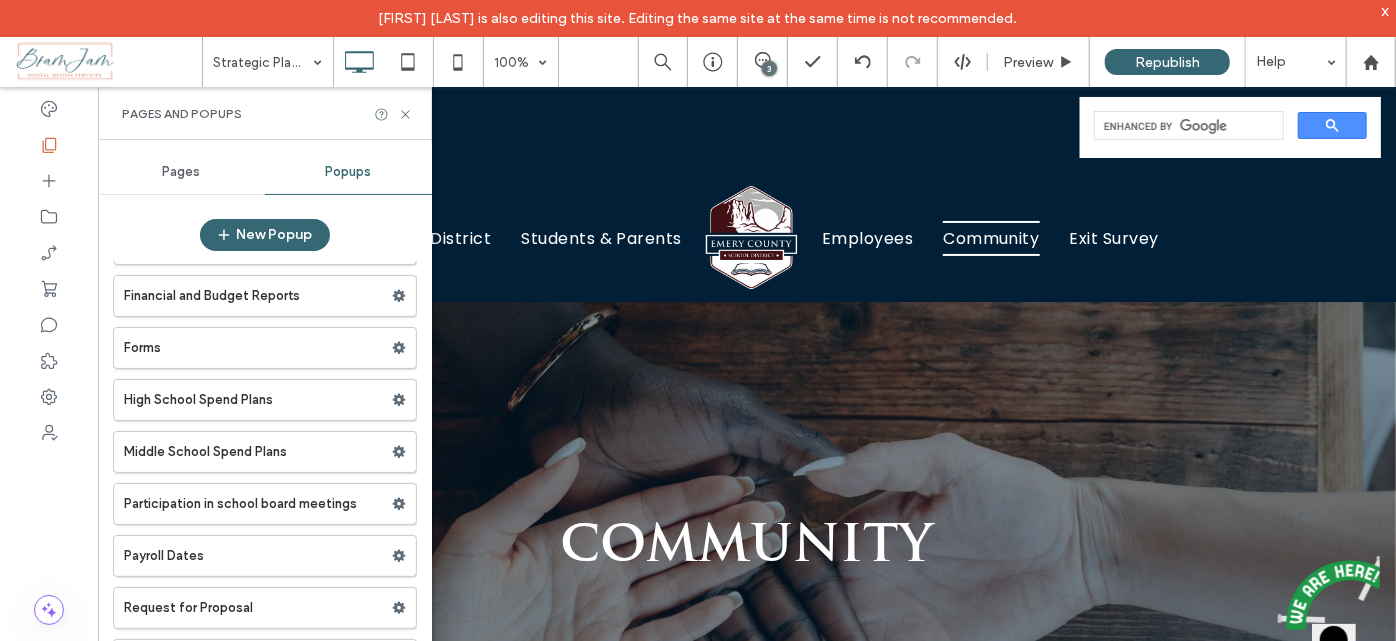 scroll, scrollTop: 204, scrollLeft: 0, axis: vertical 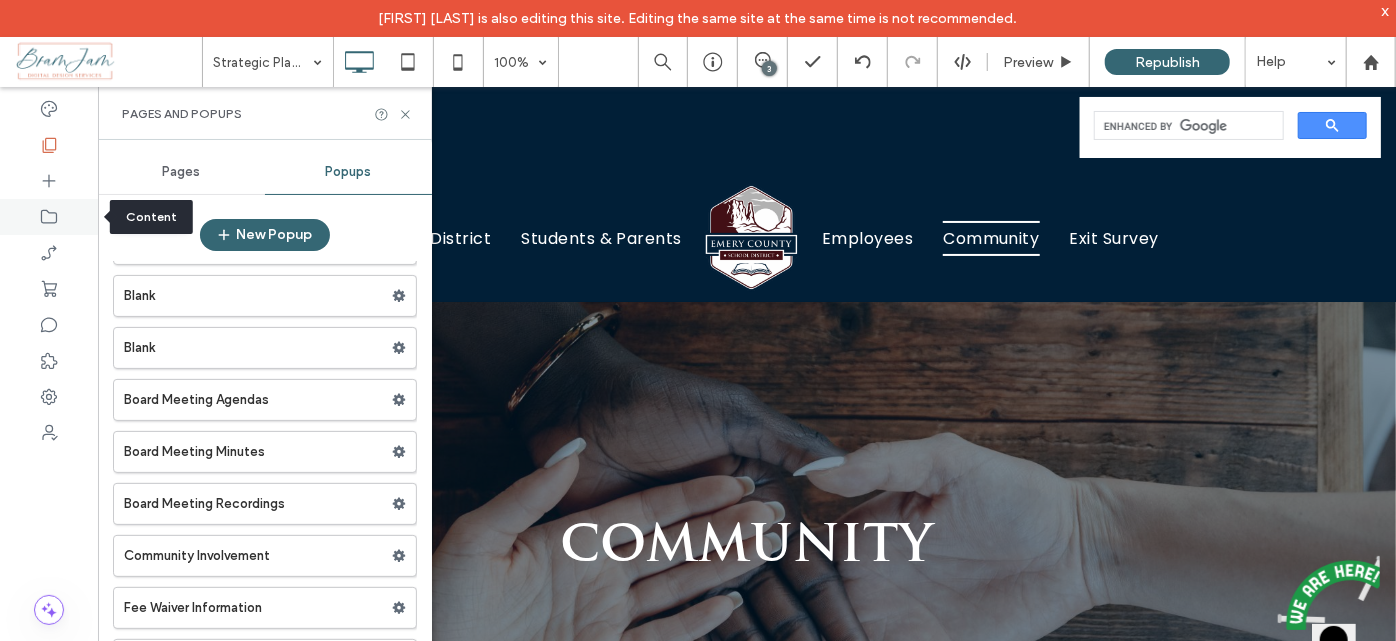 click 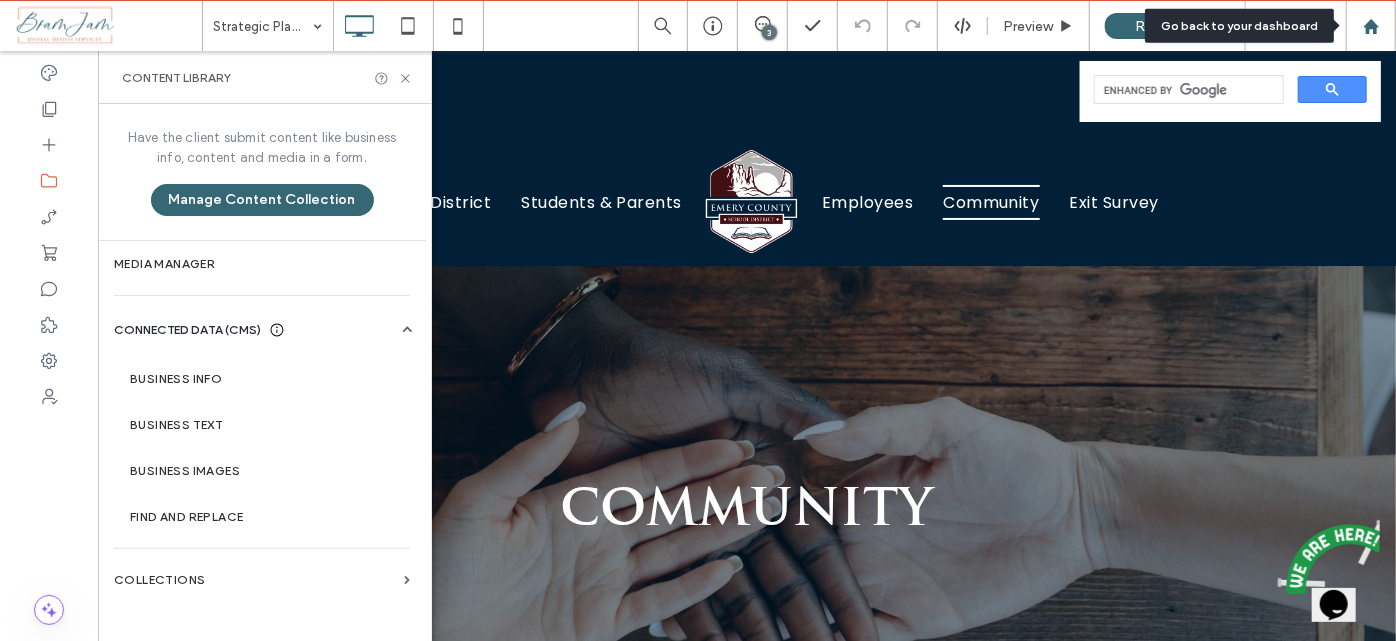 click at bounding box center (1371, 26) 